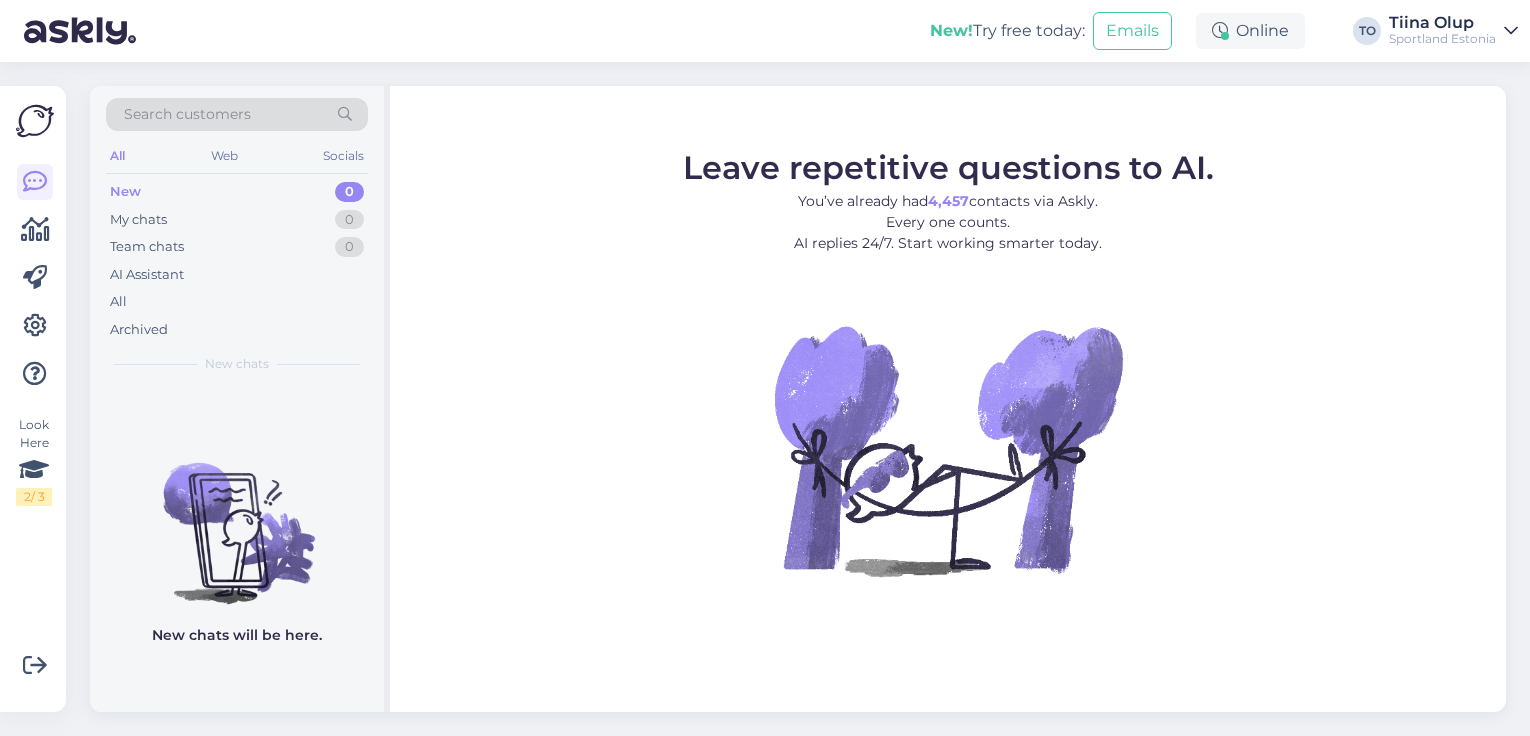 scroll, scrollTop: 0, scrollLeft: 0, axis: both 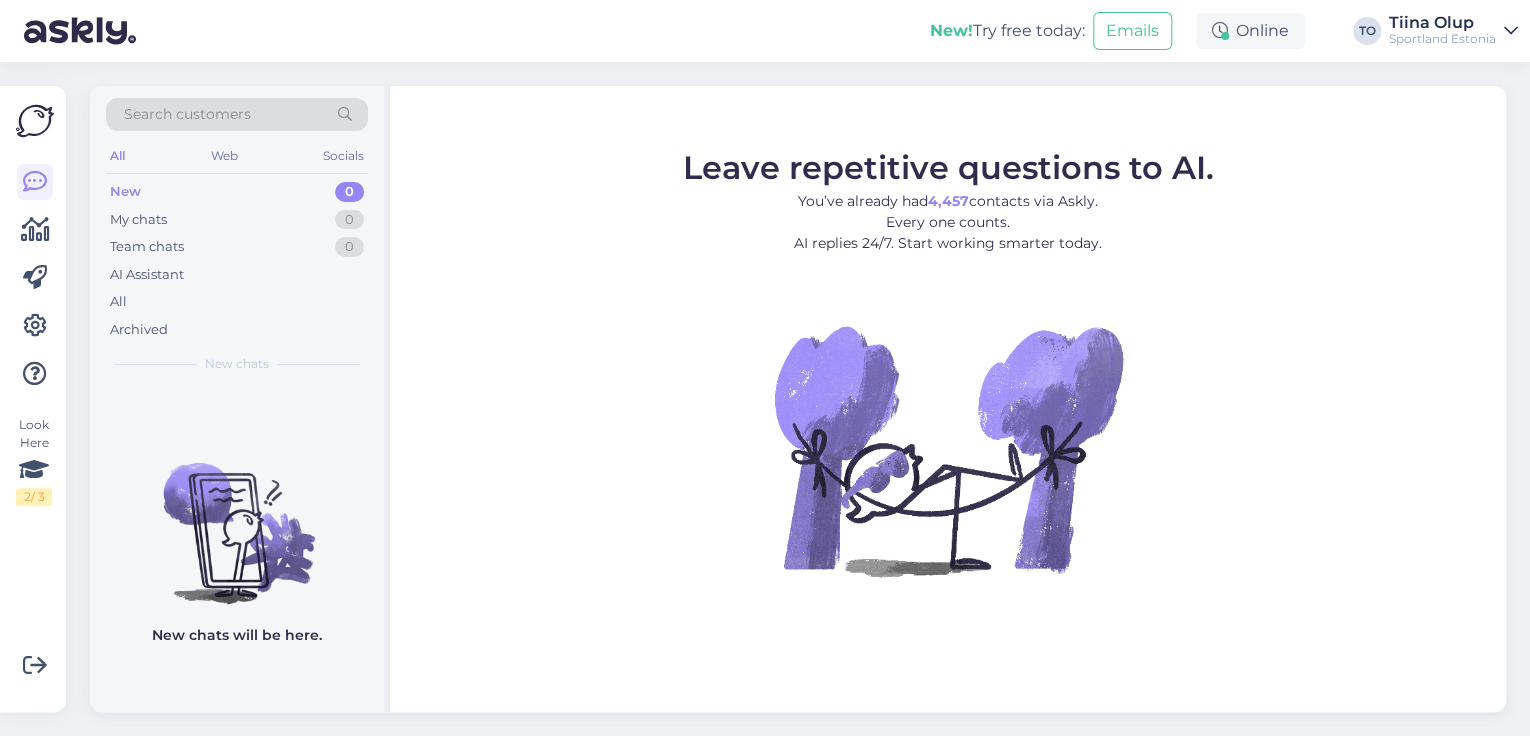 click on "Sportland Estonia" at bounding box center (1442, 39) 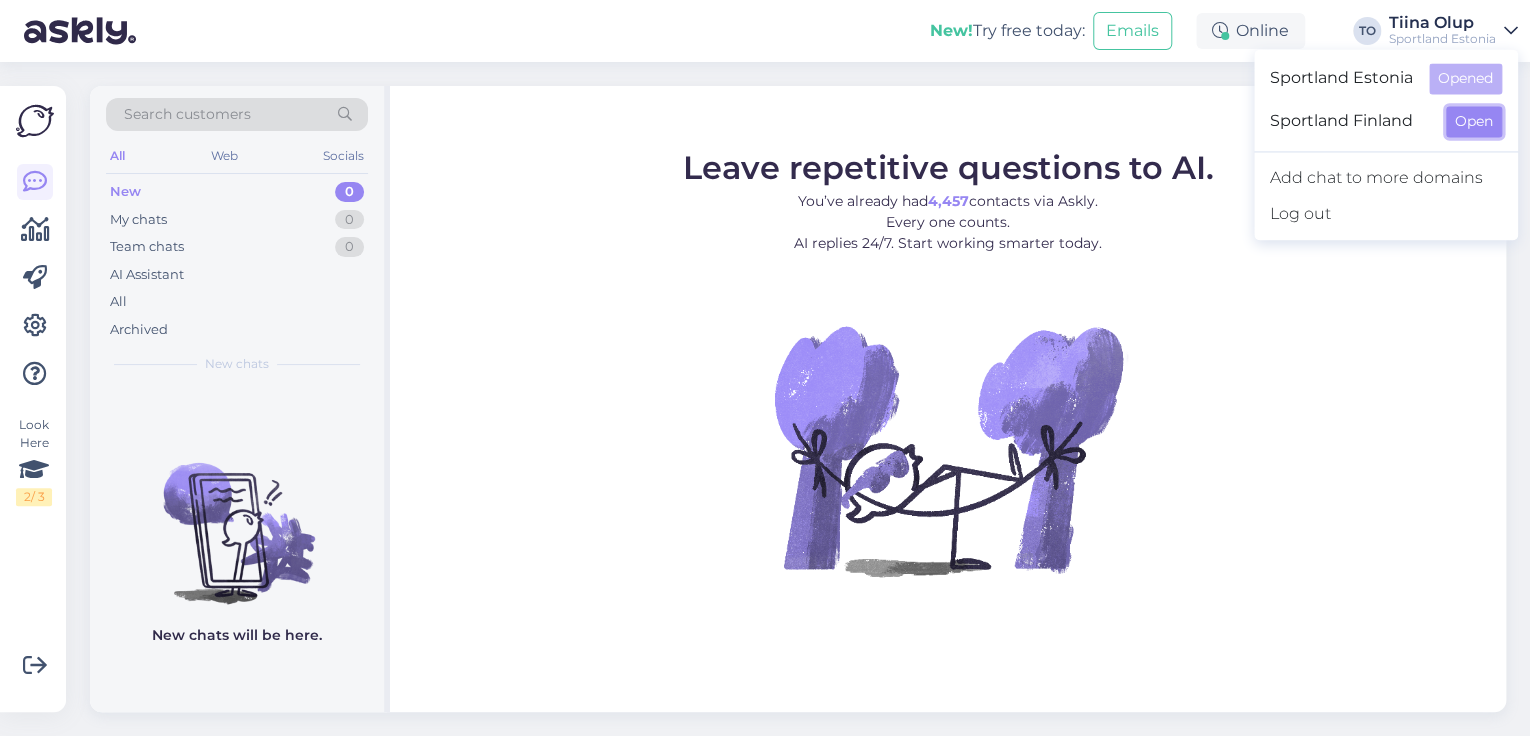click on "Open" at bounding box center [1474, 121] 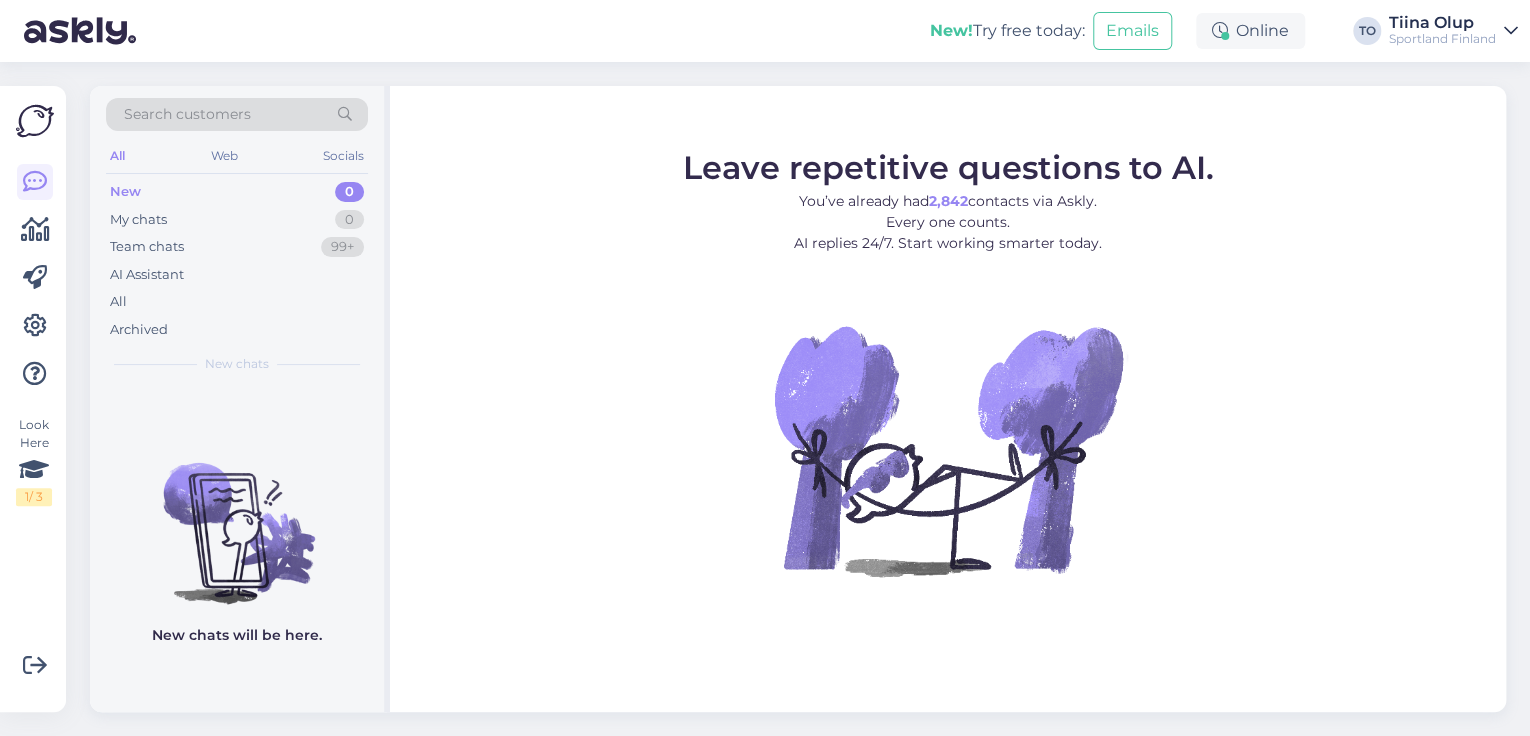click on "Sportland Finland" at bounding box center [1442, 39] 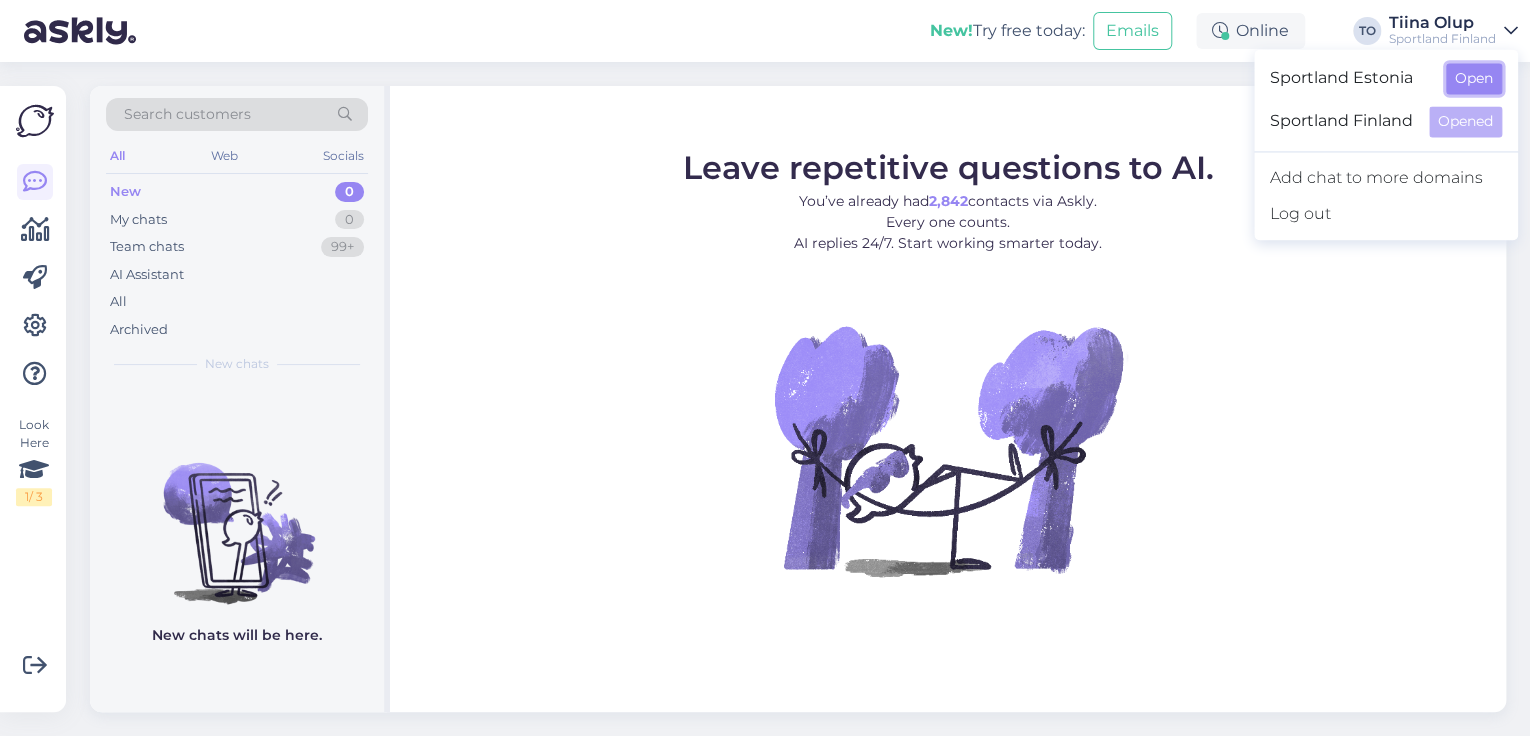 click on "Open" at bounding box center [1474, 78] 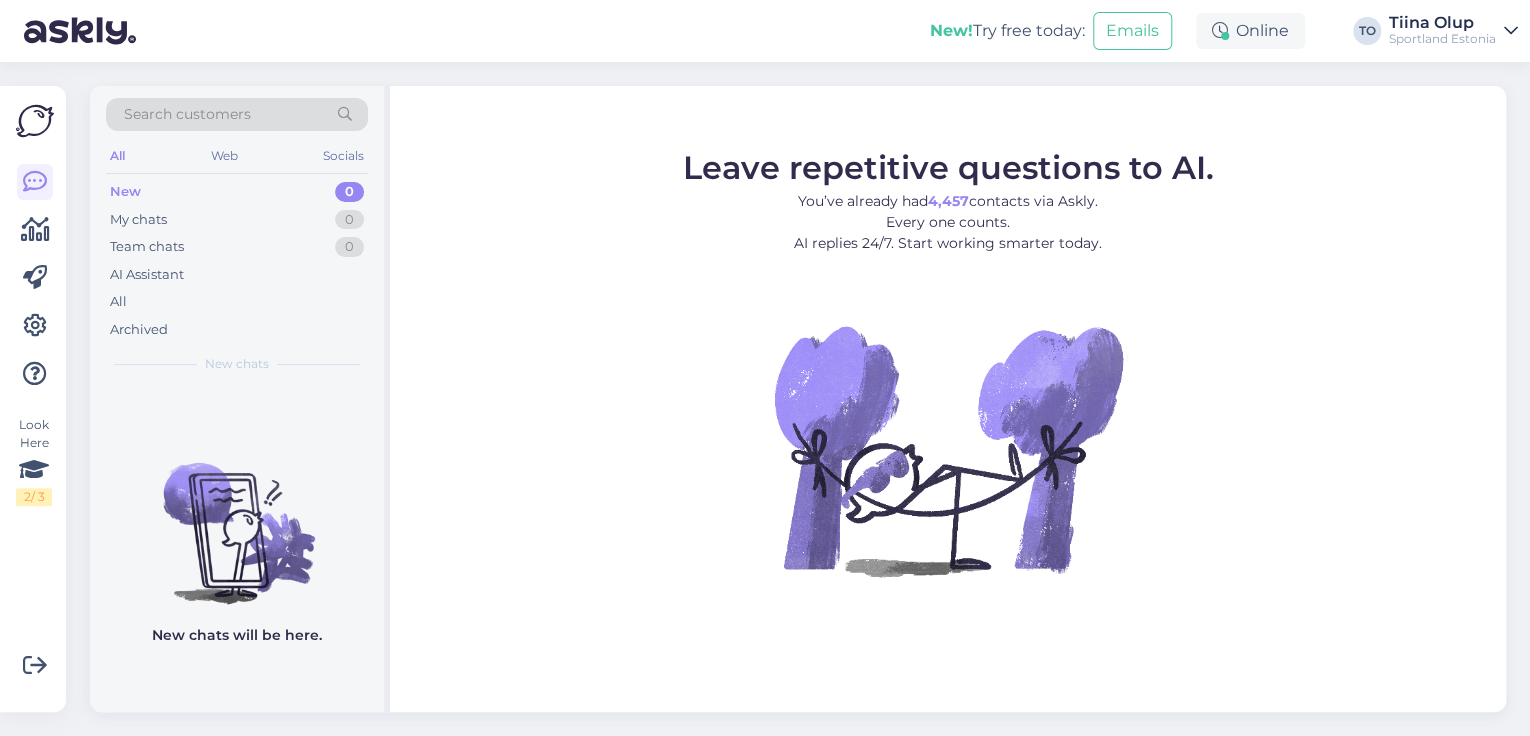 click on "Tiina Olup" at bounding box center [1442, 23] 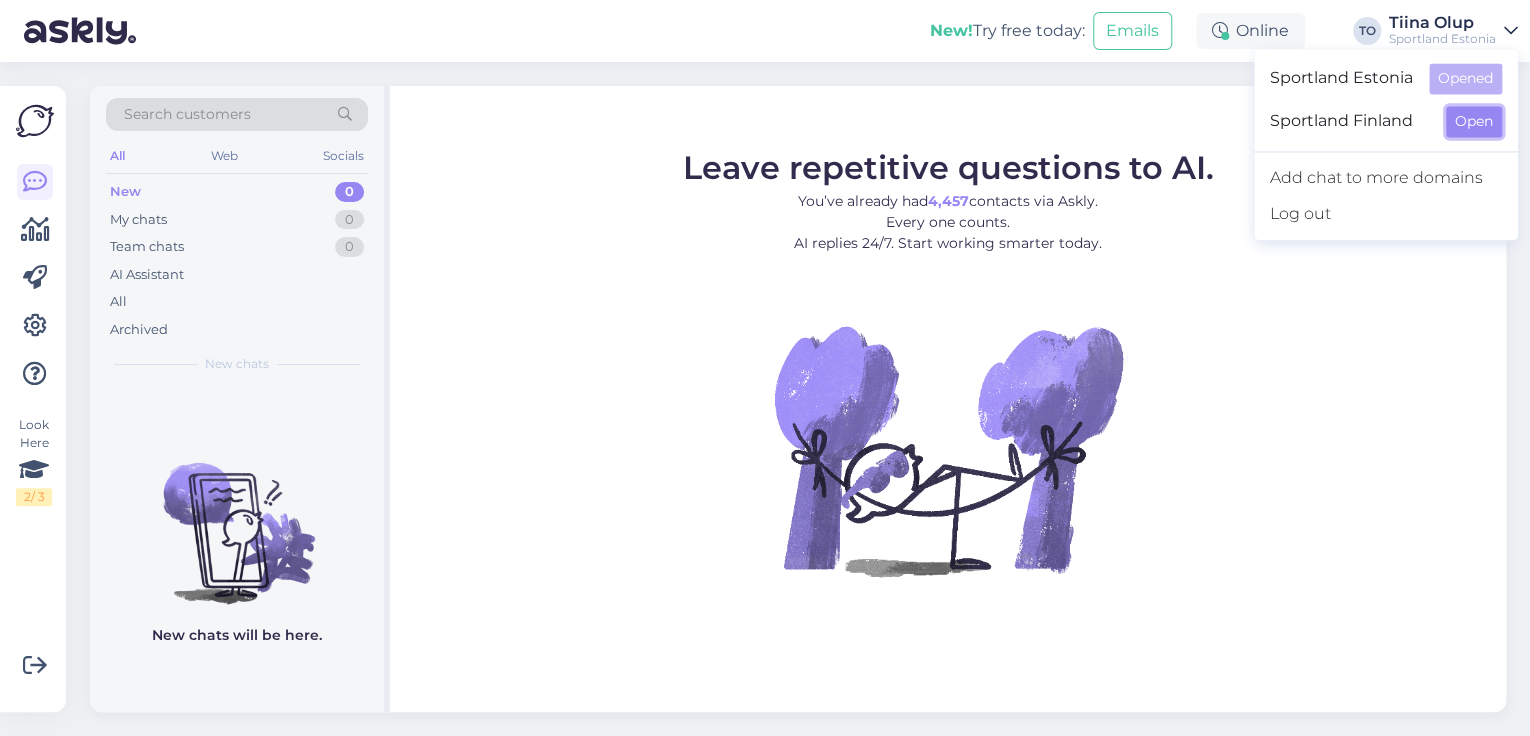 click on "Open" at bounding box center (1474, 121) 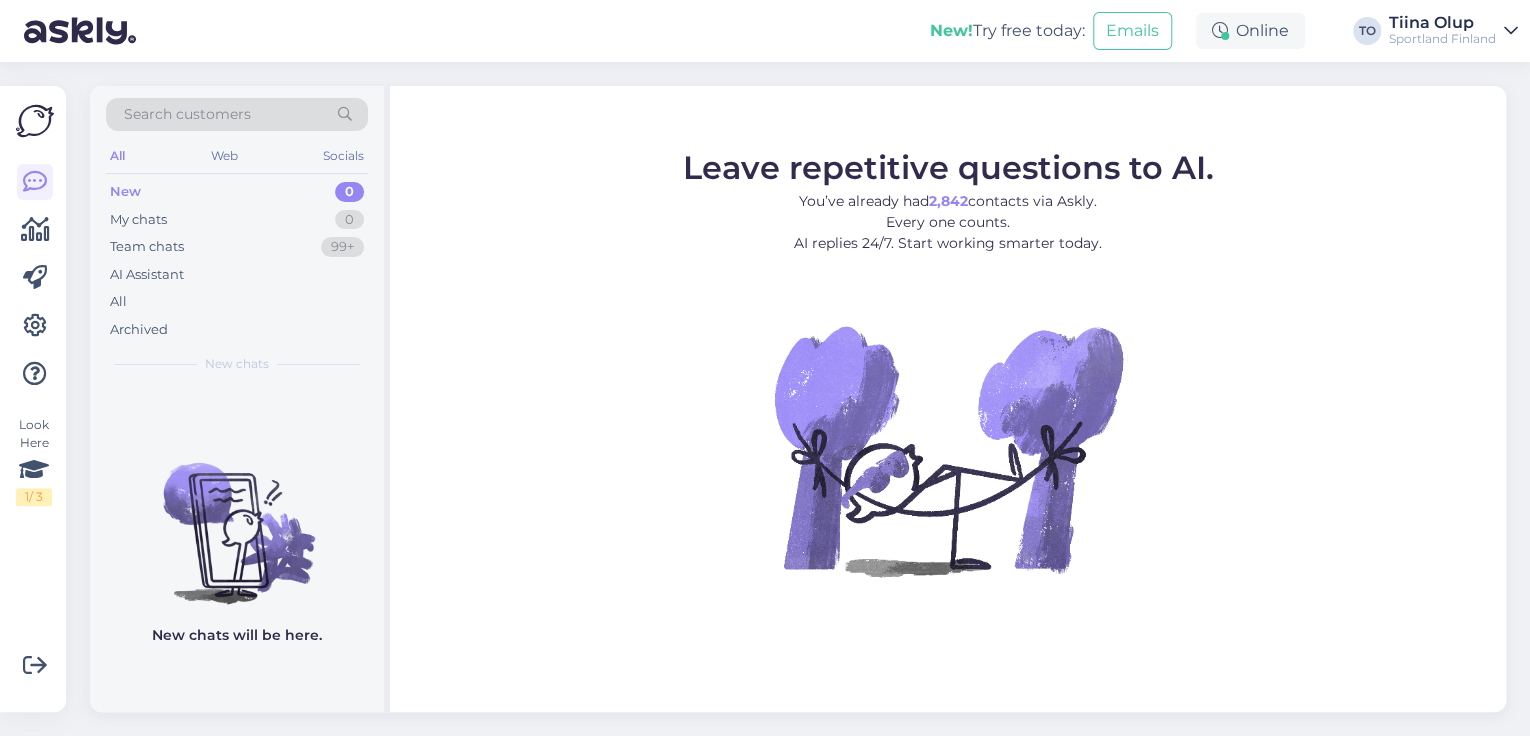 click on "Sportland Finland" at bounding box center (1442, 39) 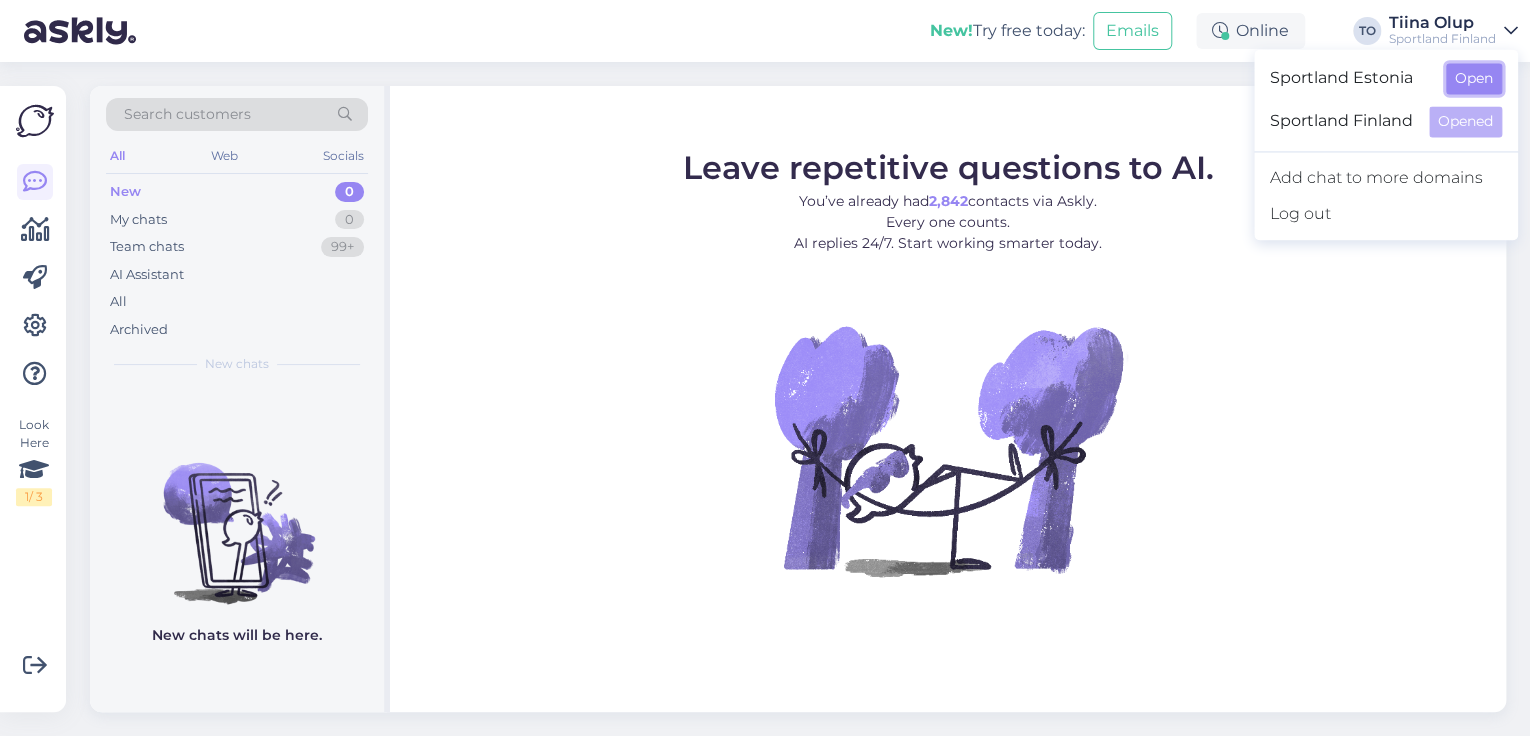 click on "Open" at bounding box center (1474, 78) 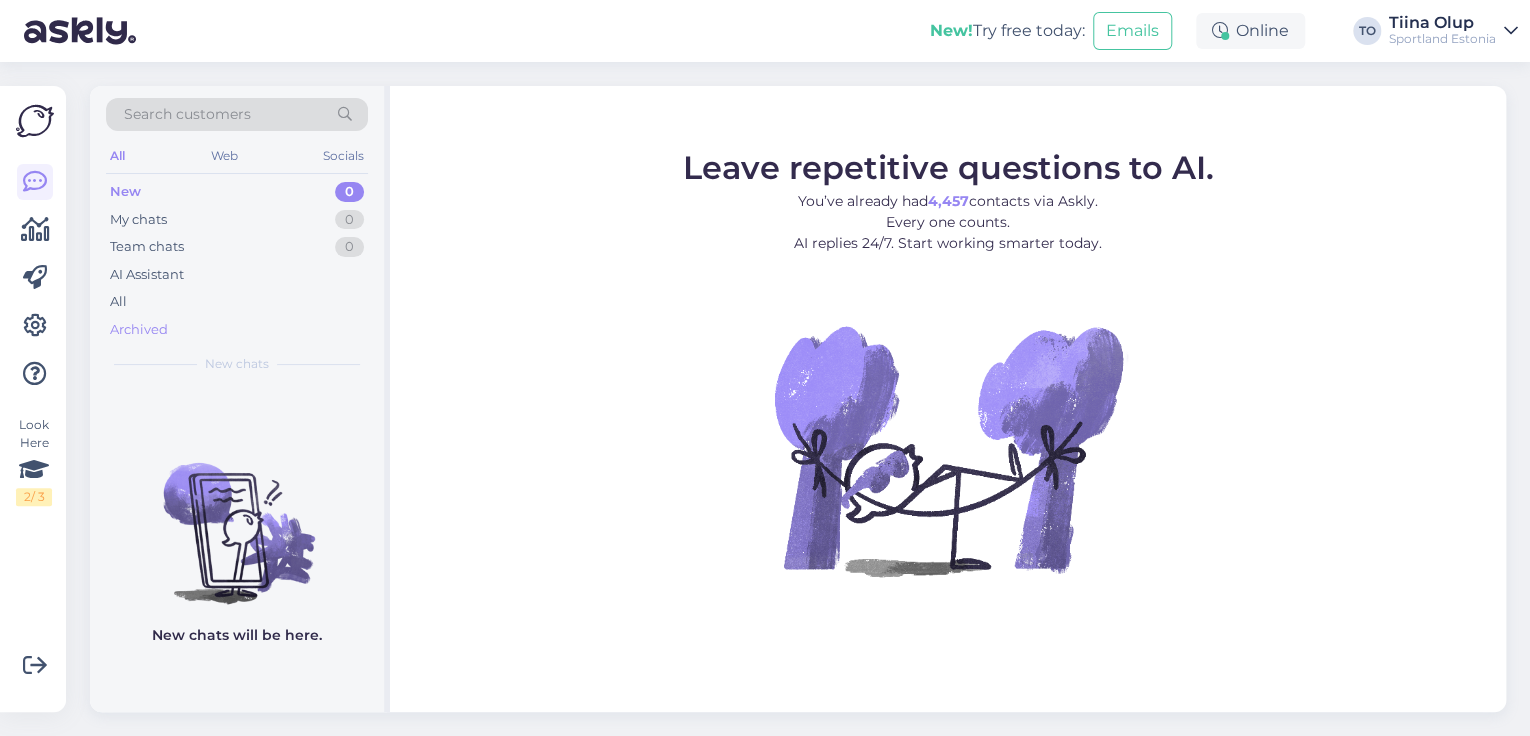 click on "Archived" at bounding box center [139, 330] 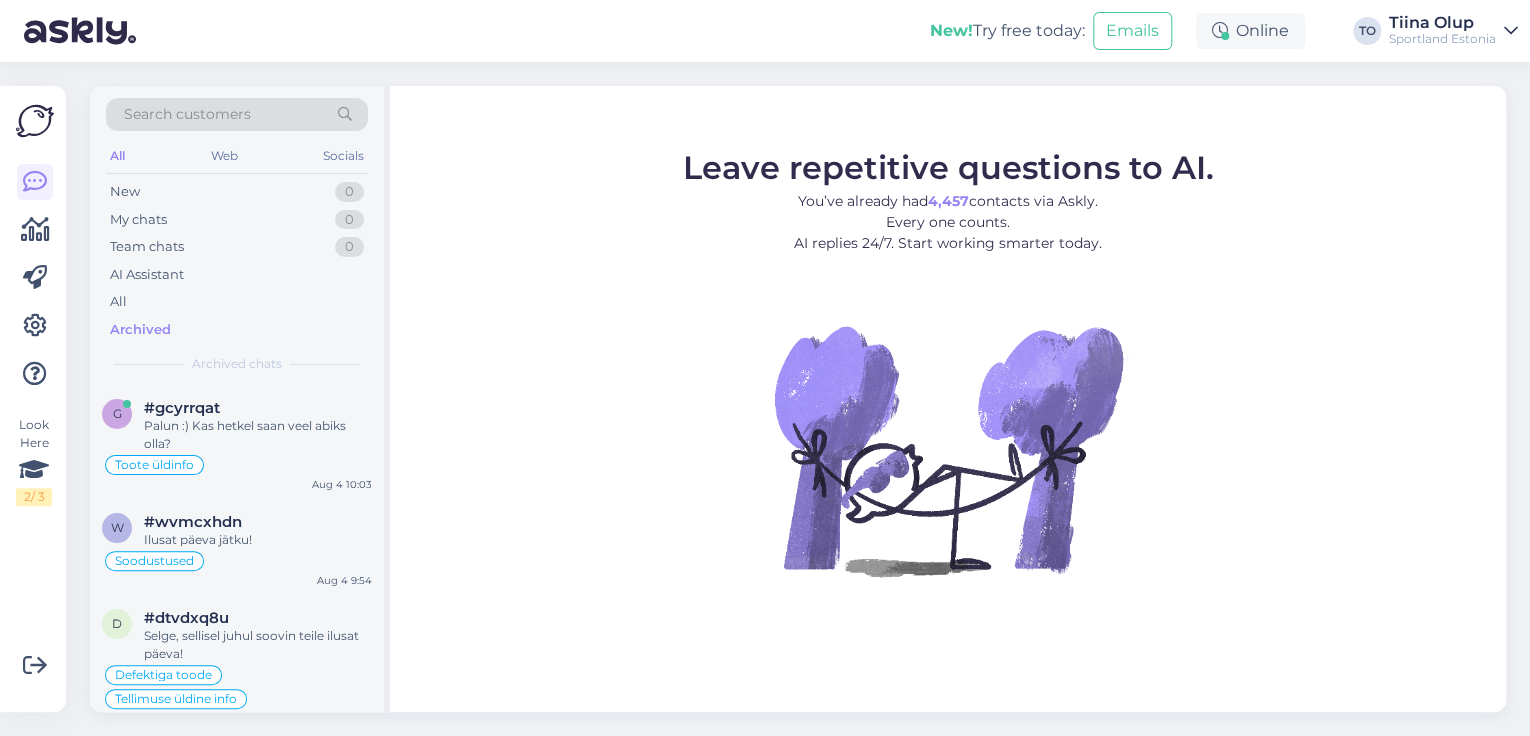 click on "Search customers" at bounding box center (187, 114) 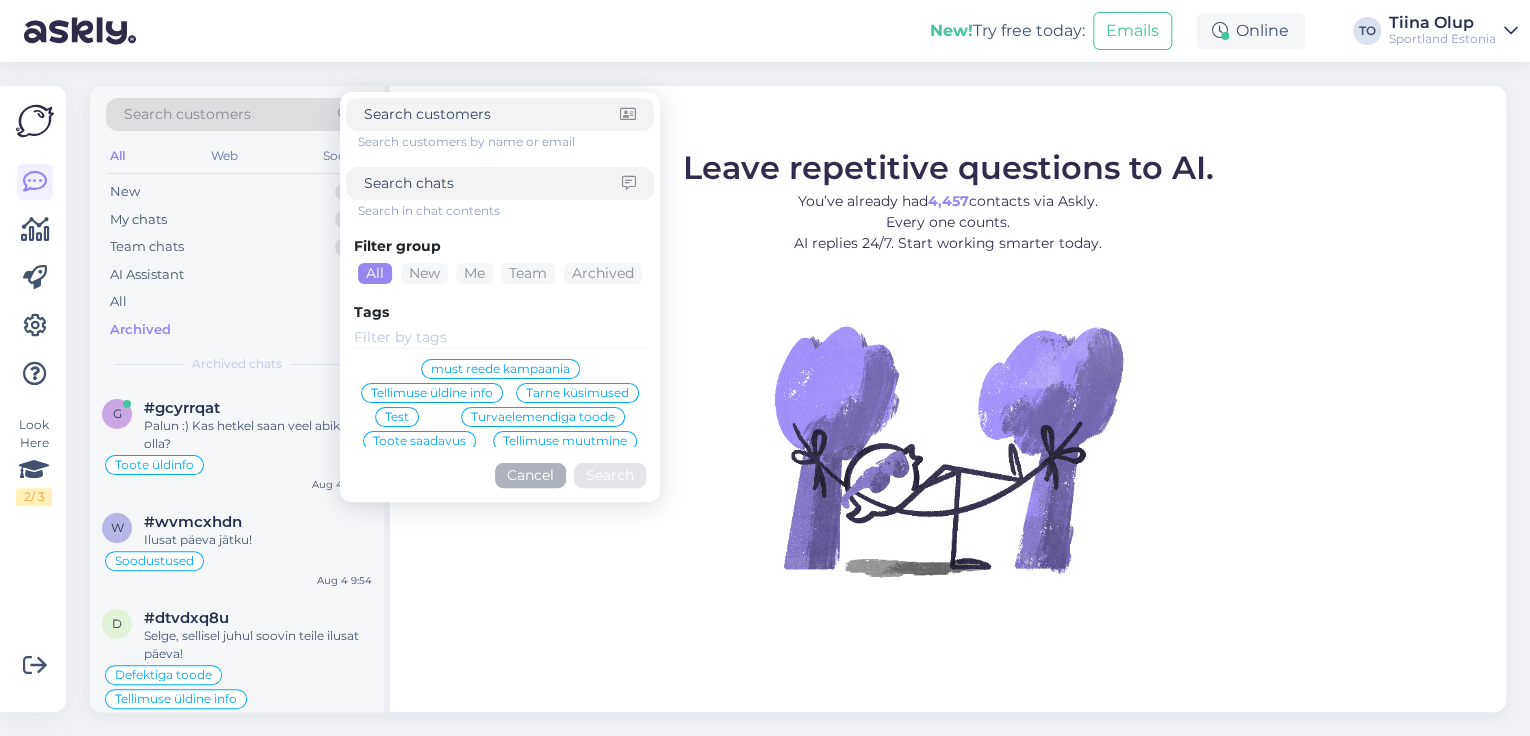 click at bounding box center [493, 183] 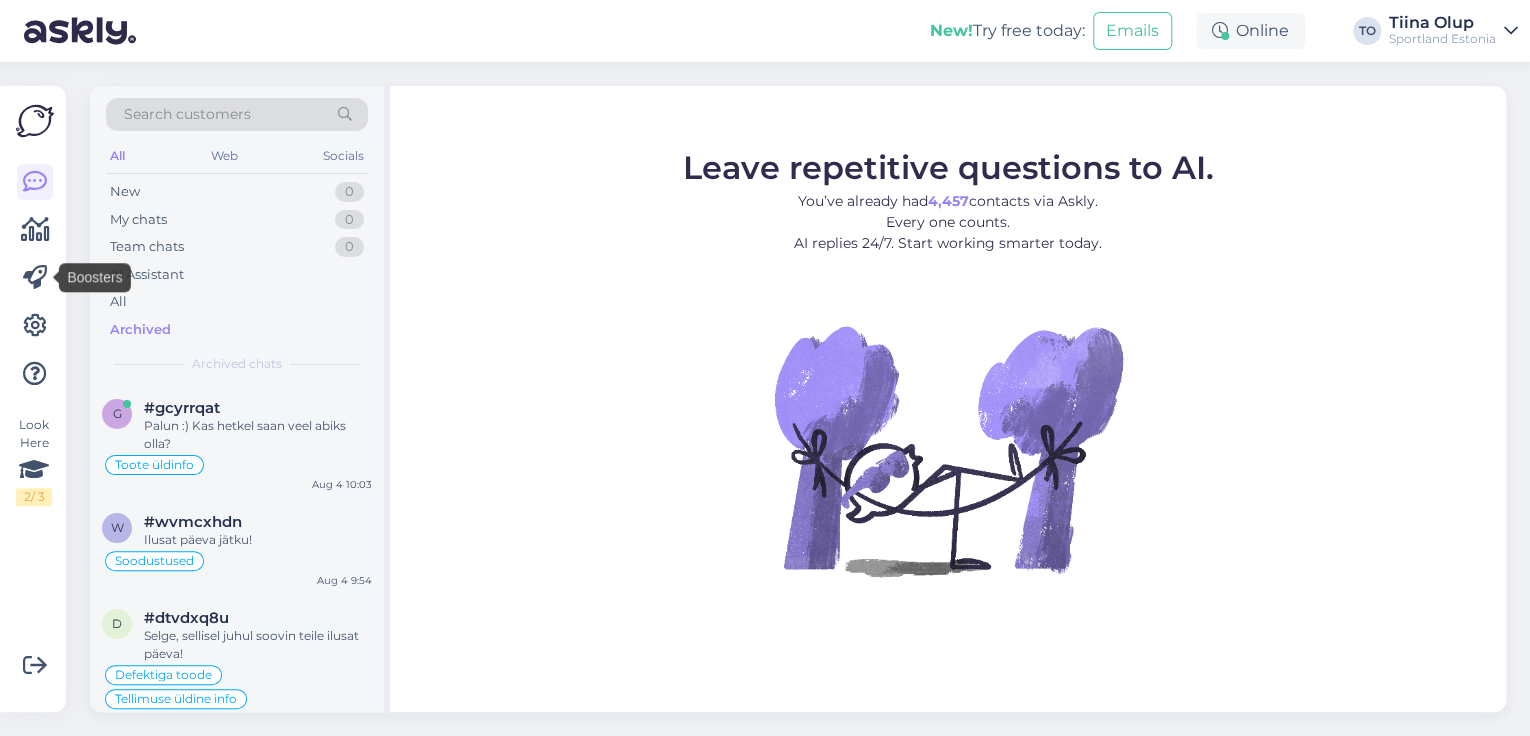 click at bounding box center (35, 278) 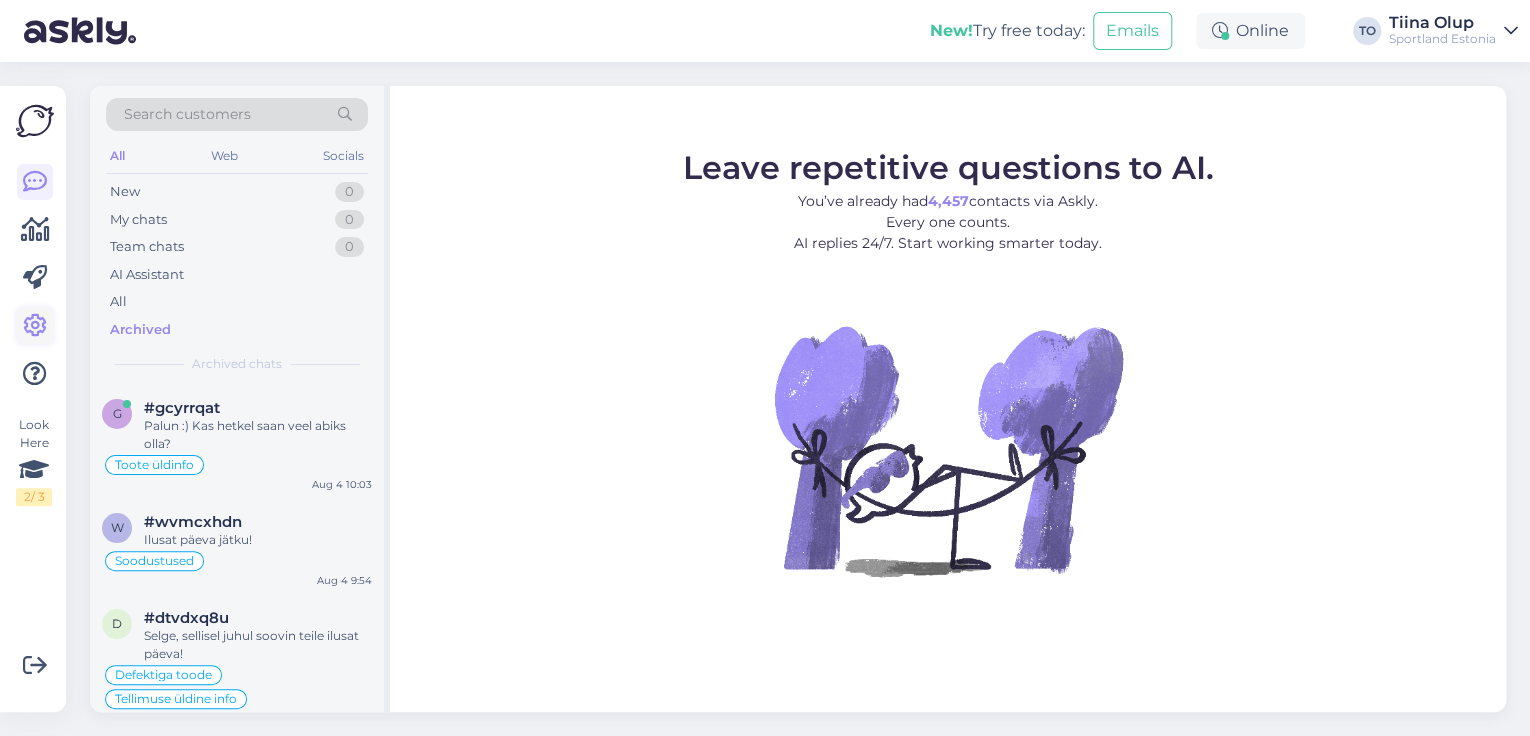 click at bounding box center [35, 326] 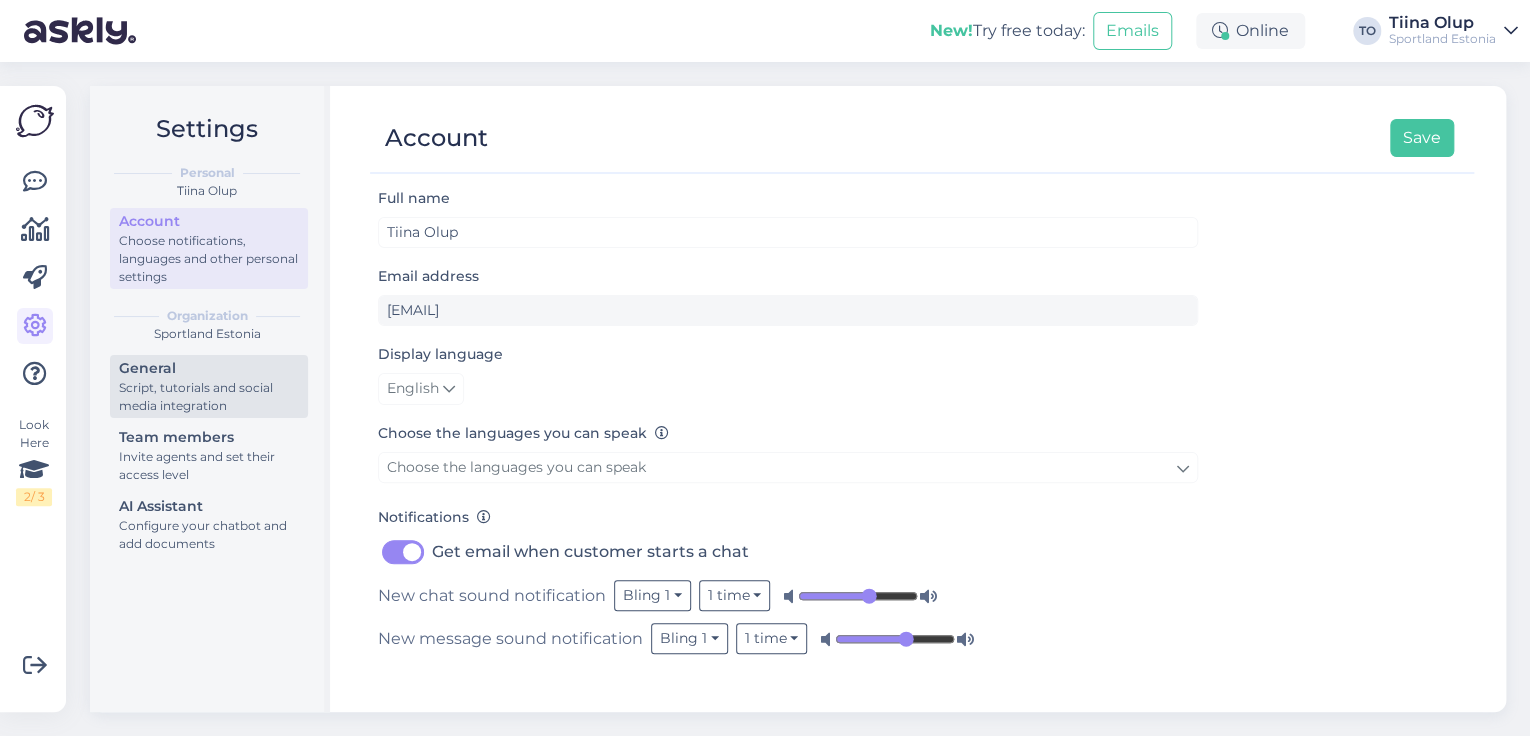 click on "Script, tutorials and social media integration" at bounding box center [209, 397] 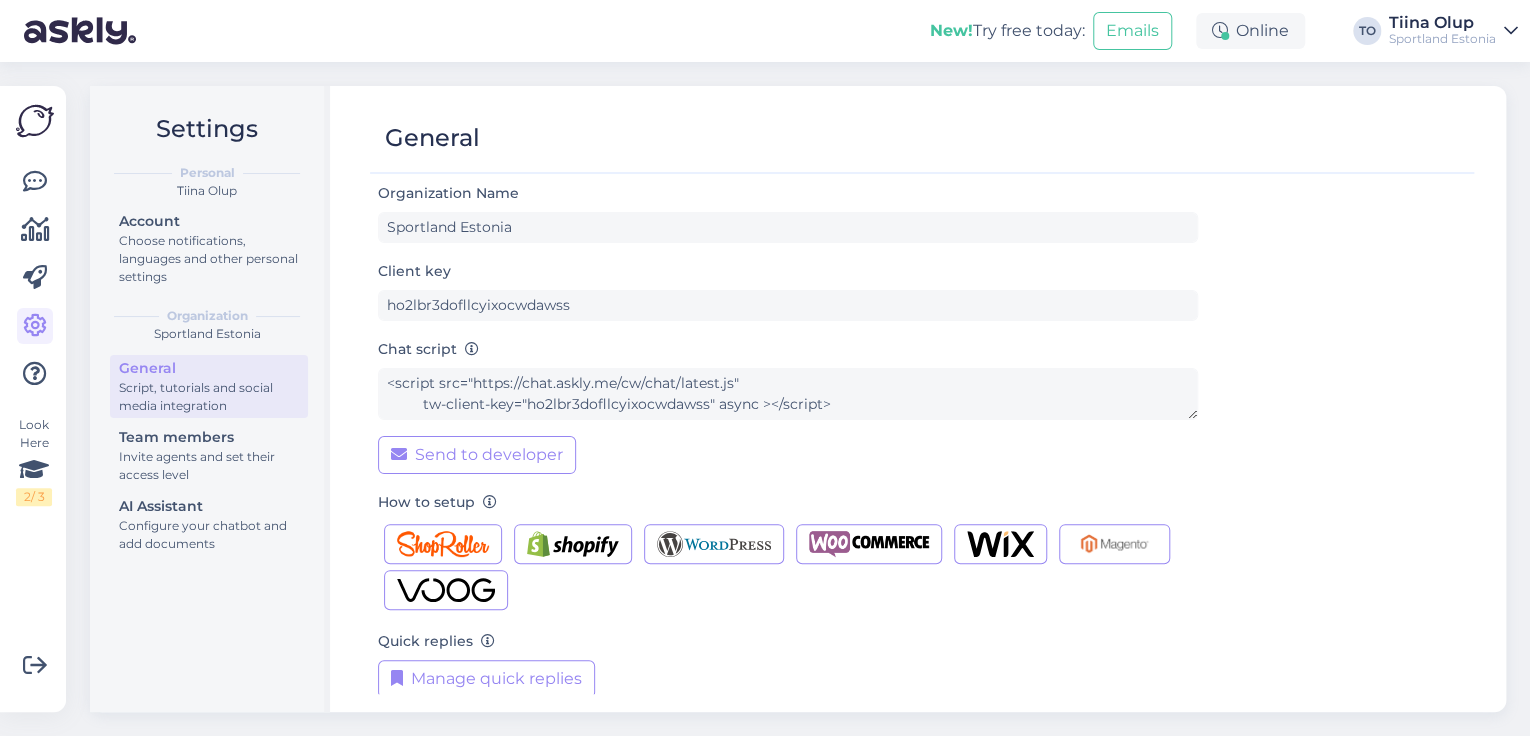 scroll, scrollTop: 0, scrollLeft: 0, axis: both 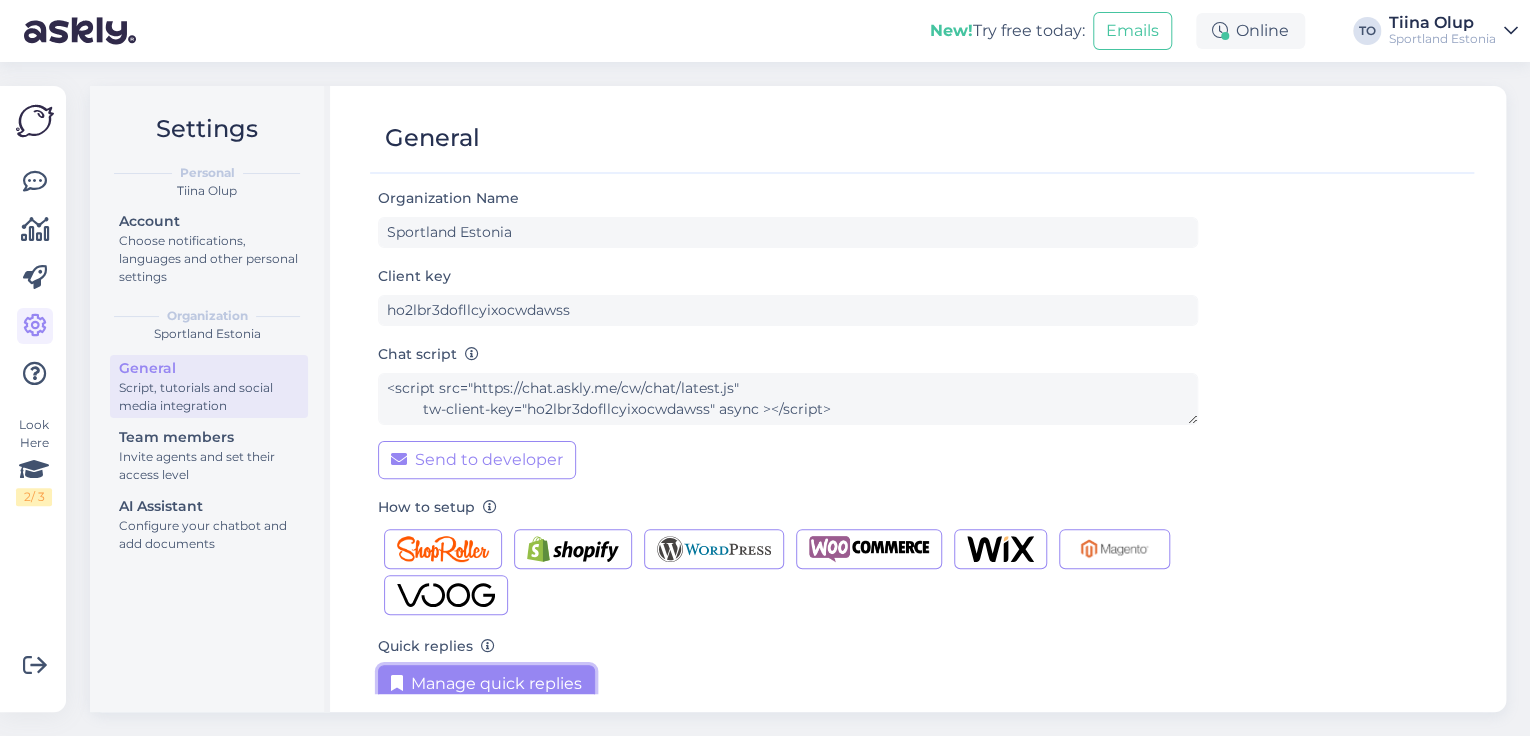 click on "Manage quick replies" at bounding box center (486, 684) 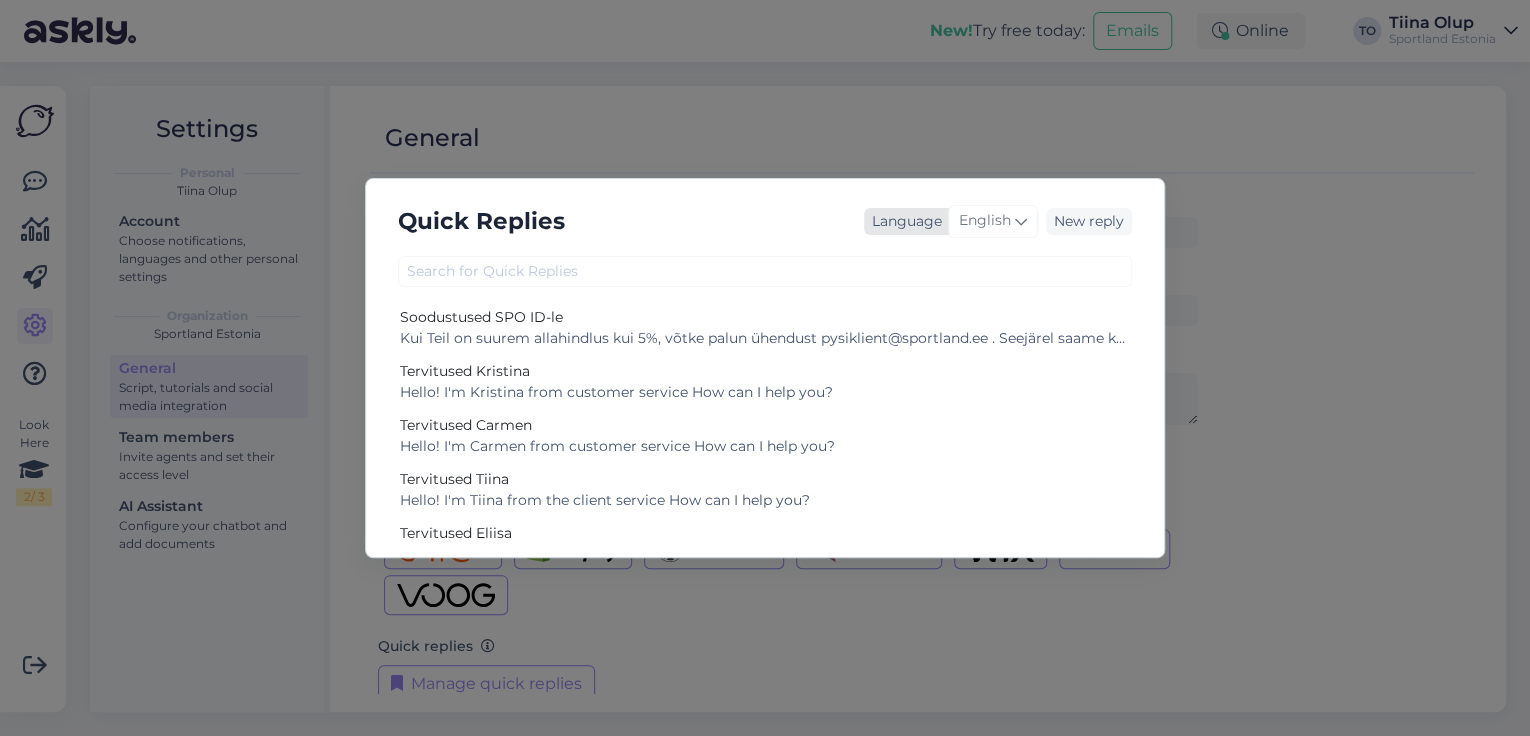 click at bounding box center (1021, 221) 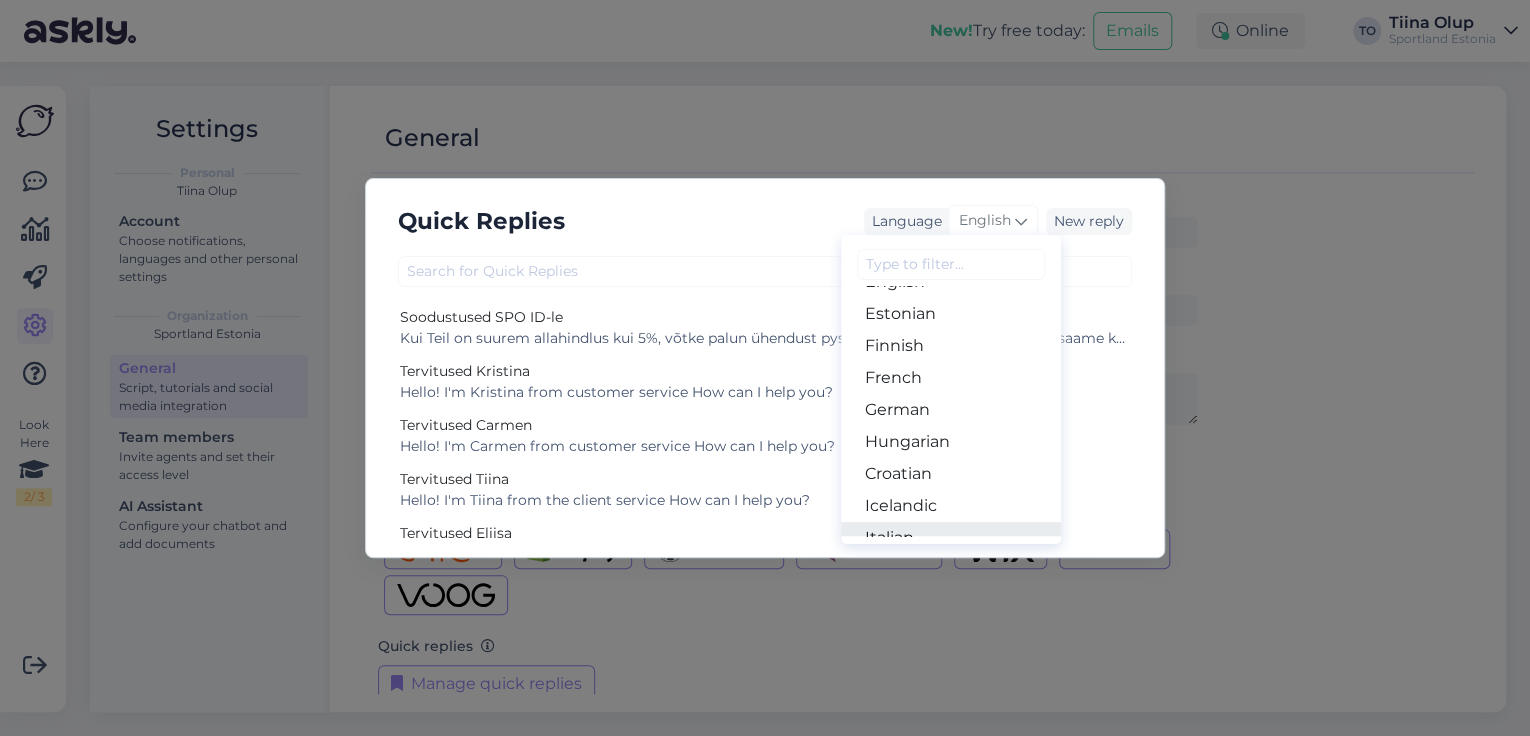 scroll, scrollTop: 80, scrollLeft: 0, axis: vertical 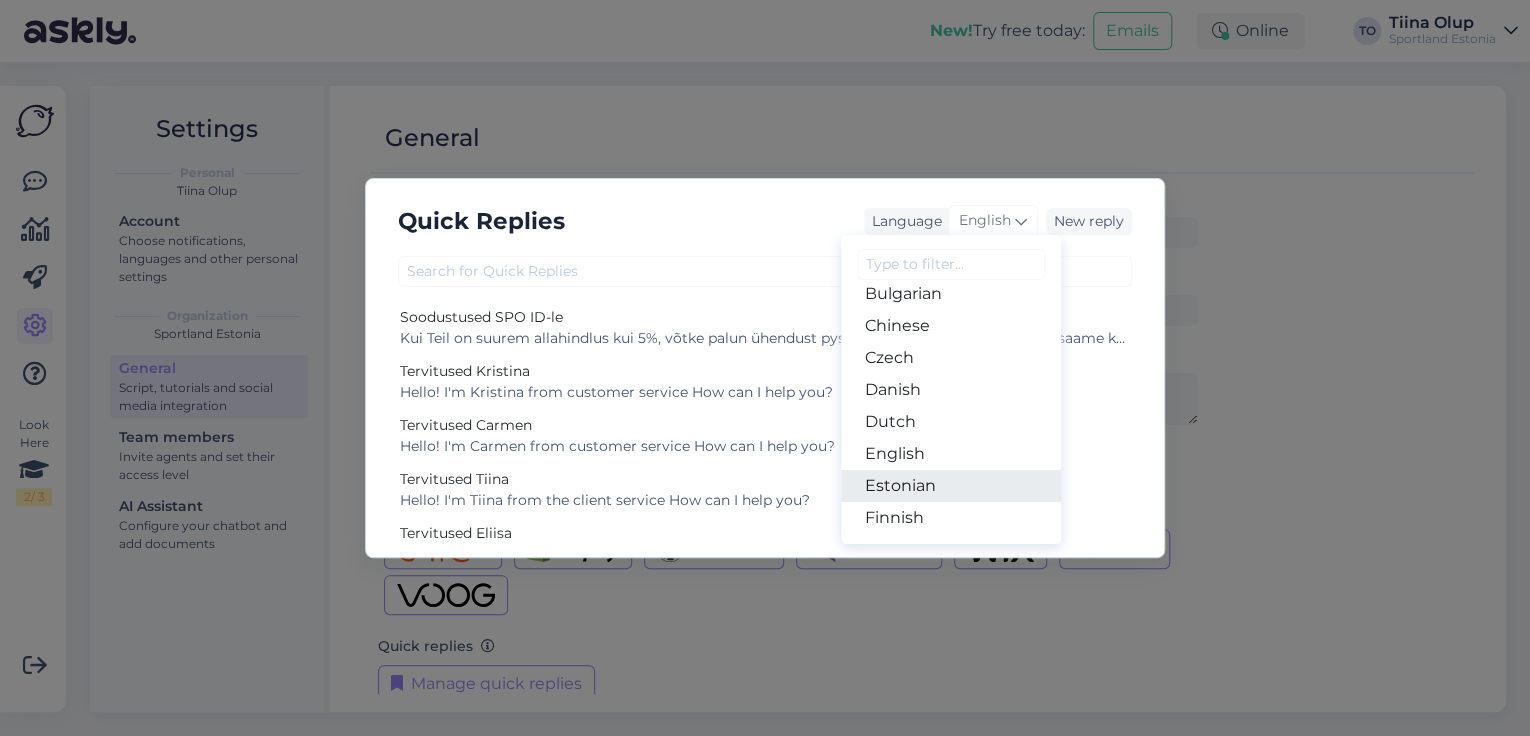 click on "Estonian" at bounding box center (951, 486) 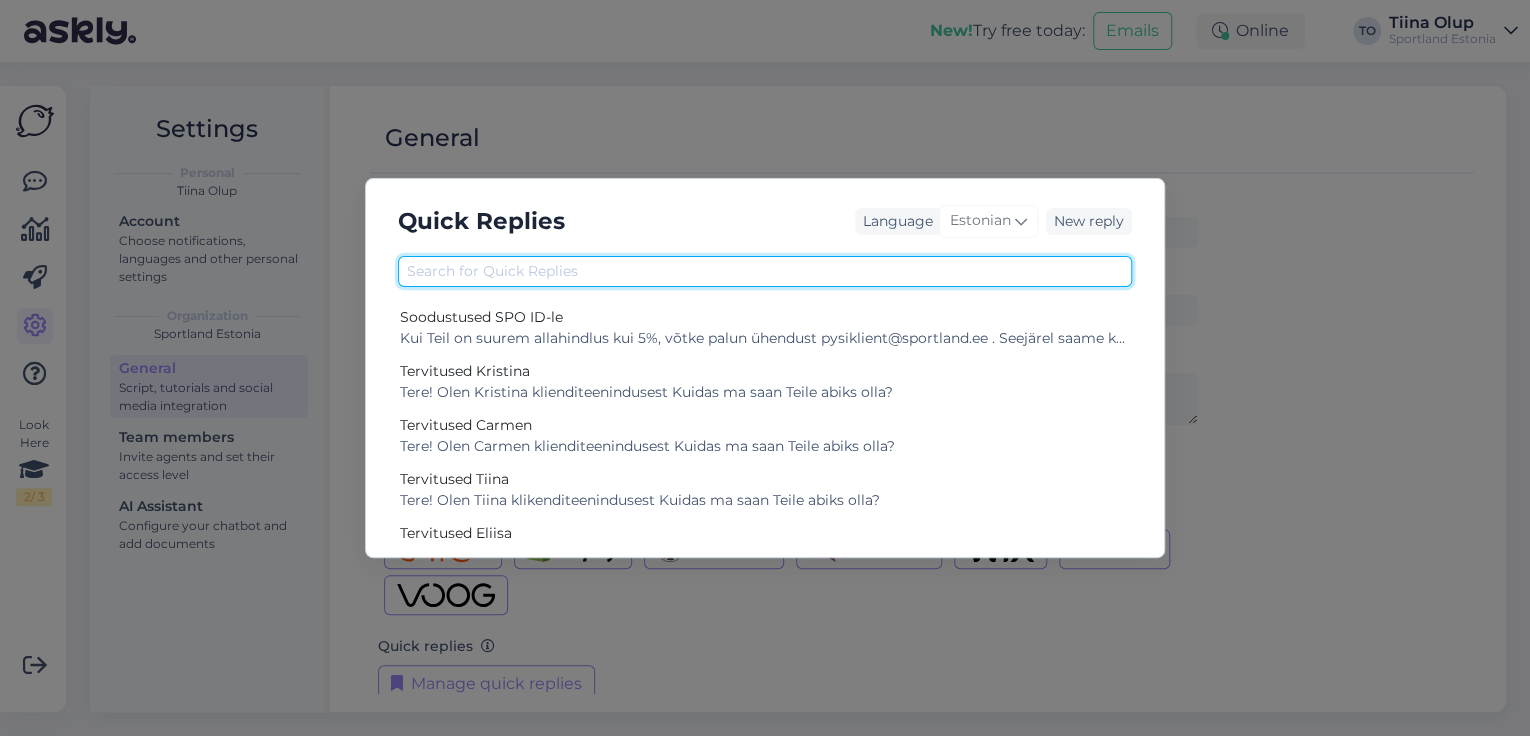 click at bounding box center (765, 271) 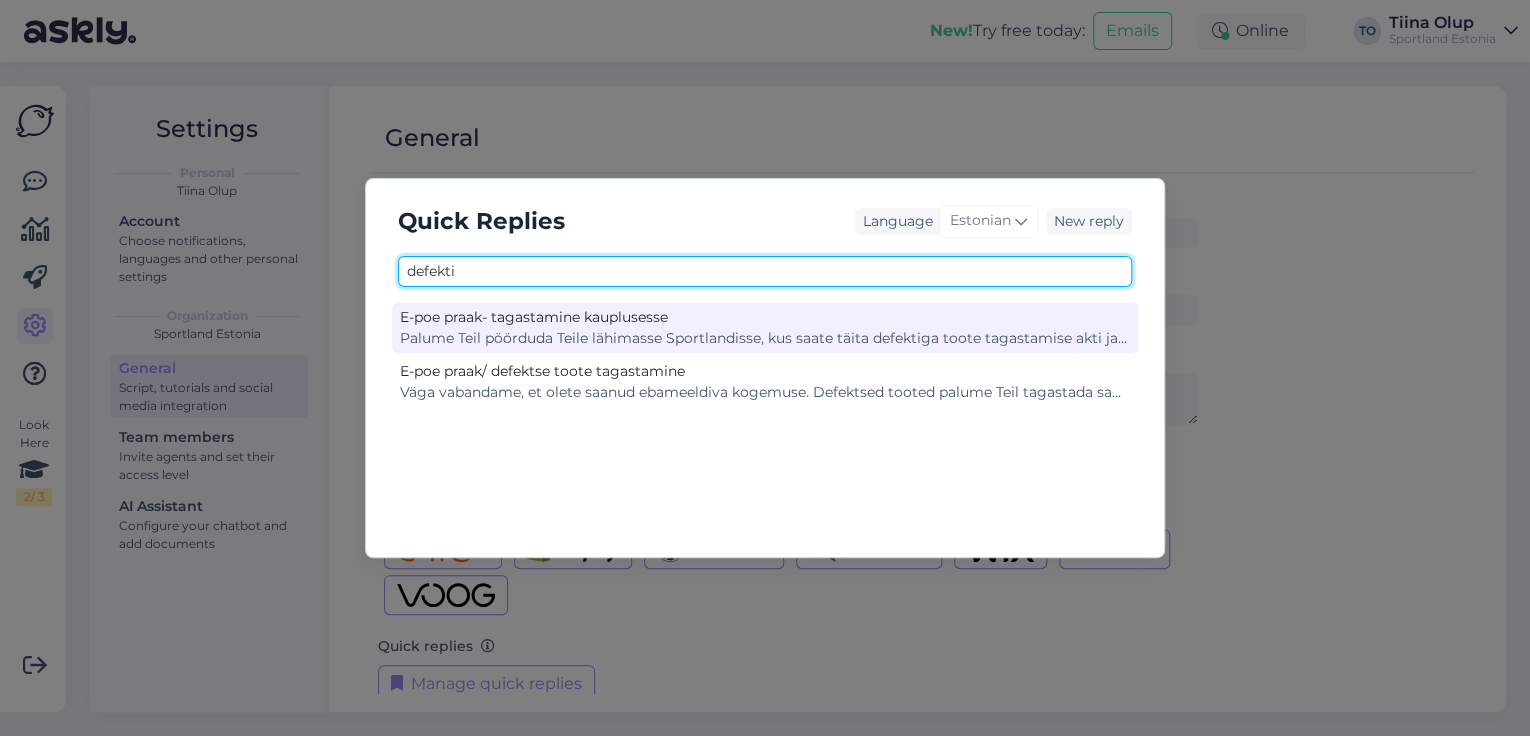 type on "defekti" 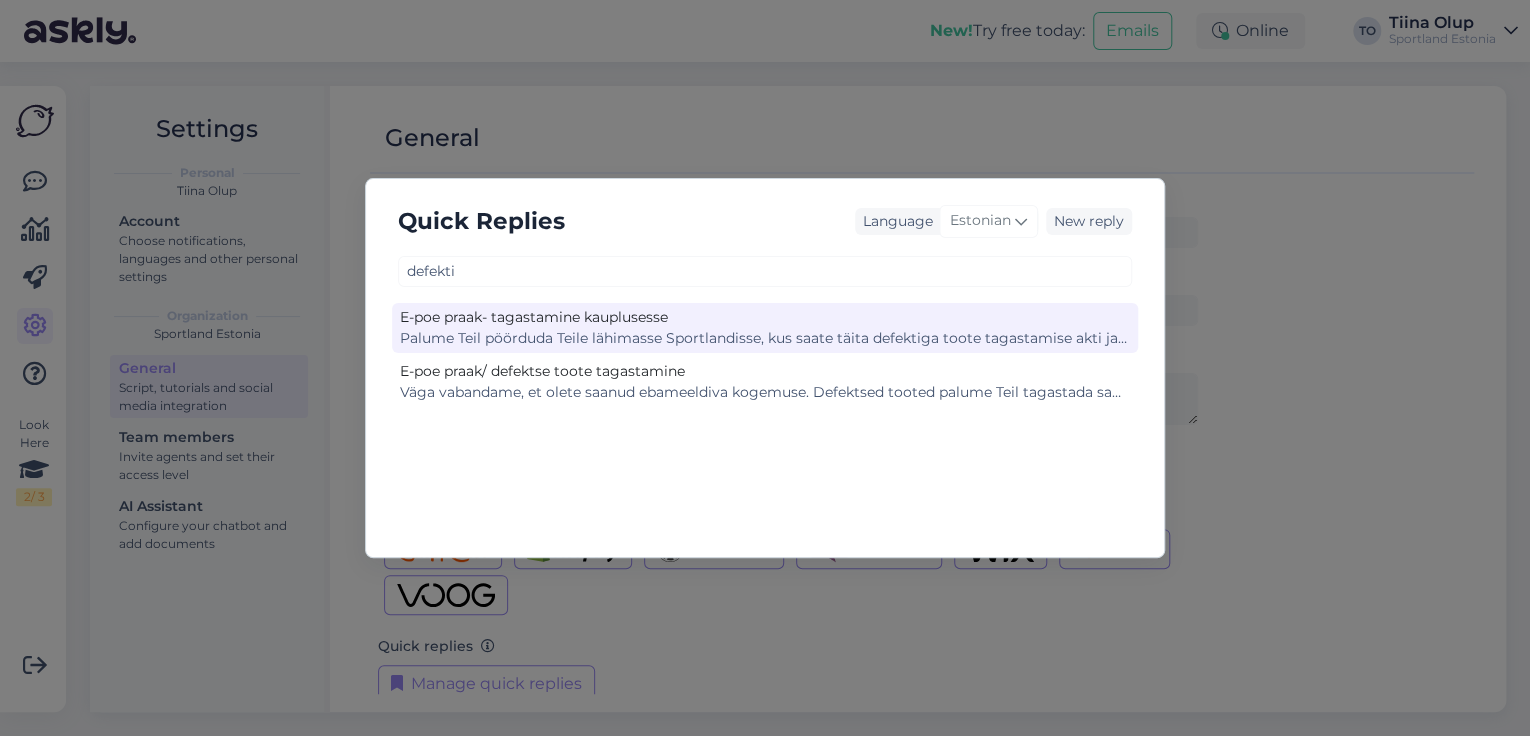 click on "Palume Teil pöörduda Teile lähimasse Sportlandisse, kus saate täita defektiga toote tagastamise akti ja esitada oma pretensiooni. Kindlasti peab kaasas olema ka tellimuse kinnitus. Tagastatud tootele teostatakse ekspertiis ning seejärel kauplus teavitab Teid hiljemalt 15 kalendripäeva jooksul pretensiooni võimalikust lahendusest." at bounding box center [765, 338] 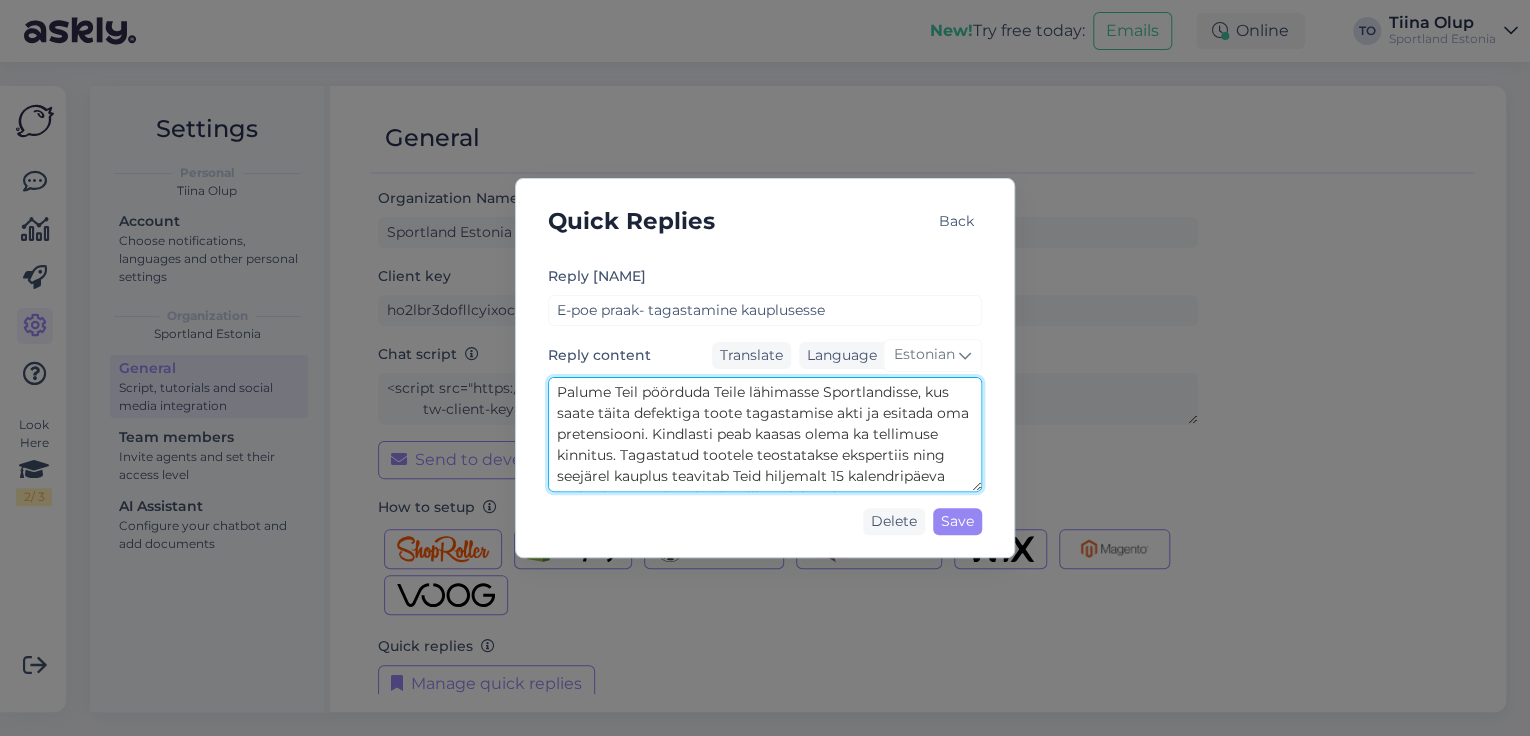 scroll, scrollTop: 42, scrollLeft: 0, axis: vertical 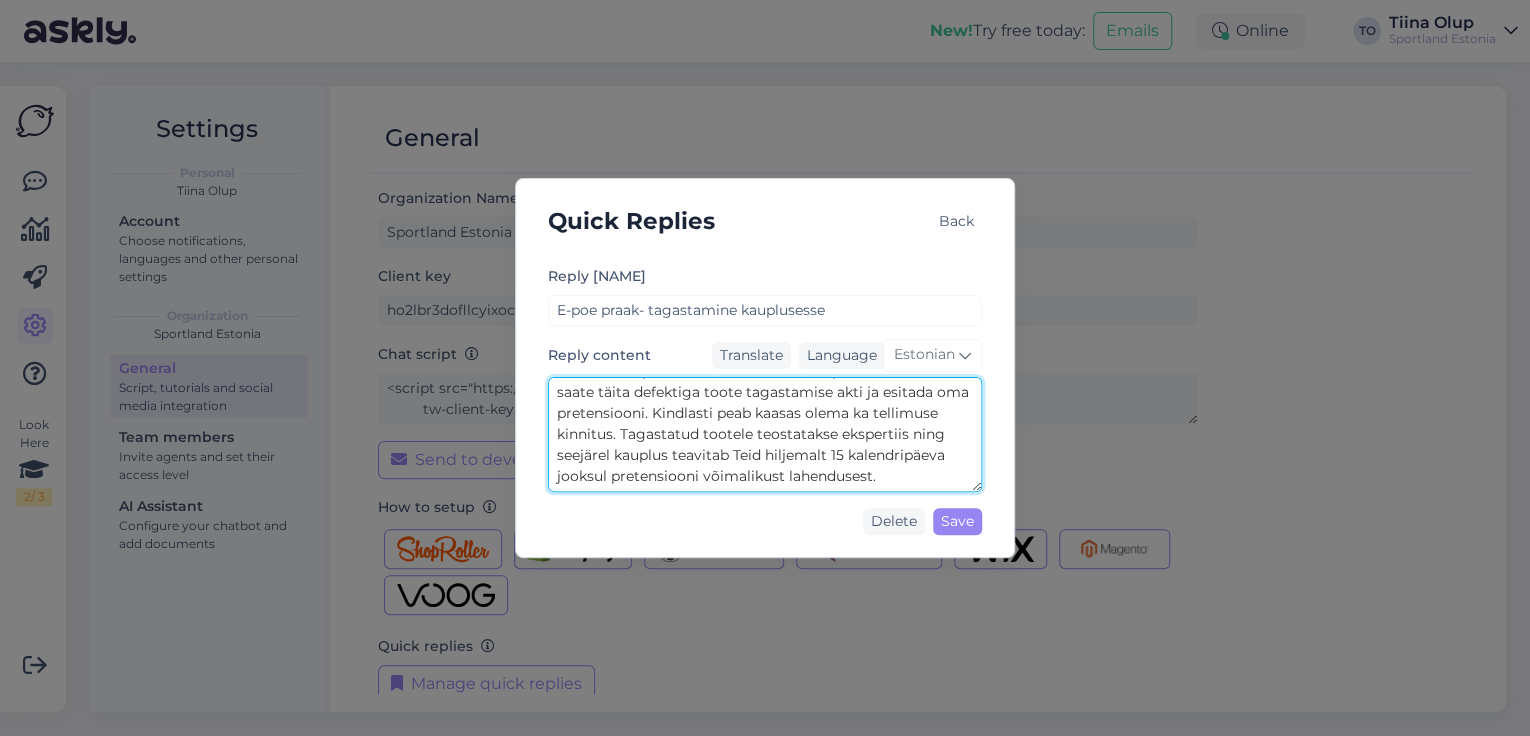 drag, startPoint x: 555, startPoint y: 393, endPoint x: 949, endPoint y: 493, distance: 406.4923 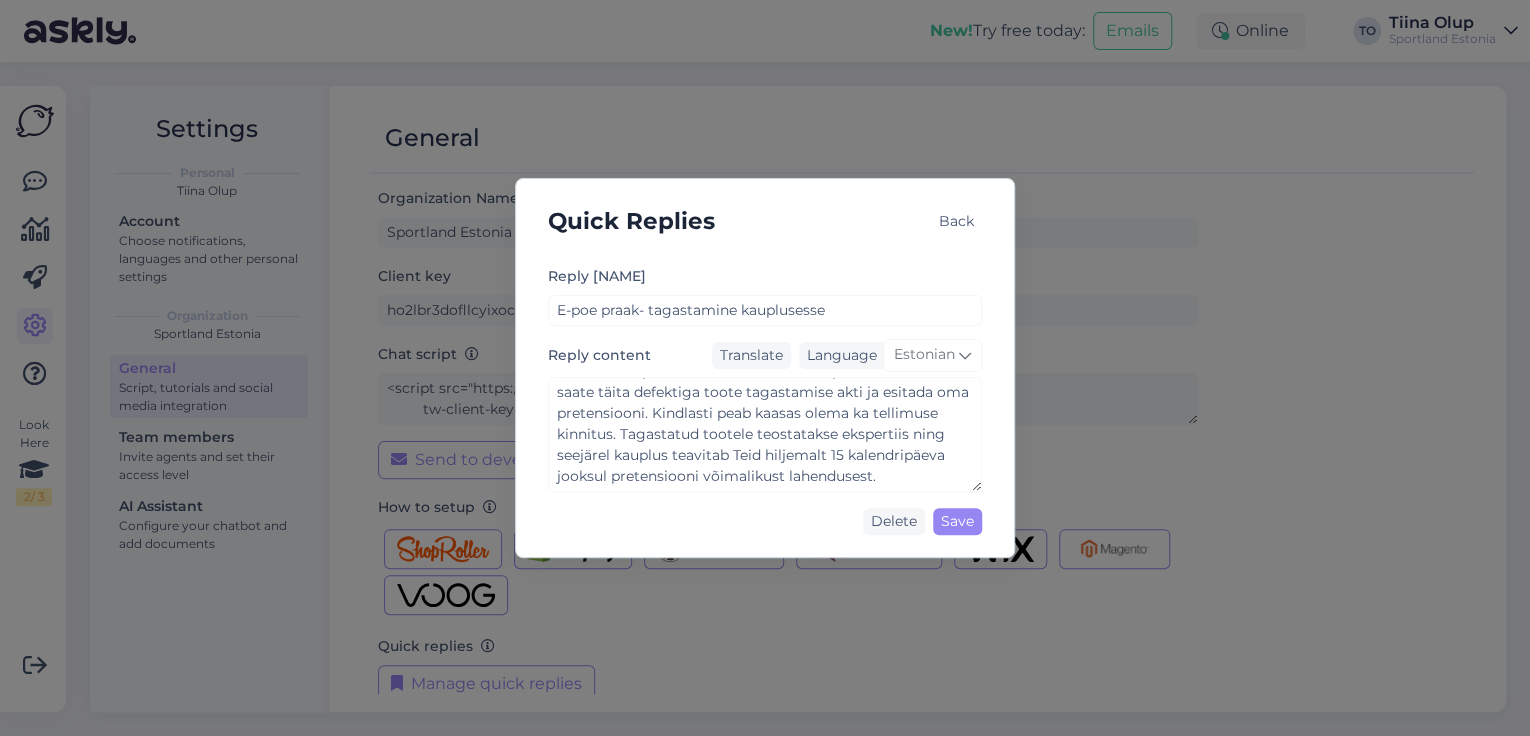 click on "Back" at bounding box center [956, 221] 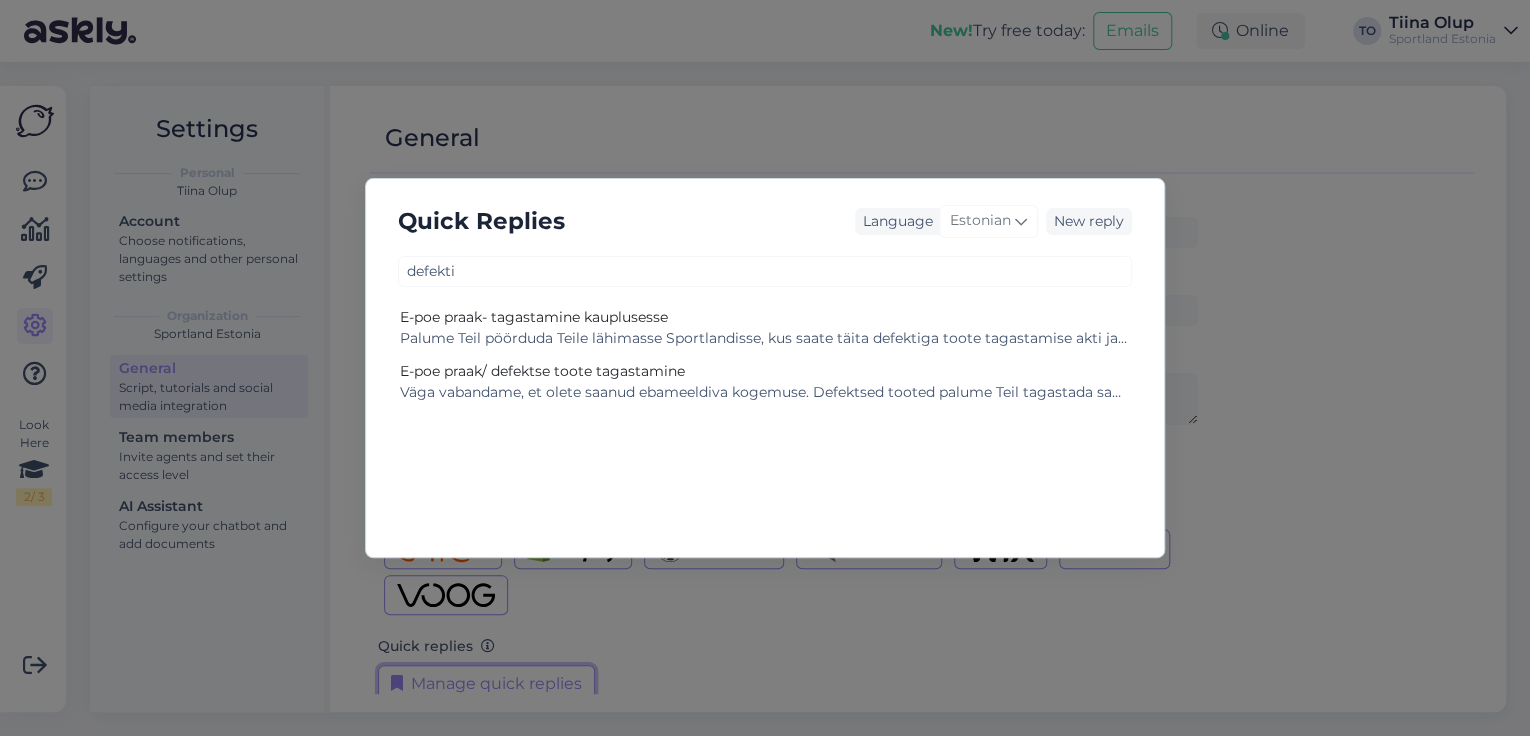type 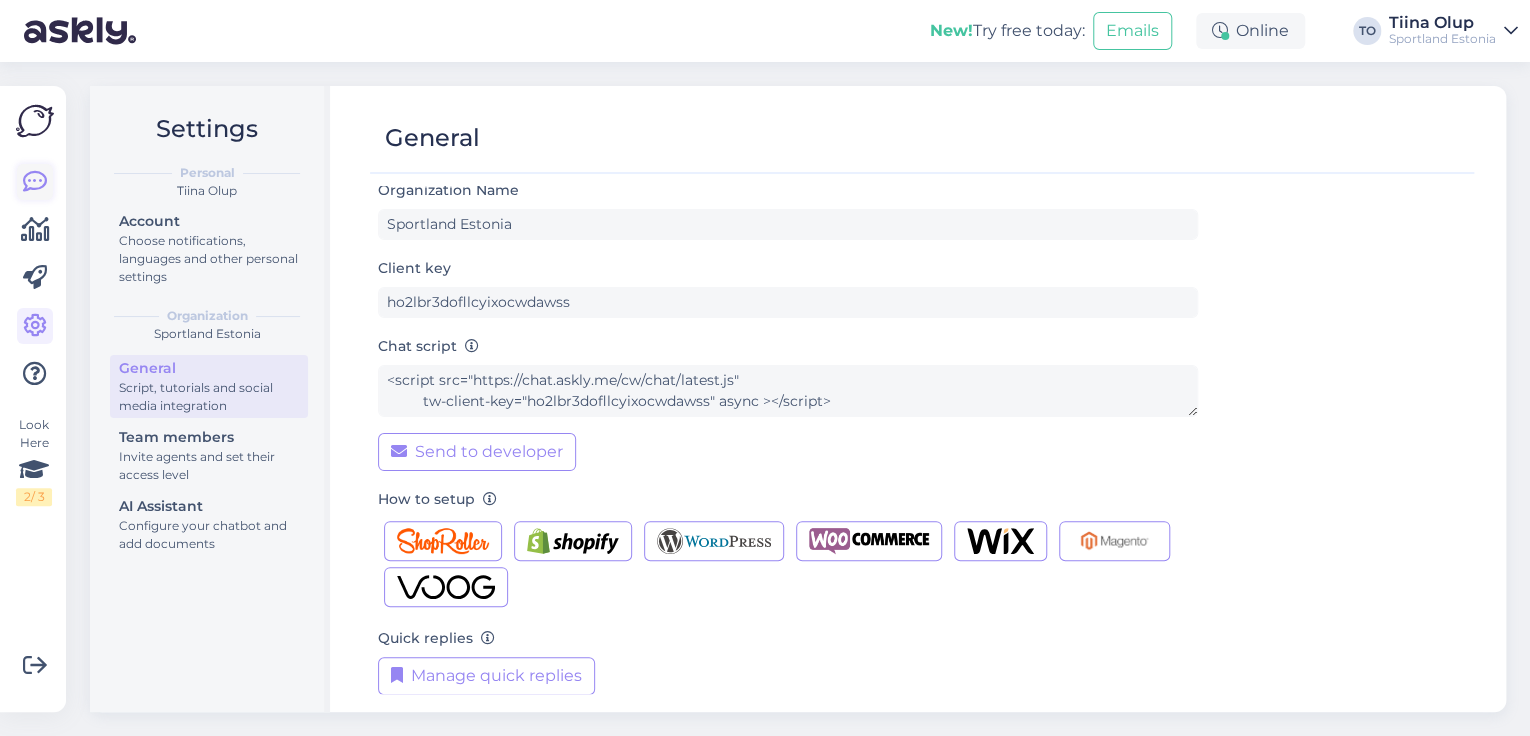 click at bounding box center [35, 182] 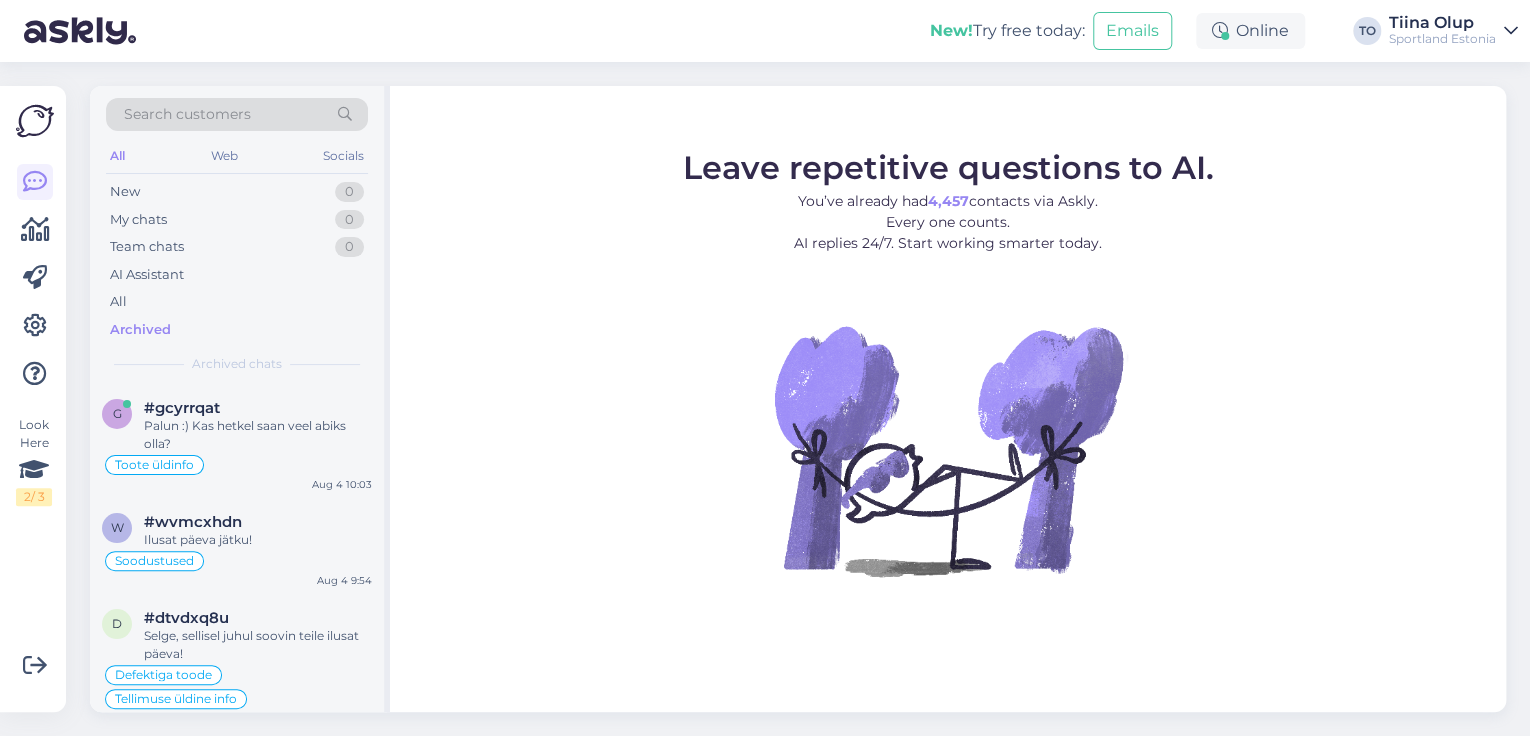 click on "Sportland Estonia" at bounding box center [1442, 39] 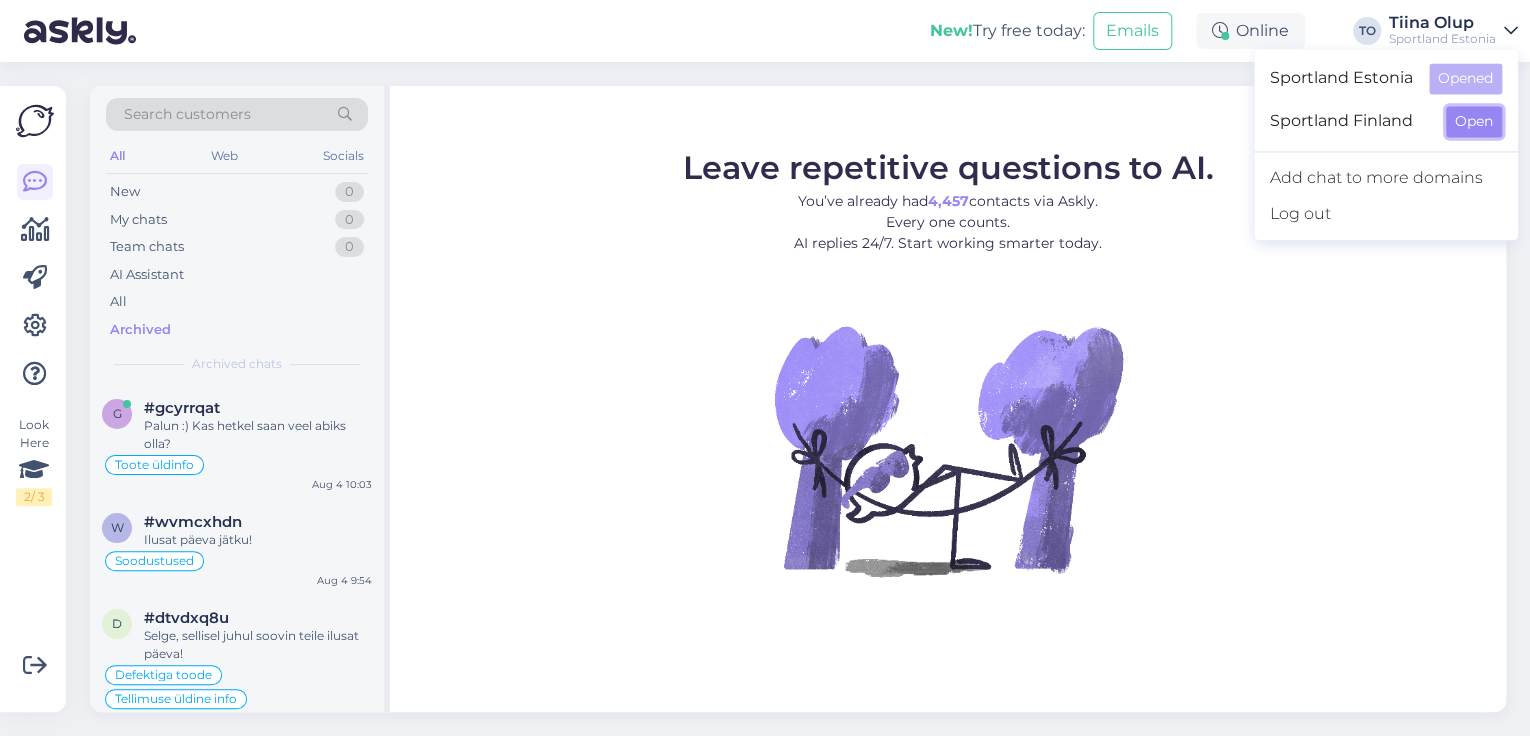 click on "Open" at bounding box center [1474, 121] 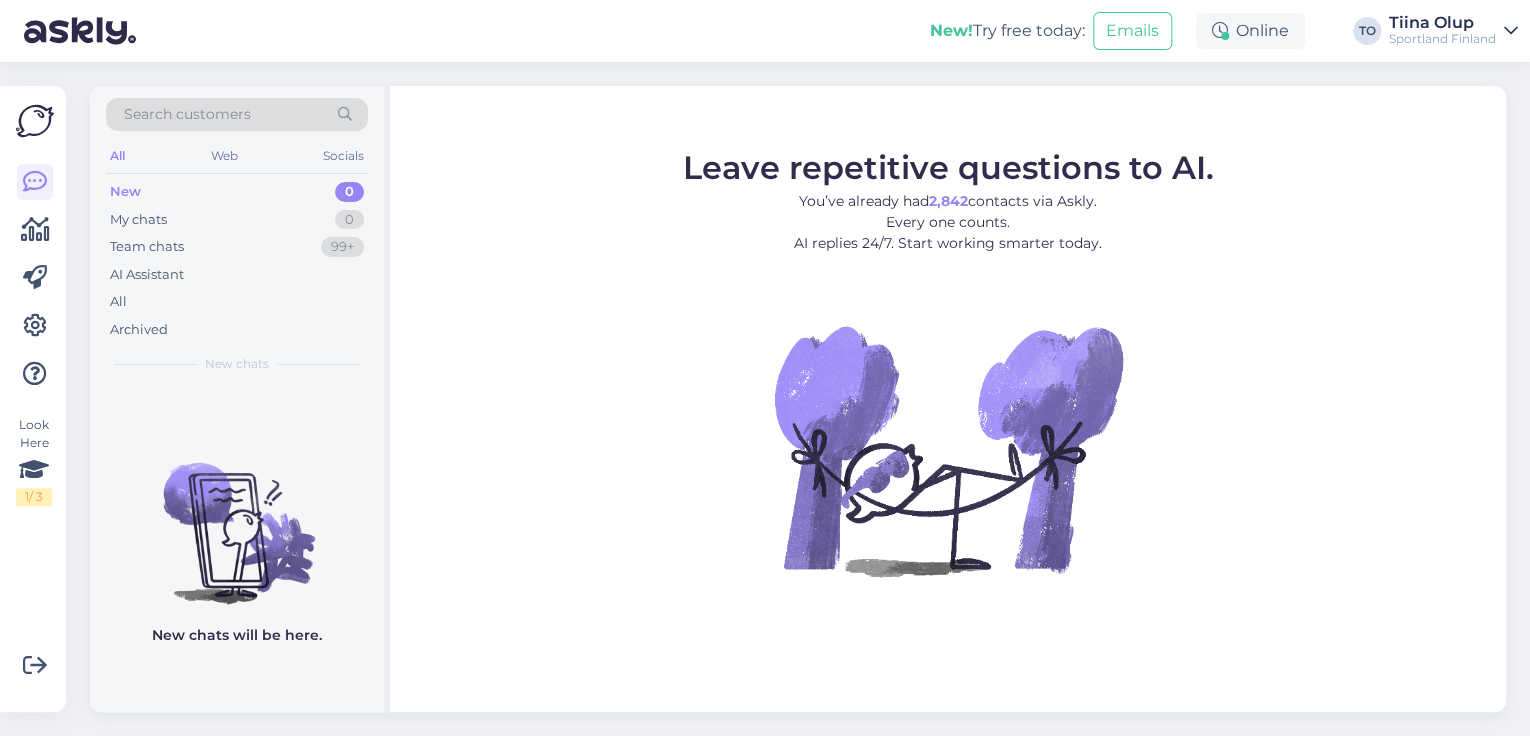 click on "Sportland Finland" at bounding box center (1442, 39) 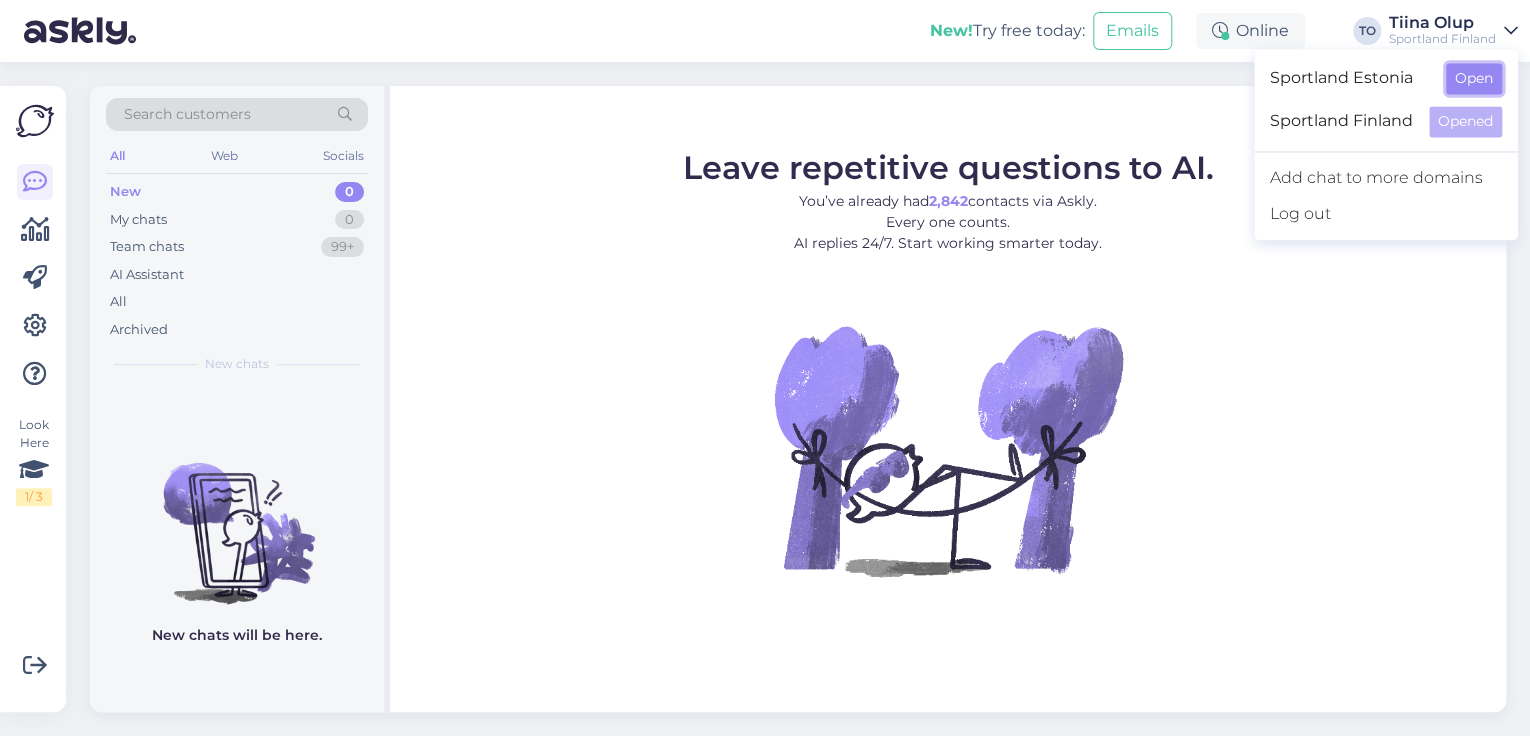 click on "Open" at bounding box center [1474, 78] 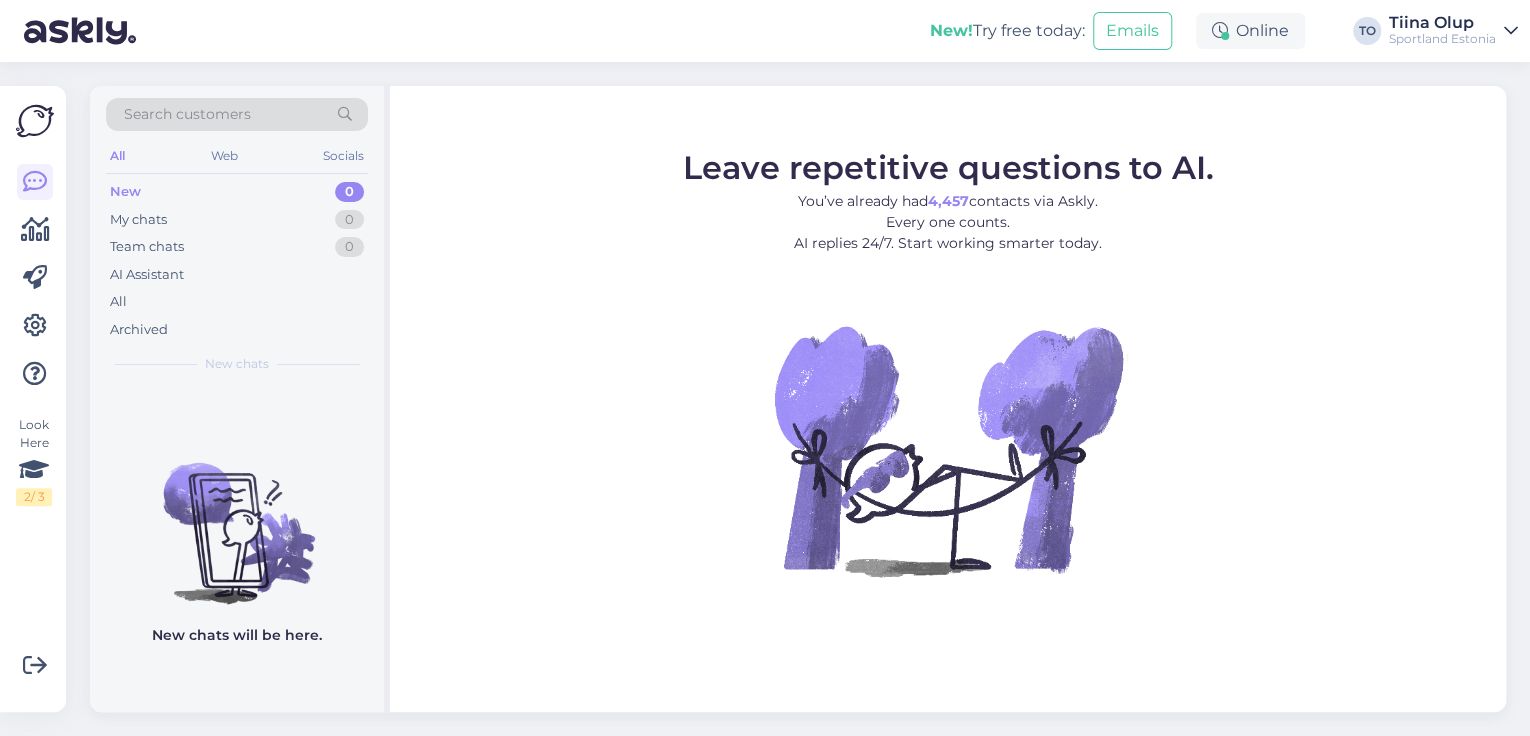 click on "Tiina Olup" at bounding box center [1442, 23] 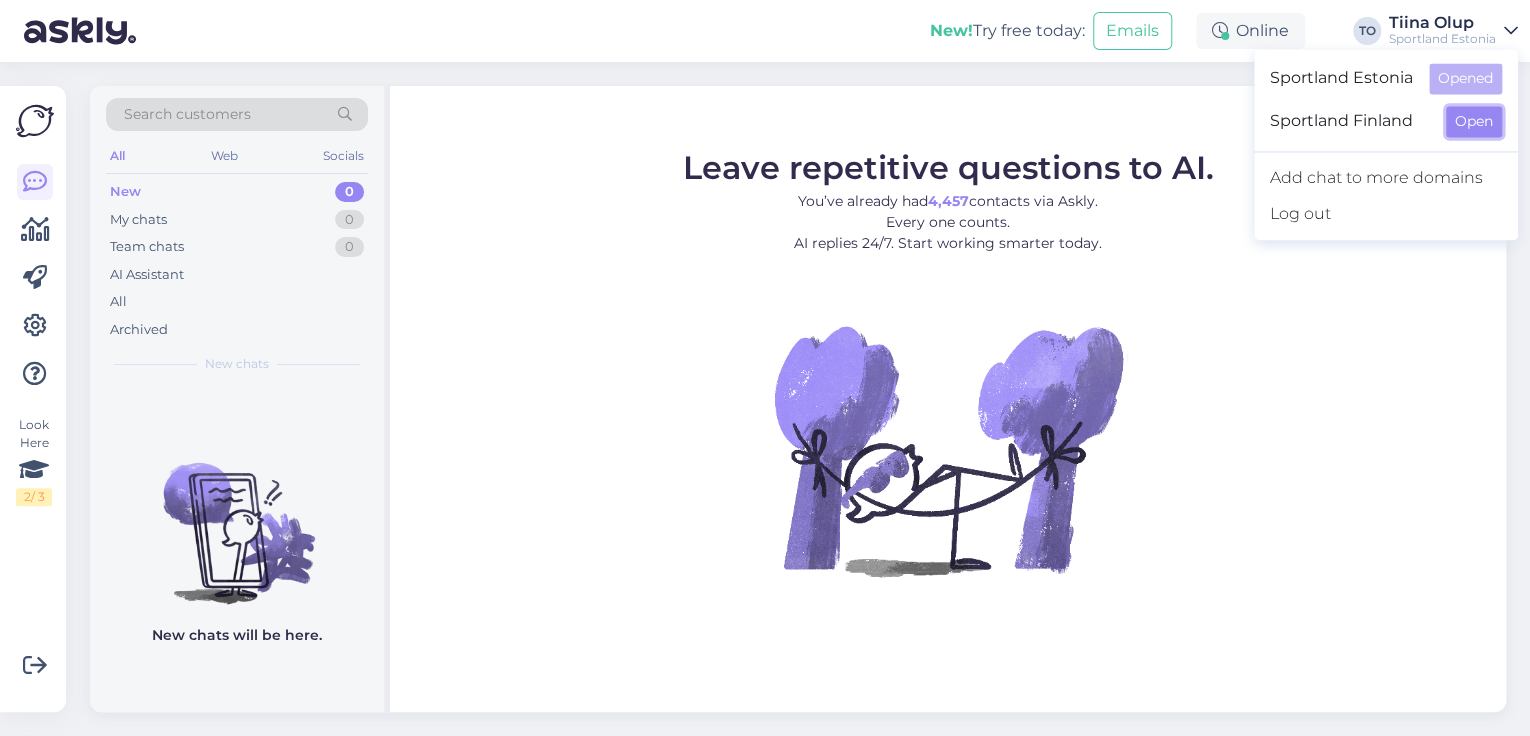 click on "Open" at bounding box center (1474, 121) 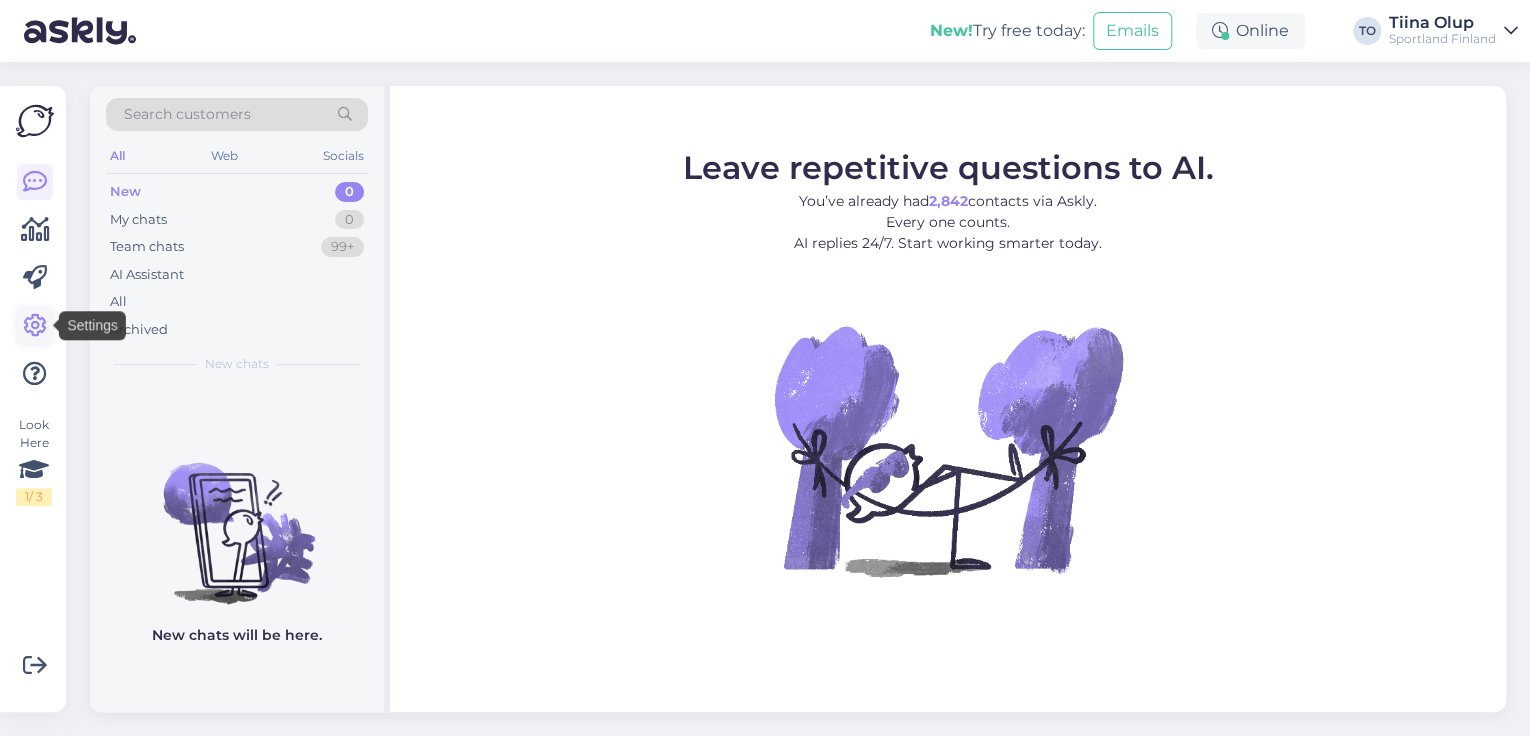 click at bounding box center (35, 326) 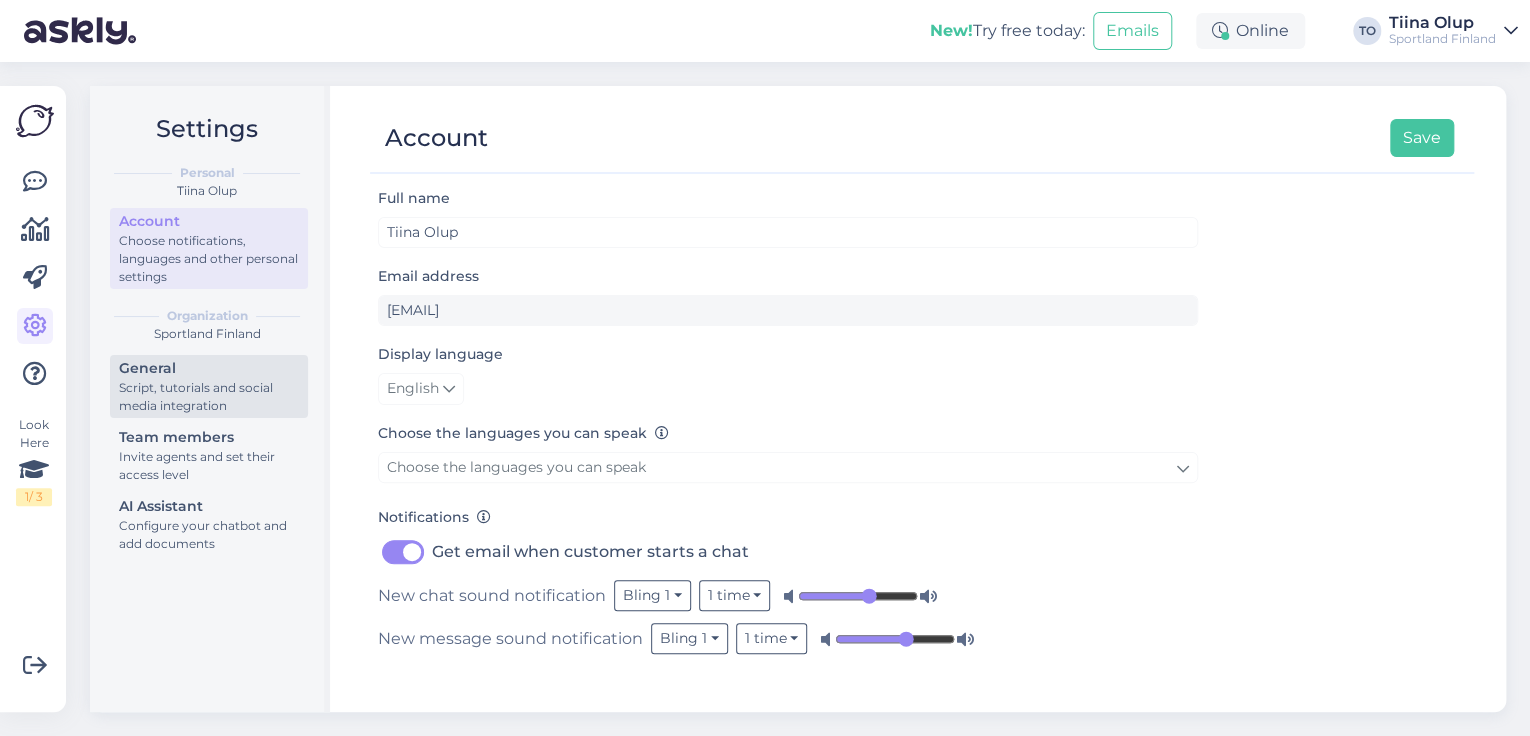 click on "Script, tutorials and social media integration" at bounding box center [209, 397] 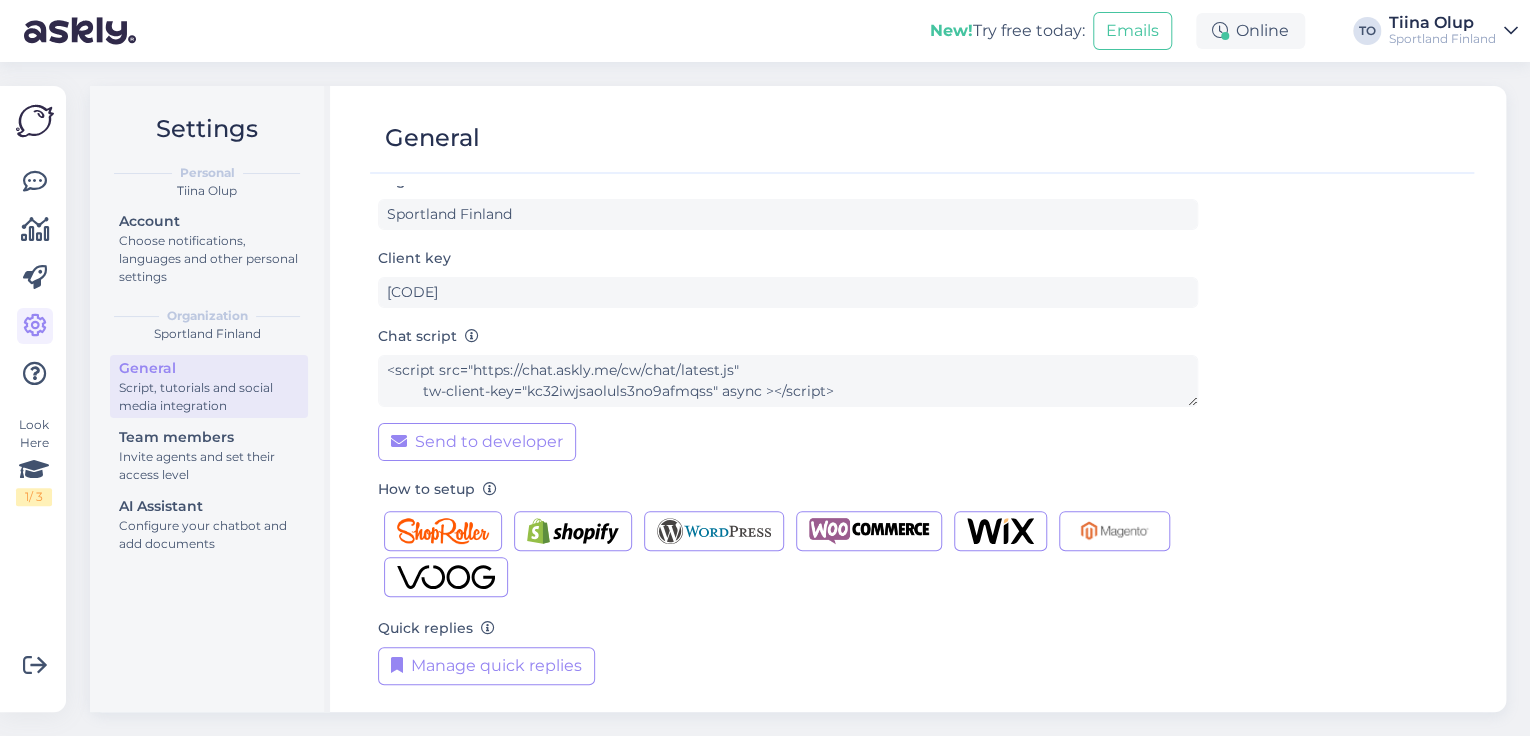 scroll, scrollTop: 24, scrollLeft: 0, axis: vertical 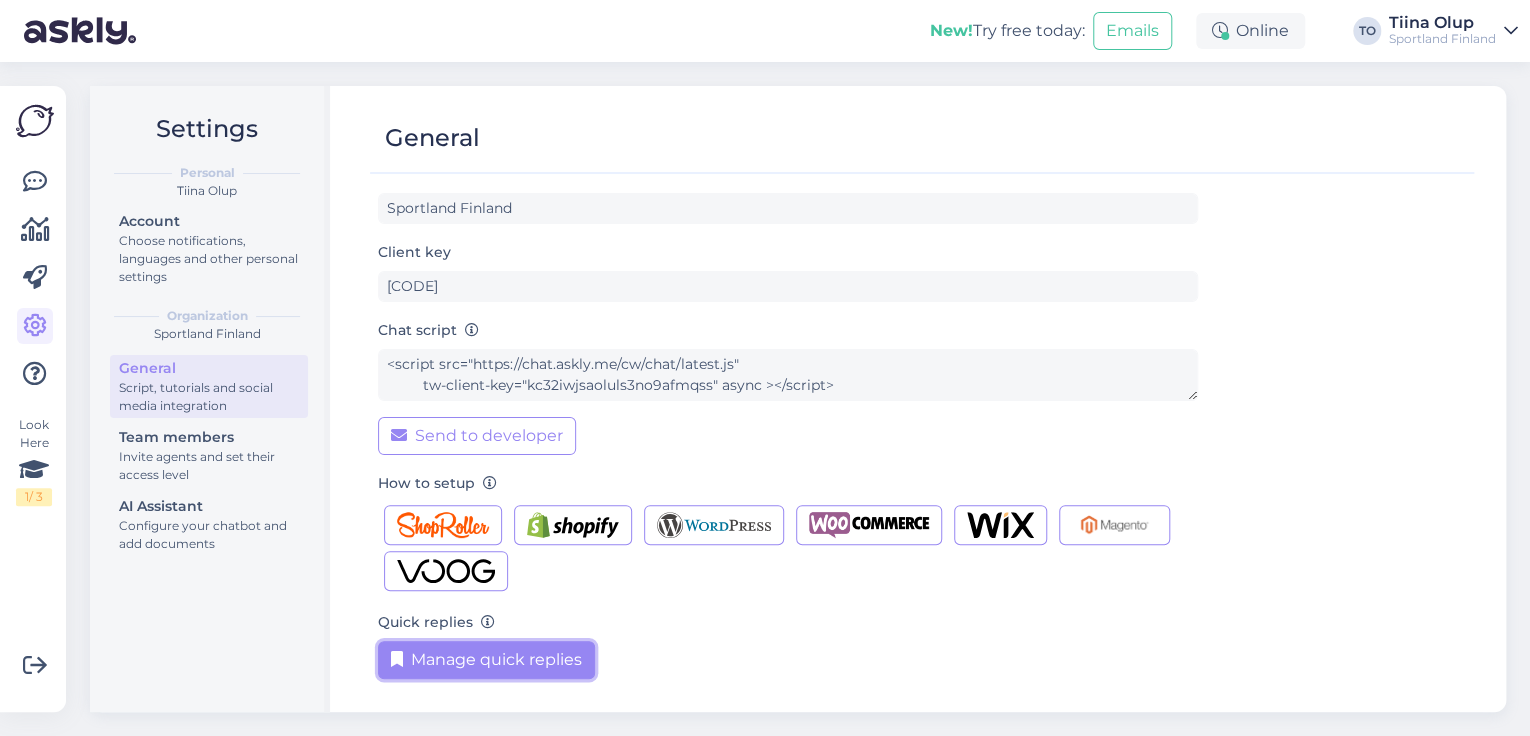 click on "Manage quick replies" at bounding box center (486, 660) 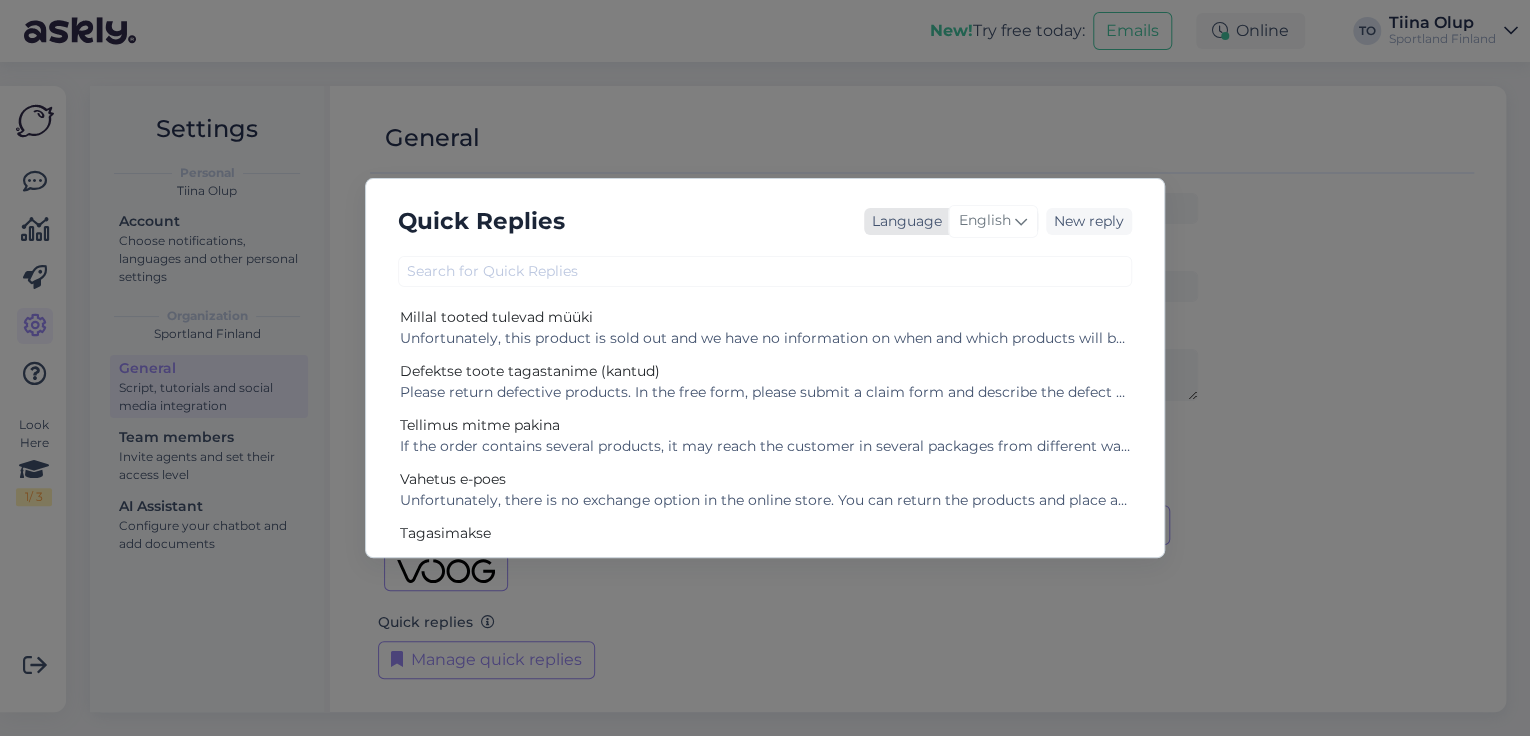 click on "English" at bounding box center (985, 221) 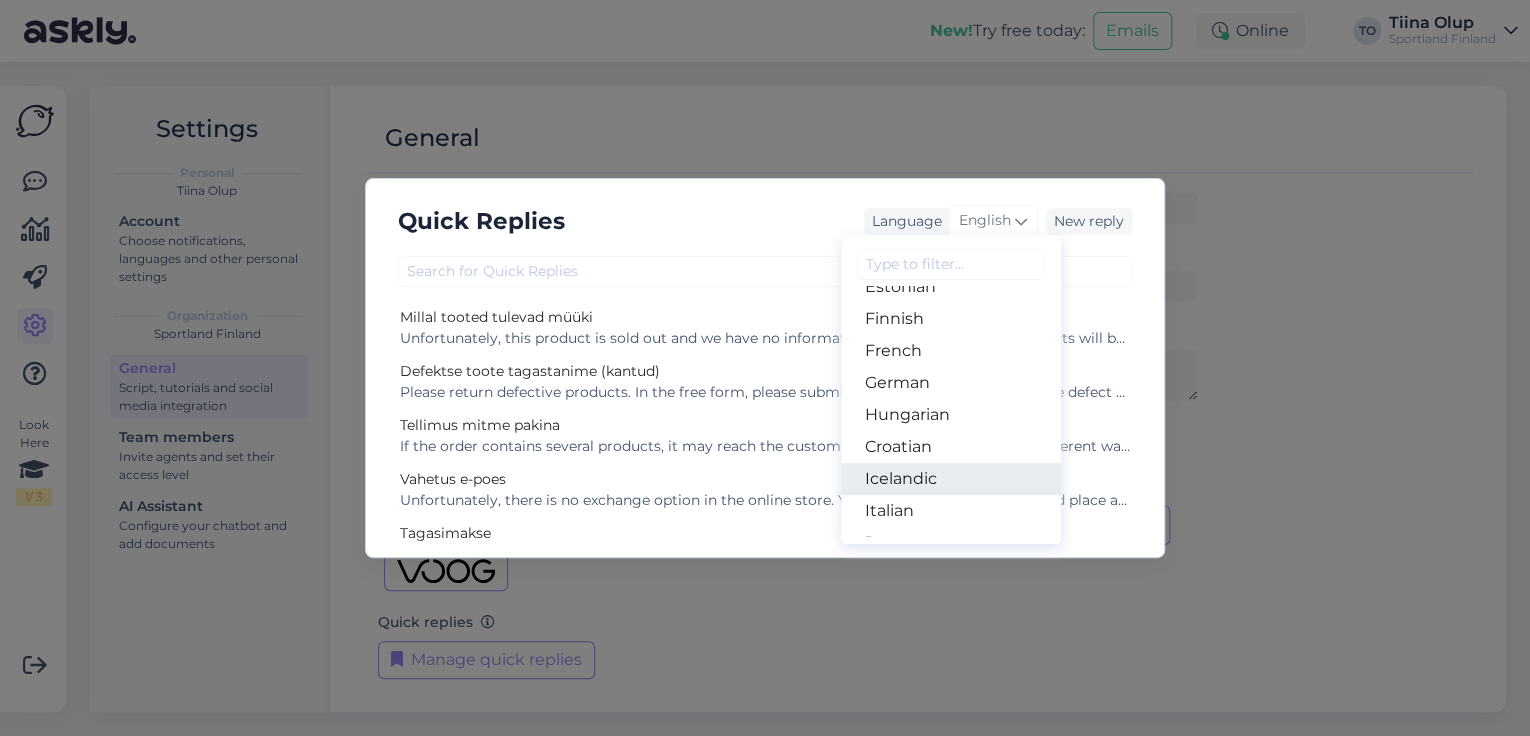 scroll, scrollTop: 160, scrollLeft: 0, axis: vertical 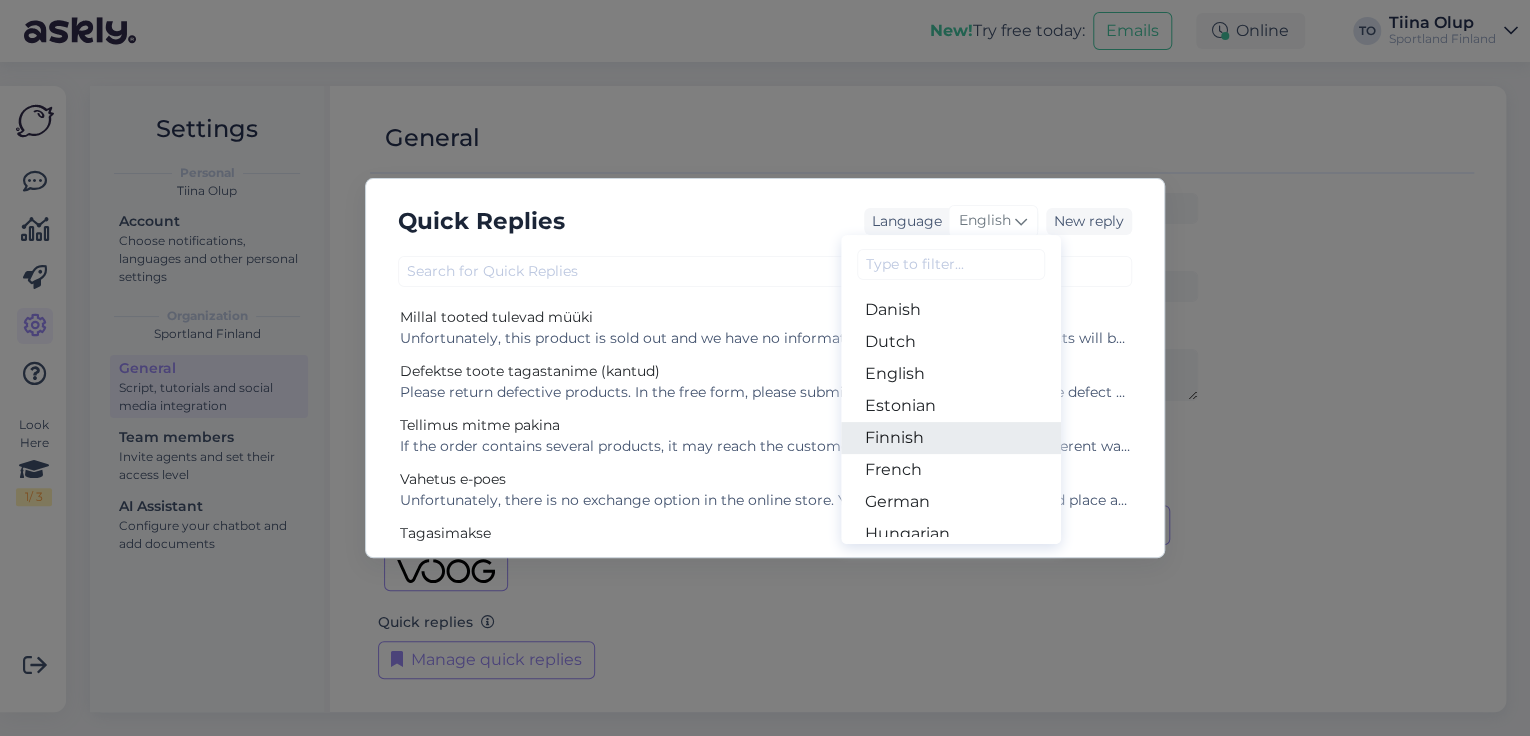 click on "Finnish" at bounding box center [951, 438] 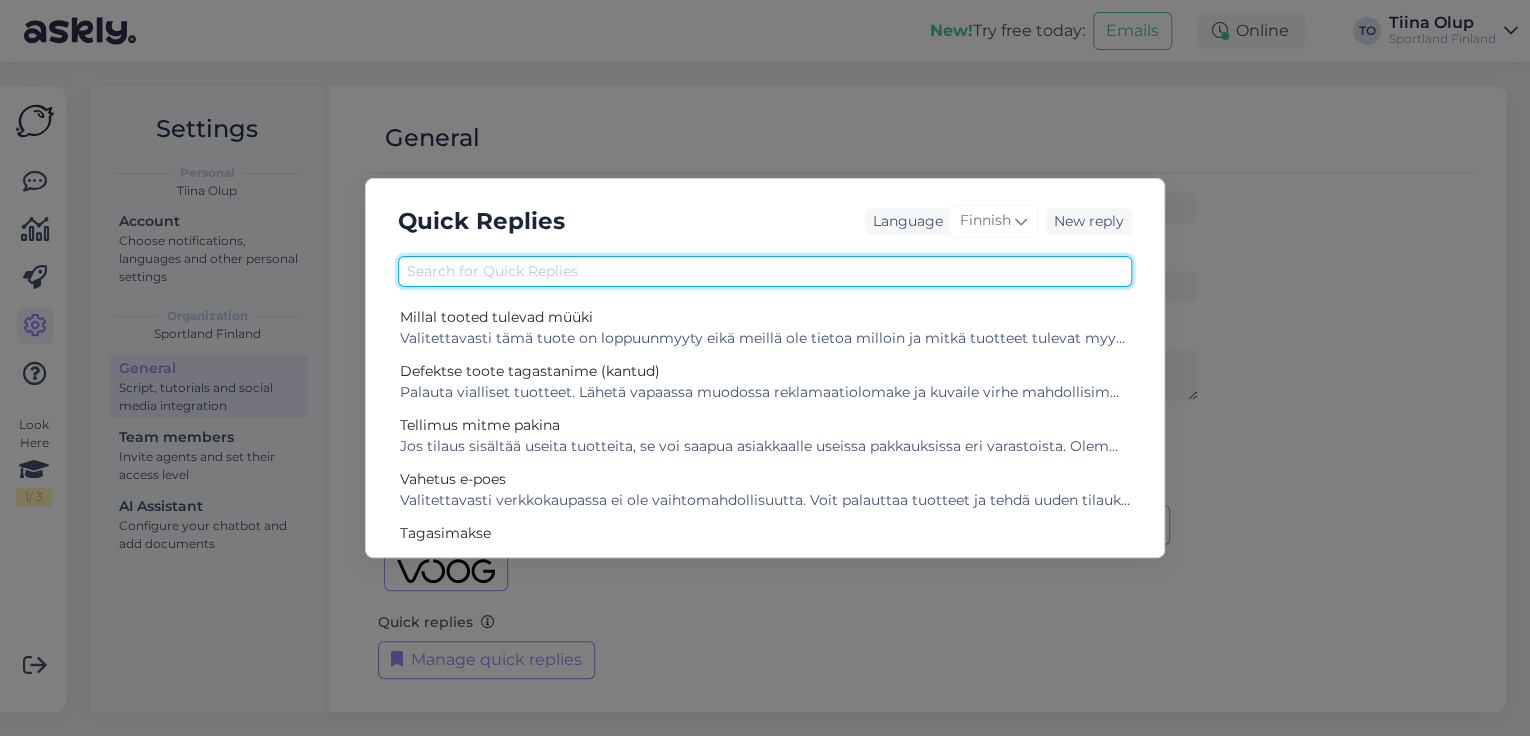 click at bounding box center [765, 271] 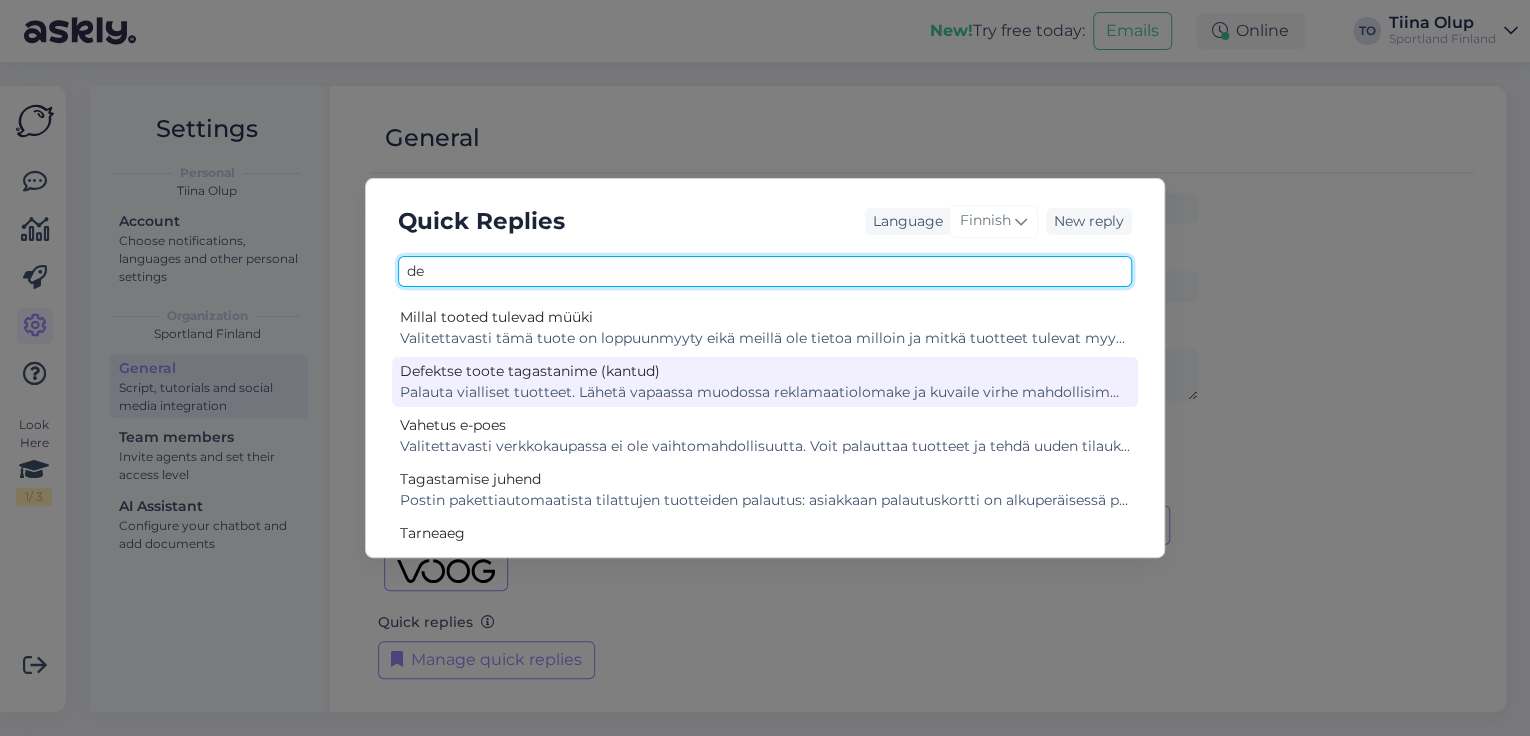 type on "de" 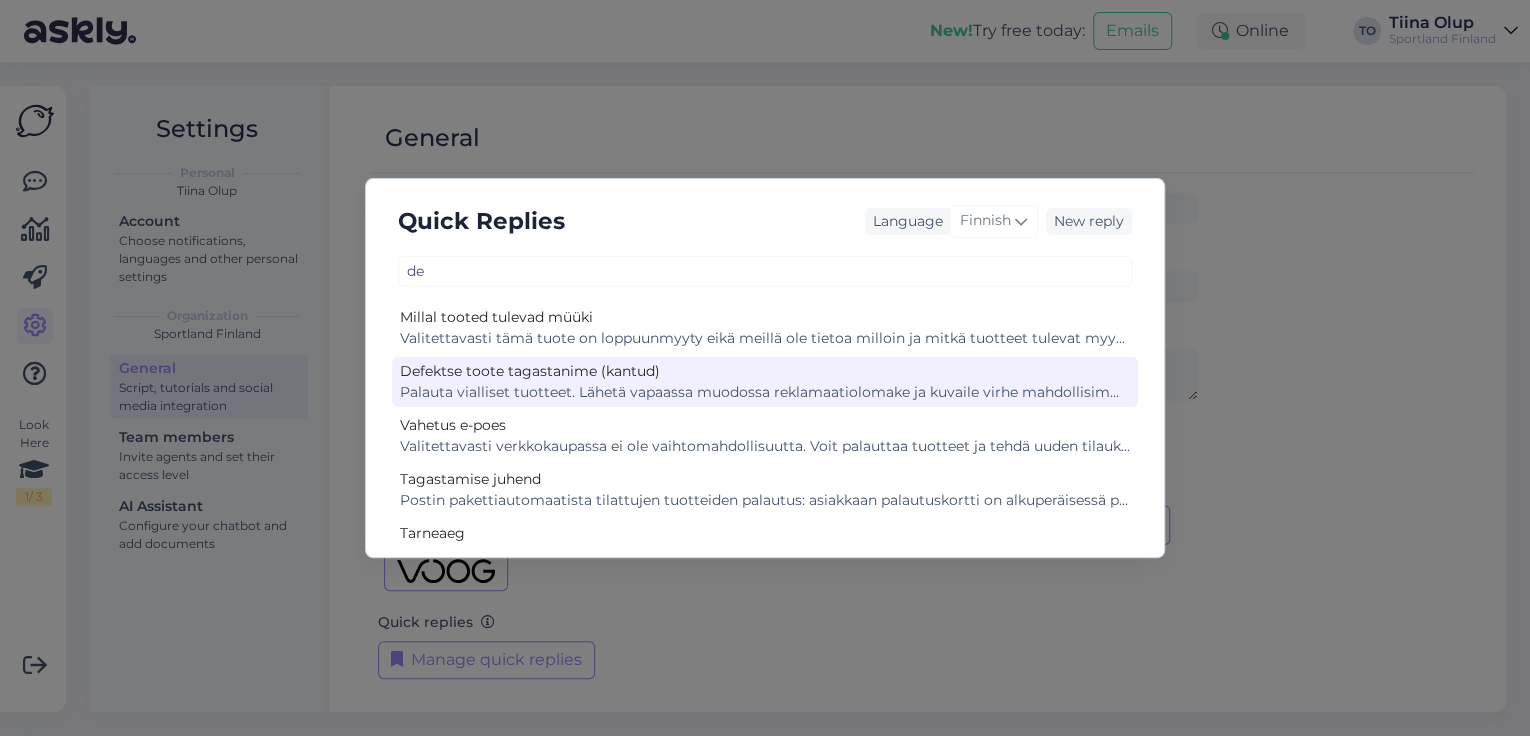 click on "Defektse toote tagastanime (kantud)" at bounding box center (765, 371) 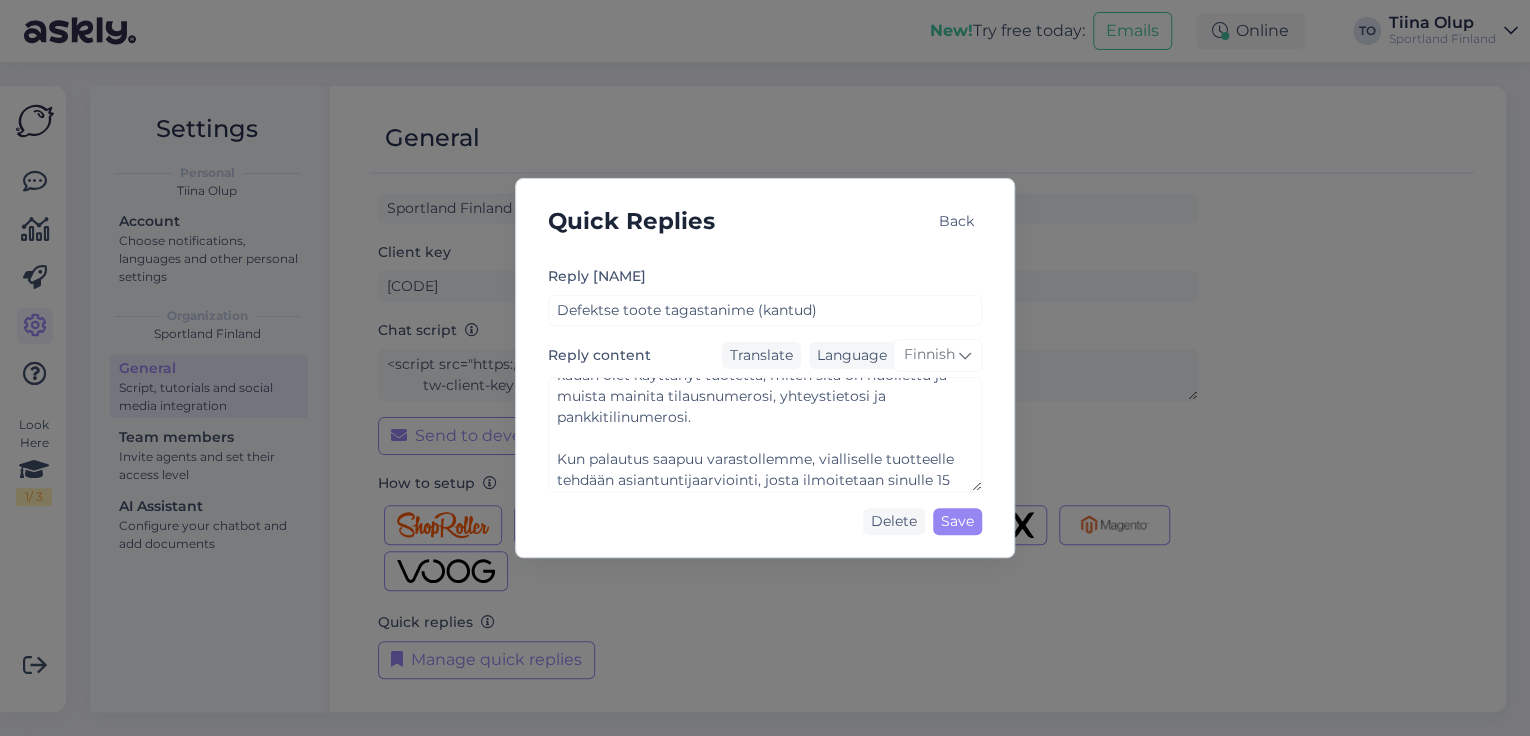 scroll, scrollTop: 0, scrollLeft: 0, axis: both 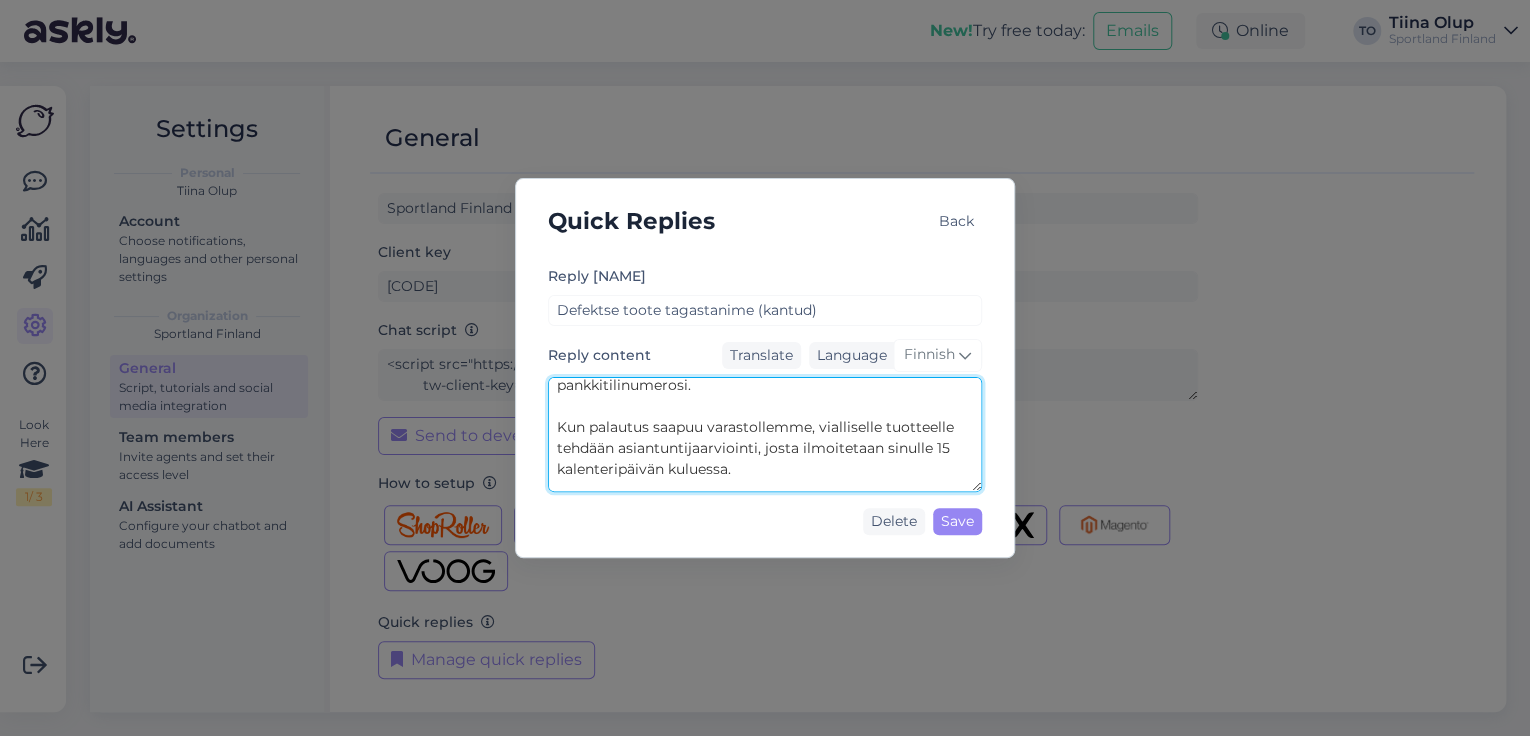 drag, startPoint x: 556, startPoint y: 390, endPoint x: 856, endPoint y: 408, distance: 300.53952 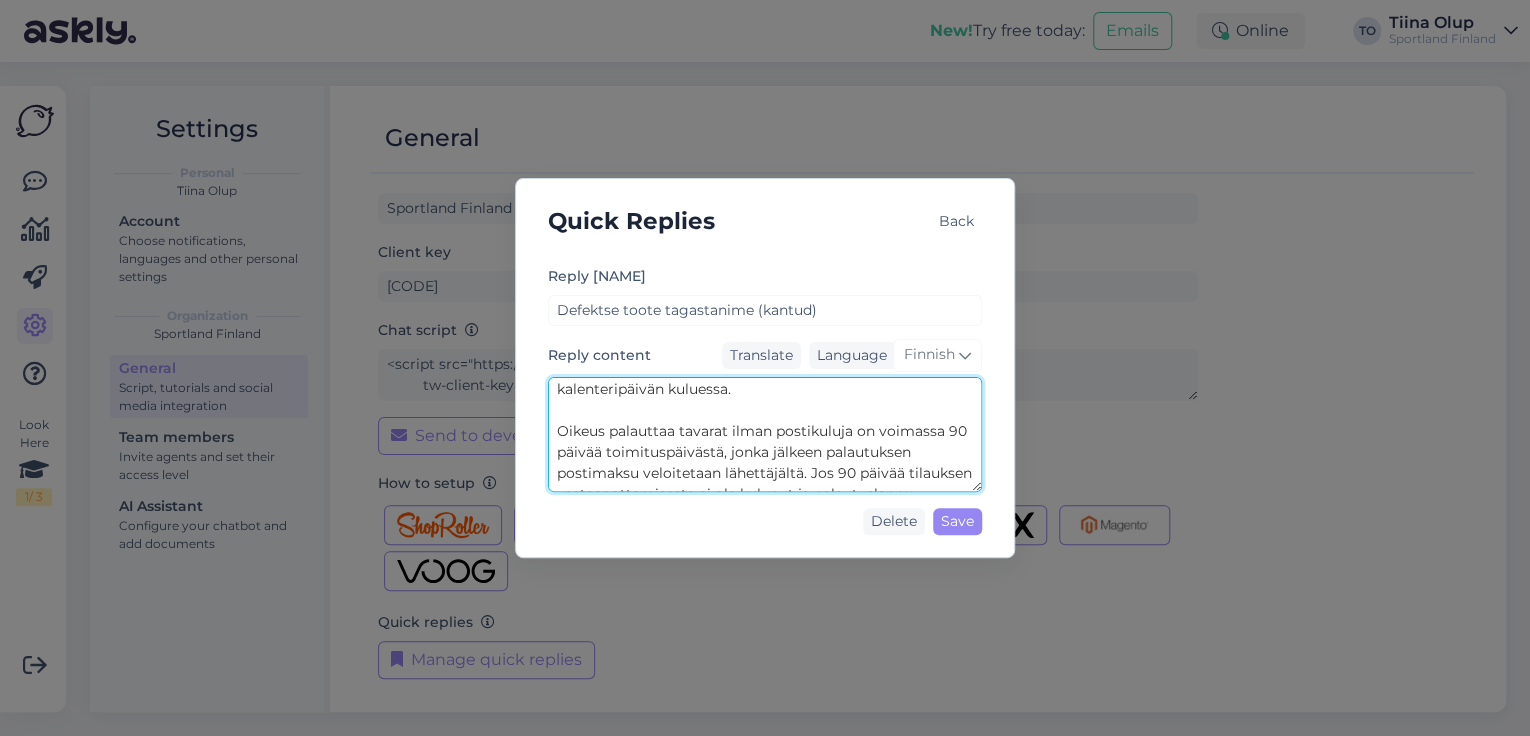 scroll, scrollTop: 112, scrollLeft: 0, axis: vertical 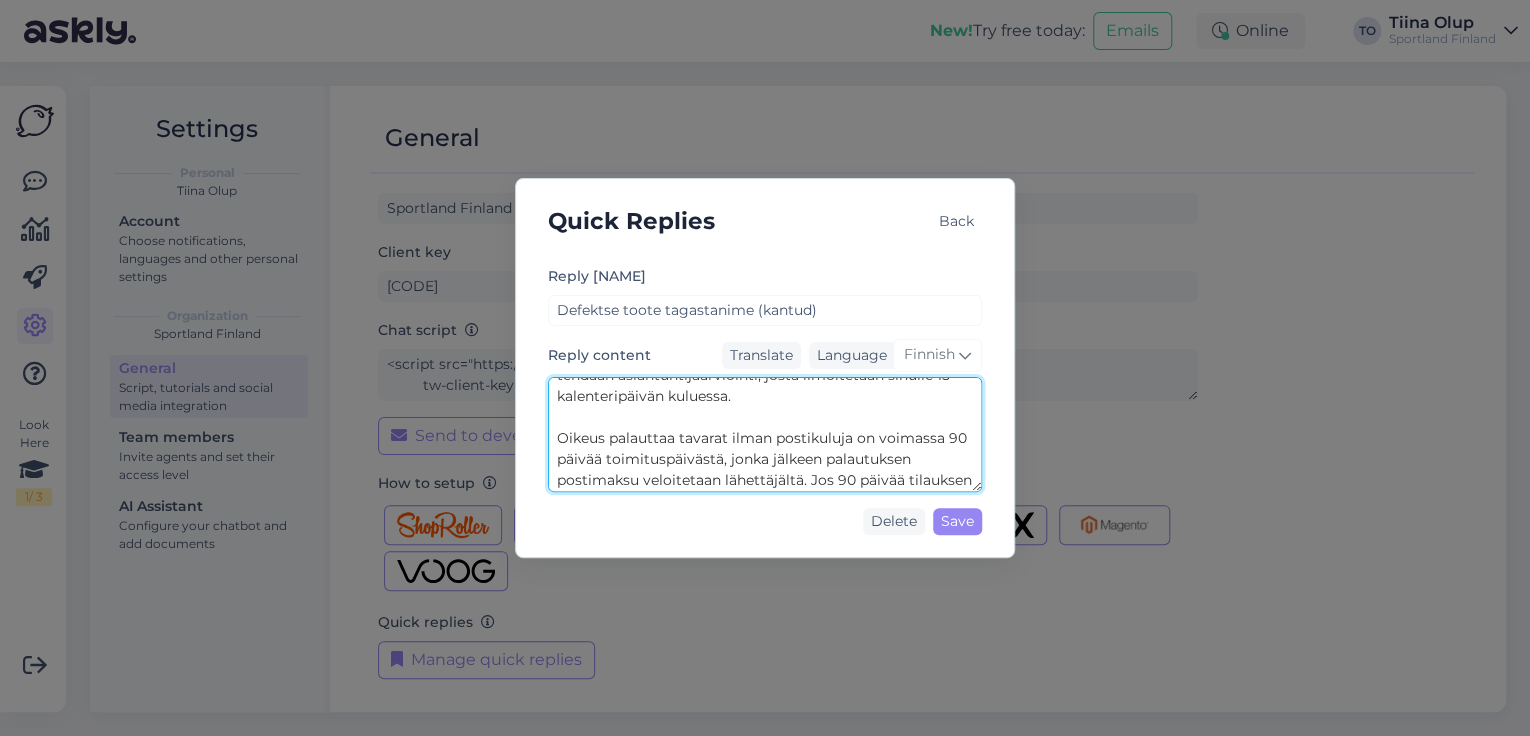 drag, startPoint x: 554, startPoint y: 423, endPoint x: 784, endPoint y: 398, distance: 231.3547 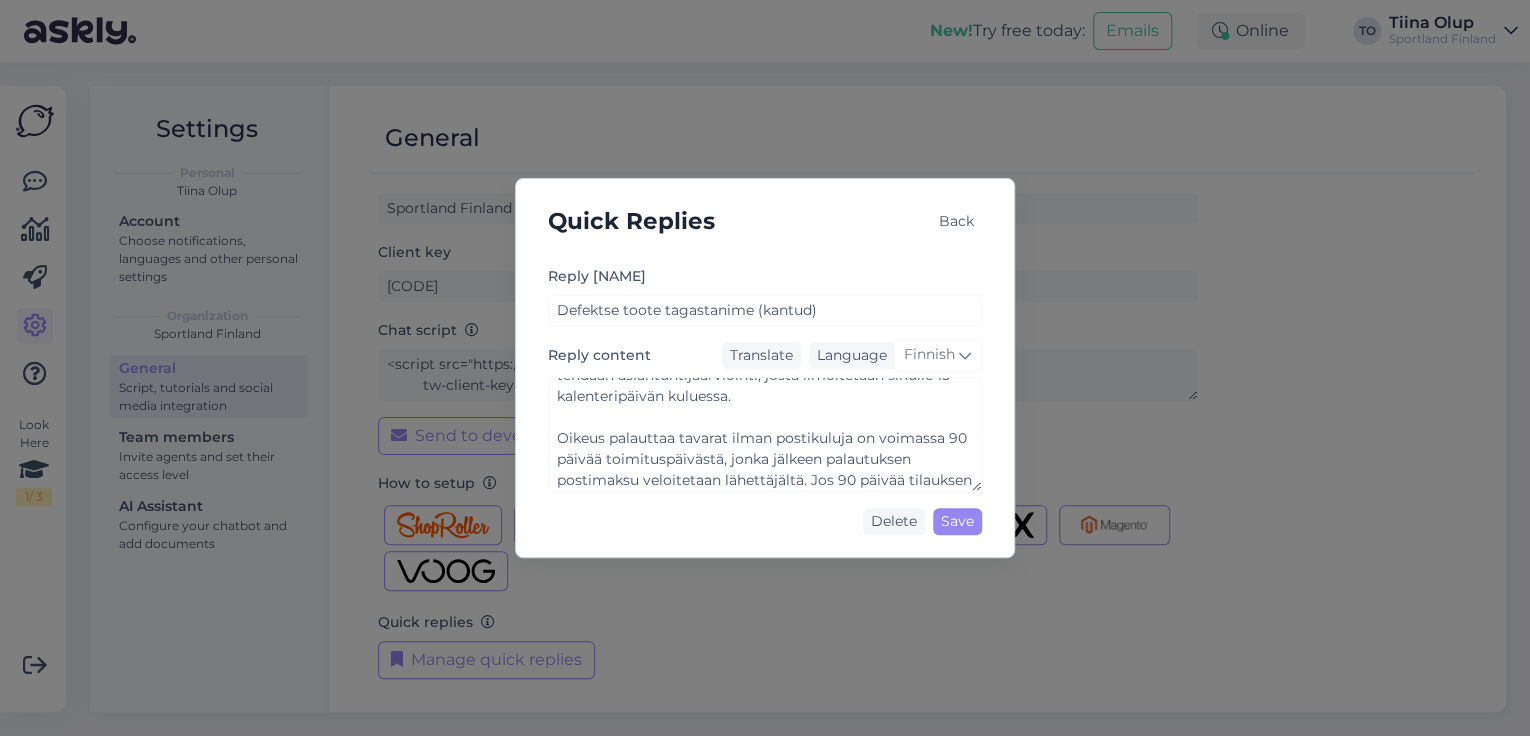 click on "Back" at bounding box center (956, 221) 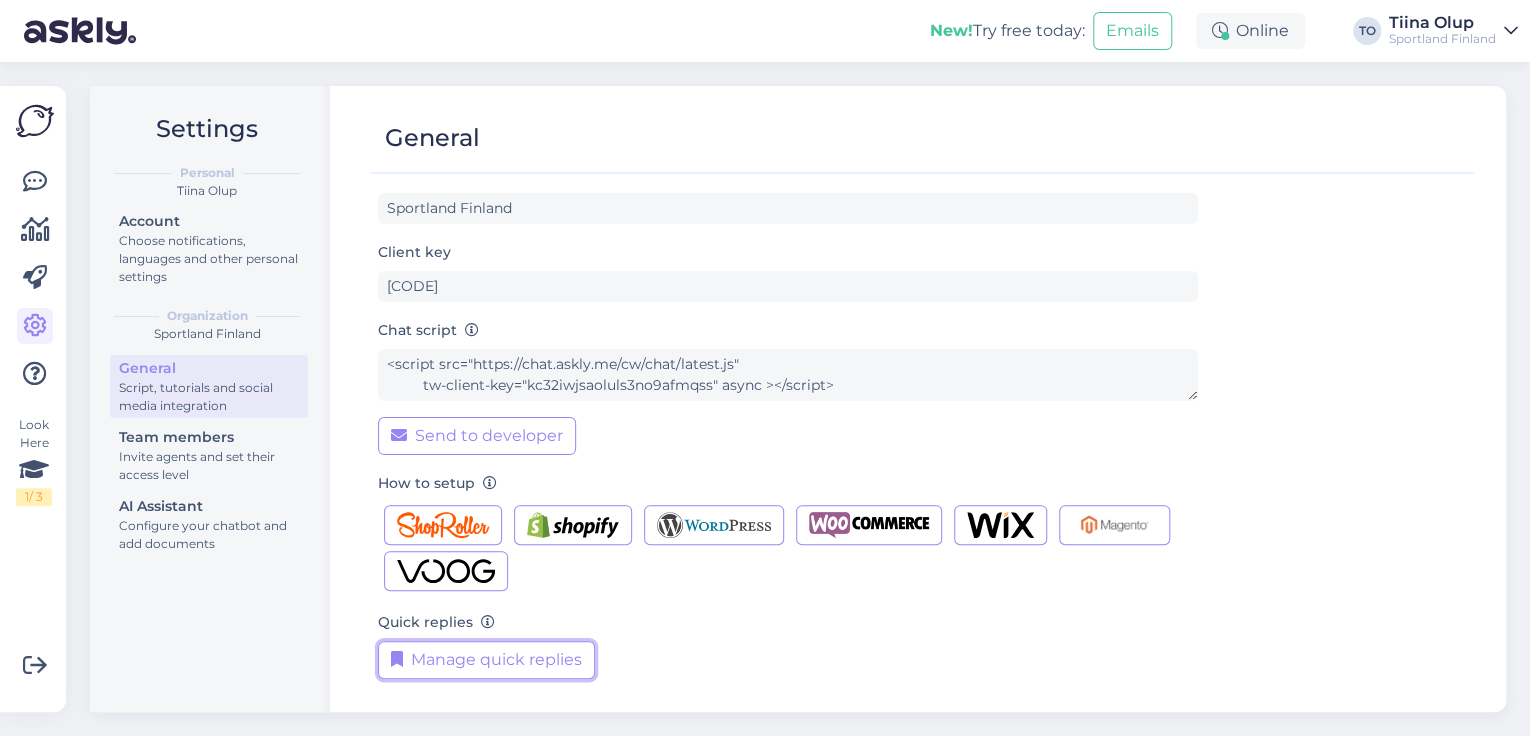 type 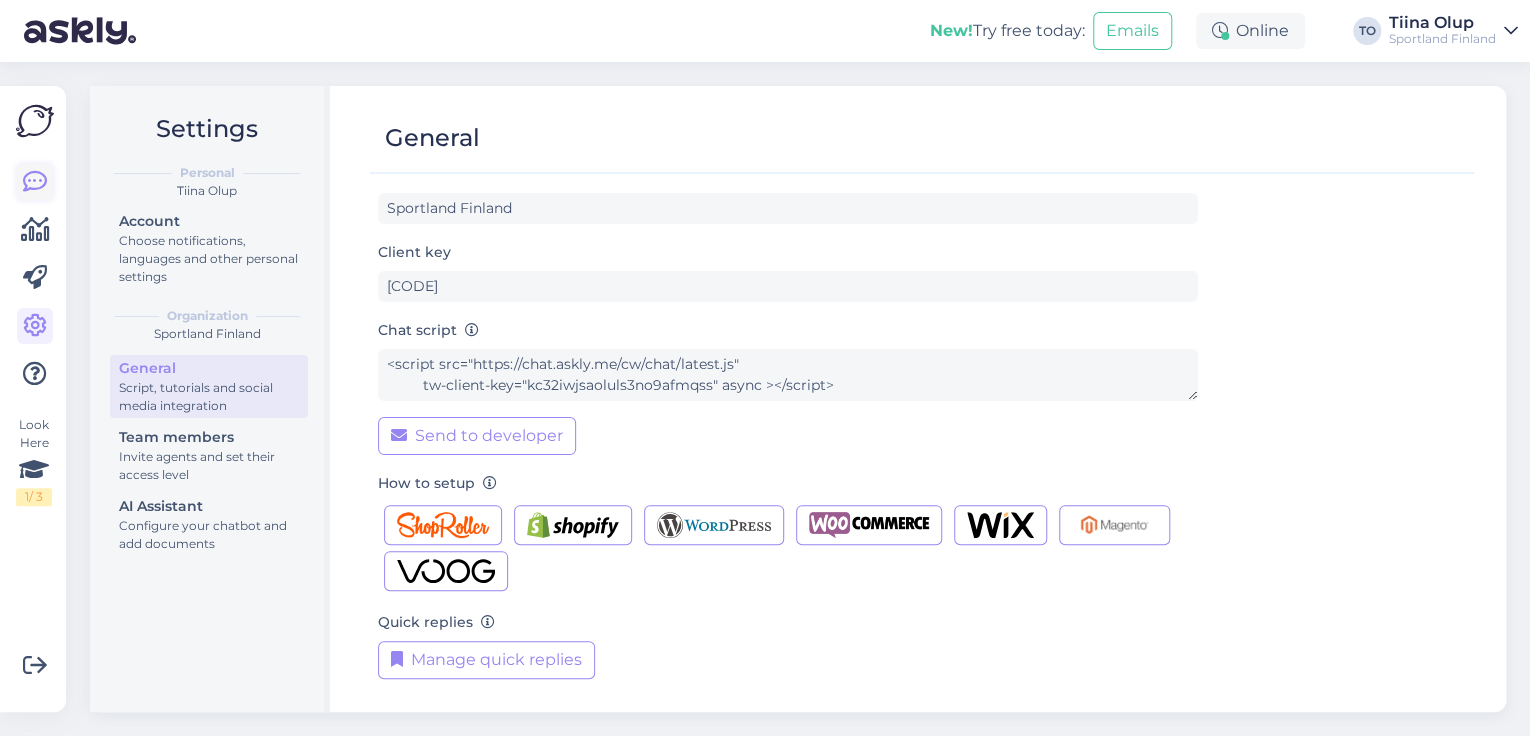 click at bounding box center [35, 182] 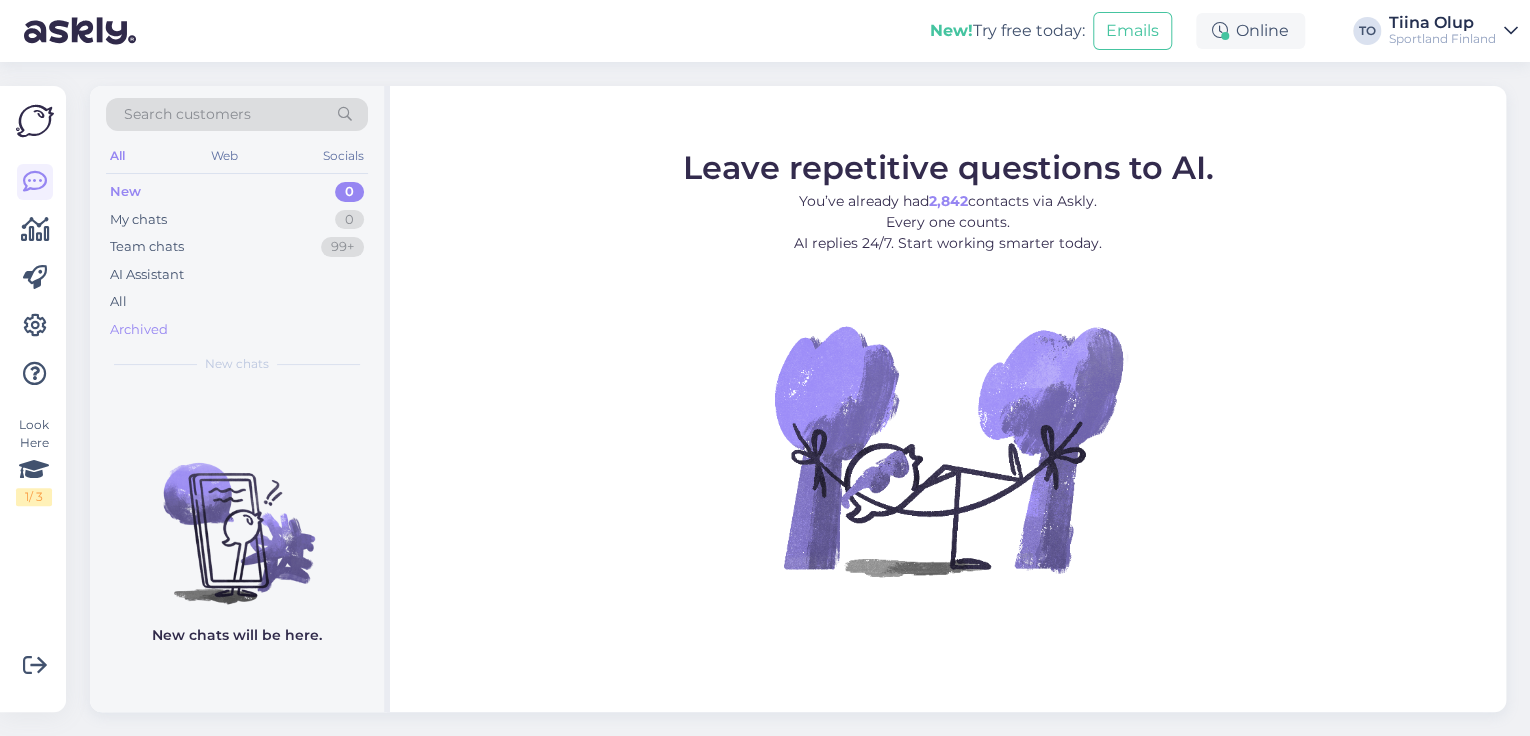 click on "Archived" at bounding box center [139, 330] 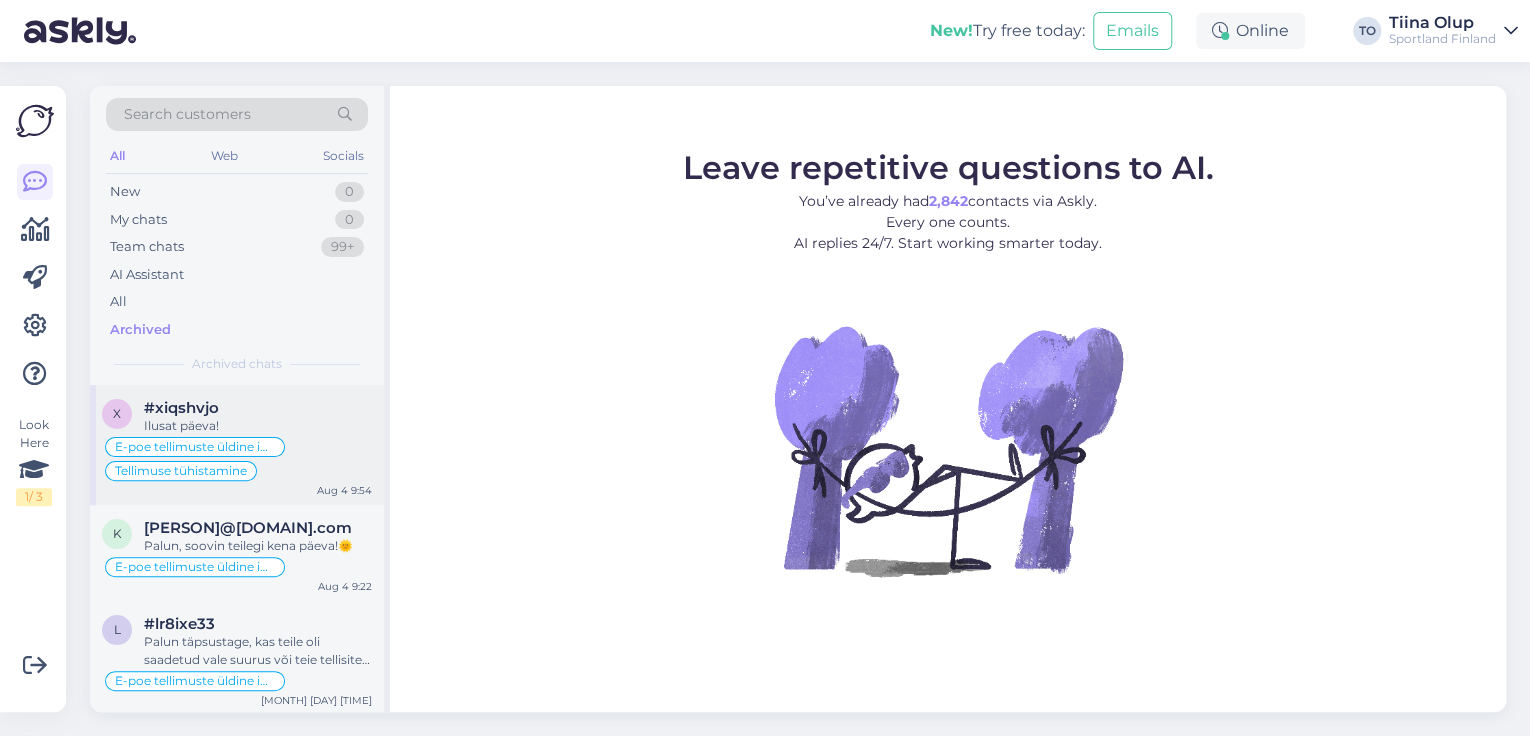 click on "#xiqshvjo" at bounding box center [258, 408] 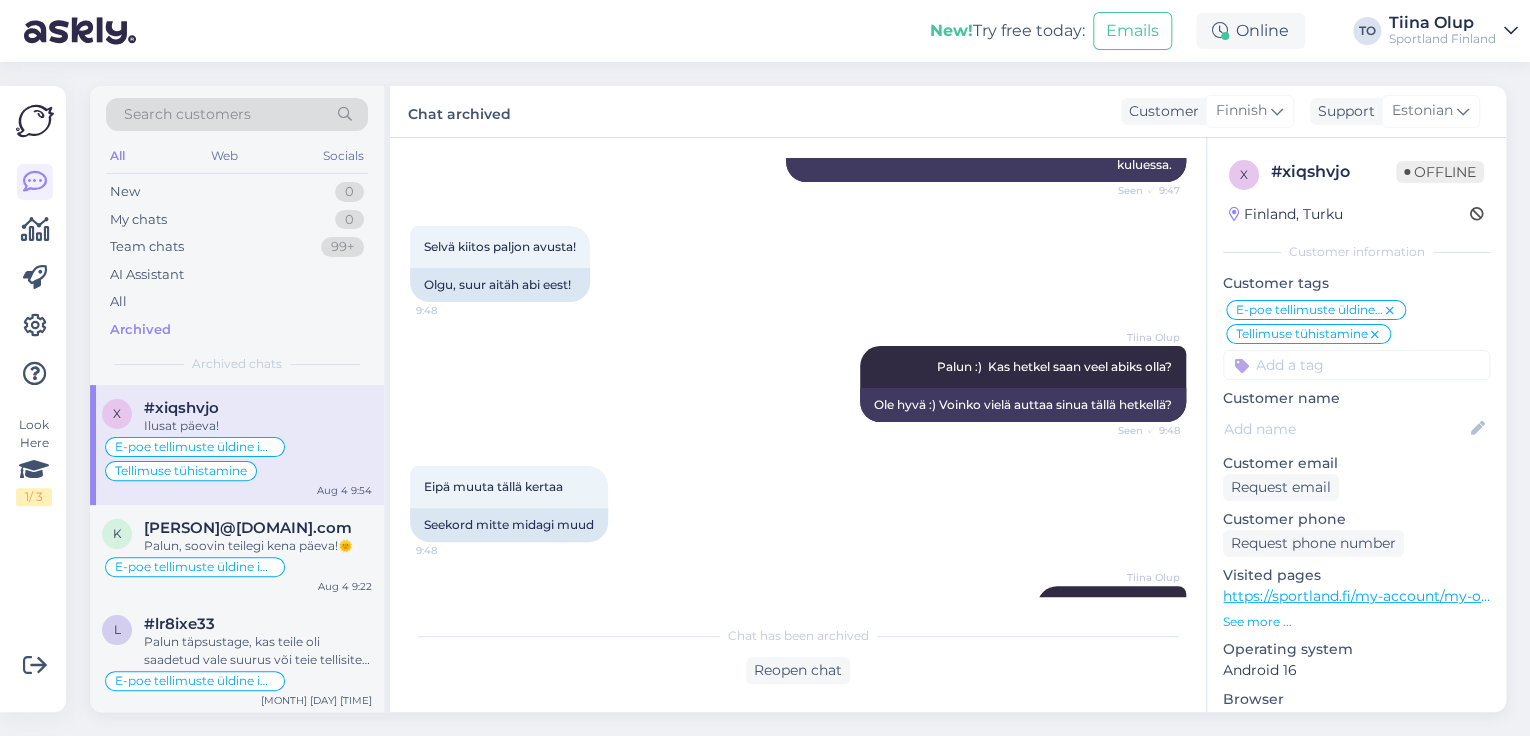 scroll, scrollTop: 1408, scrollLeft: 0, axis: vertical 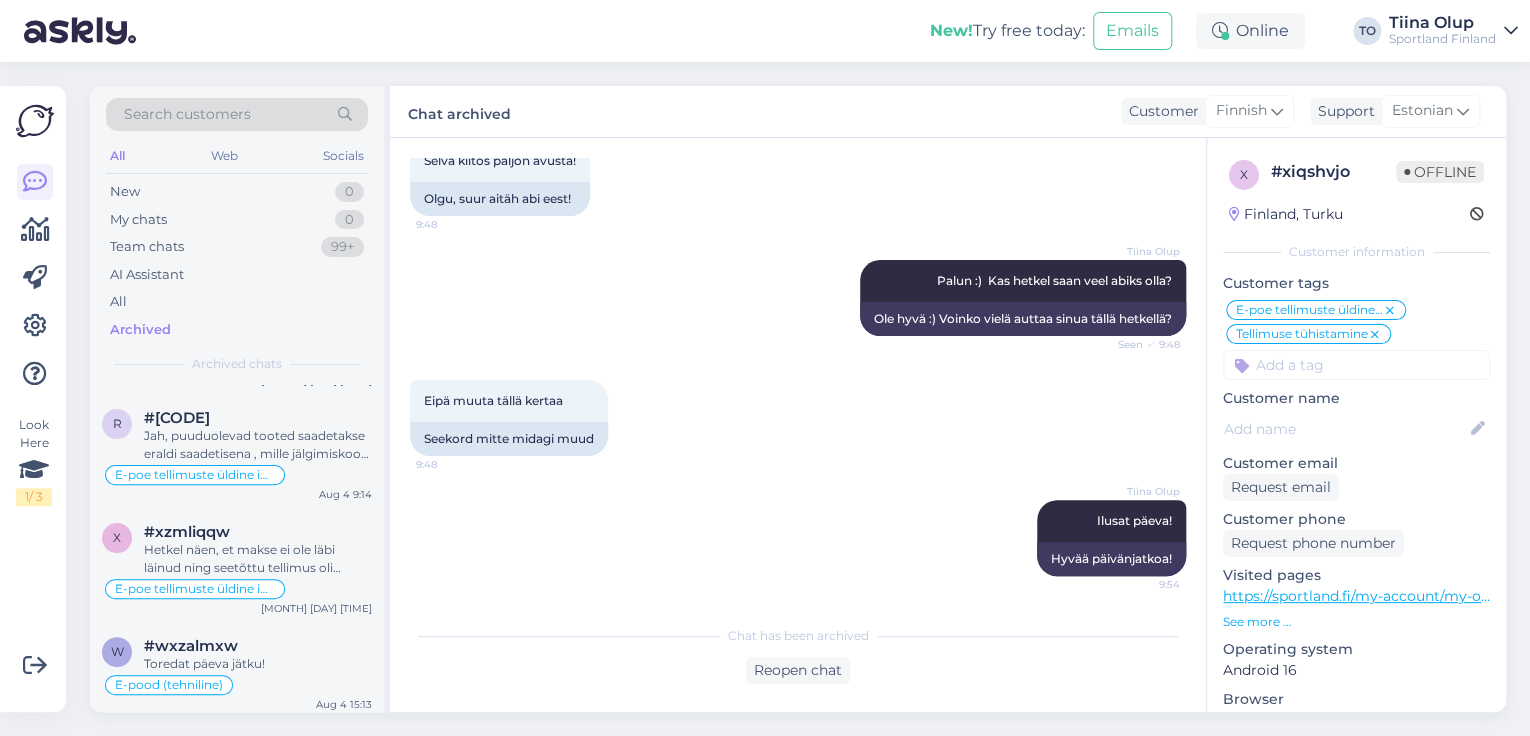 click on "Tiina Olup" at bounding box center (1442, 23) 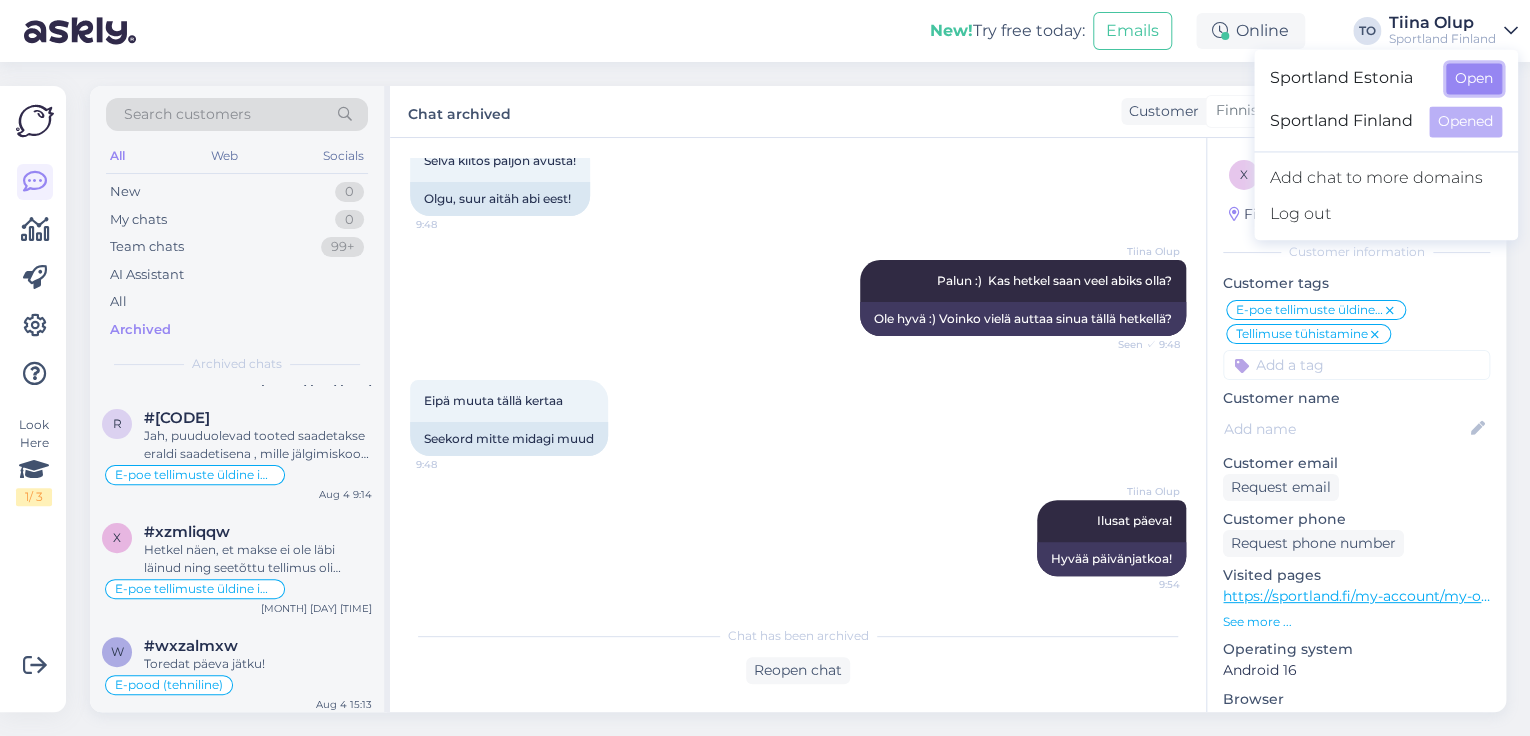 click on "Open" at bounding box center (1474, 78) 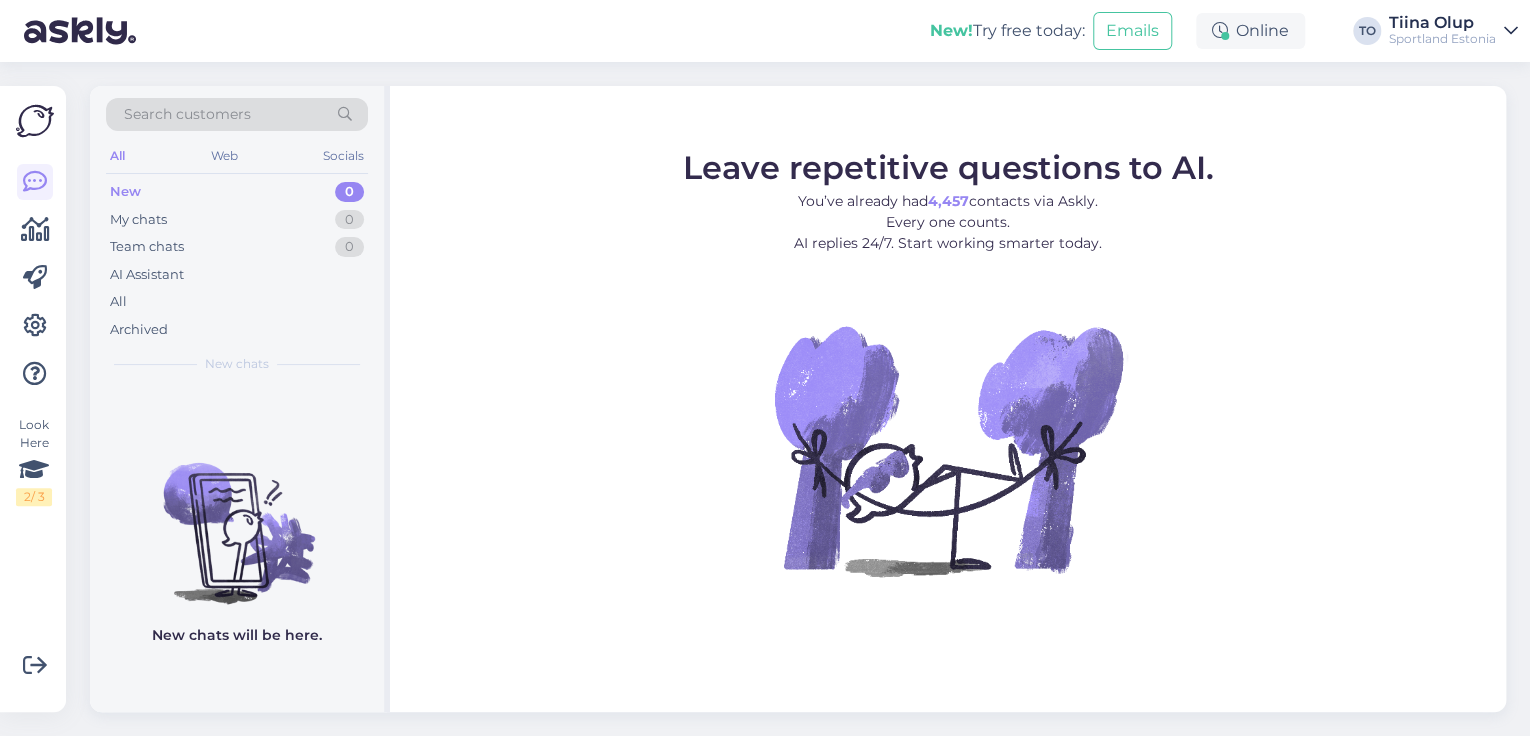 click on "Search customers" at bounding box center [237, 114] 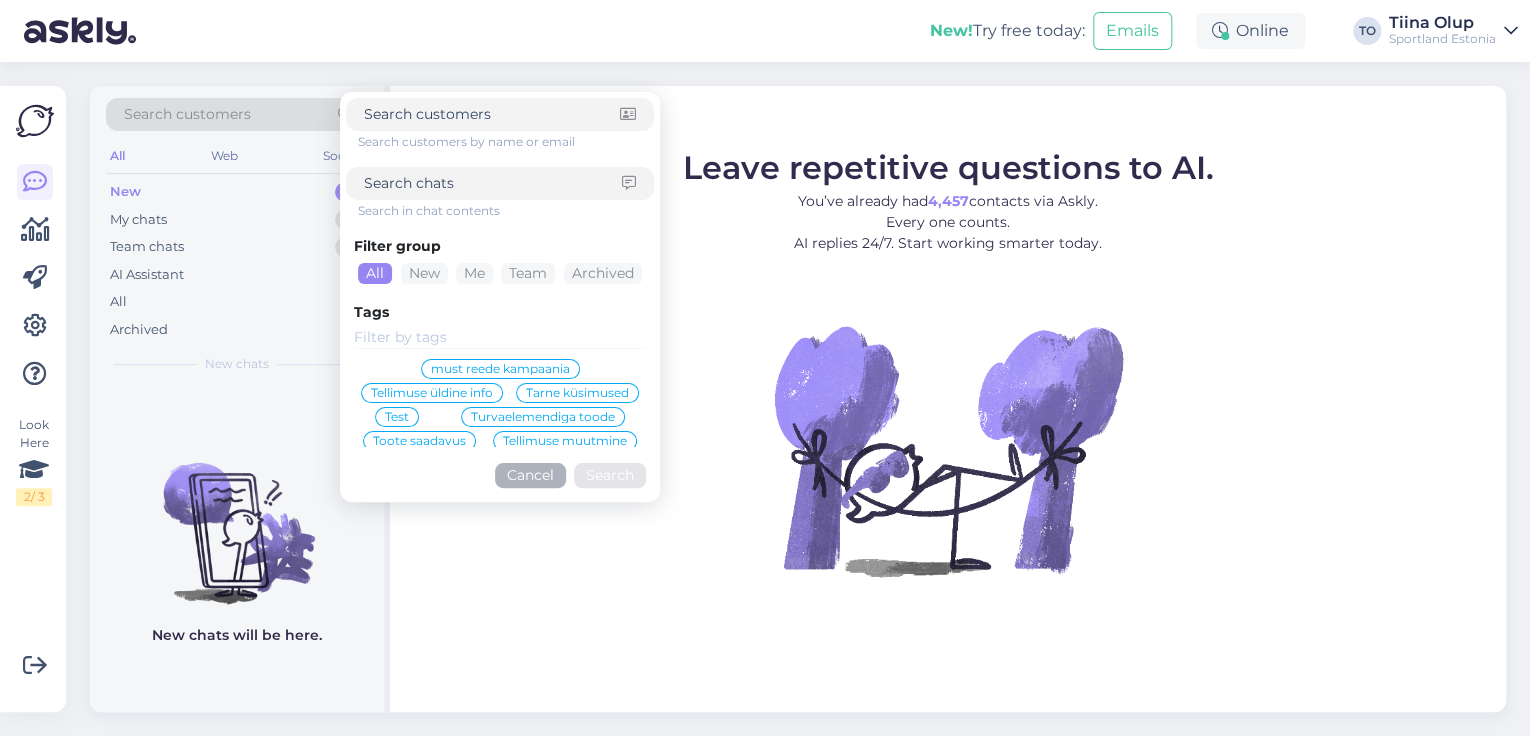 click at bounding box center [493, 183] 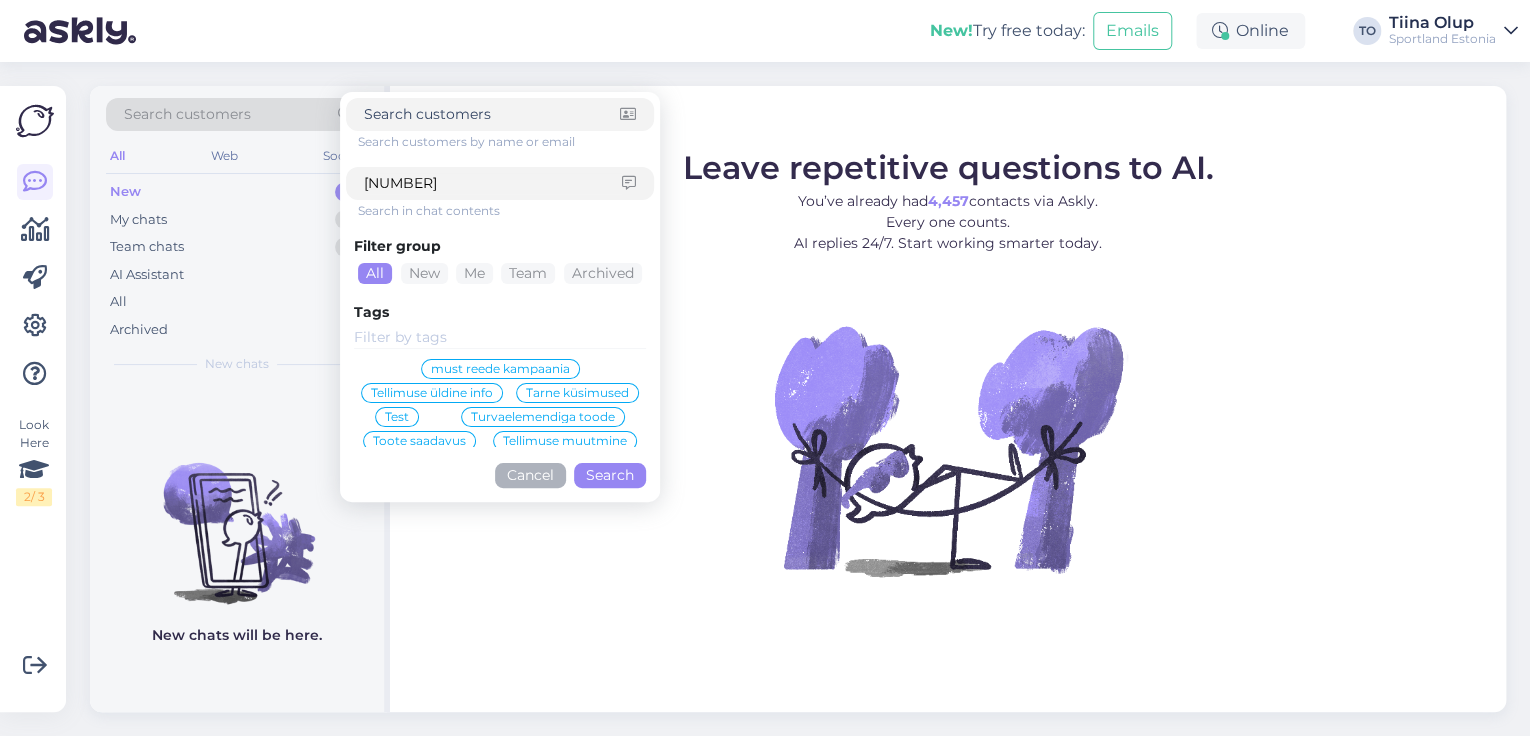 type on "[NUMBER]" 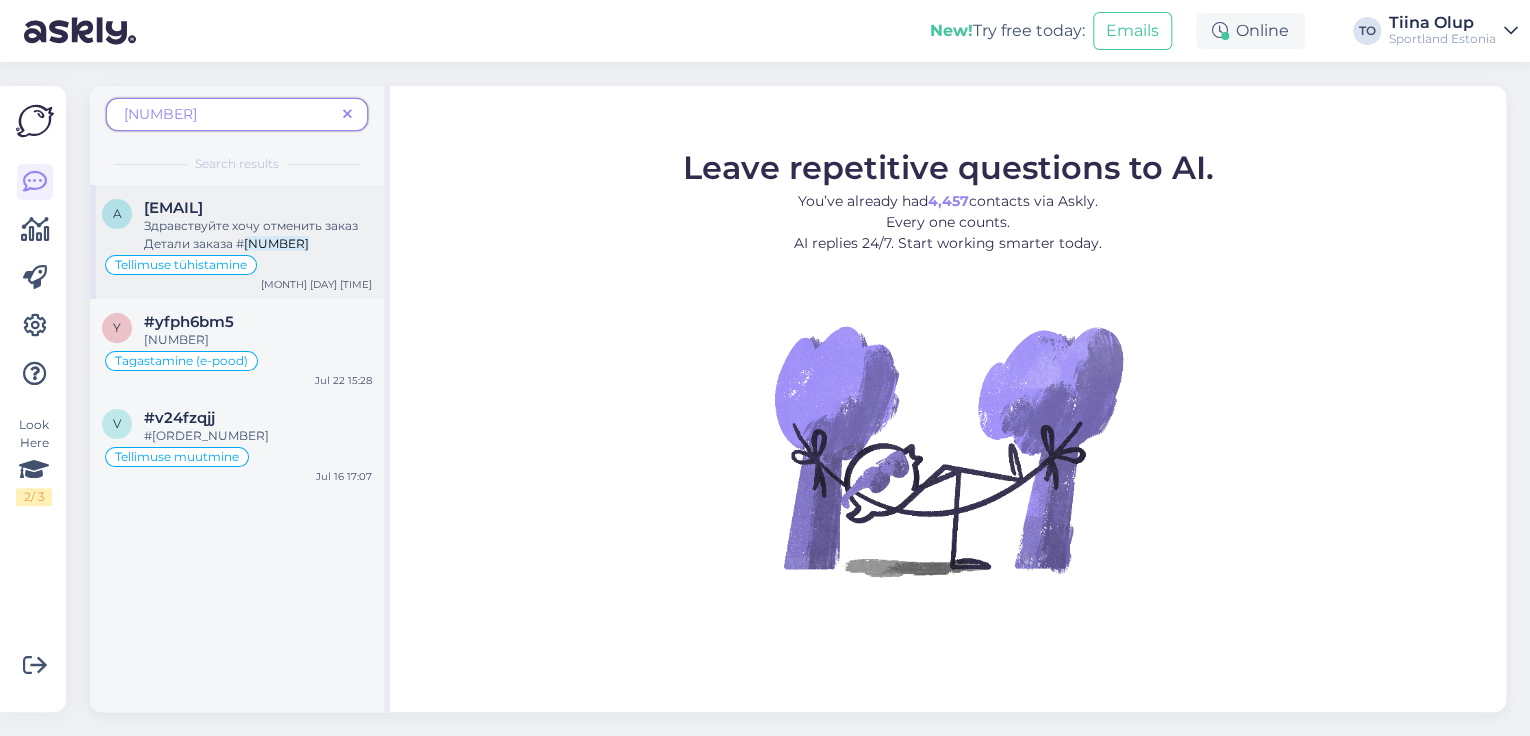 click on "Здравствуйте хочу отменить заказ Детали заказа #" at bounding box center [251, 234] 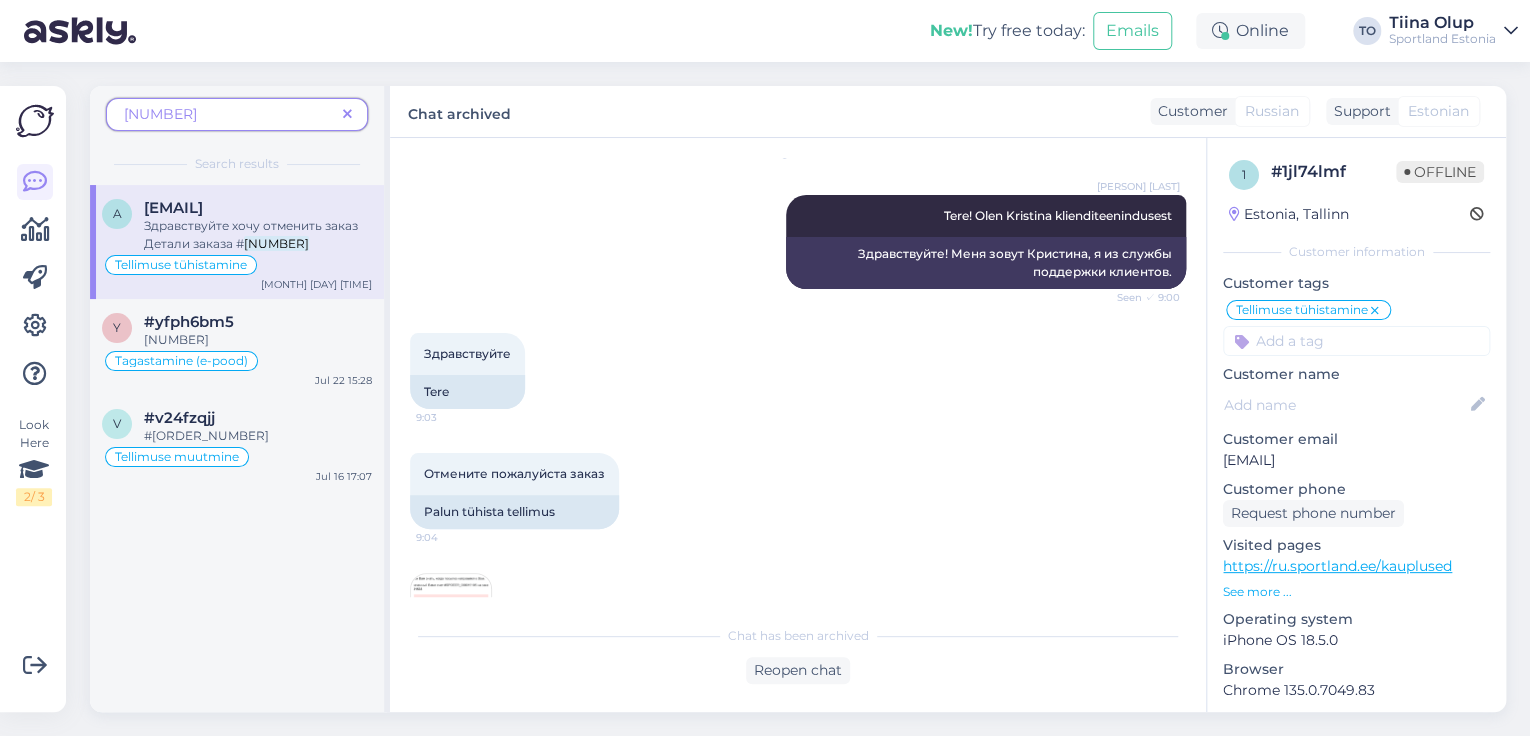 scroll, scrollTop: 64, scrollLeft: 0, axis: vertical 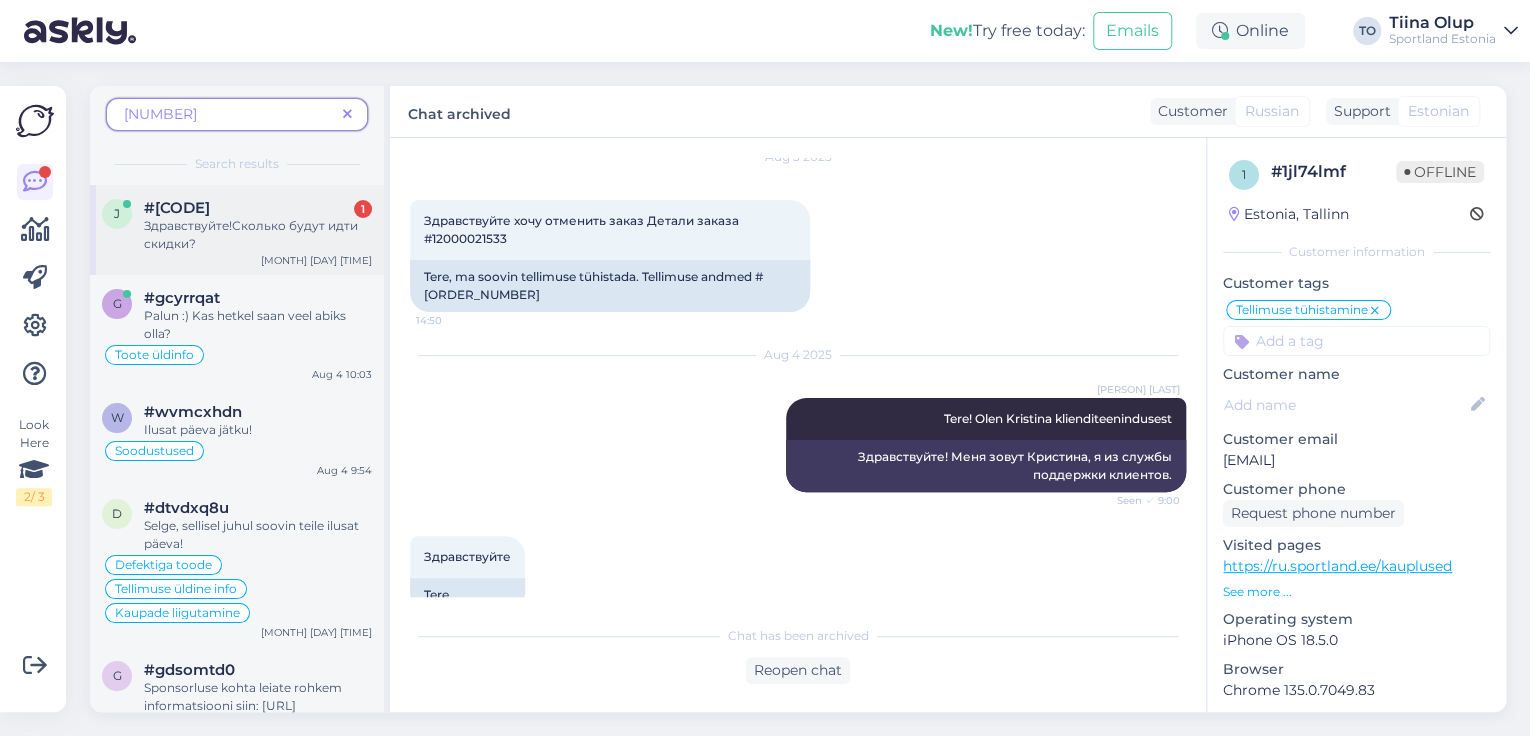 click on "Здравствуйте!Сколько будут идти скидки?" at bounding box center [251, 234] 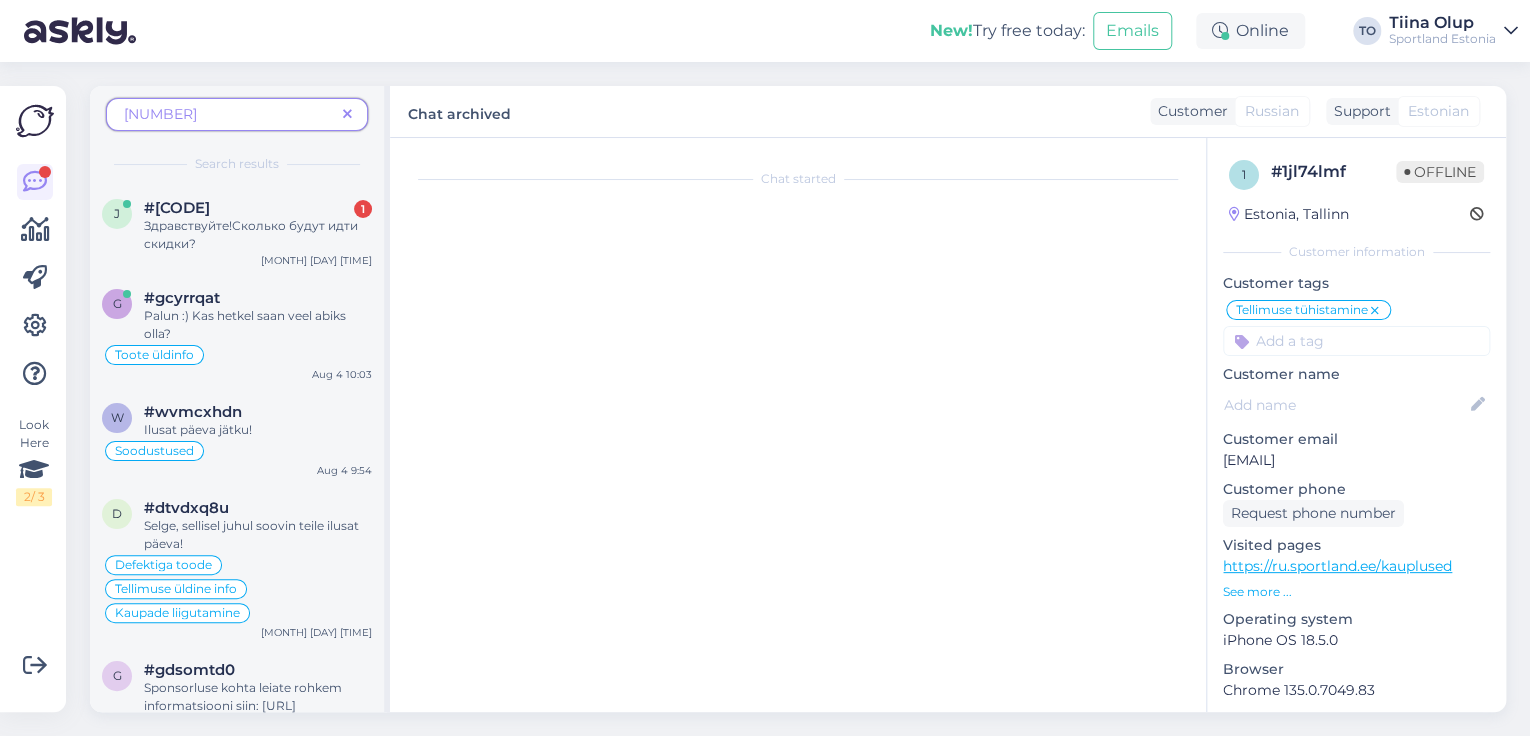 scroll, scrollTop: 0, scrollLeft: 0, axis: both 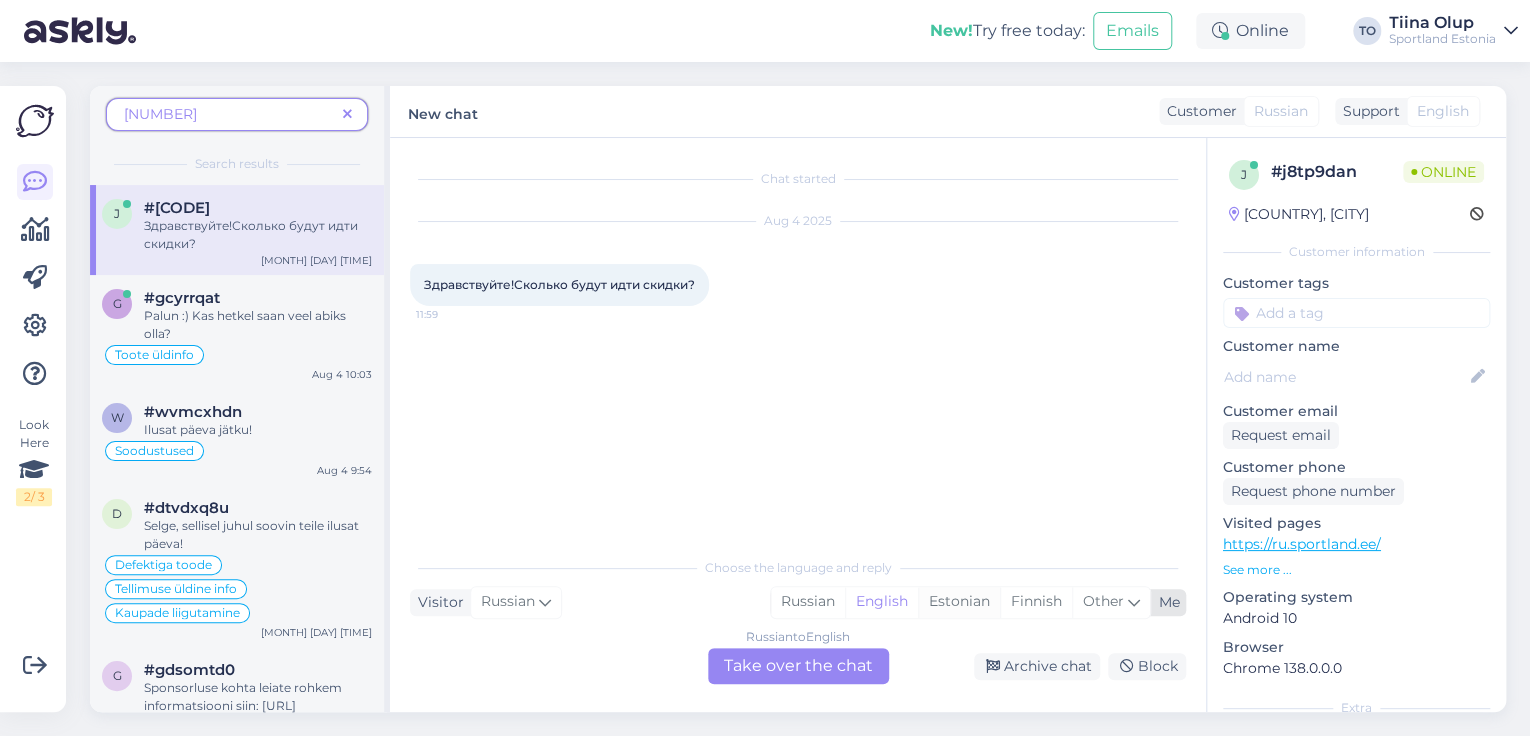click on "Estonian" at bounding box center [959, 602] 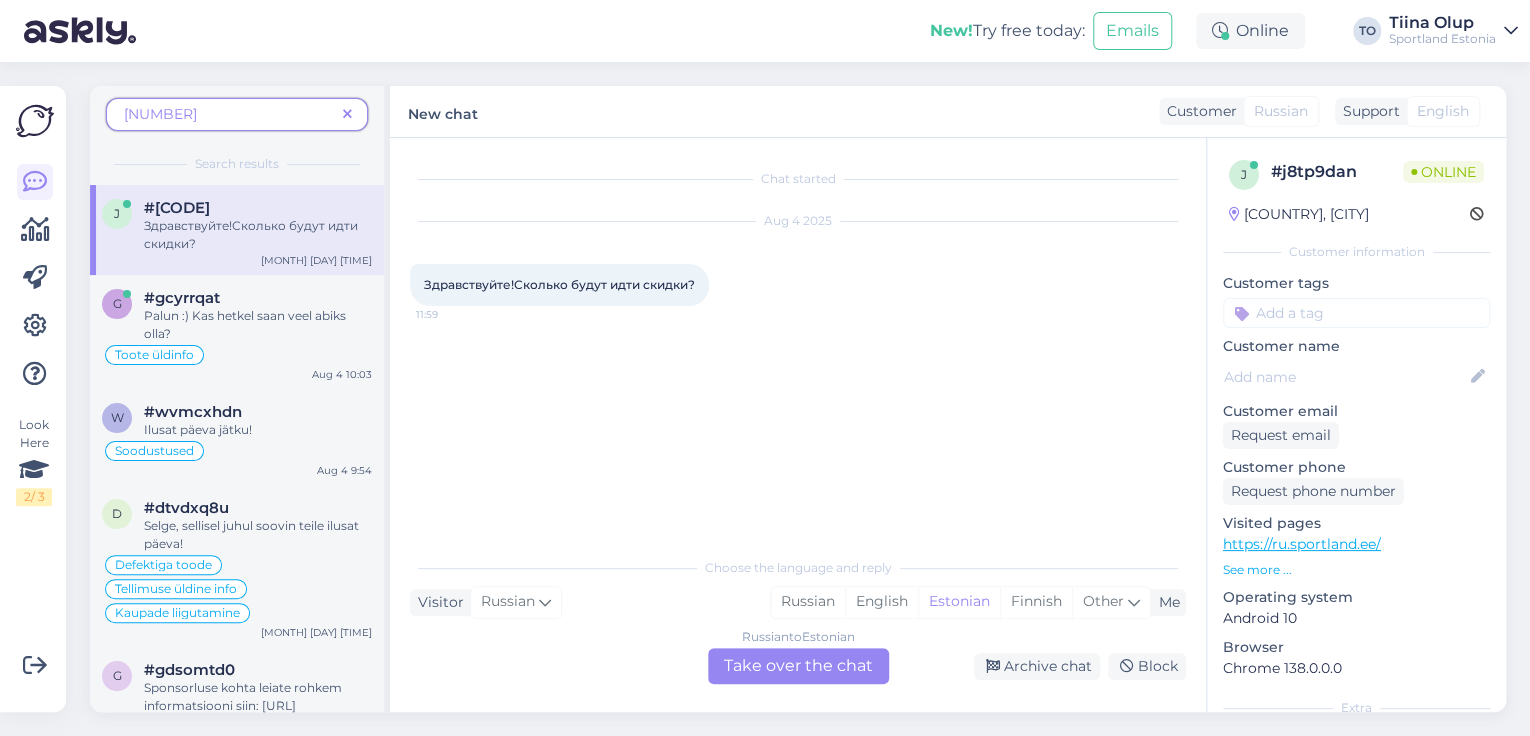 click on "Russian  to  Estonian Take over the chat" at bounding box center [798, 666] 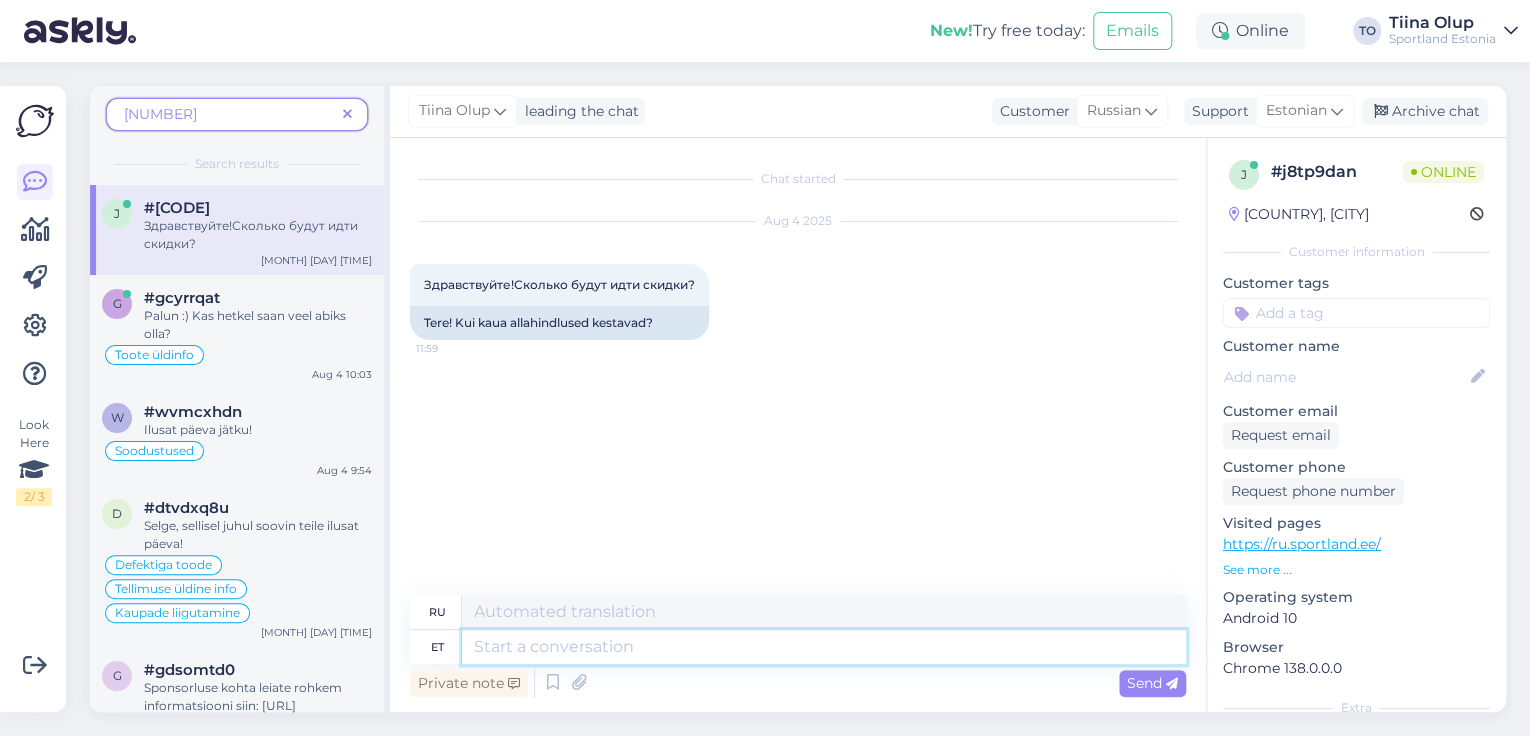 click at bounding box center (824, 647) 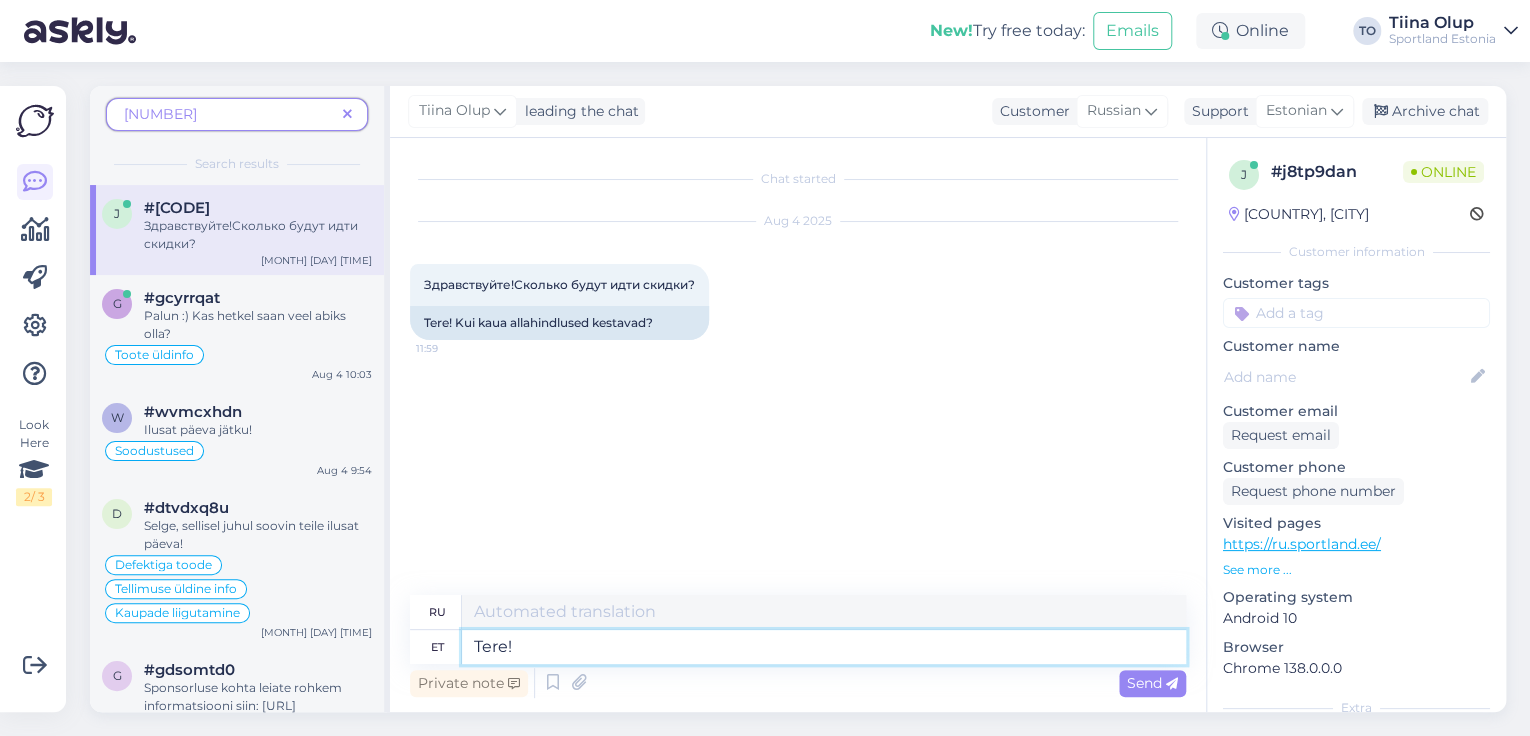 type on "Tere!" 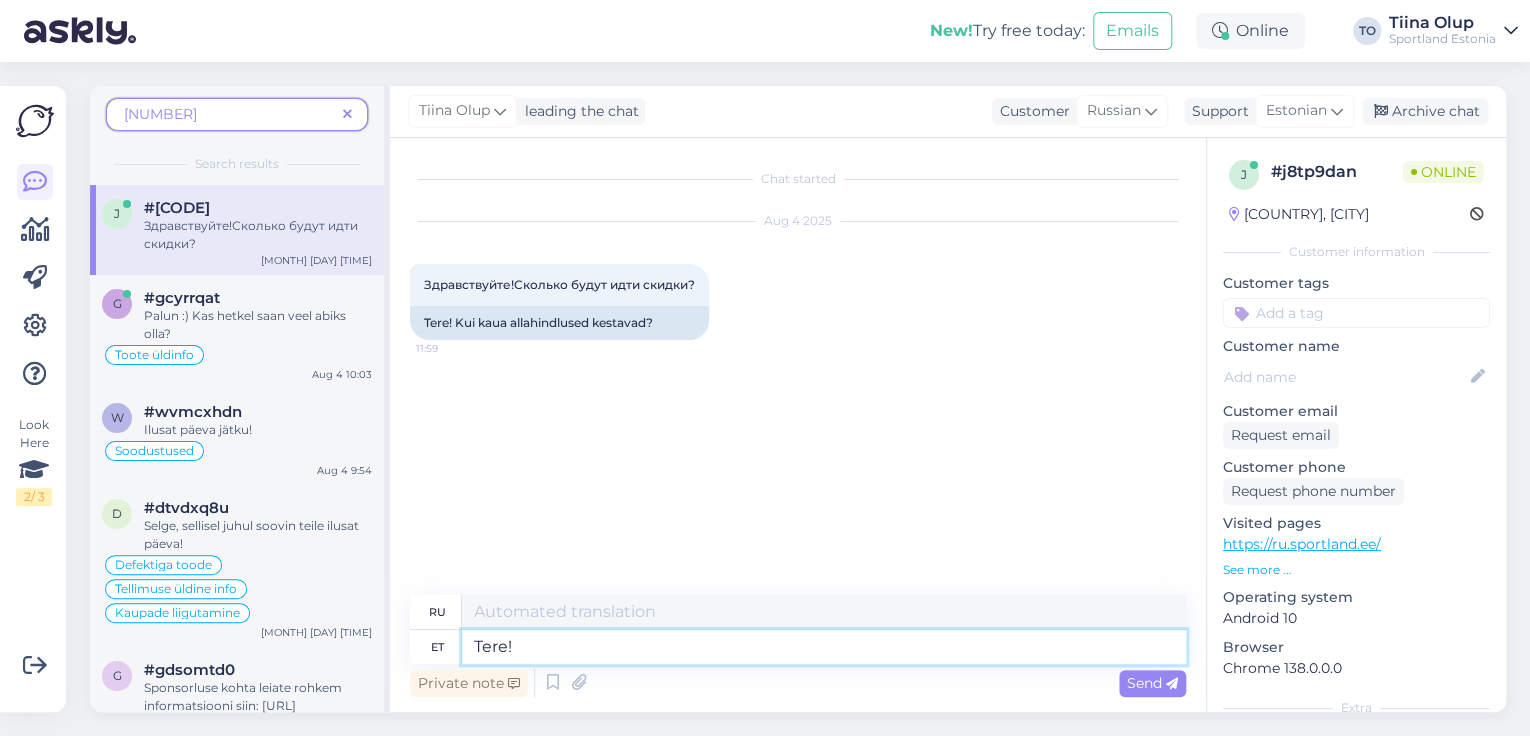 type on "Привет!" 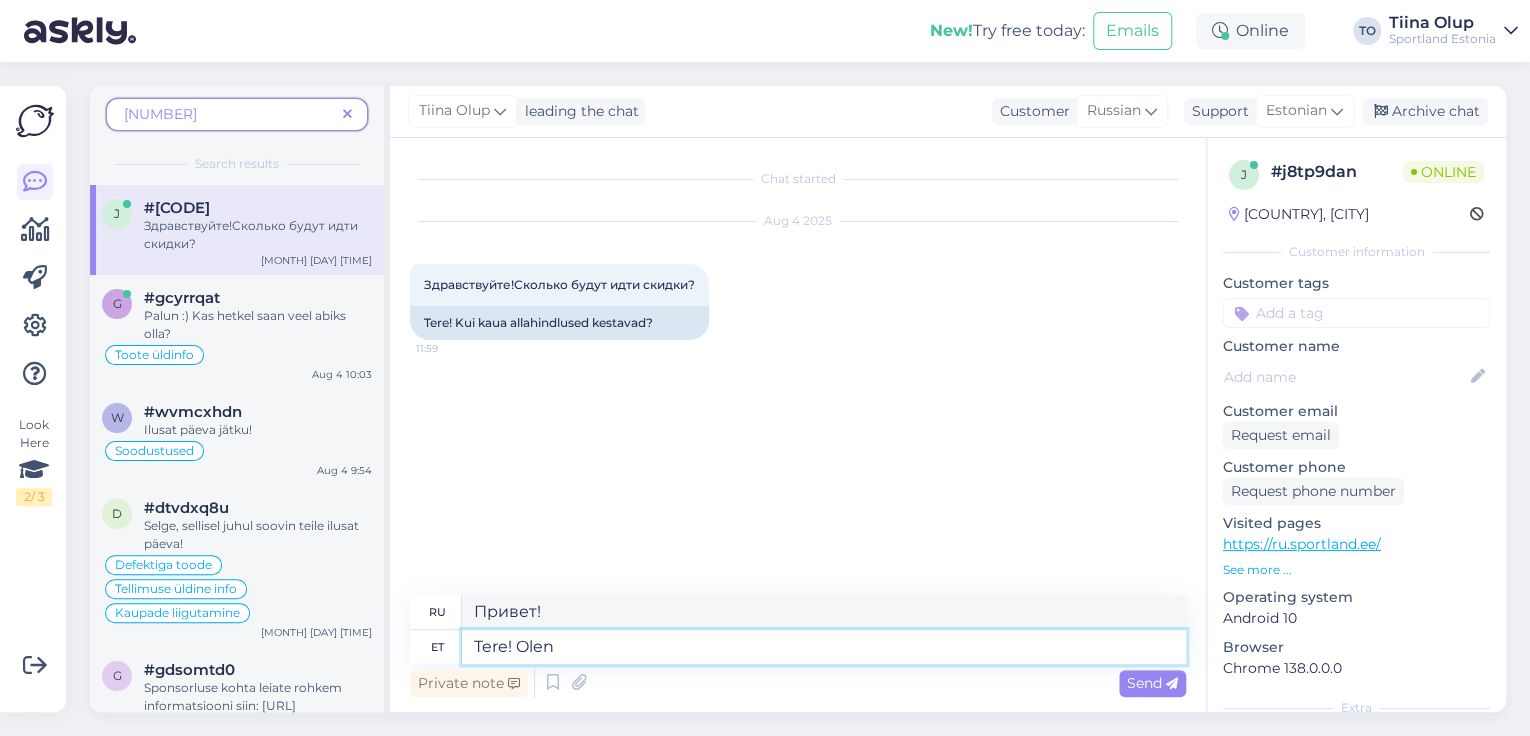 type on "Tere! Olen" 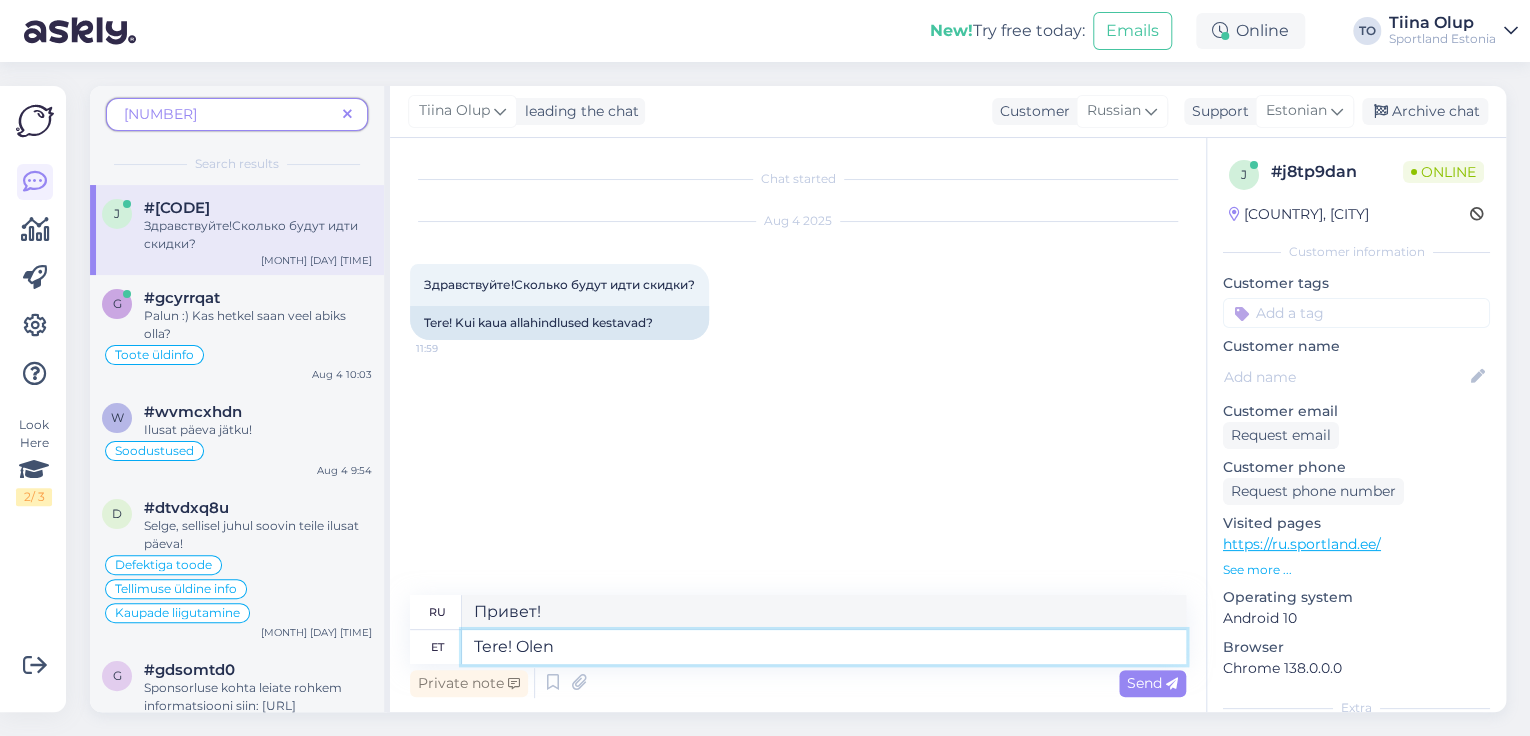 type on "Привет! Я" 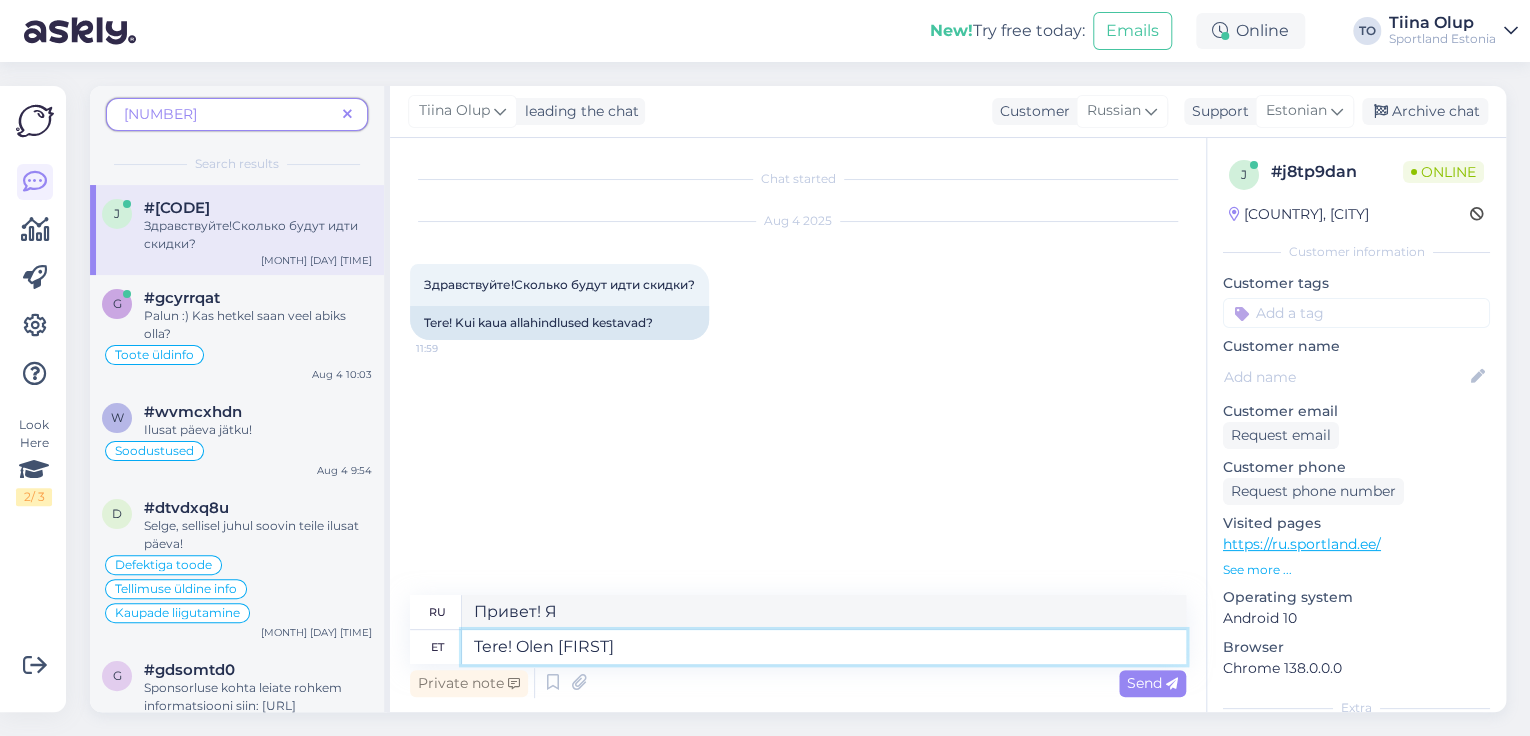 type on "Tere! Olen [FIRST]" 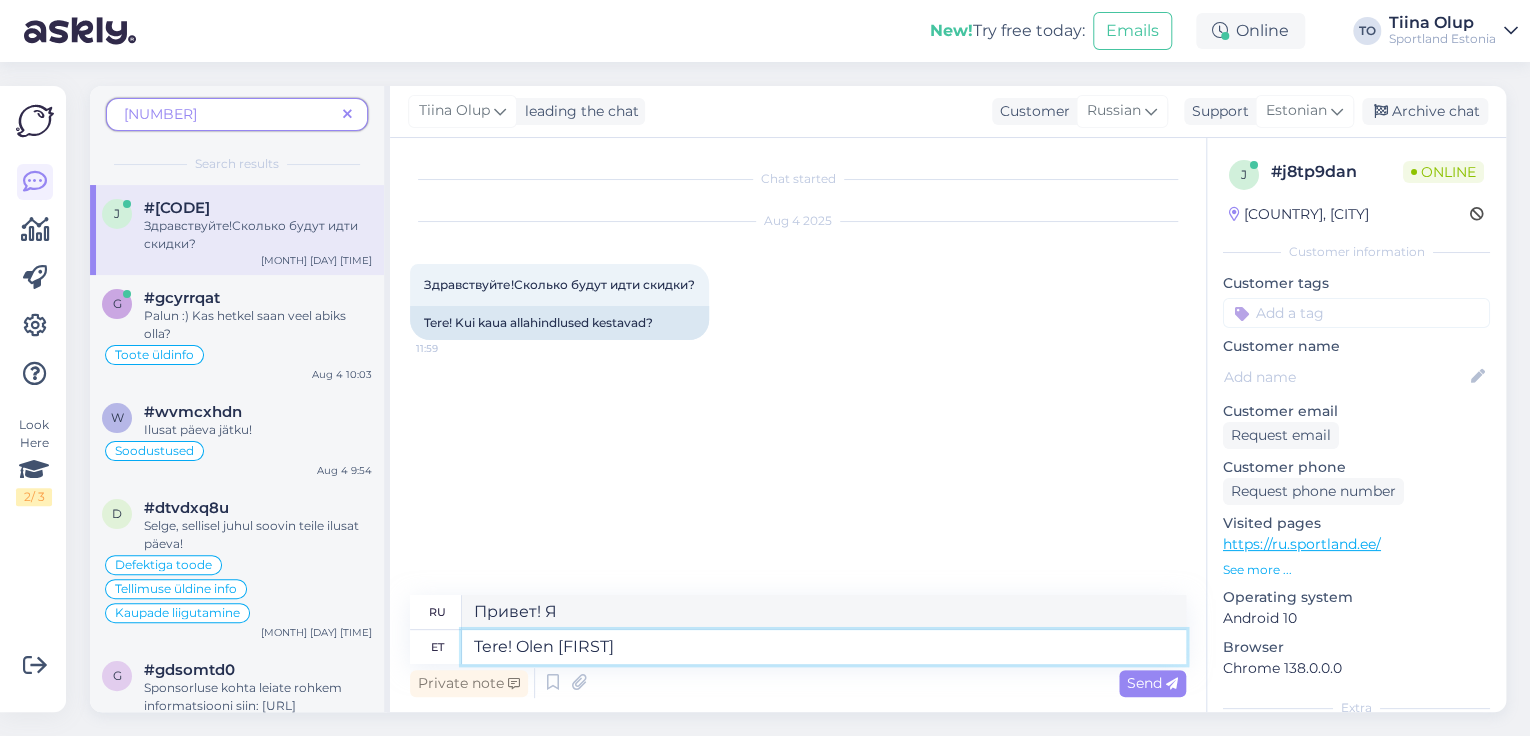 type on "Привет! Меня зовут [FIRST]." 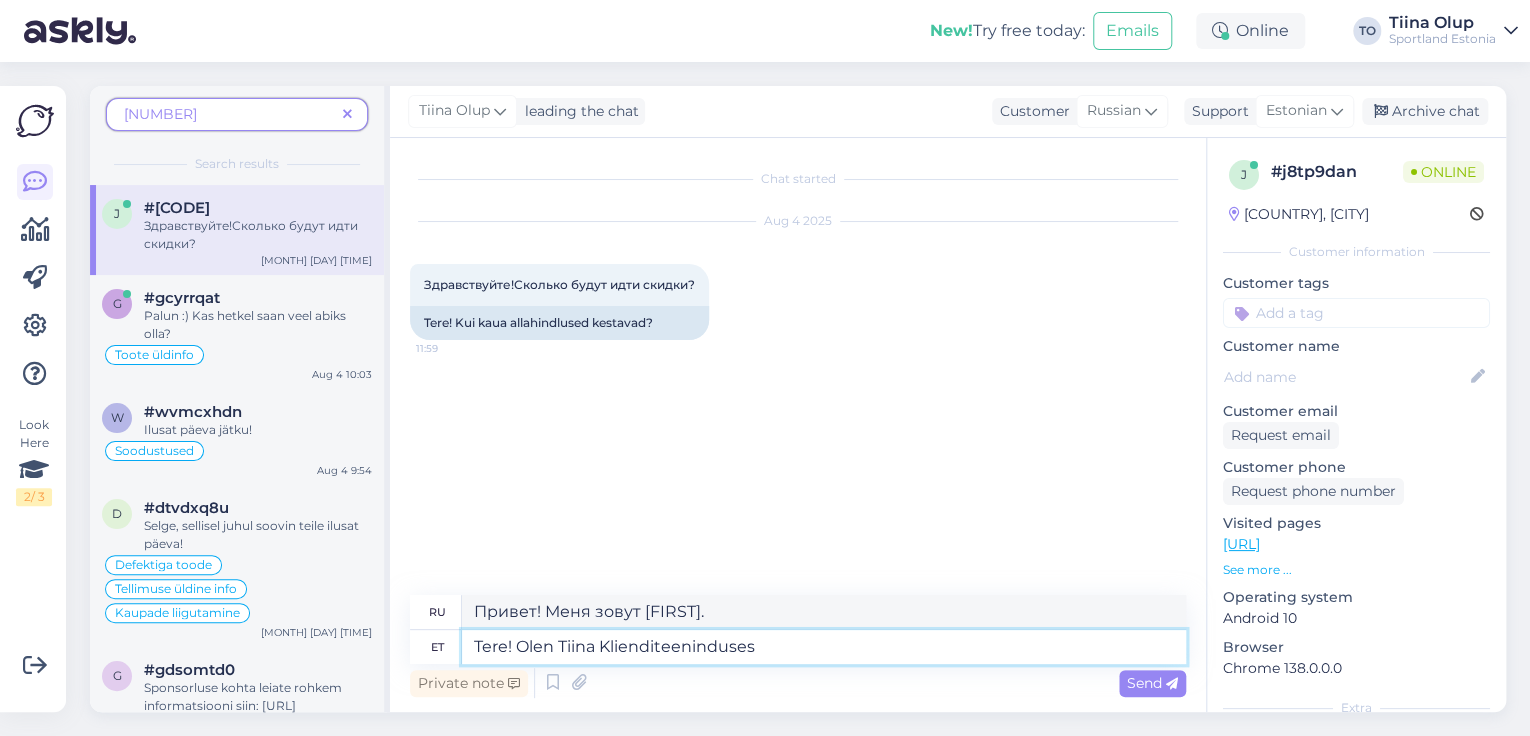 type on "Tere! Olen Tiina Klienditeenindusest" 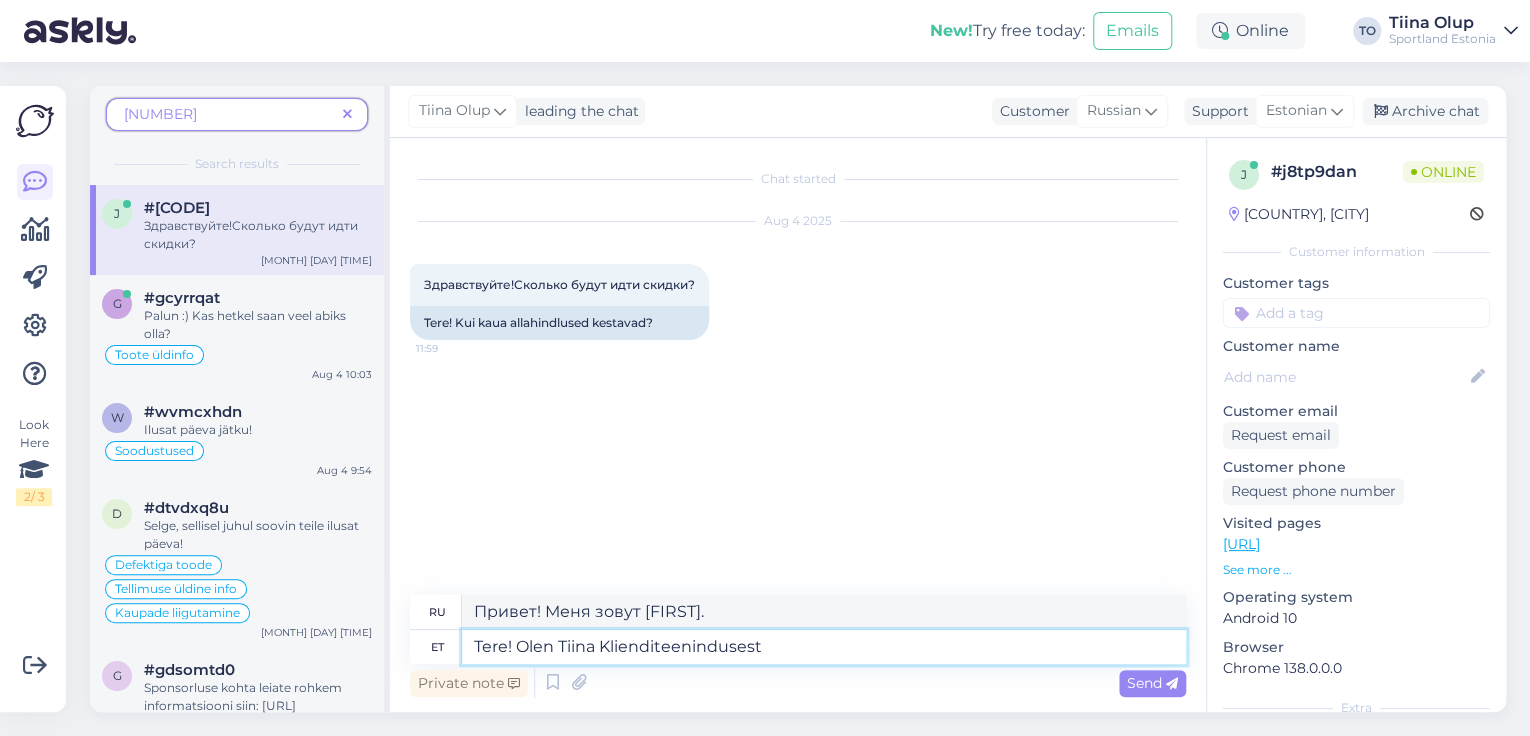 type on "Здравствуйте! Меня зовут [FIRST] [LAST], я из службы поддержки клиентов." 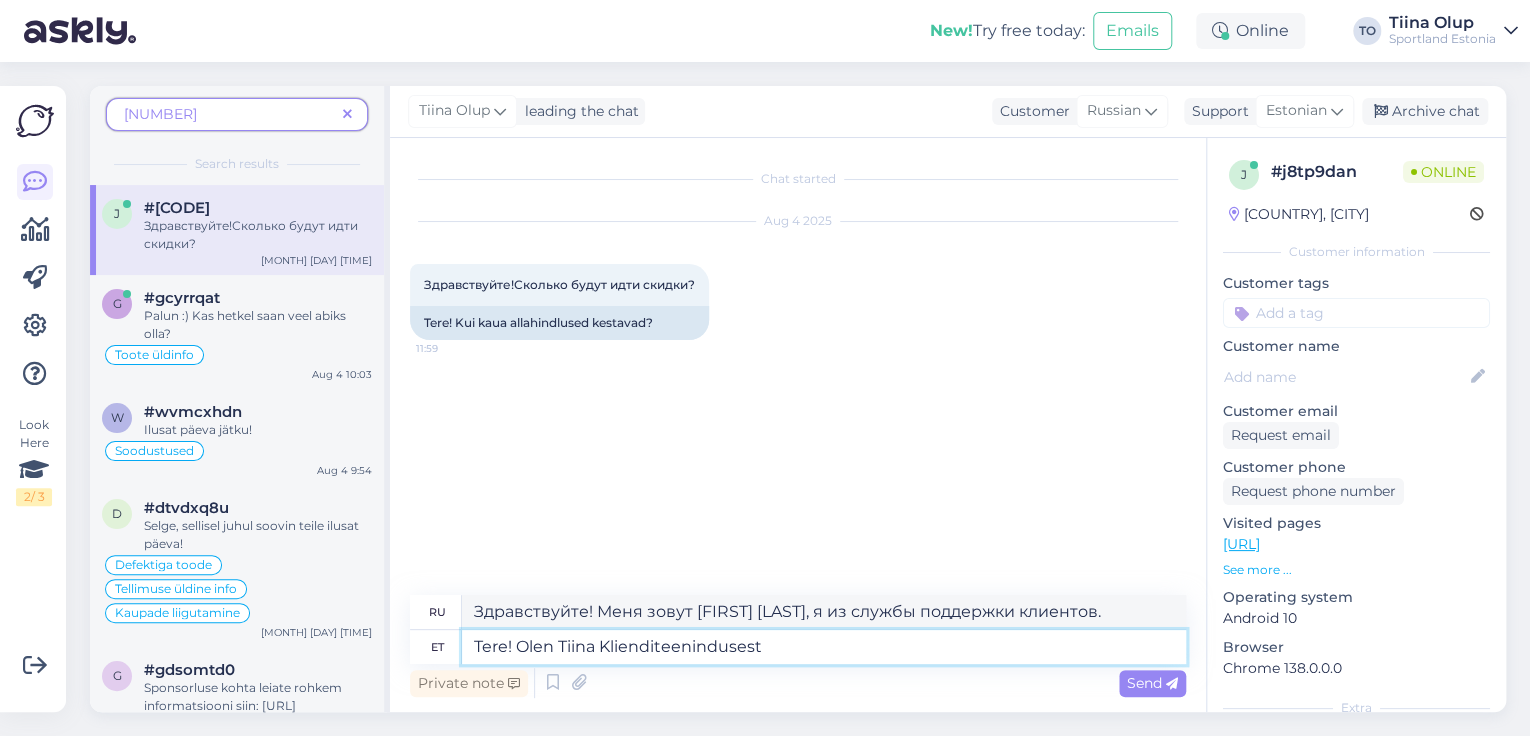 type on "Tere! Olen Tiina Klienditeenindusest" 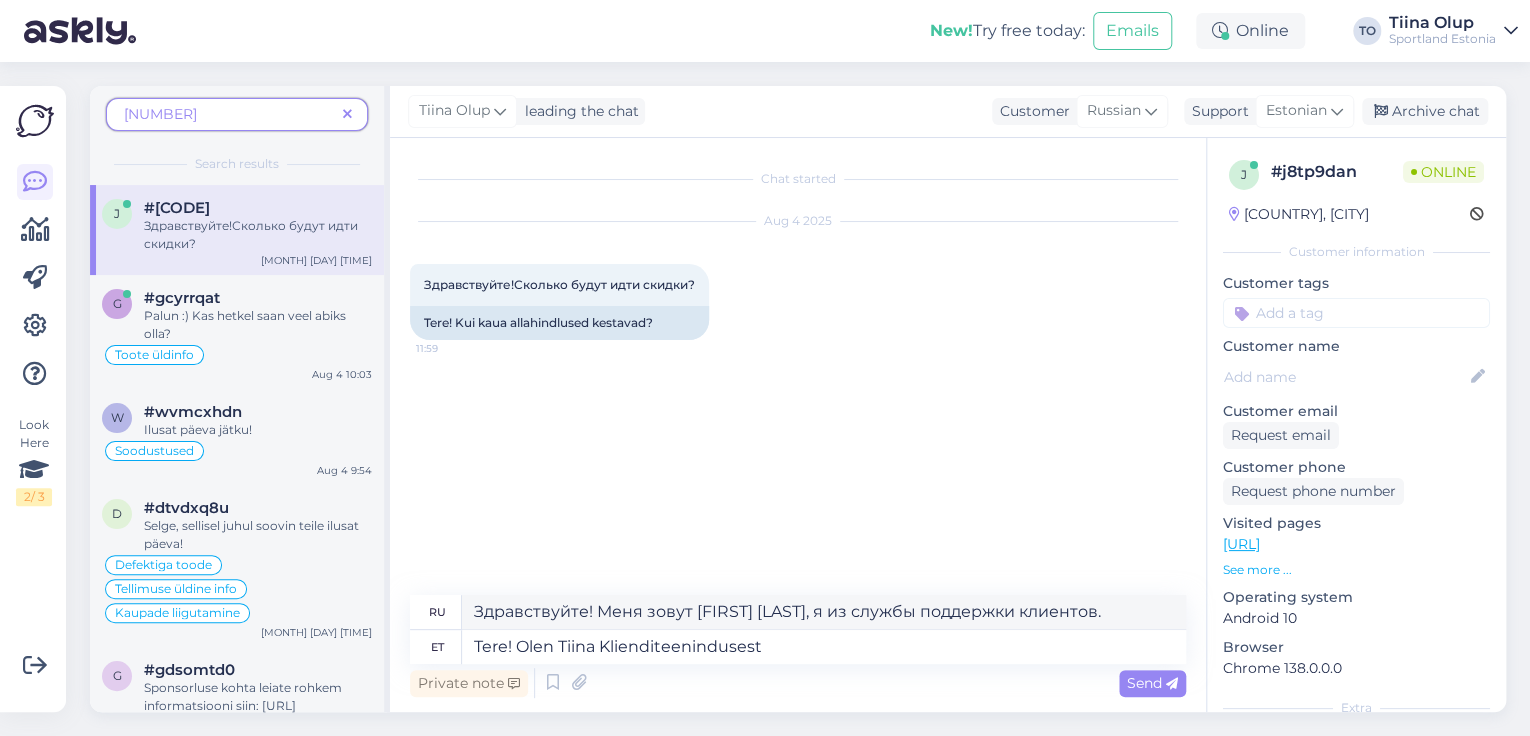click on "Send" at bounding box center (1152, 683) 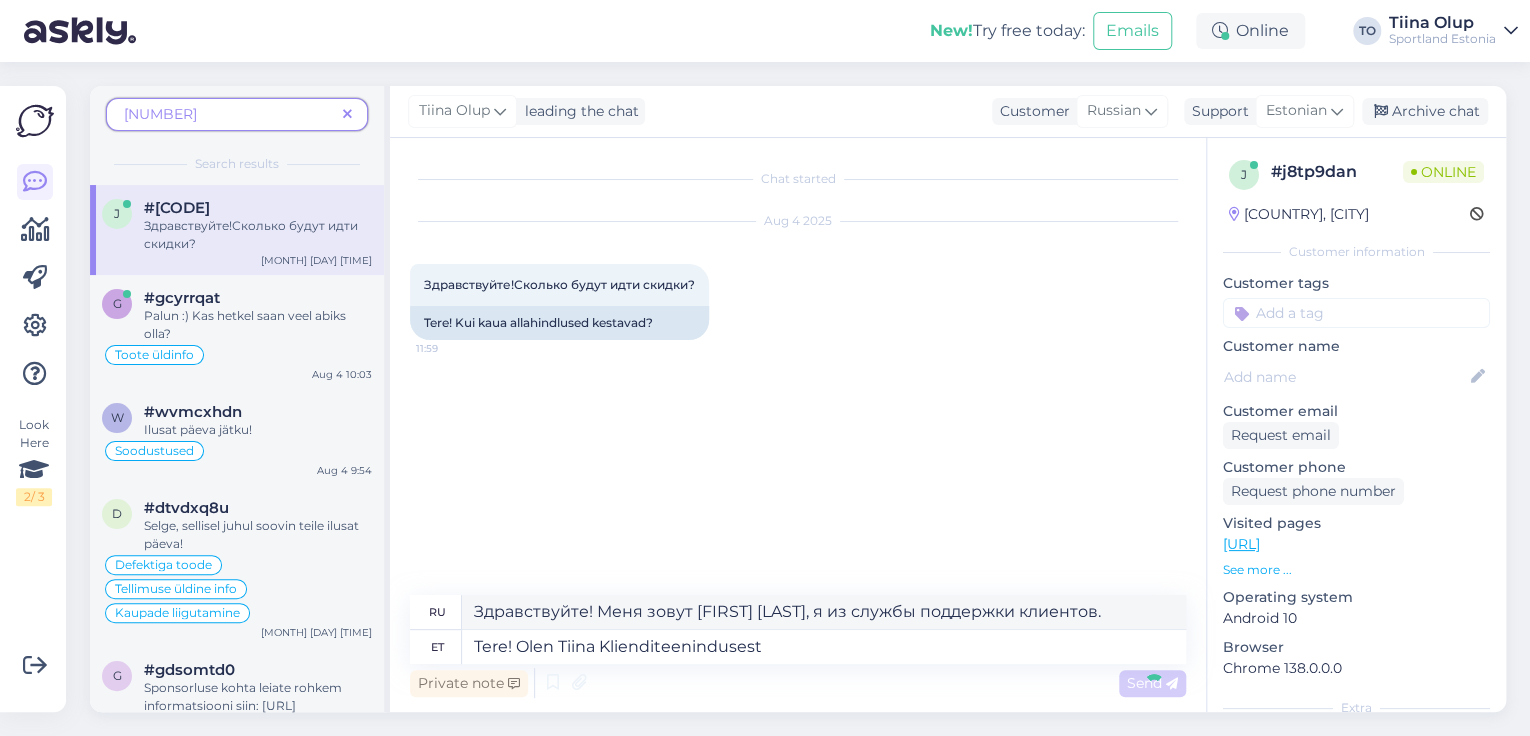 type 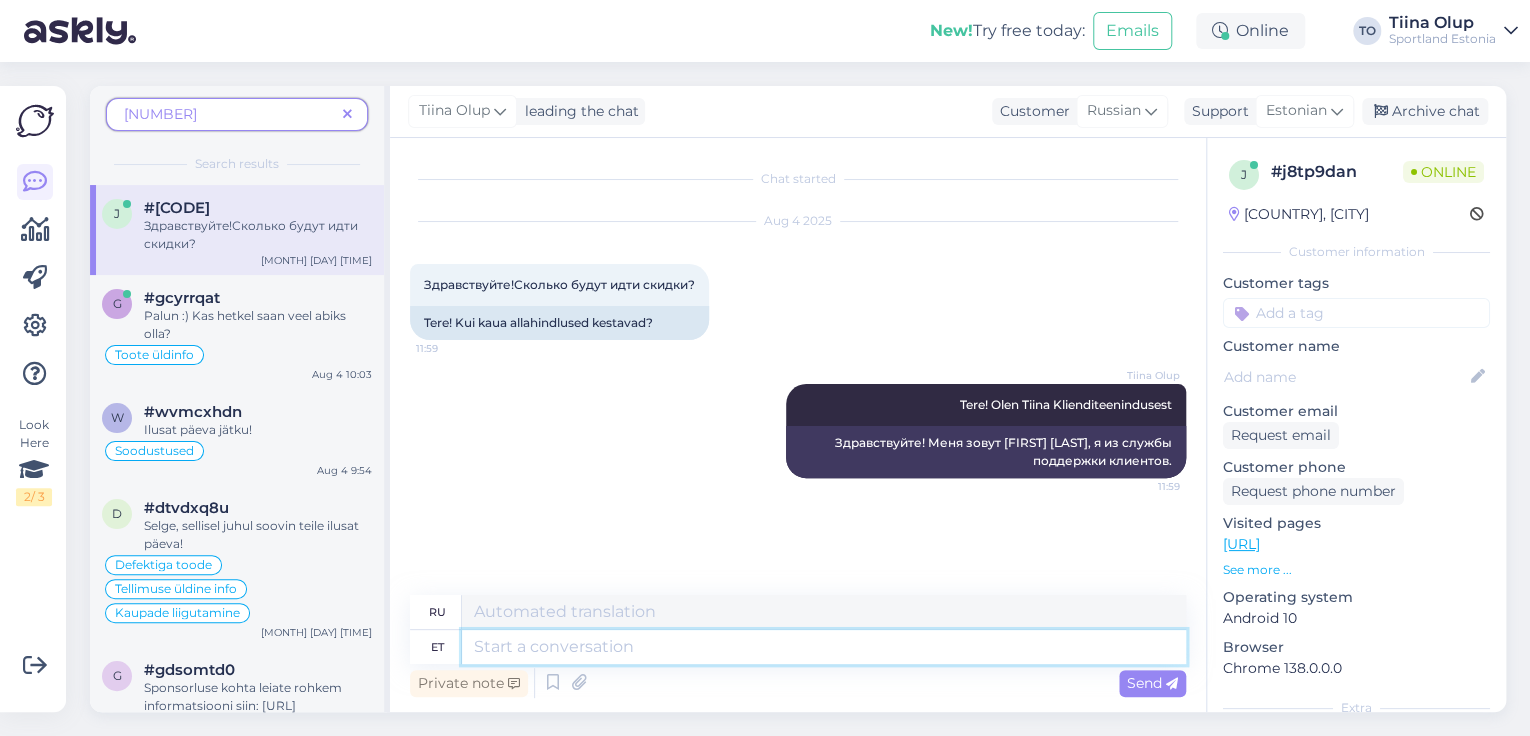 click at bounding box center [824, 647] 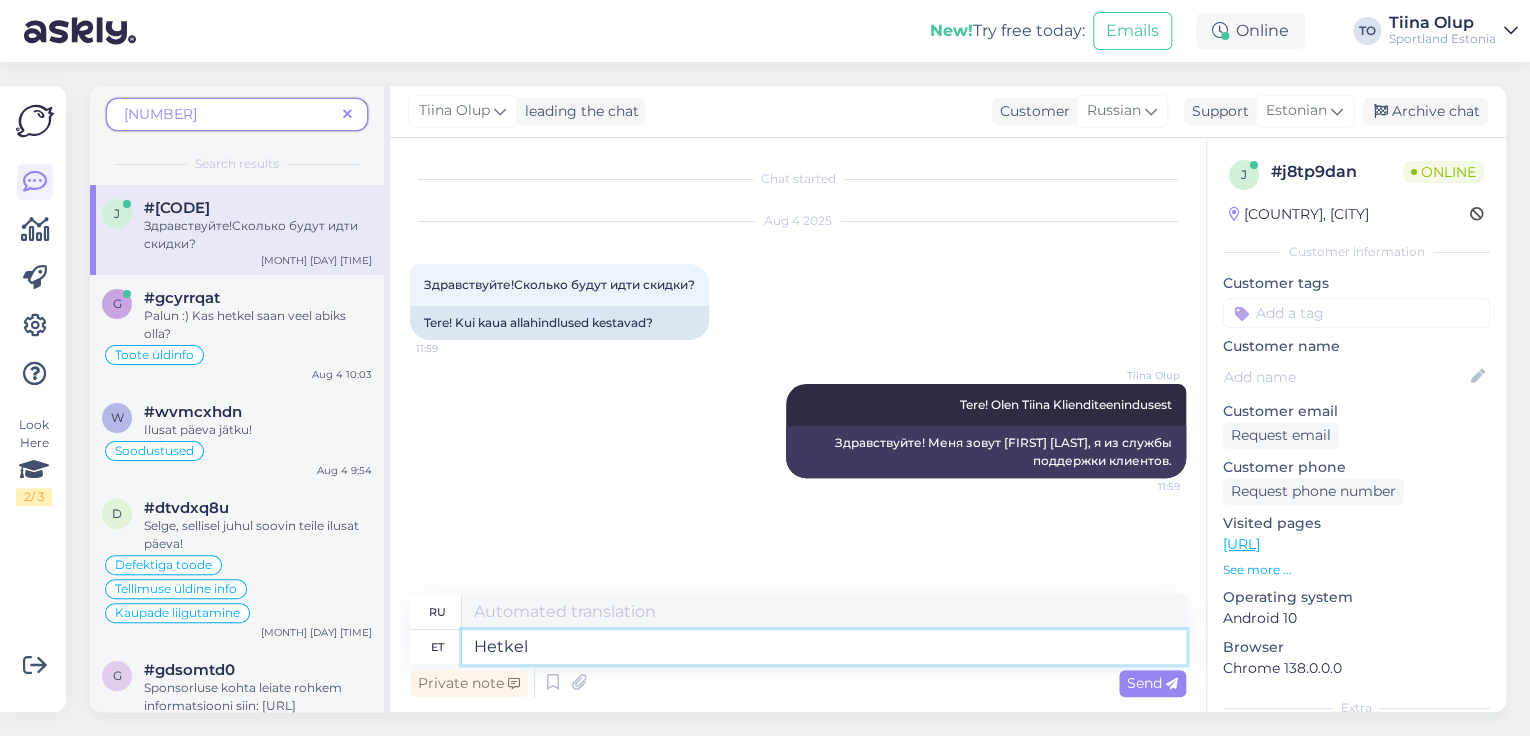 type on "Hetkel e" 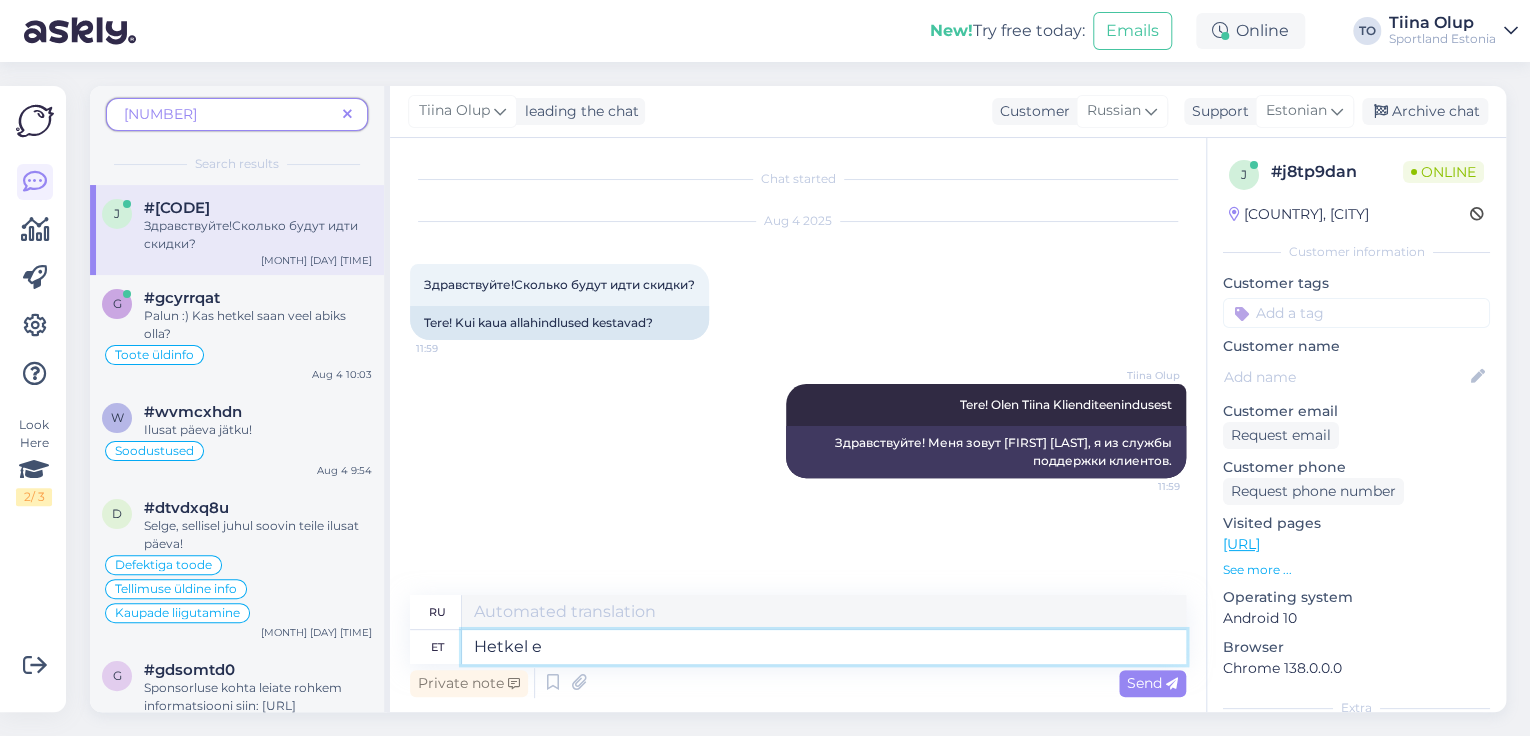 type on "В настоящее время" 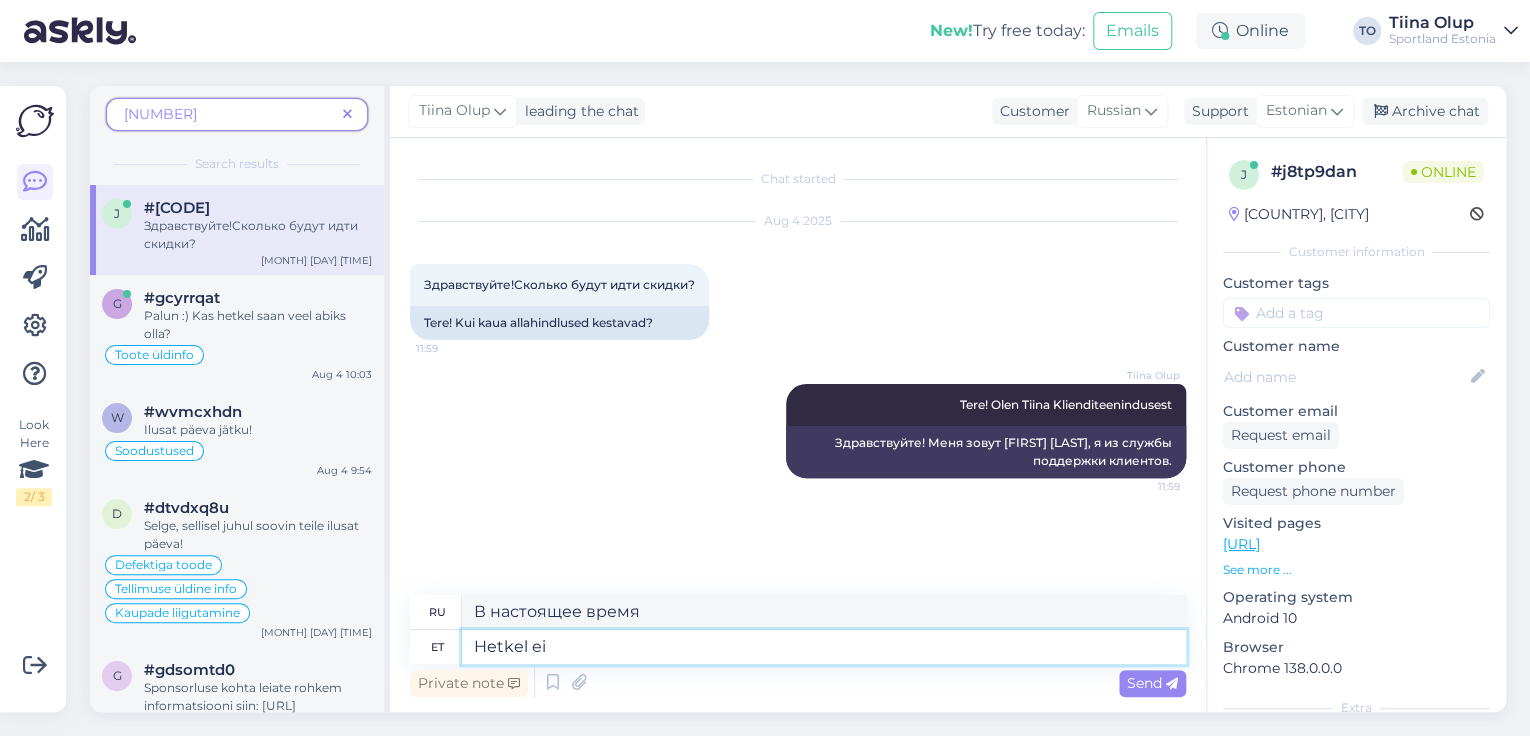 type on "Hetkel ei" 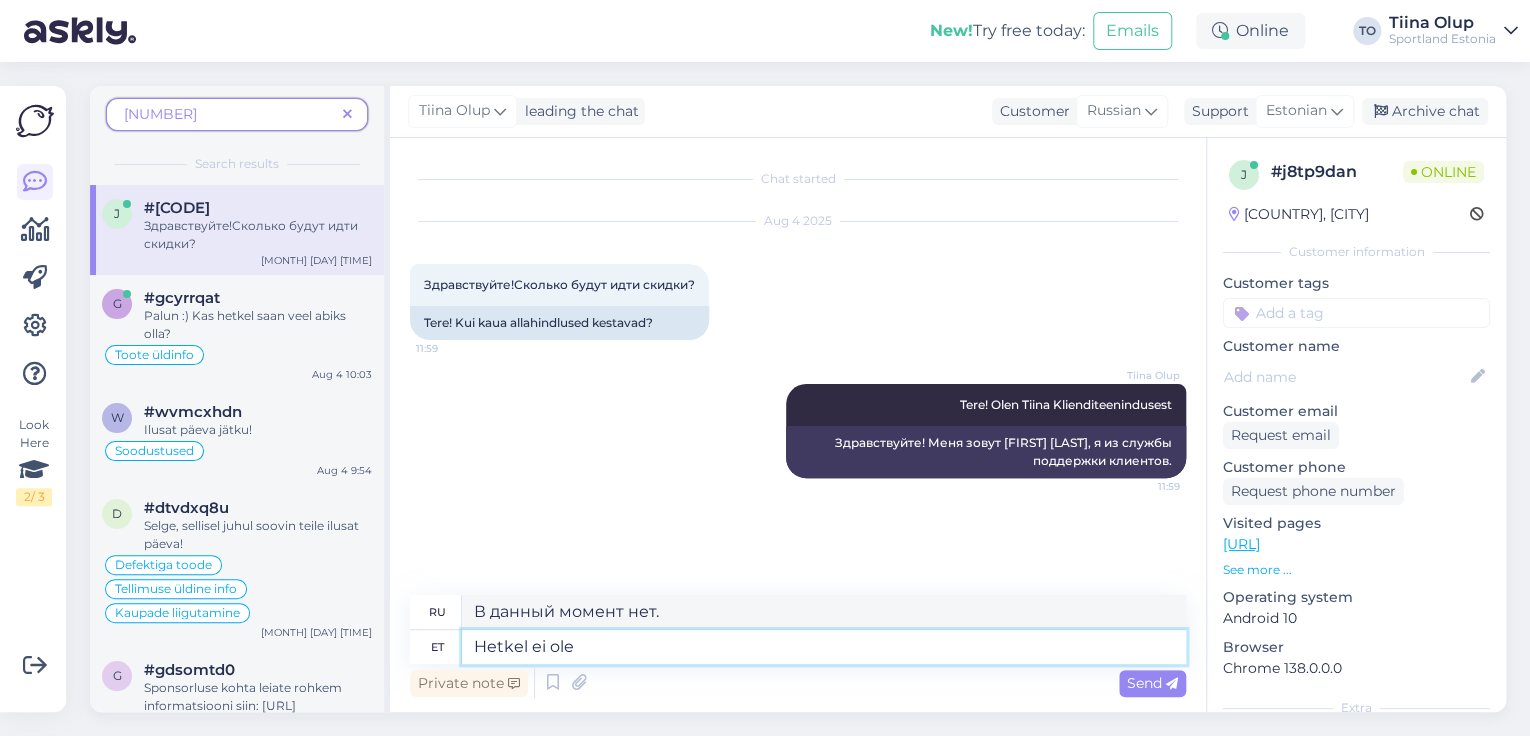 type on "Hetkel ei ole" 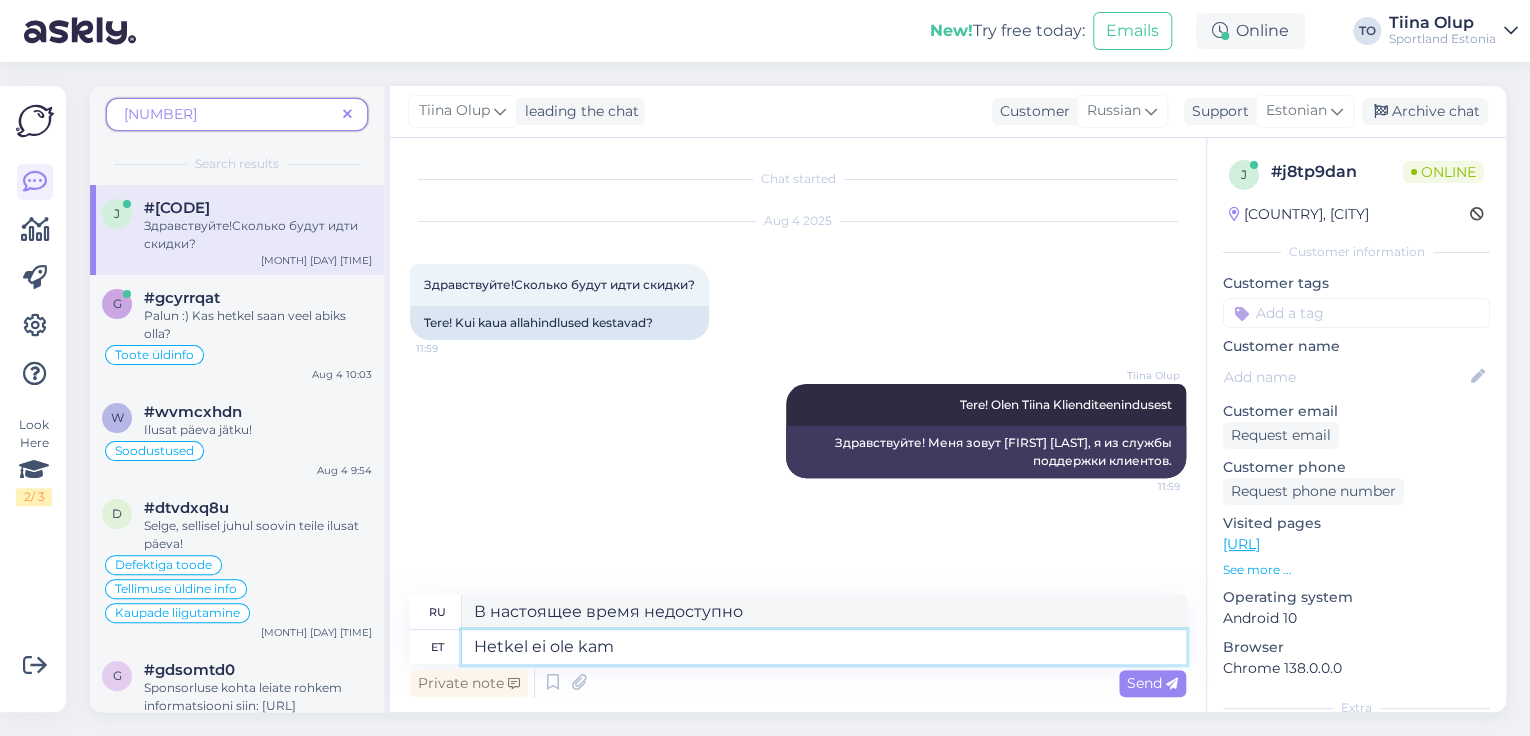 type on "Hetkel ei ole kamp" 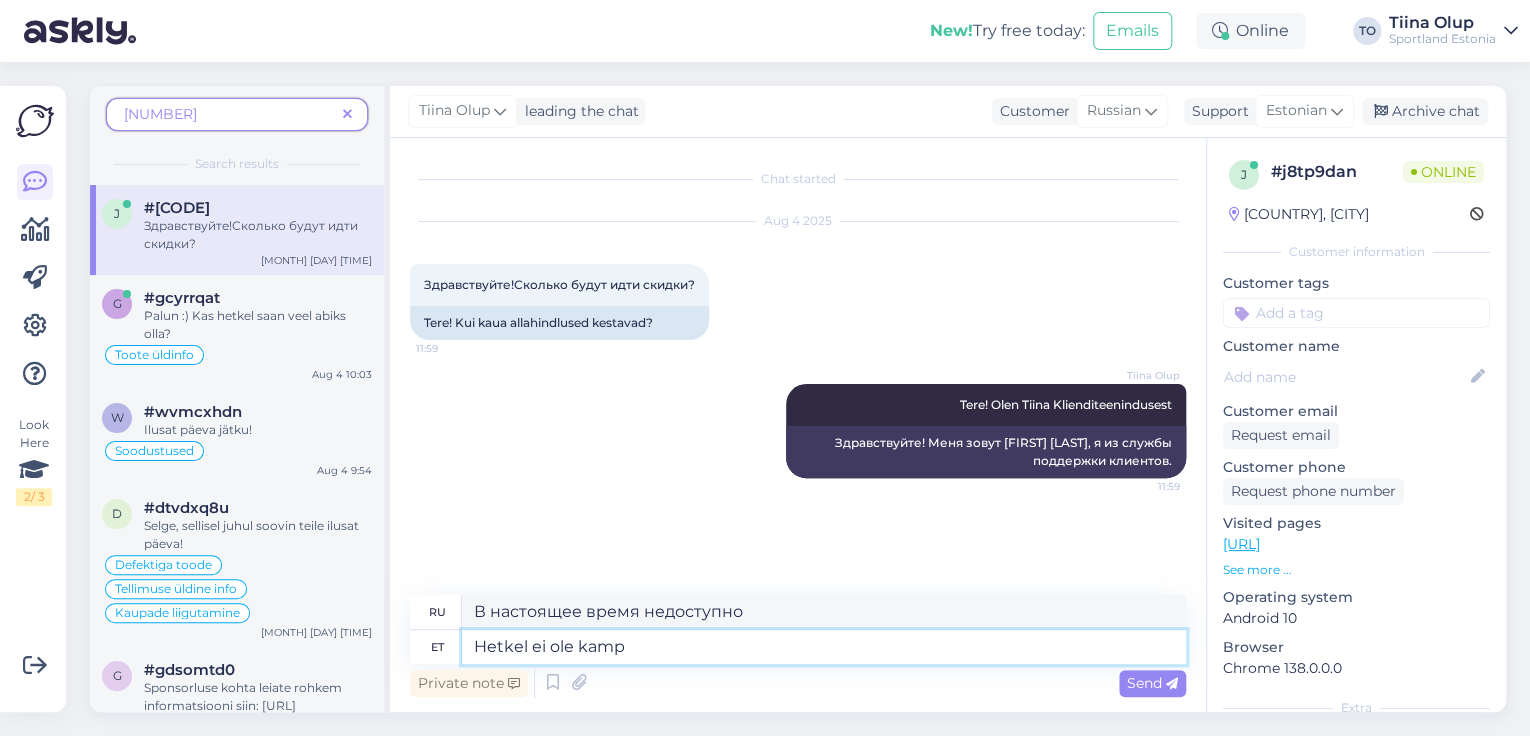 type on "На данный момент потерь нет." 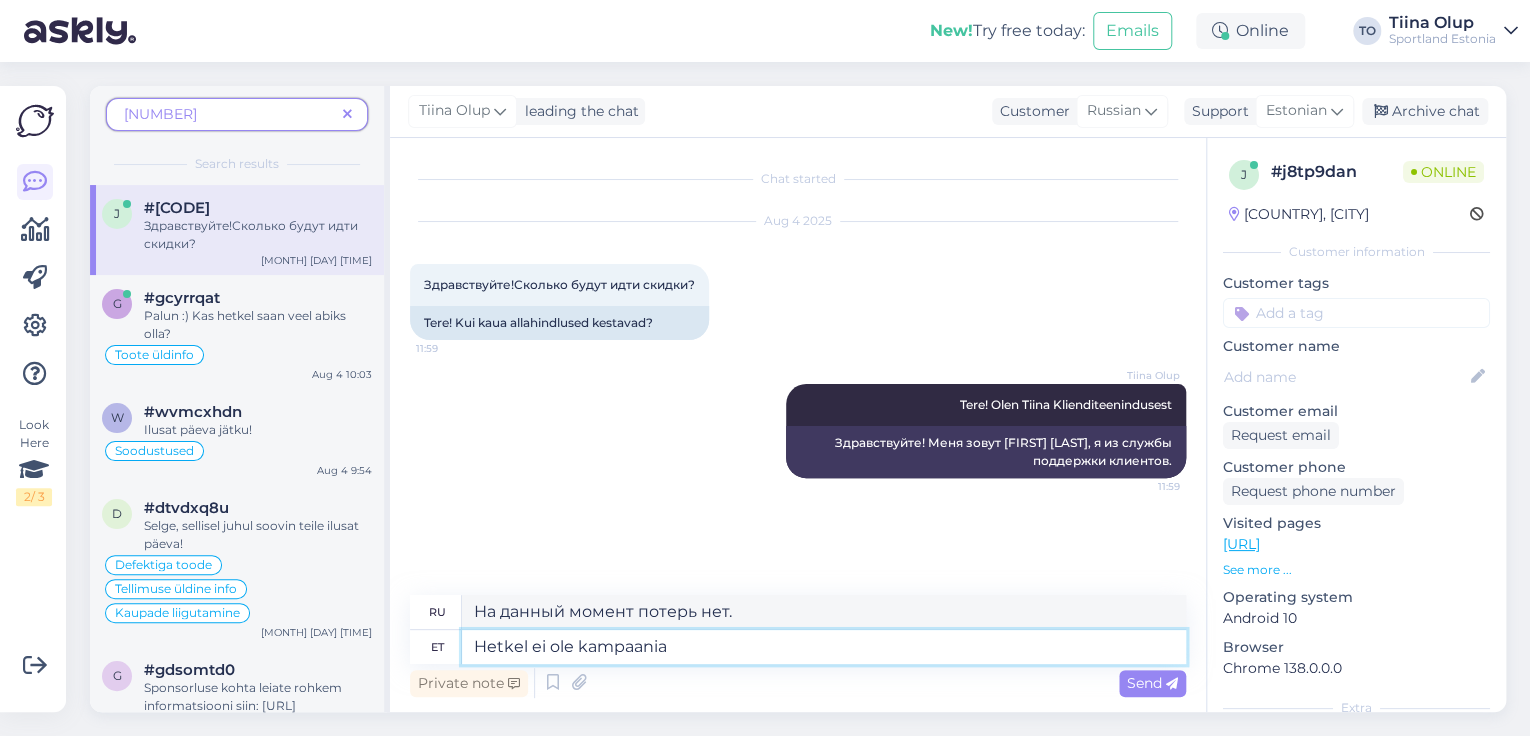 type on "Hetkel ei ole kampaania" 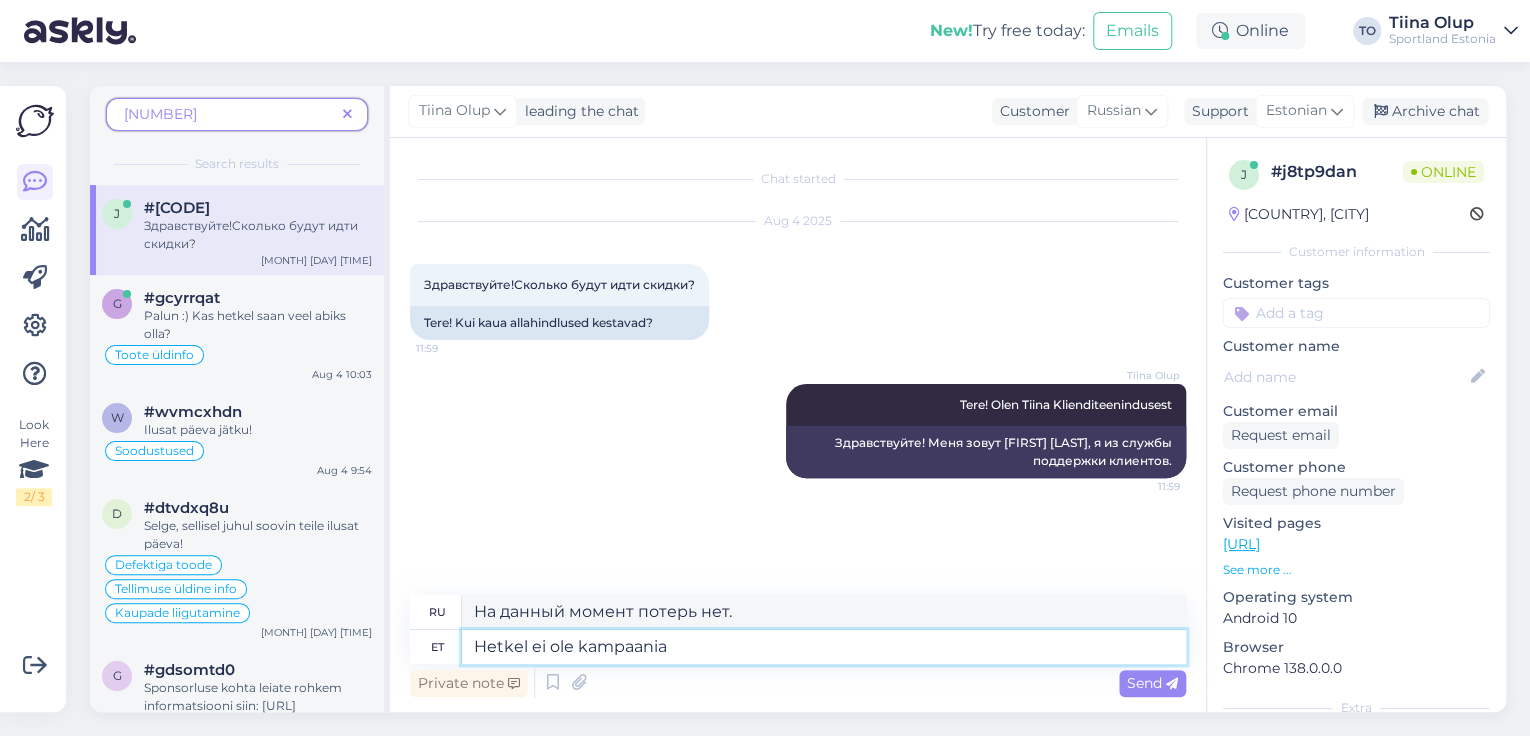 type on "В настоящее время кампания не проводится." 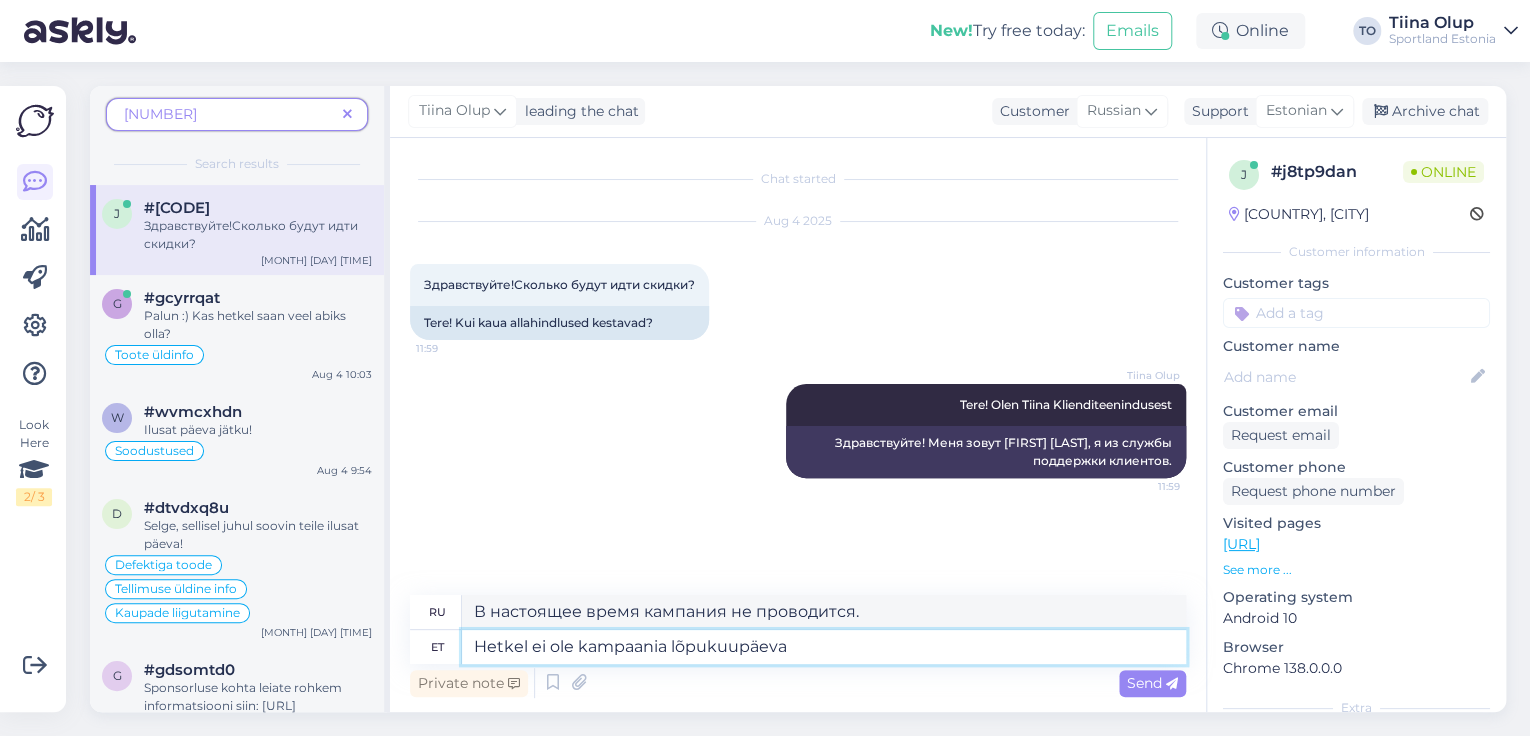 type on "Hetkel ei ole kampaania lõpukuupäeva" 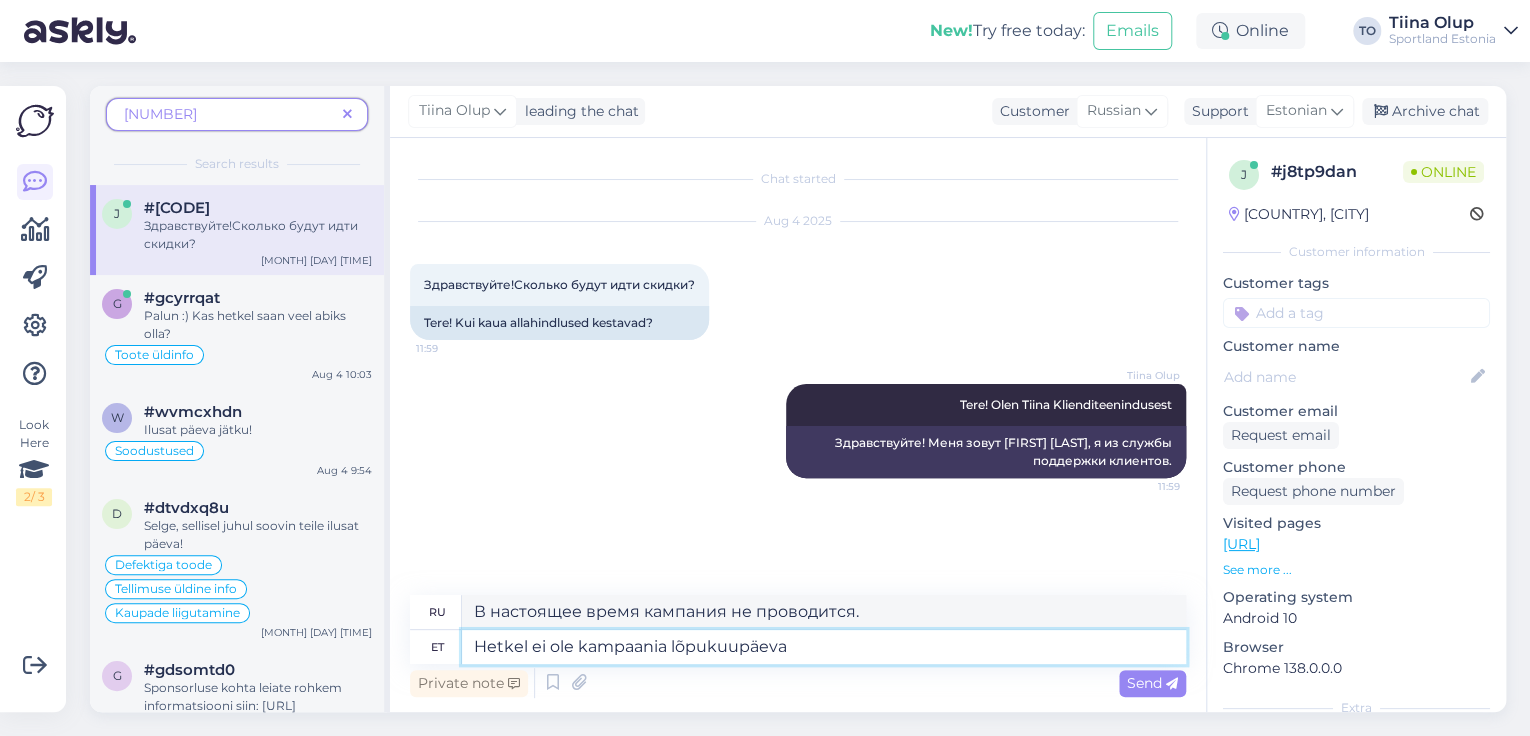 type on "В настоящее время дата окончания кампании не определена." 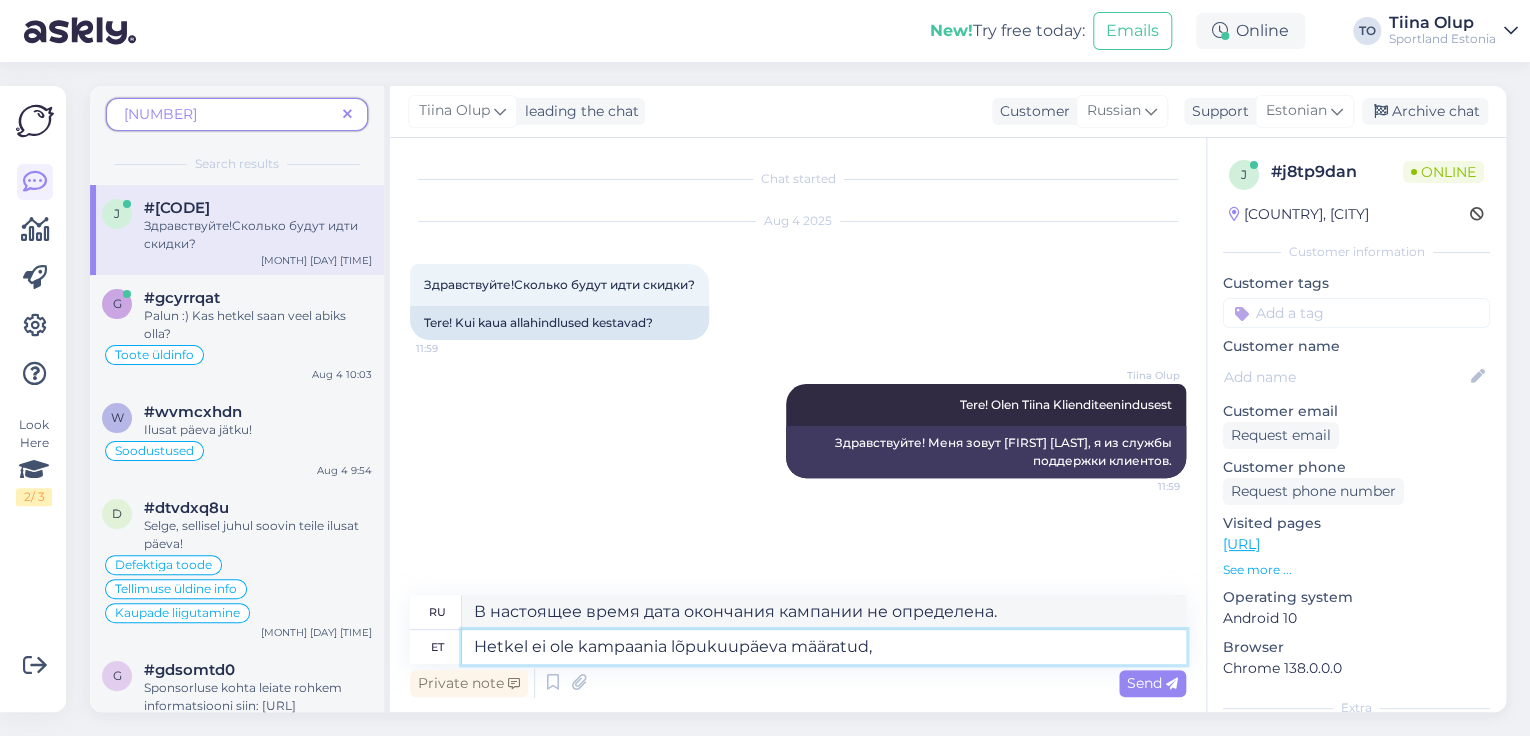 type on "Hetkel ei ole kampaania lõpukuupäeva määratud, k" 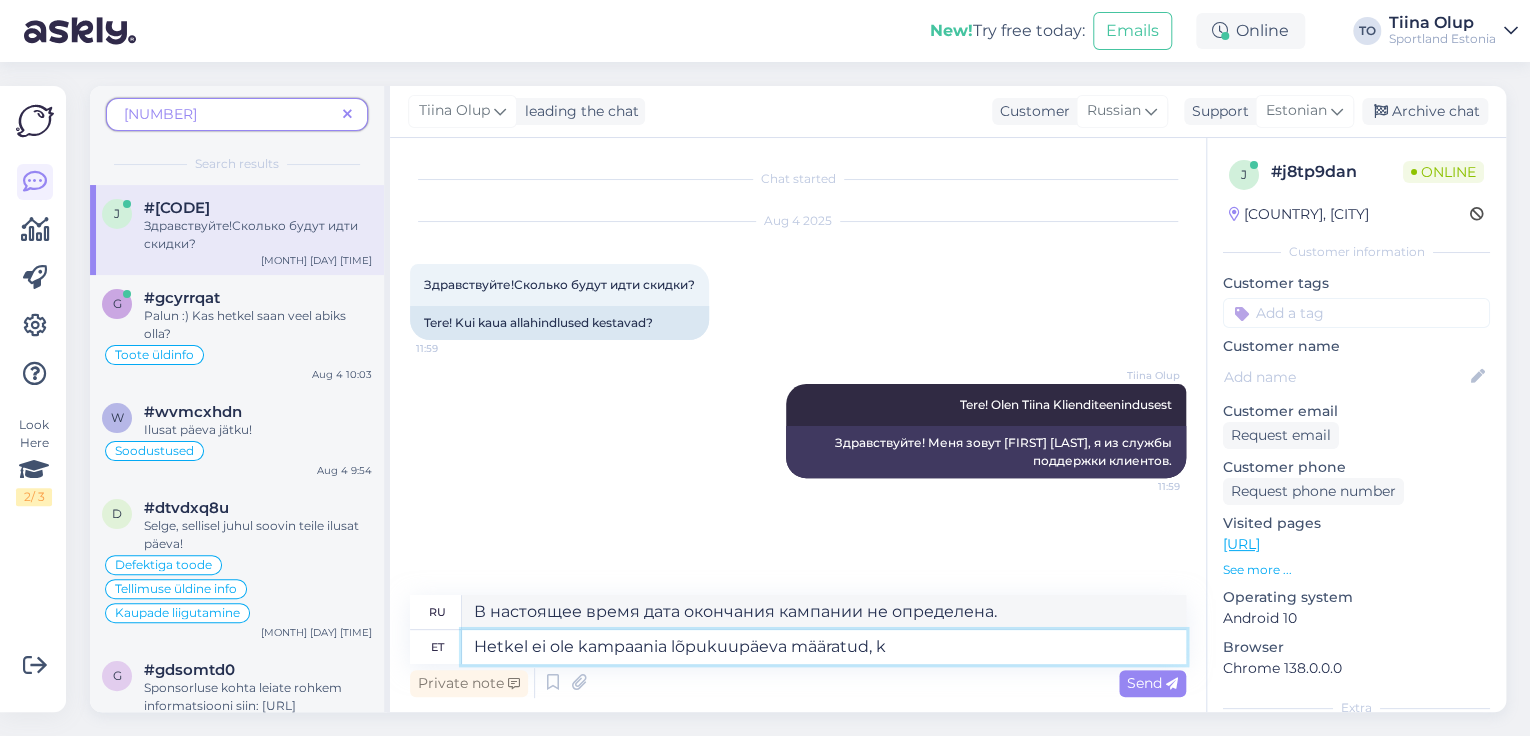 type on "В настоящее время у кампании нет даты окончания." 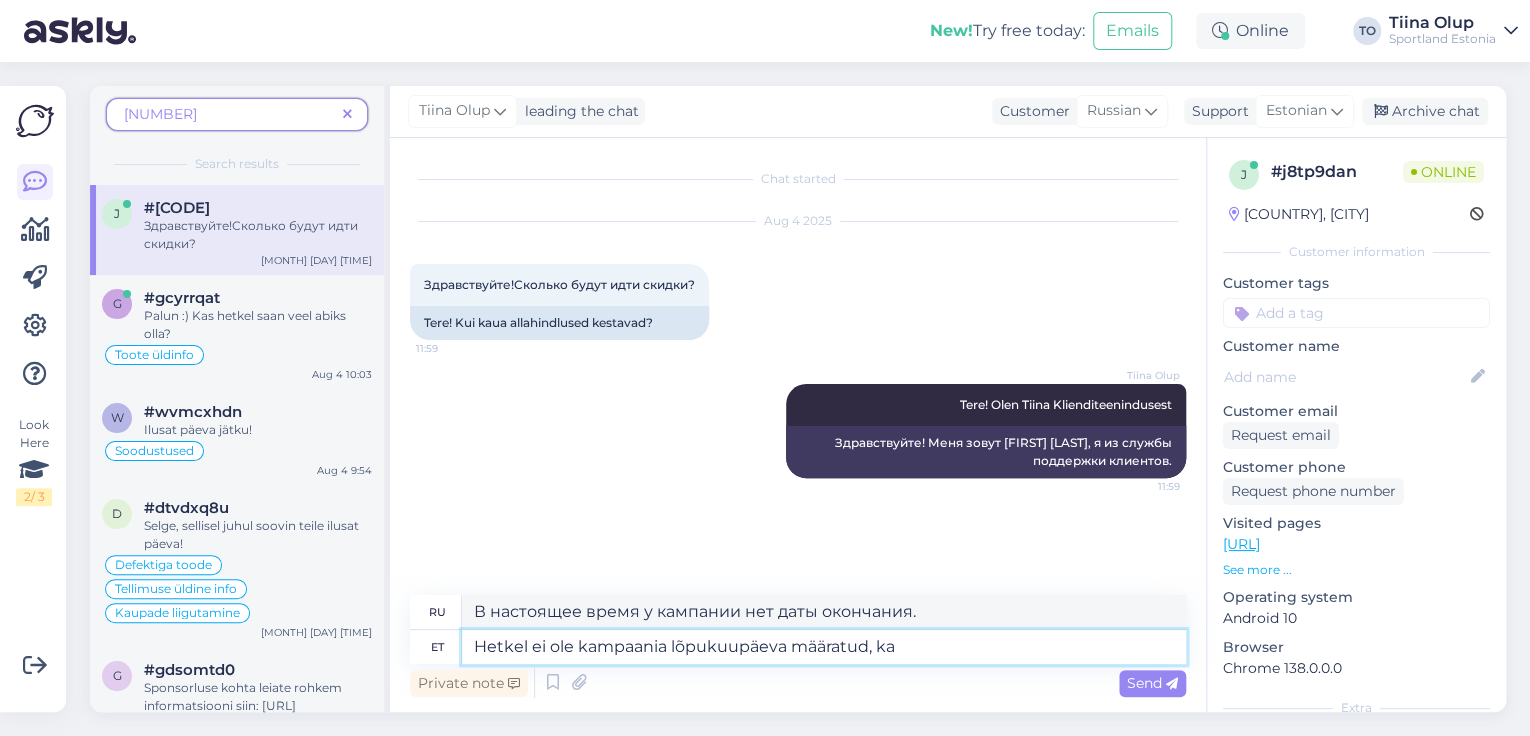 type on "Hetkel ei ole kampaania lõpukuupäeva määratud, kam" 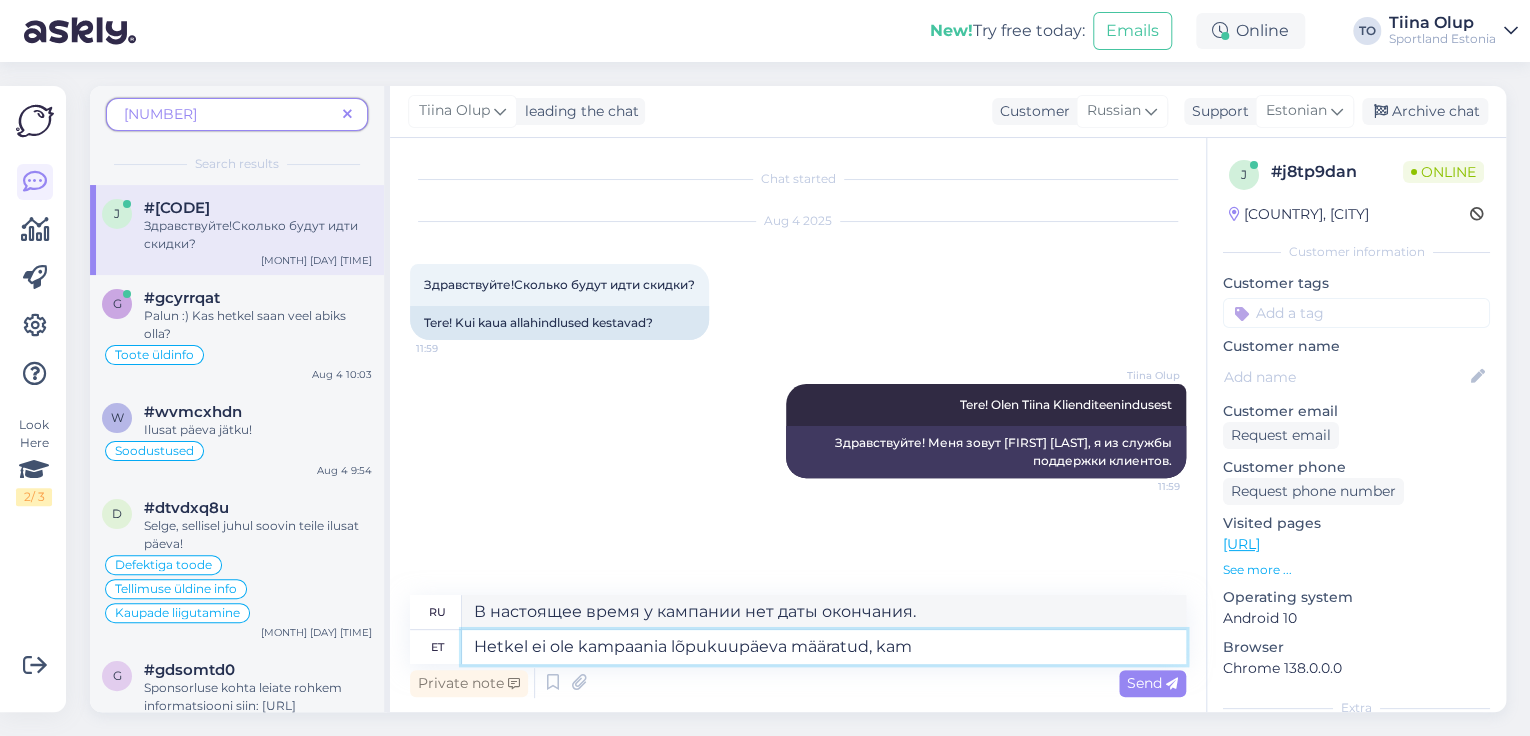 type on "На данный момент дата окончания кампании не установлена." 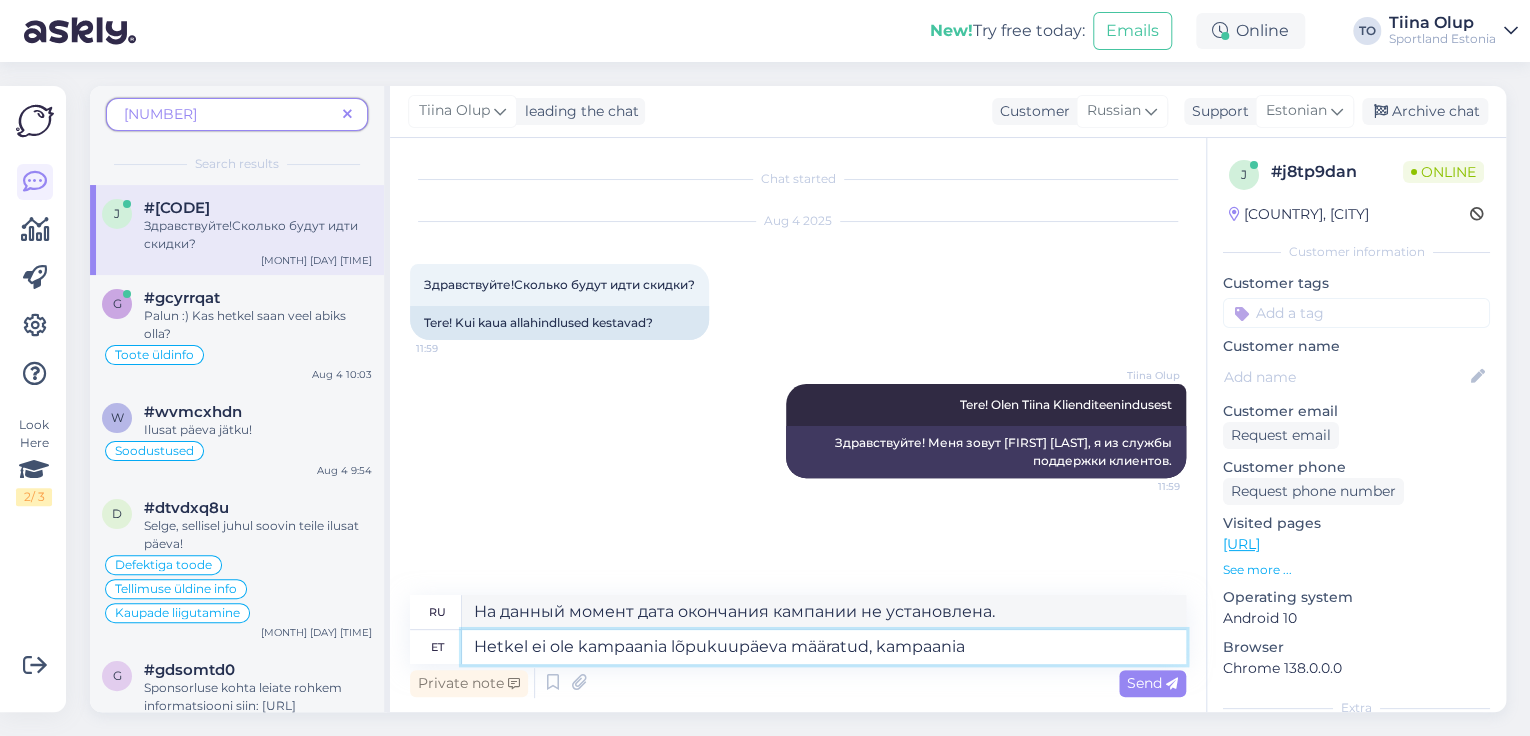 type on "Hetkel ei ole kampaania lõpukuupäeva määratud, kampaania" 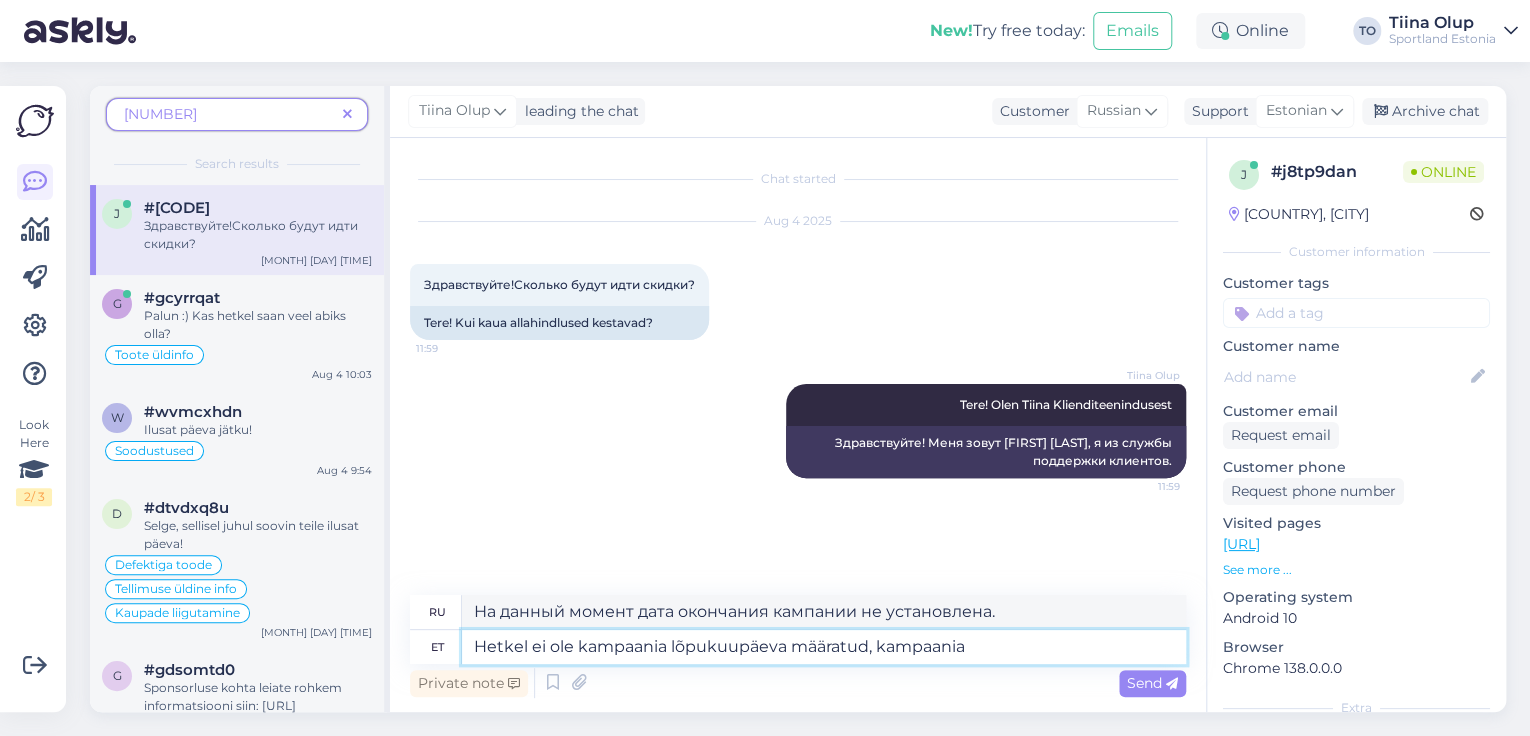 type on "В настоящее время дата окончания кампании не установлена." 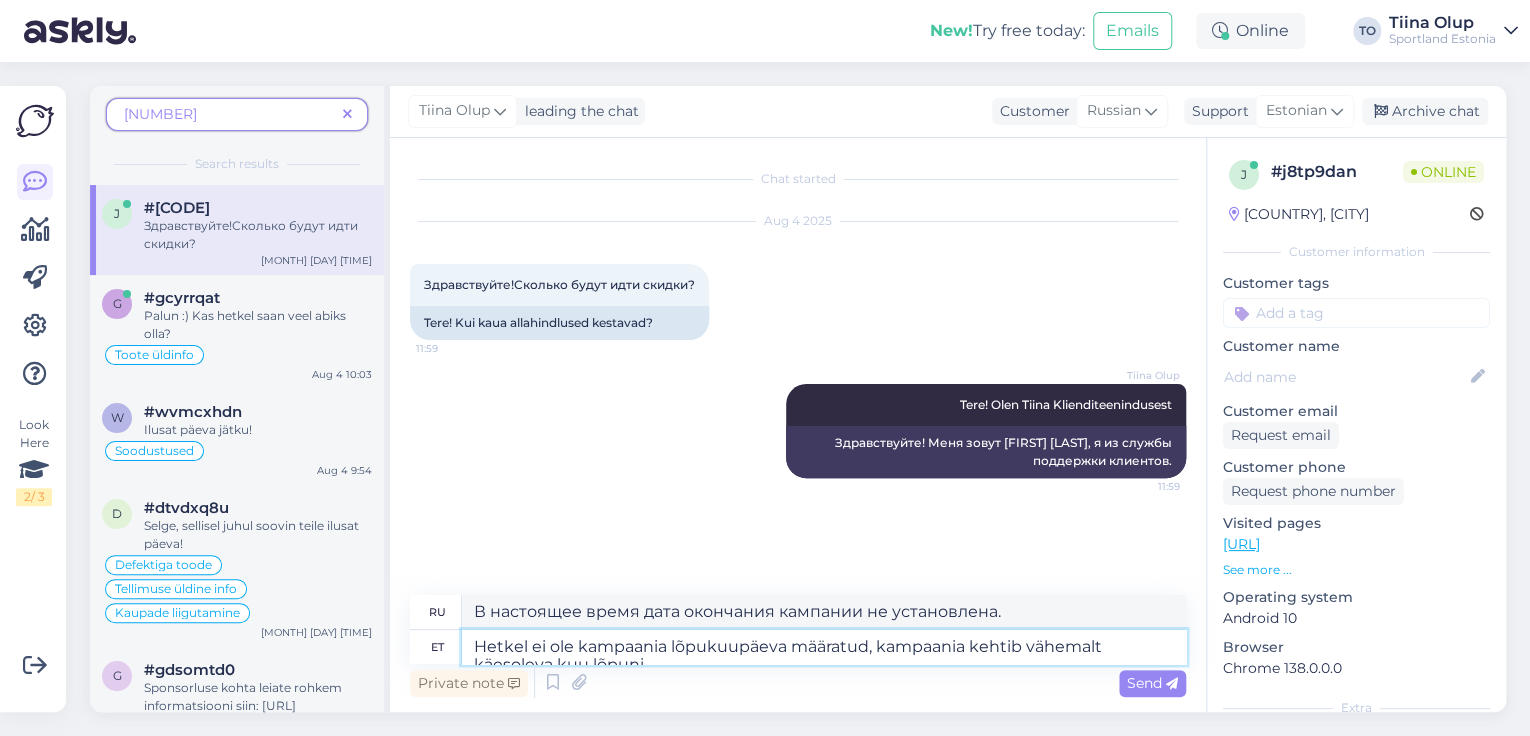 type on "Hetkel ei ole kampaania lõpukuupäeva määratud, kampaania kehtib vähemalt käesoleva kuu lõpuni." 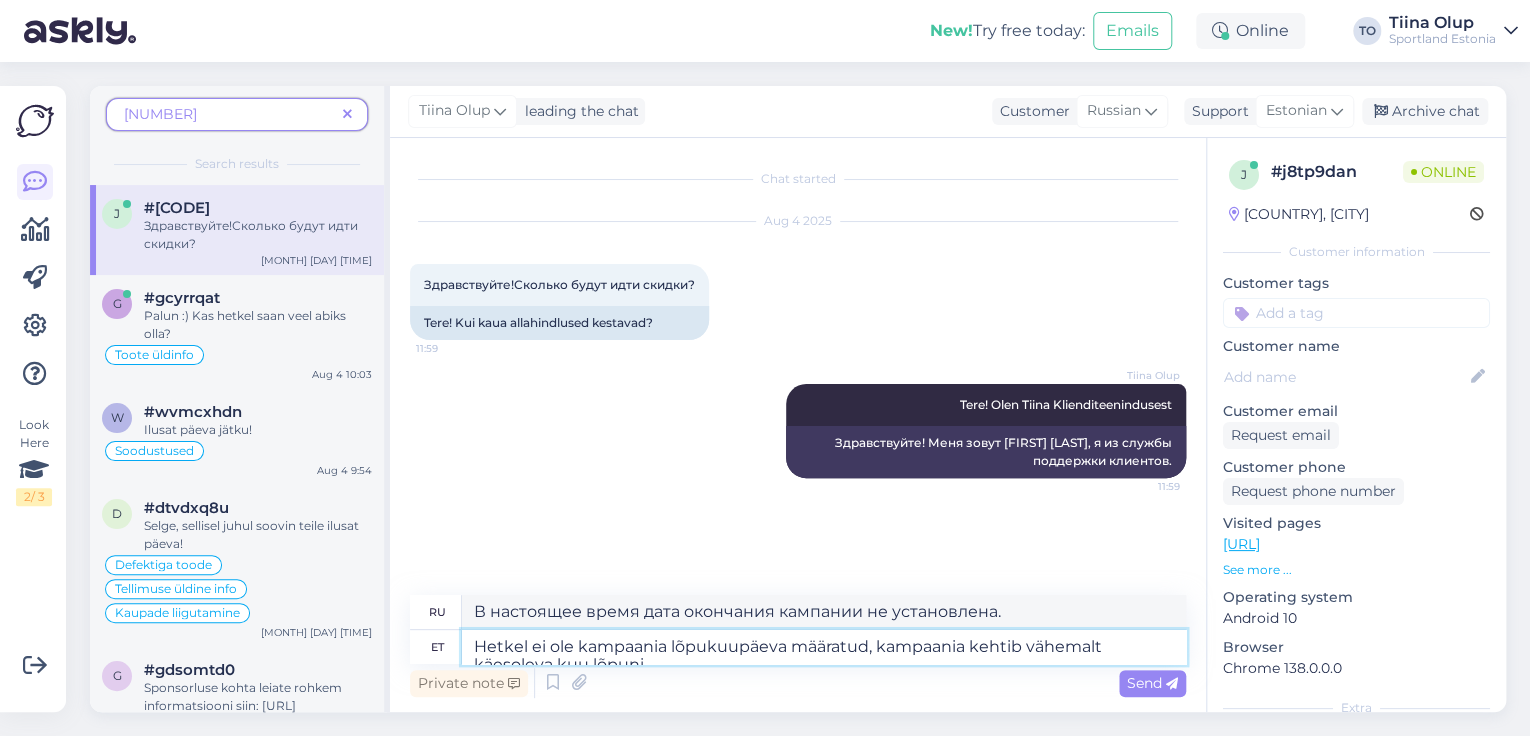 type on "В настоящее время у кампании нет даты окончания, кампания действительна как минимум до конца этого месяца." 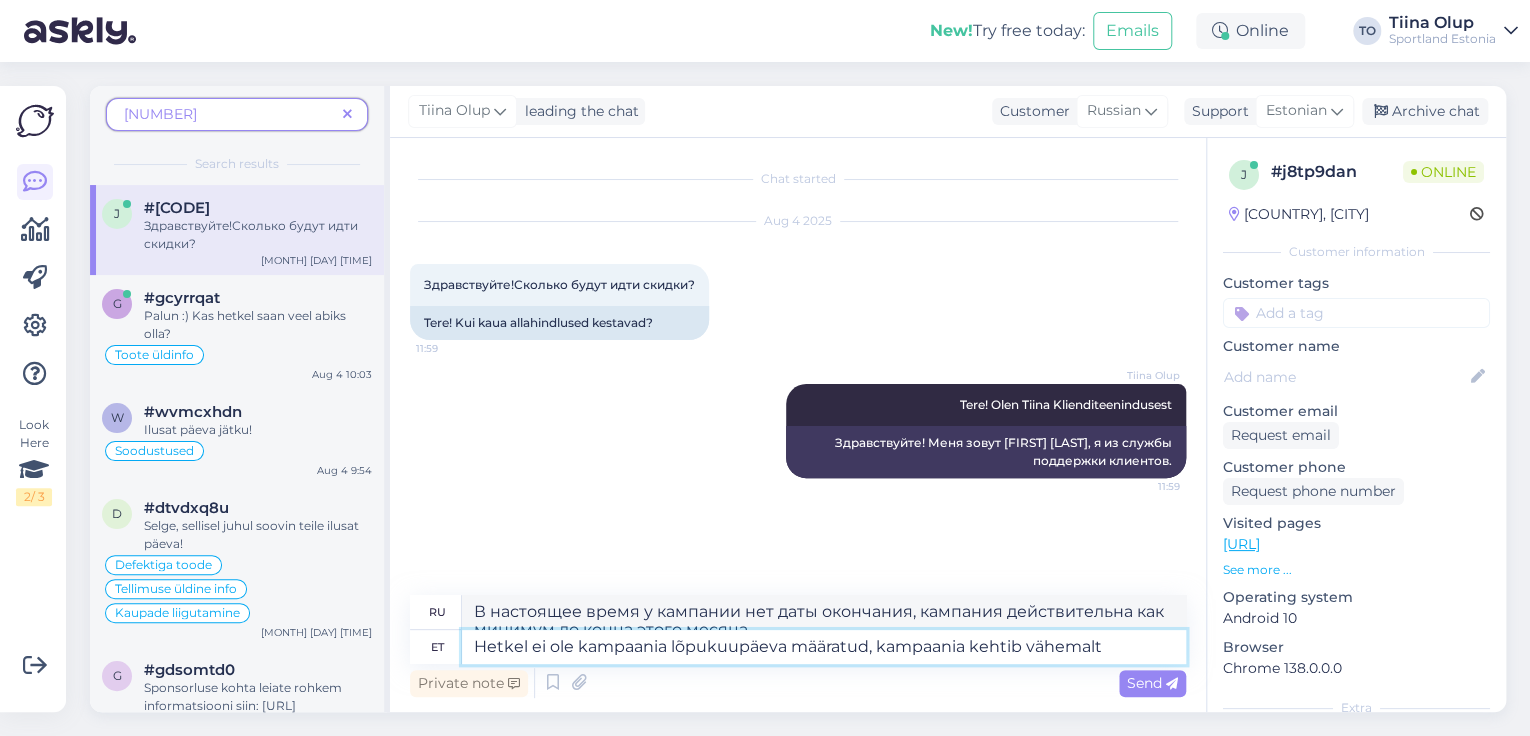 type on "Hetkel ei ole kampaania lõpukuupäeva määratud, kampaania kehtib vähemalt" 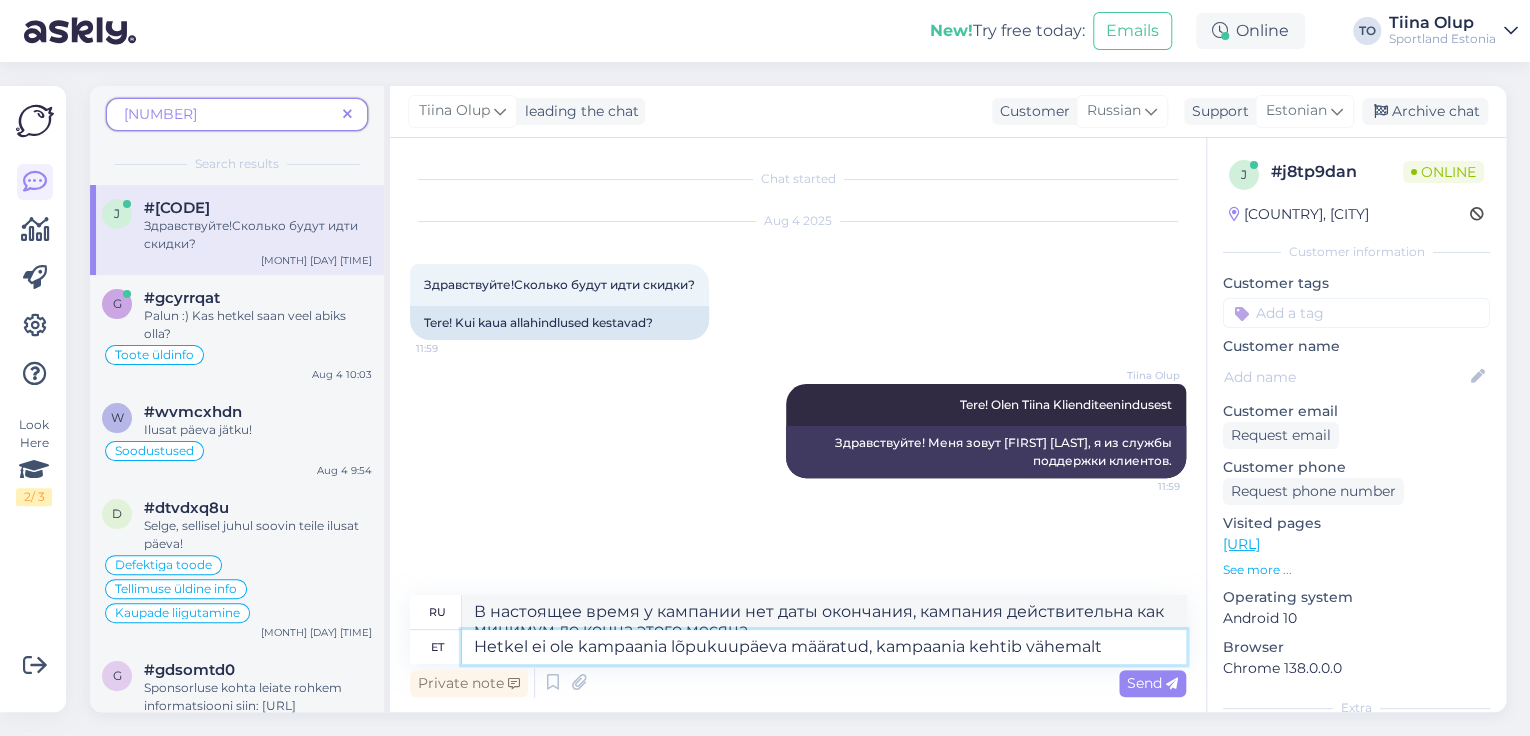 type on "В настоящее время у кампании нет даты окончания, но она будет действовать до" 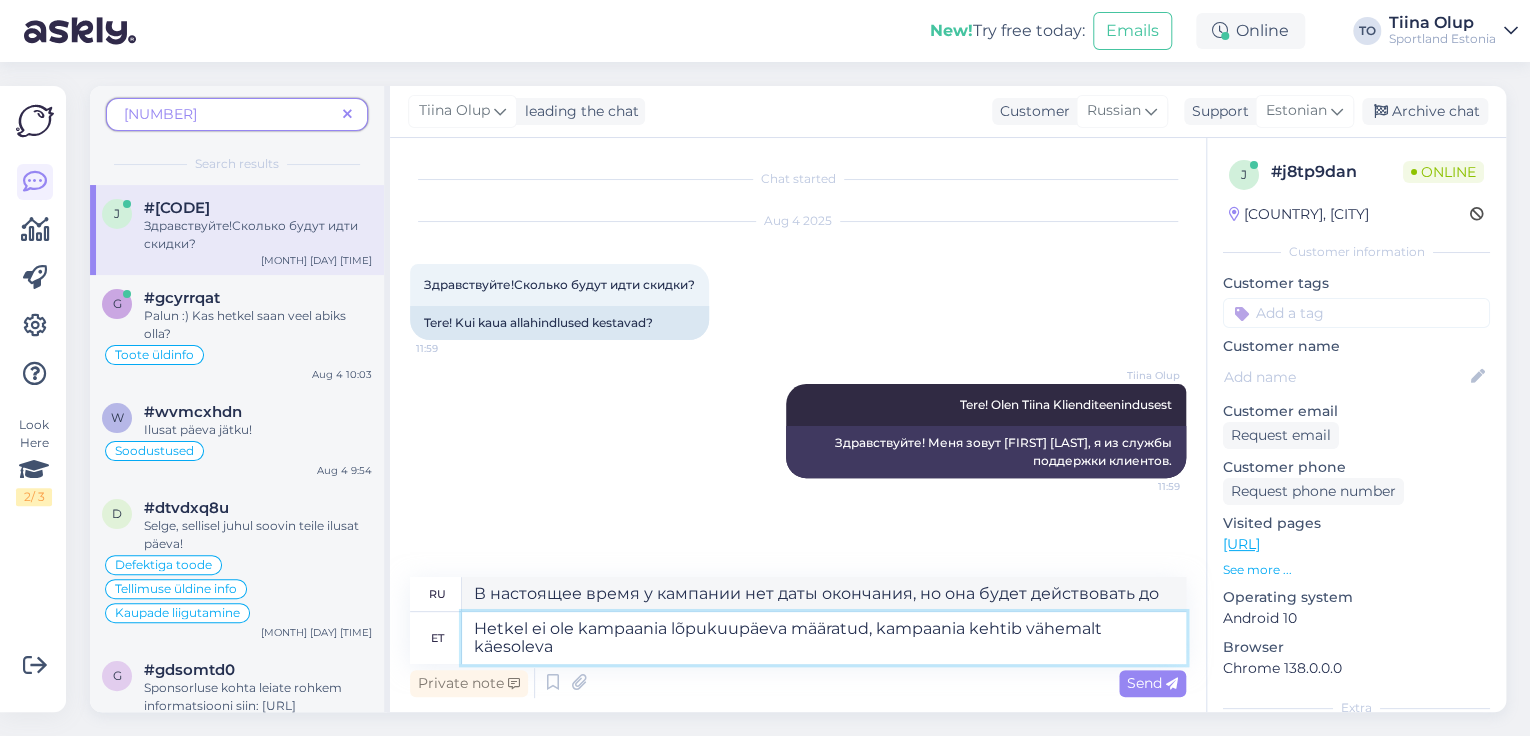 type on "Hetkel ei ole kampaania lõpukuupäeva määratud, kampaania kehtib vähemalt käesoleva" 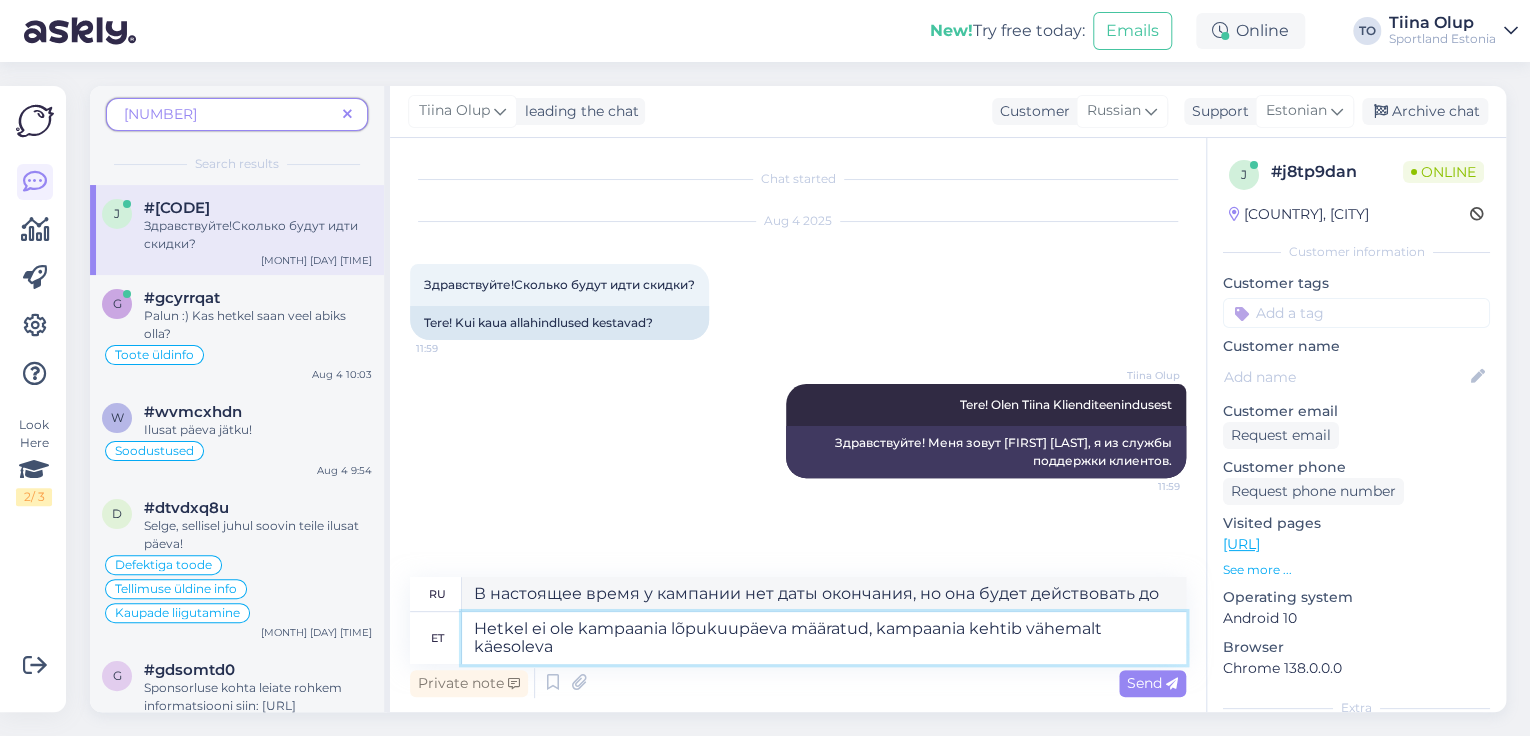 type on "На данный момент дата окончания кампании не определена, но она будет действовать как минимум до конца этого месяца." 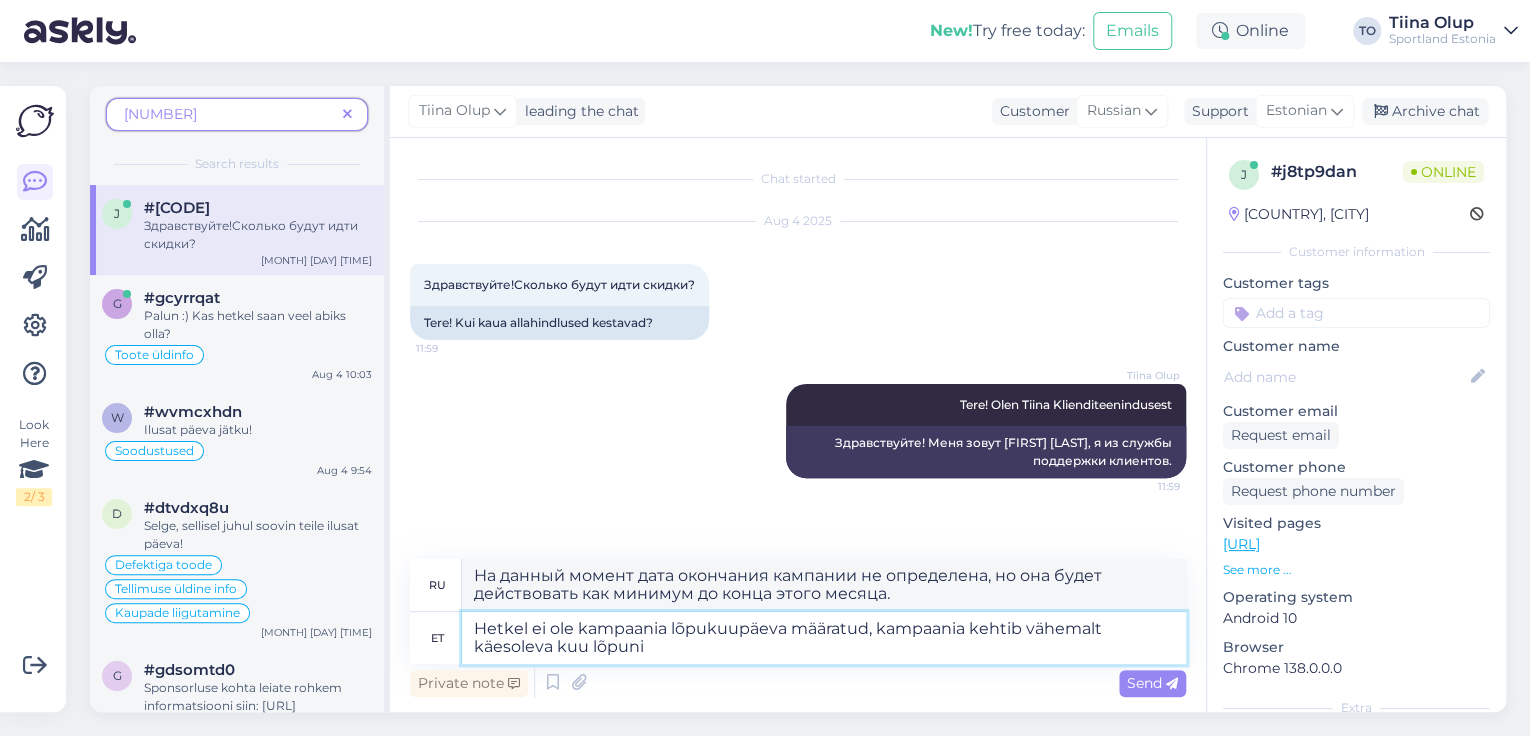 type on "Hetkel ei ole kampaania lõpukuupäeva määratud, kampaania kehtib vähemalt käesoleva kuu lõpuni." 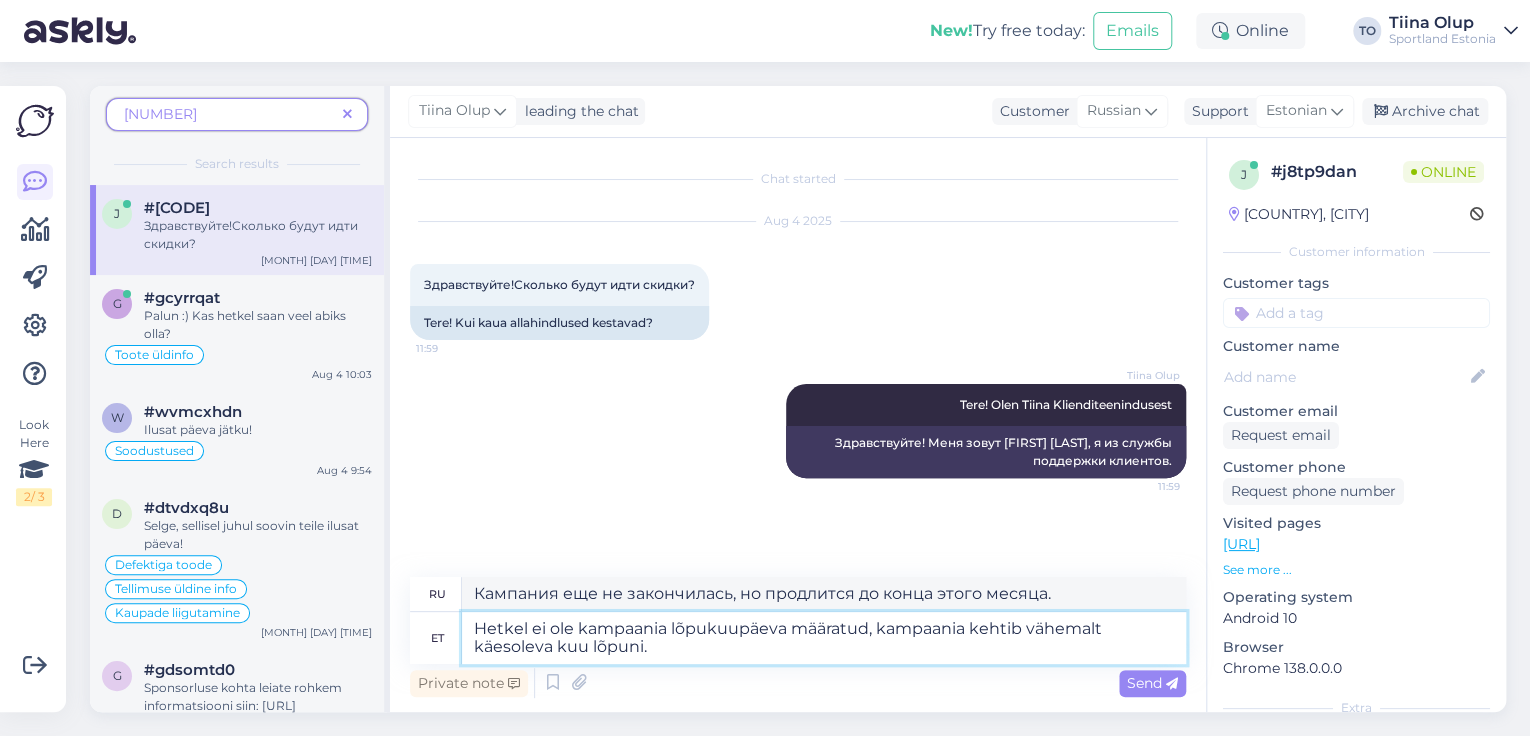type on "Кампания еще не закончилась, но продлится как минимум до конца этого месяца." 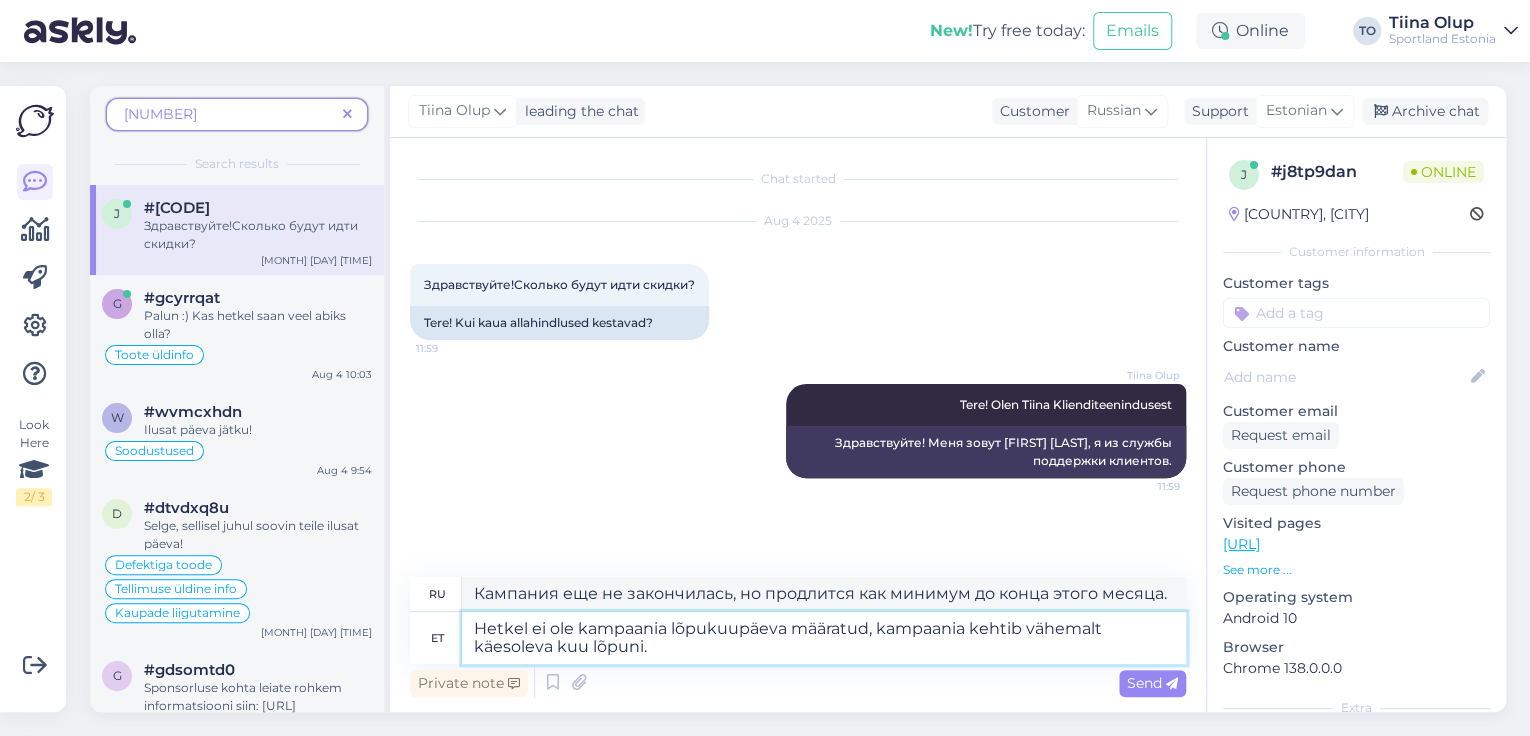 drag, startPoint x: 784, startPoint y: 632, endPoint x: 676, endPoint y: 629, distance: 108.04166 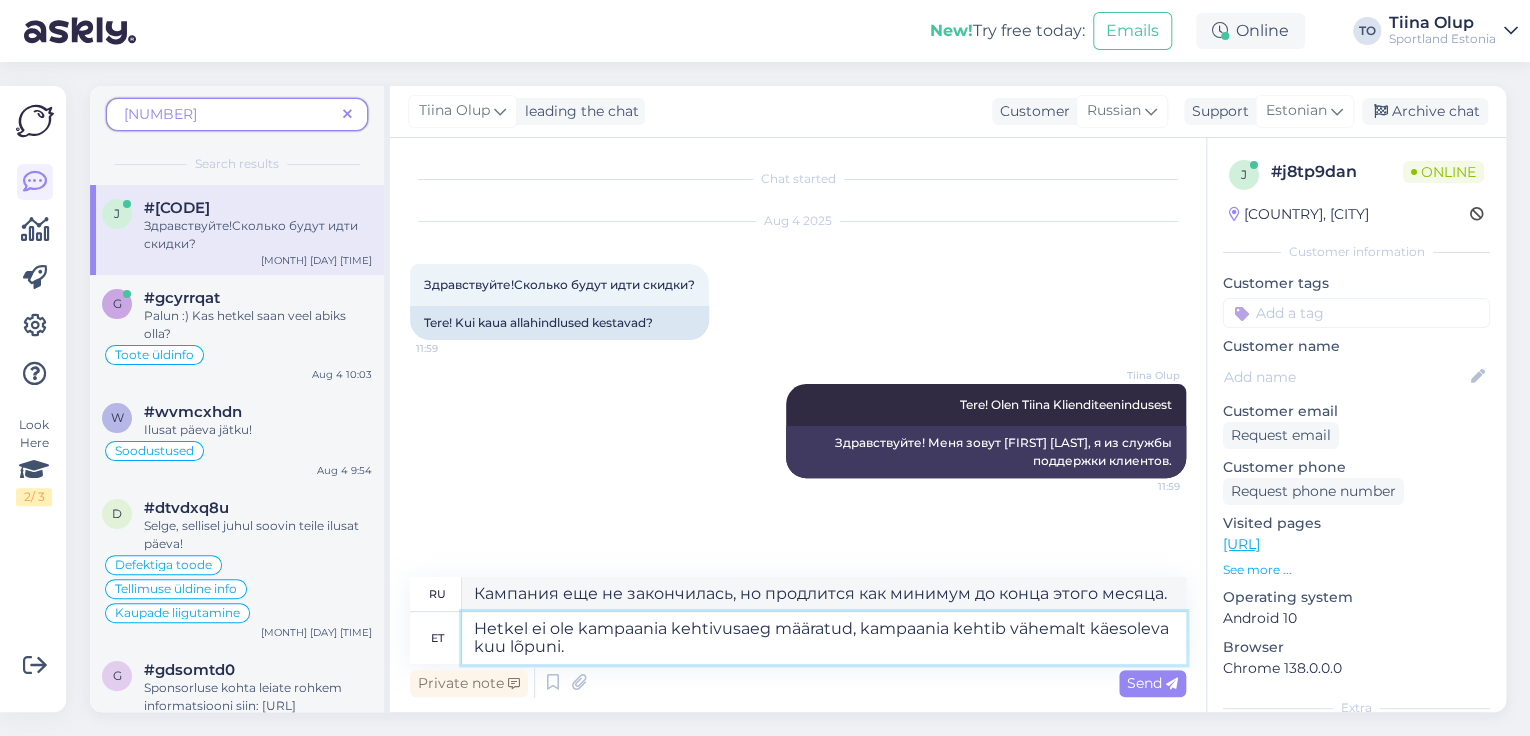 type on "Hetkel ei ole kampaania kehtivusaega määratud, kampaania kehtib vähemalt käesoleva kuu lõpuni." 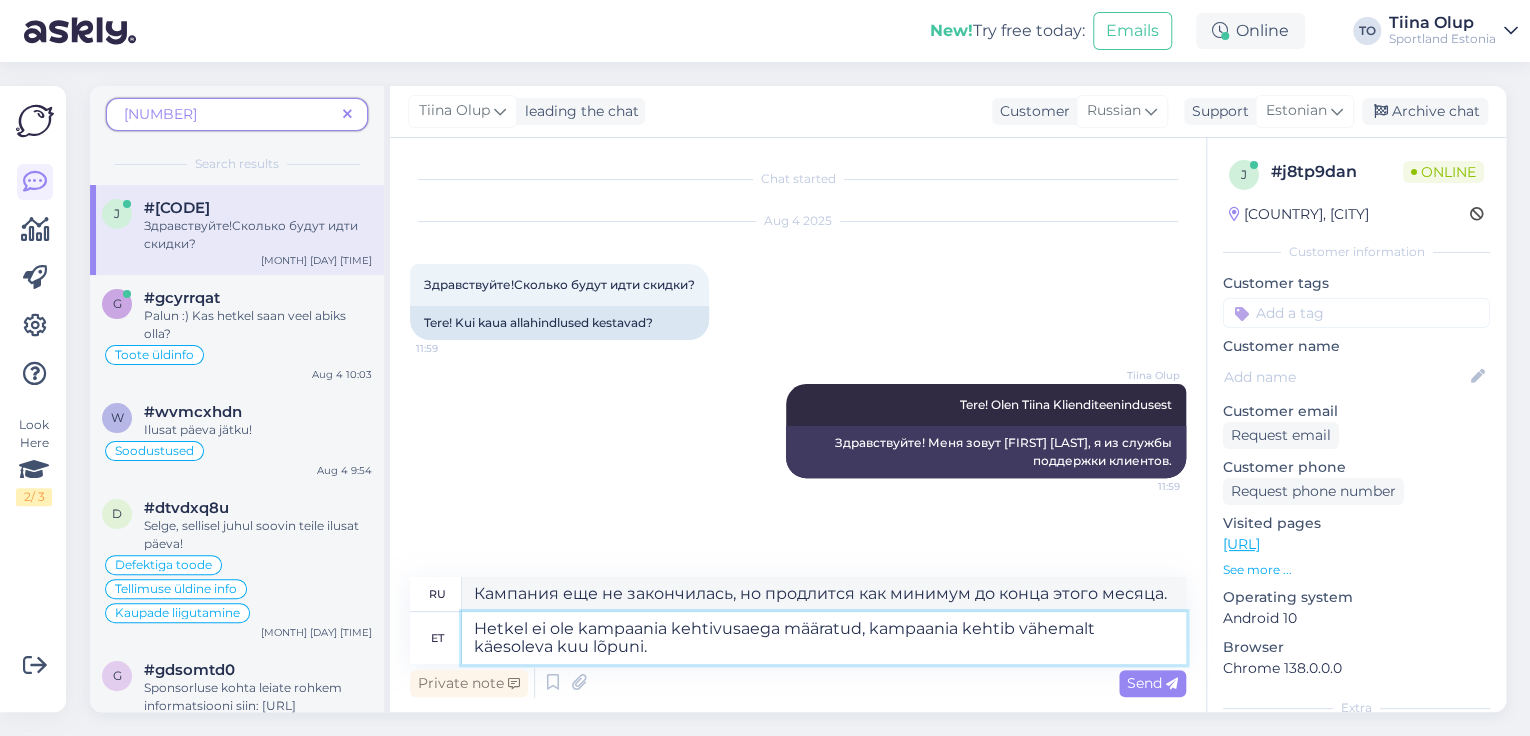 type on "Кампания пока не анонсирована, но она продлится как минимум до конца этого месяца." 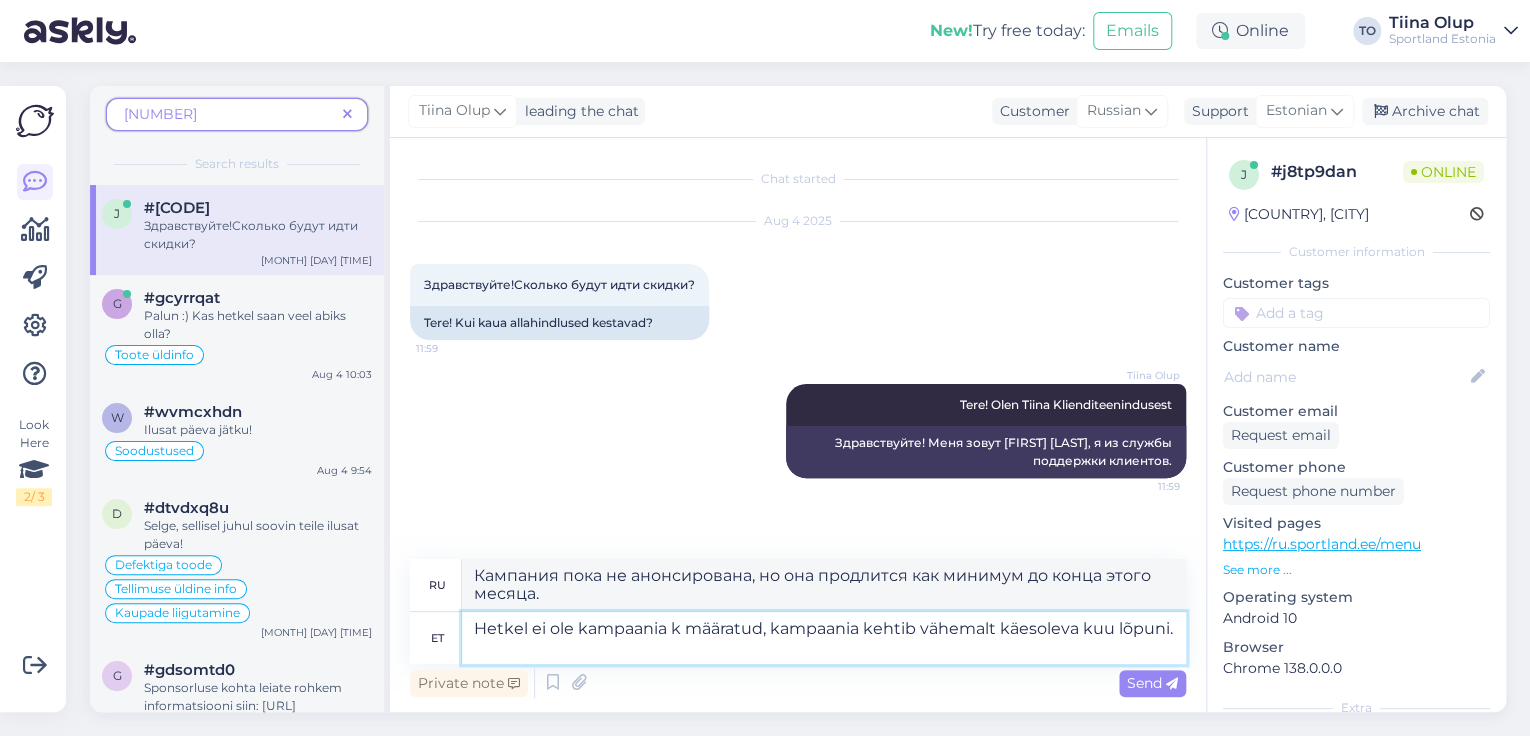type on "Hetkel ei ole kampaania  määratud, kampaania kehtib vähemalt käesoleva kuu lõpuni." 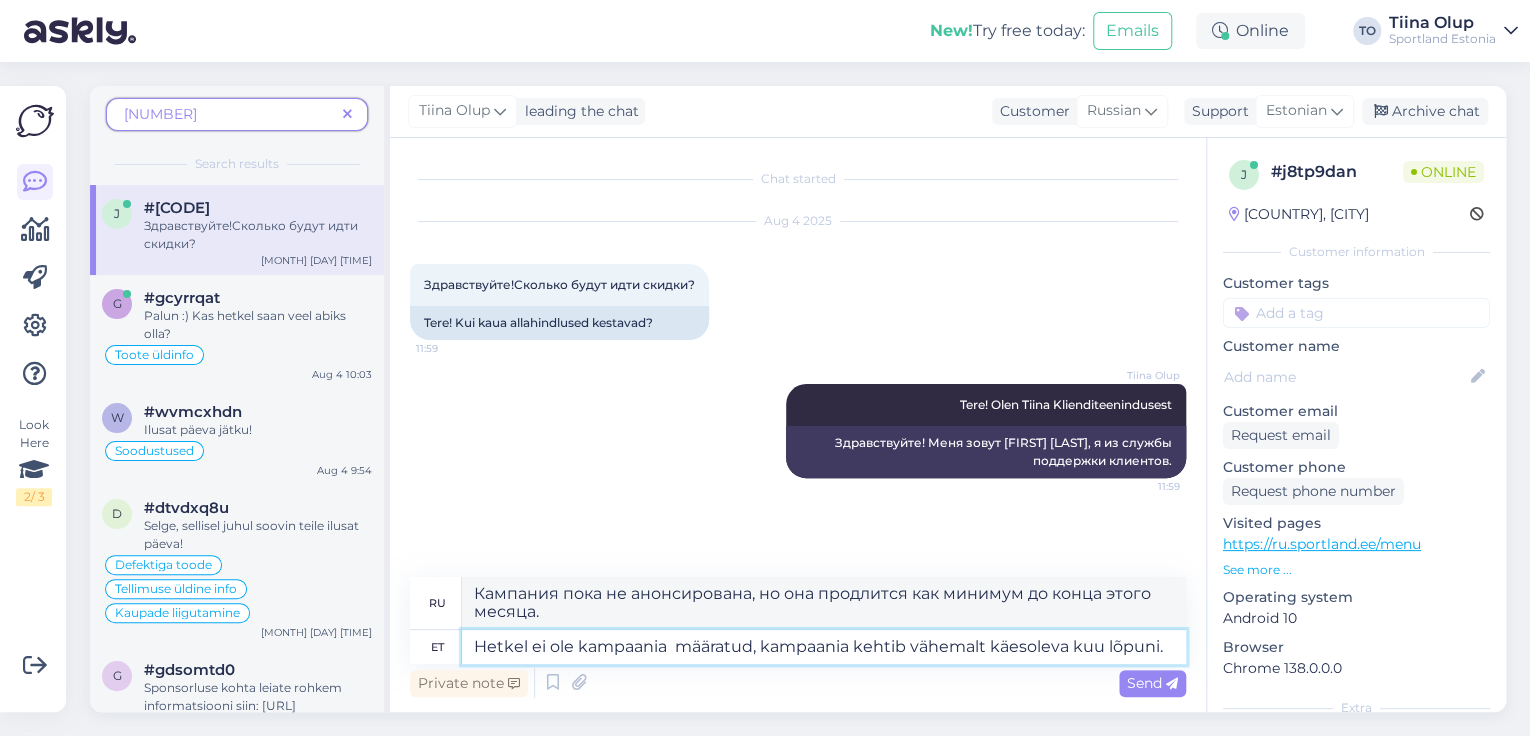 type on "На данный момент кампания еще не запущена, но она будет действовать как минимум до конца этого месяца." 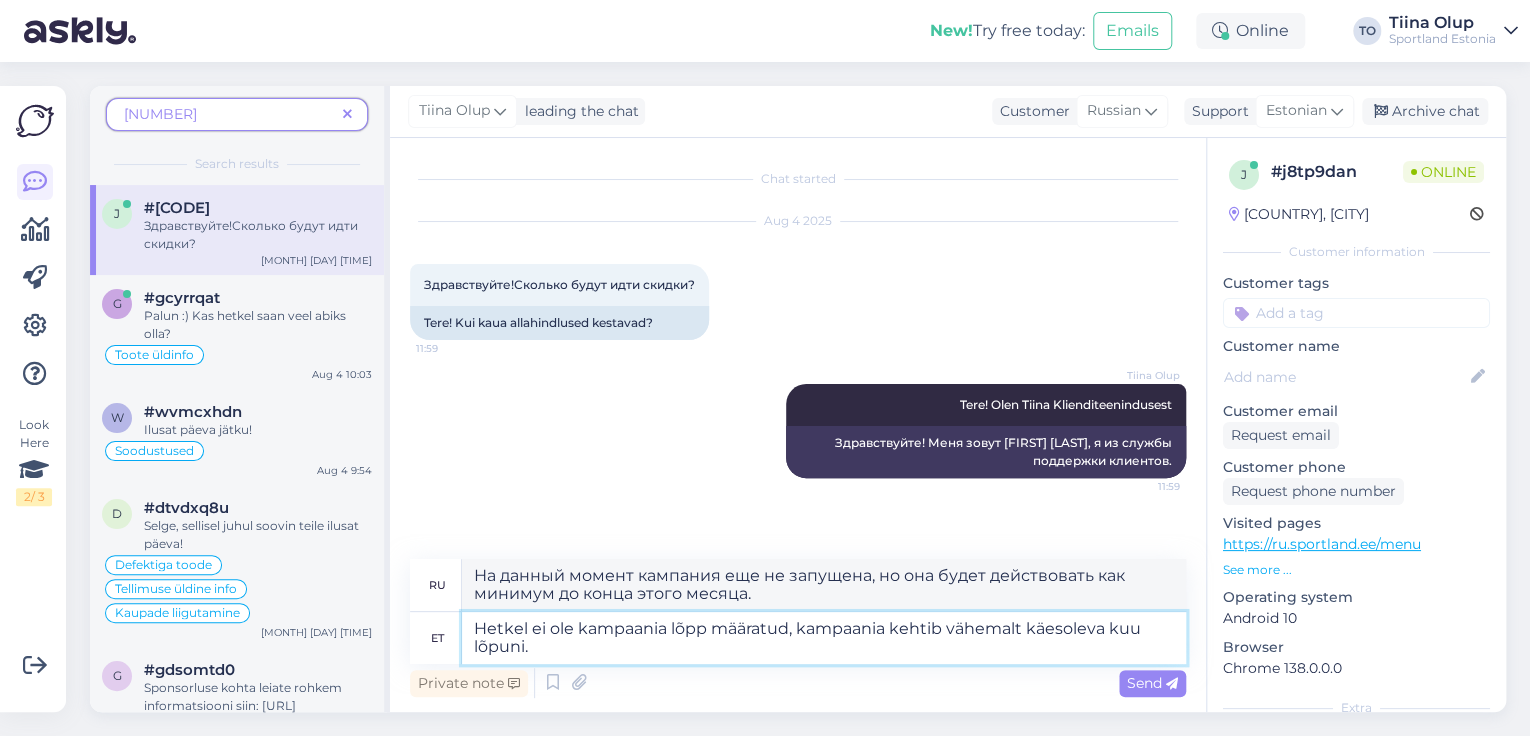 type on "Hetkel ei ole kampaania lõppu määratud, kampaania kehtib vähemalt käesoleva kuu lõpuni." 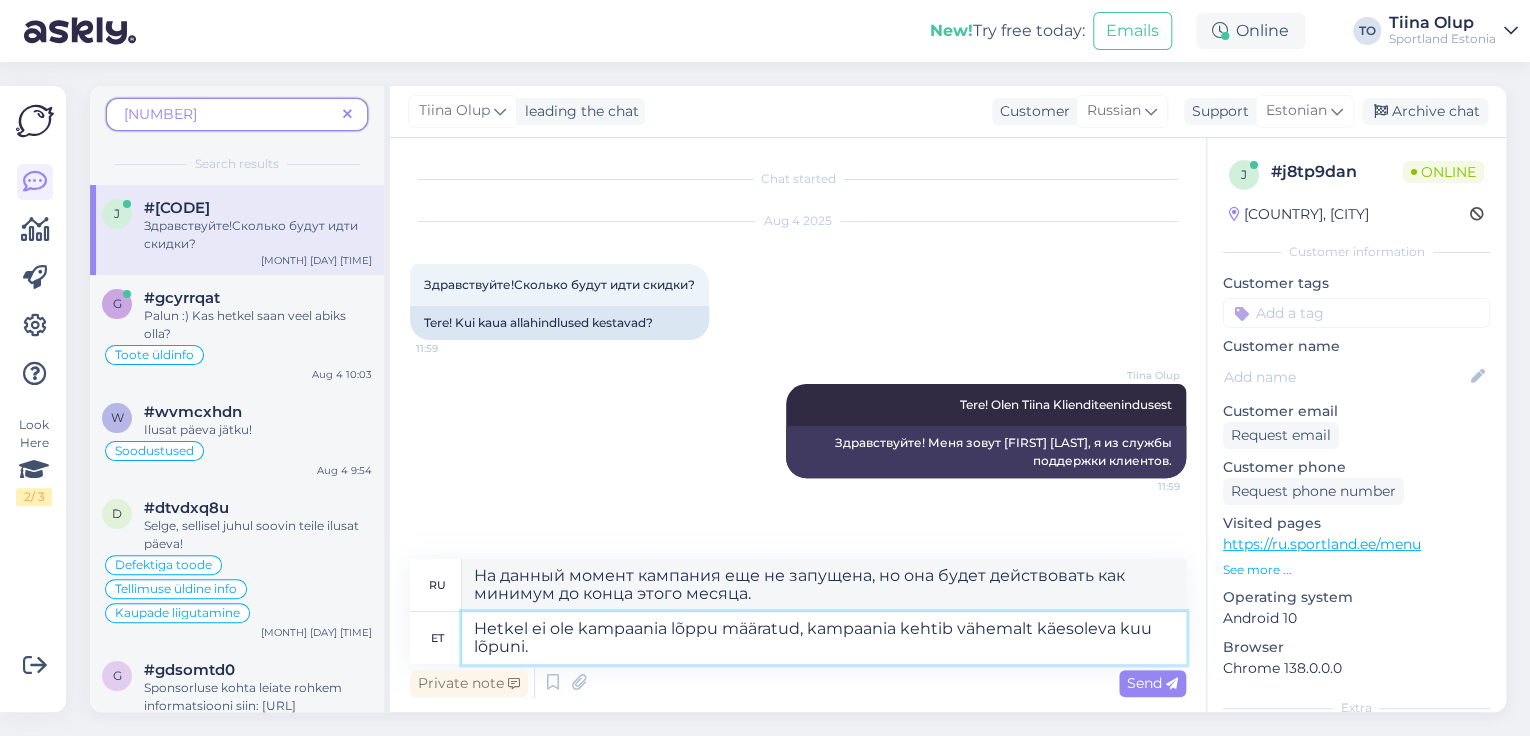 type on "Кампания еще не закончилась, но продлится как минимум до конца этого месяца." 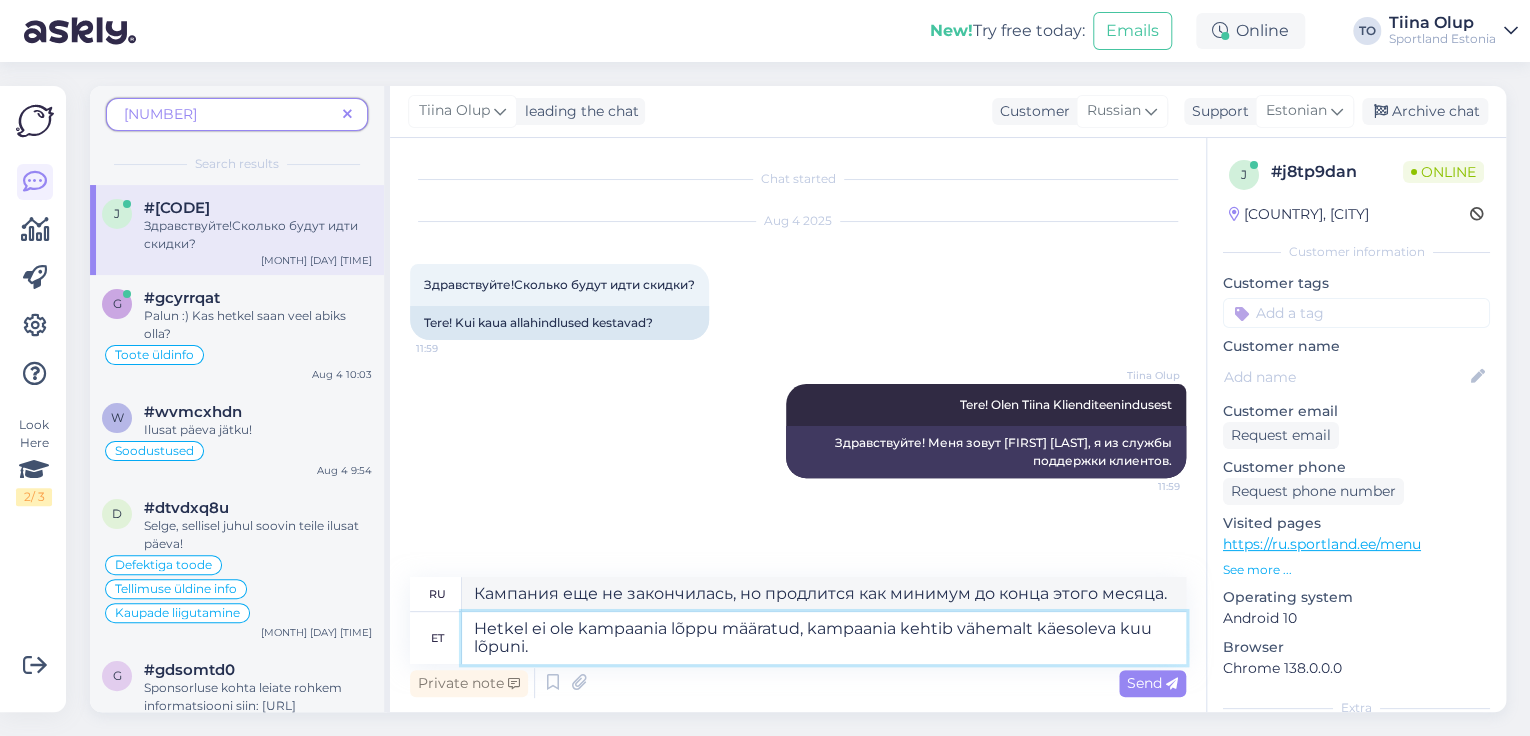 click on "Hetkel ei ole kampaania lõppu määratud, kampaania kehtib vähemalt käesoleva kuu lõpuni." at bounding box center (824, 638) 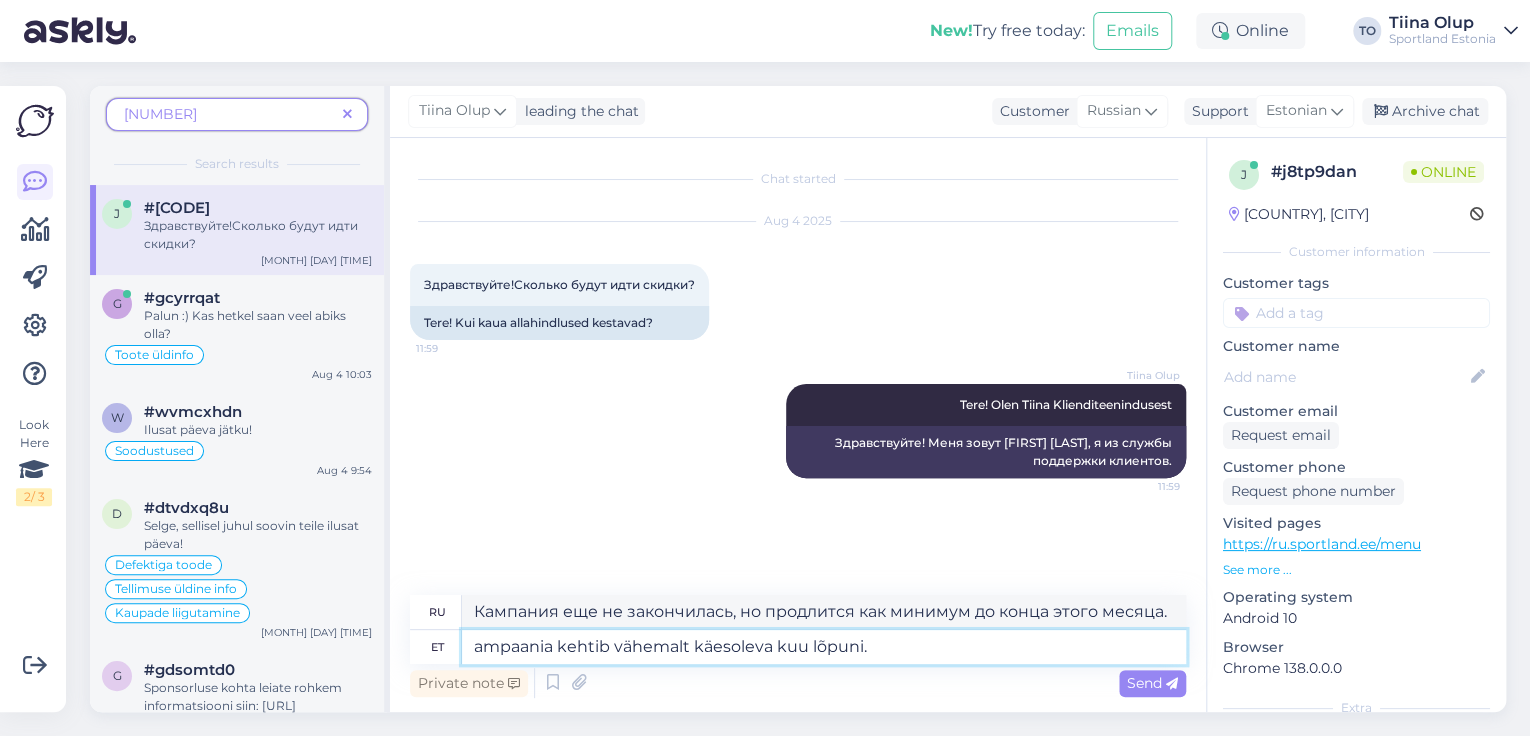 type on "Kampaania kehtib vähemalt käesoleva kuu lõpuni." 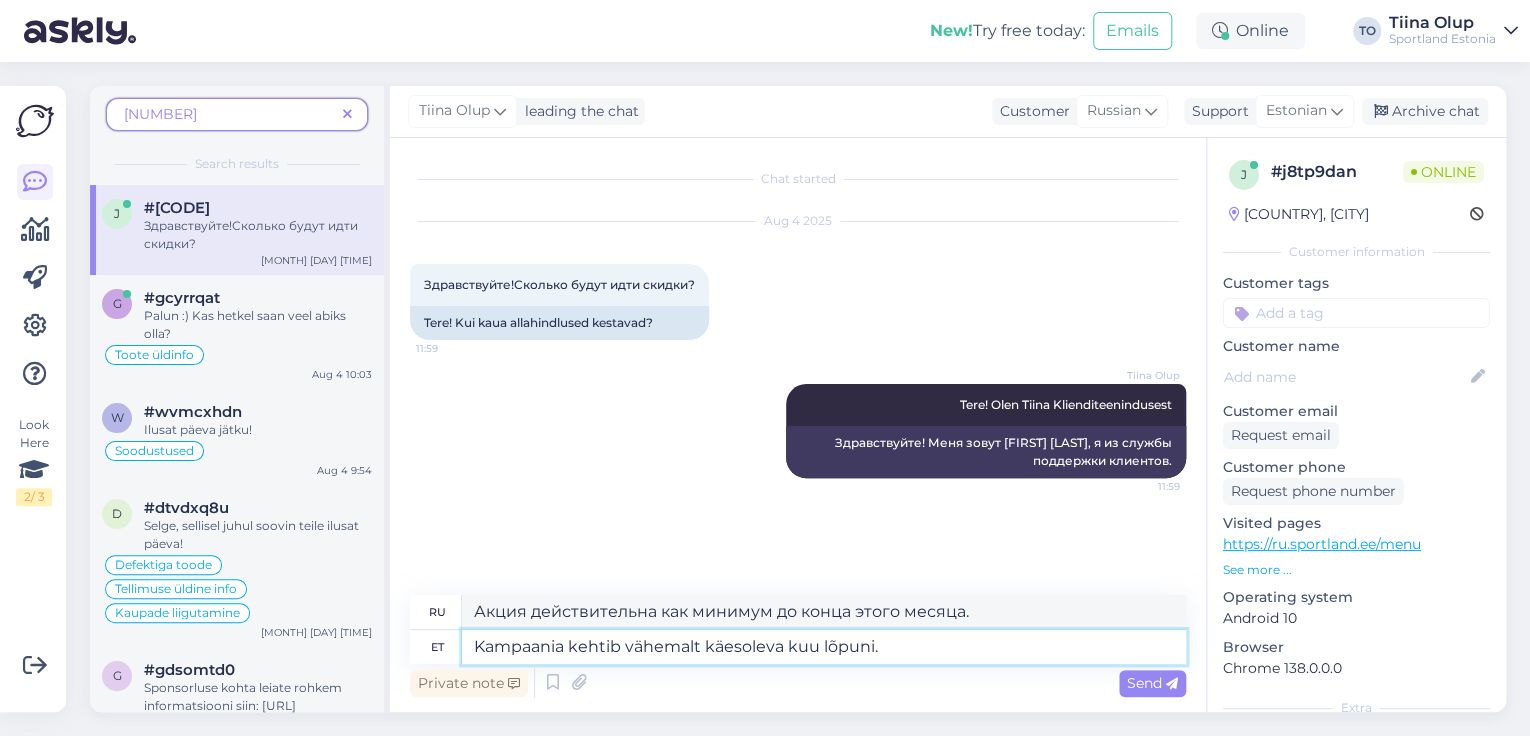 type on "Акционные цены действительны как минимум до конца этого месяца." 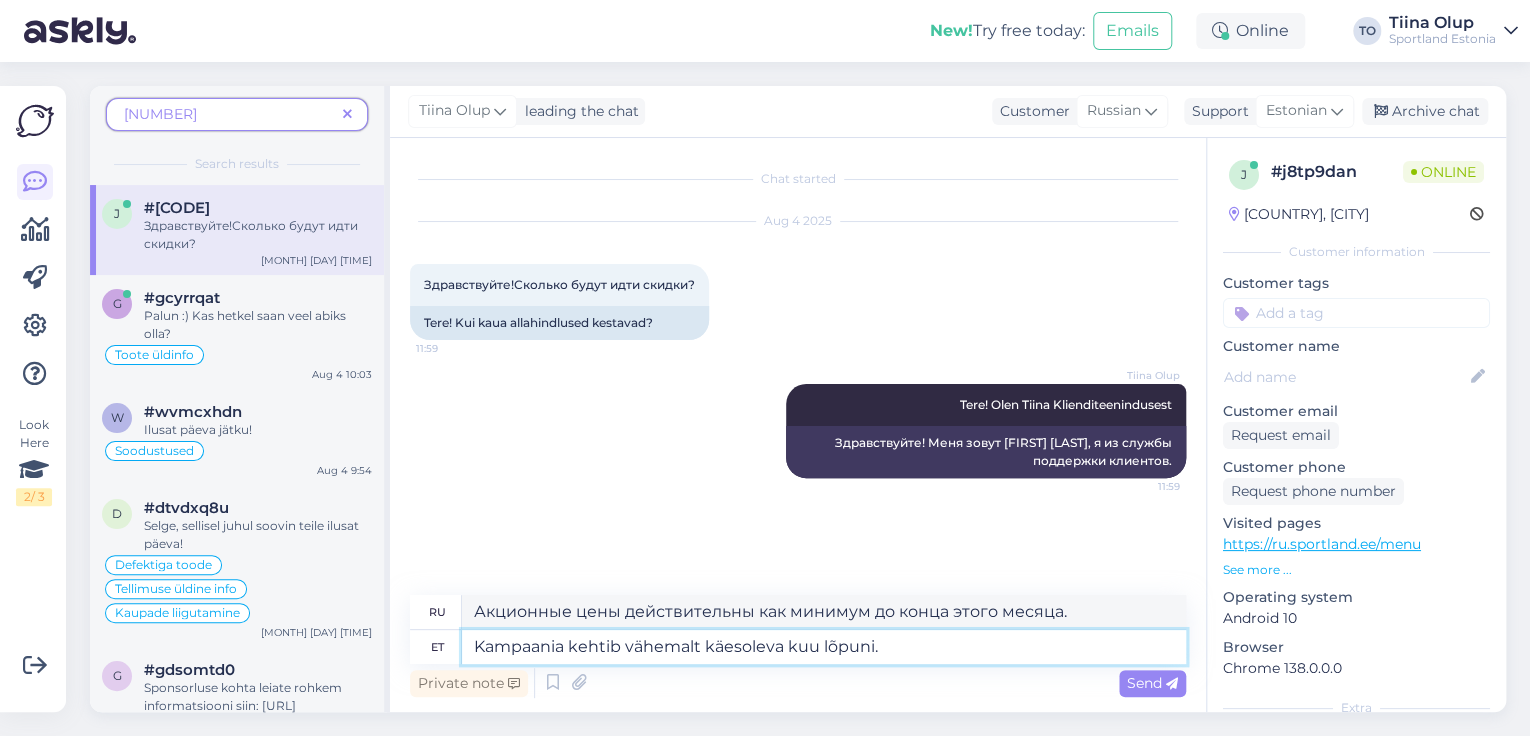 click on "Kampaania kehtib vähemalt käesoleva kuu lõpuni." at bounding box center [824, 647] 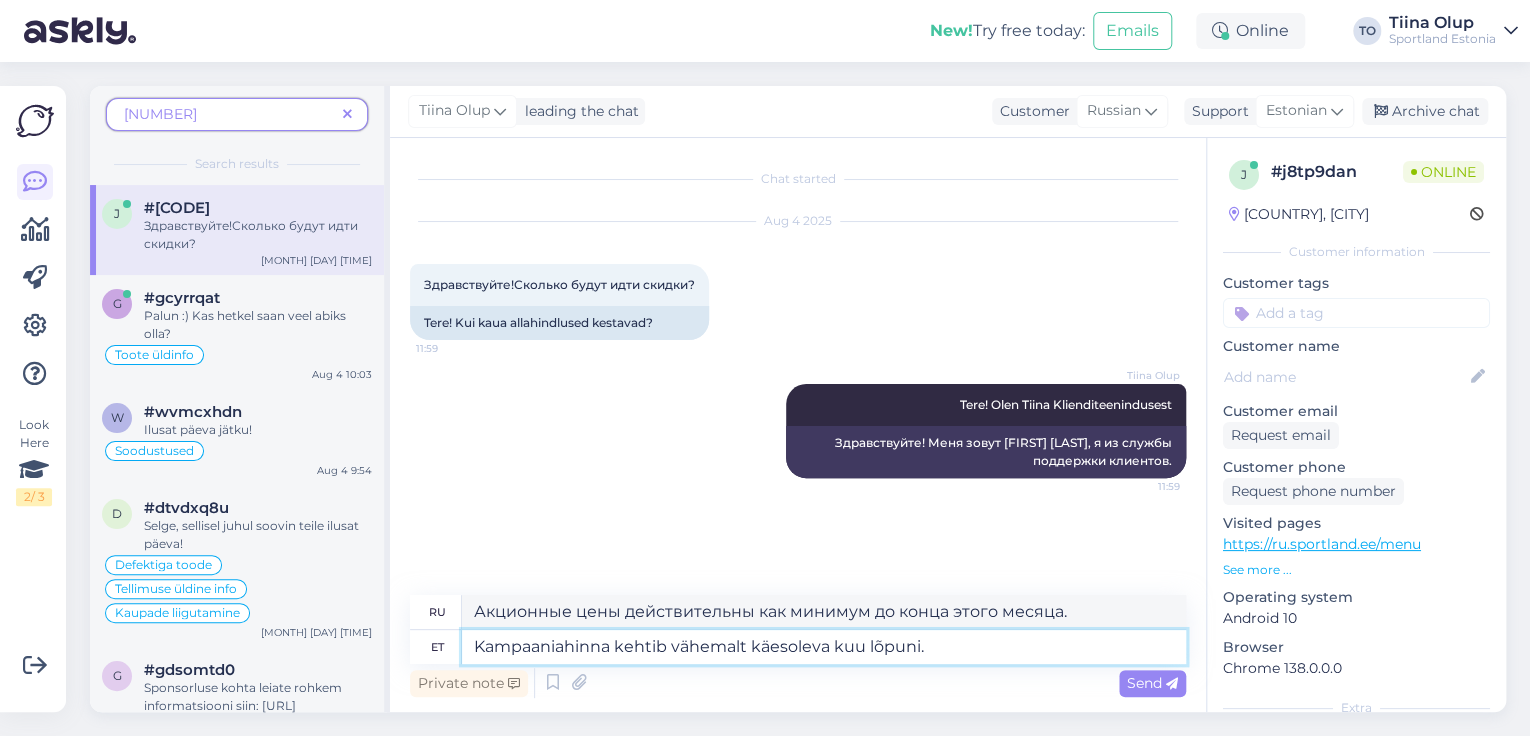type on "Kampaaniahinnad kehtib vähemalt käesoleva kuu lõpuni." 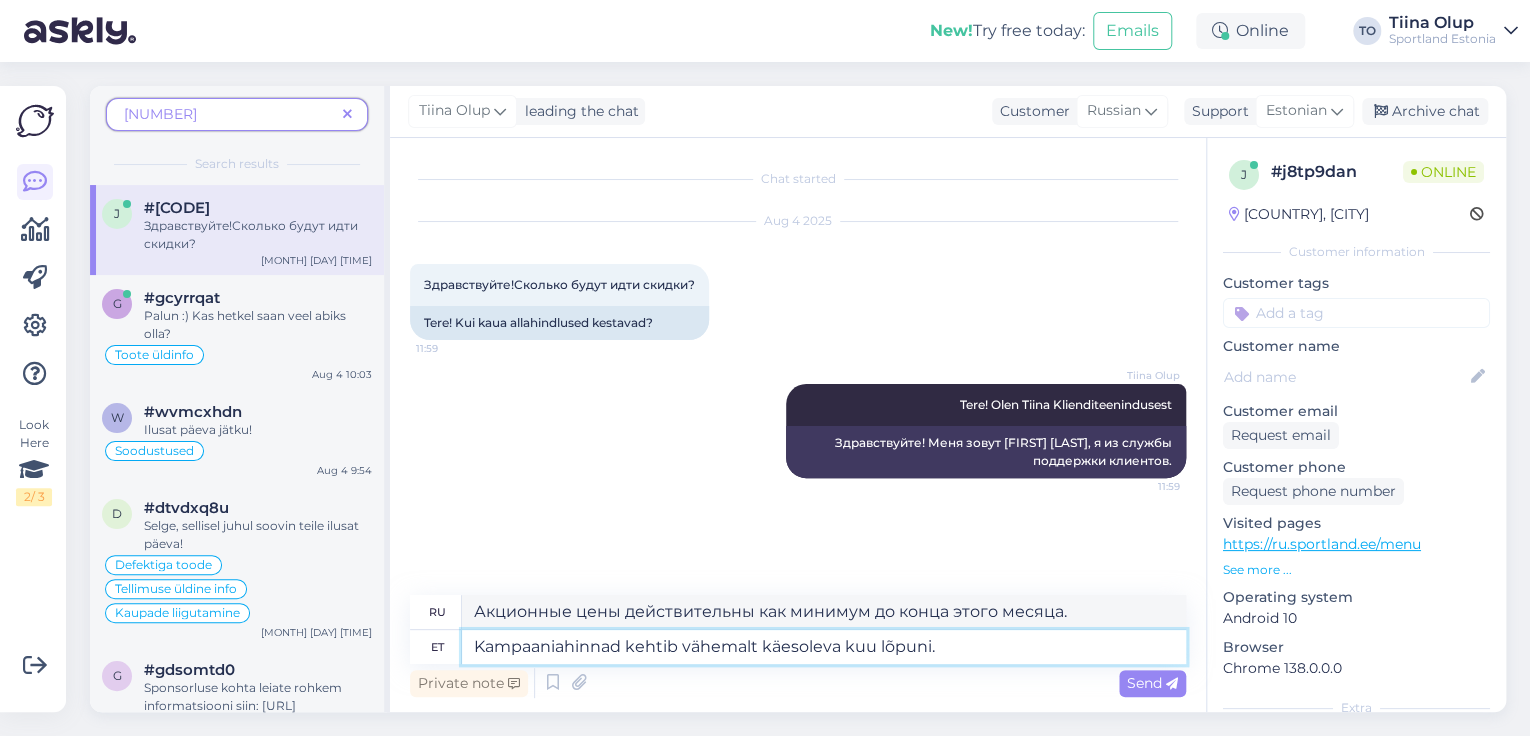 type on "Акционные цены действительны как минимум до конца этого месяца." 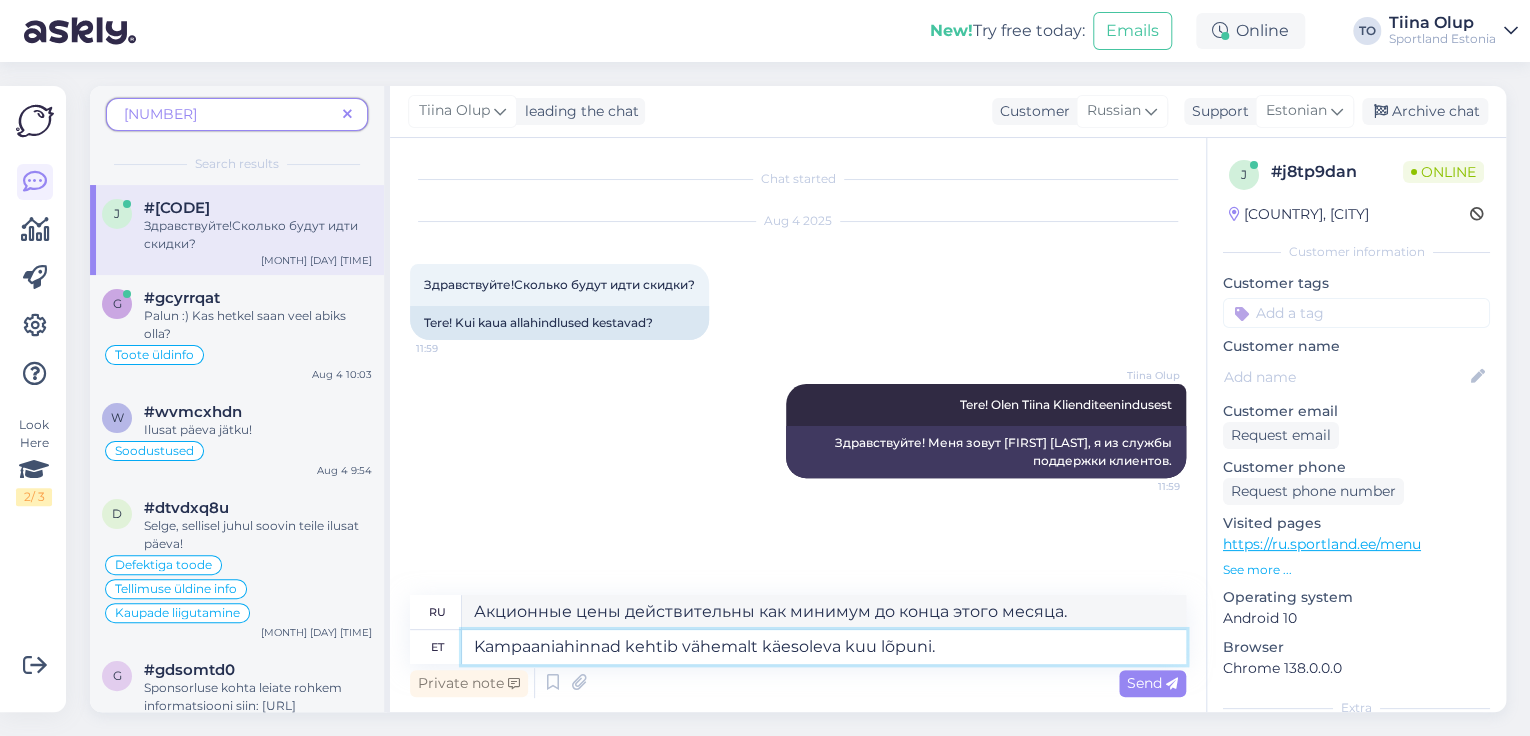 click on "Kampaaniahinnad kehtib vähemalt käesoleva kuu lõpuni." at bounding box center [824, 647] 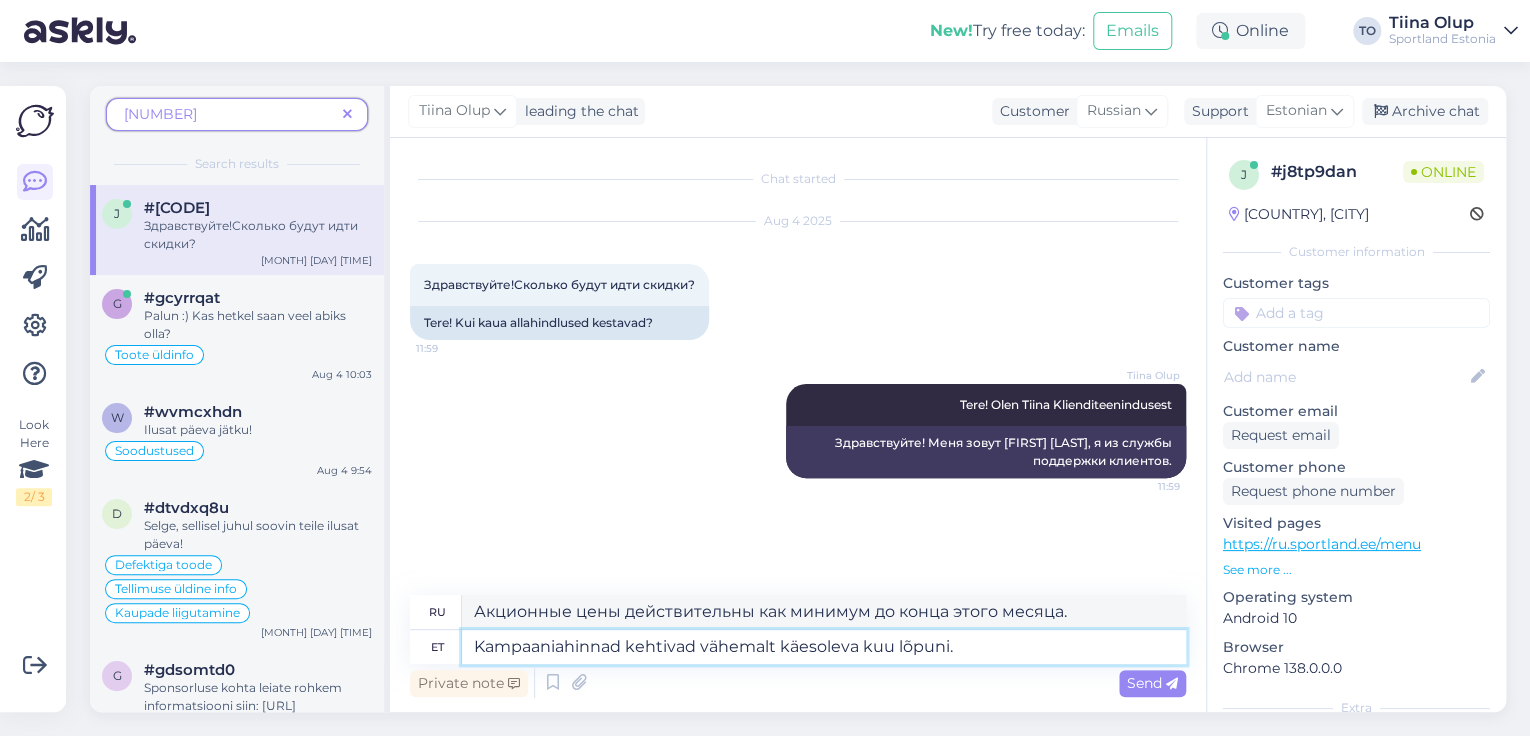 type on "Kampaaniahinnad kehtivad vähemalt käesoleva kuu lõpuni." 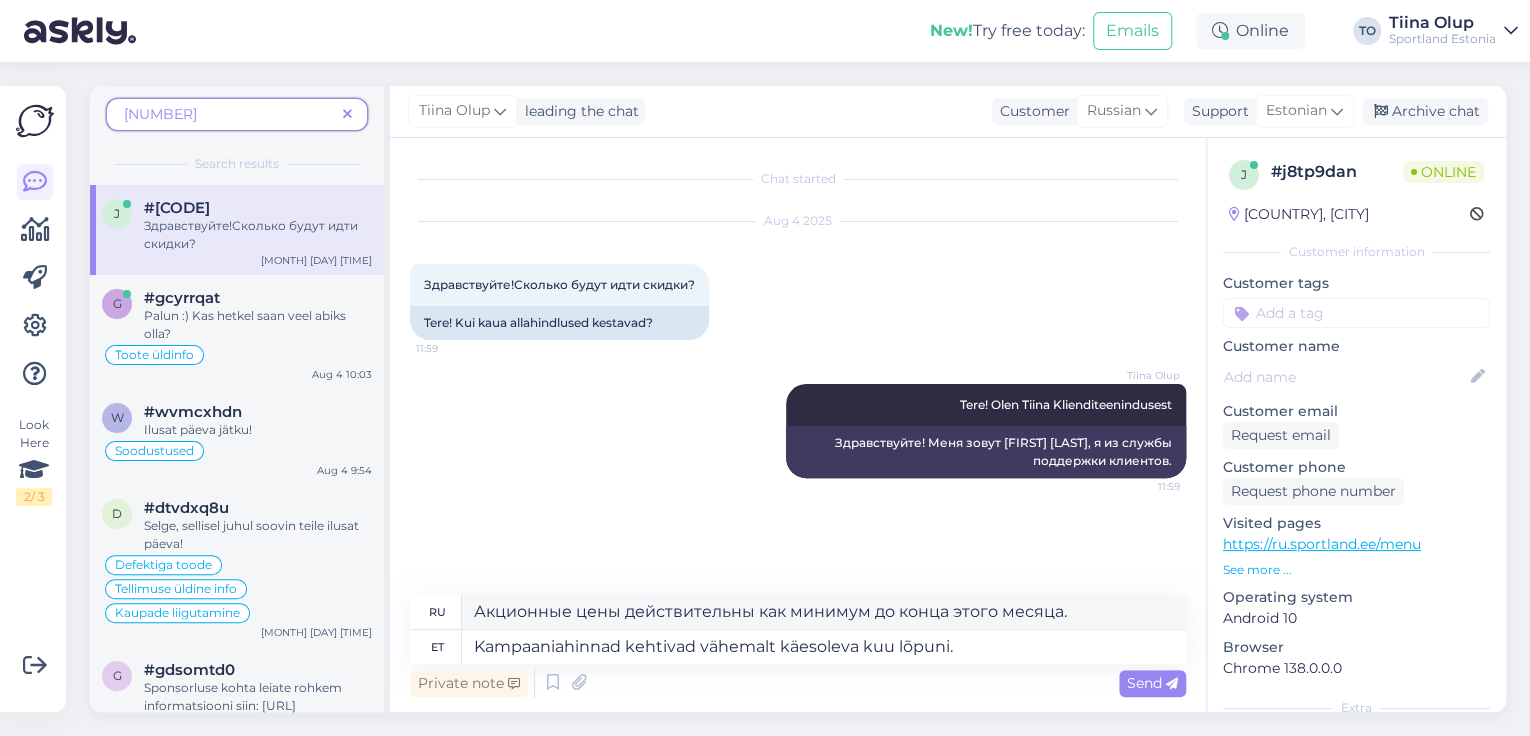 click on "Send" at bounding box center [1152, 683] 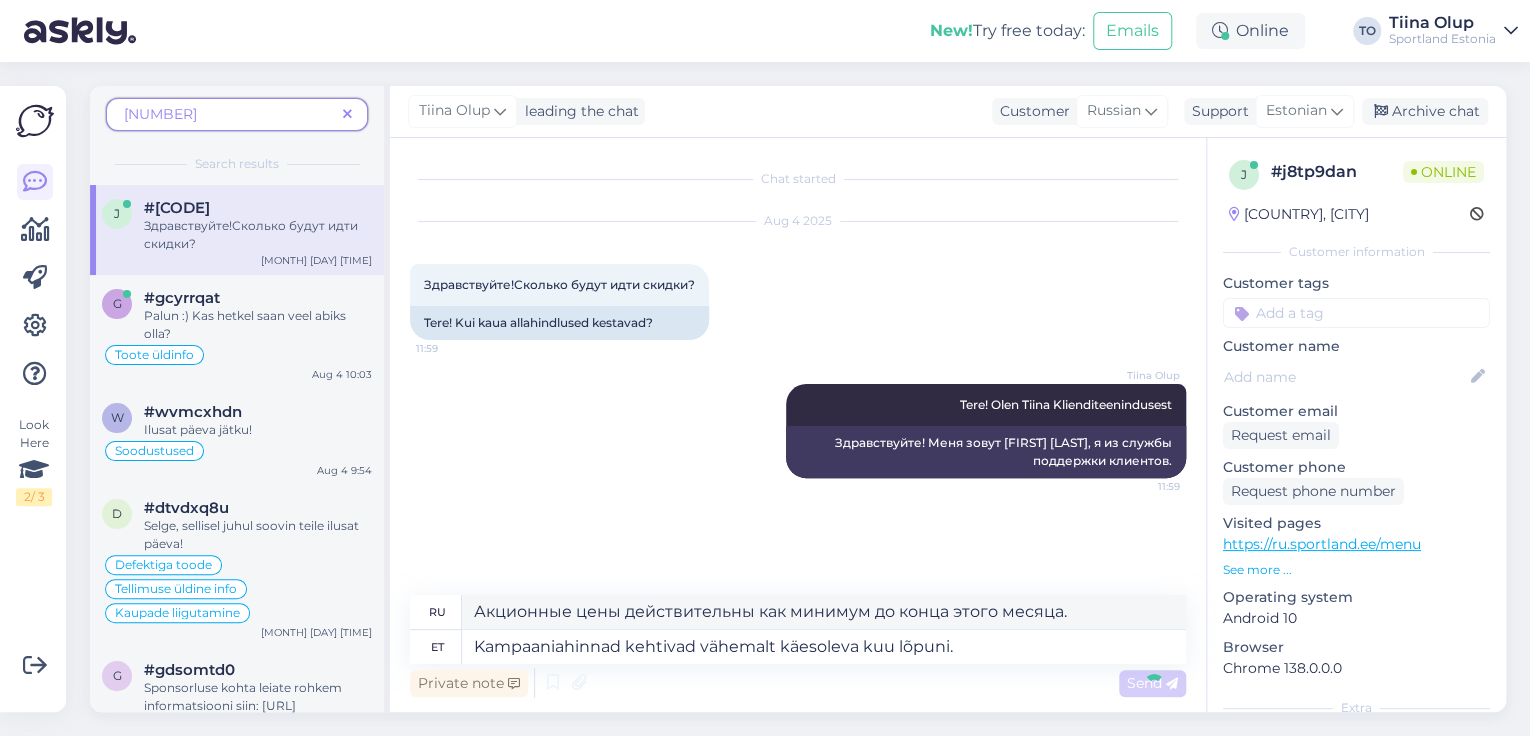 type 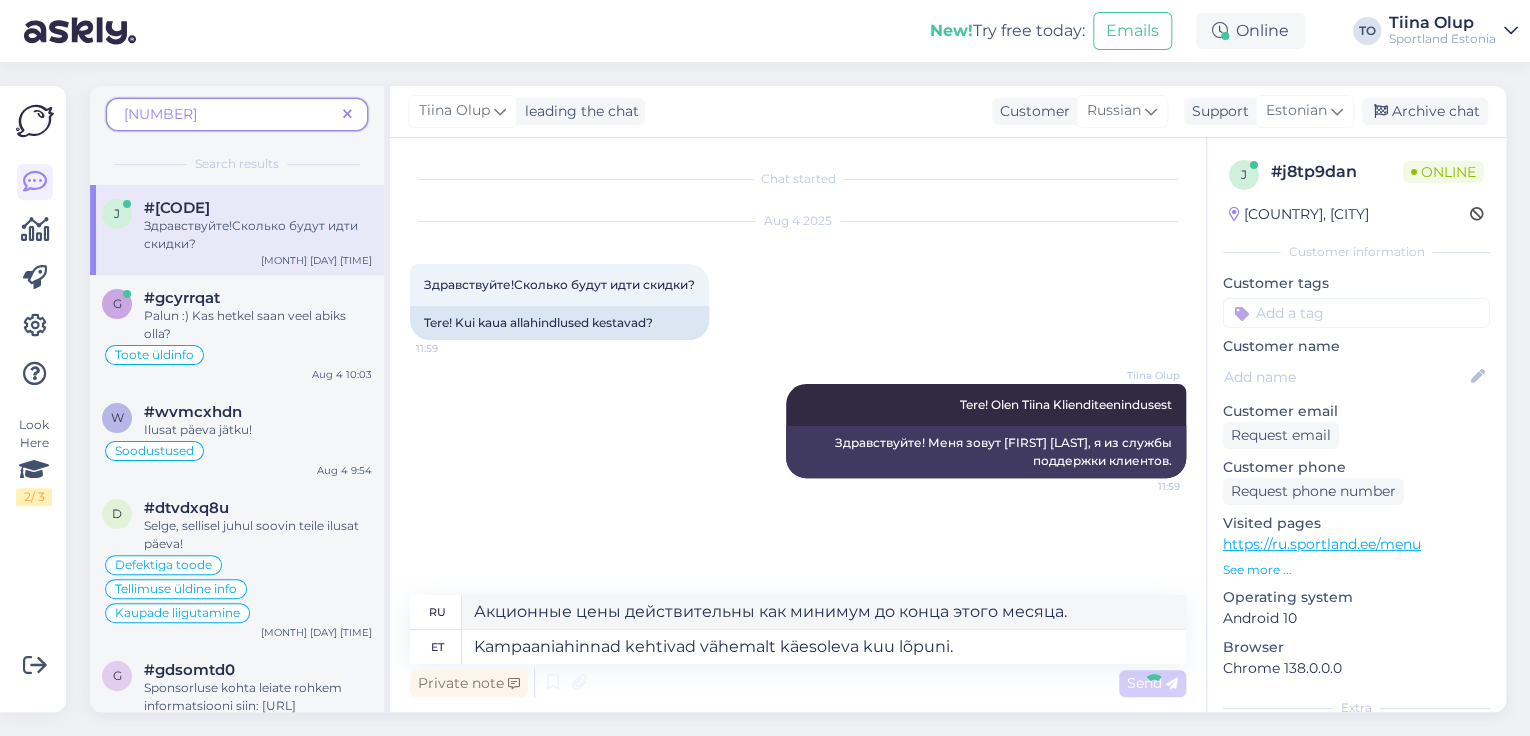 type 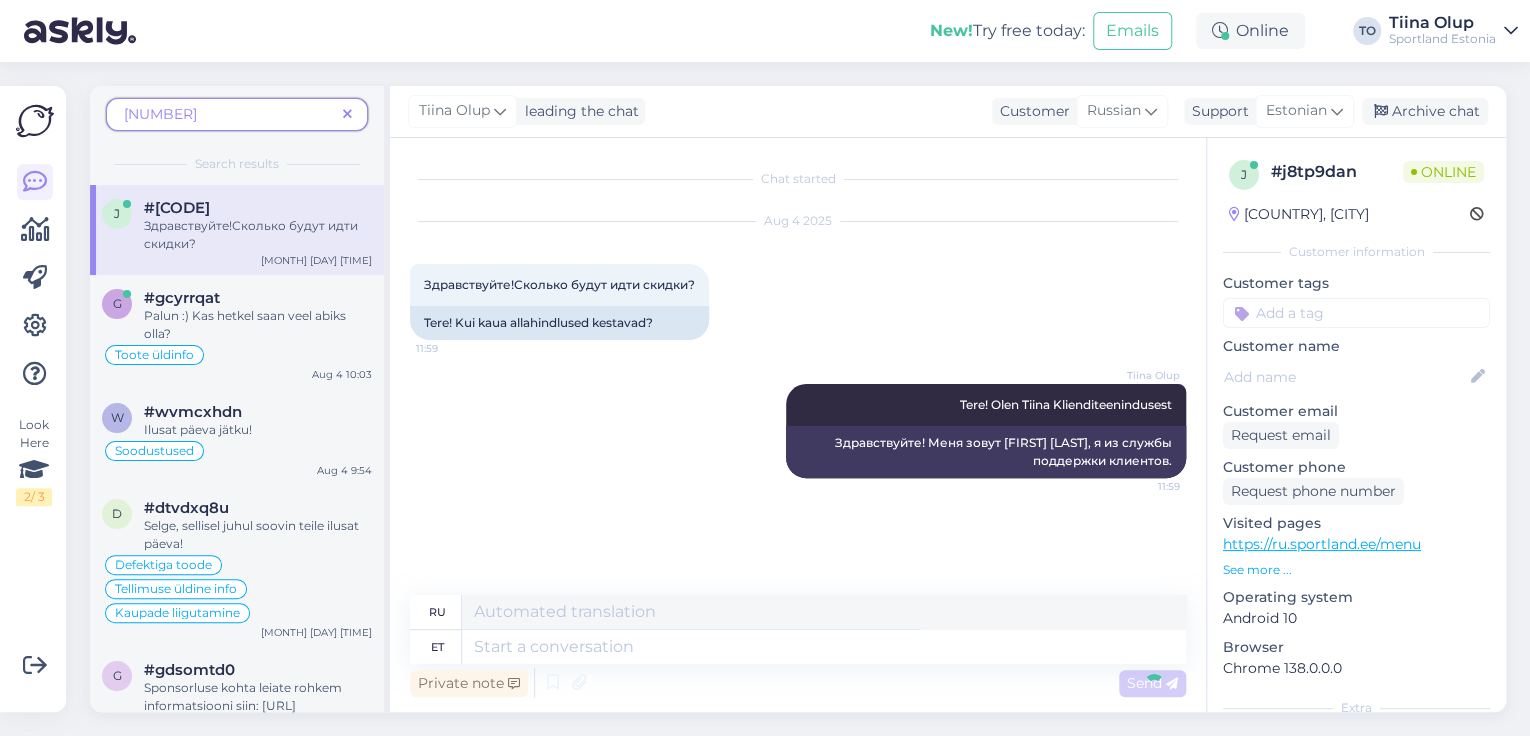 scroll, scrollTop: 60, scrollLeft: 0, axis: vertical 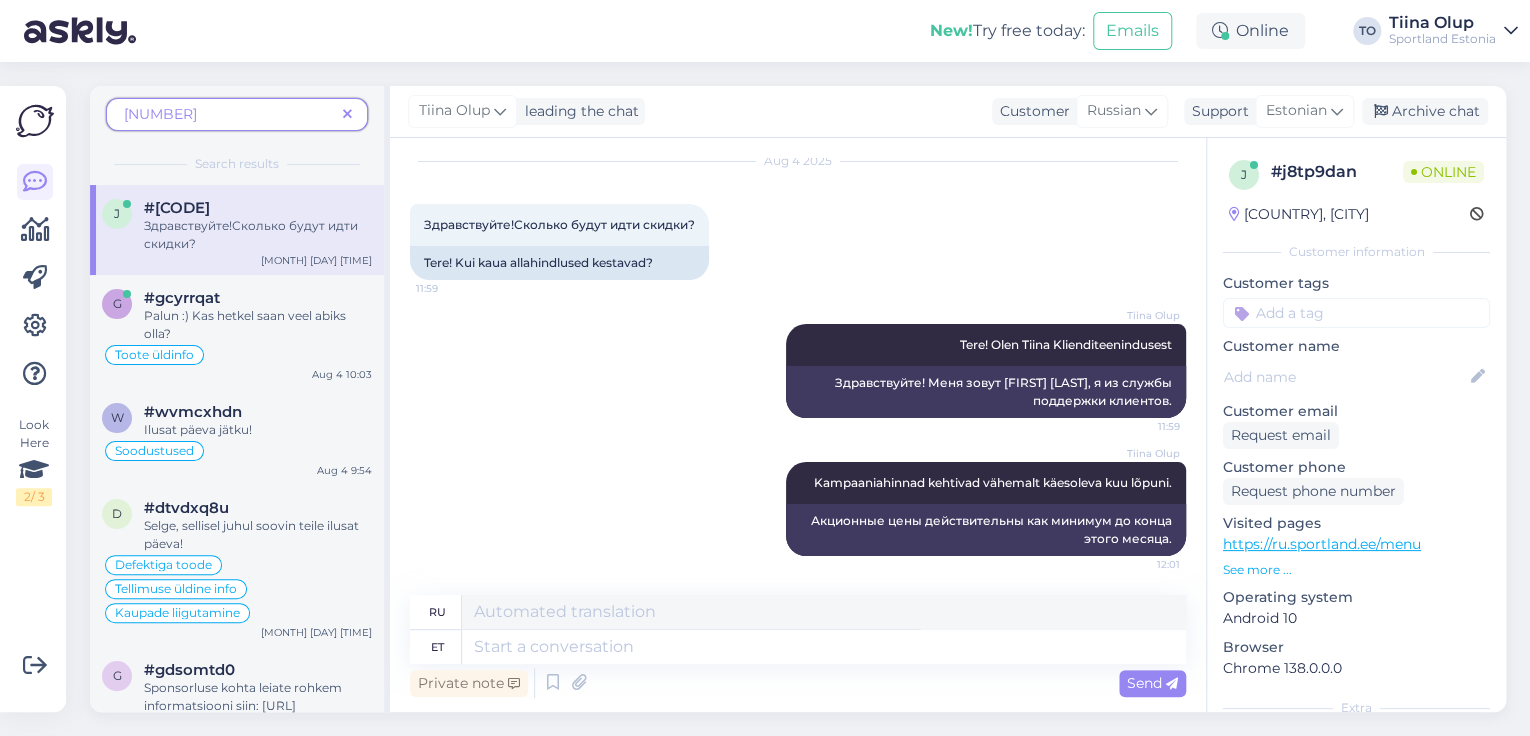 click at bounding box center (1356, 313) 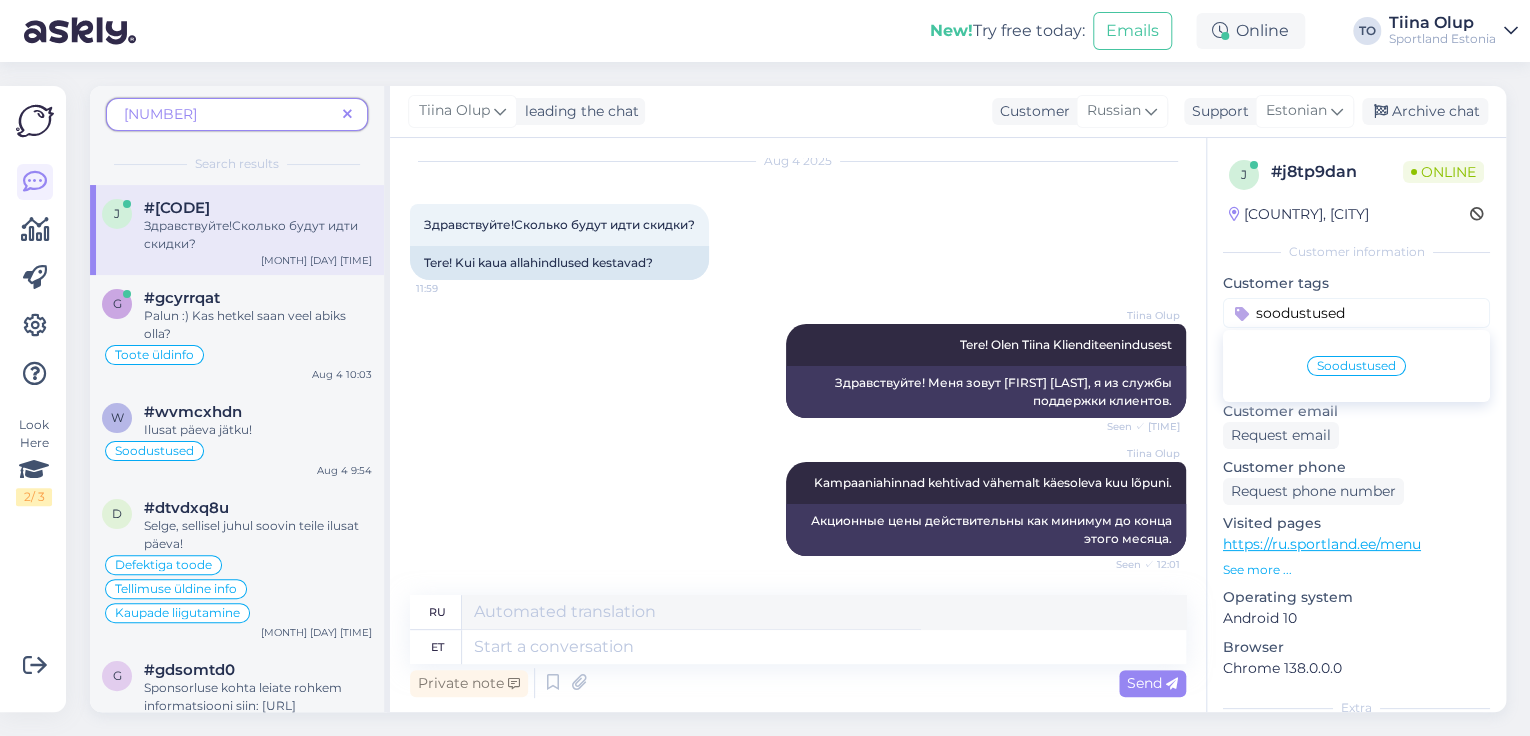 type on "soodustused" 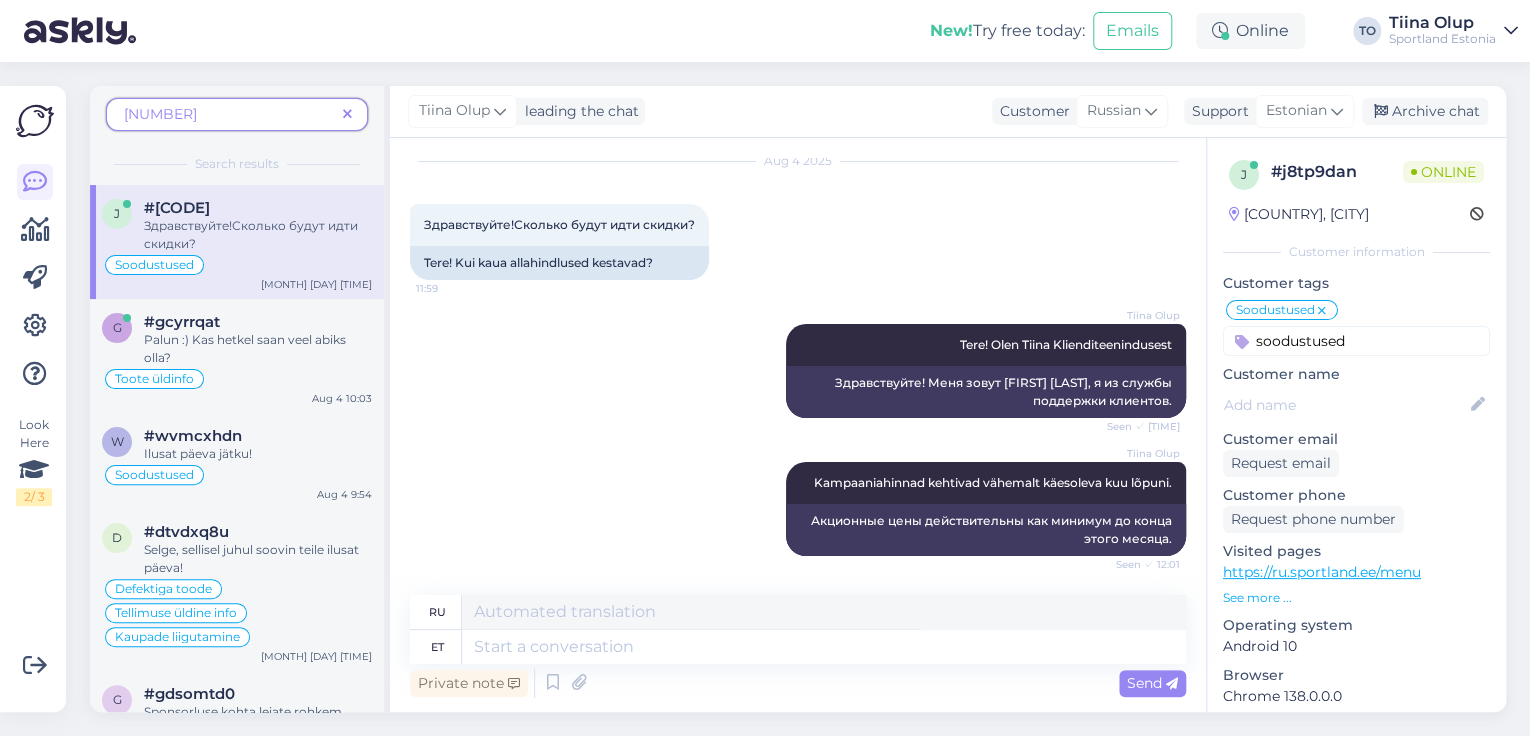 type 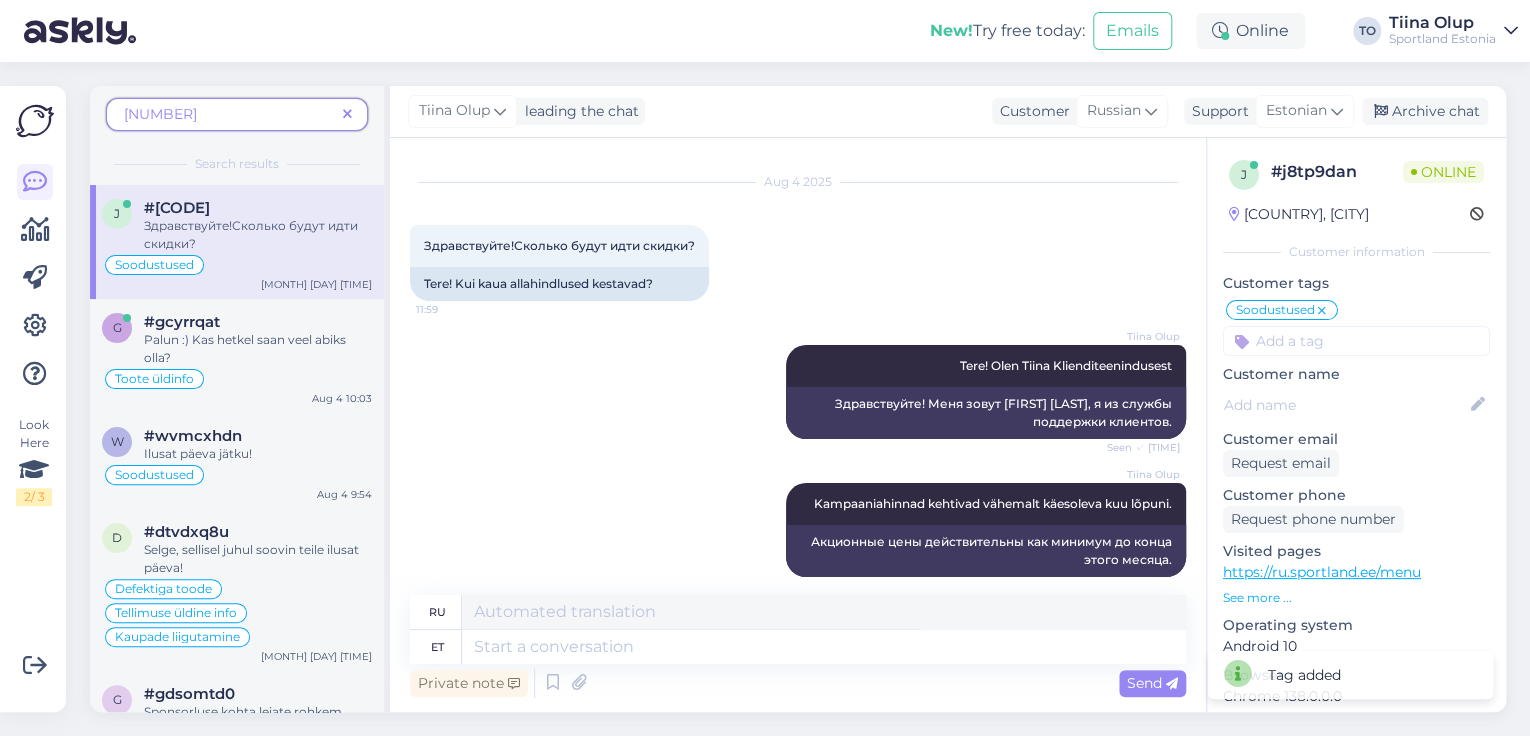 scroll, scrollTop: 60, scrollLeft: 0, axis: vertical 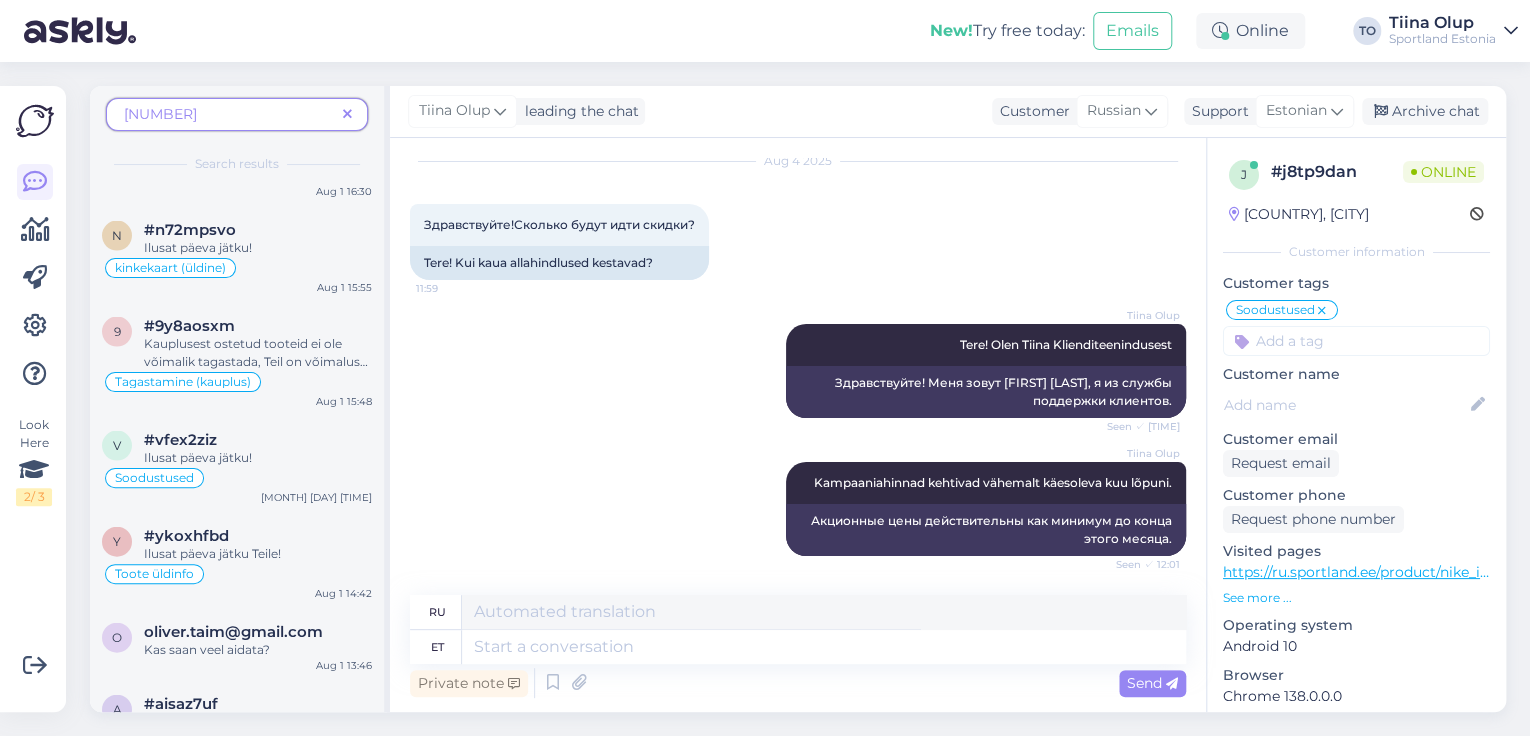 click at bounding box center [347, 115] 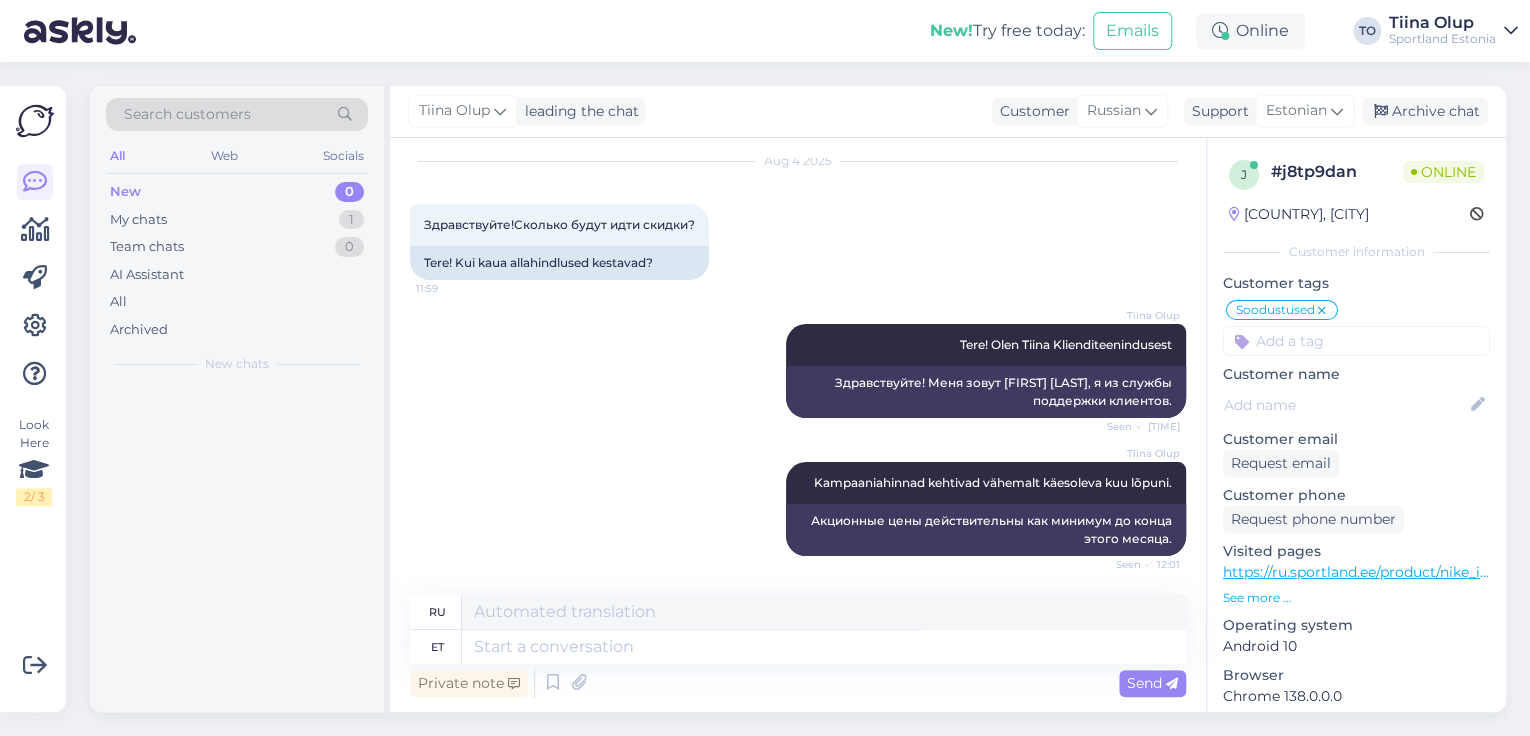 scroll, scrollTop: 0, scrollLeft: 0, axis: both 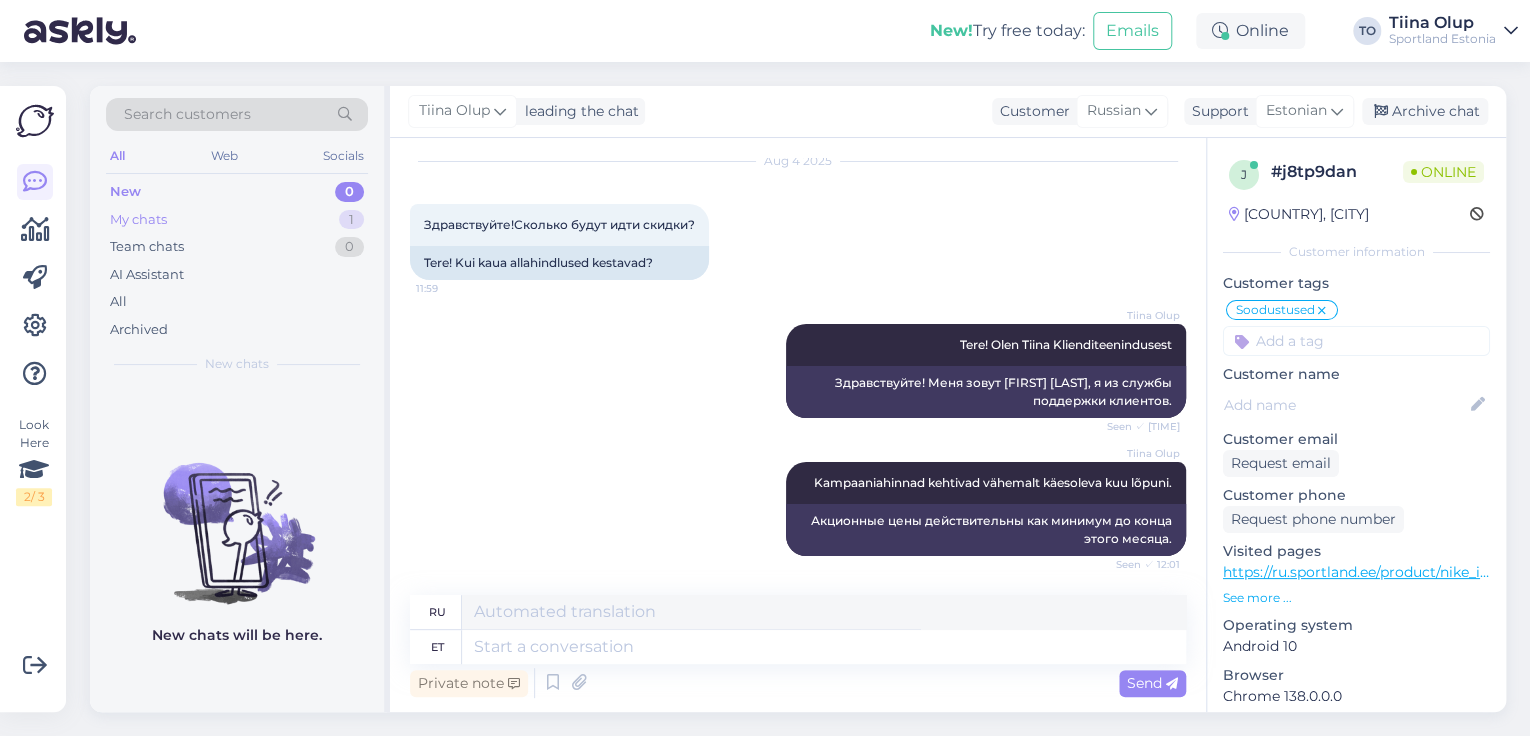 click on "My chats 1" at bounding box center (237, 220) 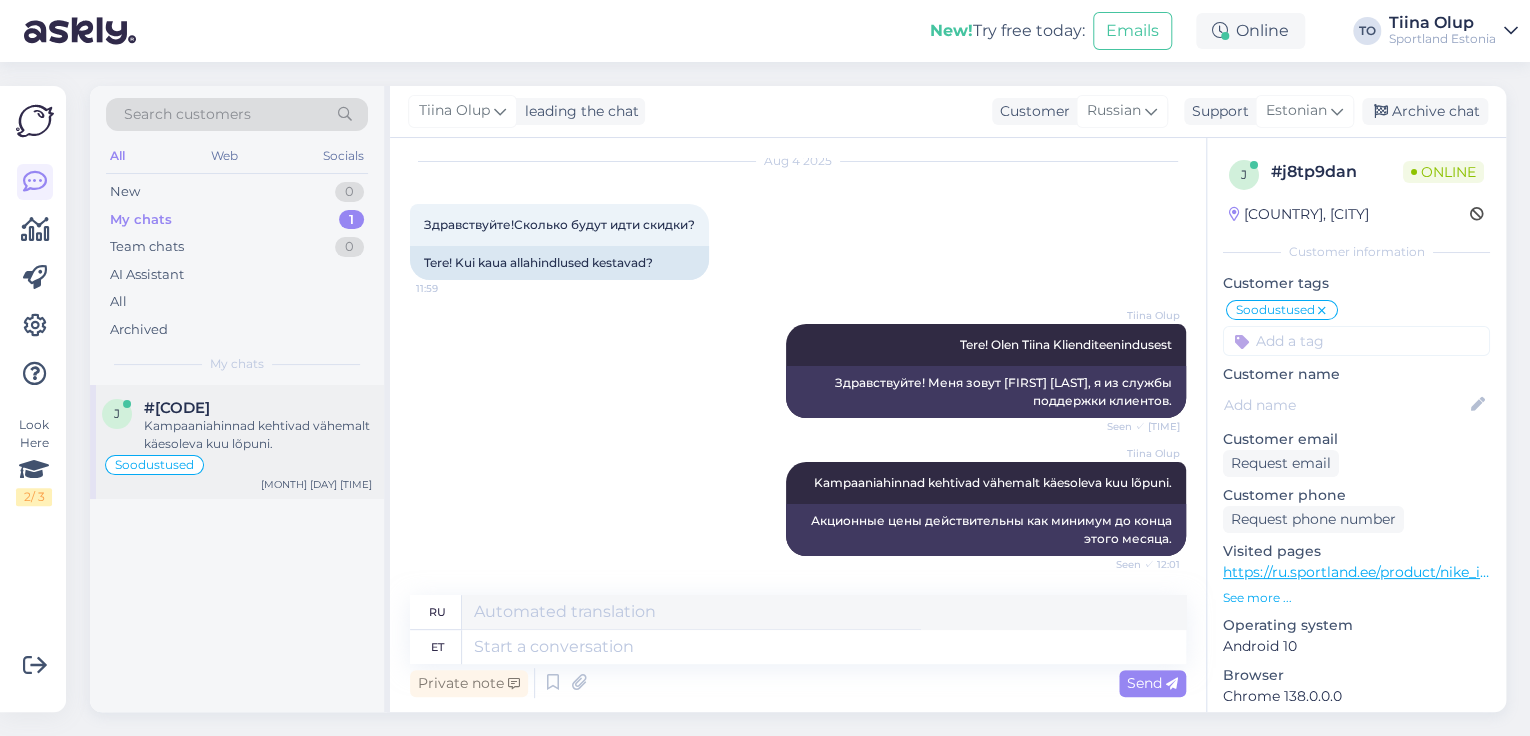 scroll, scrollTop: 288, scrollLeft: 0, axis: vertical 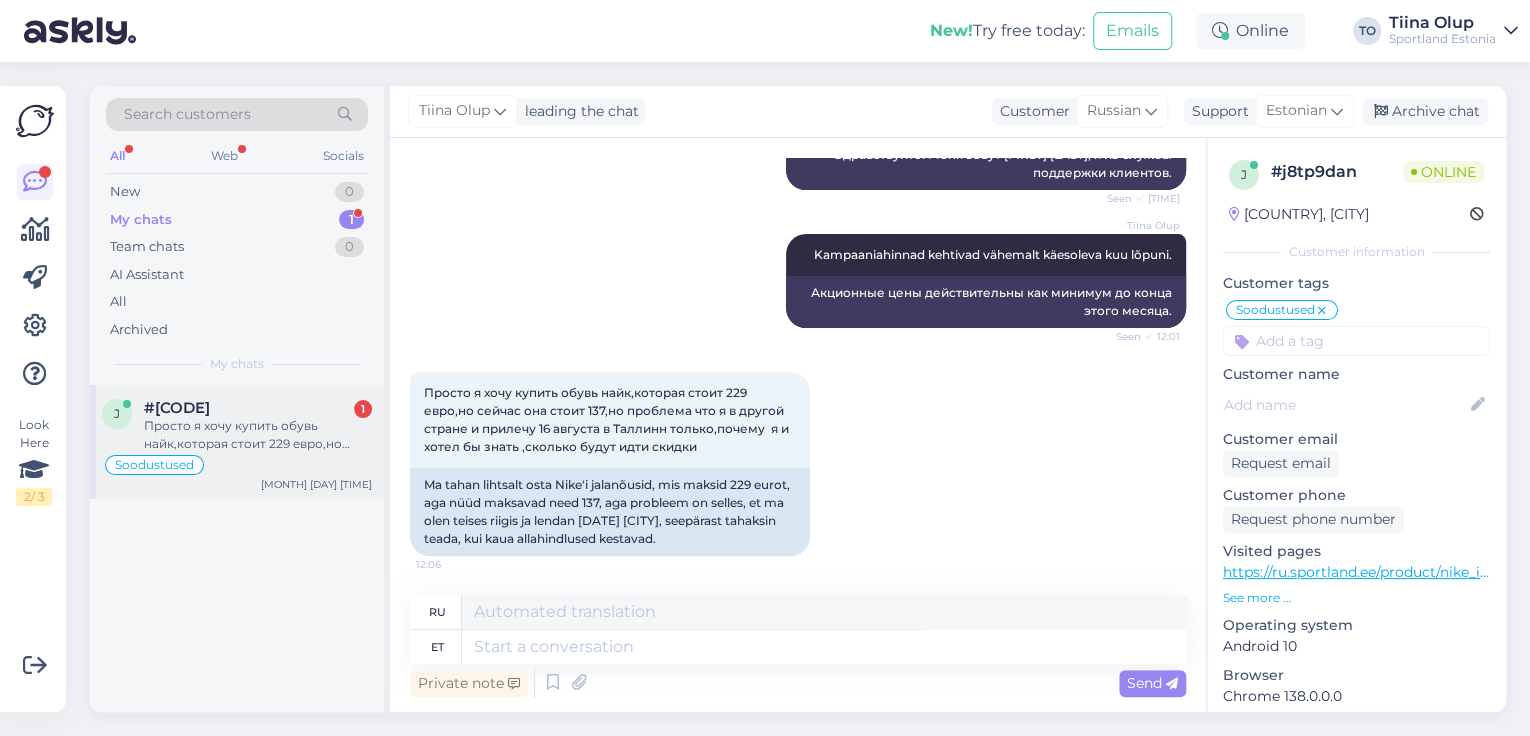click on "Просто я хочу купить обувь найк,которая стоит 229 евро,но сейчас она стоит 137,но проблема что я в другой стране и прилечу 16 августа в Таллинн только,почему  я и хотел бы знать ,сколько будут идти скидки" at bounding box center [258, 435] 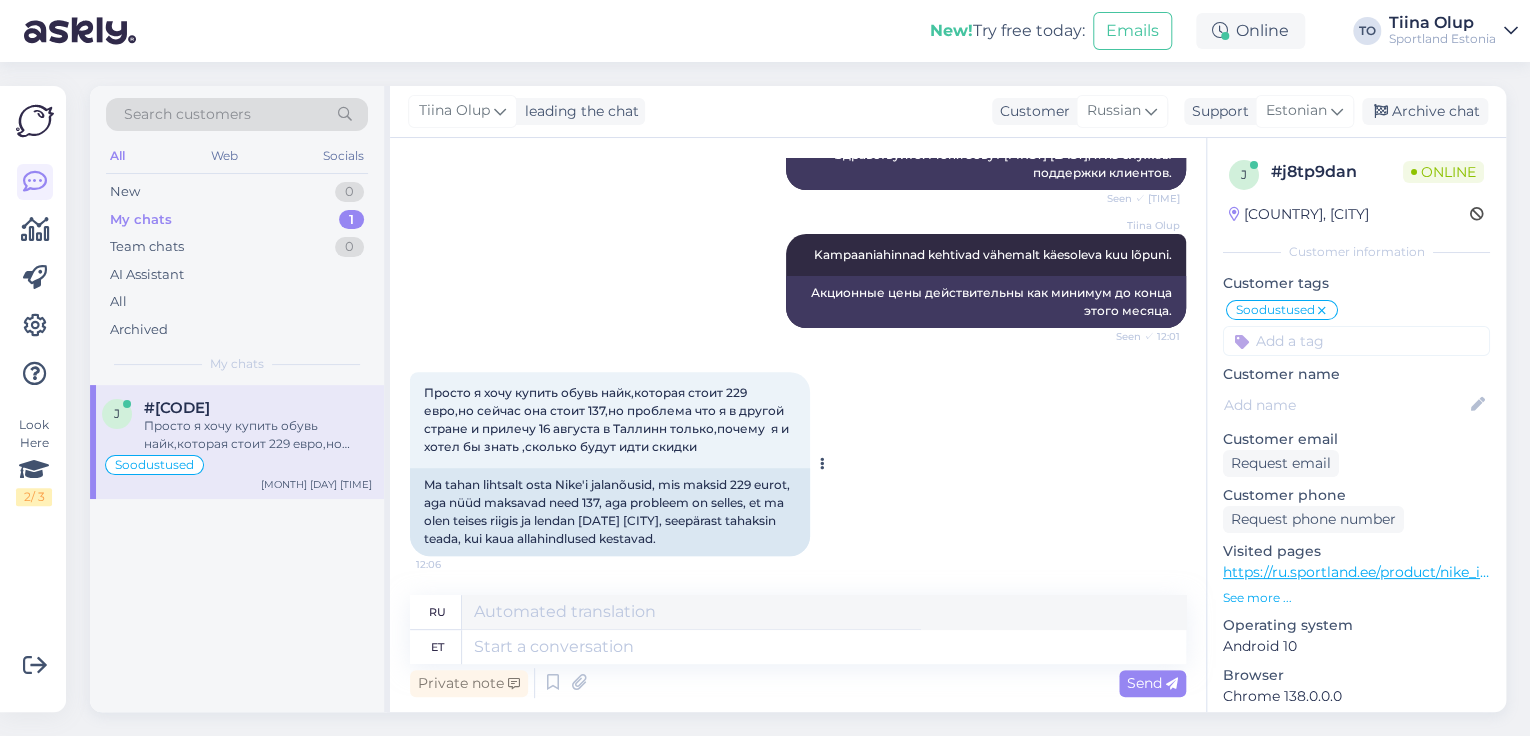 scroll, scrollTop: 288, scrollLeft: 0, axis: vertical 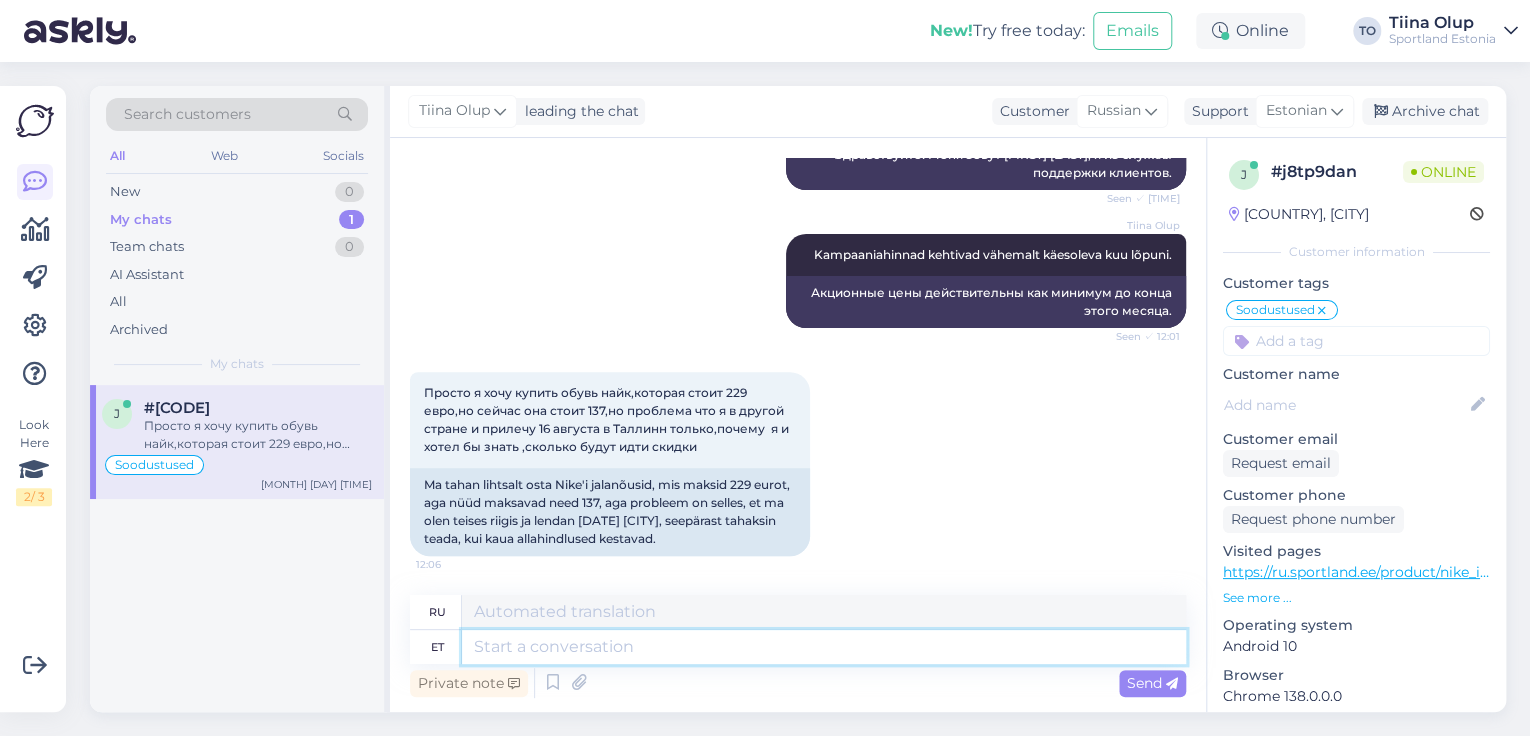 click at bounding box center (824, 647) 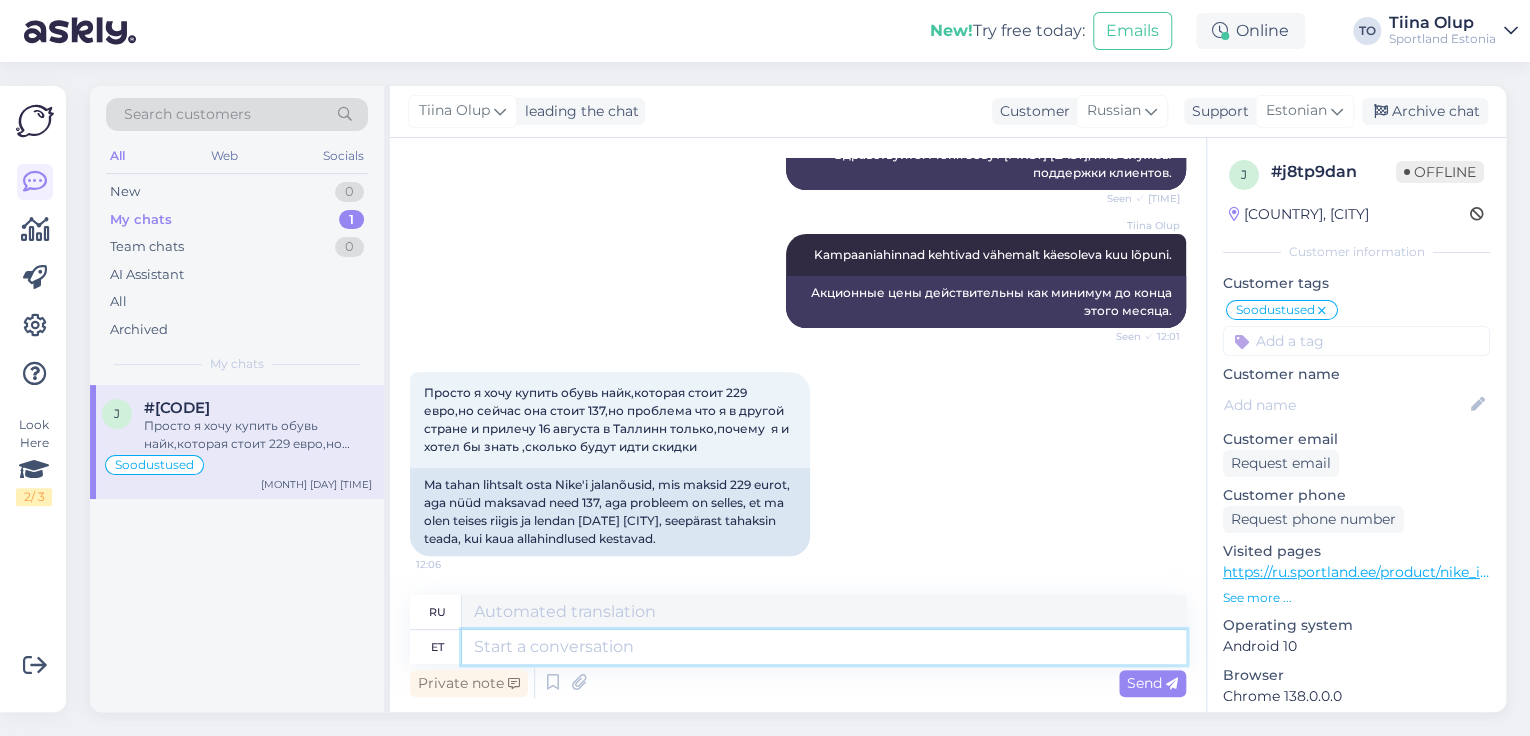 click at bounding box center (824, 647) 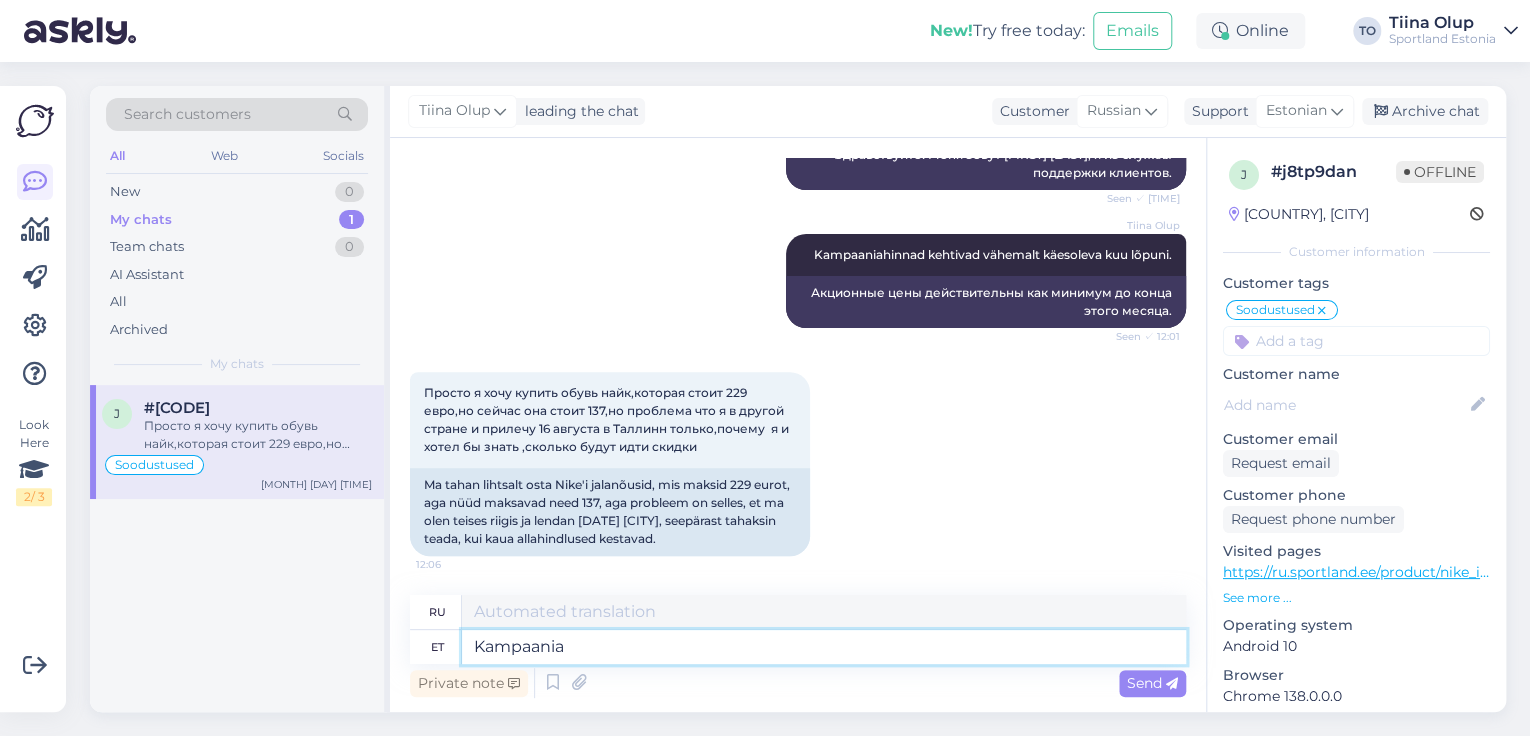 type on "Kampaania" 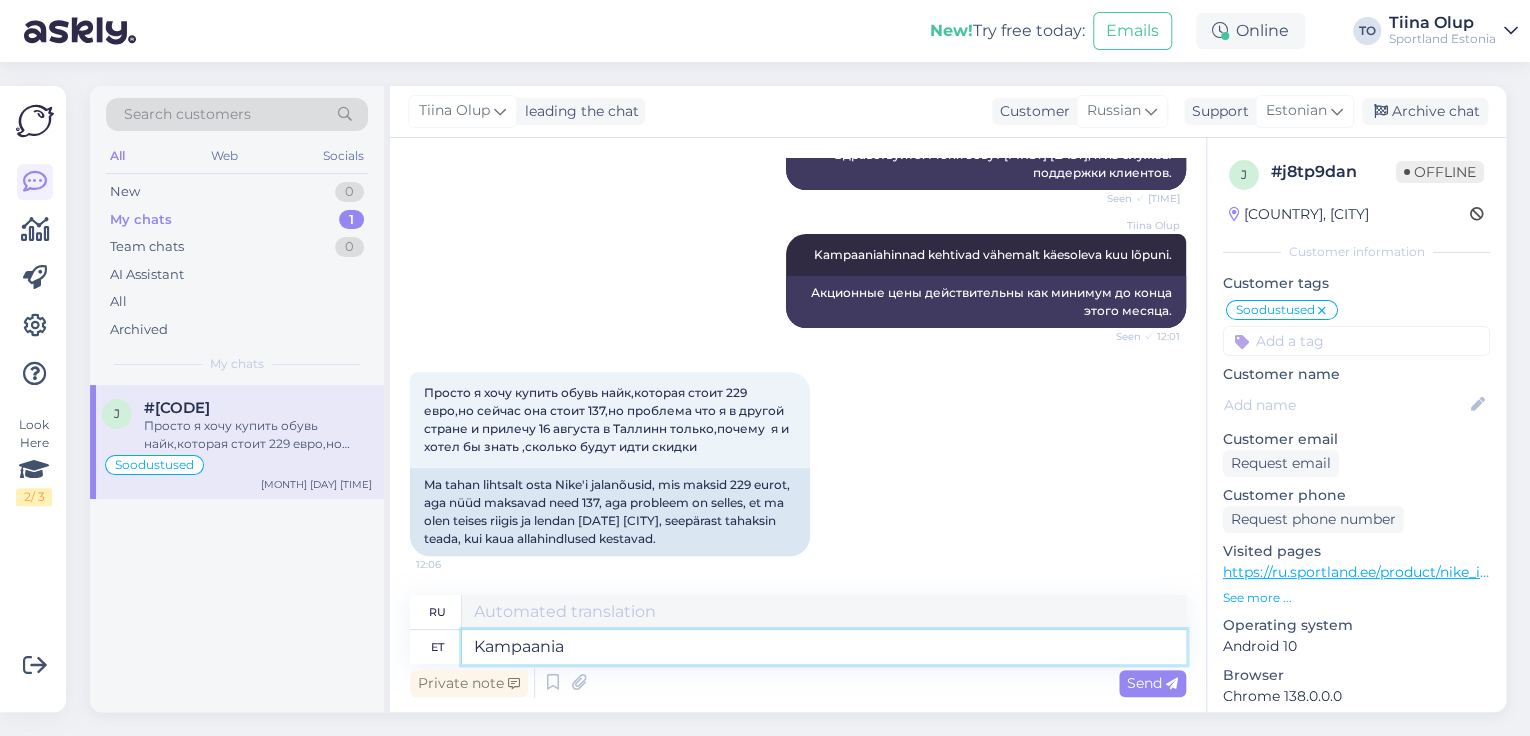 type on "Кампания" 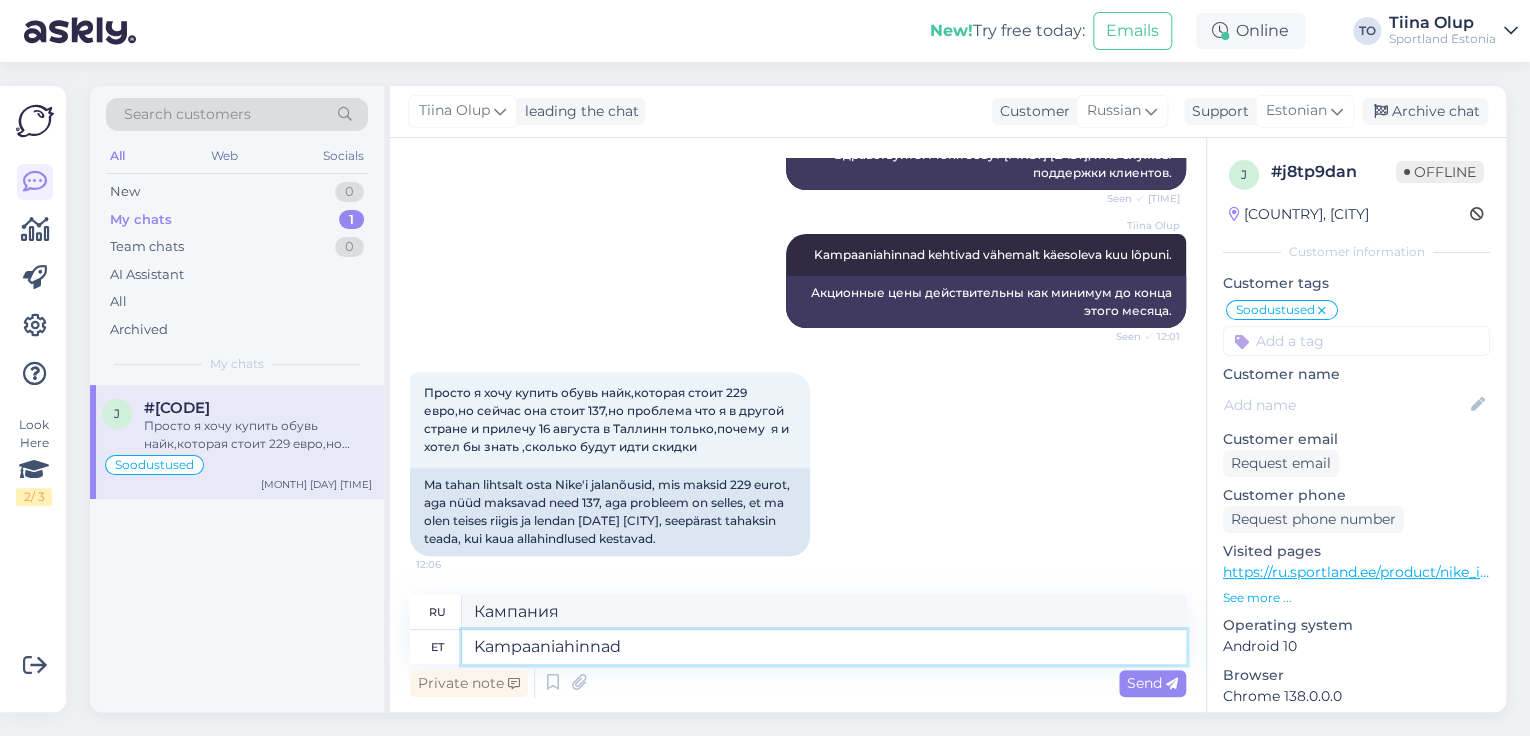 type on "Kampaaniahinnad" 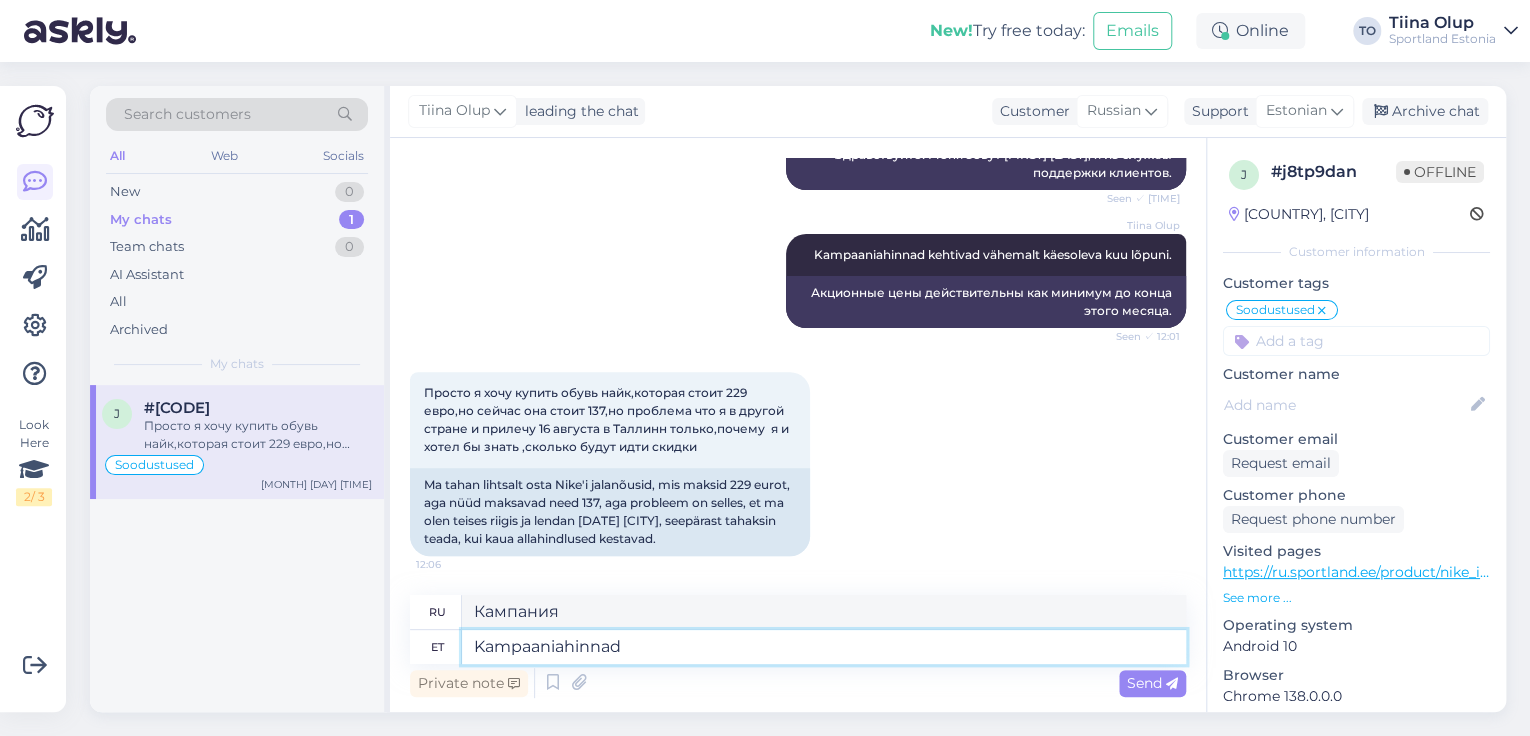 type on "Акционные цены" 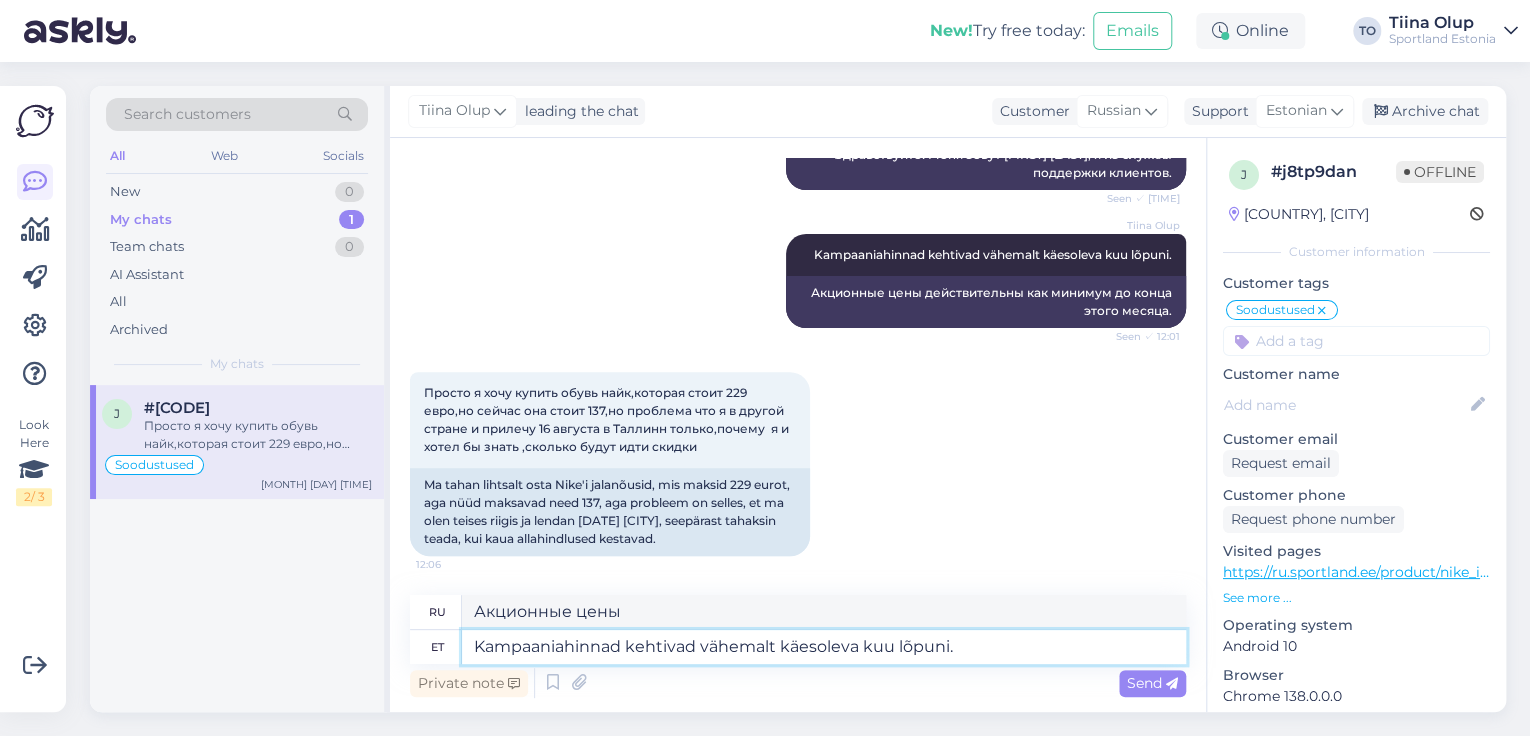type on "Kampaaniahinnad kehtivad vähemalt käesoleva kuu lõpuni." 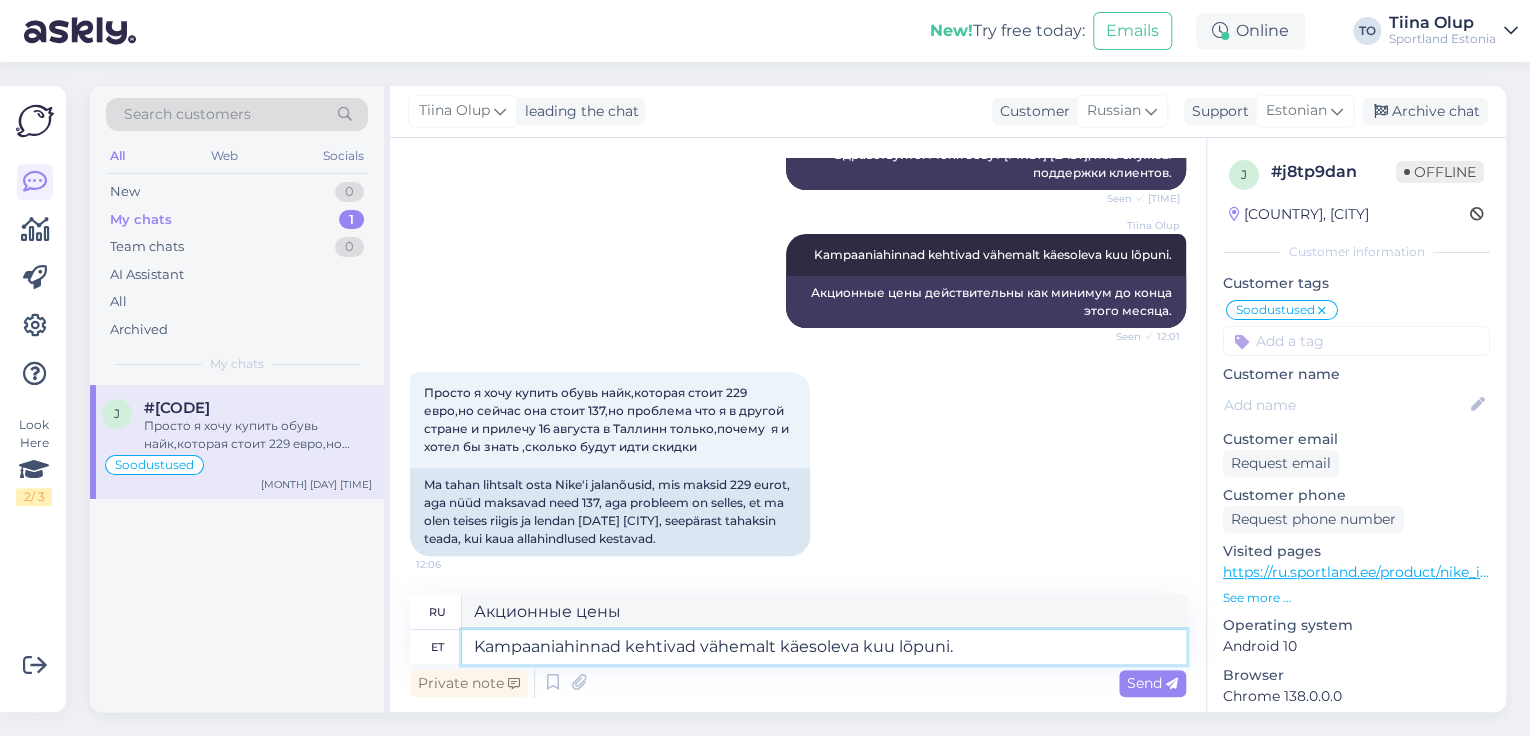 type on "Действуют акционные цены." 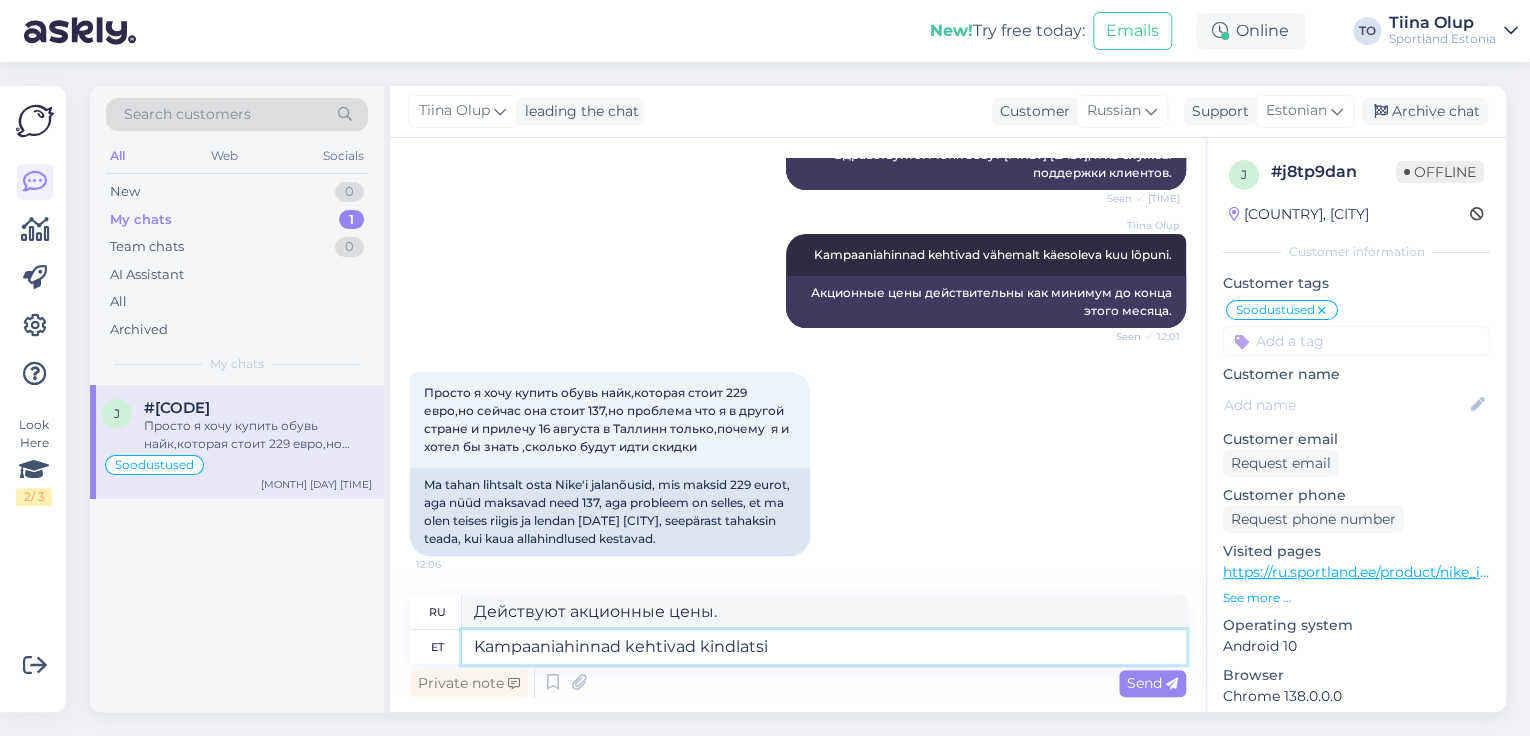 type on "Kampaaniahinnad kehtivad kindlatsi" 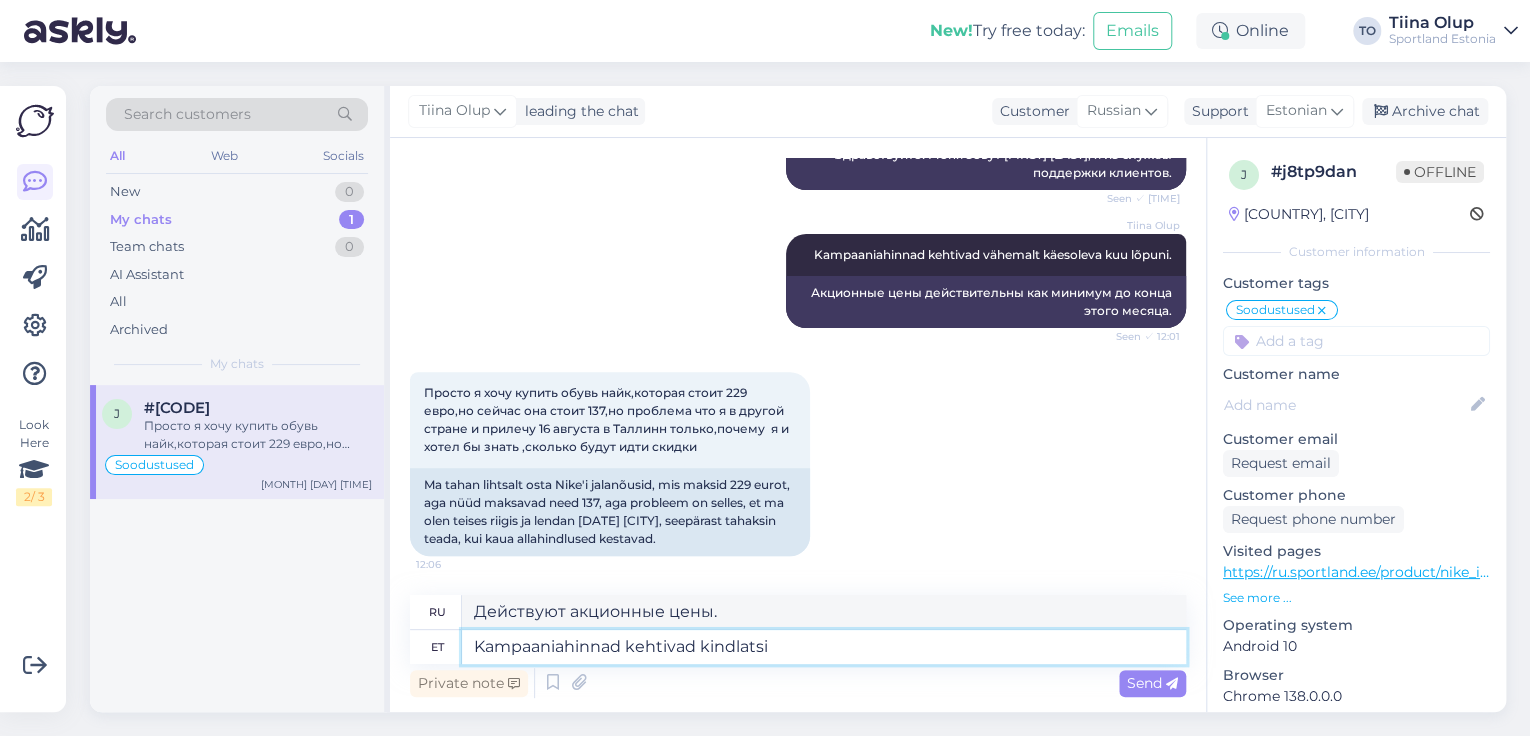 type on "Акционные цены действительны только в течение ограниченного времени." 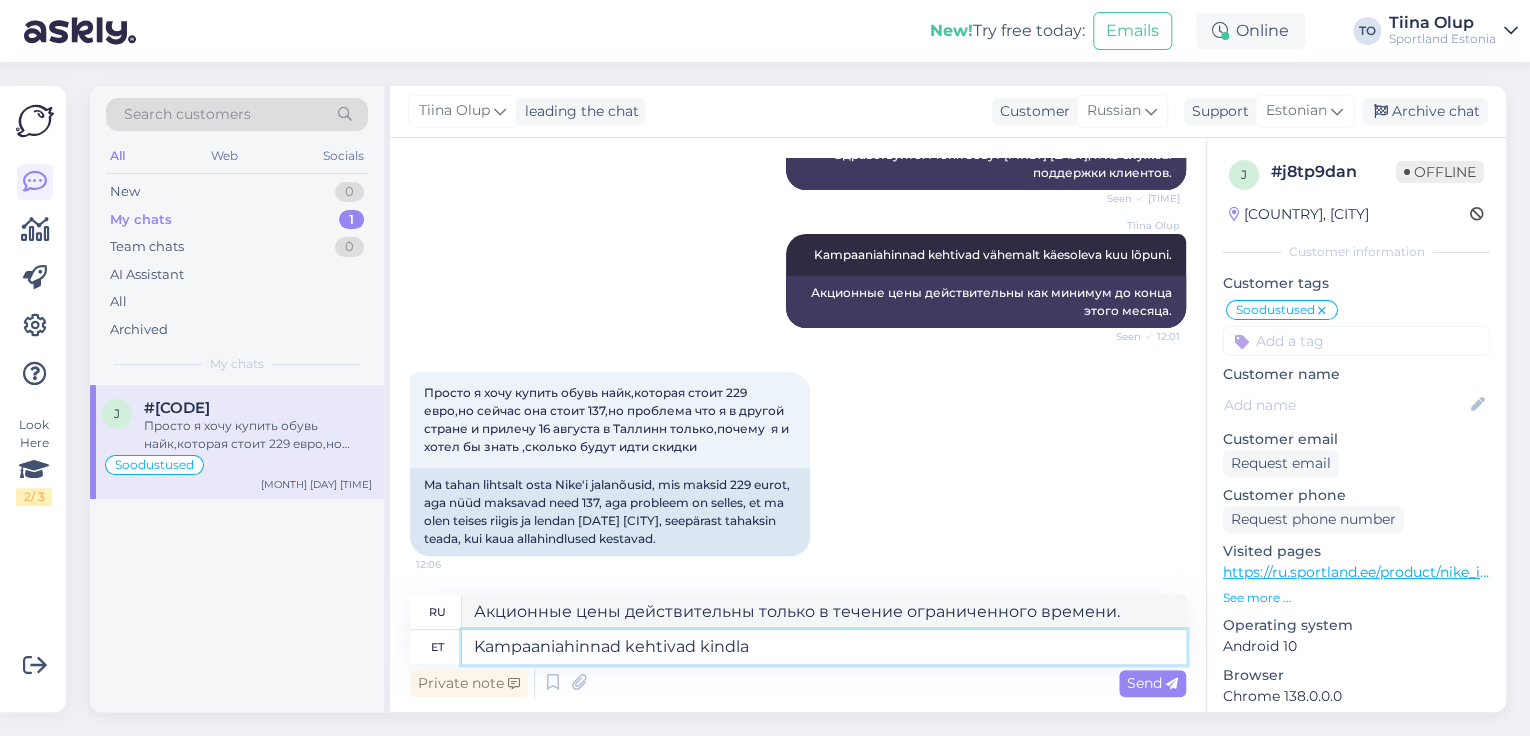 type on "Kampaaniahinnad kehtivad kindl" 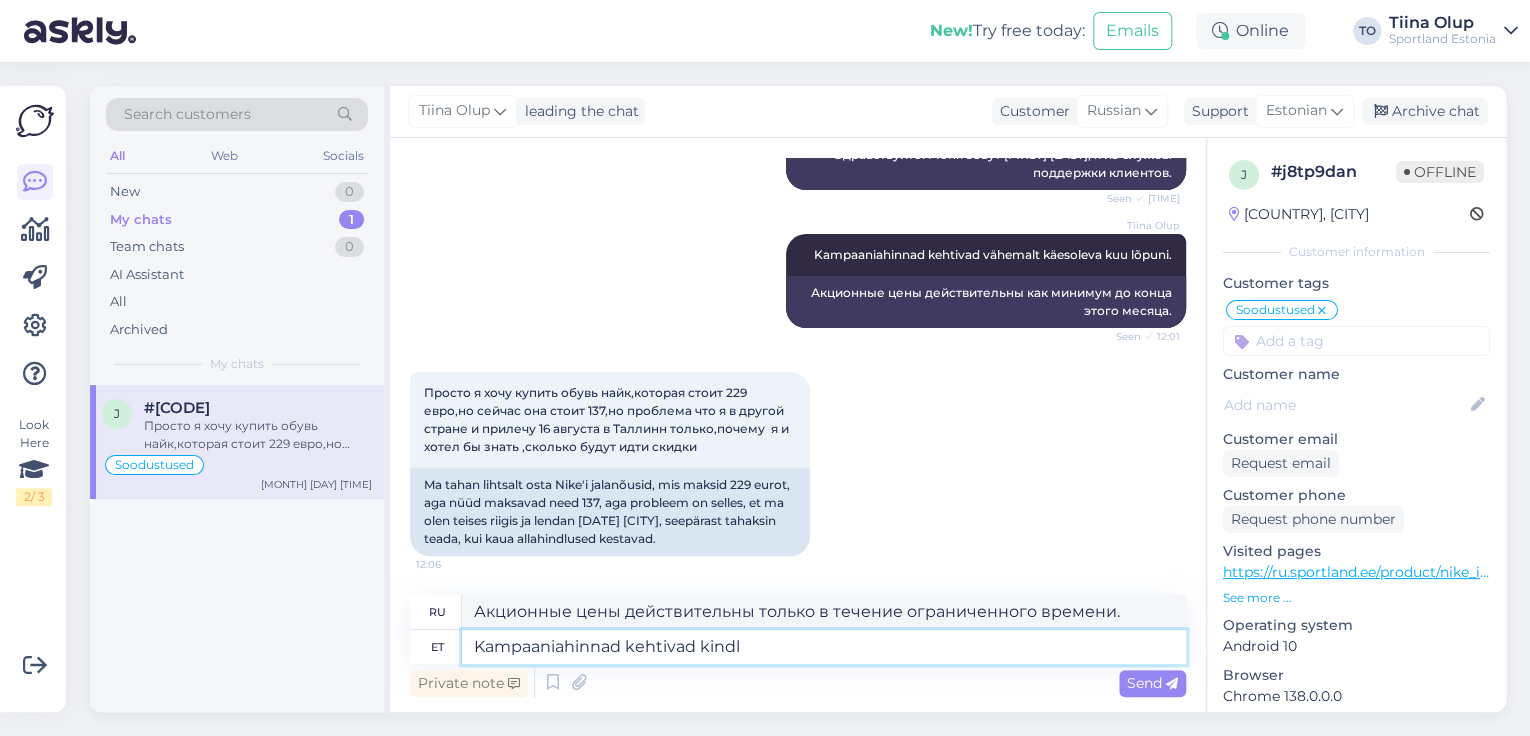 type on "Акционные цены действительны в течение определенного периода." 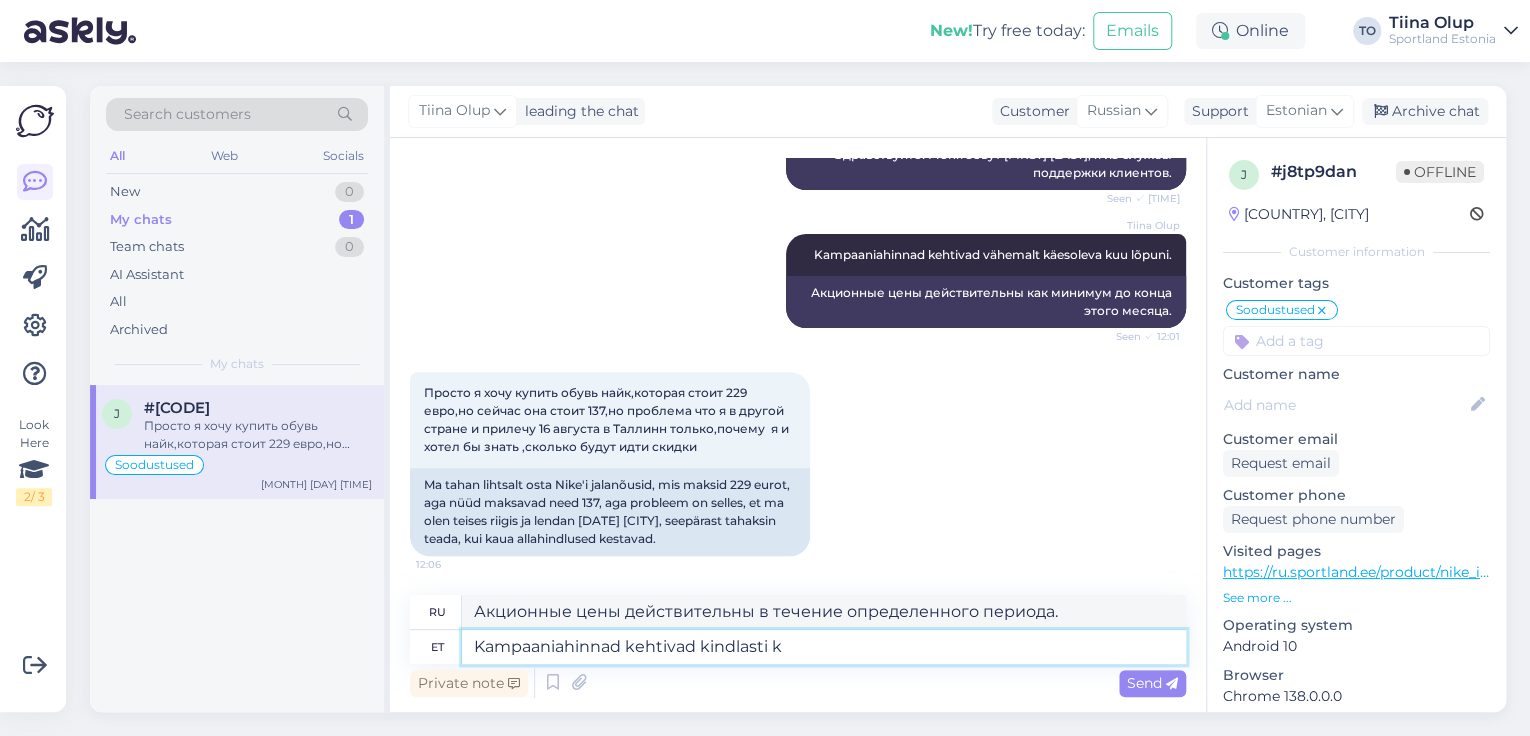 type on "Kampaaniahinnad kehtivad kindlasti ku" 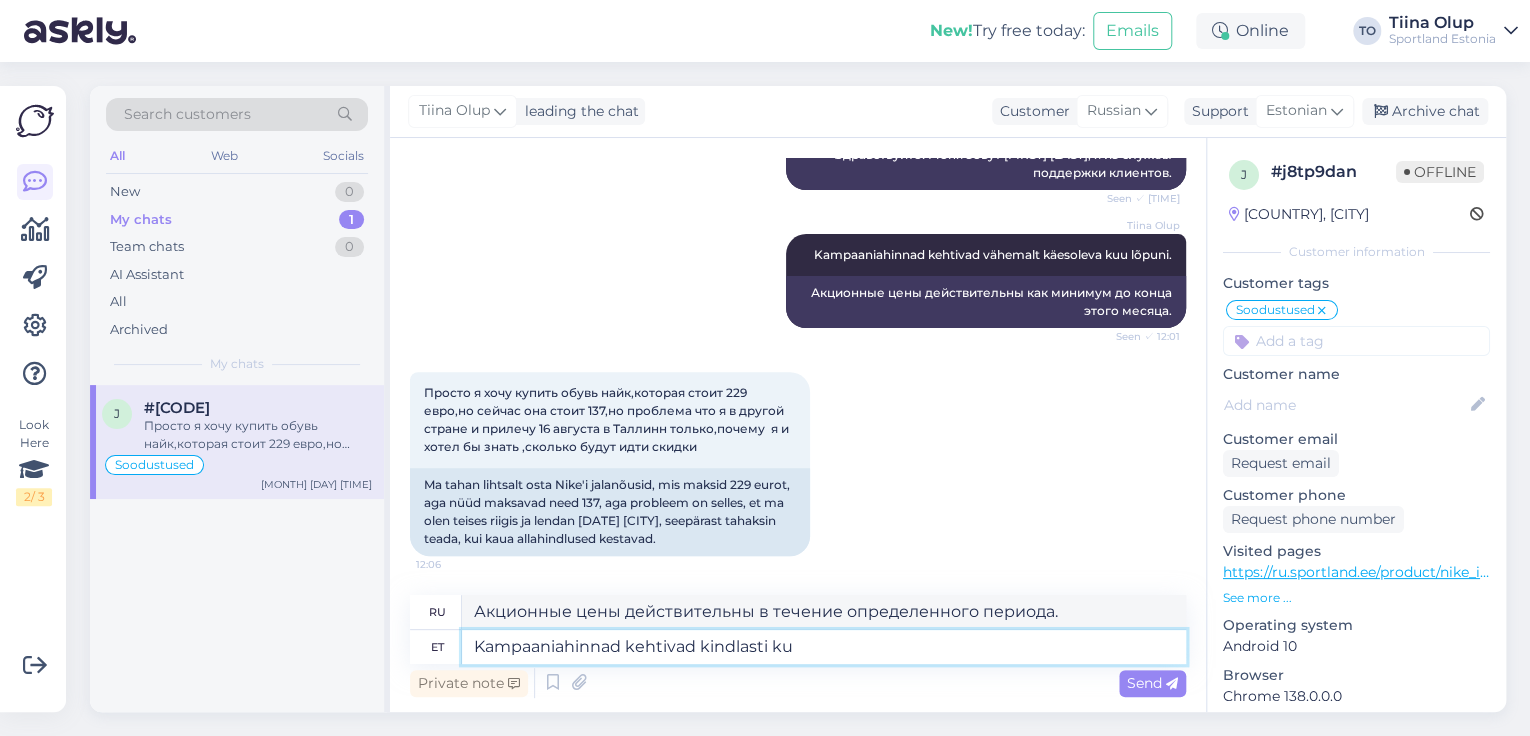 type on "Акционные цены действительно действительны." 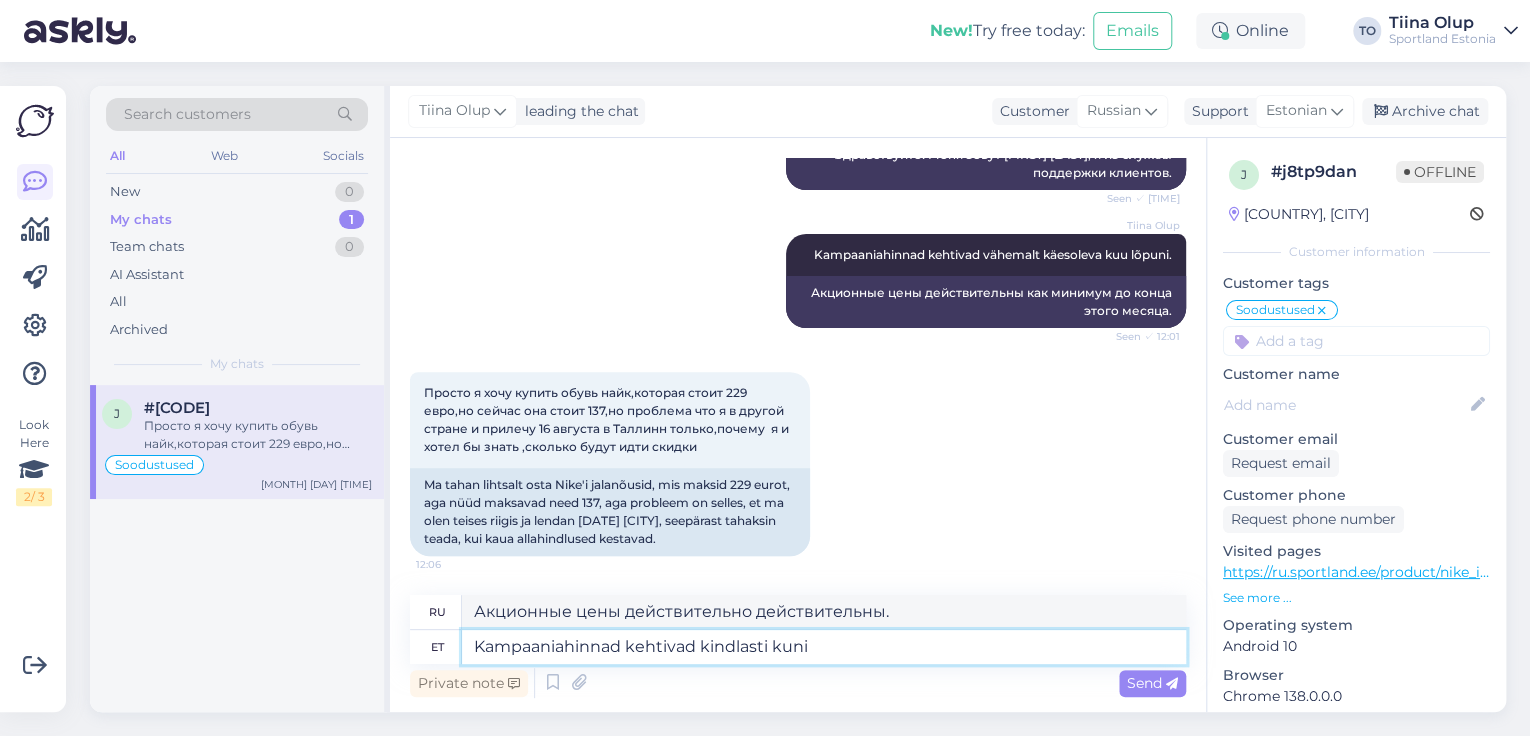type on "Kampaaniahinnad kehtivad kindlasti kuni" 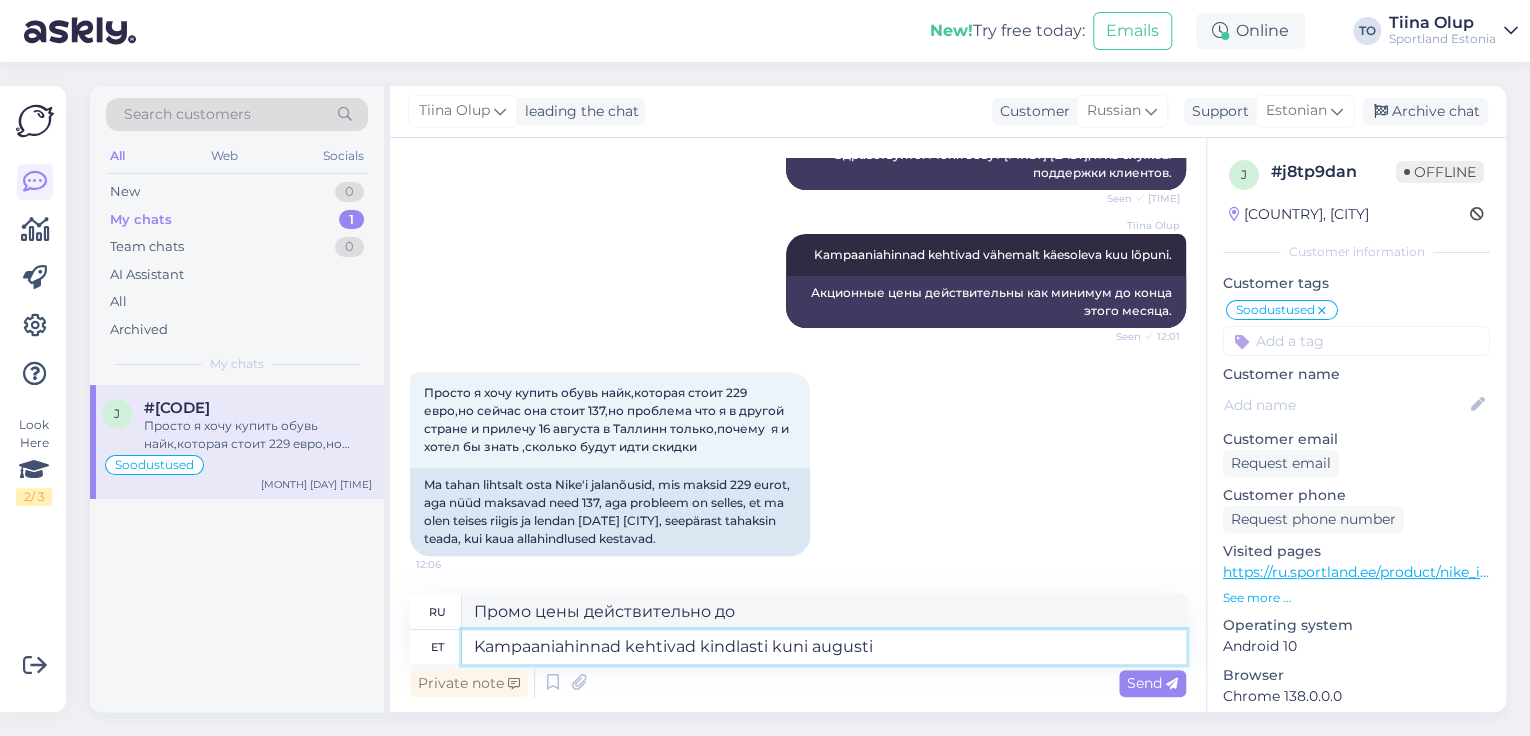 type on "Kampaaniahinnad kehtivad kindlasti kuni augusti" 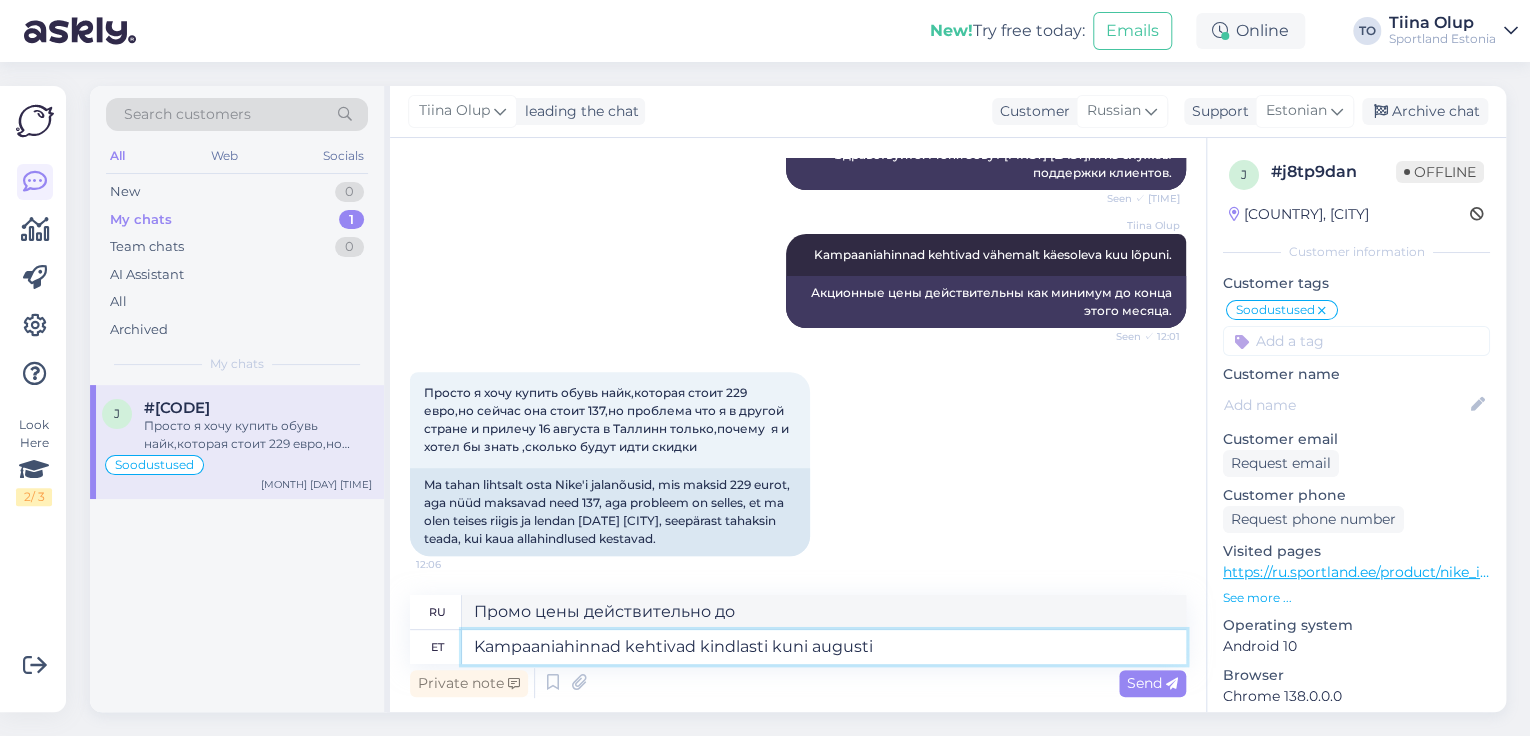 type on "Акционные цены действительны до августа." 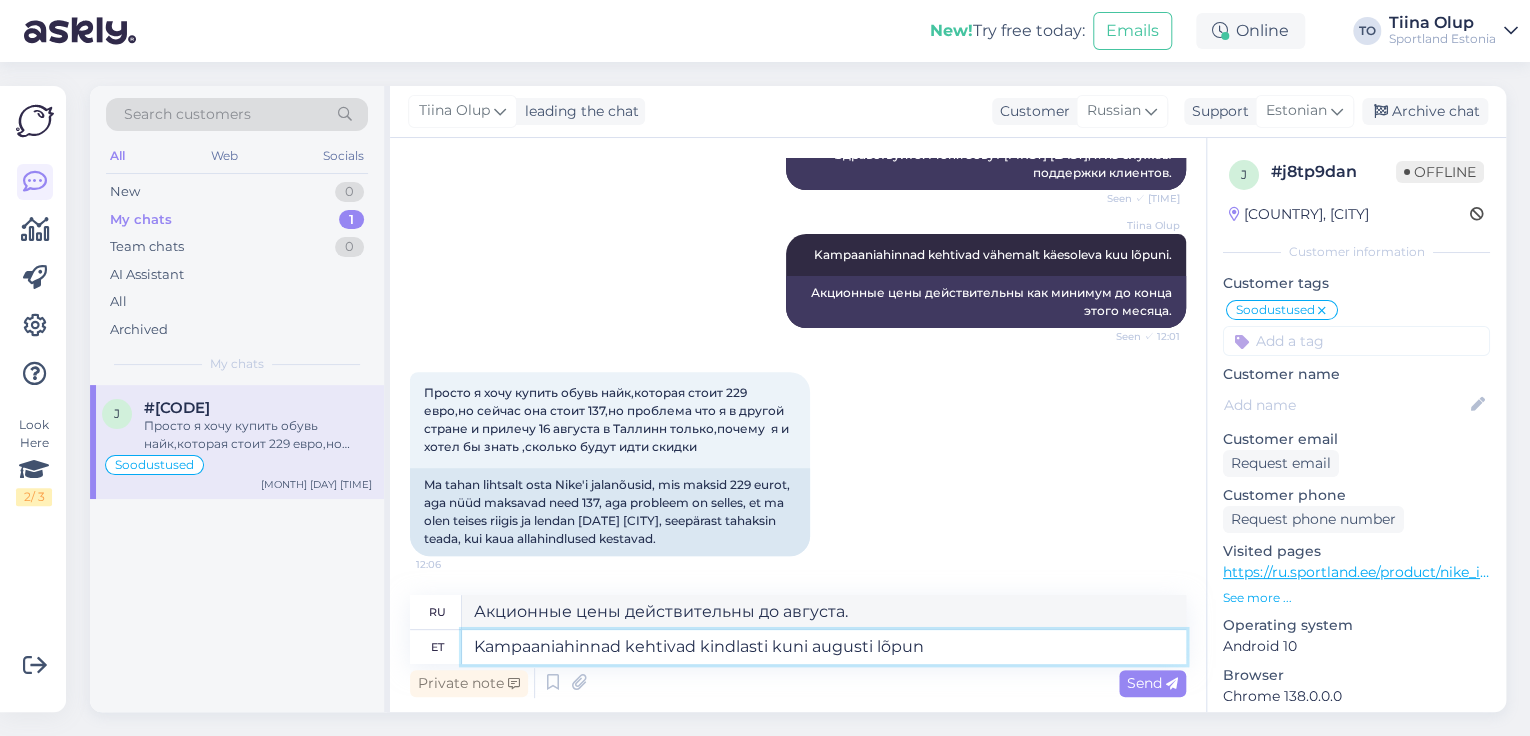 type on "Kampaaniahinnad kehtivad kindlasti kuni augusti lõpuni" 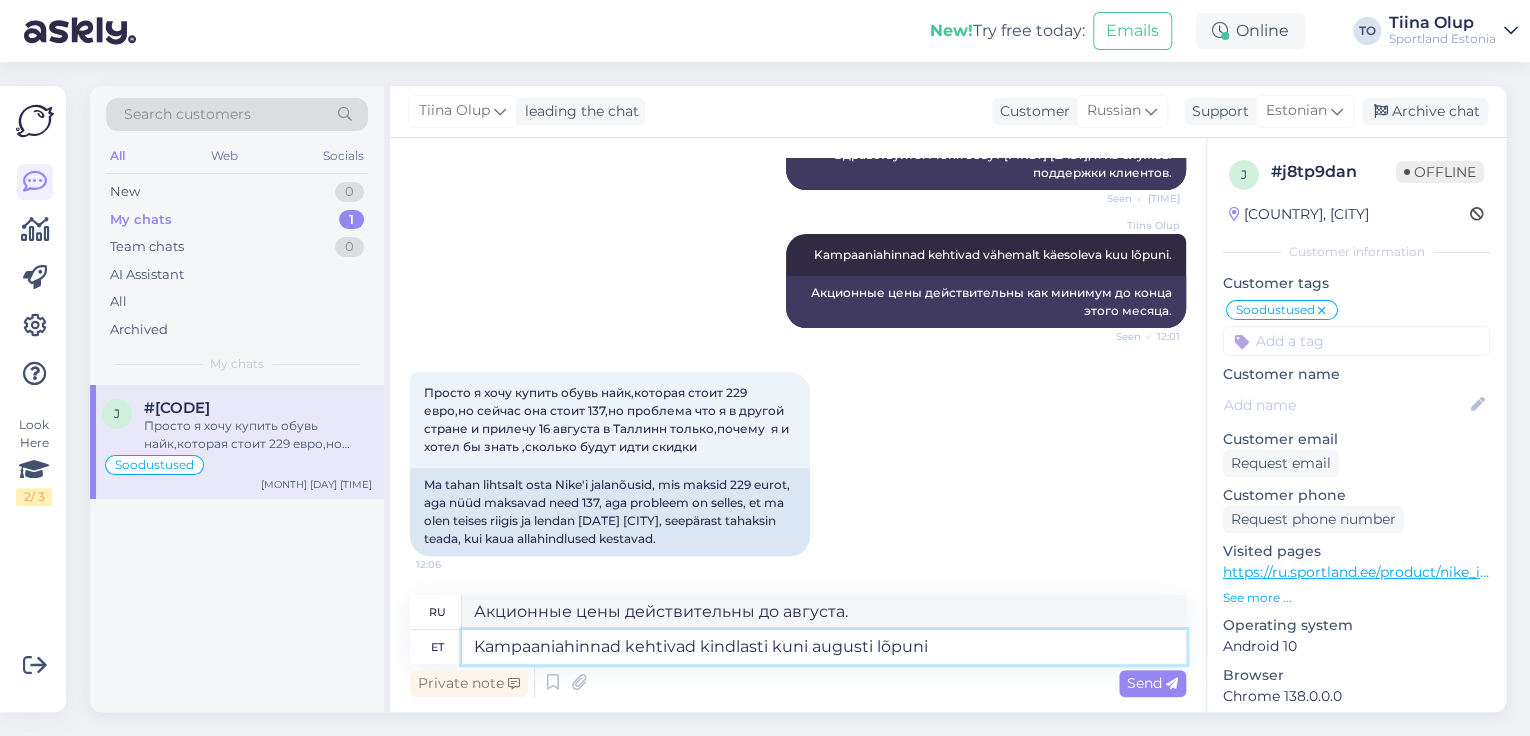 type on "Акционные цены действительны до конца августа." 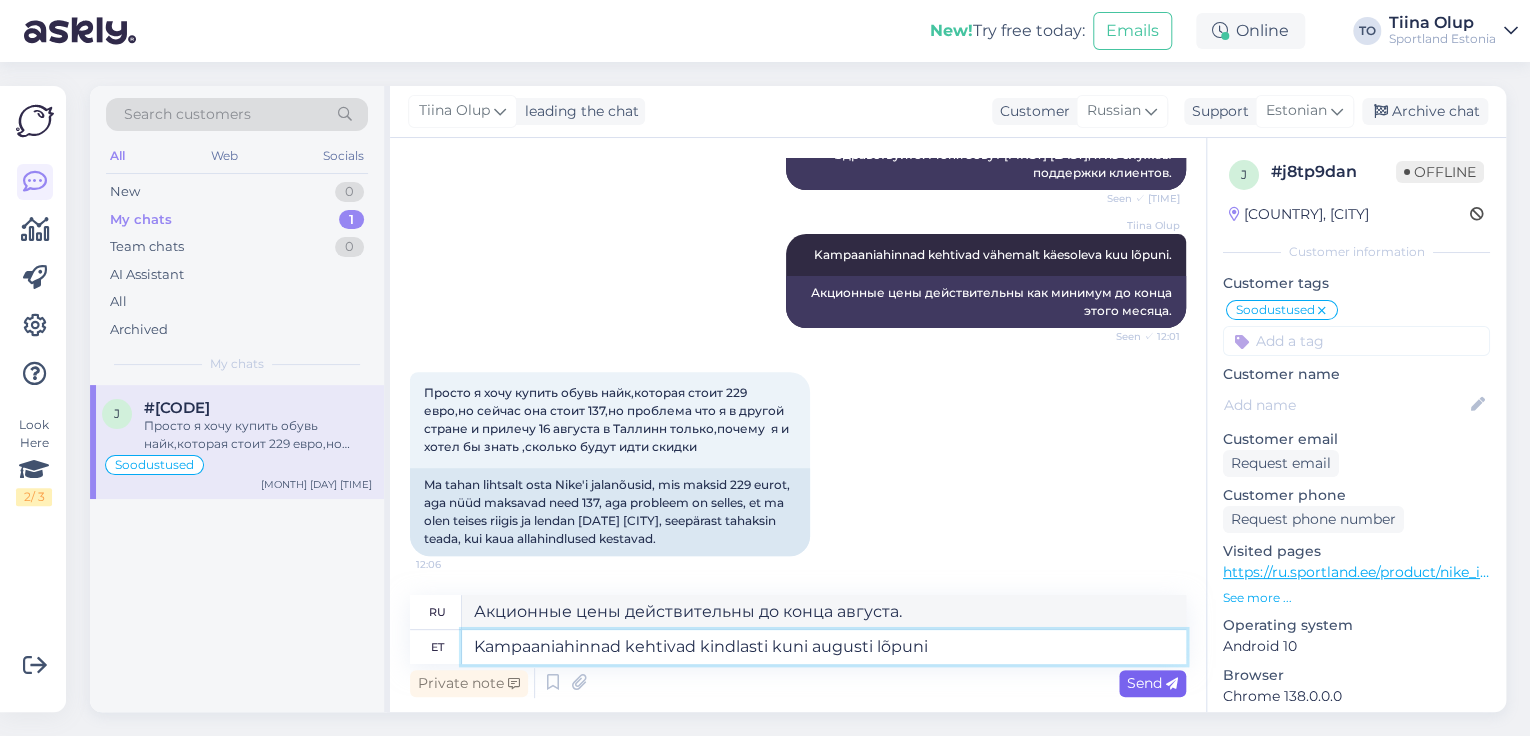 type on "Kampaaniahinnad kehtivad kindlasti kuni augusti lõpuni" 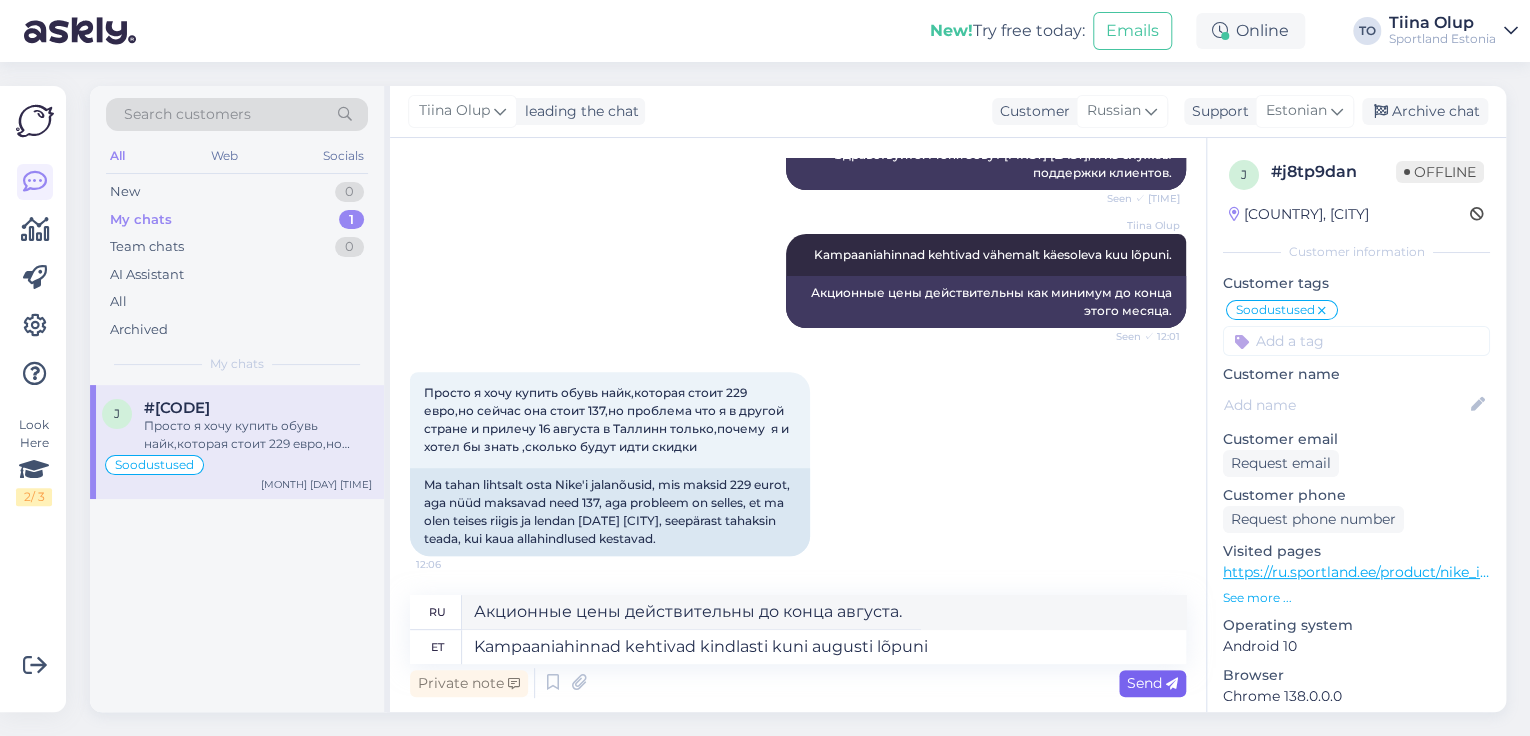 click on "Send" at bounding box center [1152, 683] 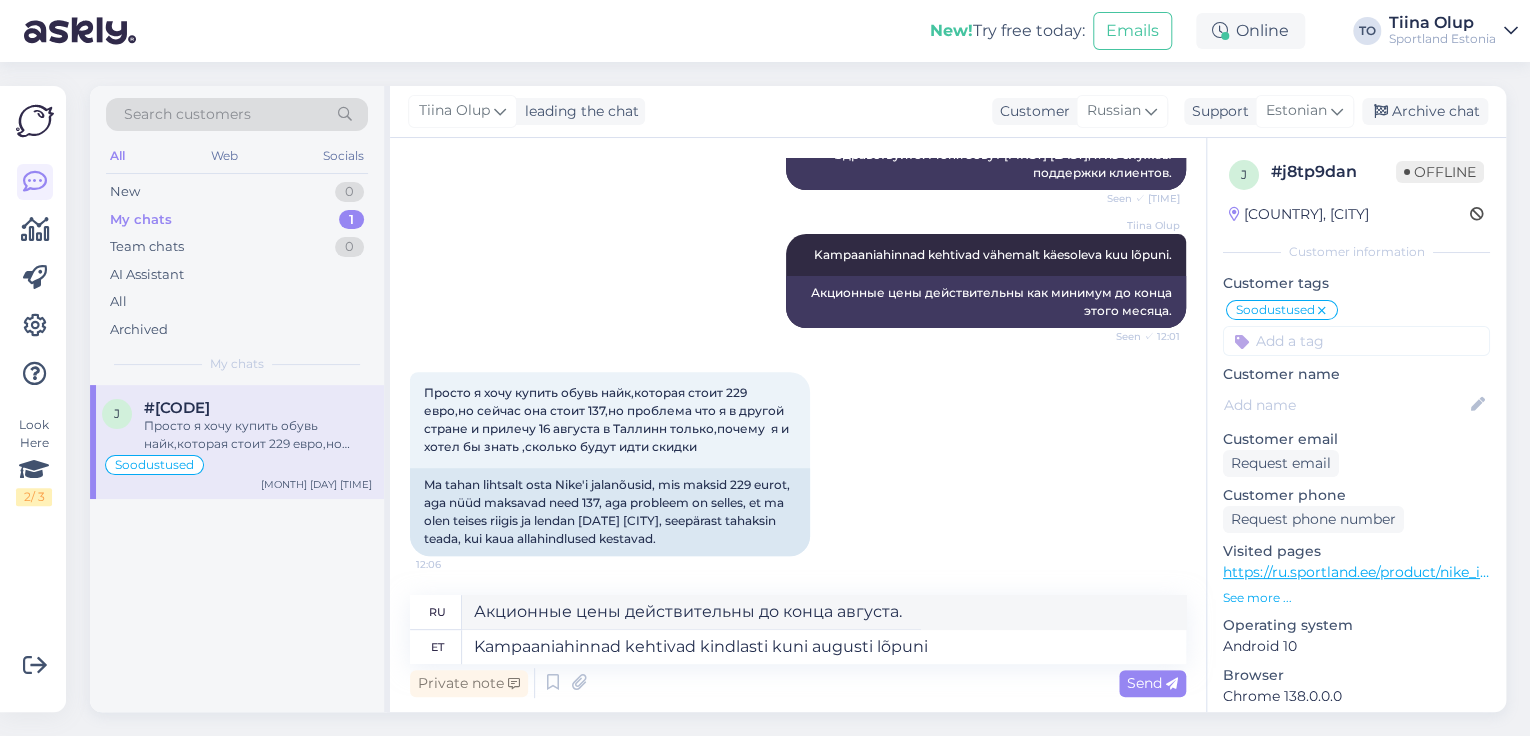 type 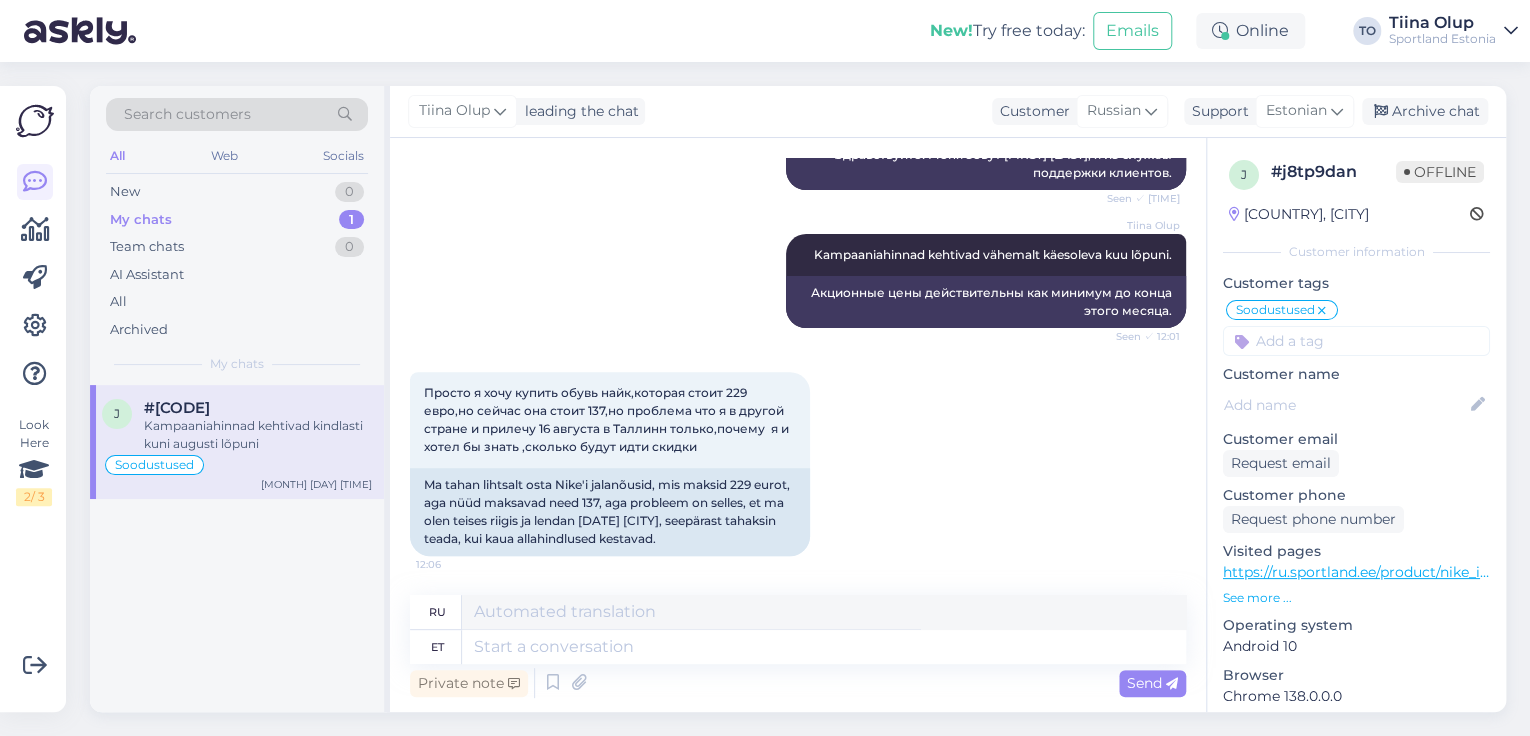 scroll, scrollTop: 408, scrollLeft: 0, axis: vertical 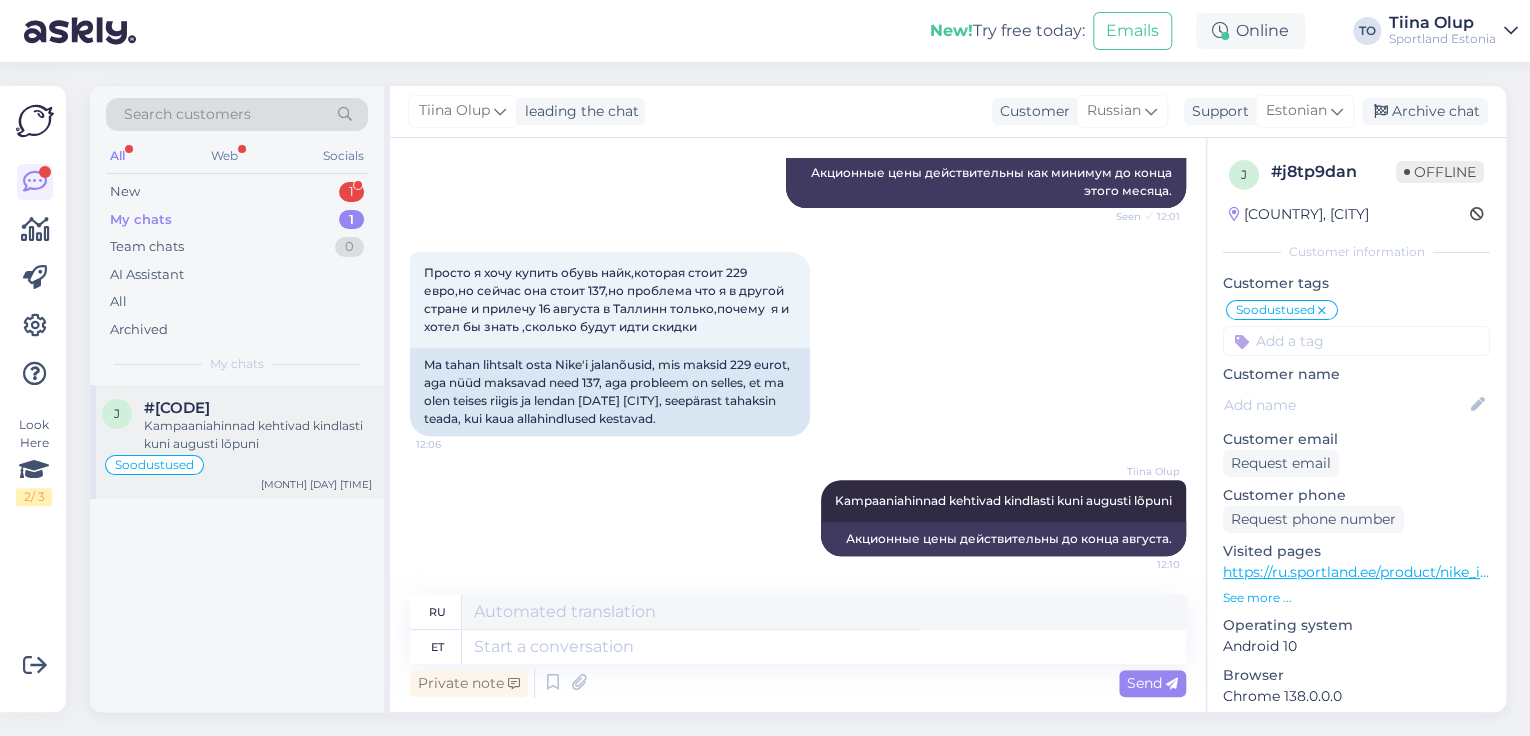click on "Kampaaniahinnad kehtivad kindlasti kuni augusti lõpuni" at bounding box center [258, 435] 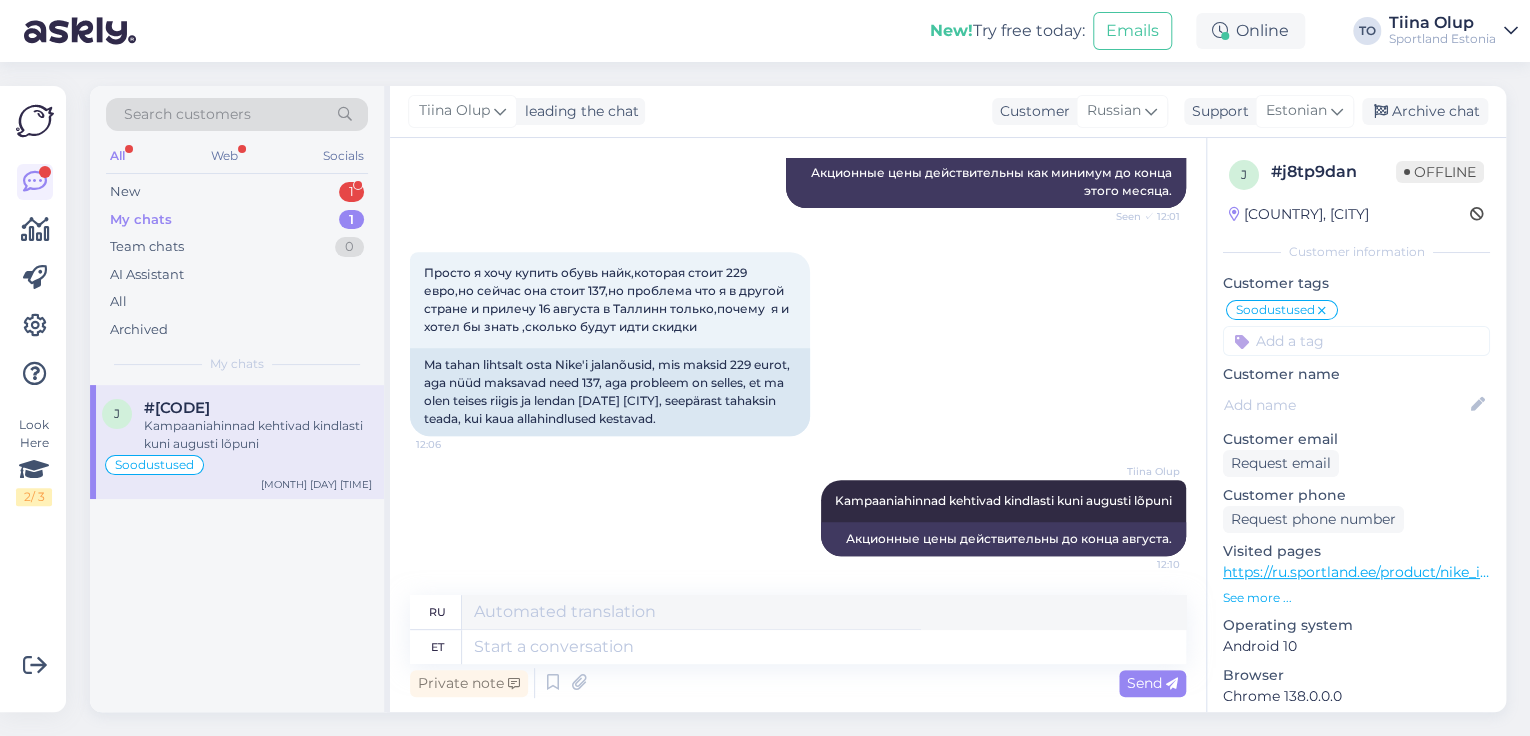 scroll, scrollTop: 408, scrollLeft: 0, axis: vertical 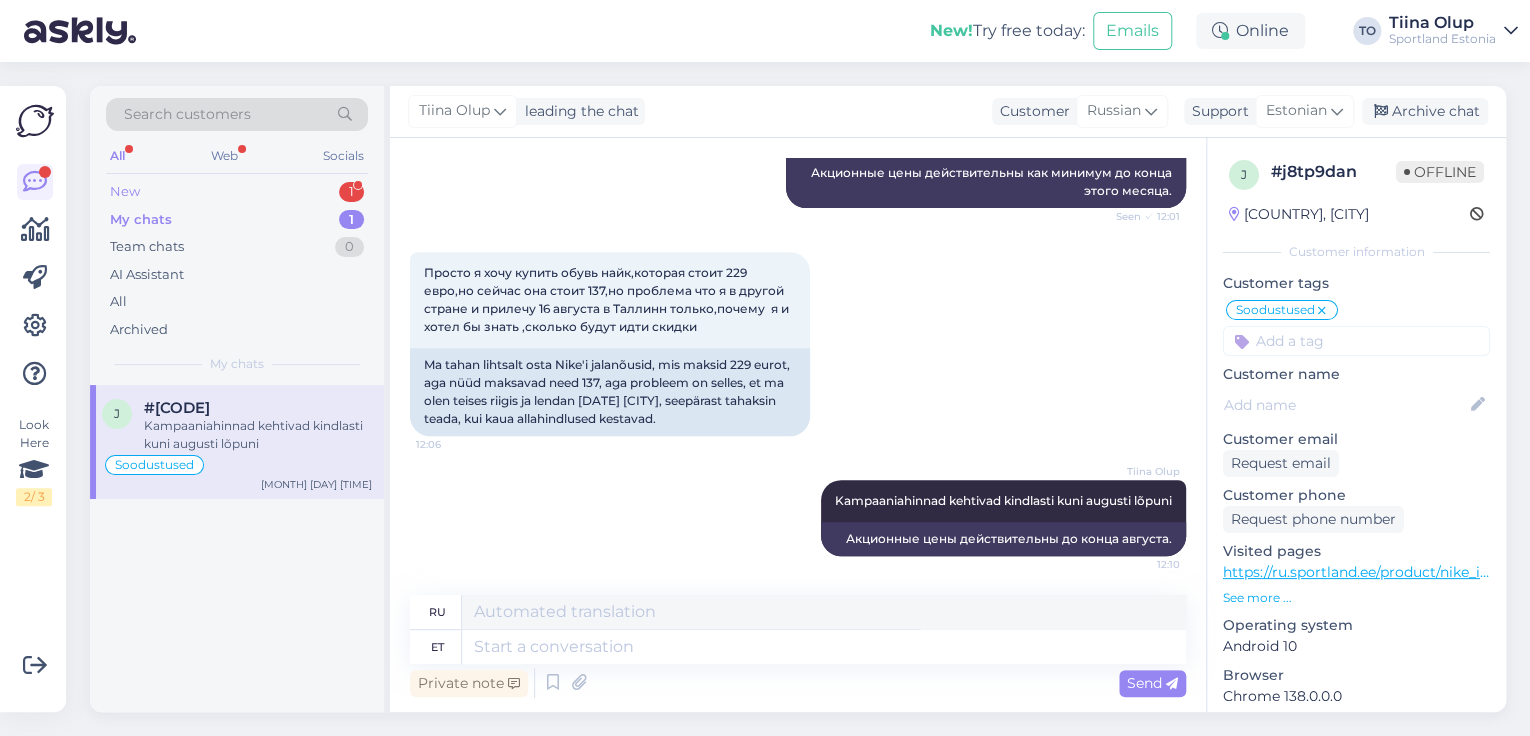 click on "New 1" at bounding box center (237, 192) 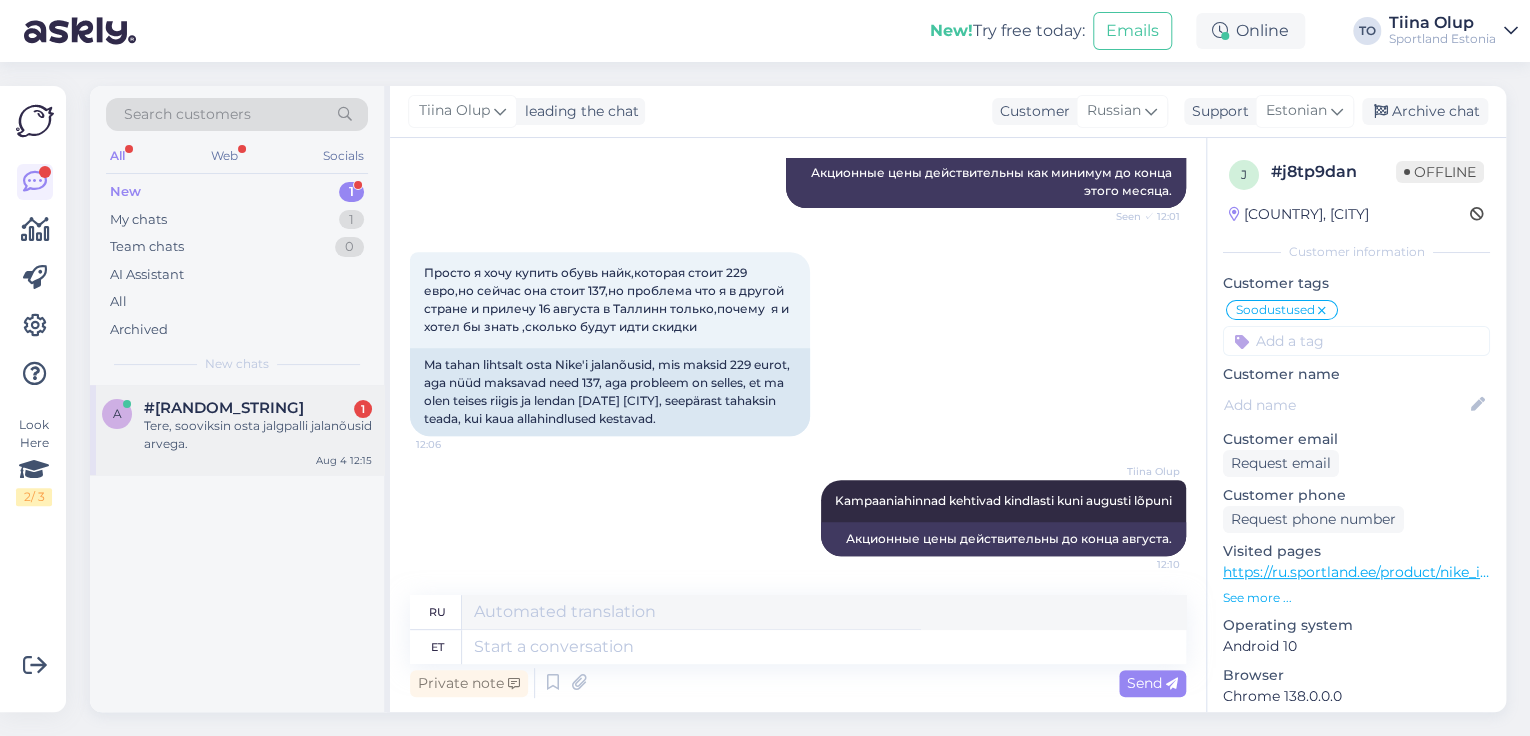 click on "a #[CODE] 1 Tere, sooviksin osta jalgpalli jalanõusid arvega. Aug 4 12:15" at bounding box center (237, 430) 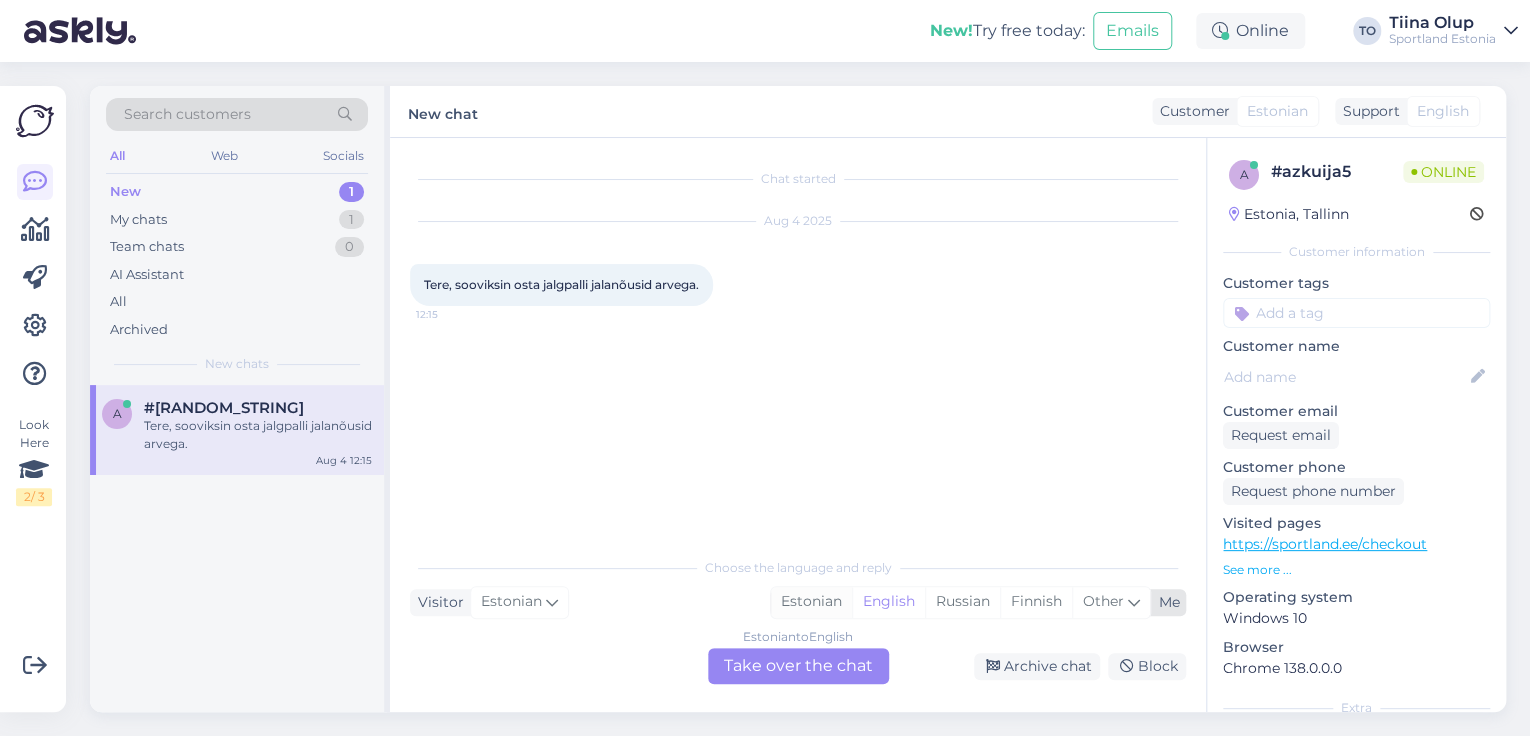 click on "Estonian" at bounding box center [811, 602] 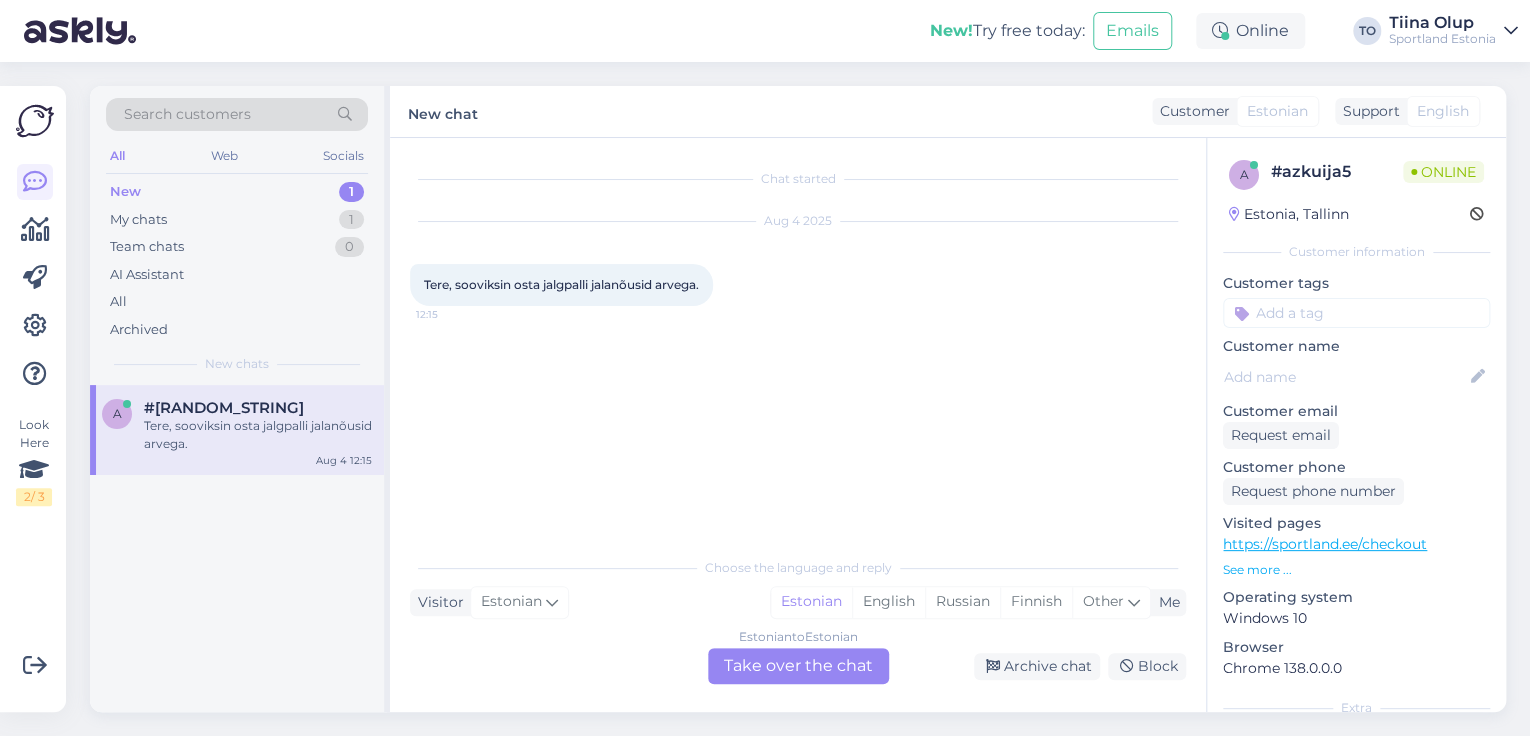 click on "Estonian  to  Estonian Take over the chat" at bounding box center (798, 666) 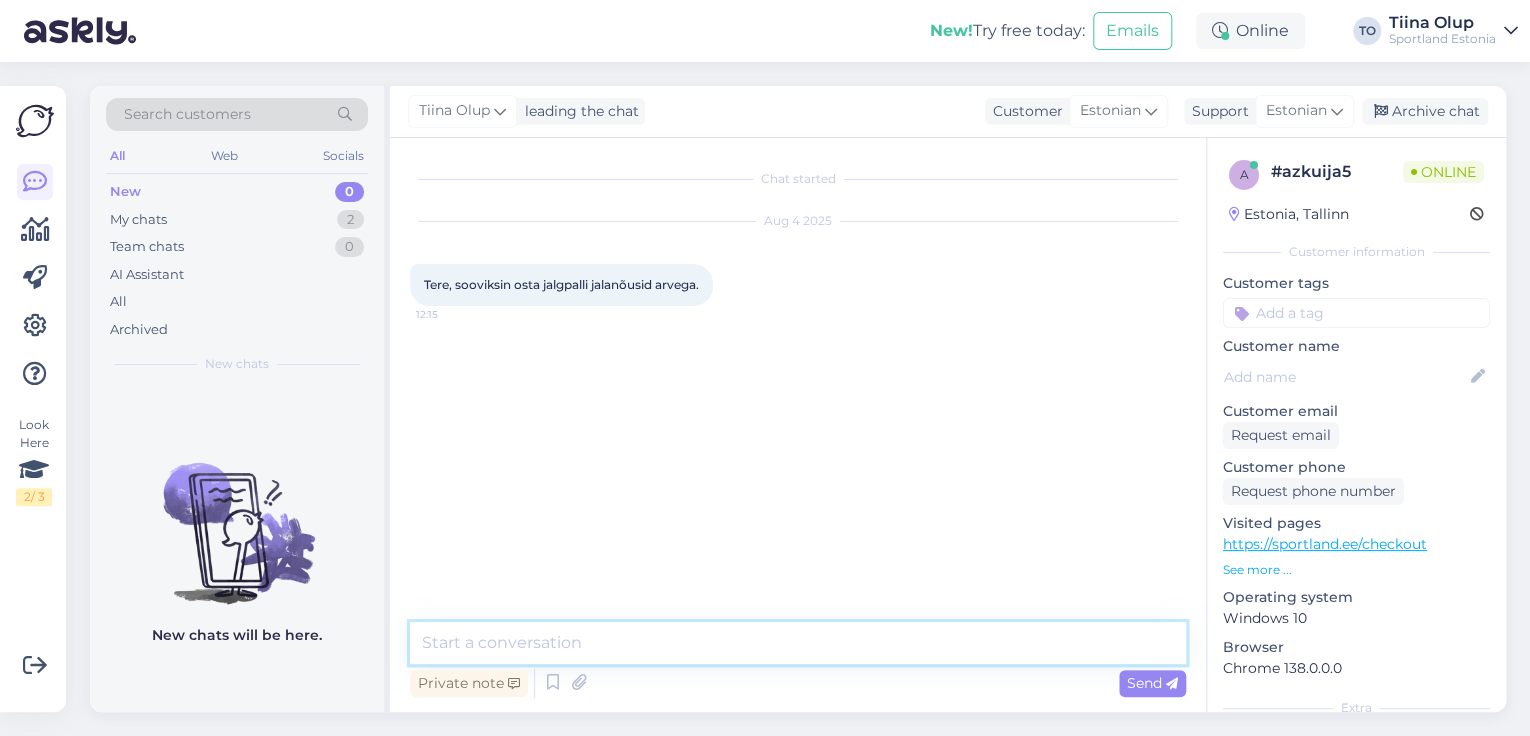 click at bounding box center (798, 643) 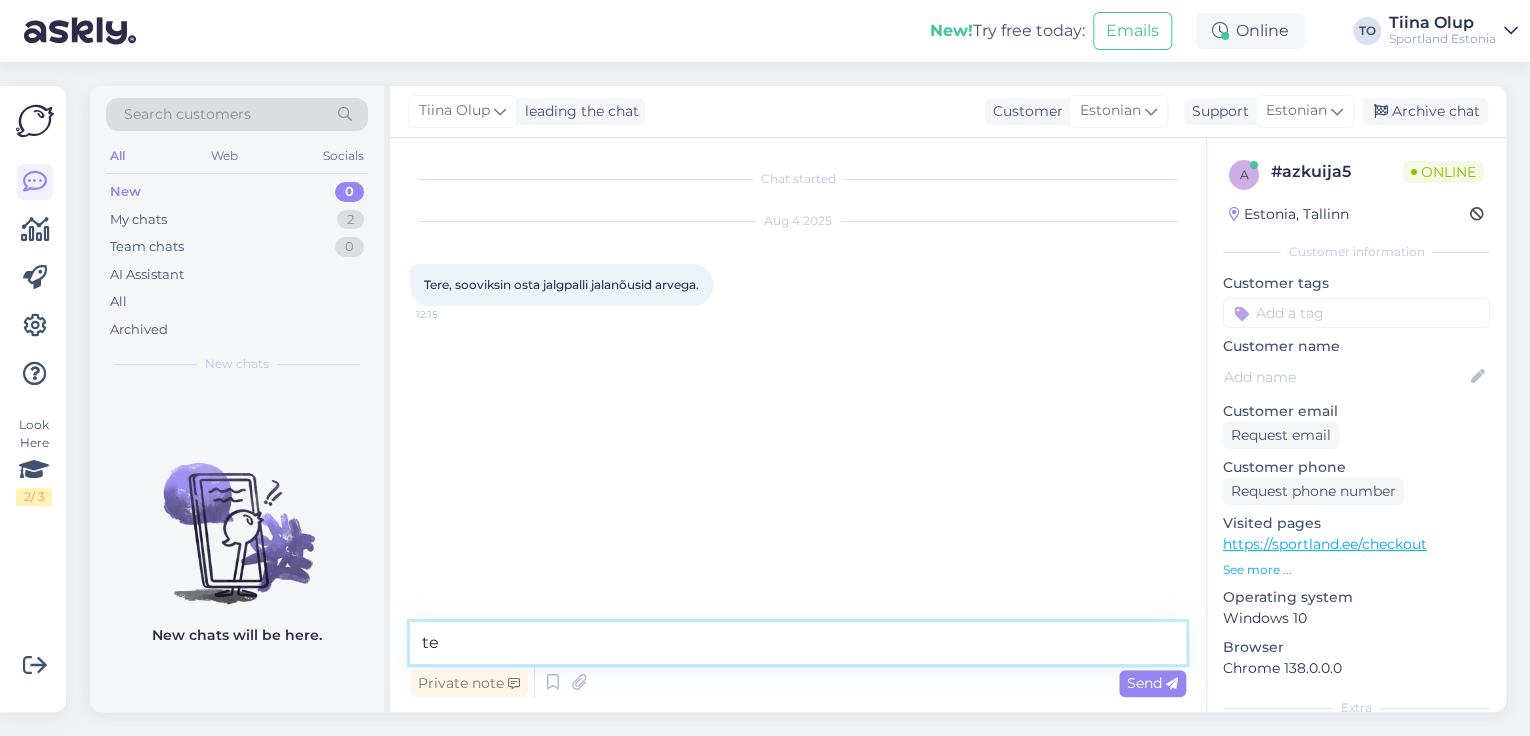 type on "t" 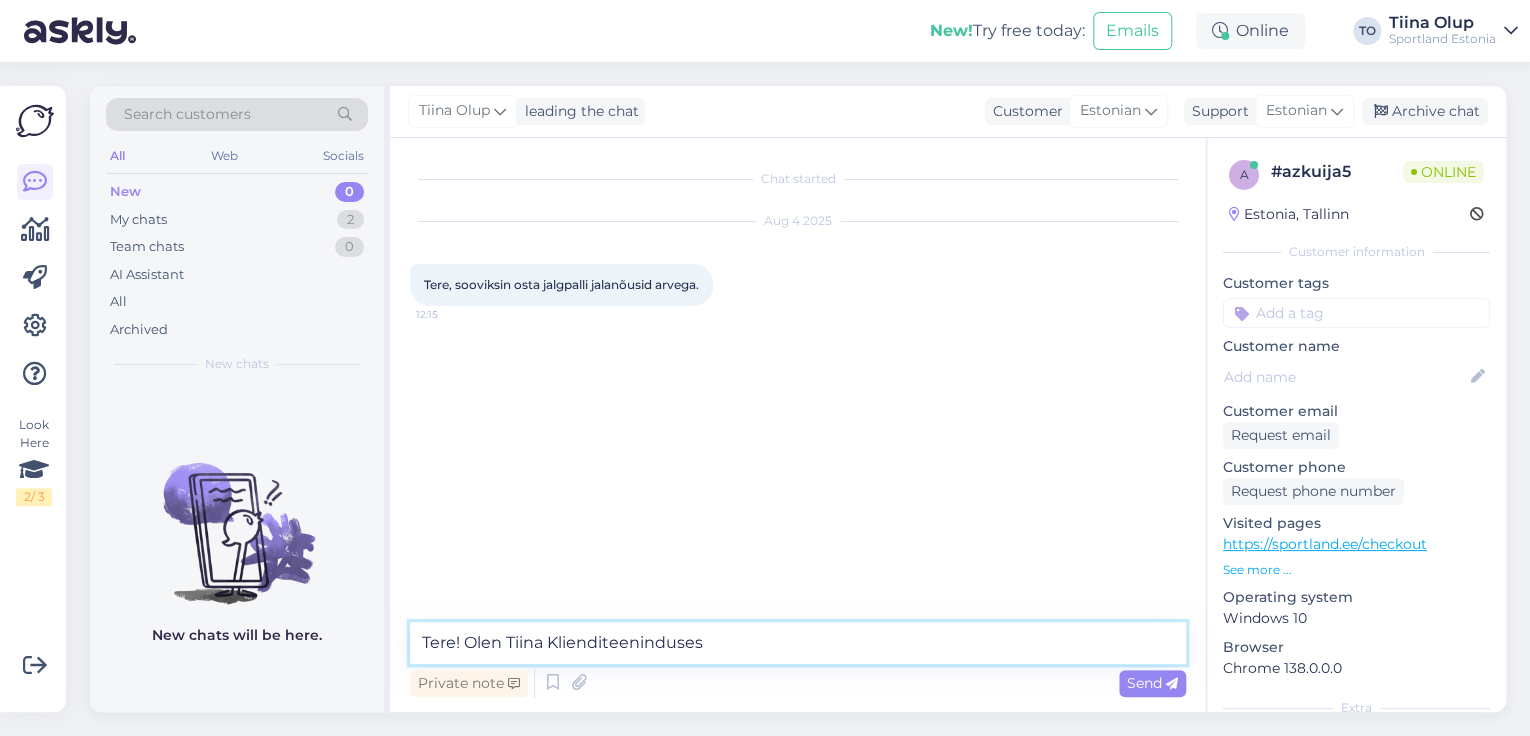 type on "Tere! Olen Tiina Klienditeenindusest" 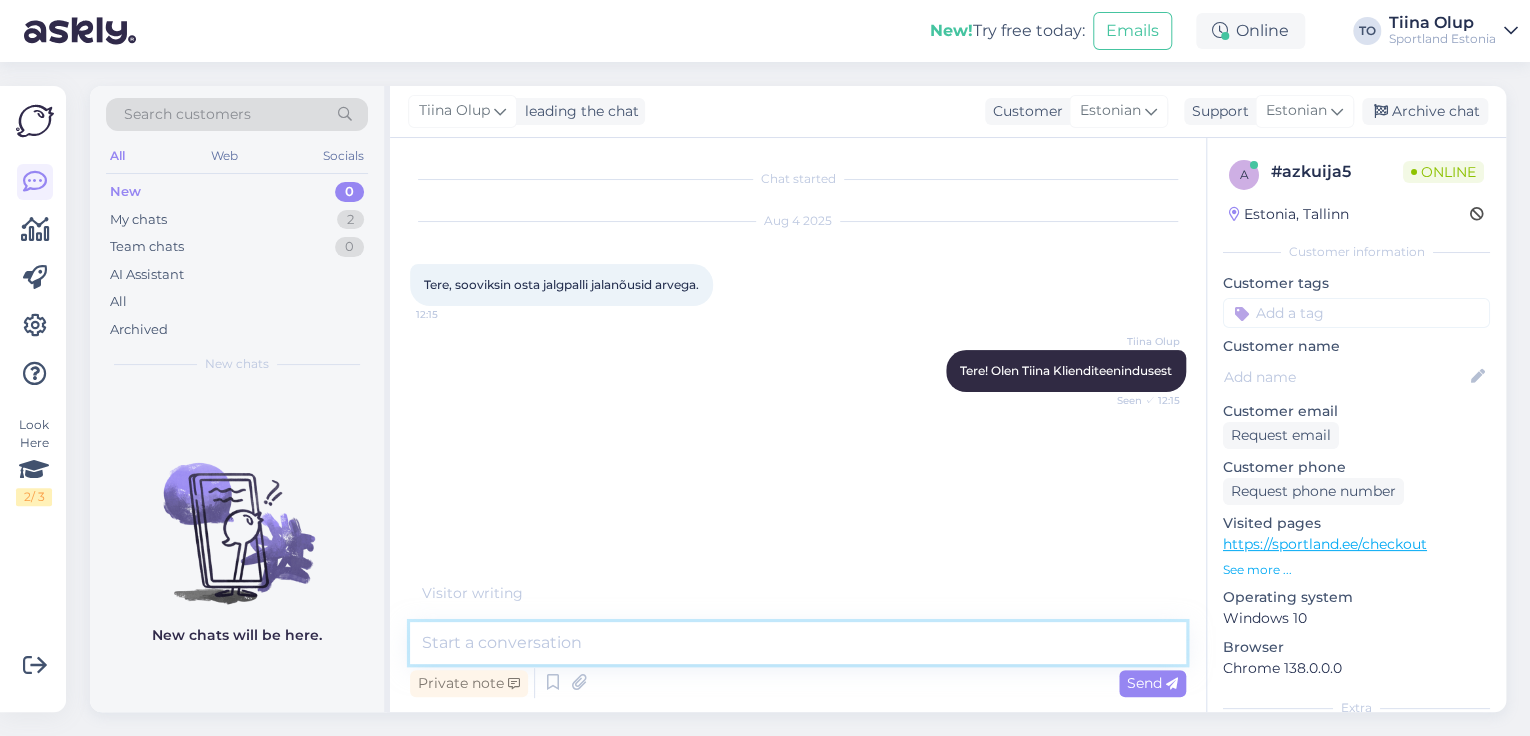 click at bounding box center (798, 643) 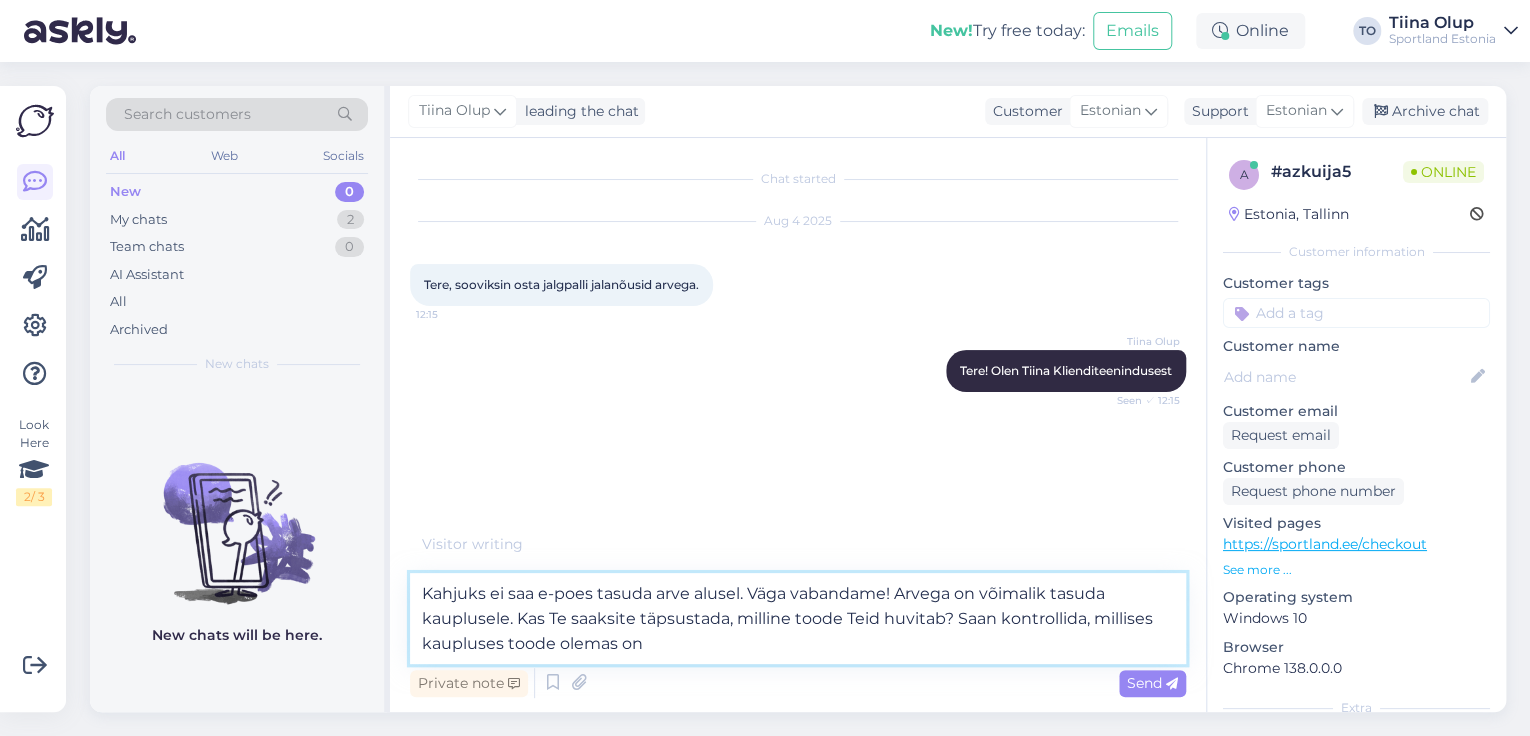 type on "Kahjuks ei saa e-poes tasuda arve alusel. Väga vabandame! Arvega on võimalik tasuda kauplusele. Kas Te saaksite täpsustada, milline toode Teid huvitab? Saan kontrollida, millises kaupluses toode olemas on." 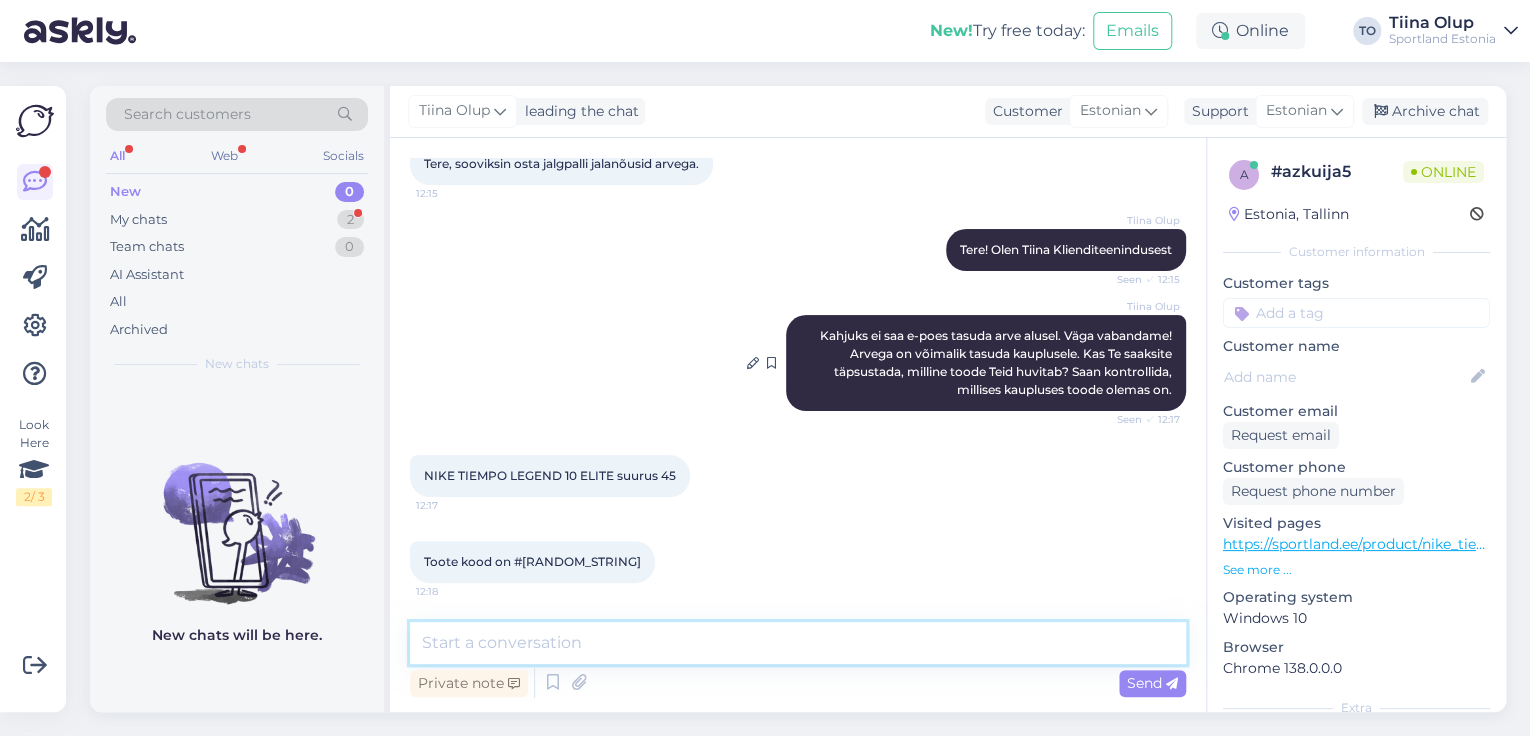 scroll, scrollTop: 121, scrollLeft: 0, axis: vertical 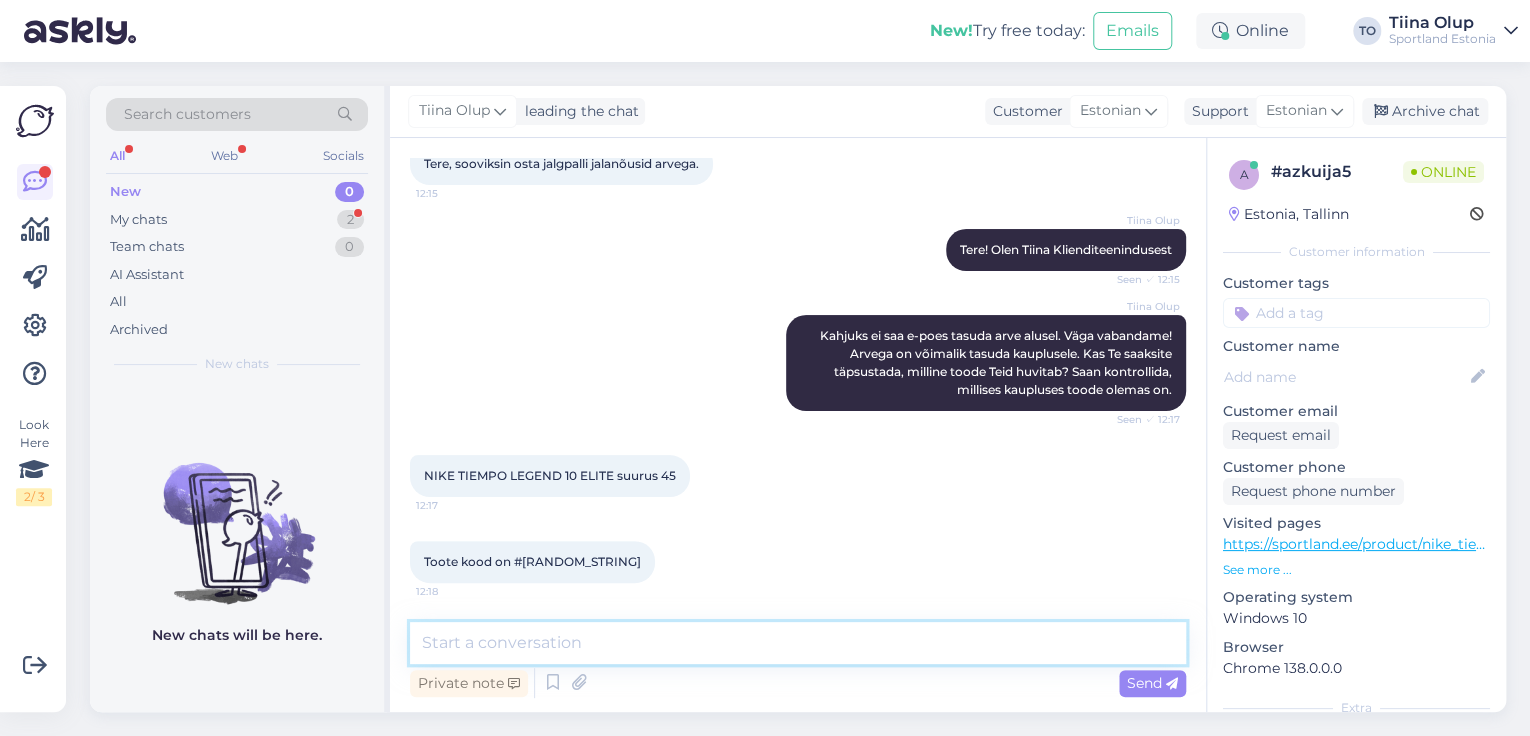 click at bounding box center (798, 643) 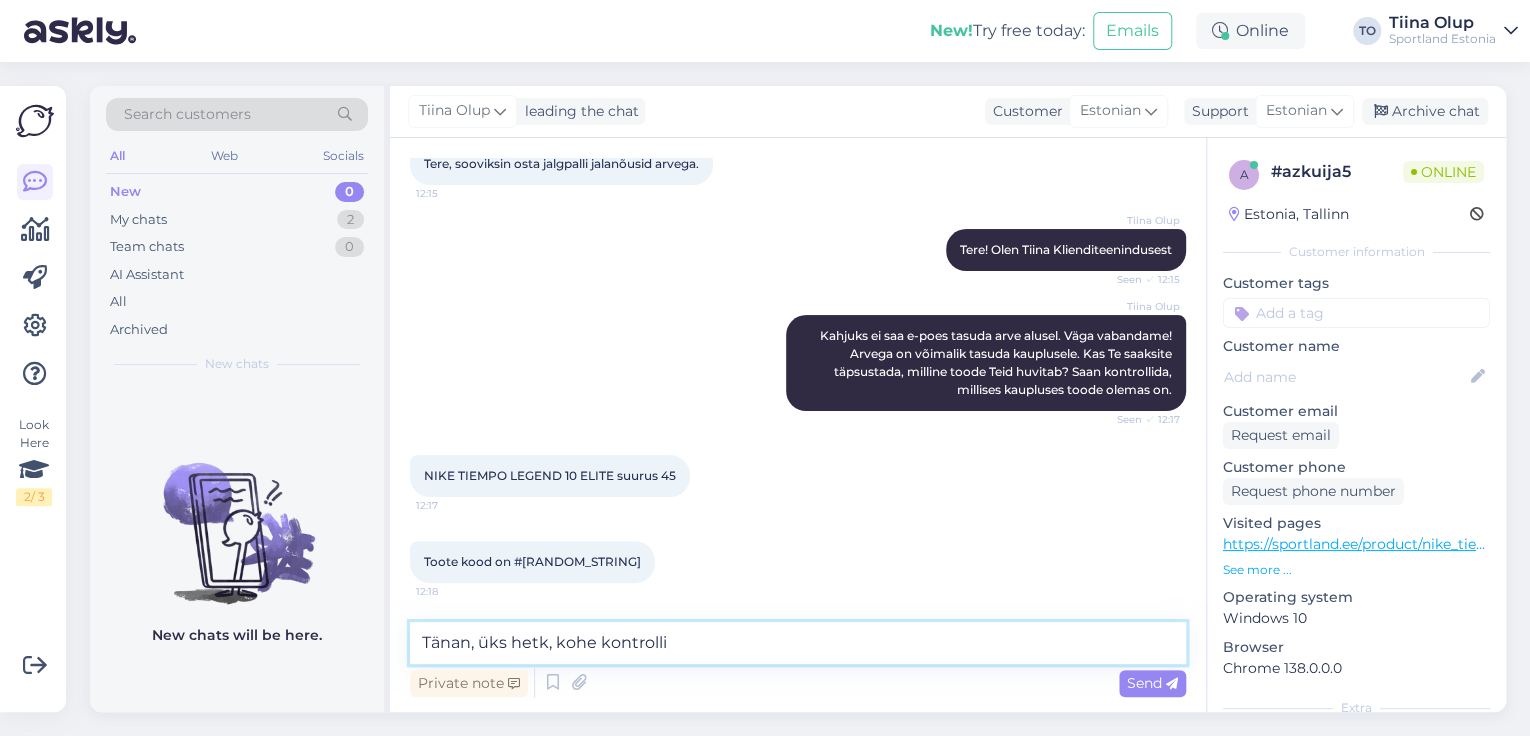 type on "Tänan, üks hetk, kohe kontrollin" 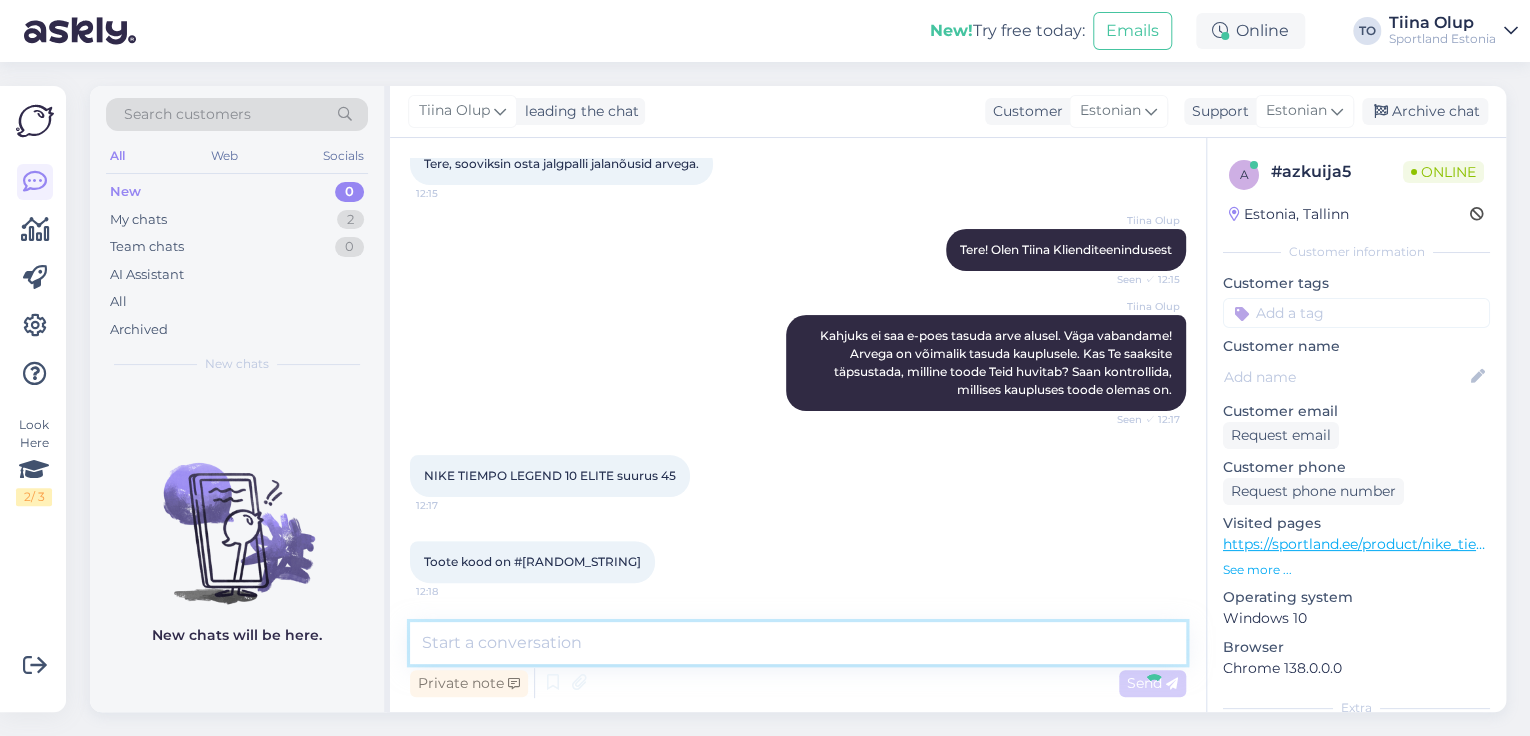scroll, scrollTop: 208, scrollLeft: 0, axis: vertical 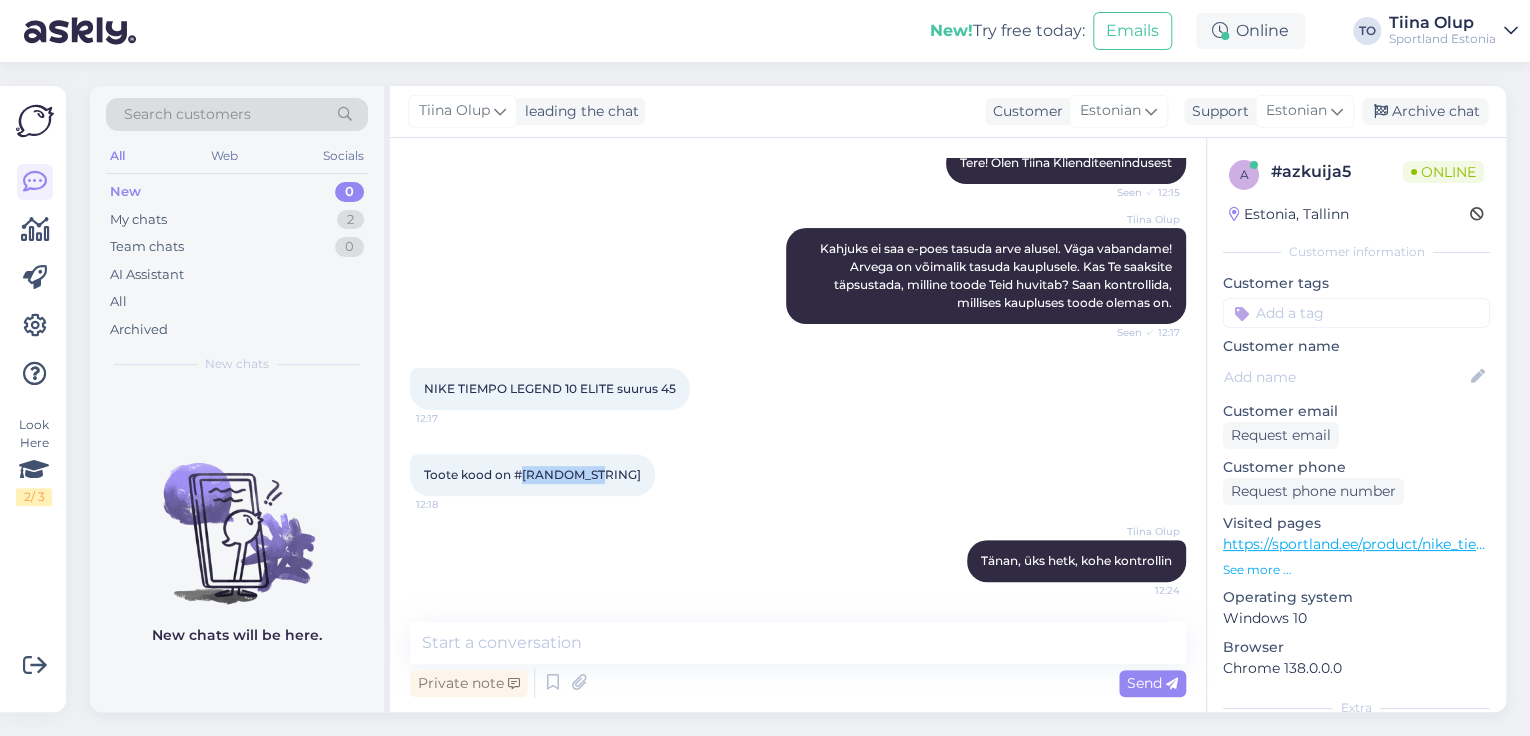 drag, startPoint x: 523, startPoint y: 475, endPoint x: 598, endPoint y: 475, distance: 75 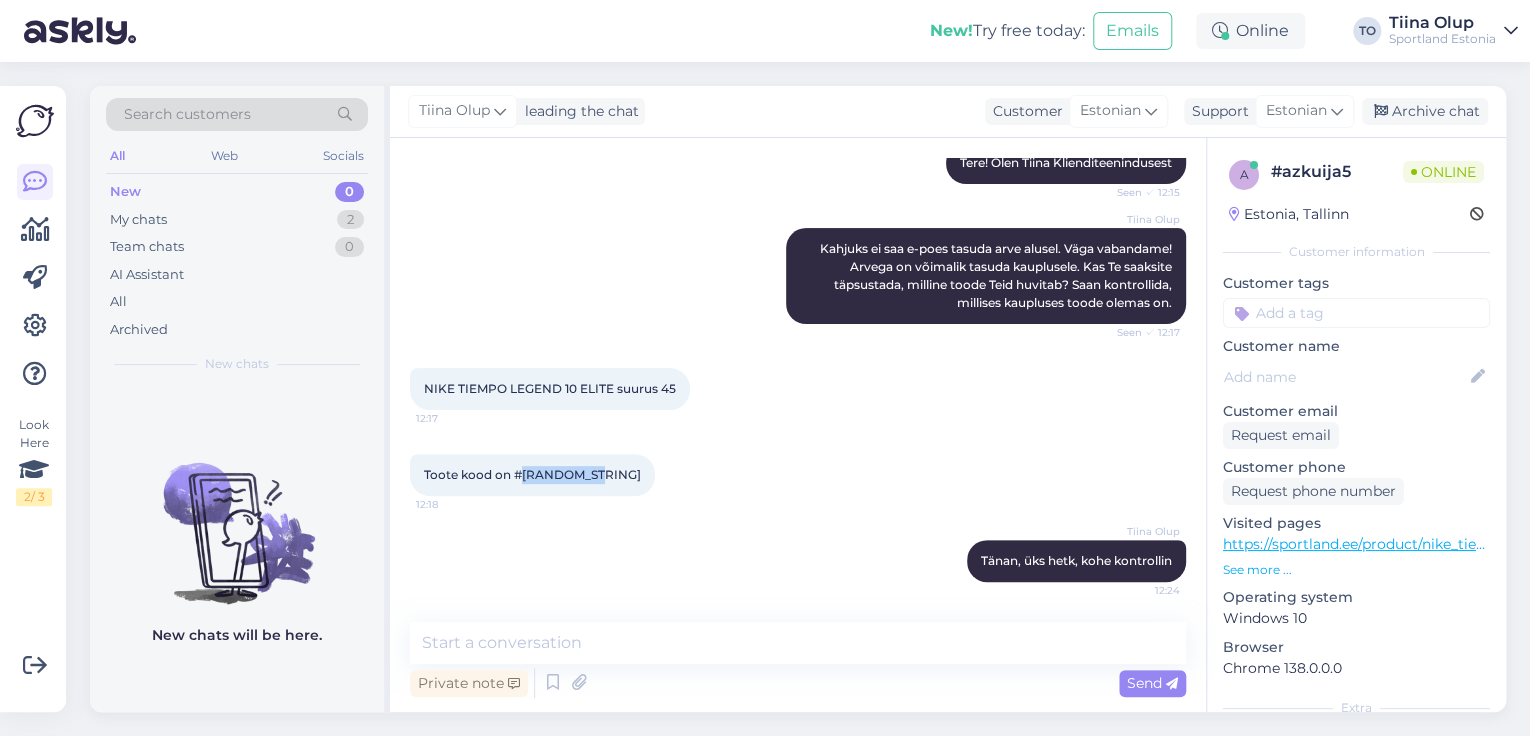 click on "Toote kood on #[RANDOM_STRING]" at bounding box center [532, 474] 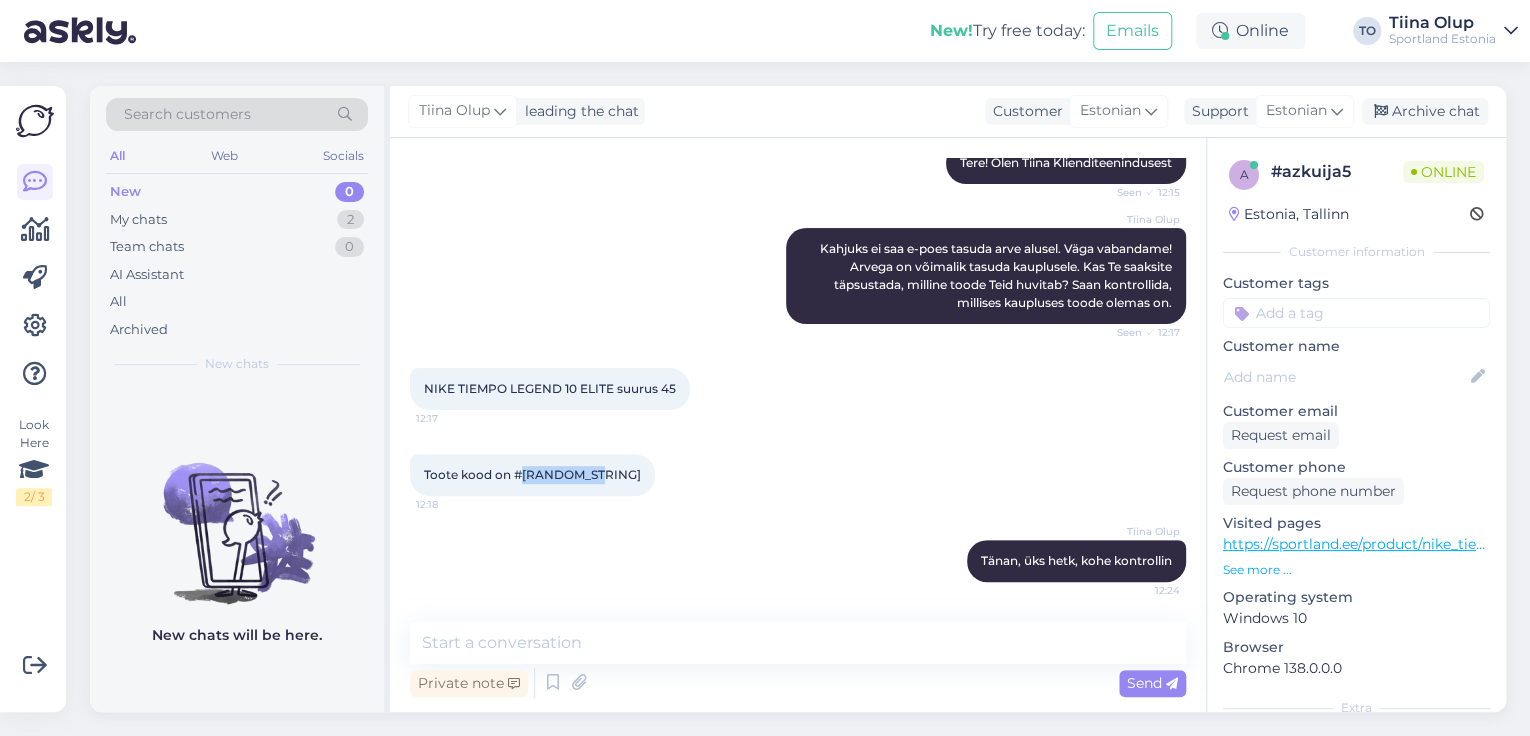 copy on "DV4330_800" 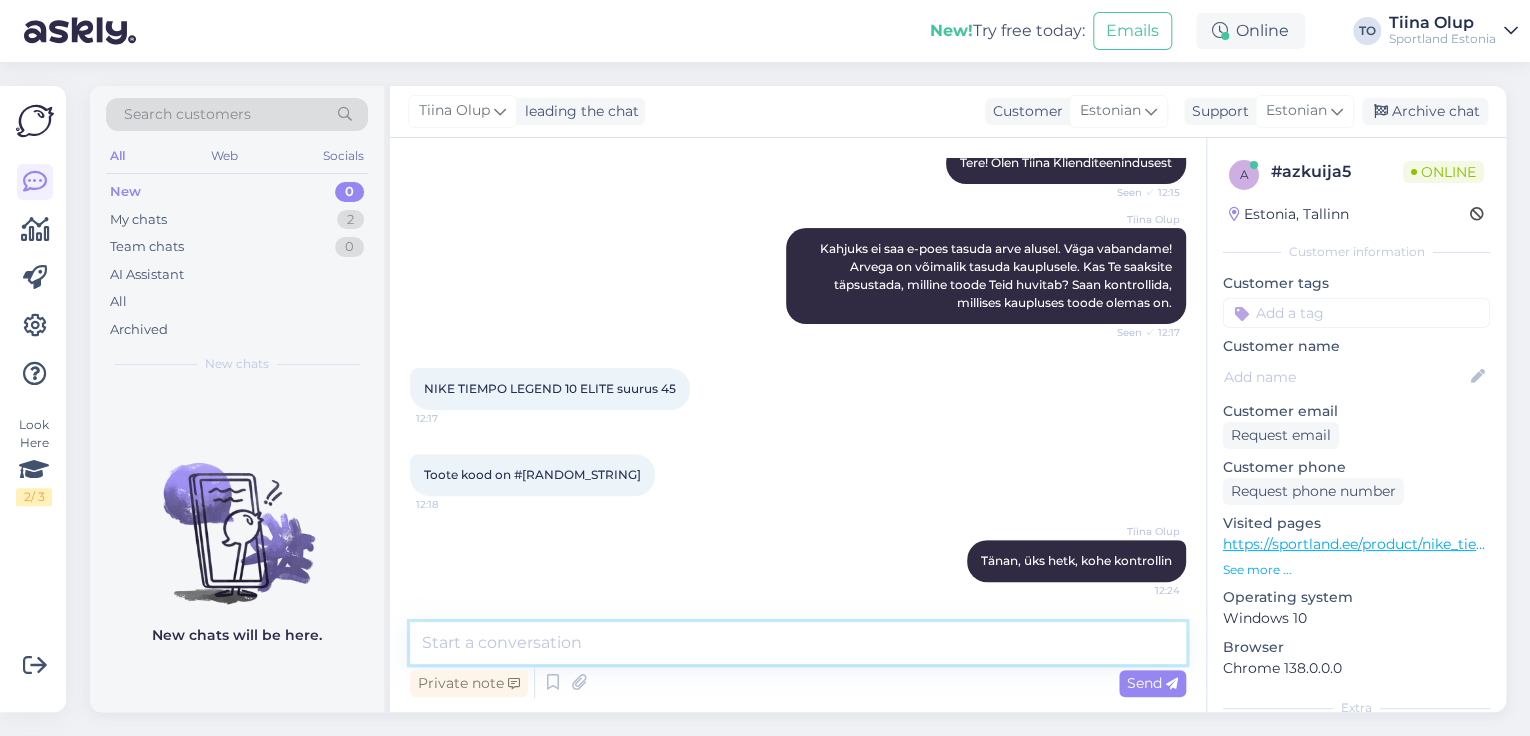 click at bounding box center [798, 643] 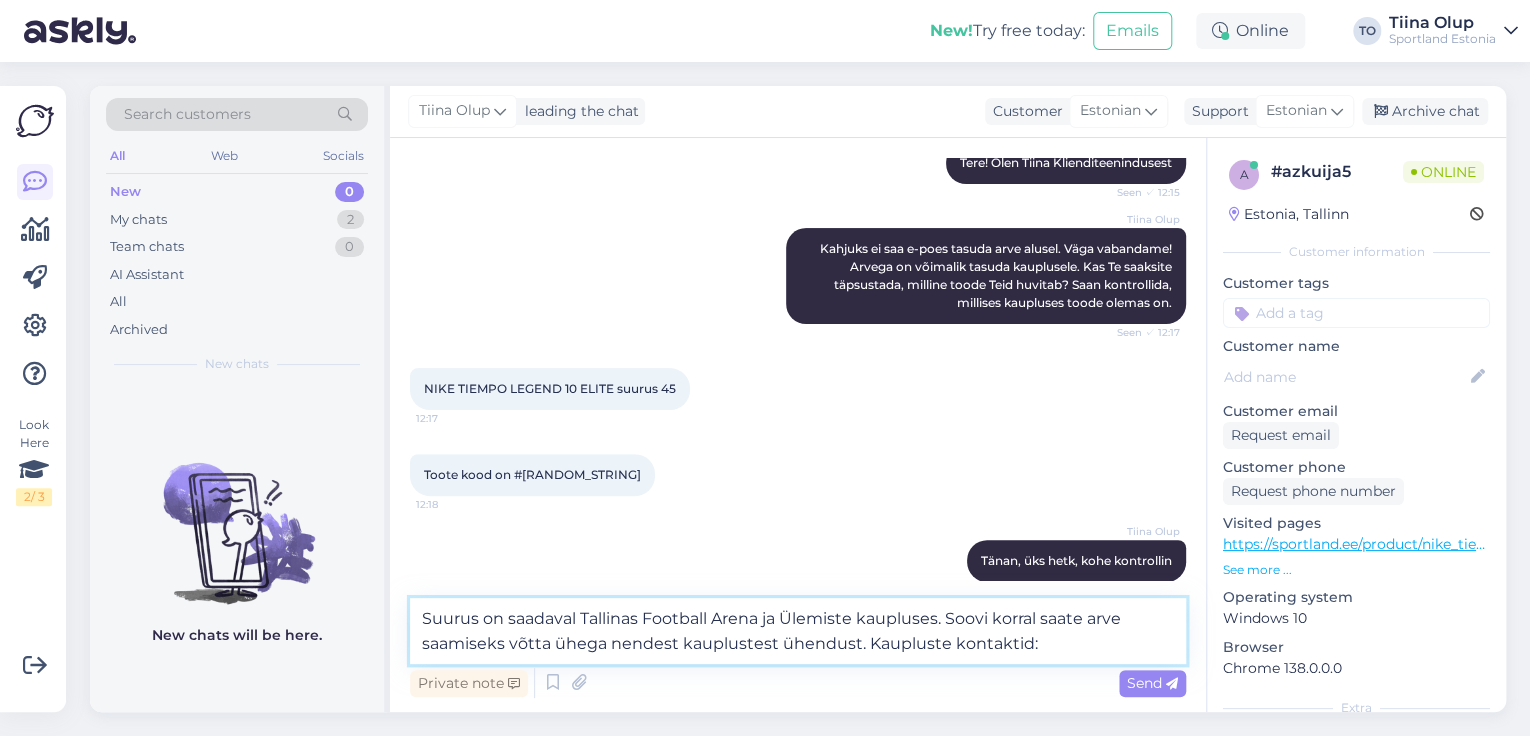 paste on "ylemiste@sportland.ee" 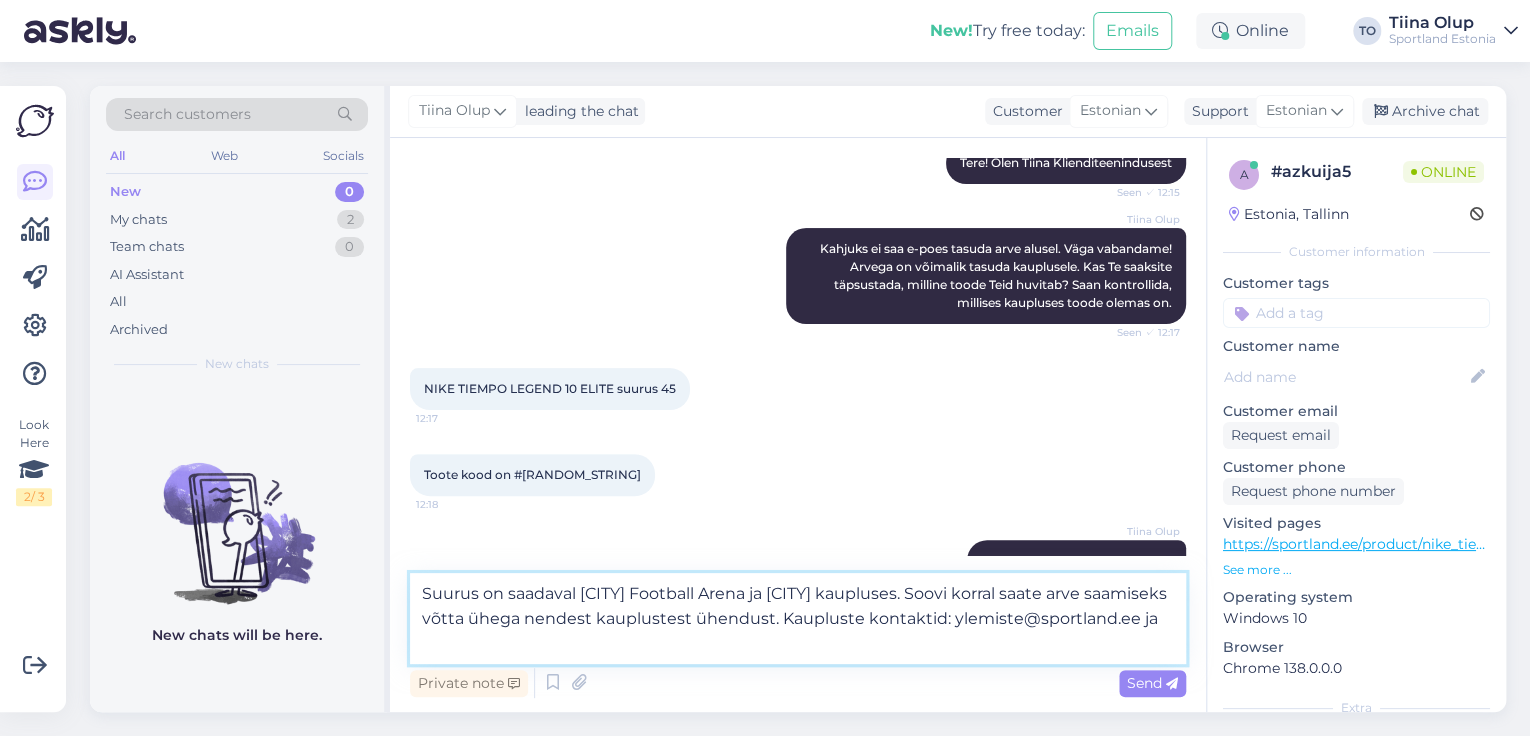 paste on "[EMAIL]" 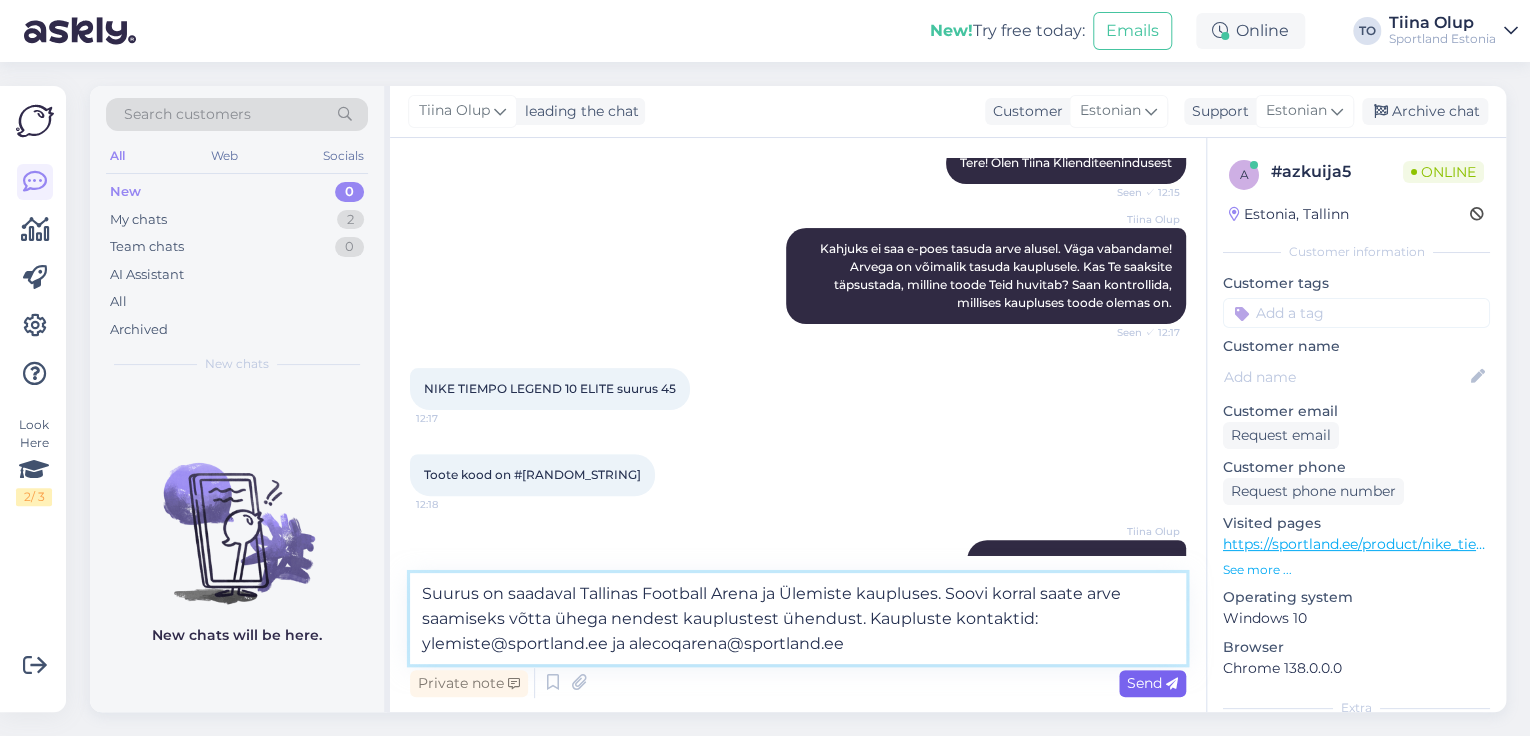 type on "Suurus on saadaval Tallinas Football Arena ja Ülemiste kaupluses. Soovi korral saate arve saamiseks võtta ühega nendest kauplustest ühendust. Kaupluste kontaktid: ylemiste@sportland.ee ja alecoqarena@sportland.ee" 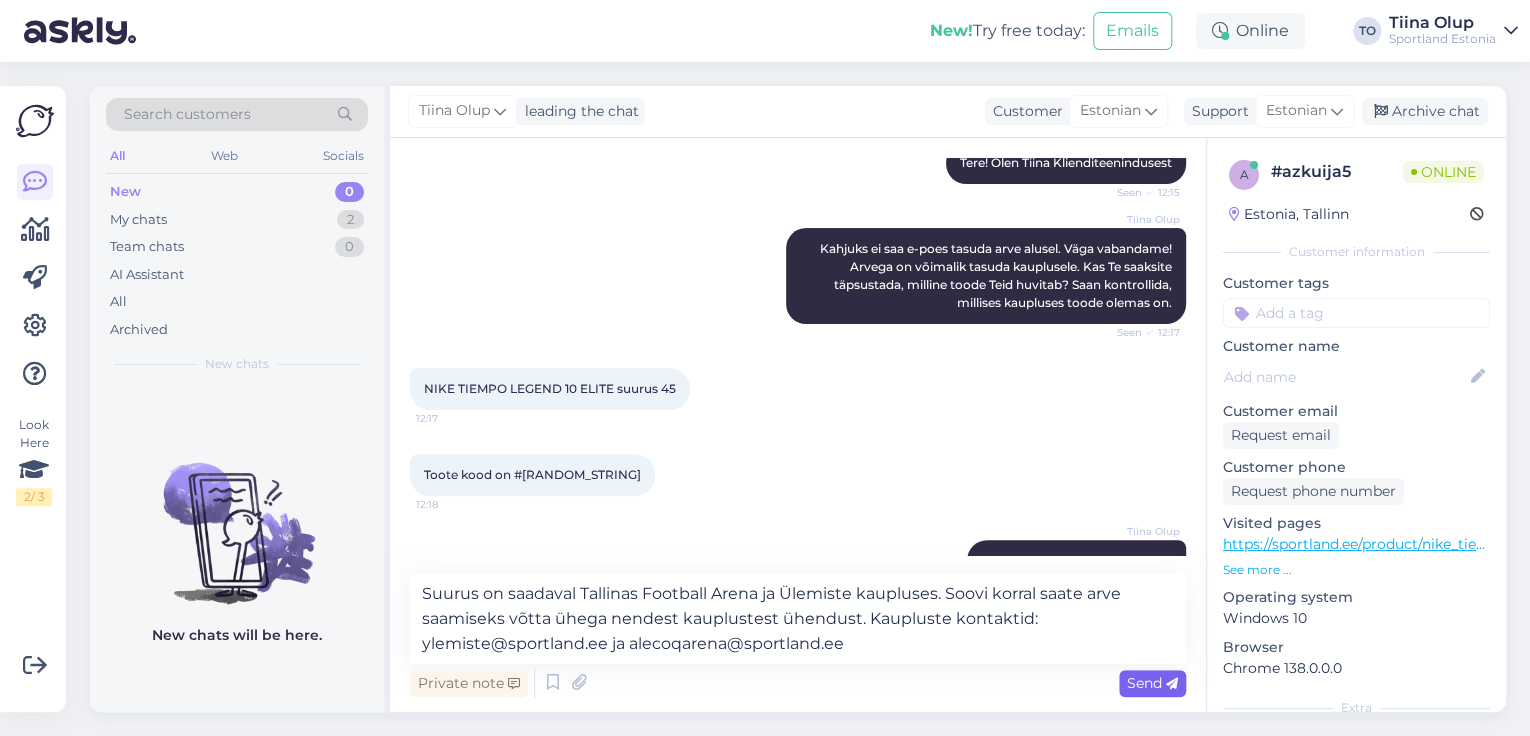click on "Send" at bounding box center [1152, 683] 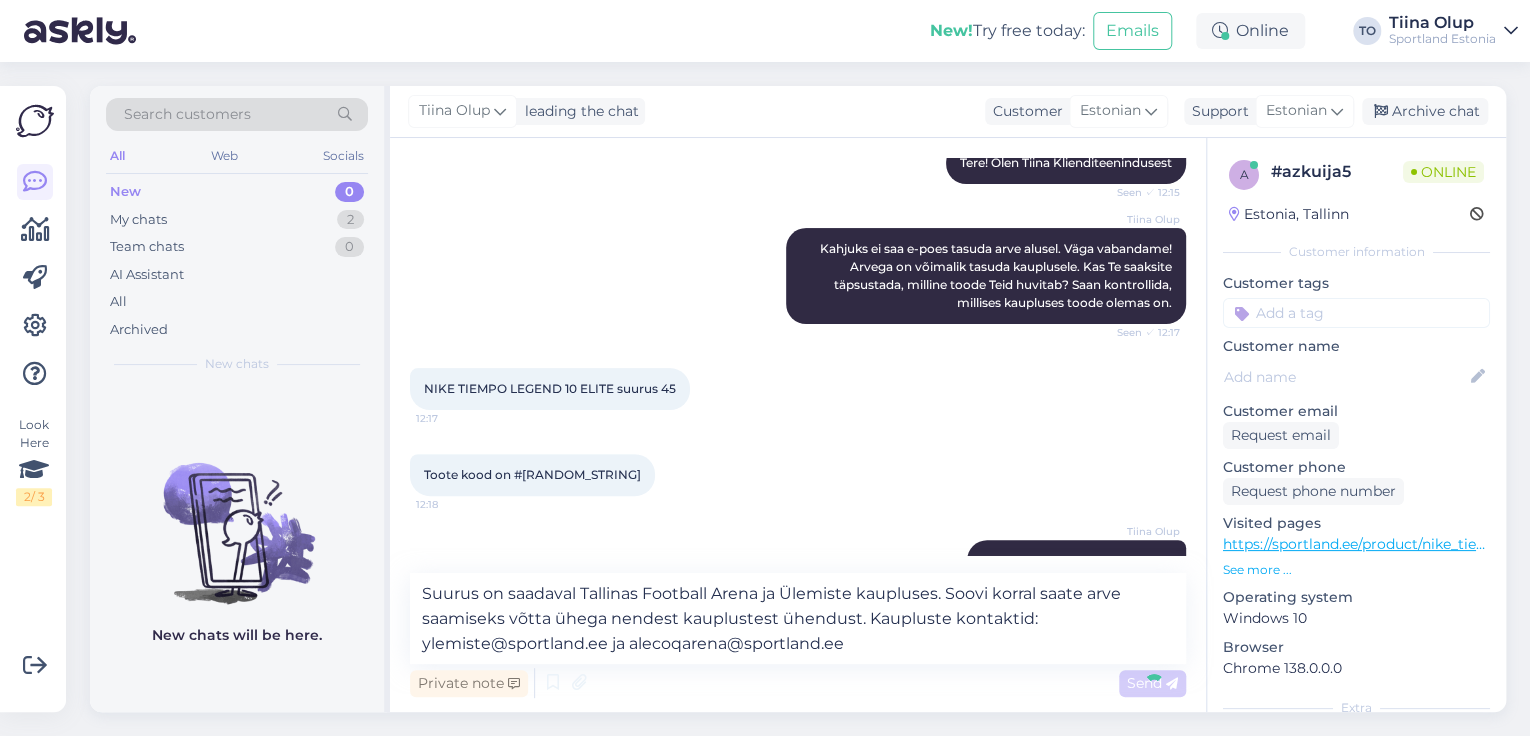 type 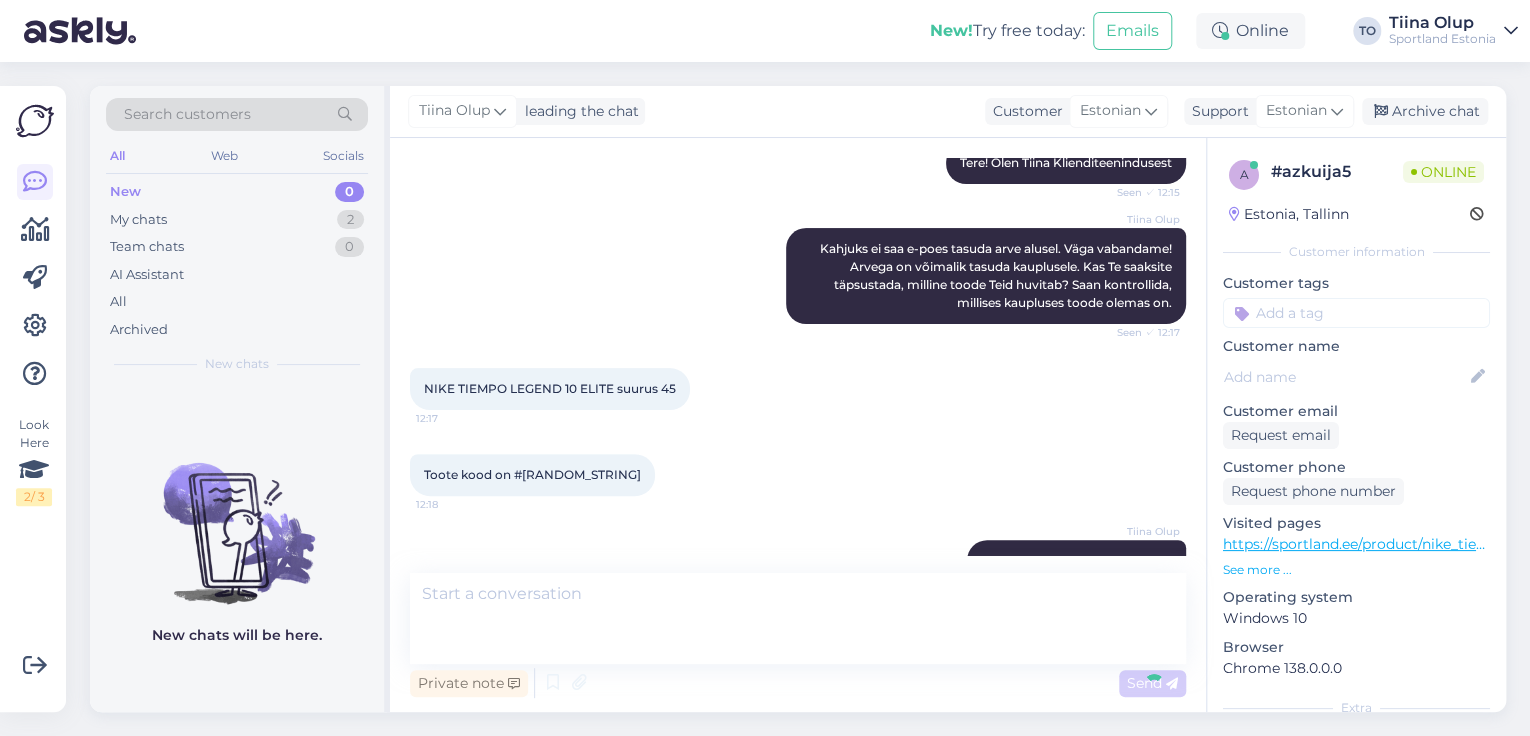 scroll, scrollTop: 348, scrollLeft: 0, axis: vertical 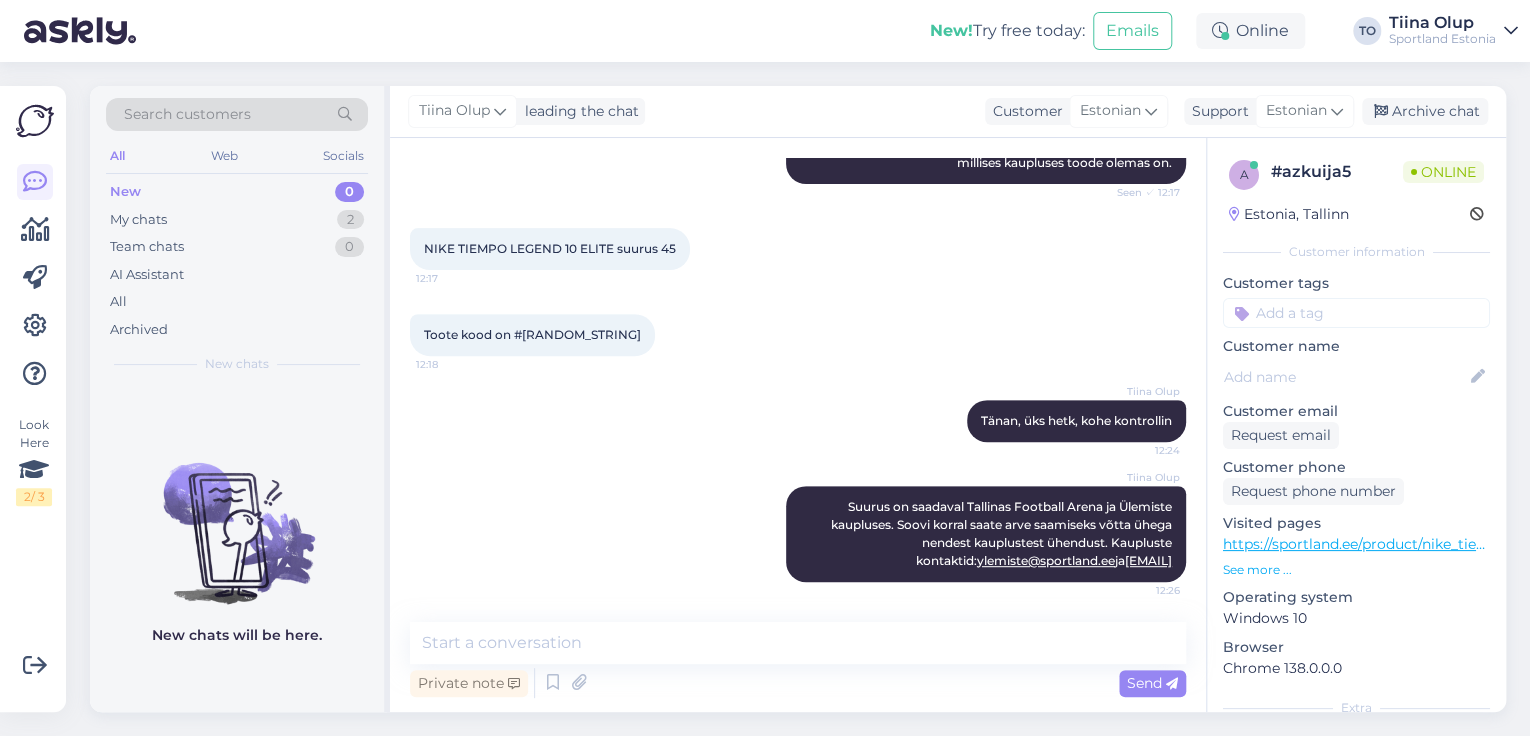 click at bounding box center (1356, 313) 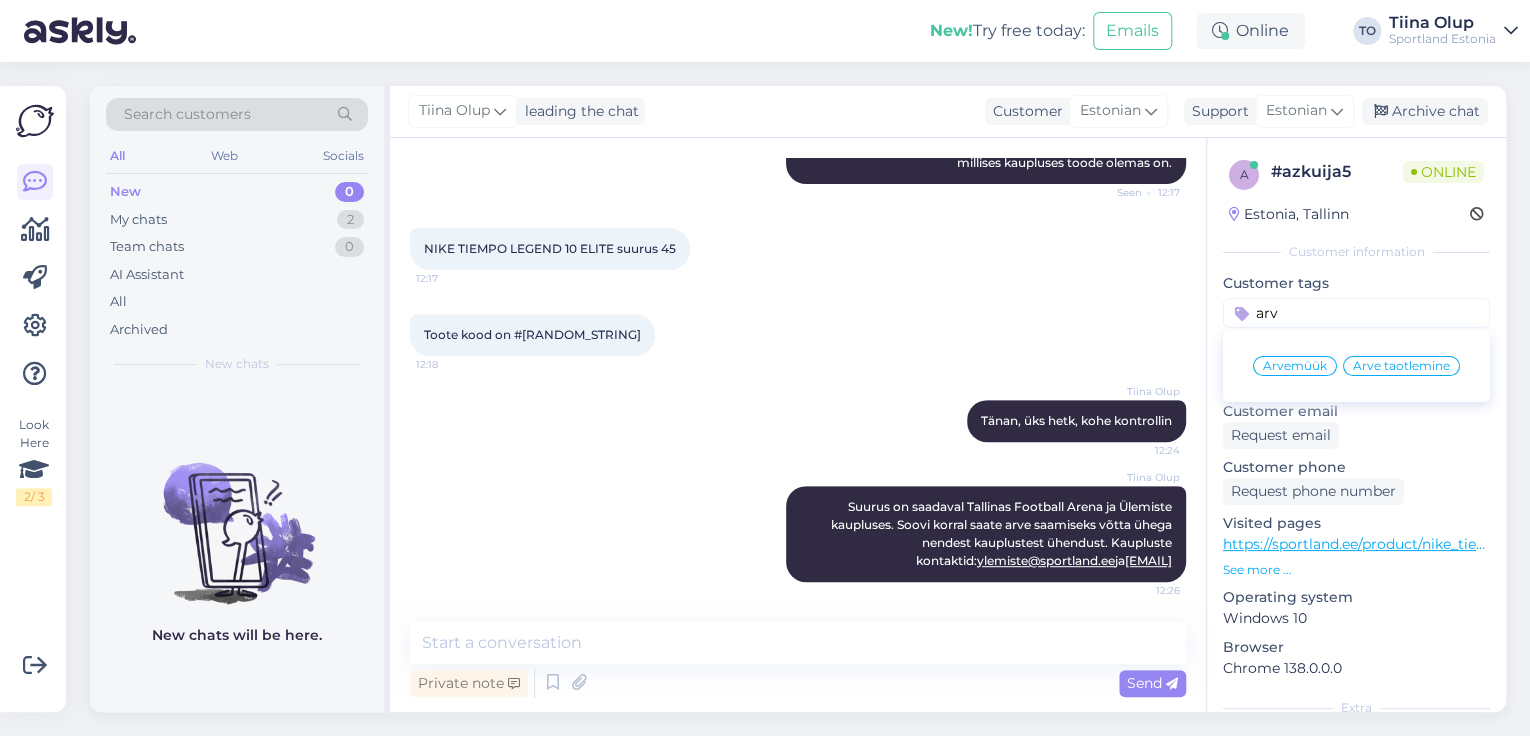 type on "arv" 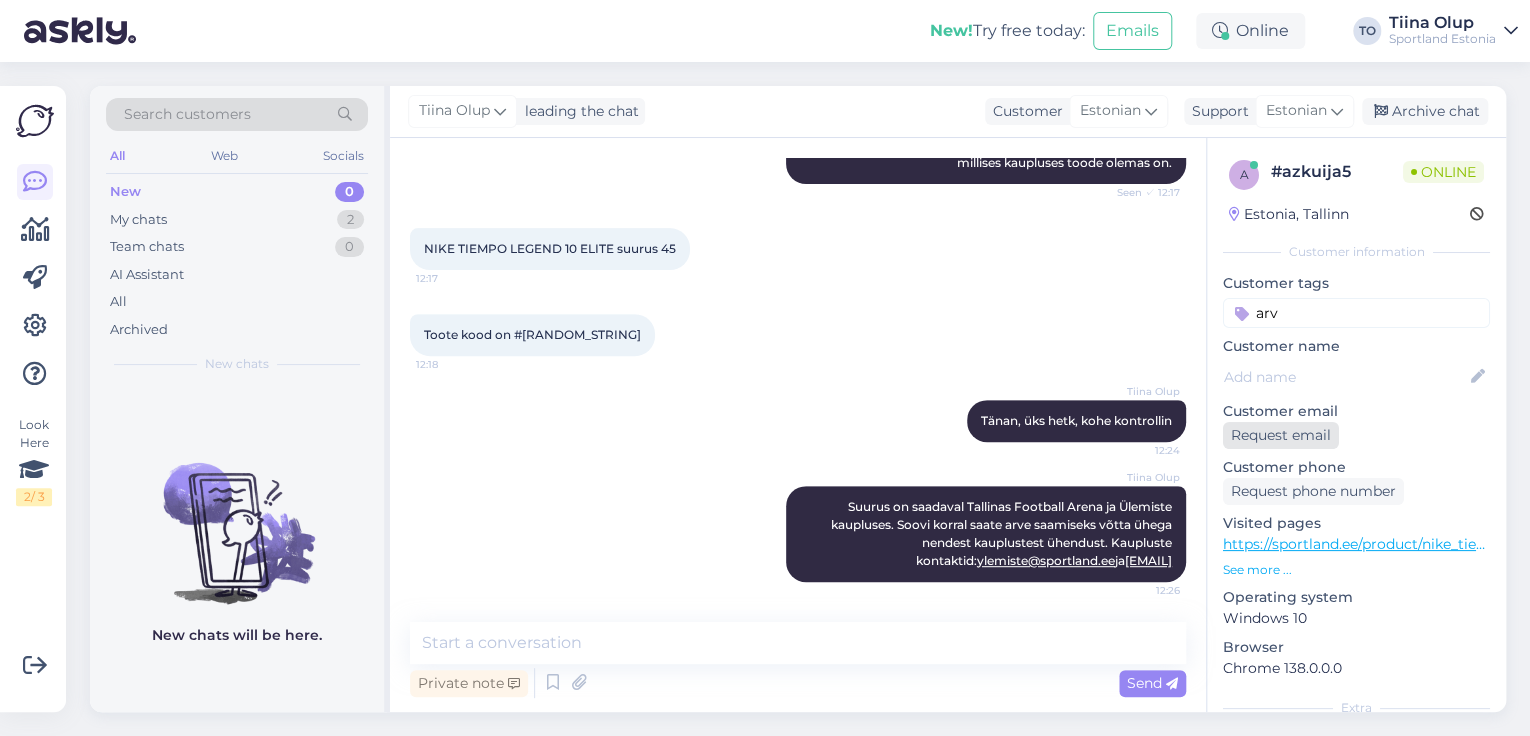 type 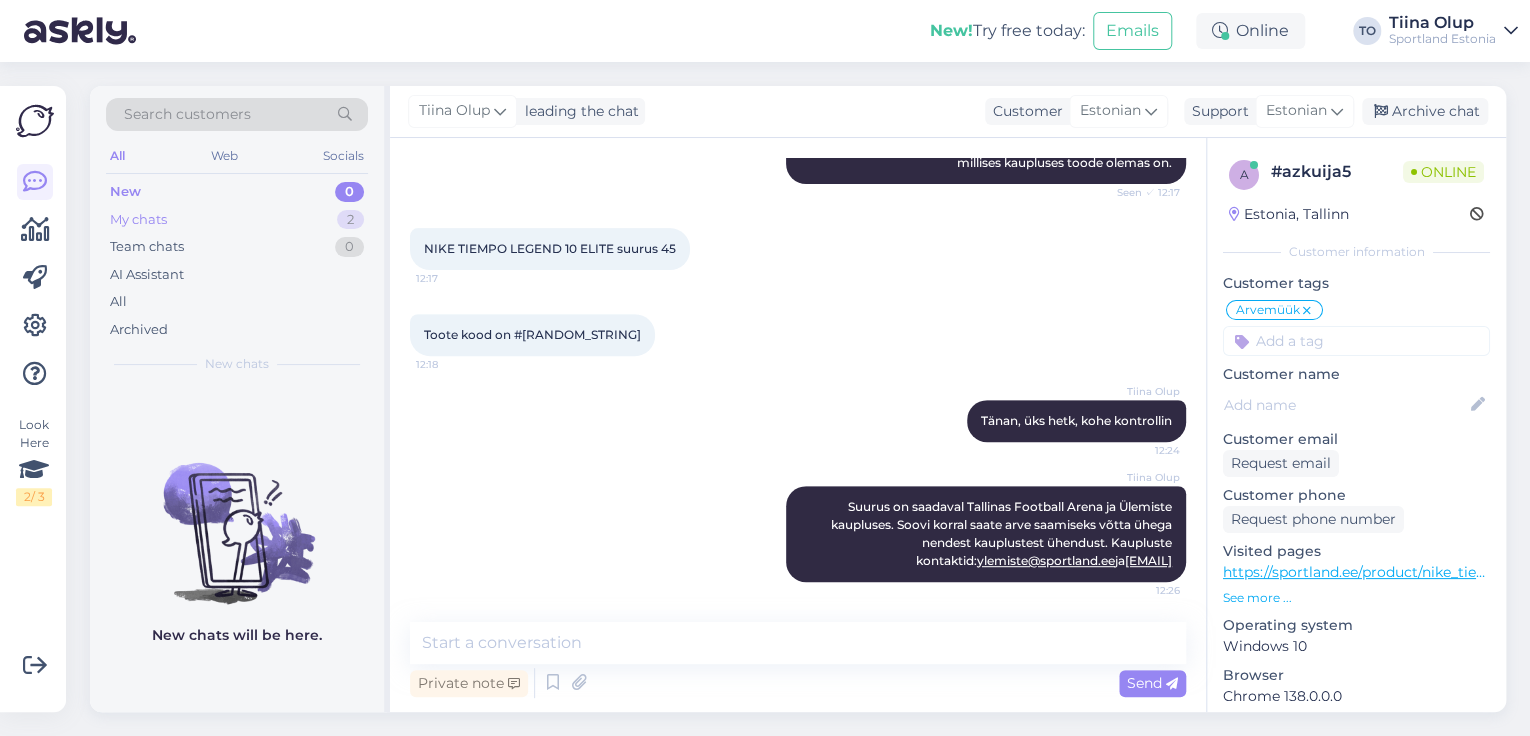 click on "My chats 2" at bounding box center (237, 220) 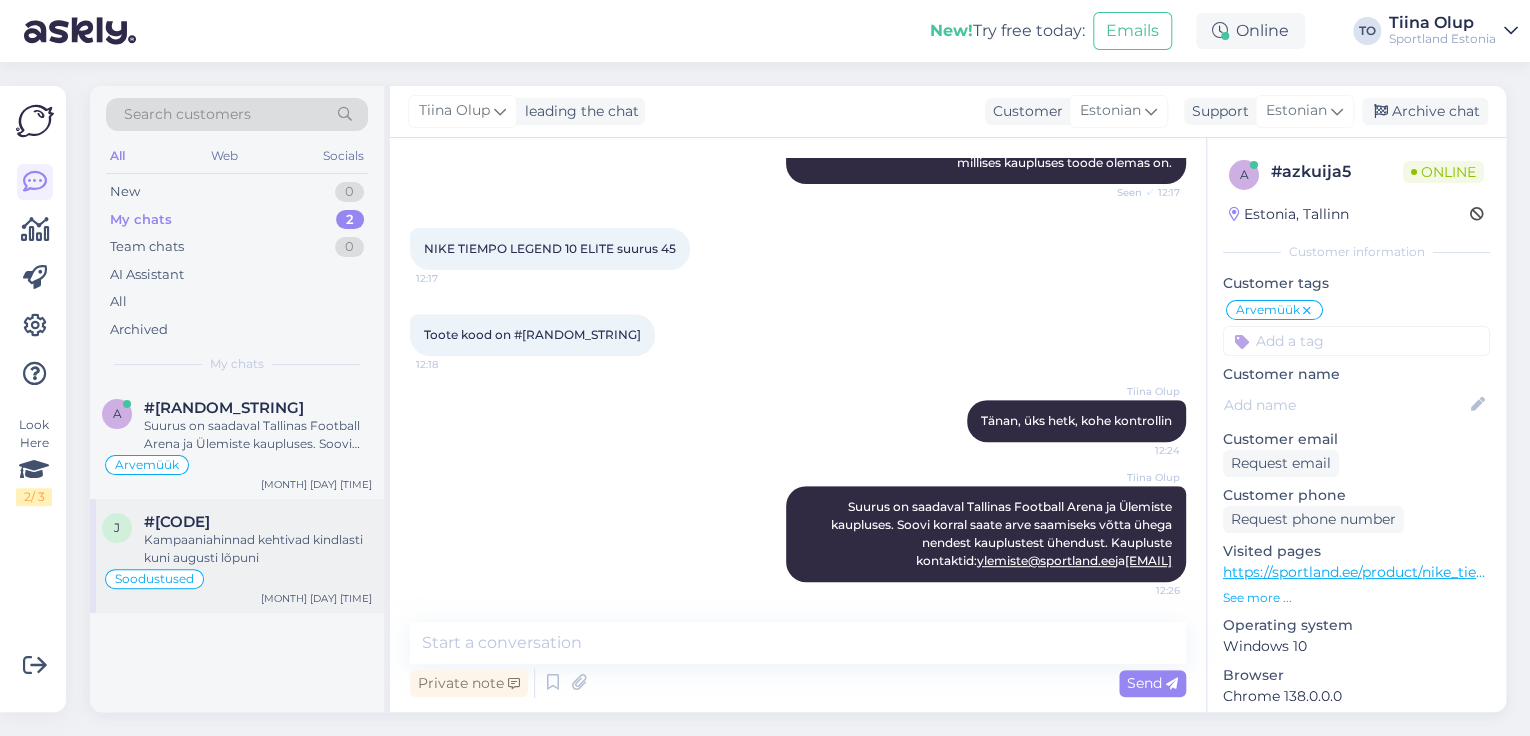click on "Kampaaniahinnad kehtivad kindlasti kuni augusti lõpuni" at bounding box center (258, 549) 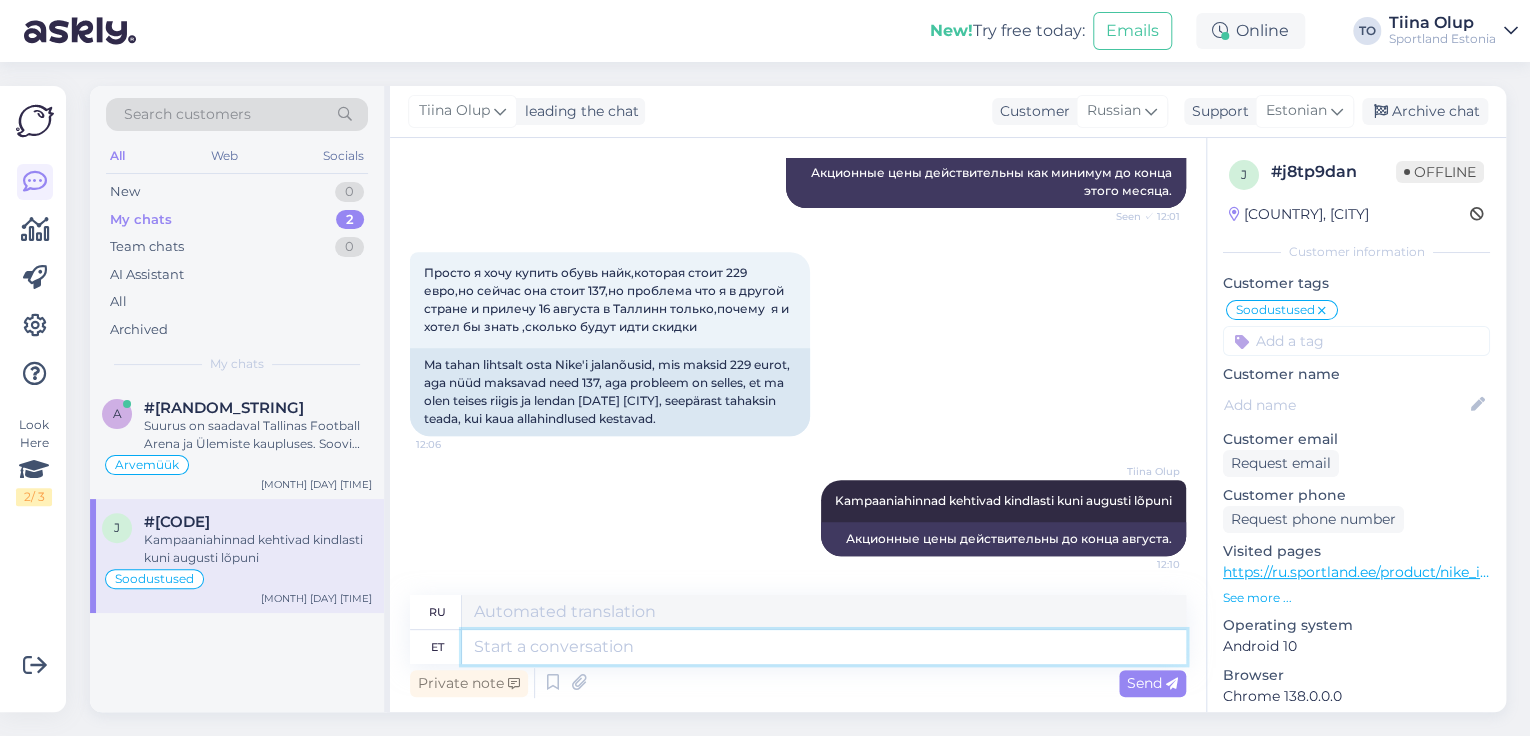 click at bounding box center [824, 647] 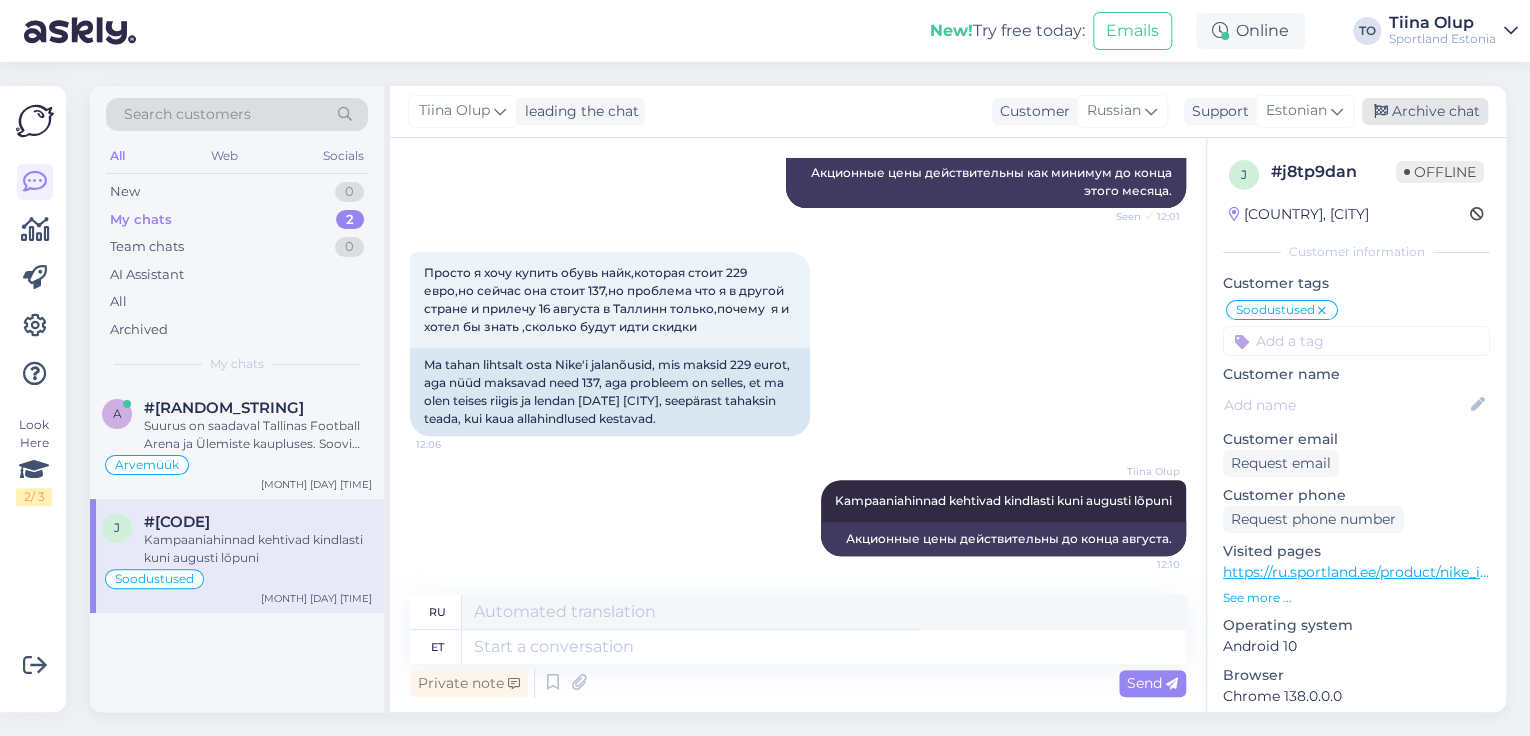 click on "Archive chat" at bounding box center [1425, 111] 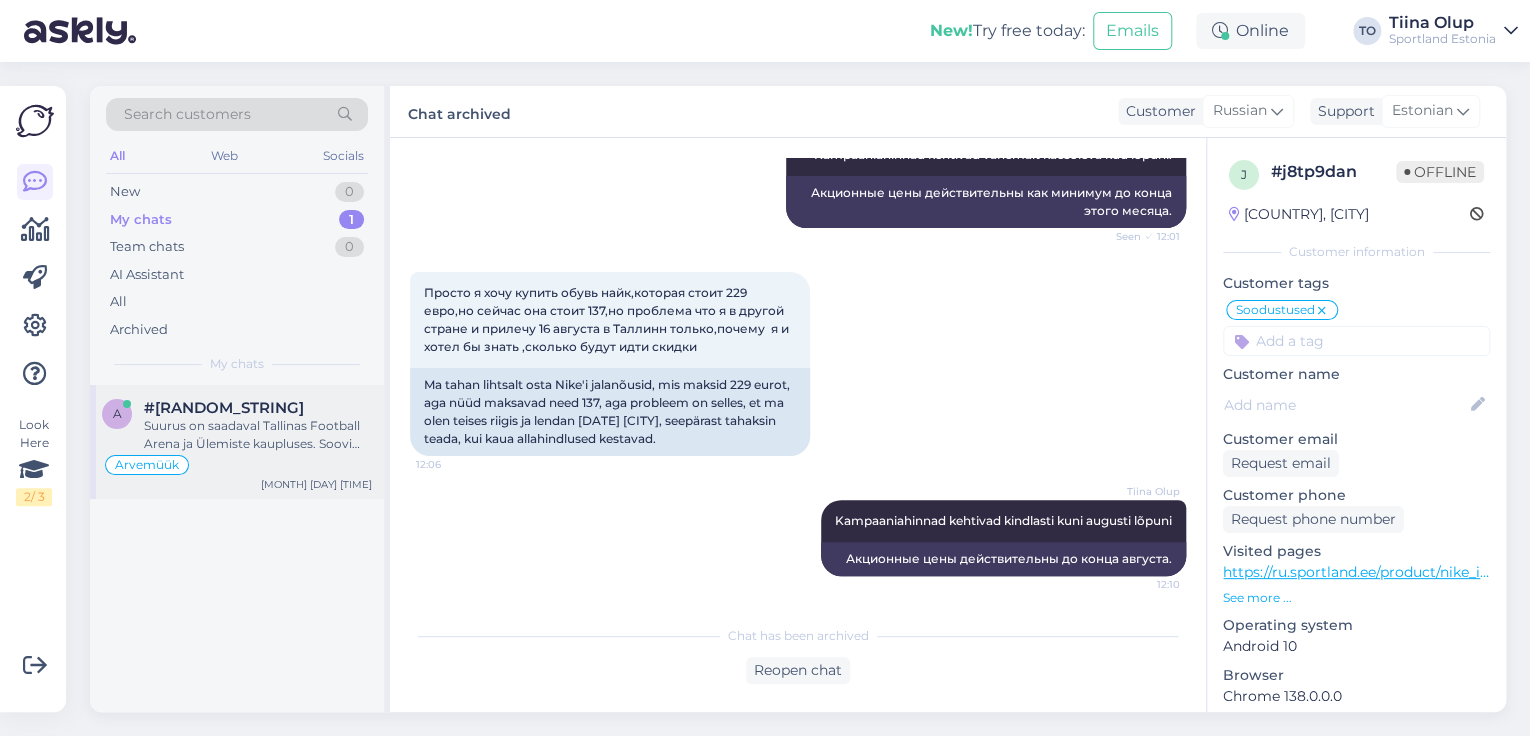 click on "Suurus on saadaval Tallinas Football Arena ja Ülemiste kaupluses. Soovi korral saate arve saamiseks võtta ühega nendest kauplustest ühendust. Kaupluste kontaktid: ylemiste@sportland.ee ja alecoqarena@sportland.ee" at bounding box center [258, 435] 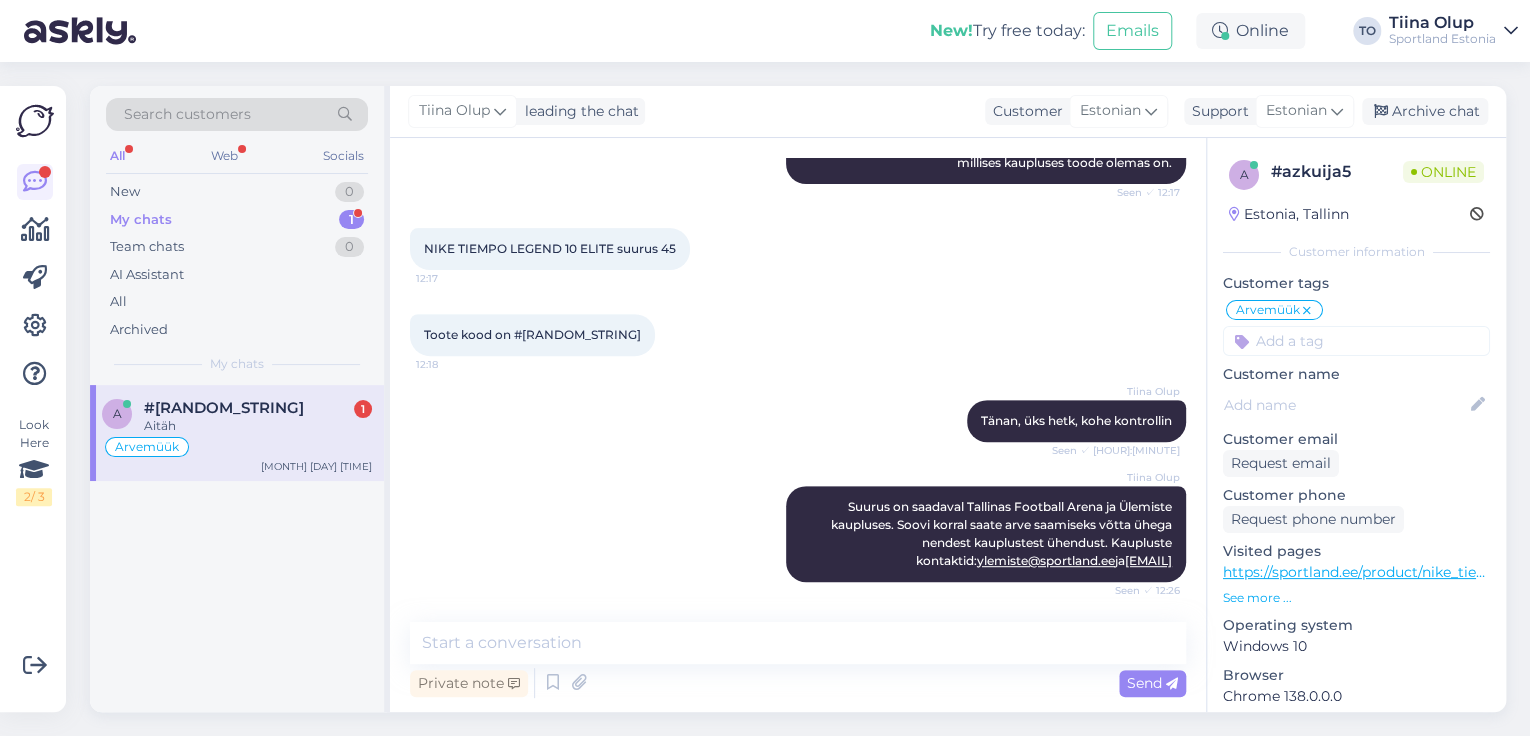 scroll, scrollTop: 433, scrollLeft: 0, axis: vertical 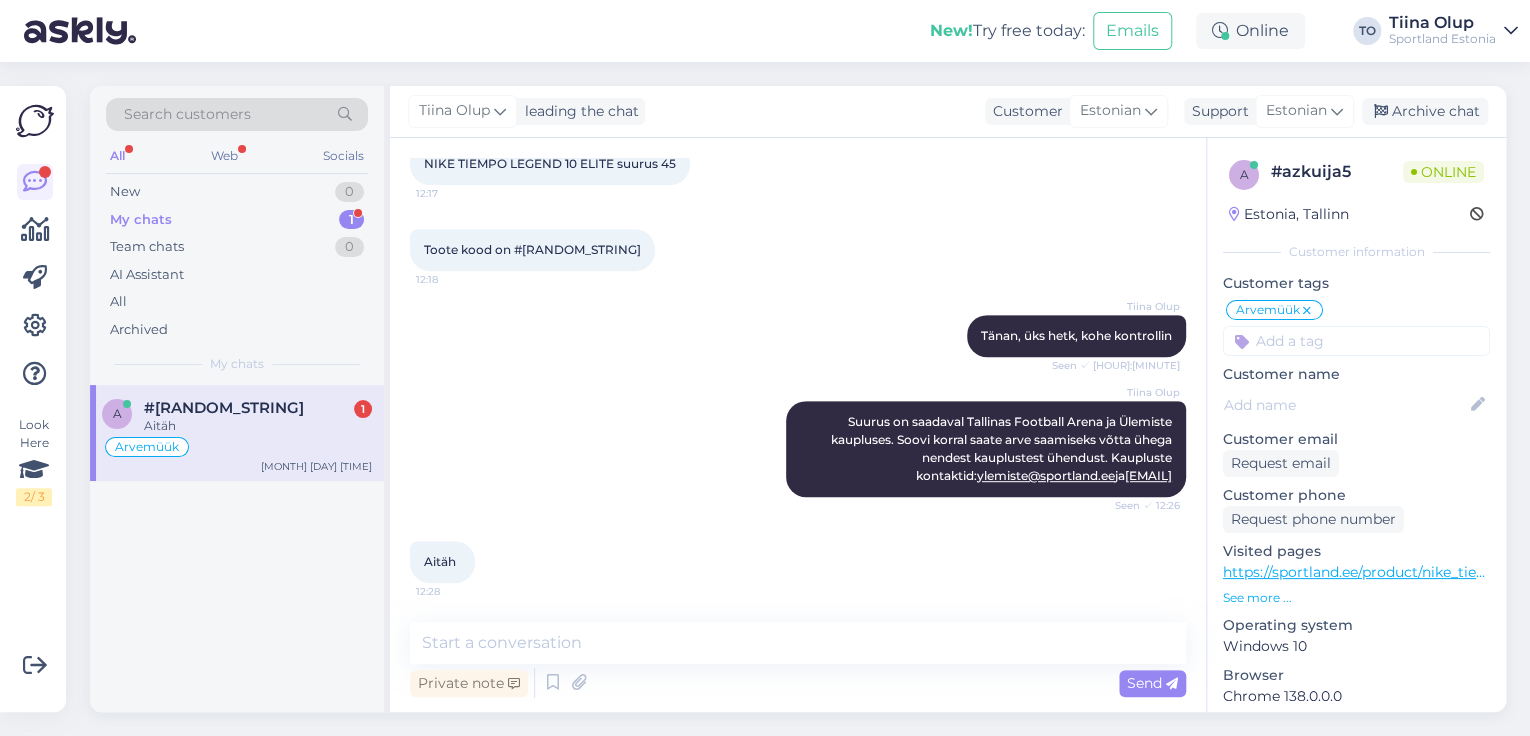 click on "#azkuija5 1" at bounding box center [258, 408] 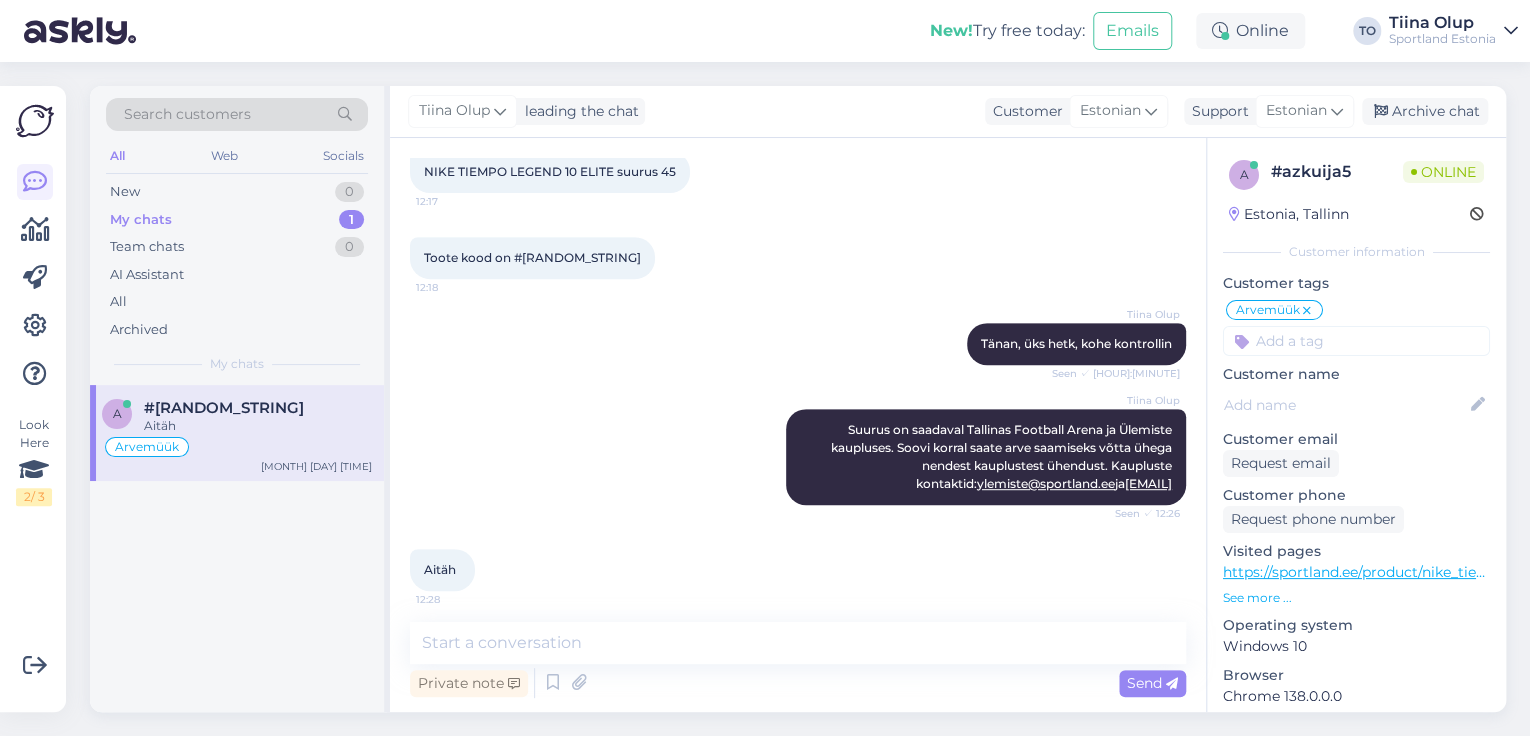 scroll, scrollTop: 433, scrollLeft: 0, axis: vertical 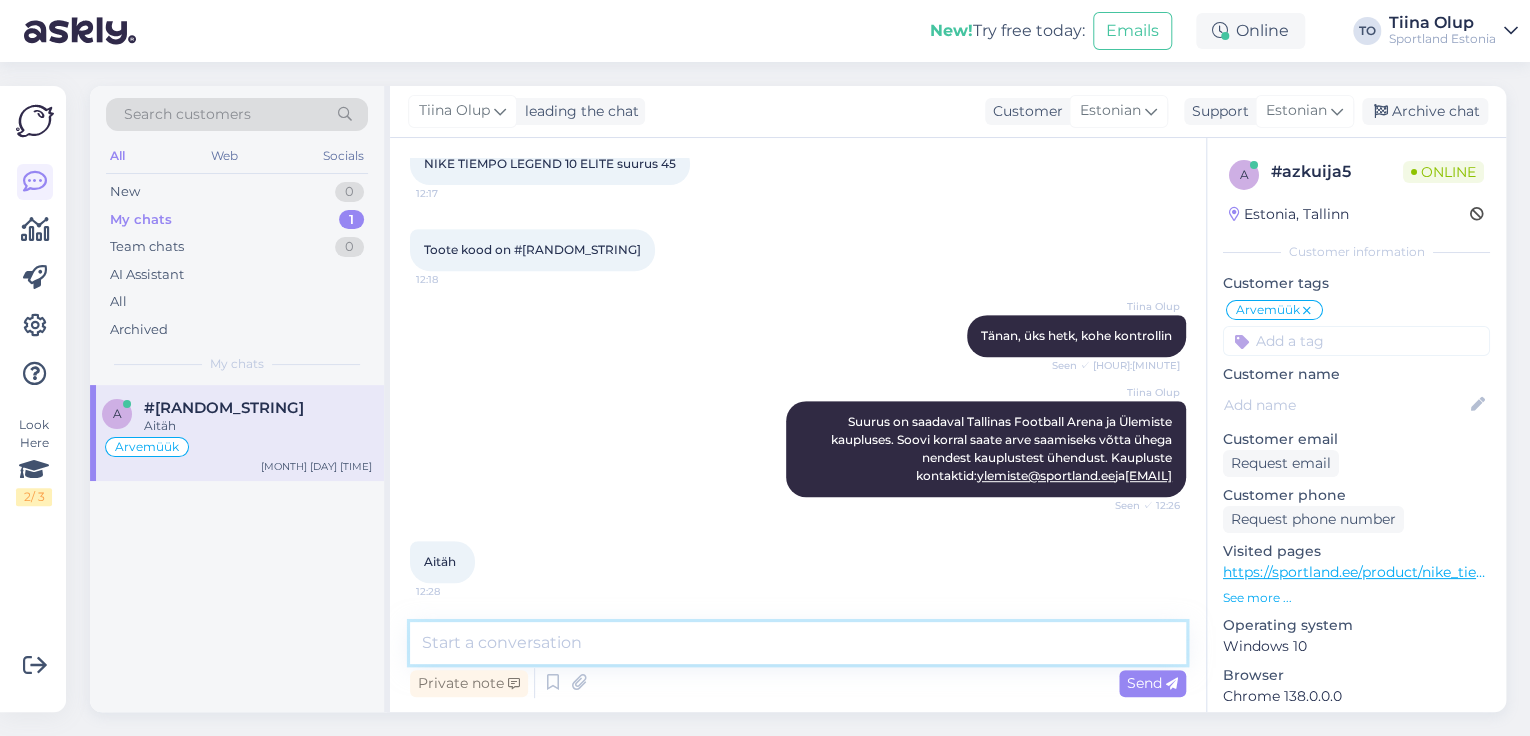 click at bounding box center [798, 643] 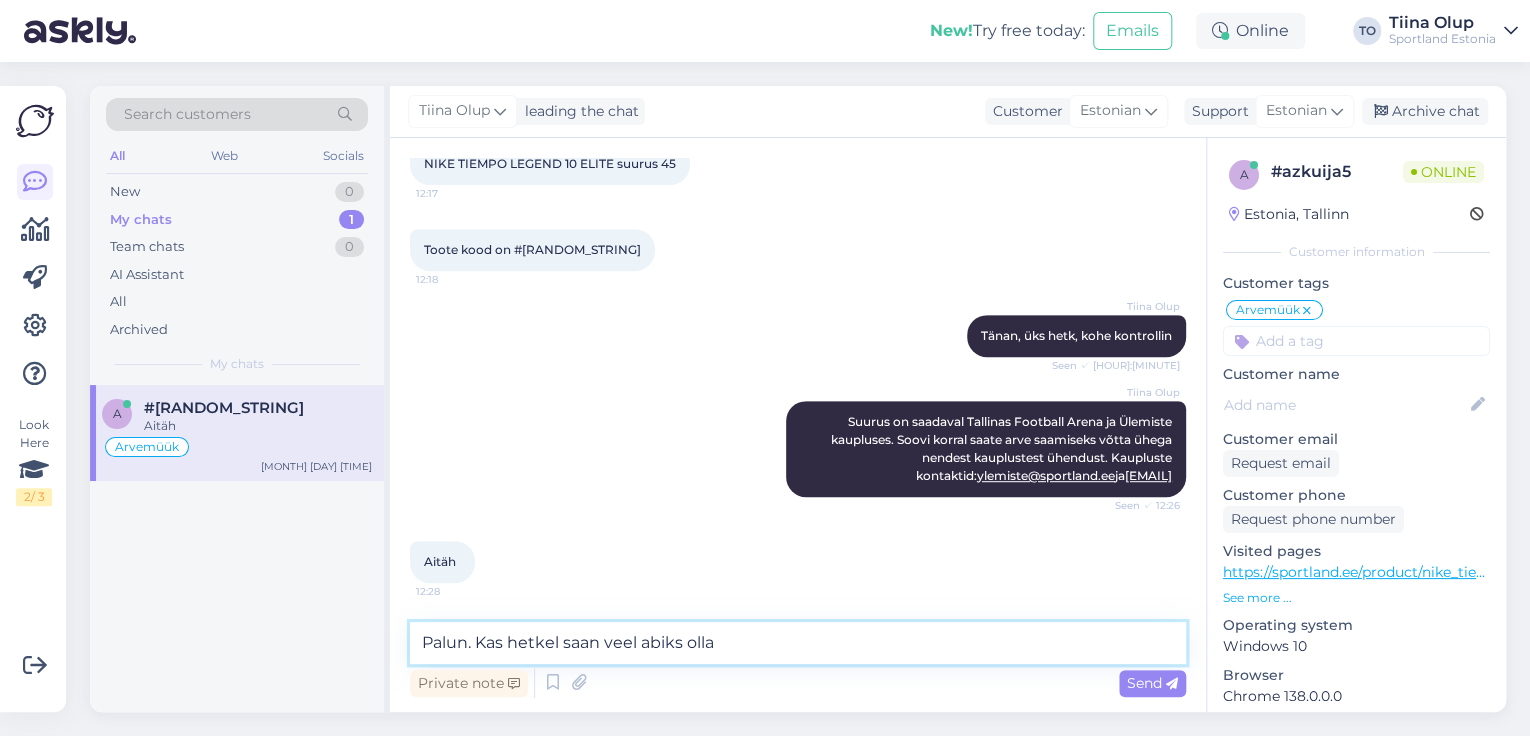 type on "Palun. Kas hetkel saan veel abiks olla?" 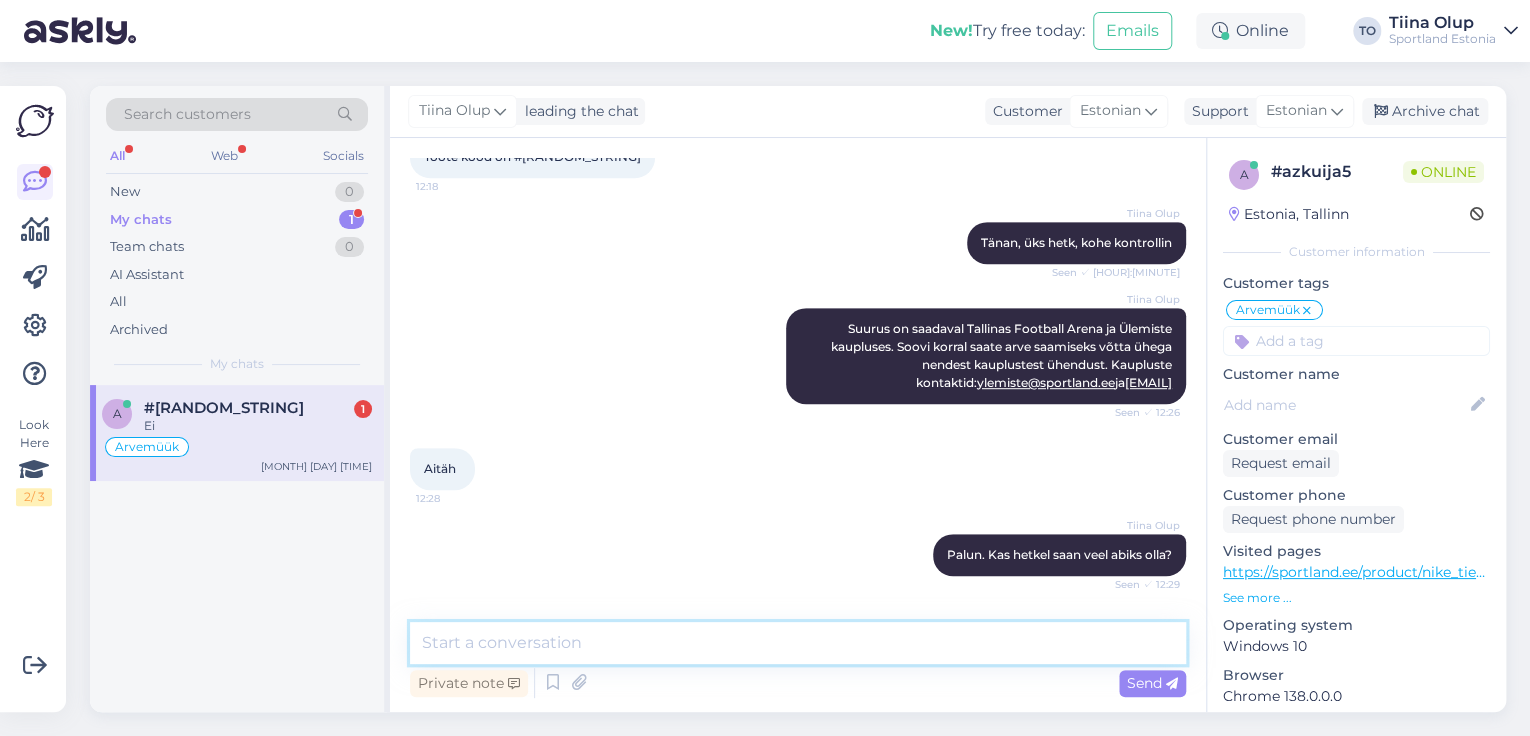 scroll, scrollTop: 605, scrollLeft: 0, axis: vertical 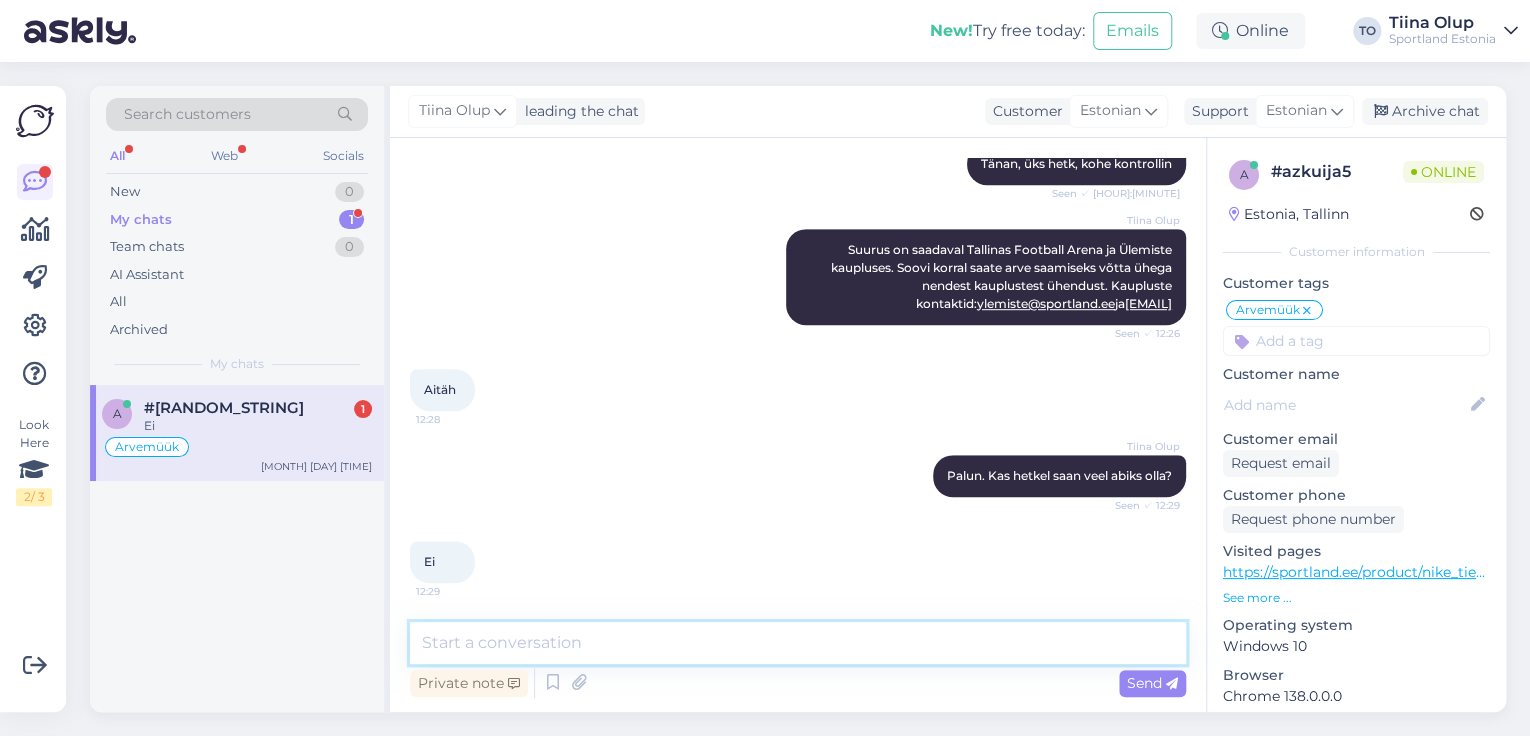 click at bounding box center (798, 643) 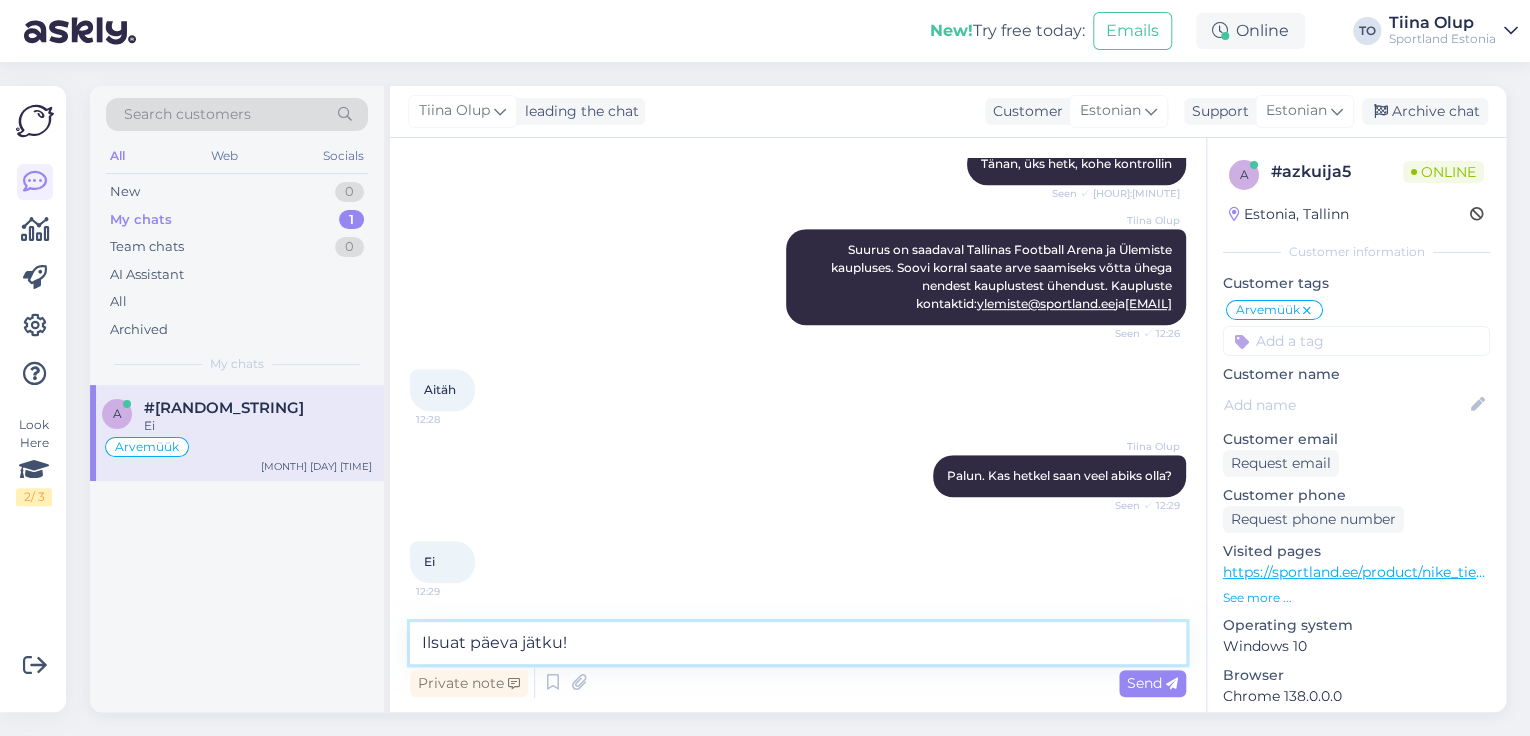 click on "Ilsuat päeva jätku!" at bounding box center [798, 643] 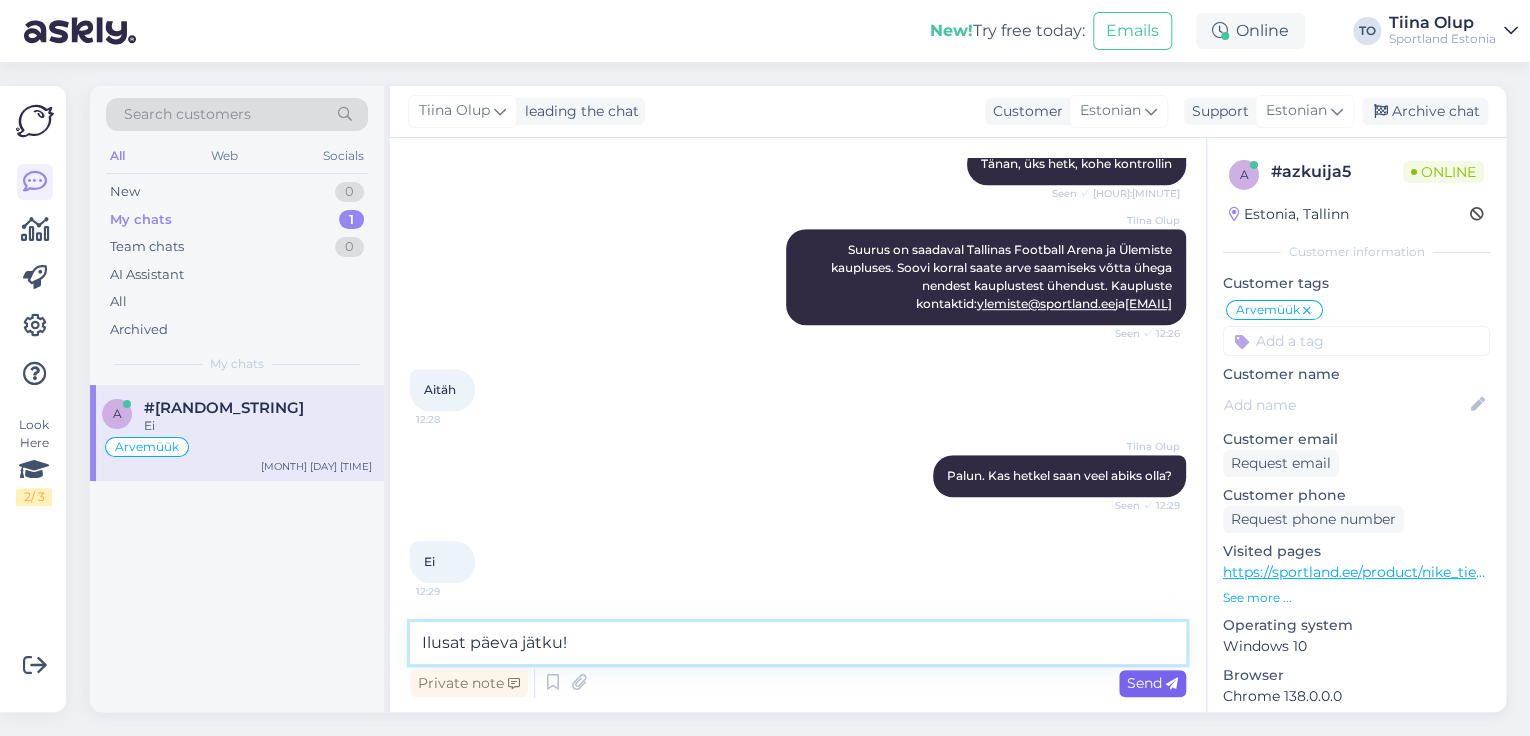 type on "Ilusat päeva jätku!" 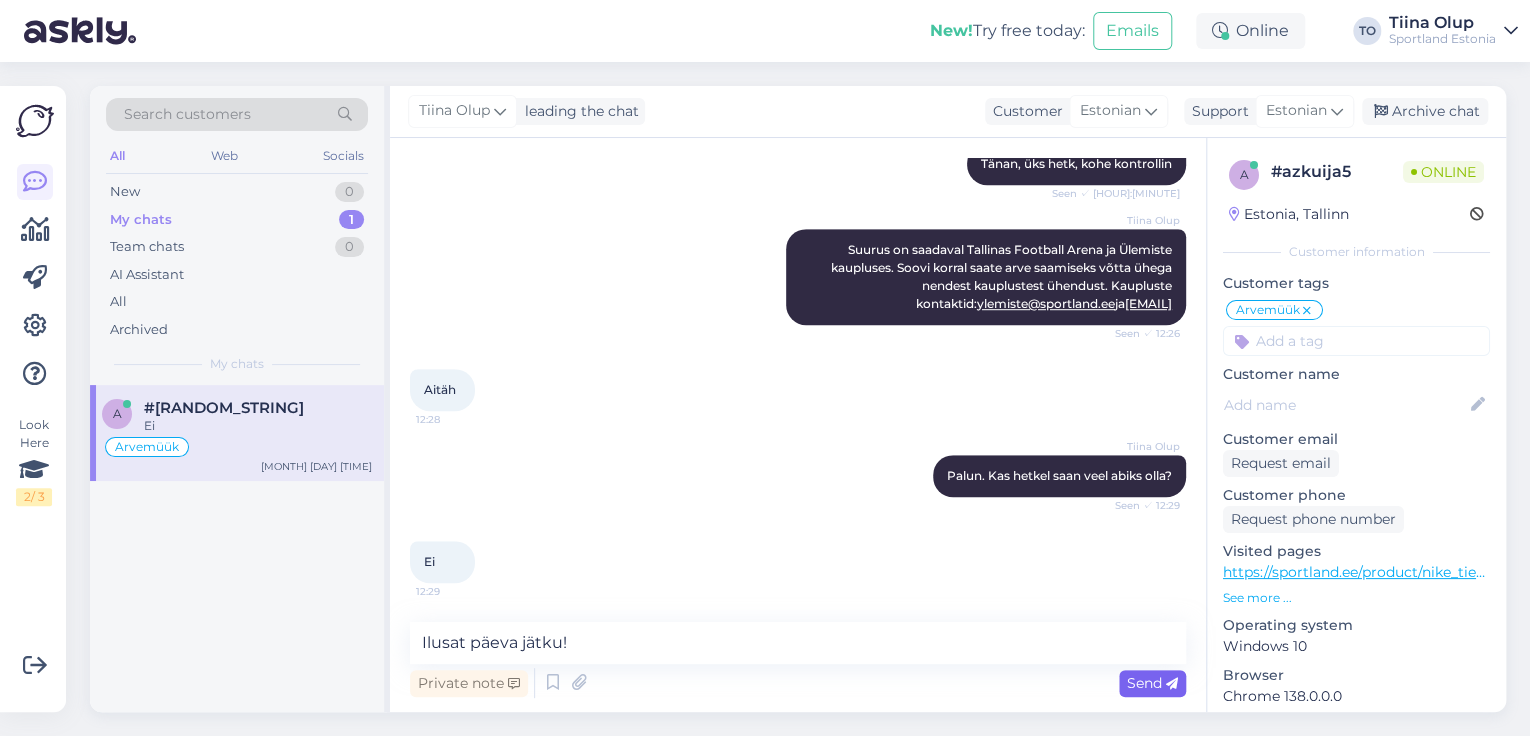 click on "Send" at bounding box center (1152, 683) 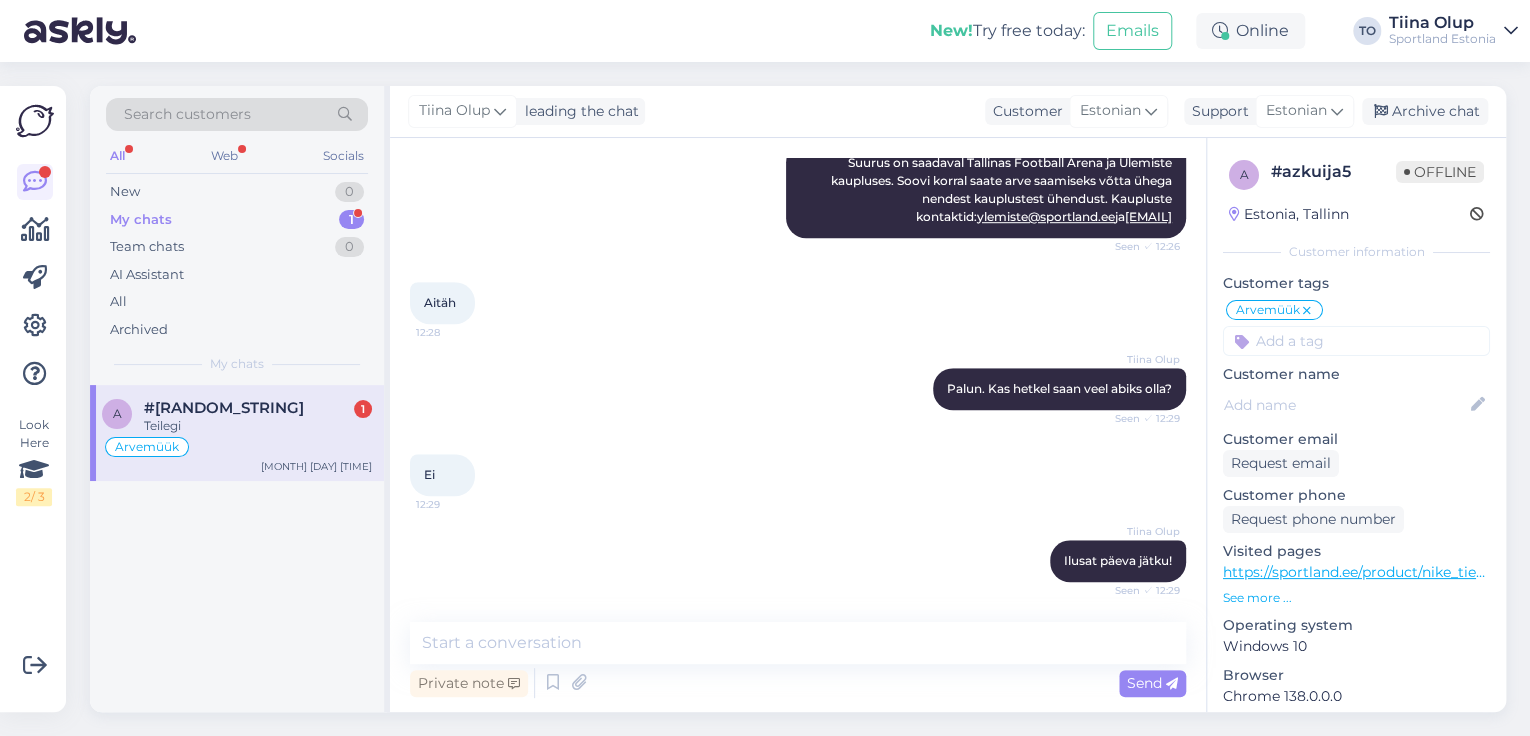 scroll, scrollTop: 777, scrollLeft: 0, axis: vertical 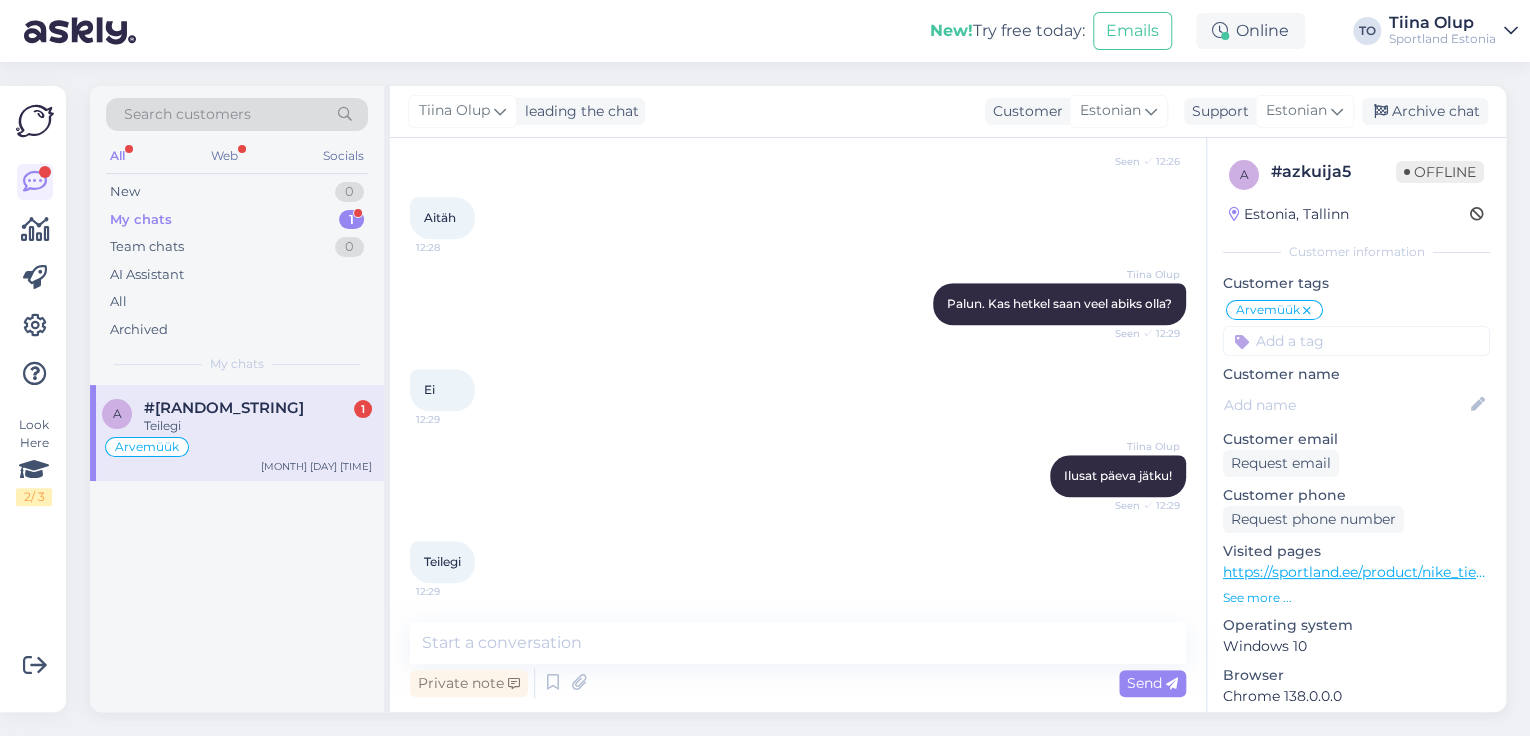 click on "Arvemüük" at bounding box center [237, 447] 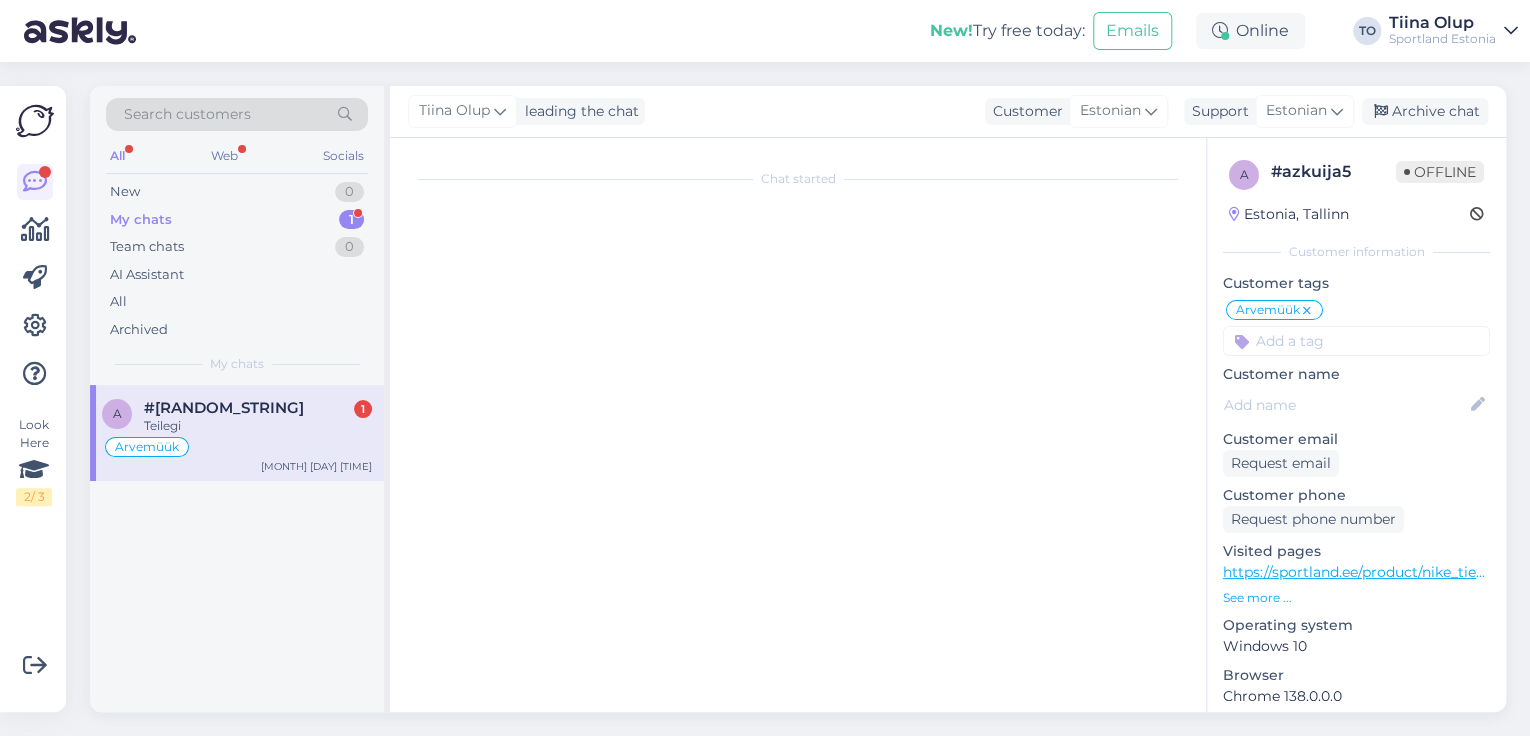 scroll, scrollTop: 0, scrollLeft: 0, axis: both 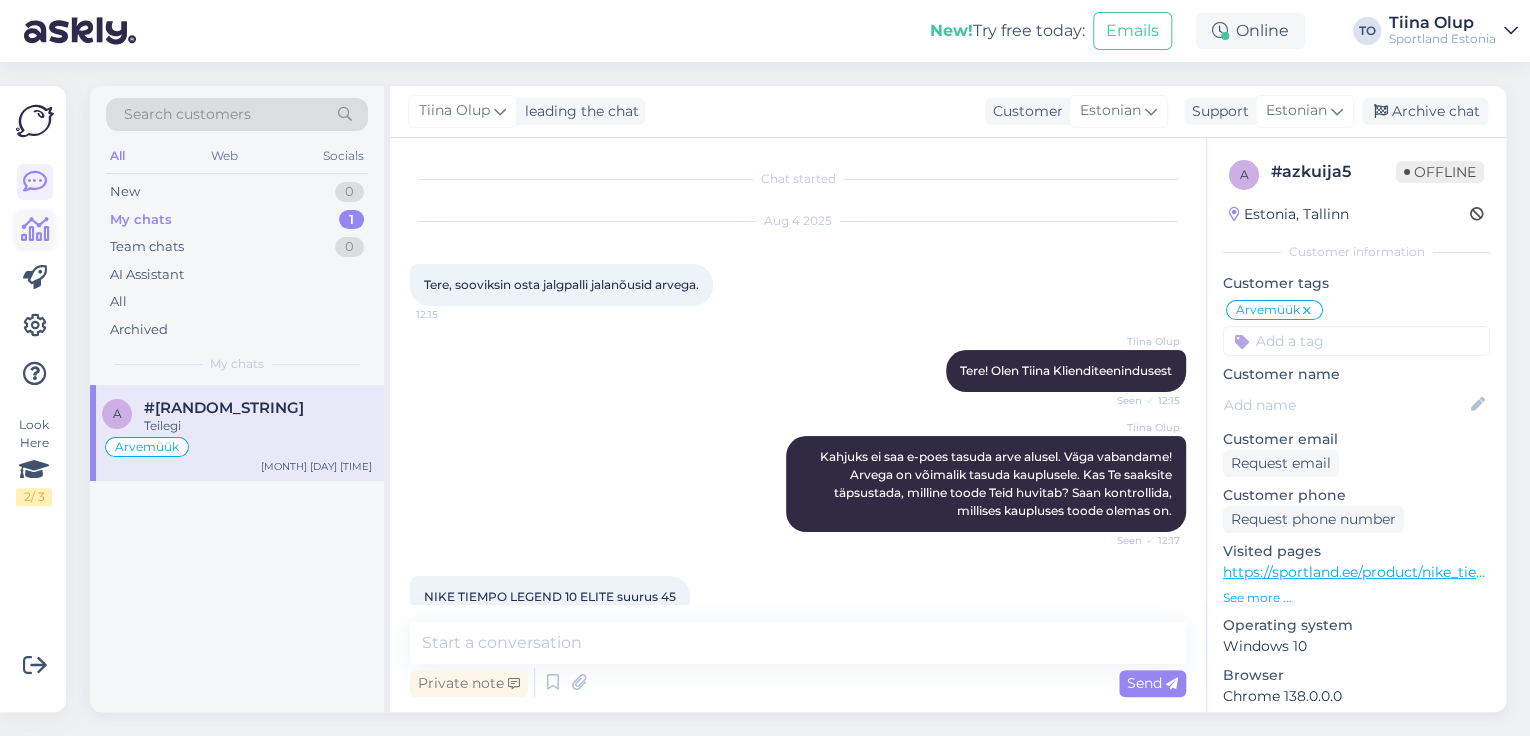 click at bounding box center (35, 230) 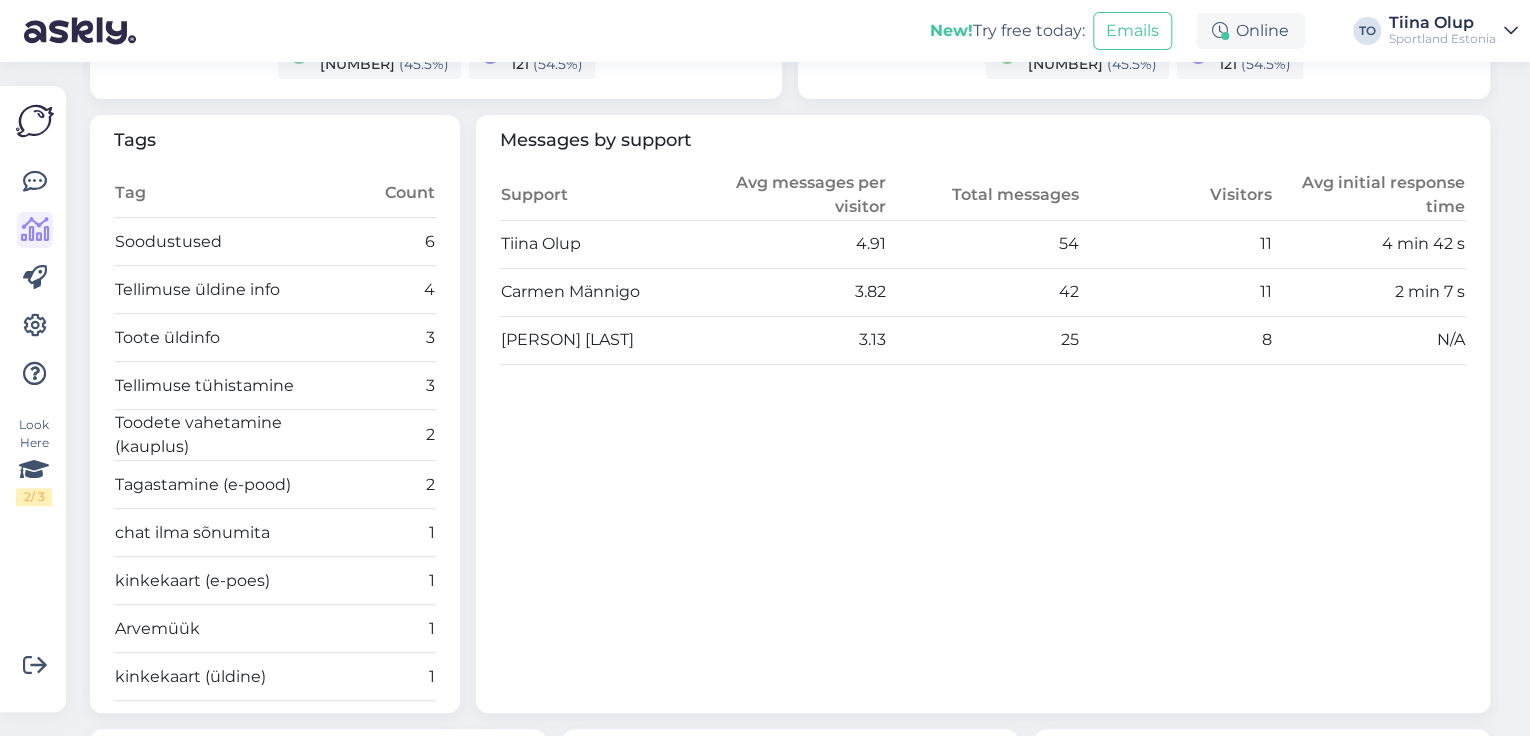 scroll, scrollTop: 0, scrollLeft: 0, axis: both 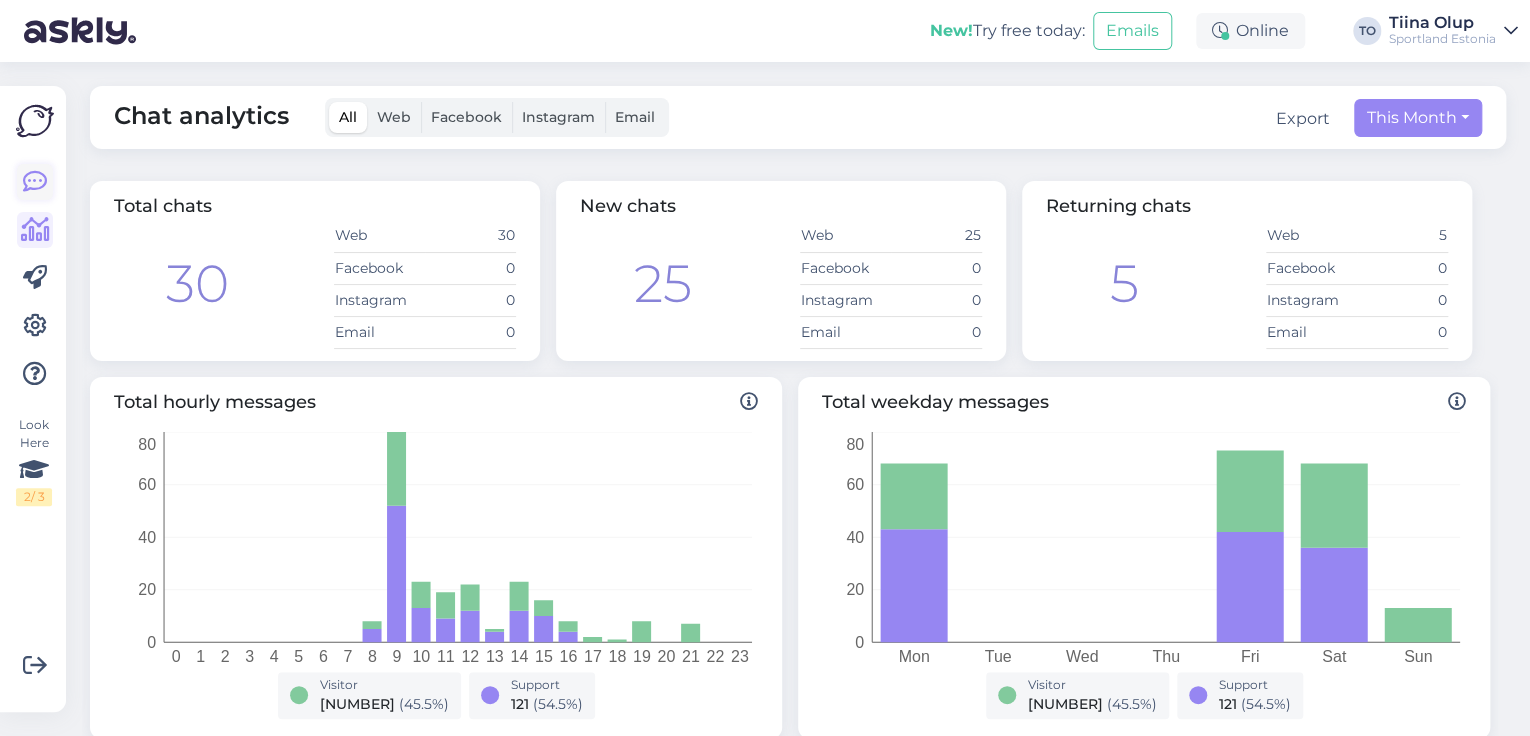 click at bounding box center (35, 182) 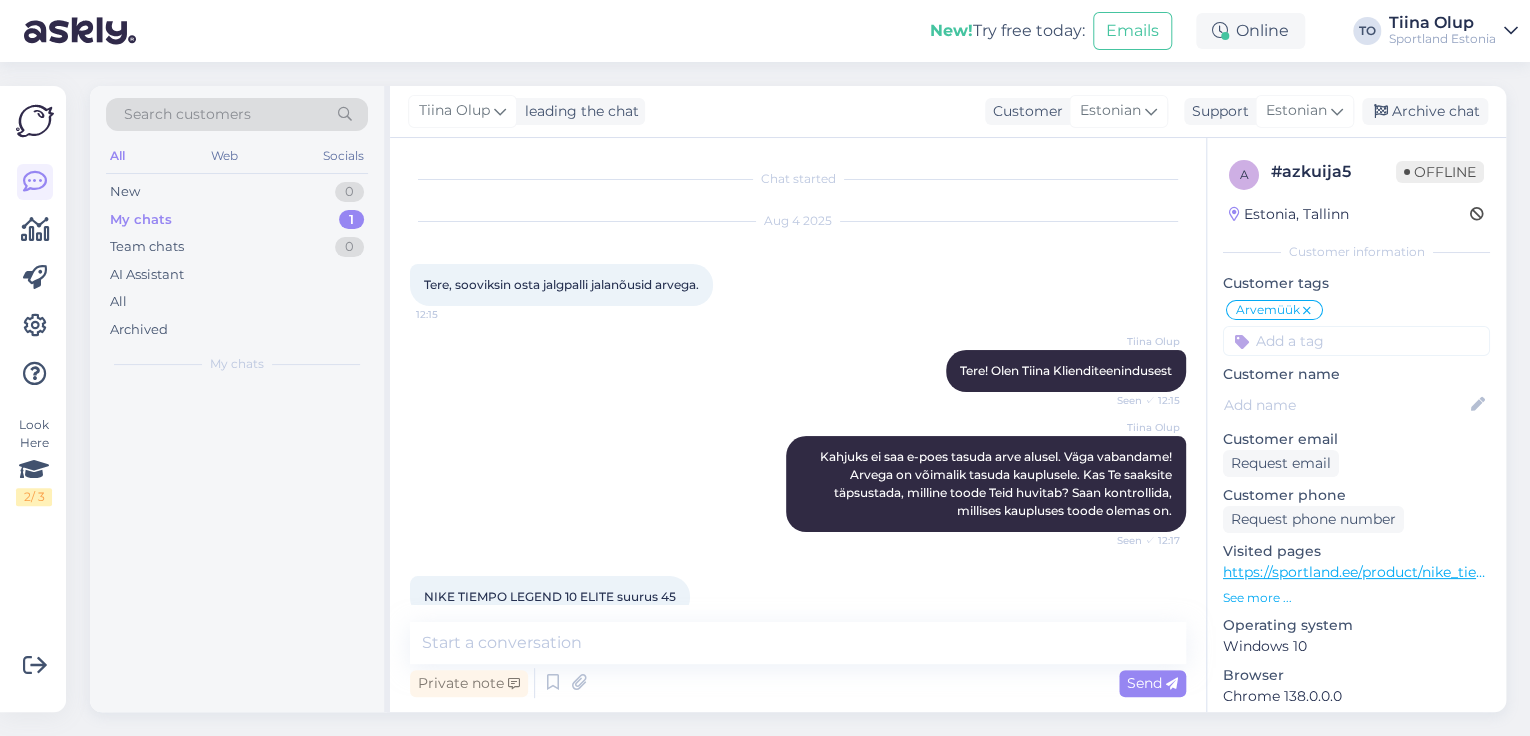 scroll, scrollTop: 654, scrollLeft: 0, axis: vertical 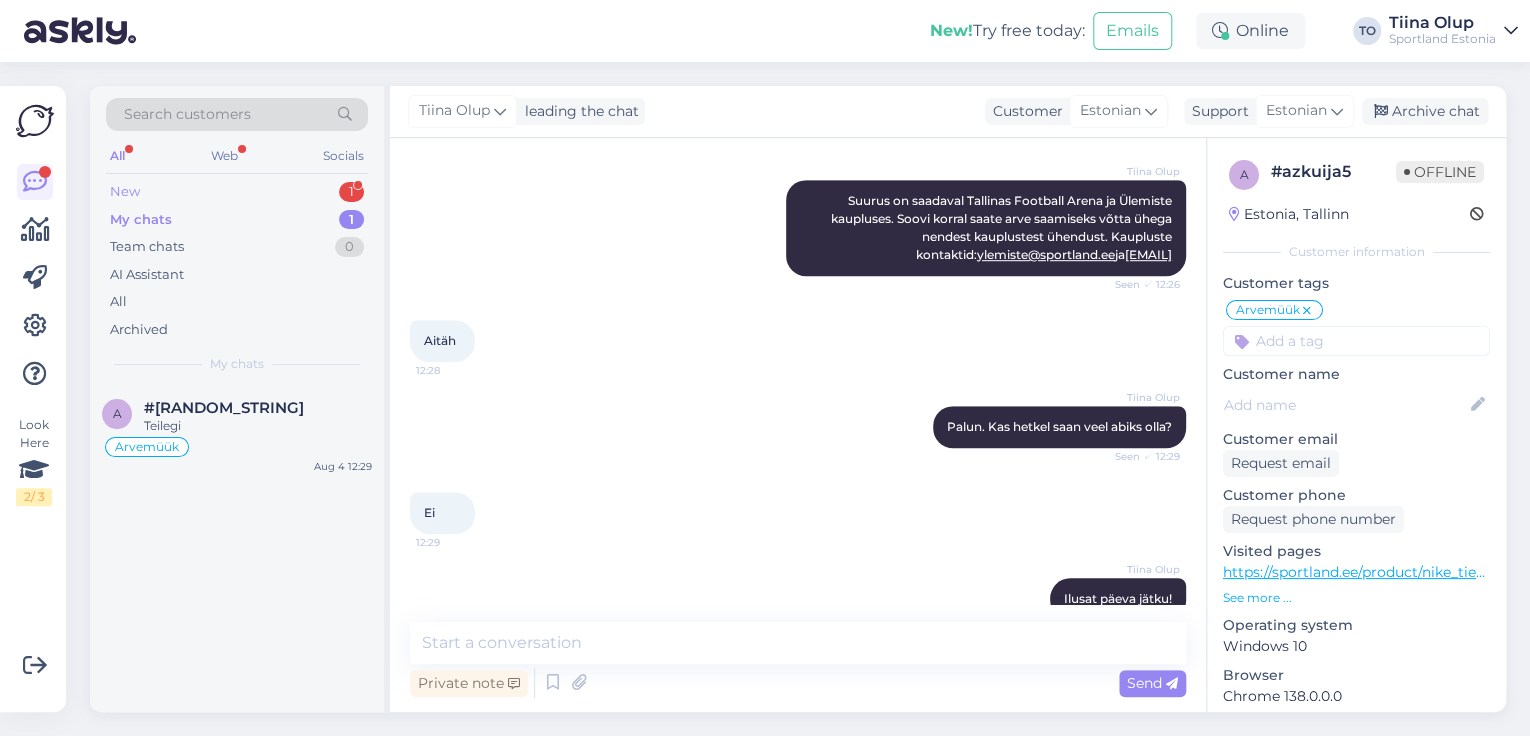 click on "New 1" at bounding box center (237, 192) 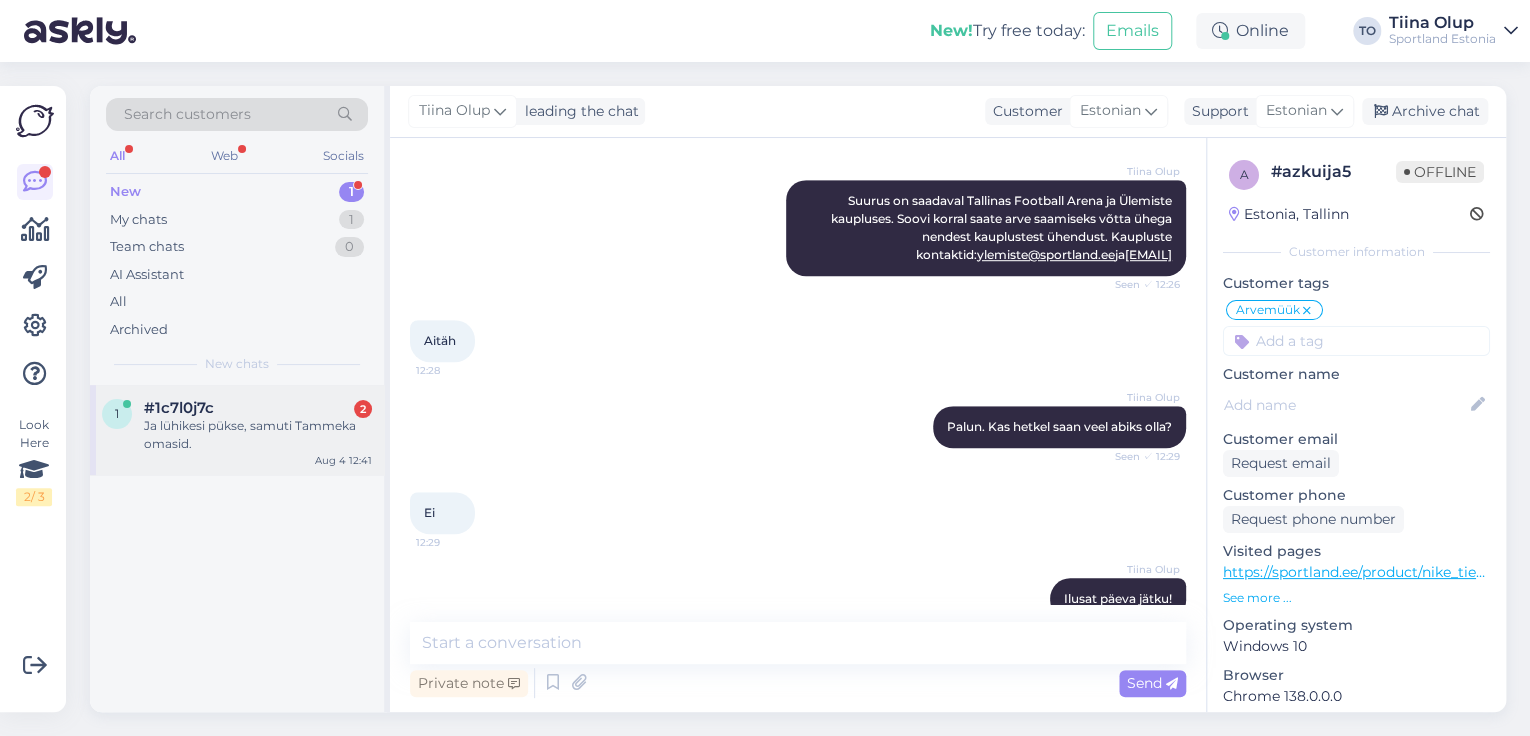 click on "Ja lühikesi pükse, samuti Tammeka omasid." at bounding box center [258, 435] 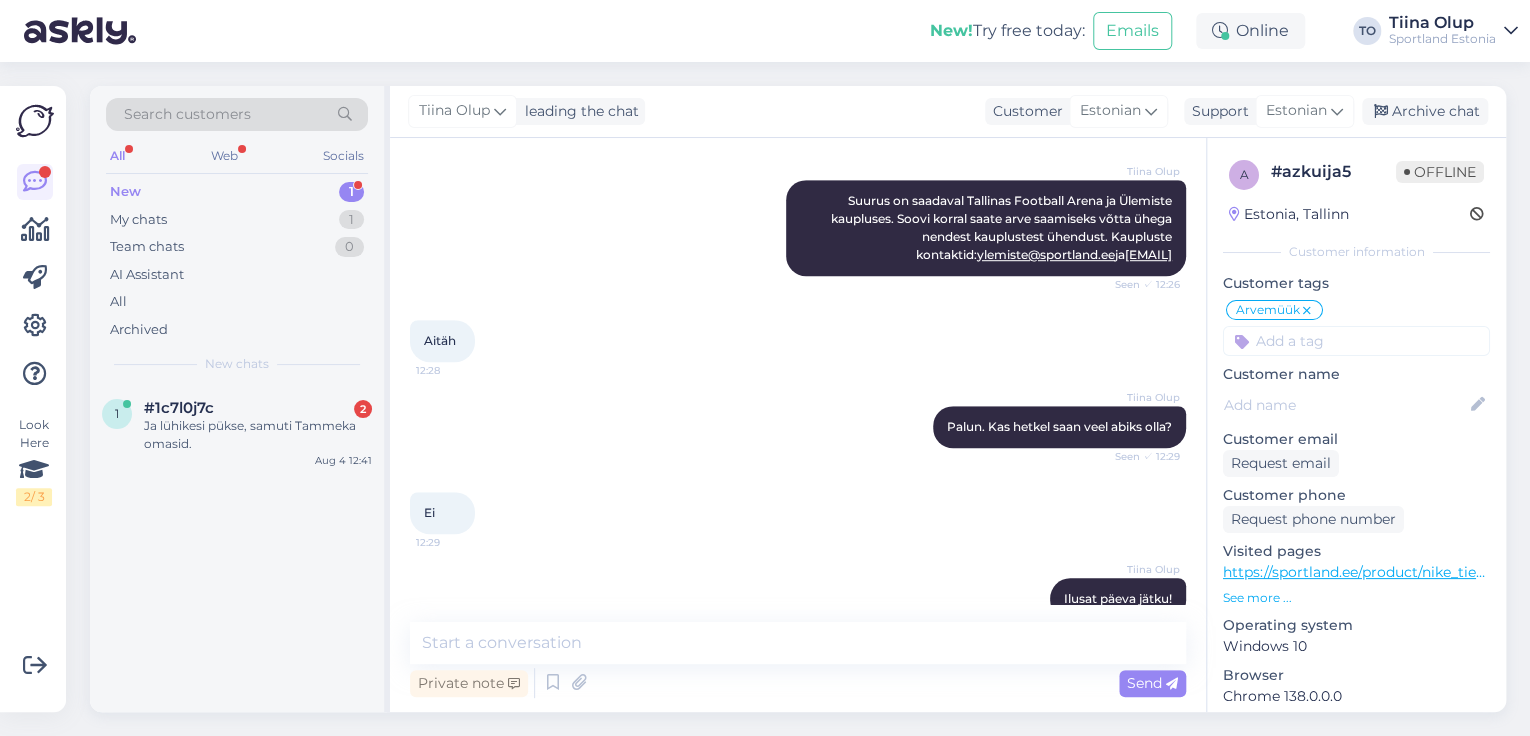 scroll, scrollTop: 0, scrollLeft: 0, axis: both 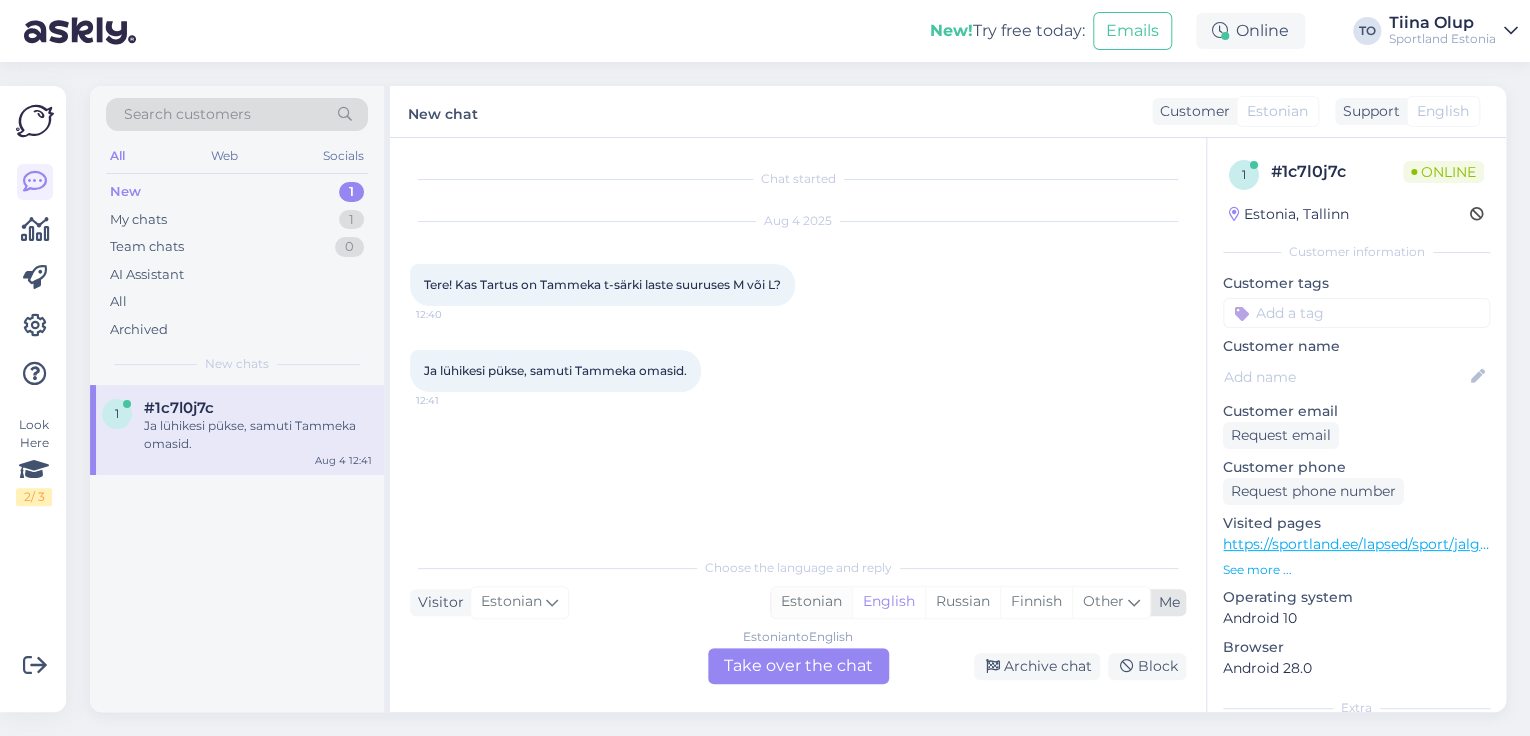 click on "Estonian" at bounding box center (811, 602) 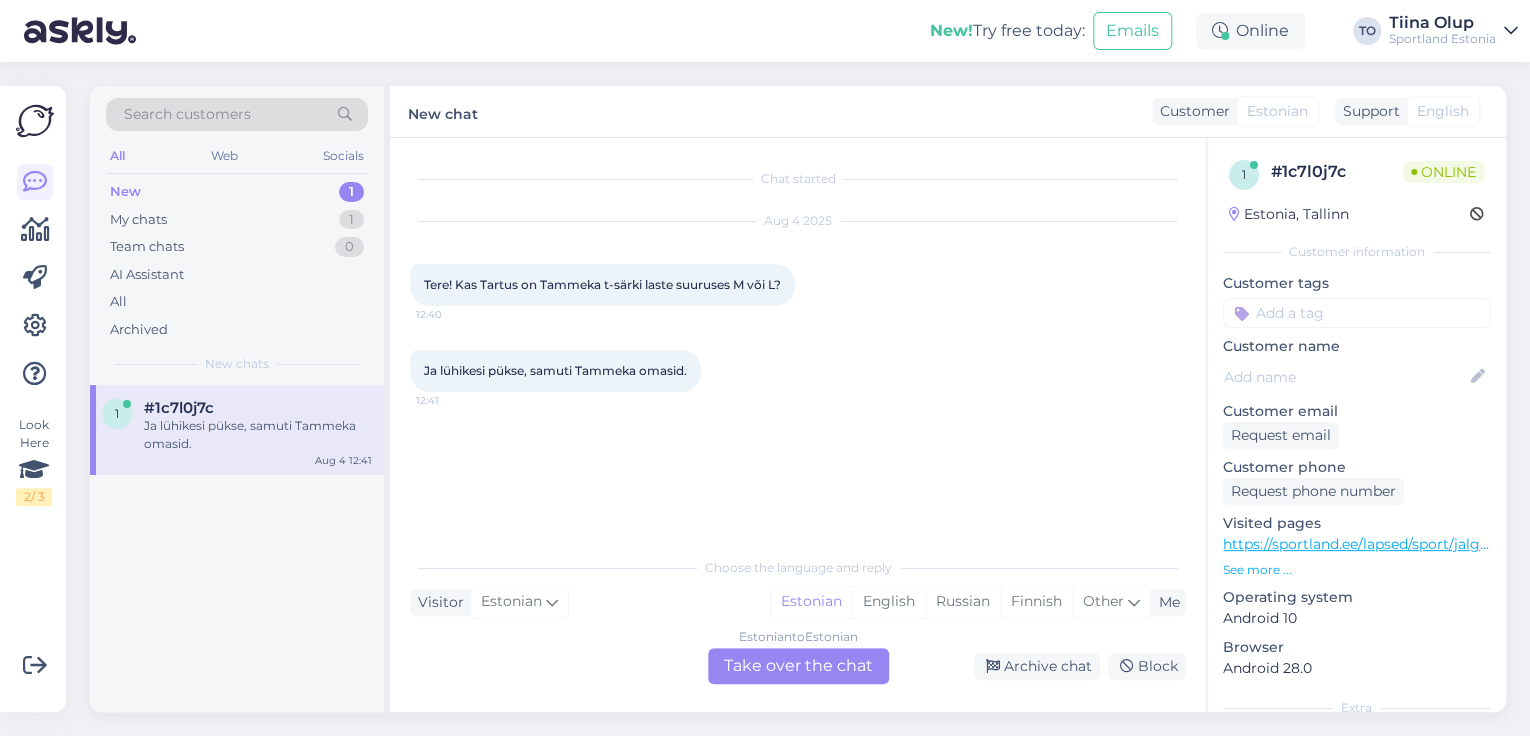 click on "Estonian  to  Estonian Take over the chat" at bounding box center (798, 666) 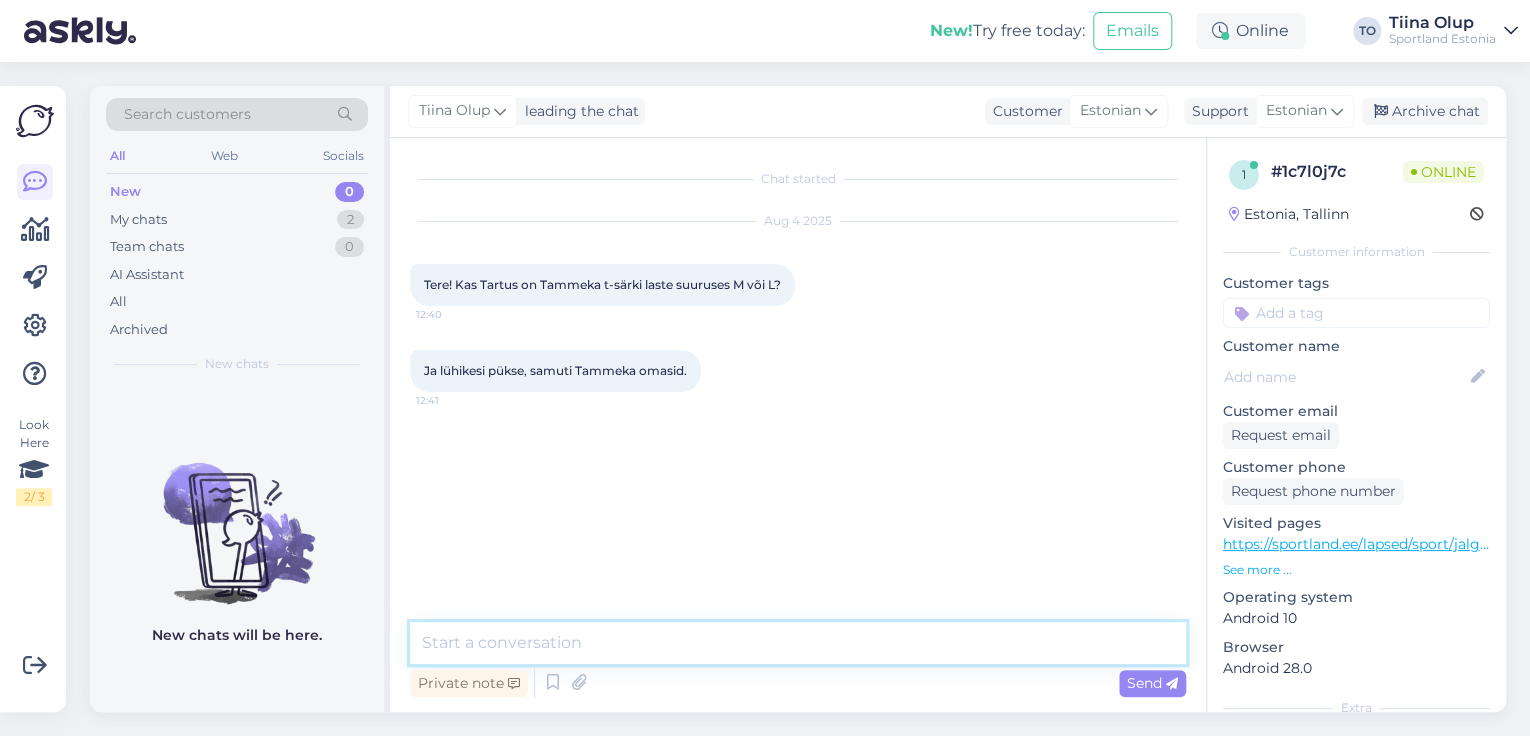 click at bounding box center (798, 643) 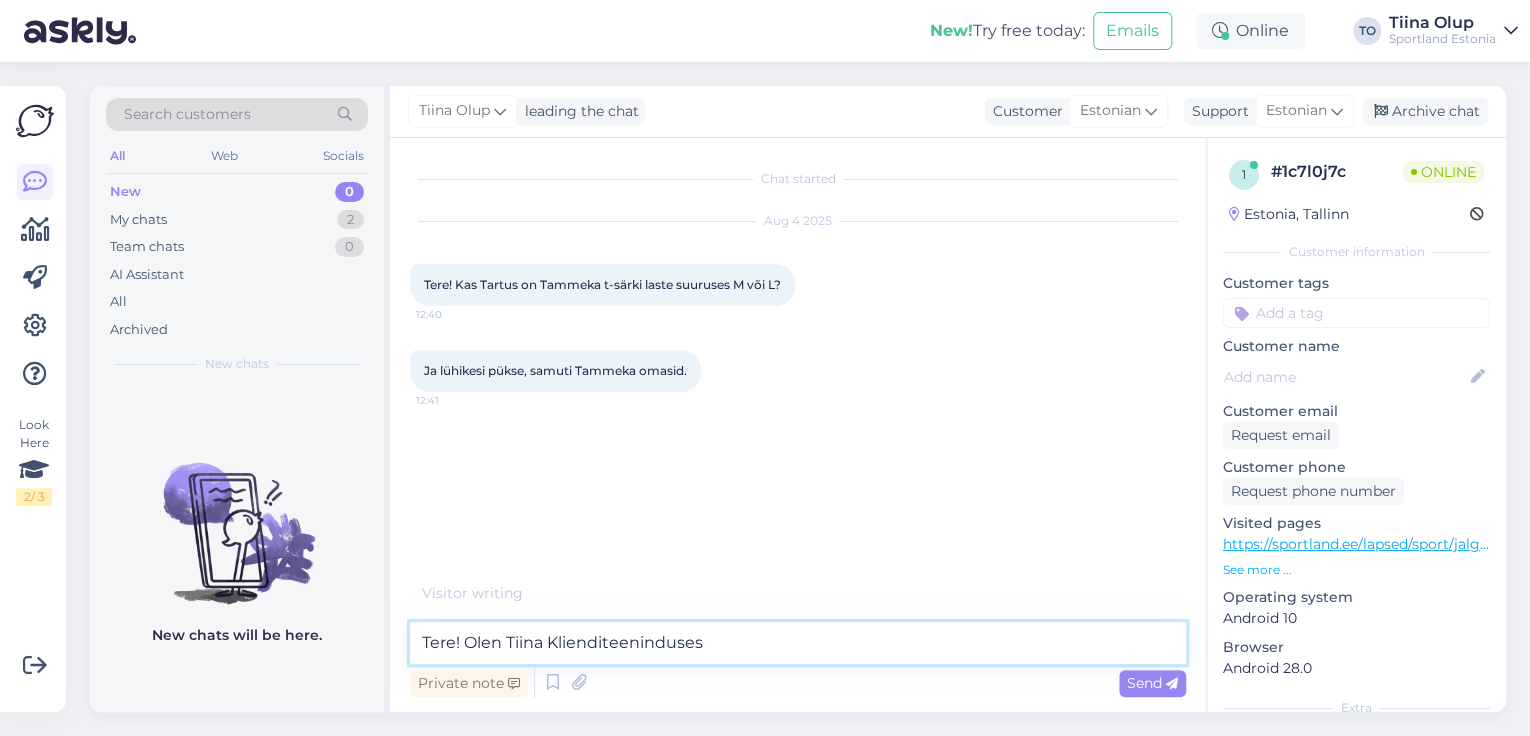 type on "Tere! Olen Tiina Klienditeenindusest" 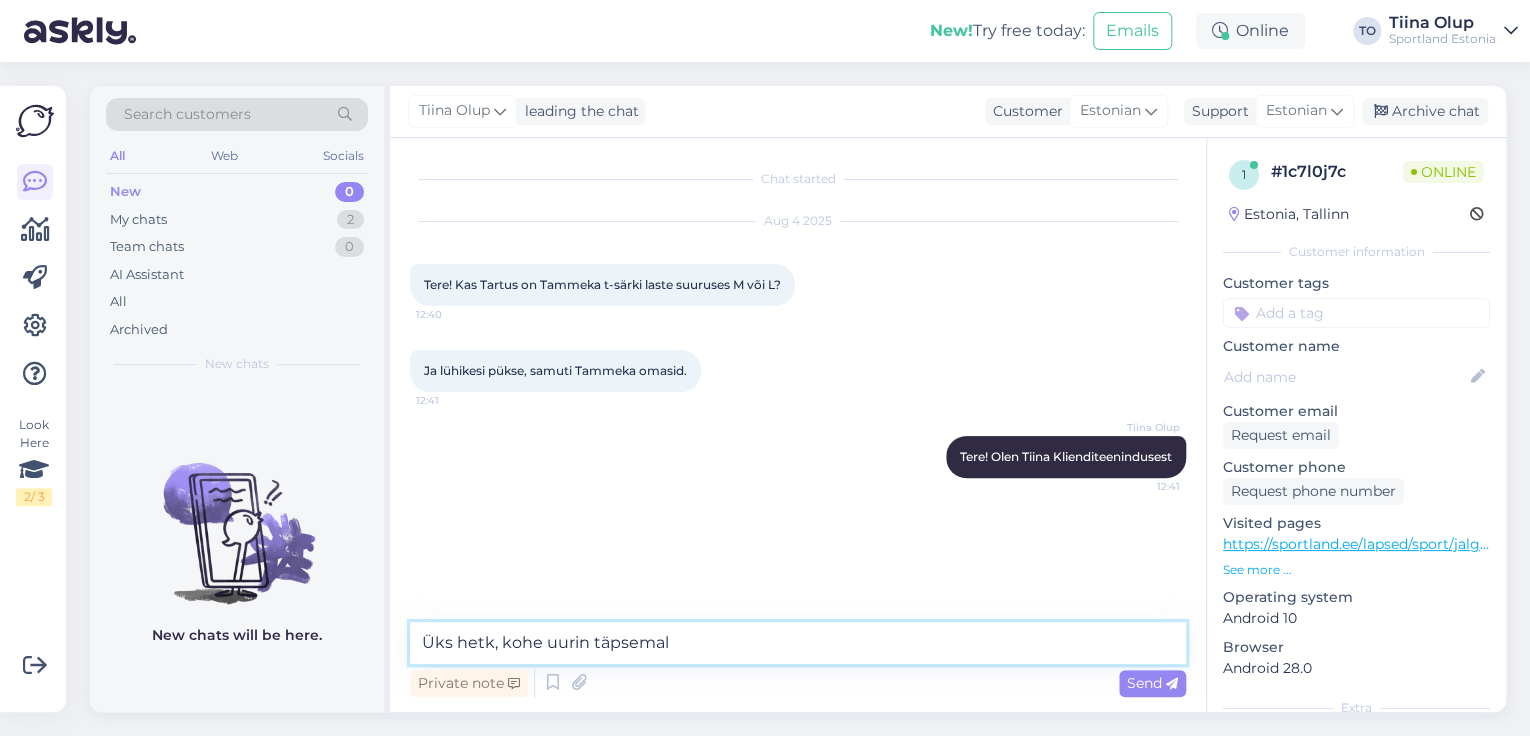 type on "Üks hetk, kohe uurin täpsemalt" 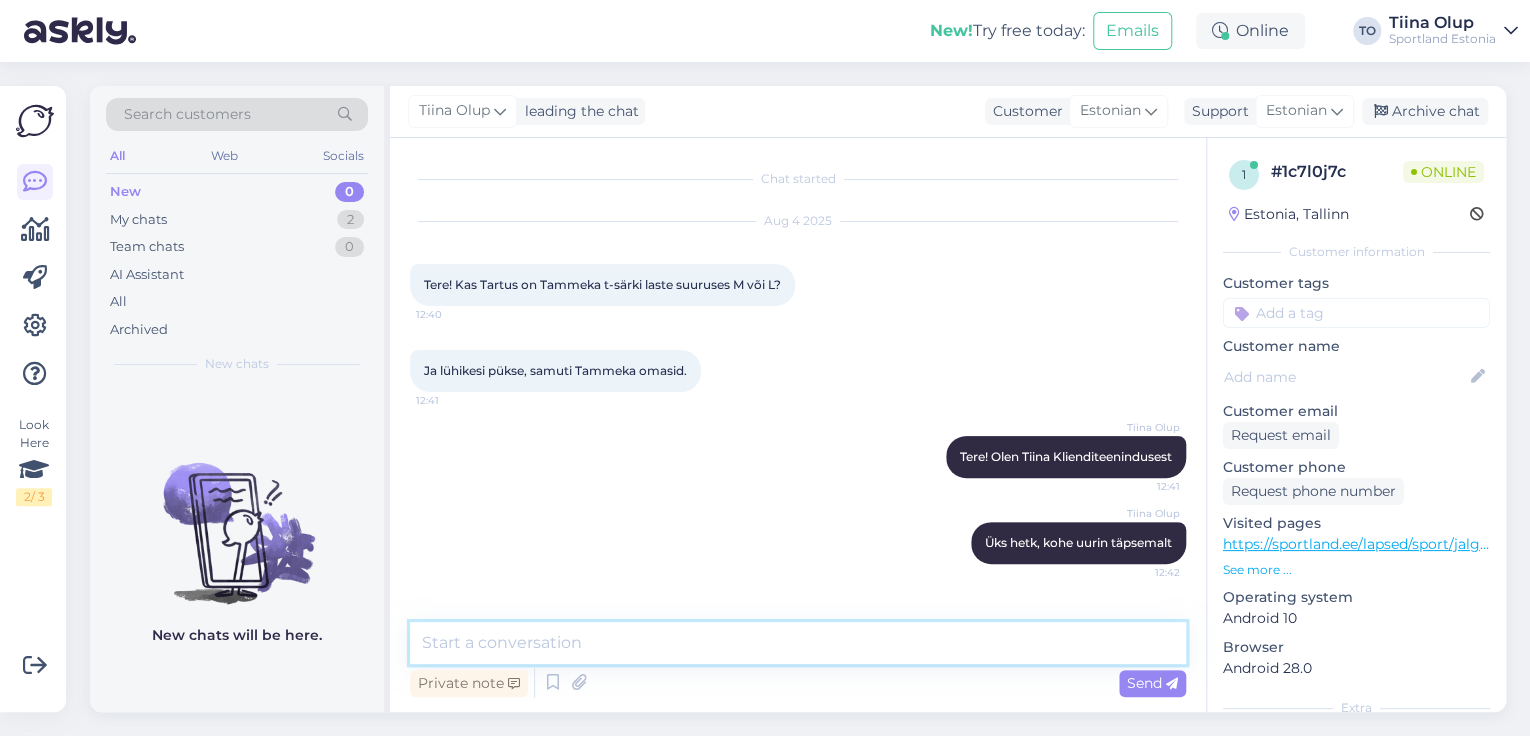 click at bounding box center (798, 643) 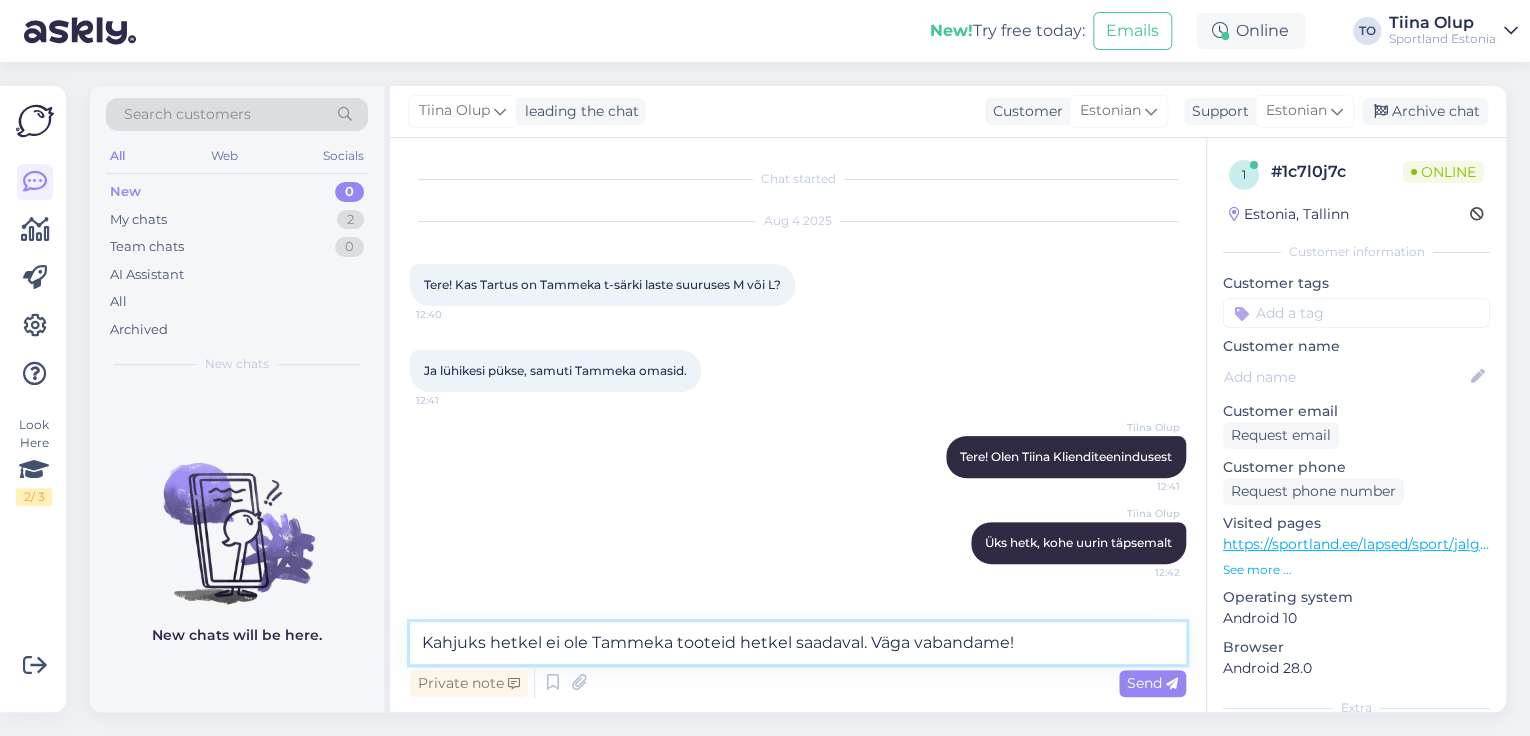 click on "Kahjuks hetkel ei ole Tammeka tooteid hetkel saadaval. Väga vabandame!" at bounding box center [798, 643] 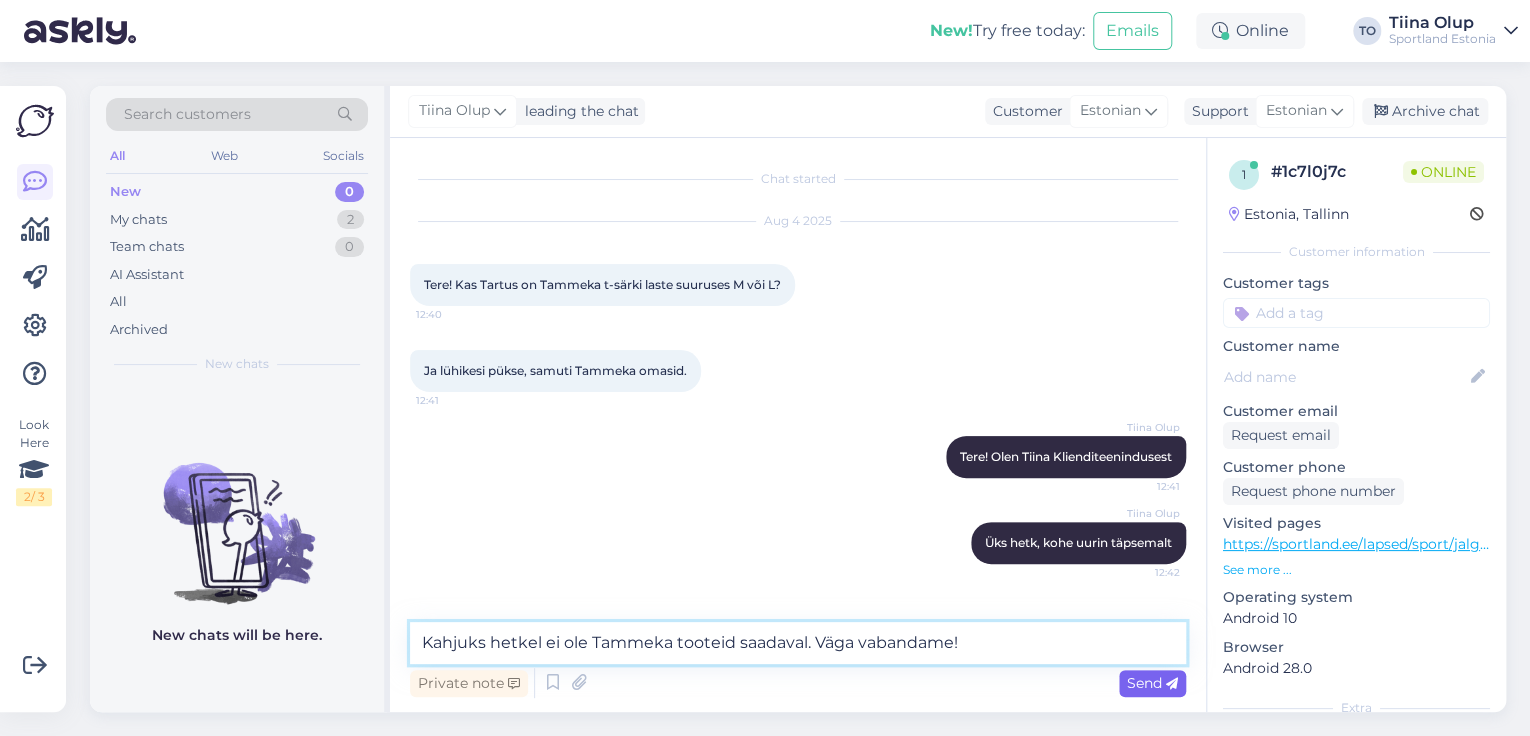 type on "Kahjuks hetkel ei ole Tammeka tooteid saadaval. Väga vabandame!" 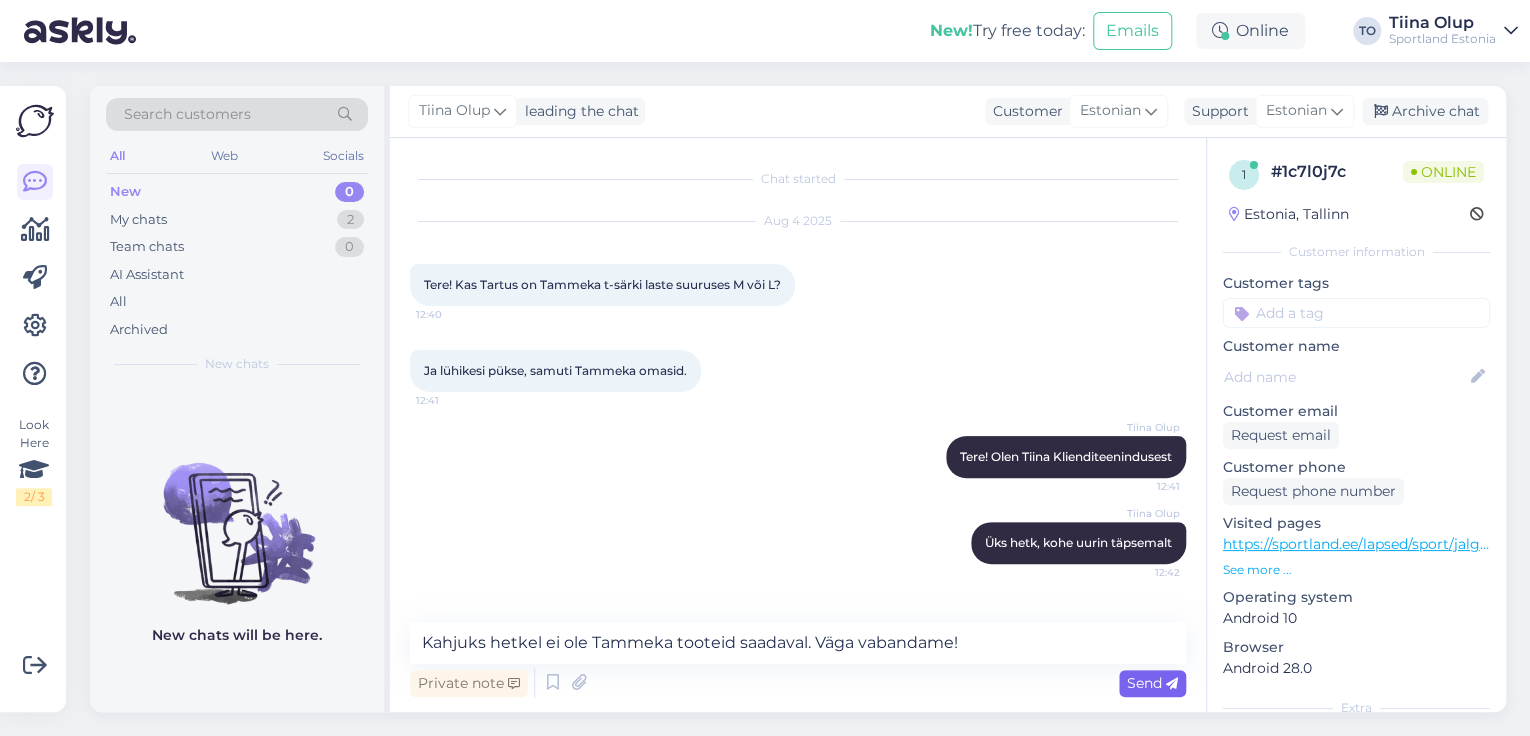 click on "Send" at bounding box center [1152, 683] 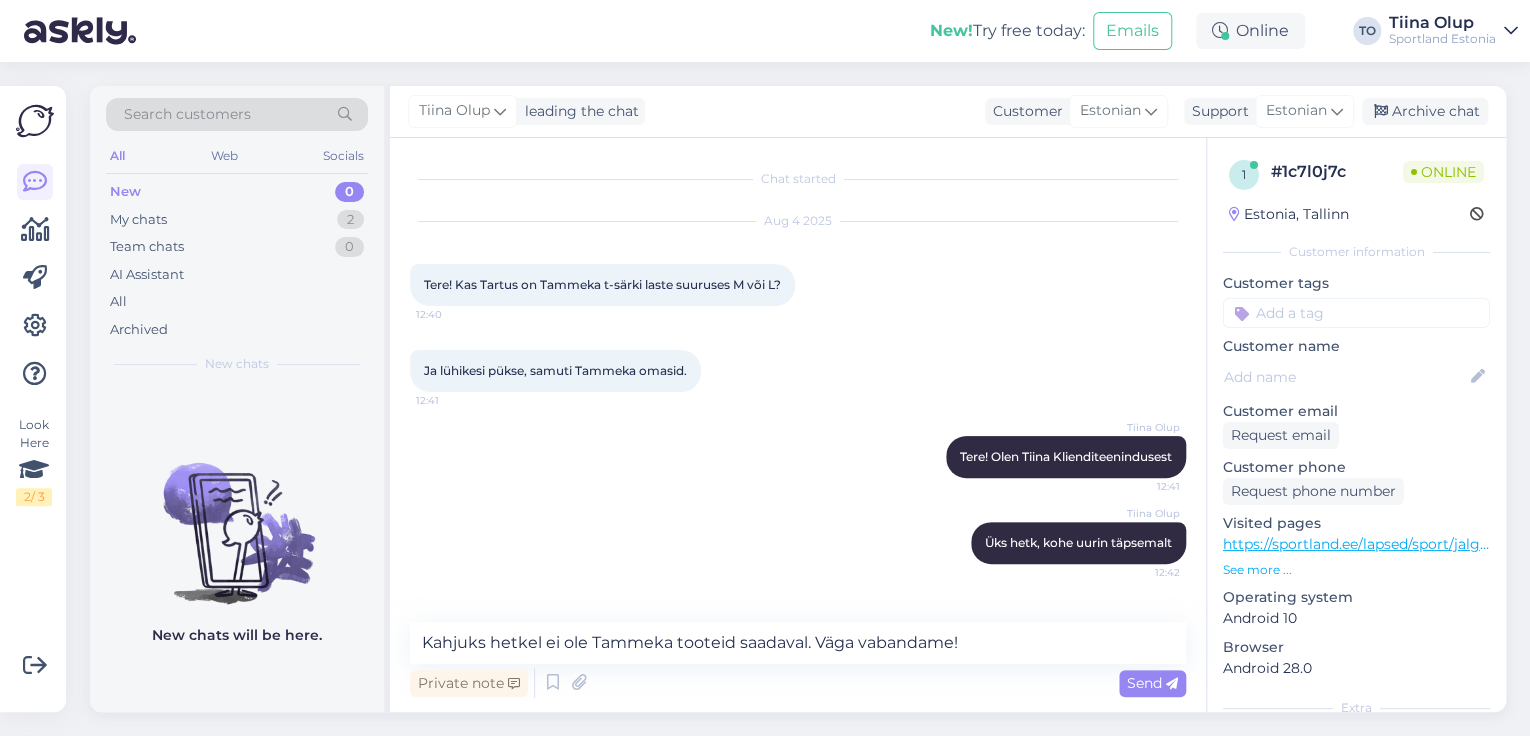 type 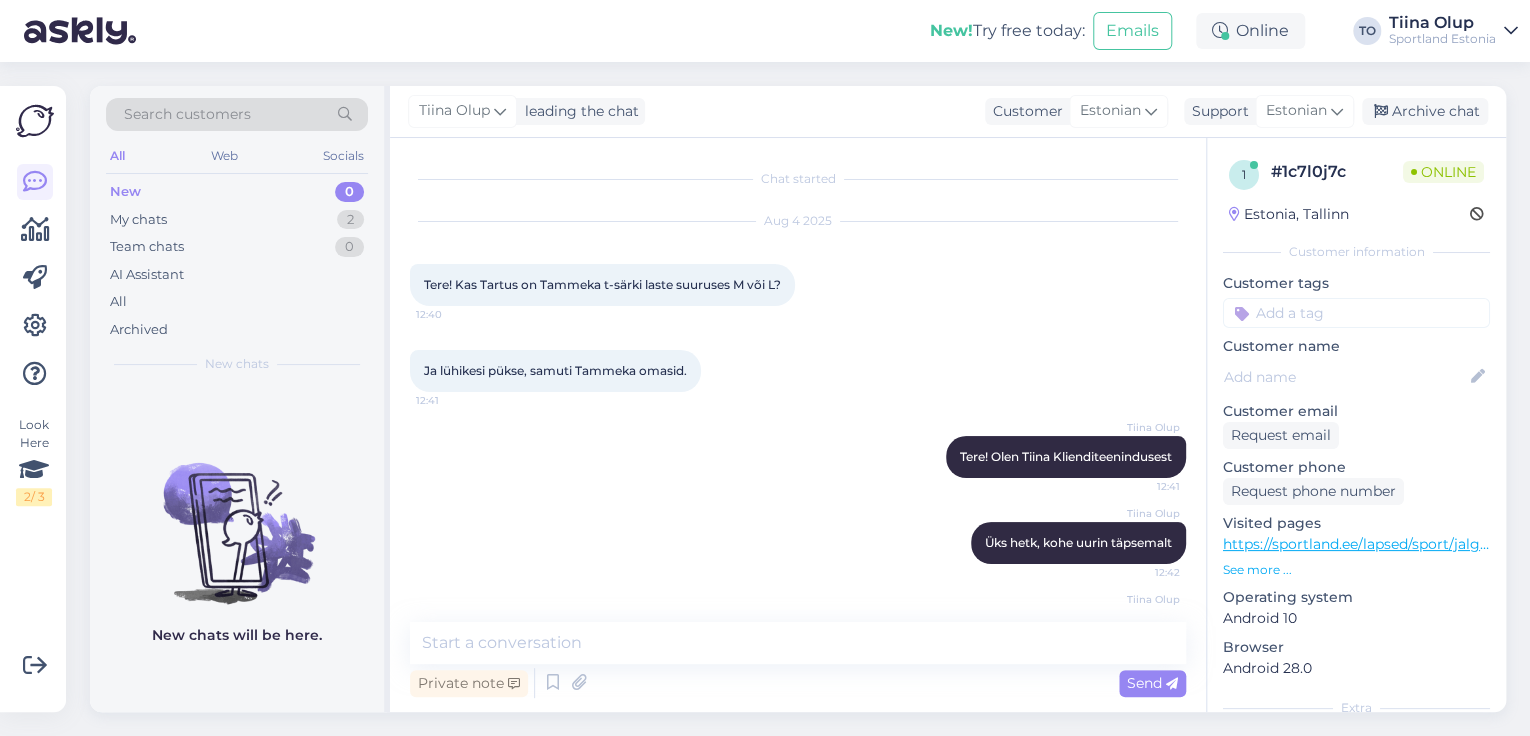 scroll, scrollTop: 85, scrollLeft: 0, axis: vertical 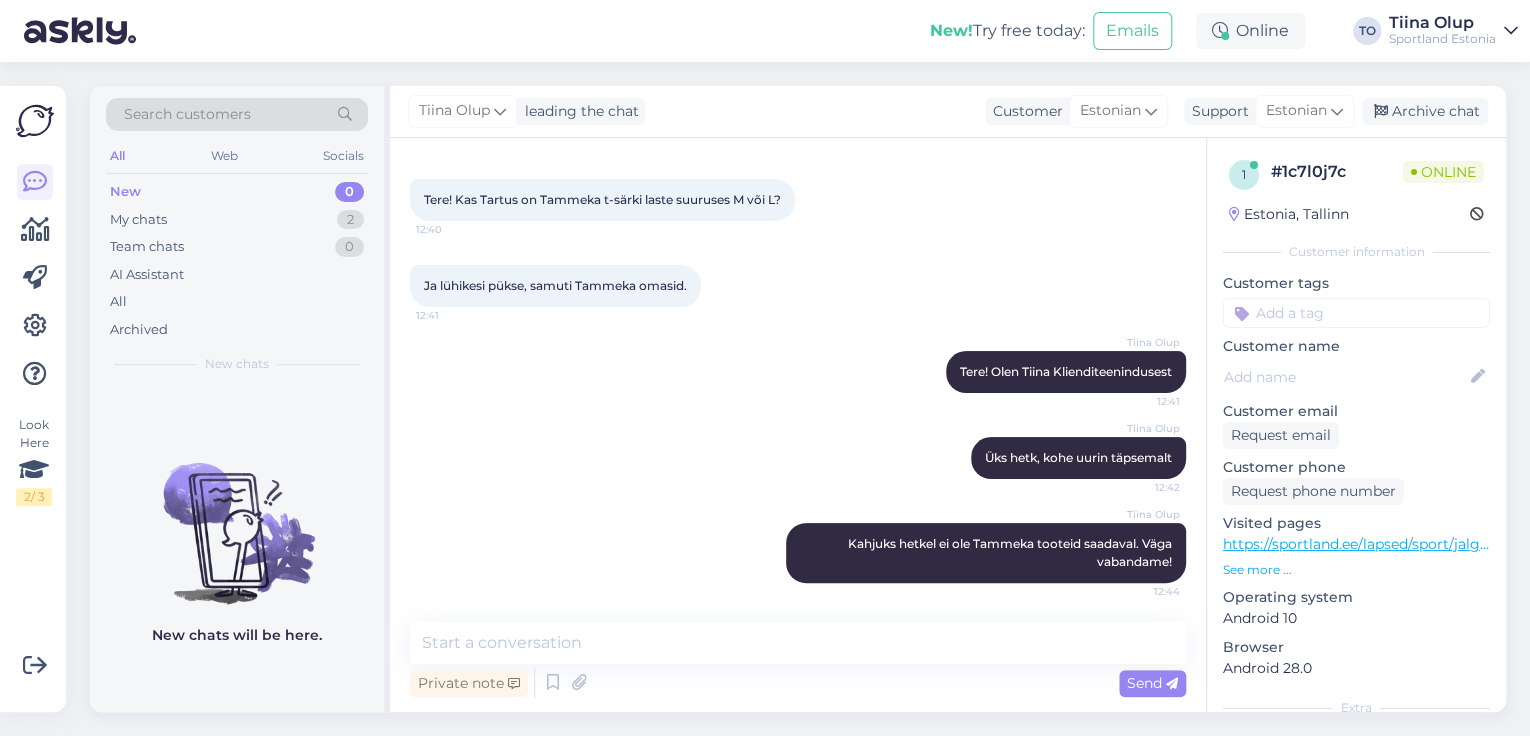 click at bounding box center (1356, 313) 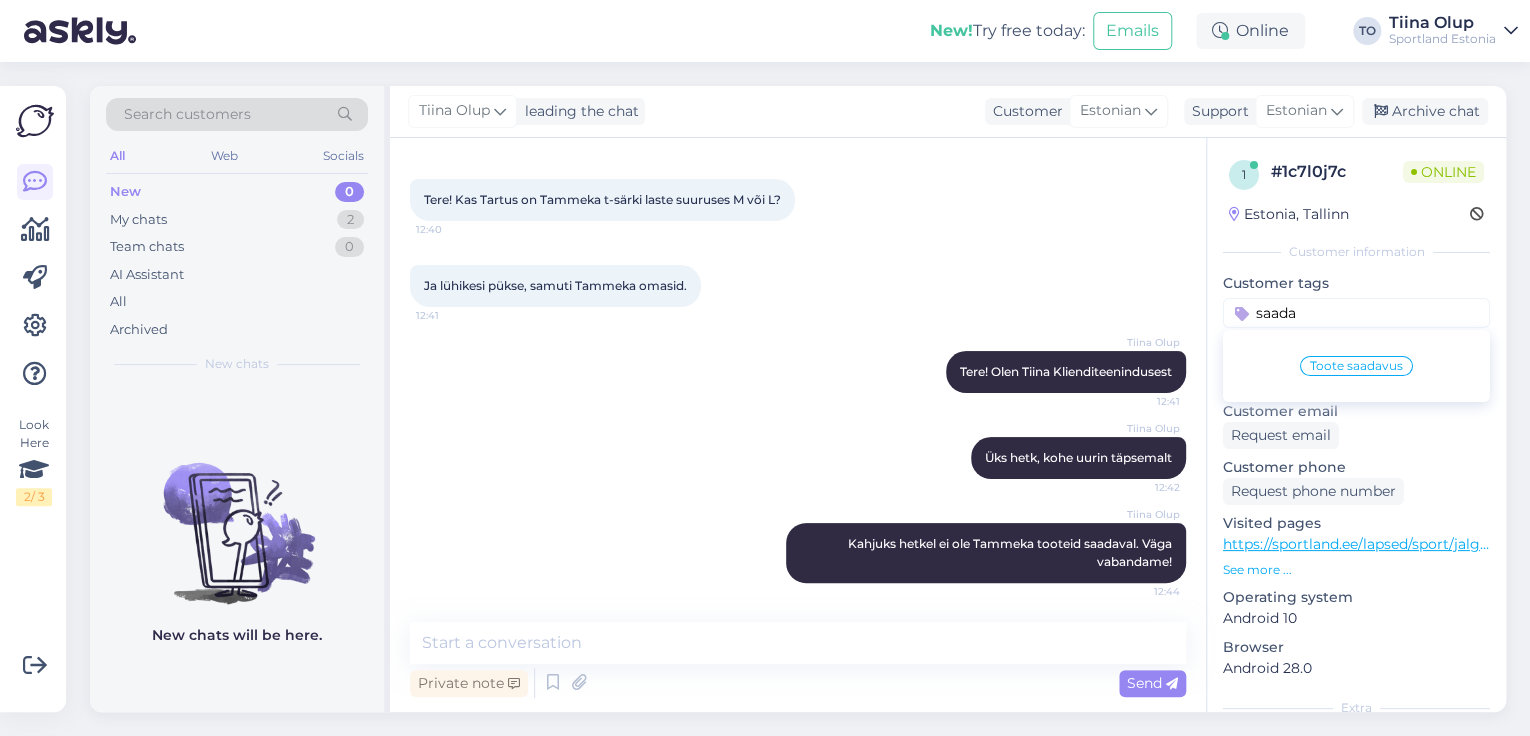 type on "saada" 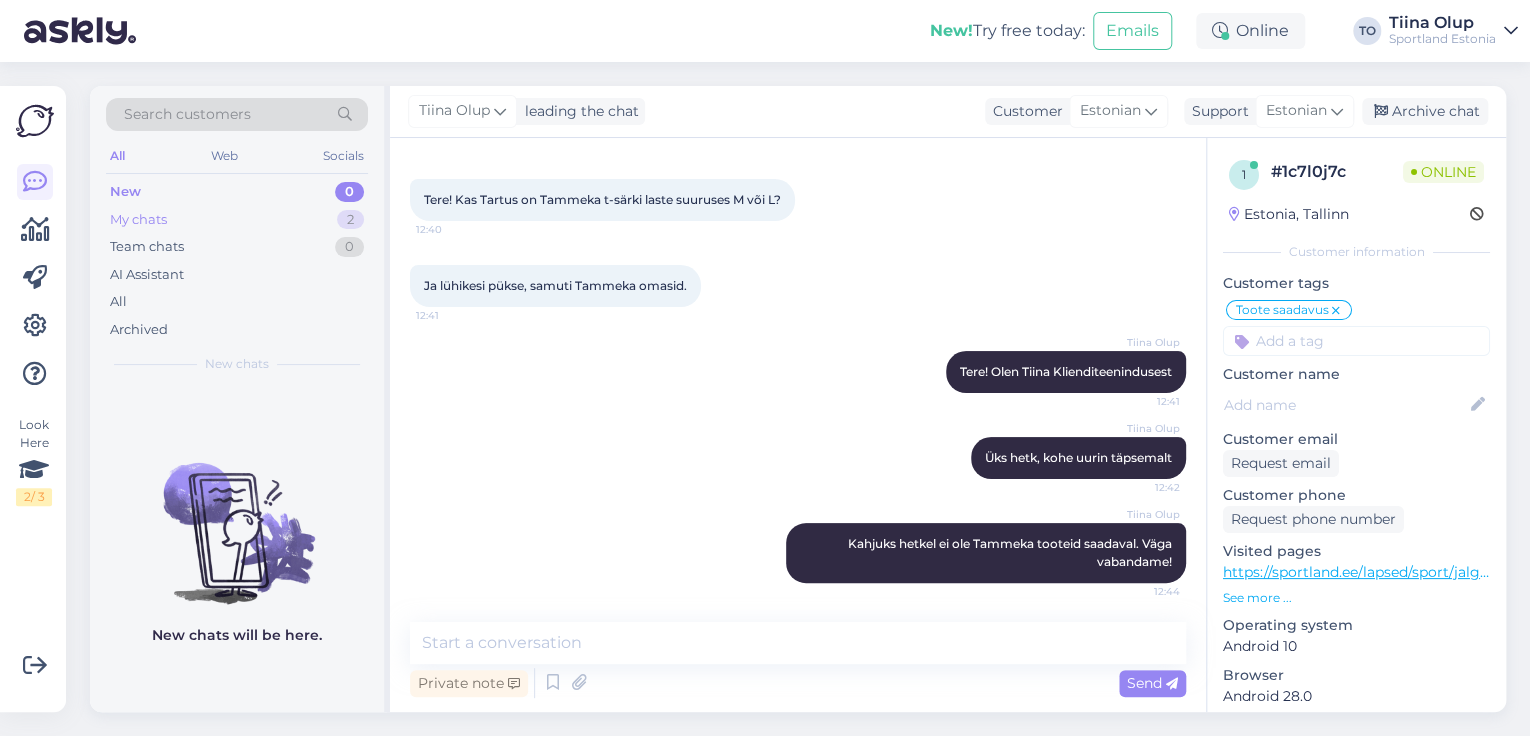 click on "My chats 2" at bounding box center [237, 220] 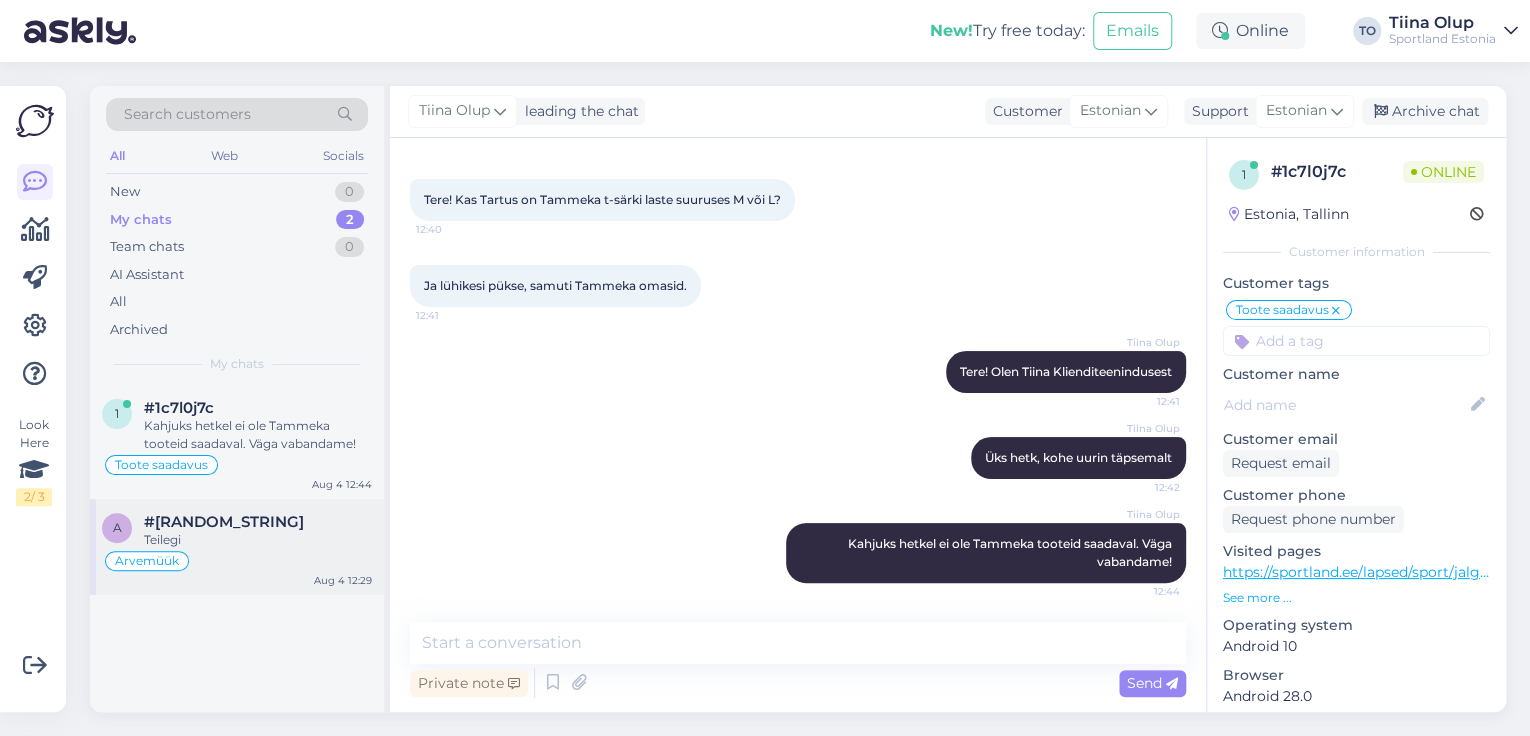click on "a #azkuija5 Teilegi Arvemüük Aug [DAY] [TIME]" at bounding box center [237, 547] 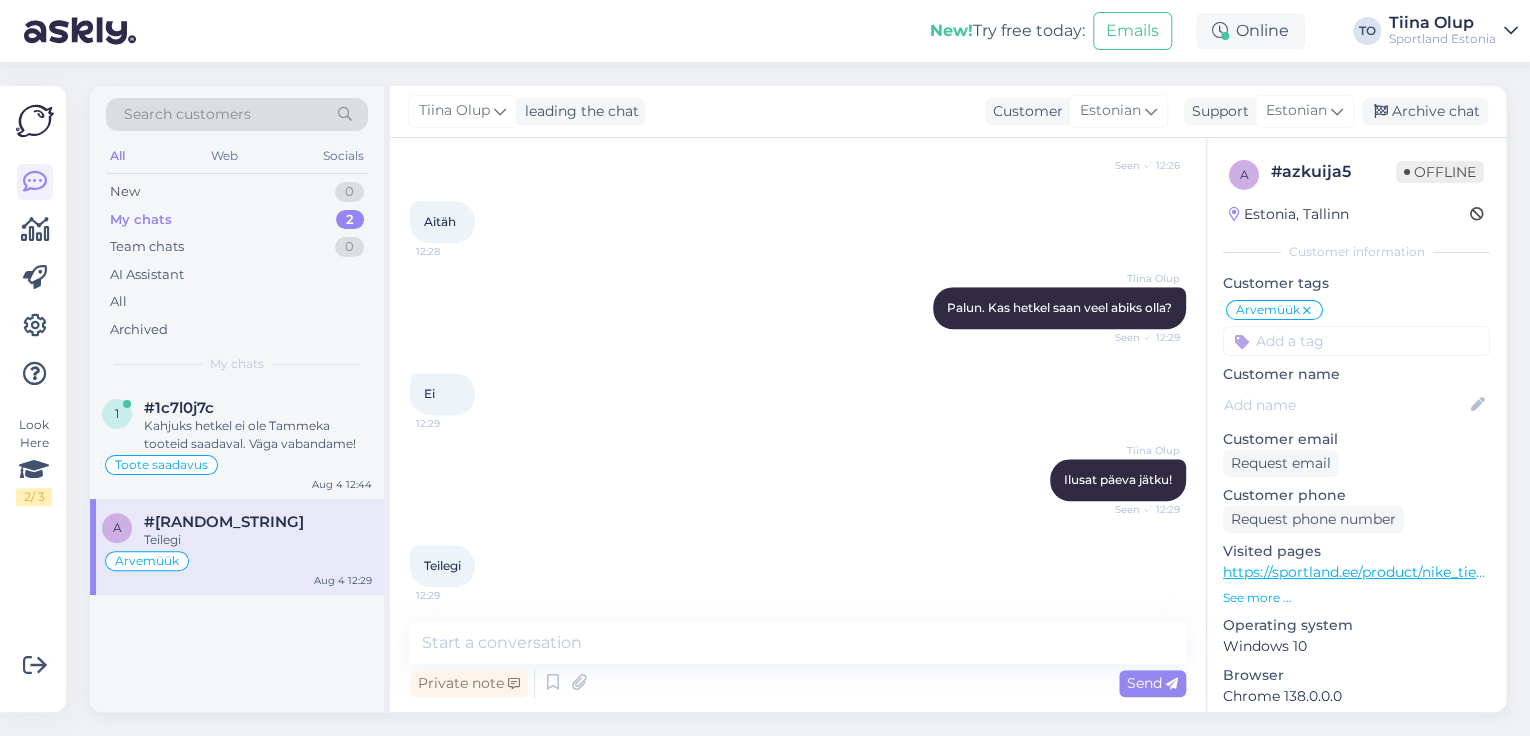 scroll, scrollTop: 777, scrollLeft: 0, axis: vertical 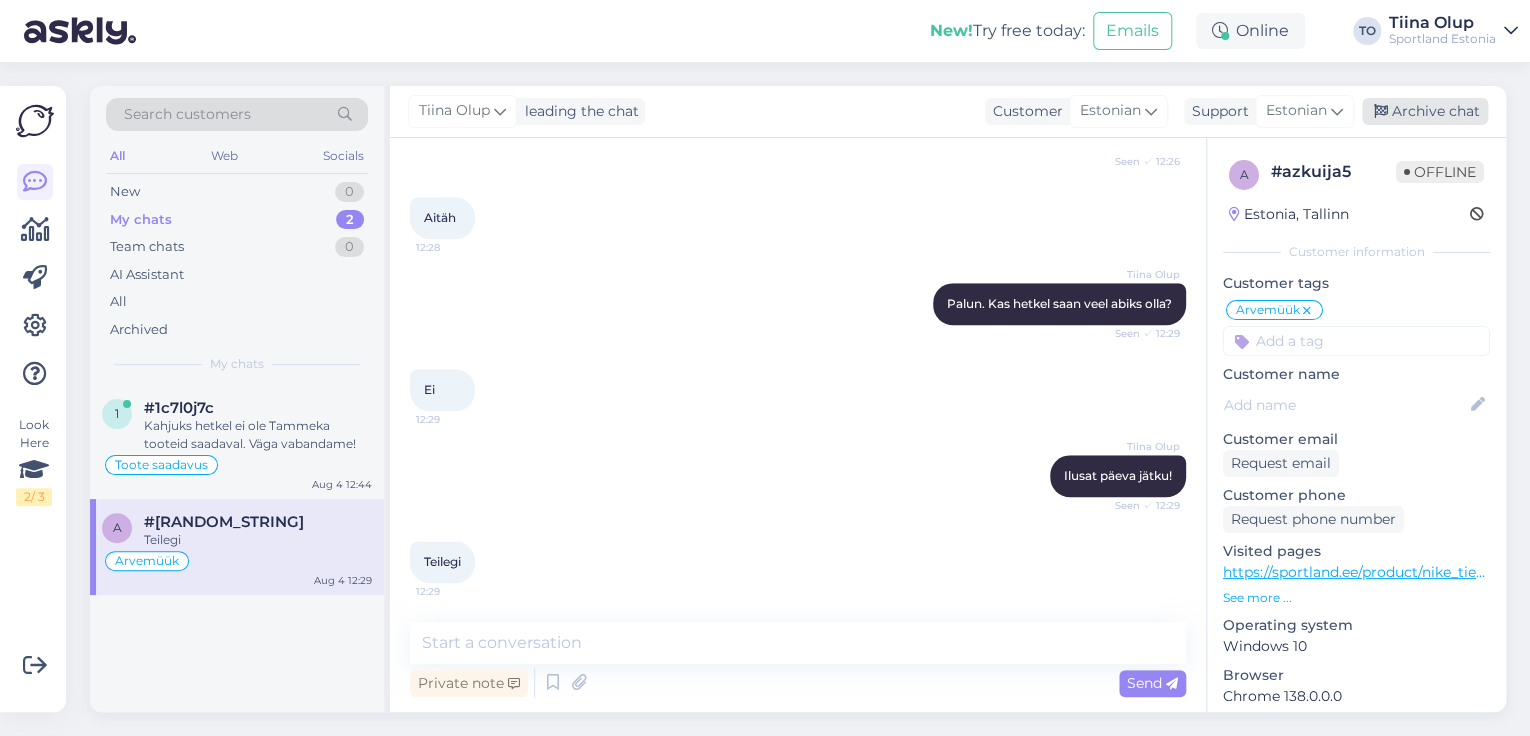 click on "Archive chat" at bounding box center [1425, 111] 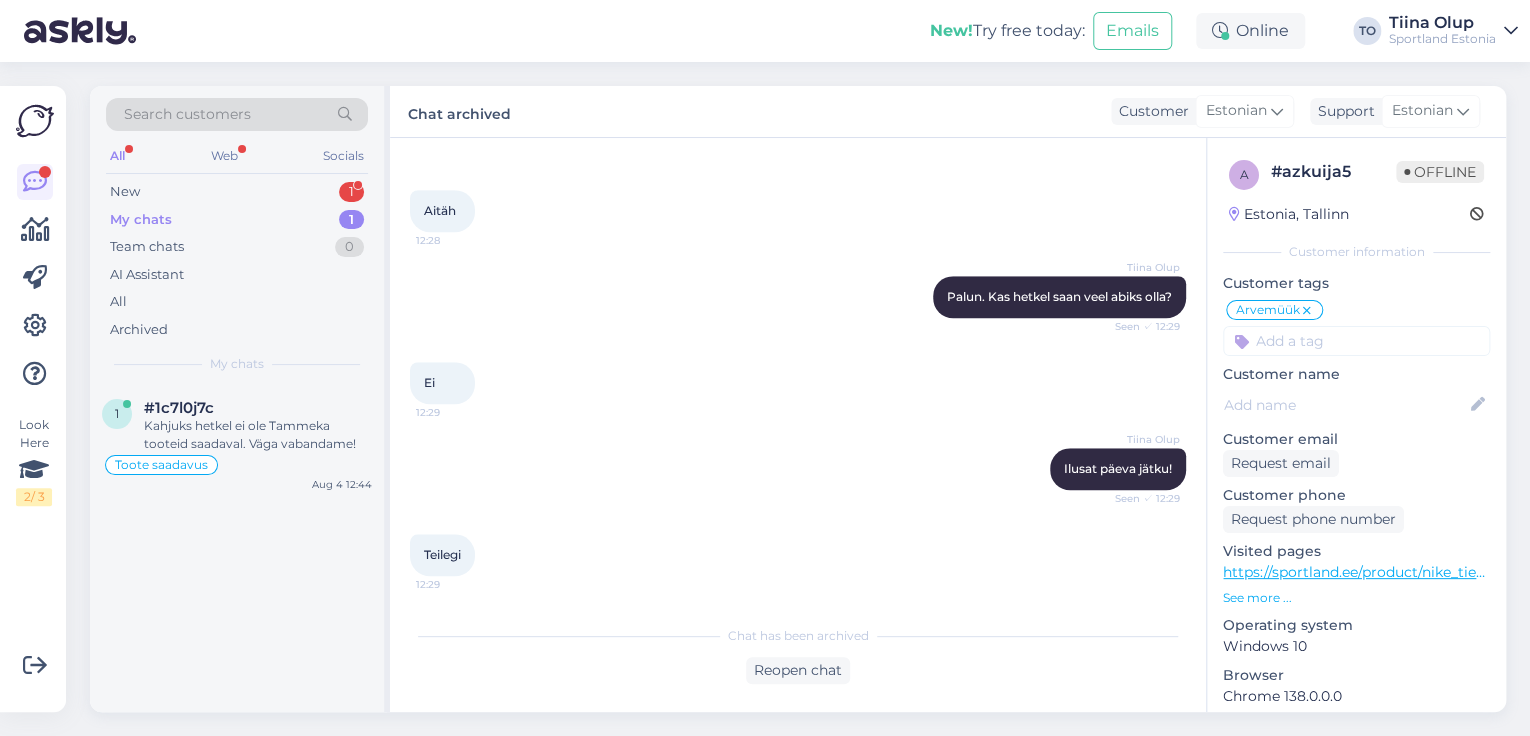 scroll, scrollTop: 784, scrollLeft: 0, axis: vertical 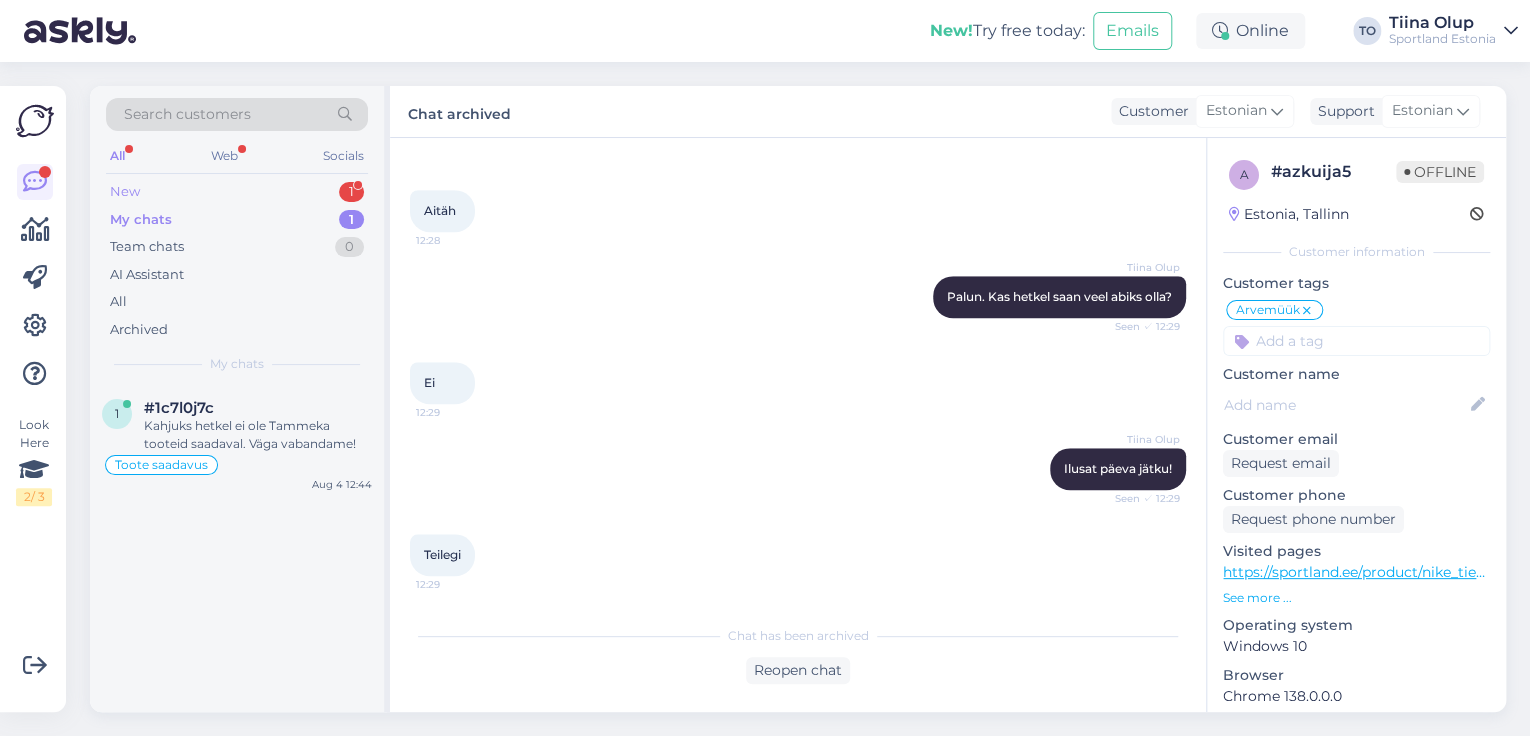 click on "New 1" at bounding box center [237, 192] 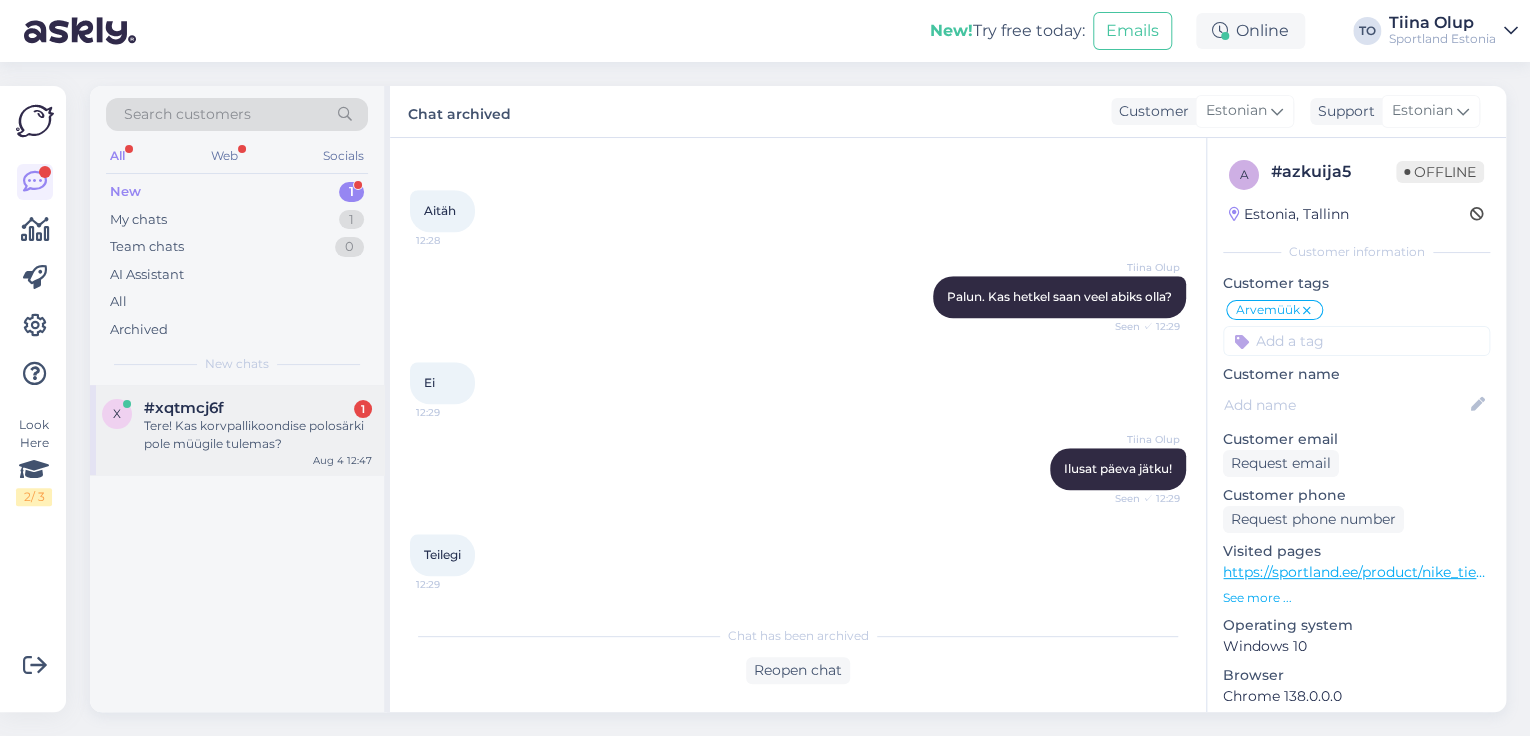 click on "#xqtmcj6f 1" at bounding box center [258, 408] 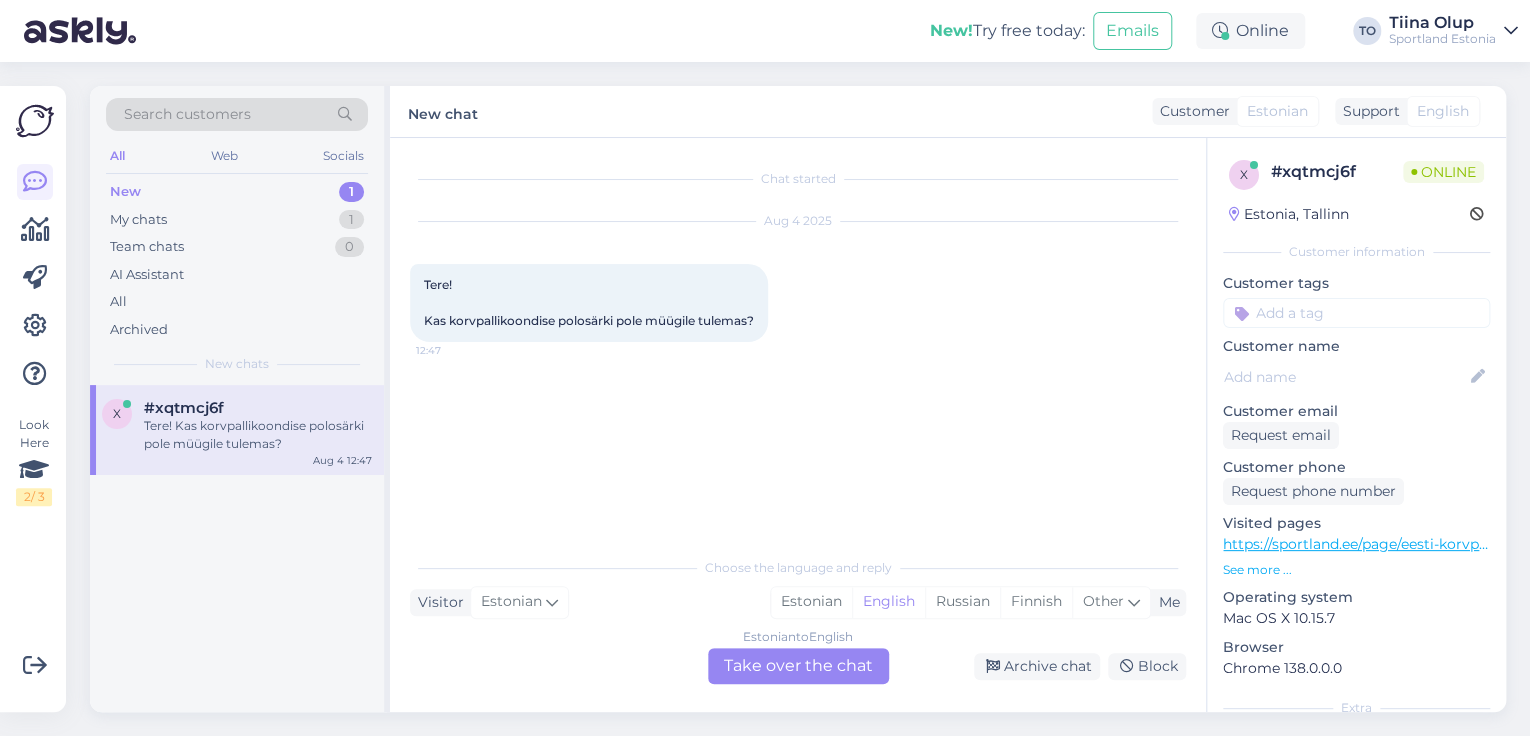 scroll, scrollTop: 0, scrollLeft: 0, axis: both 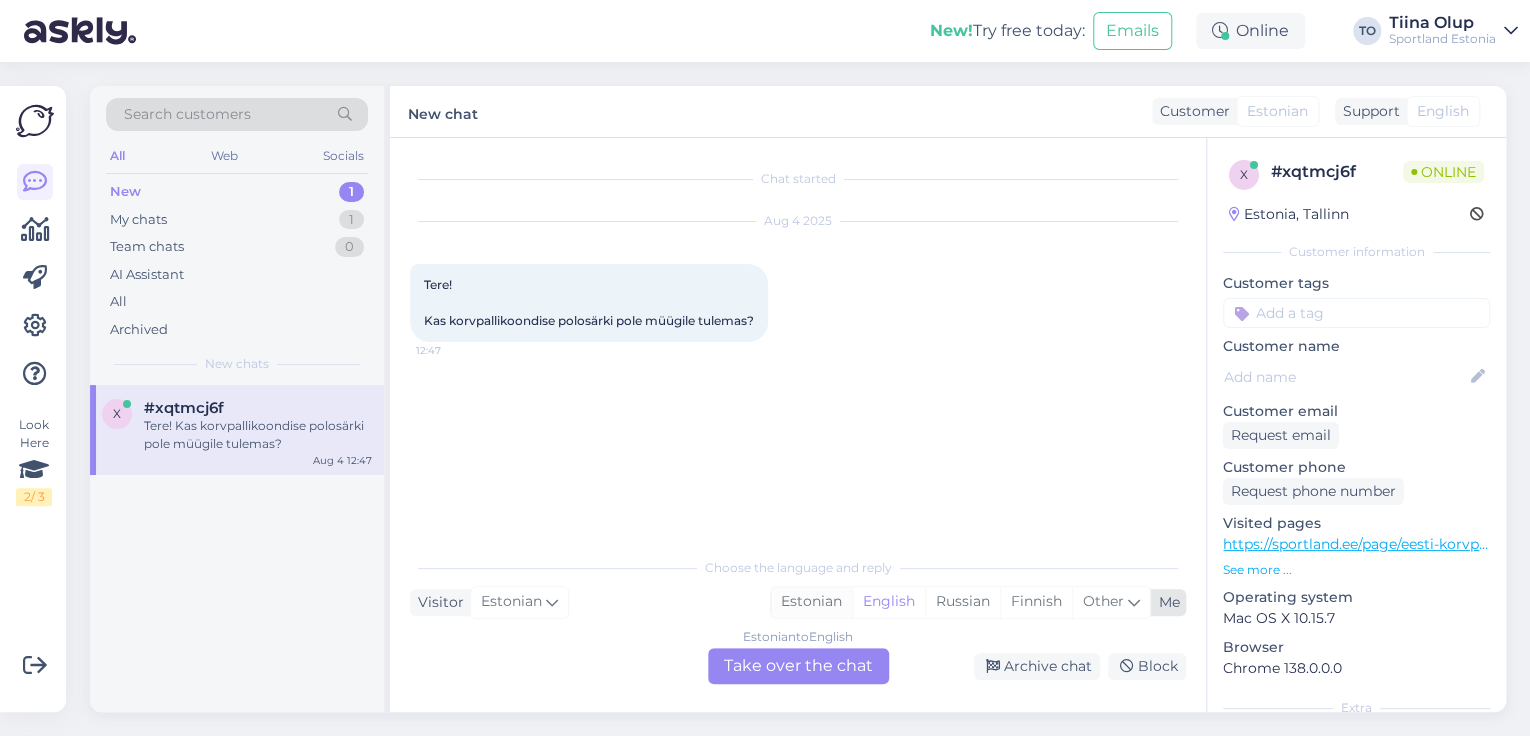 click on "Estonian" at bounding box center [811, 602] 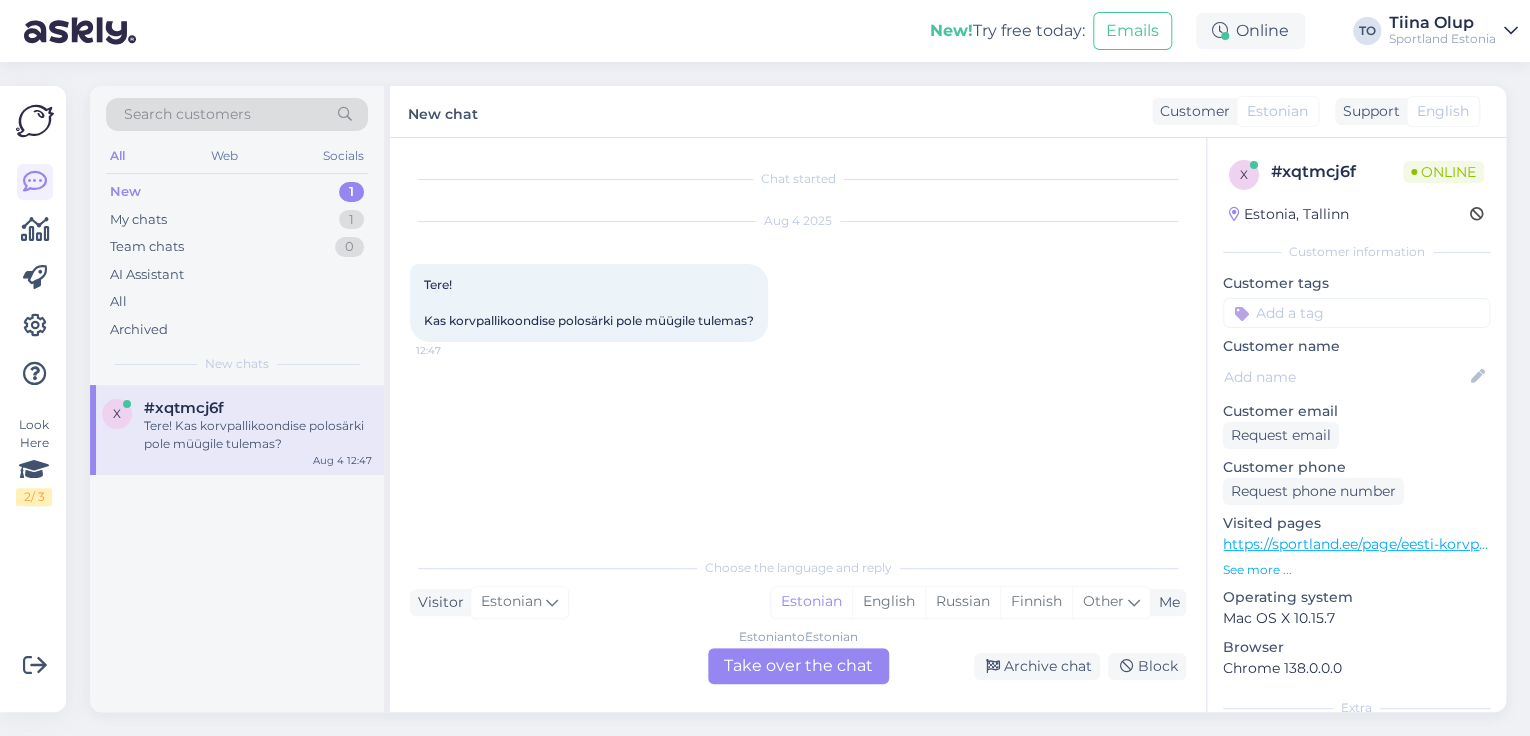 click on "Estonian  to  Estonian Take over the chat" at bounding box center (798, 666) 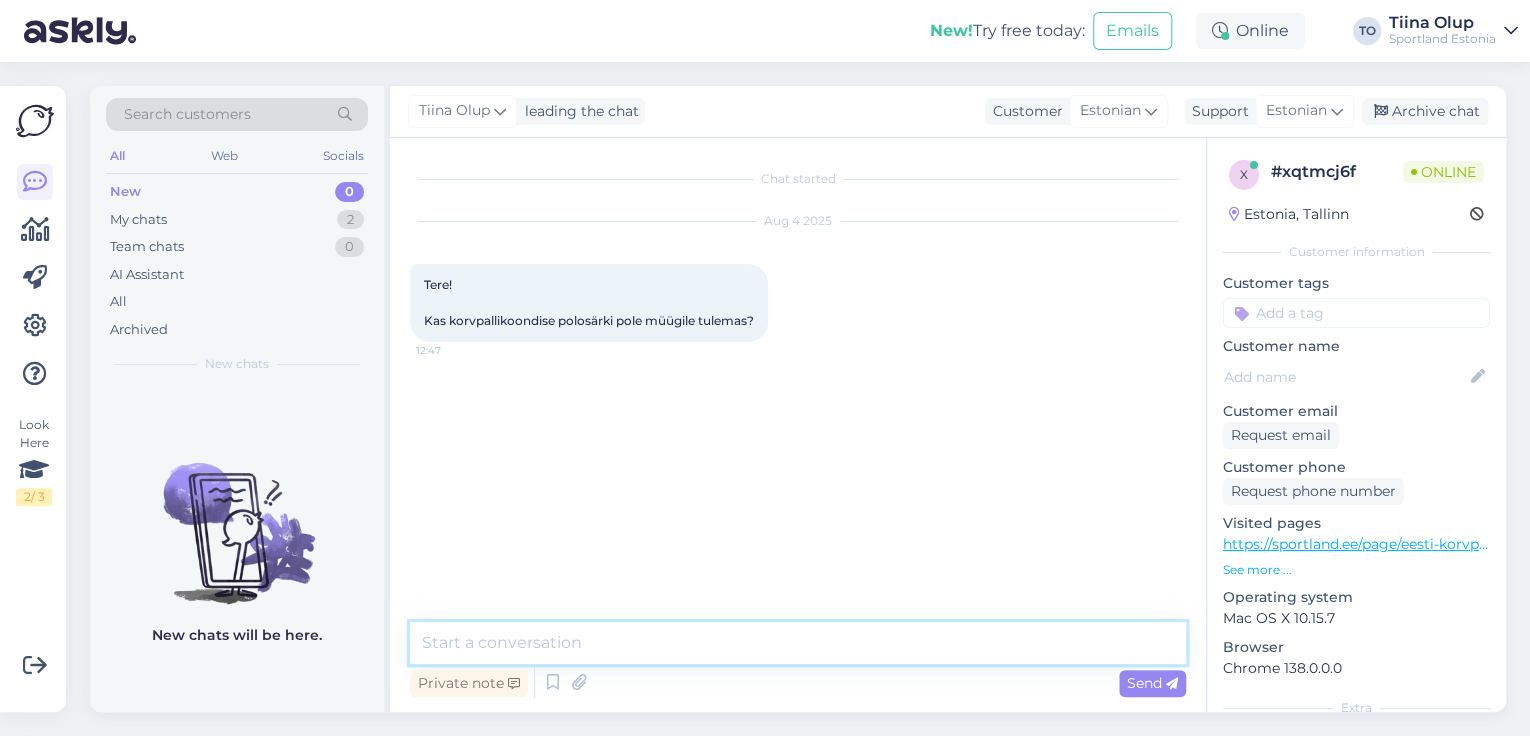 click at bounding box center [798, 643] 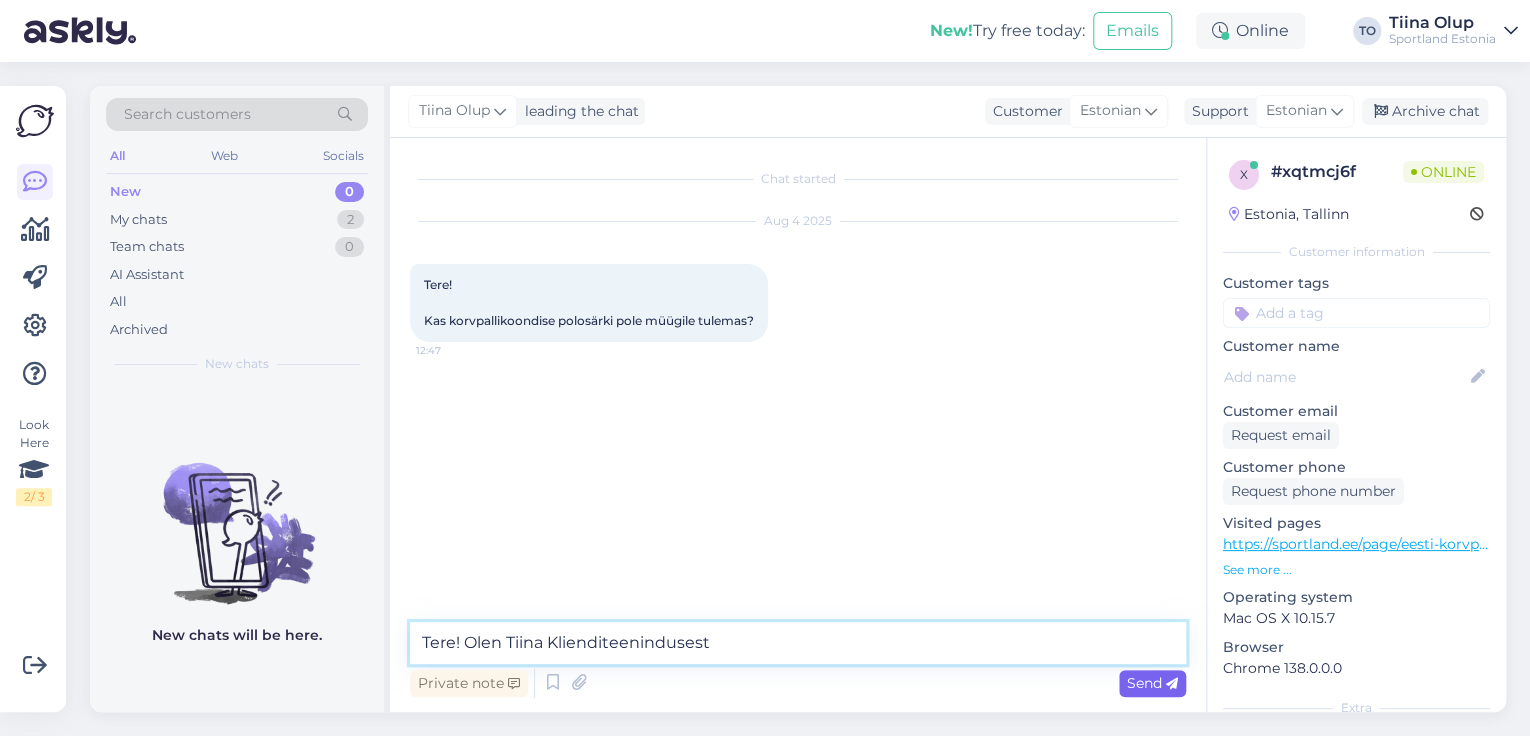 type on "Tere! Olen Tiina Klienditeenindusest" 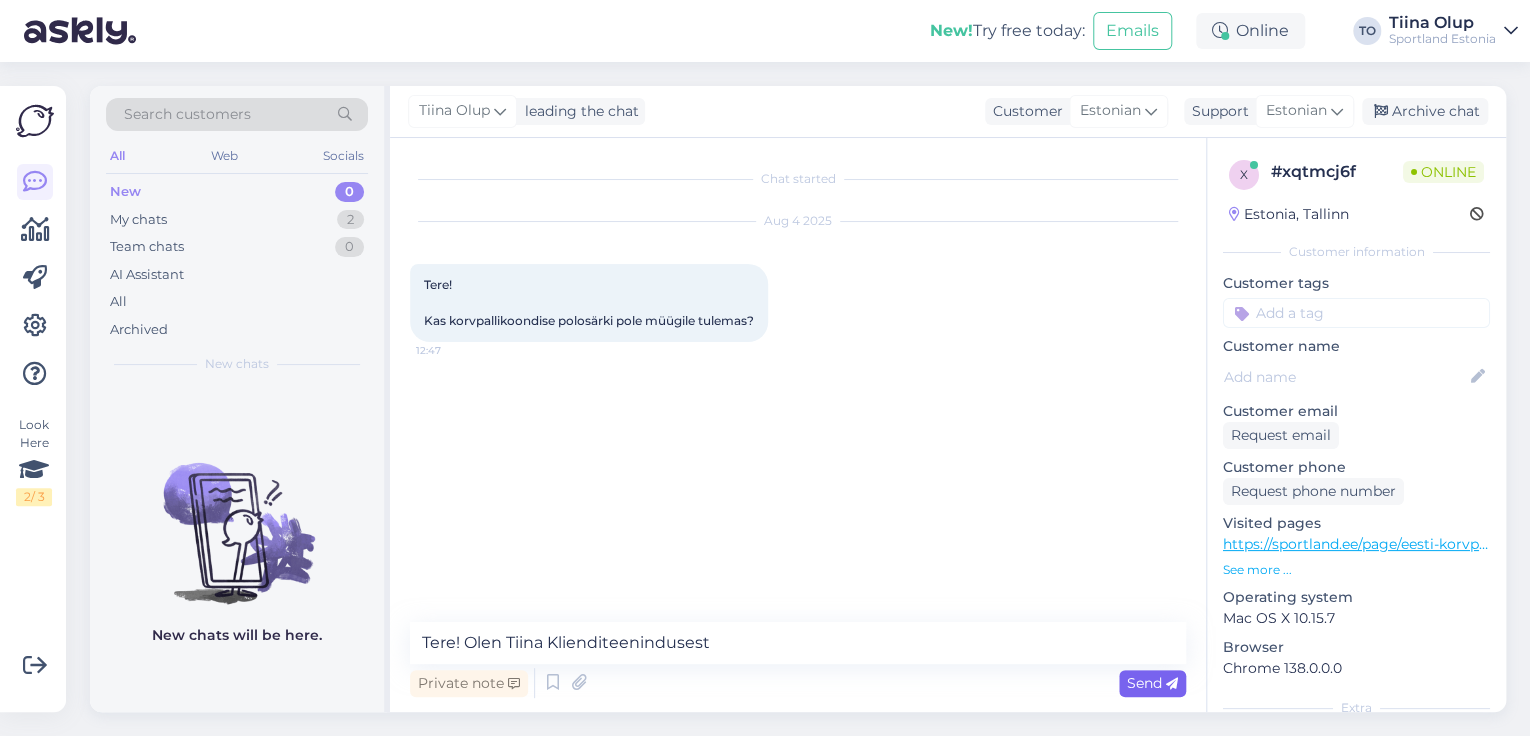 click on "Send" at bounding box center [1152, 683] 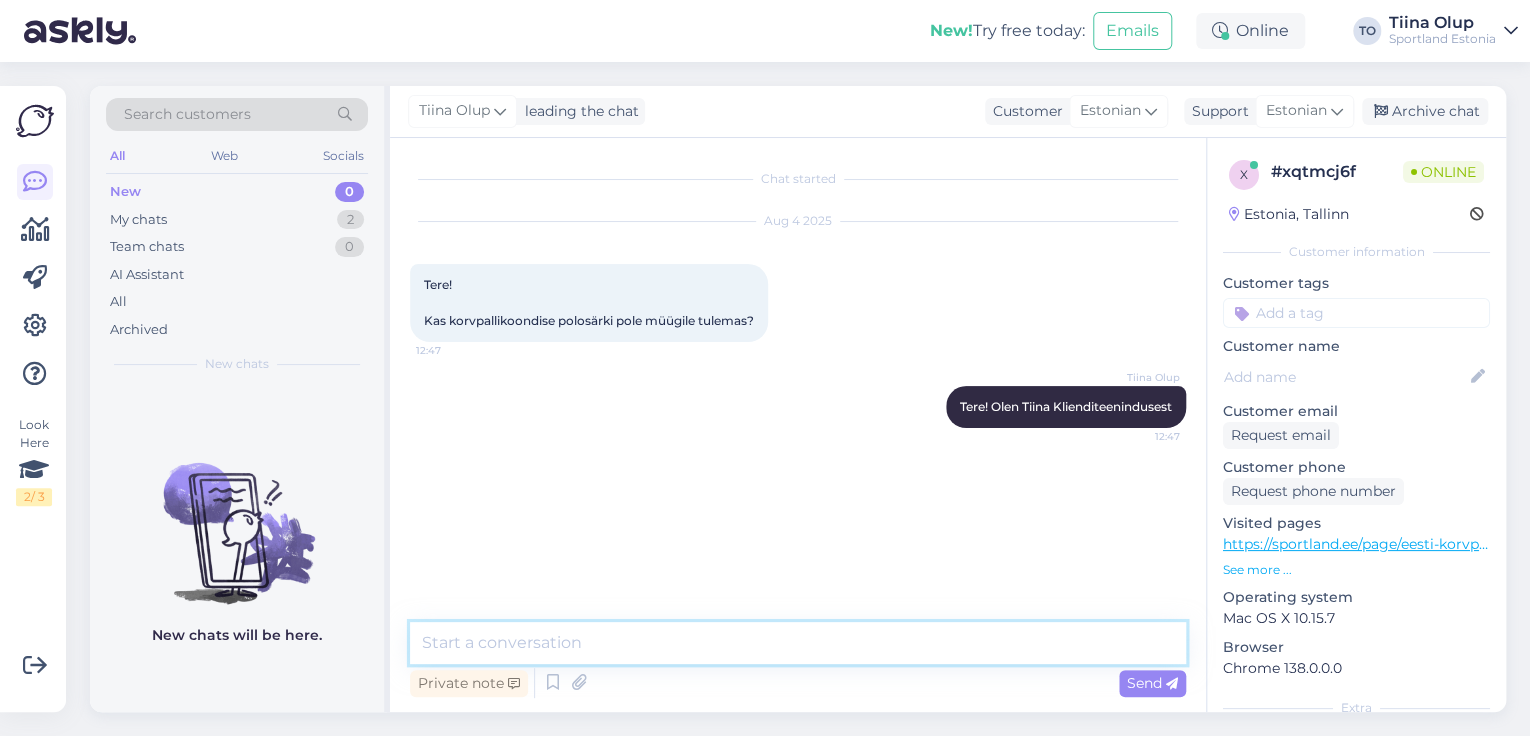 click at bounding box center [798, 643] 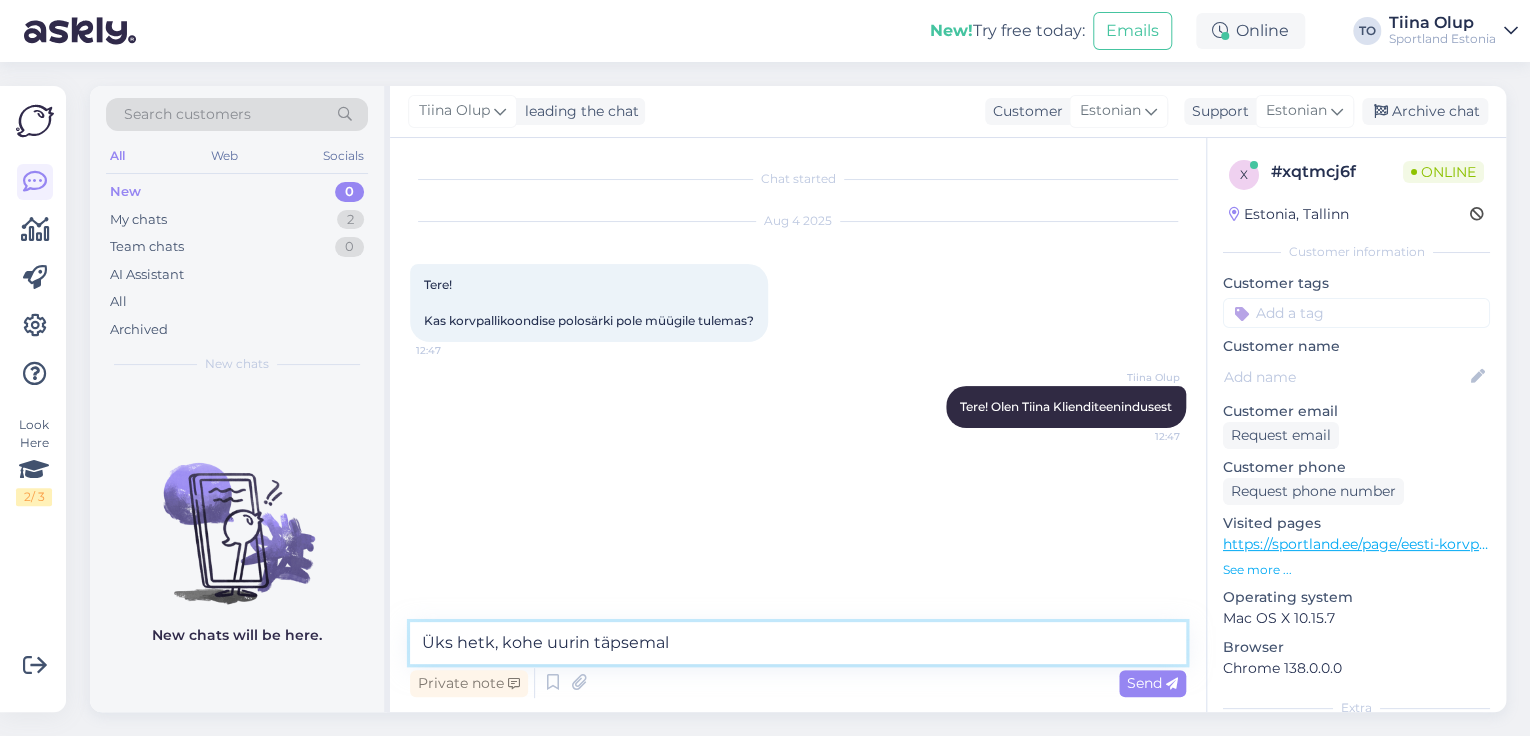 type on "Üks hetk, kohe uurin täpsemalt" 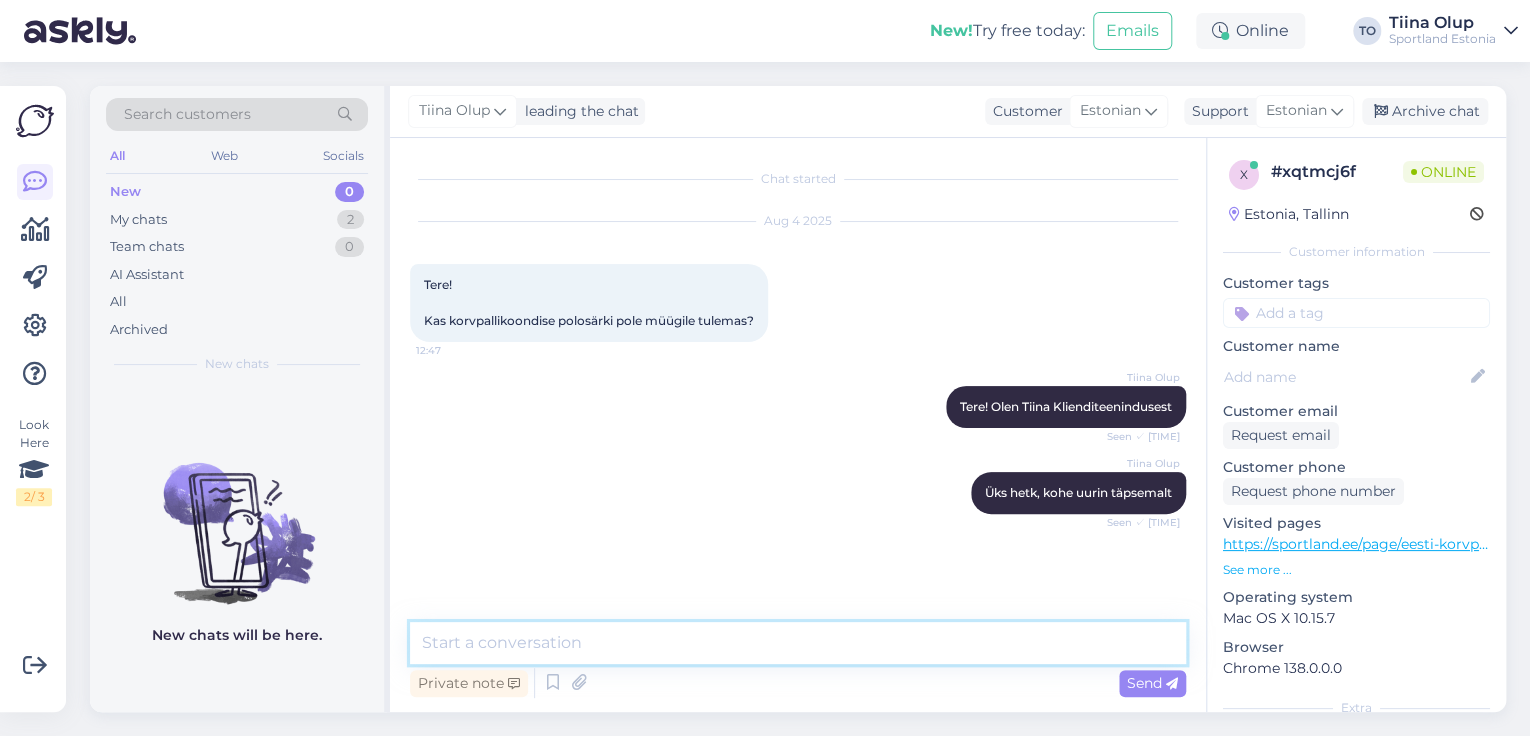 click at bounding box center (798, 643) 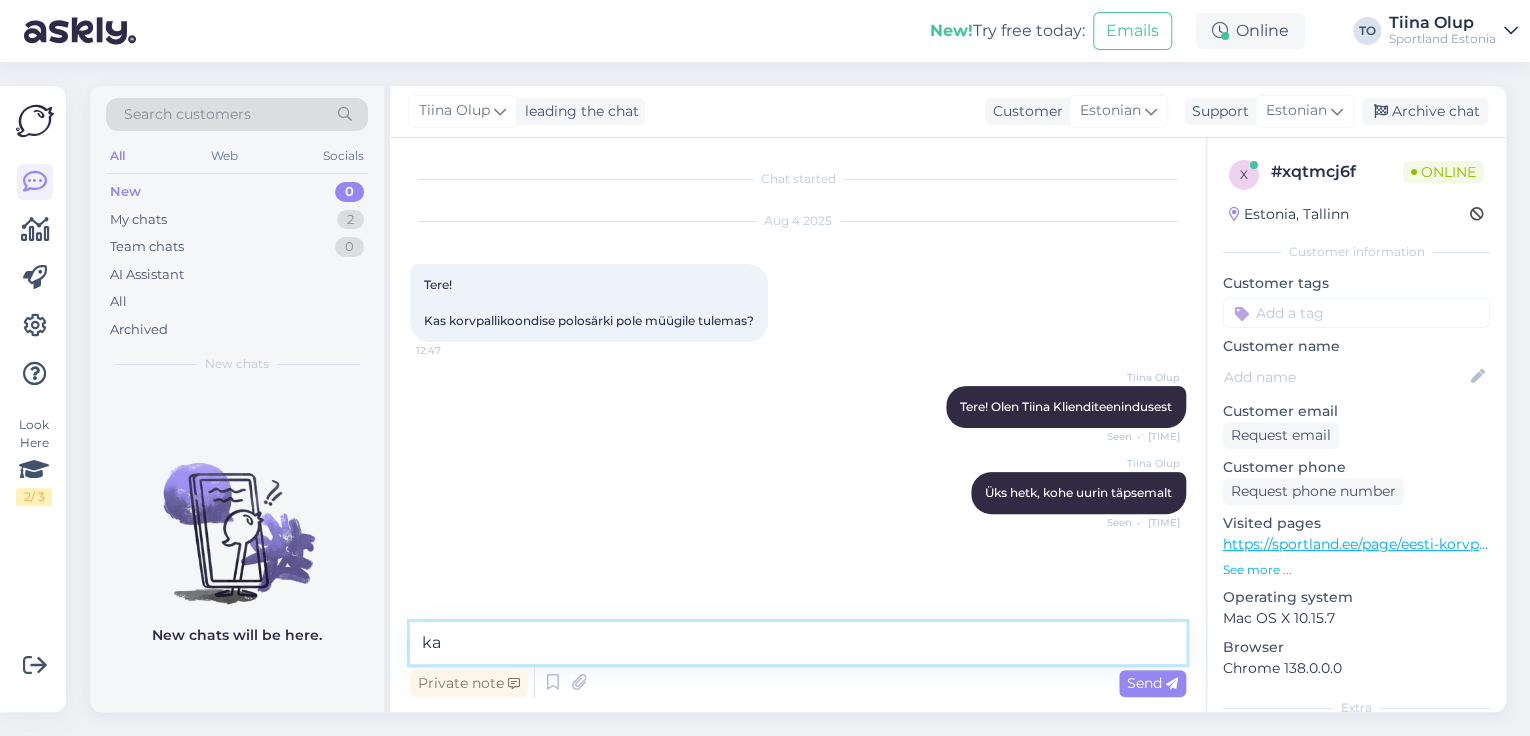 type on "k" 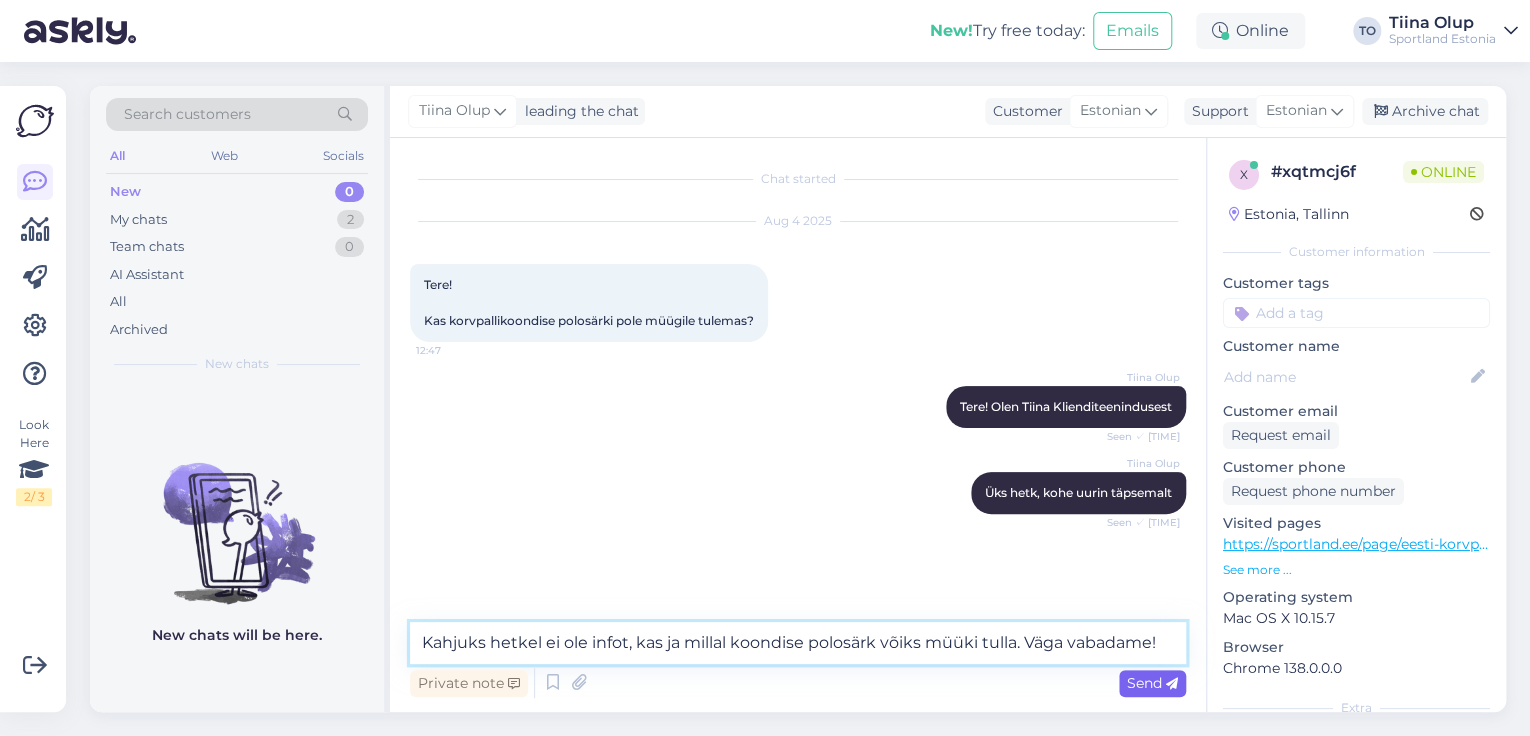 type on "Kahjuks hetkel ei ole infot, kas ja millal koondise polosärk võiks müüki tulla. Väga vabadame!" 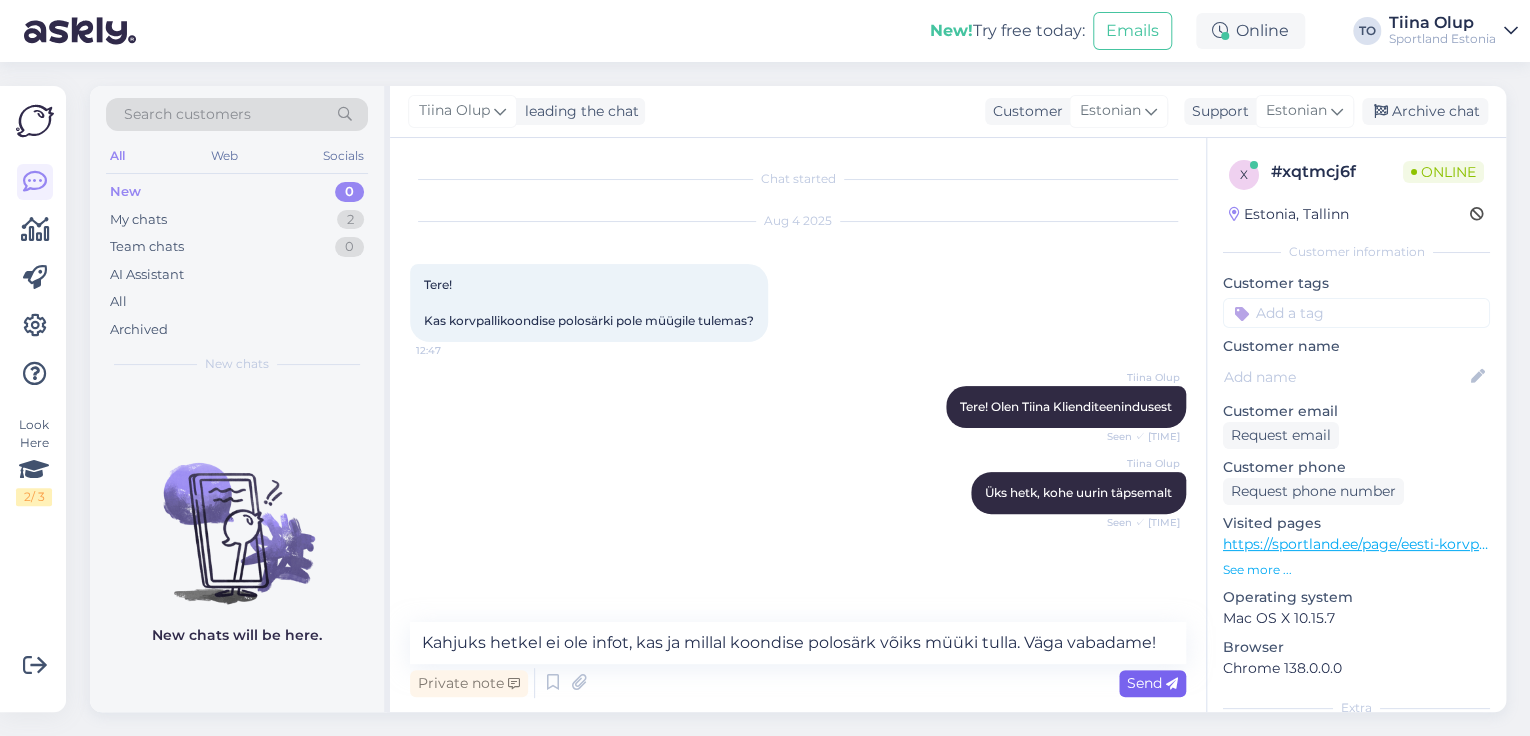 click on "Send" at bounding box center [1152, 683] 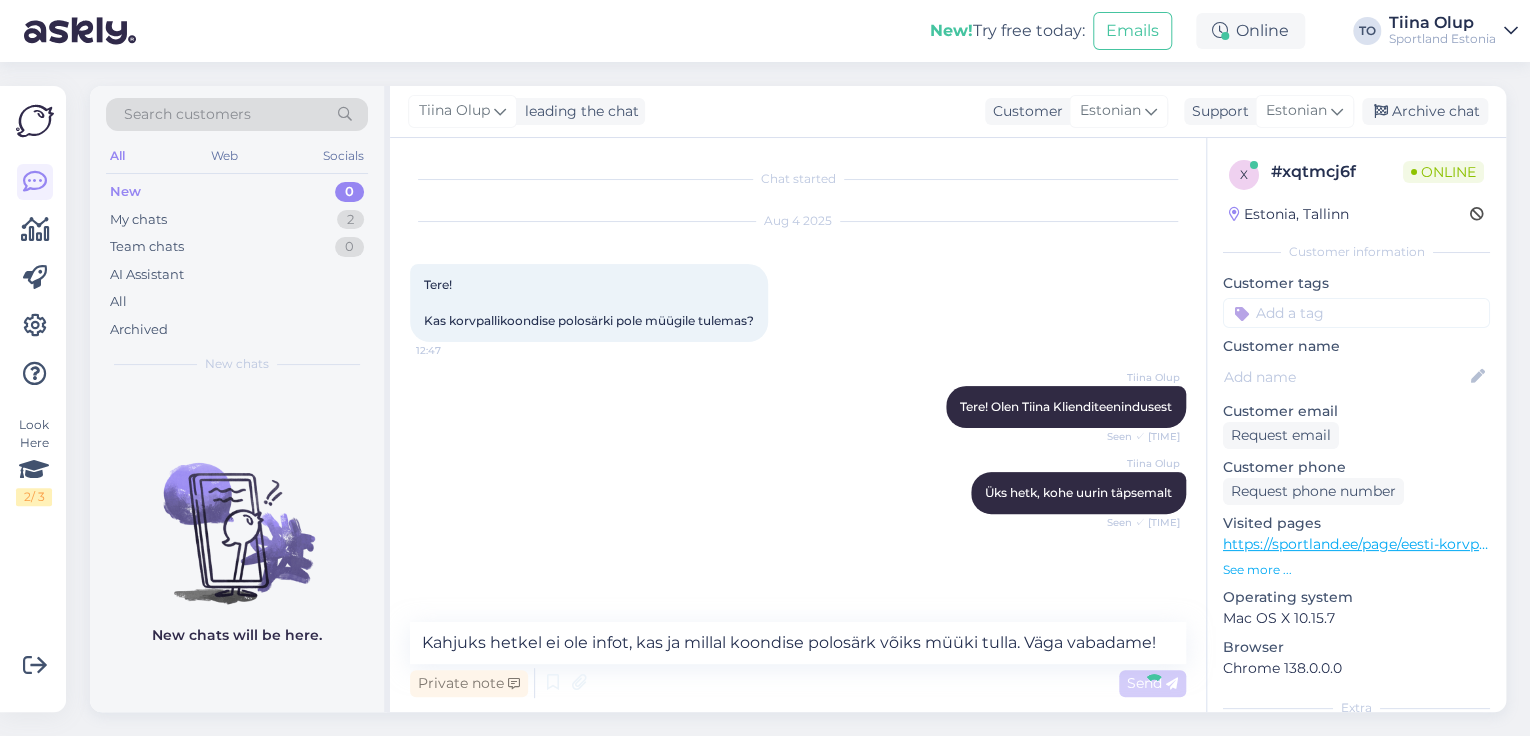 type 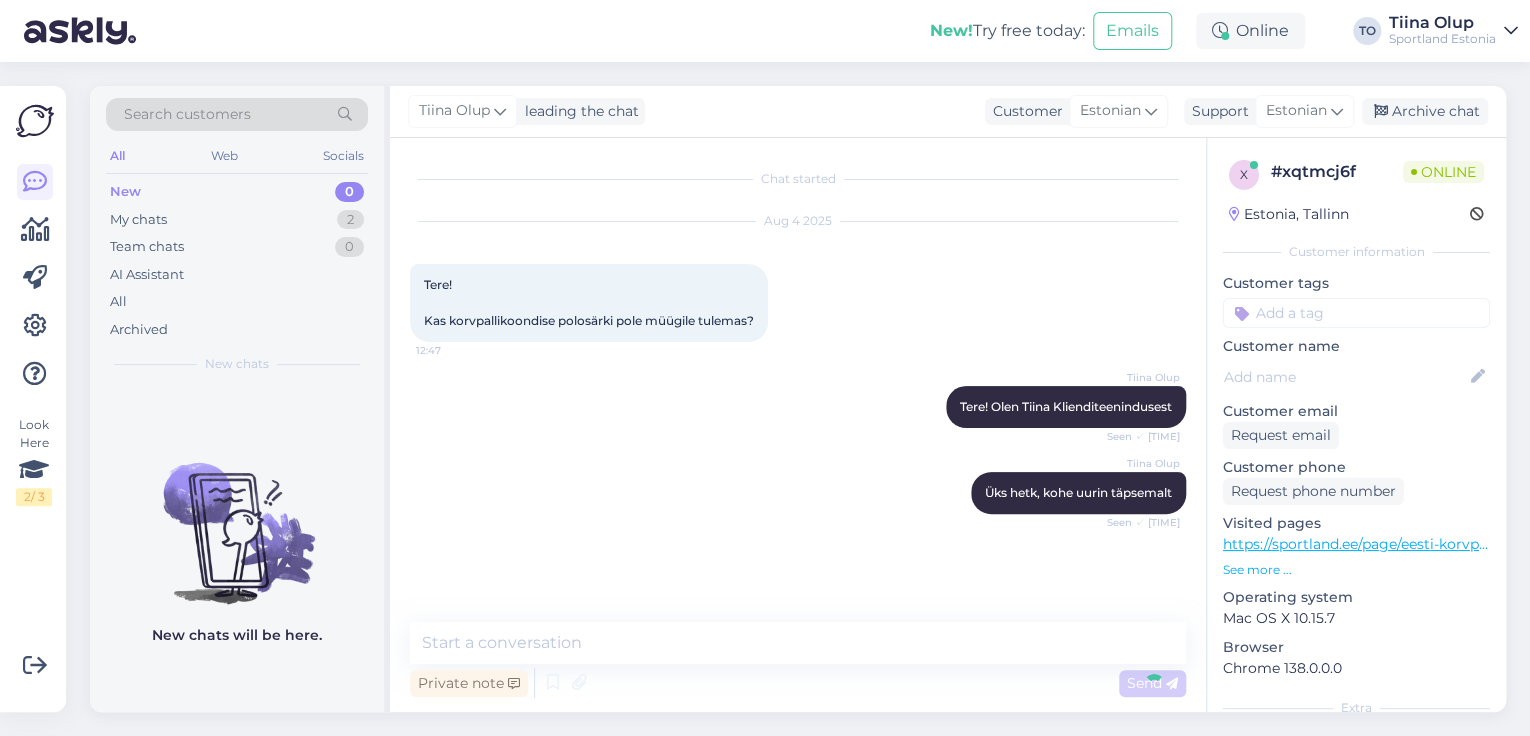 scroll, scrollTop: 36, scrollLeft: 0, axis: vertical 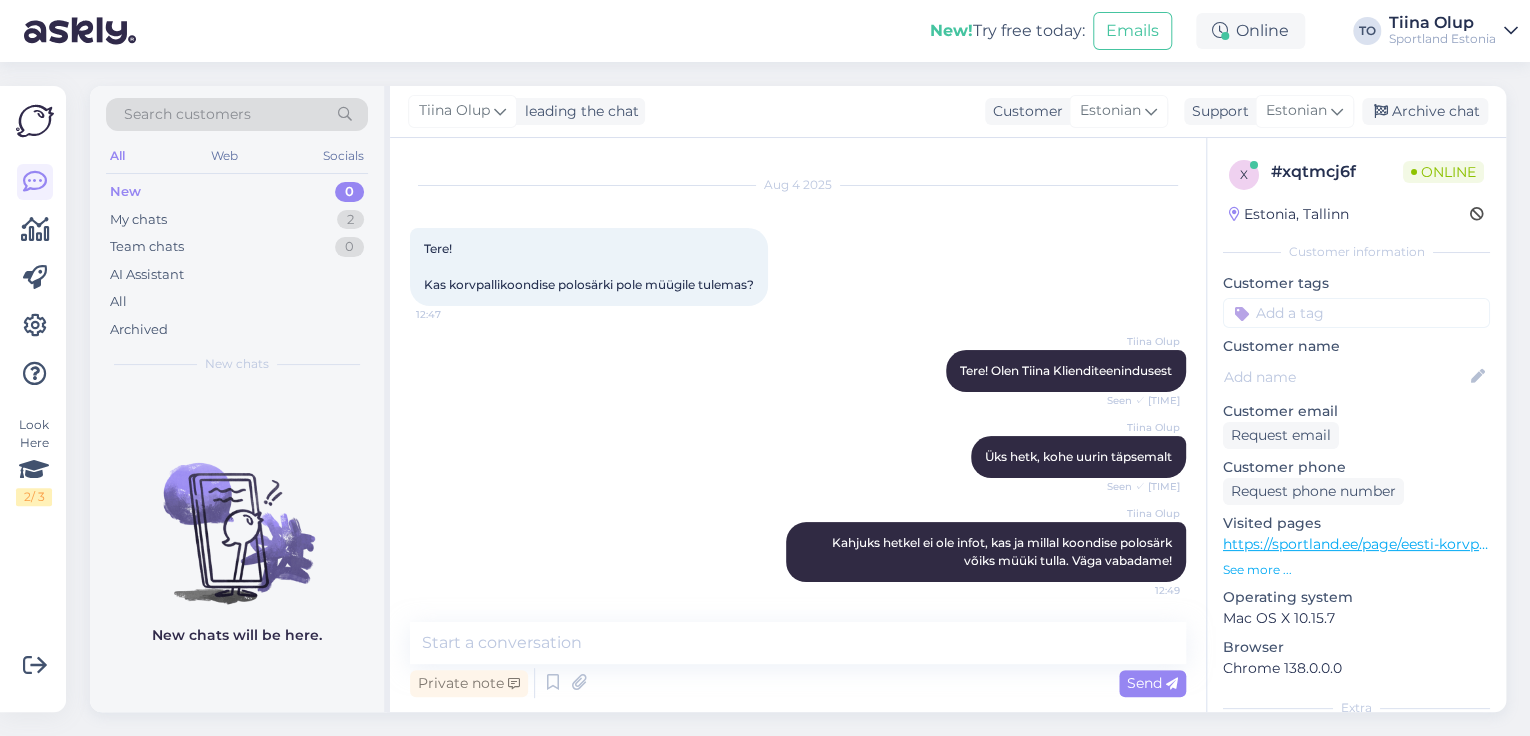 click at bounding box center [1356, 313] 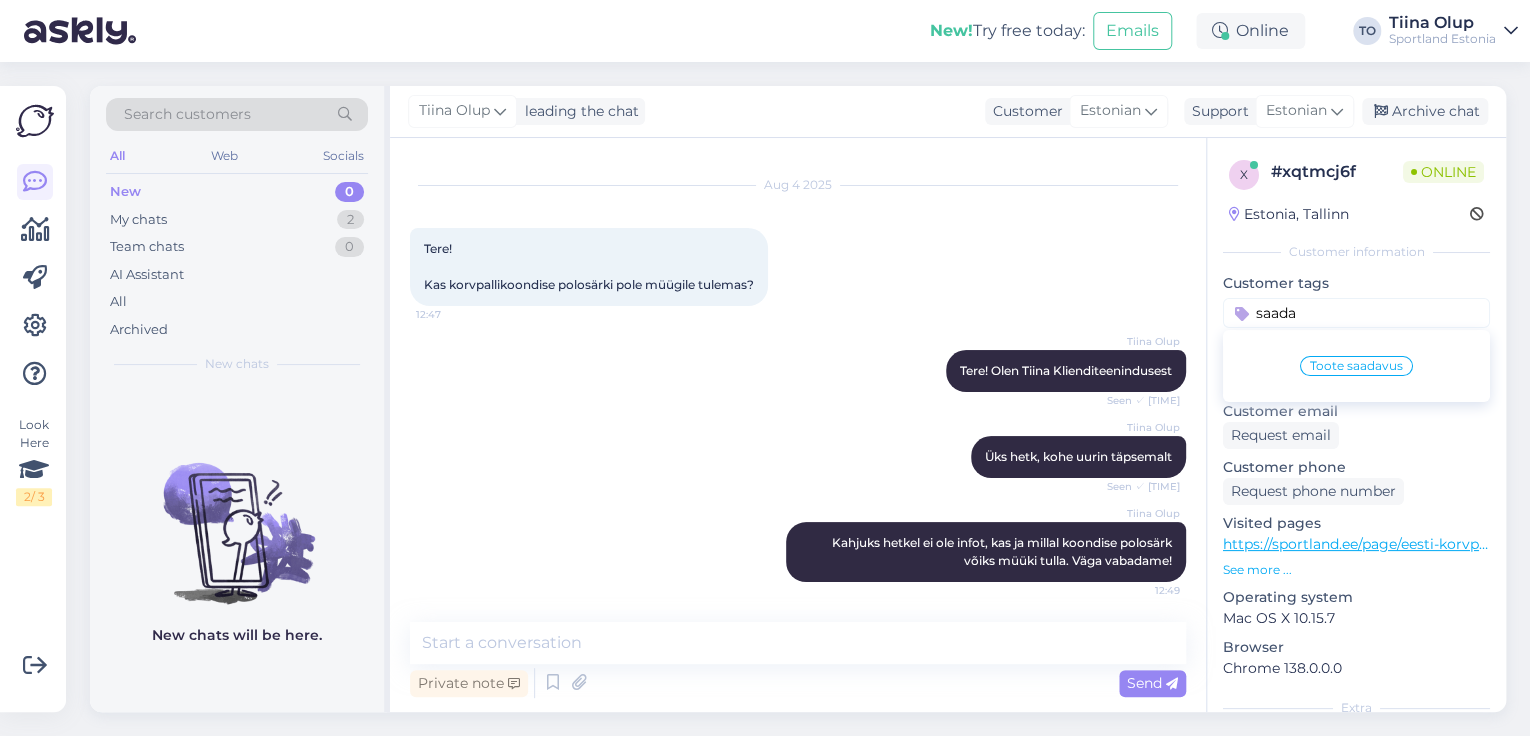 type on "saada" 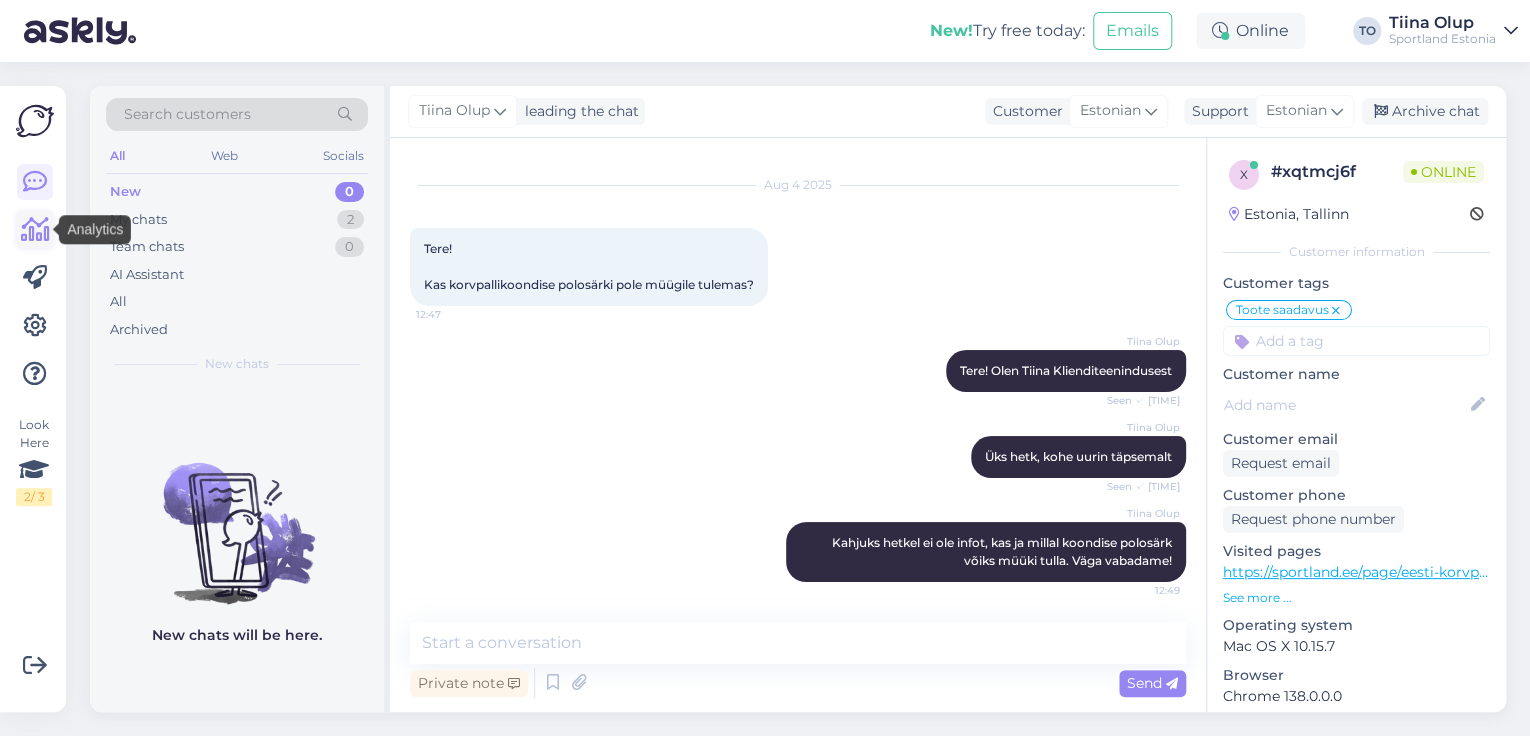 click at bounding box center (35, 230) 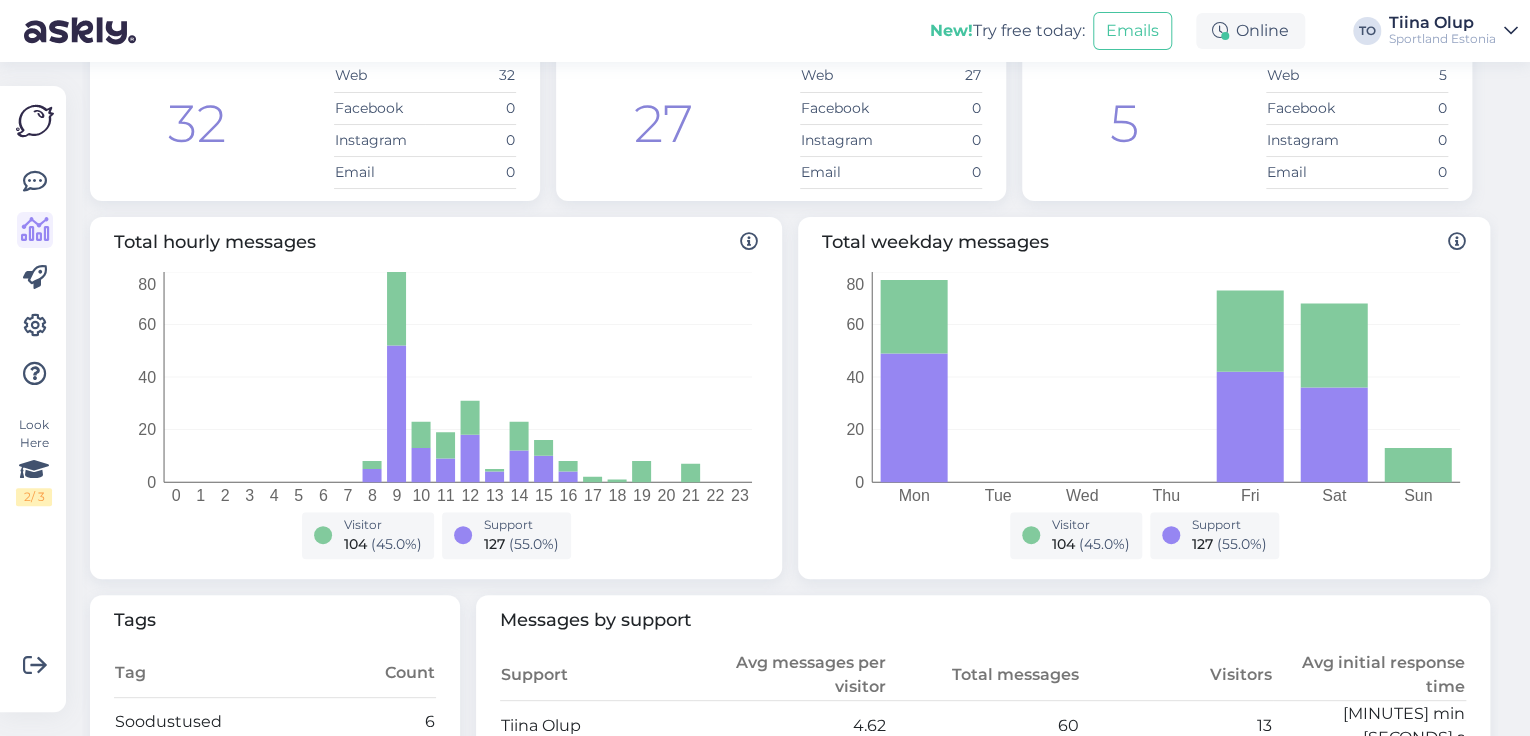 scroll, scrollTop: 0, scrollLeft: 0, axis: both 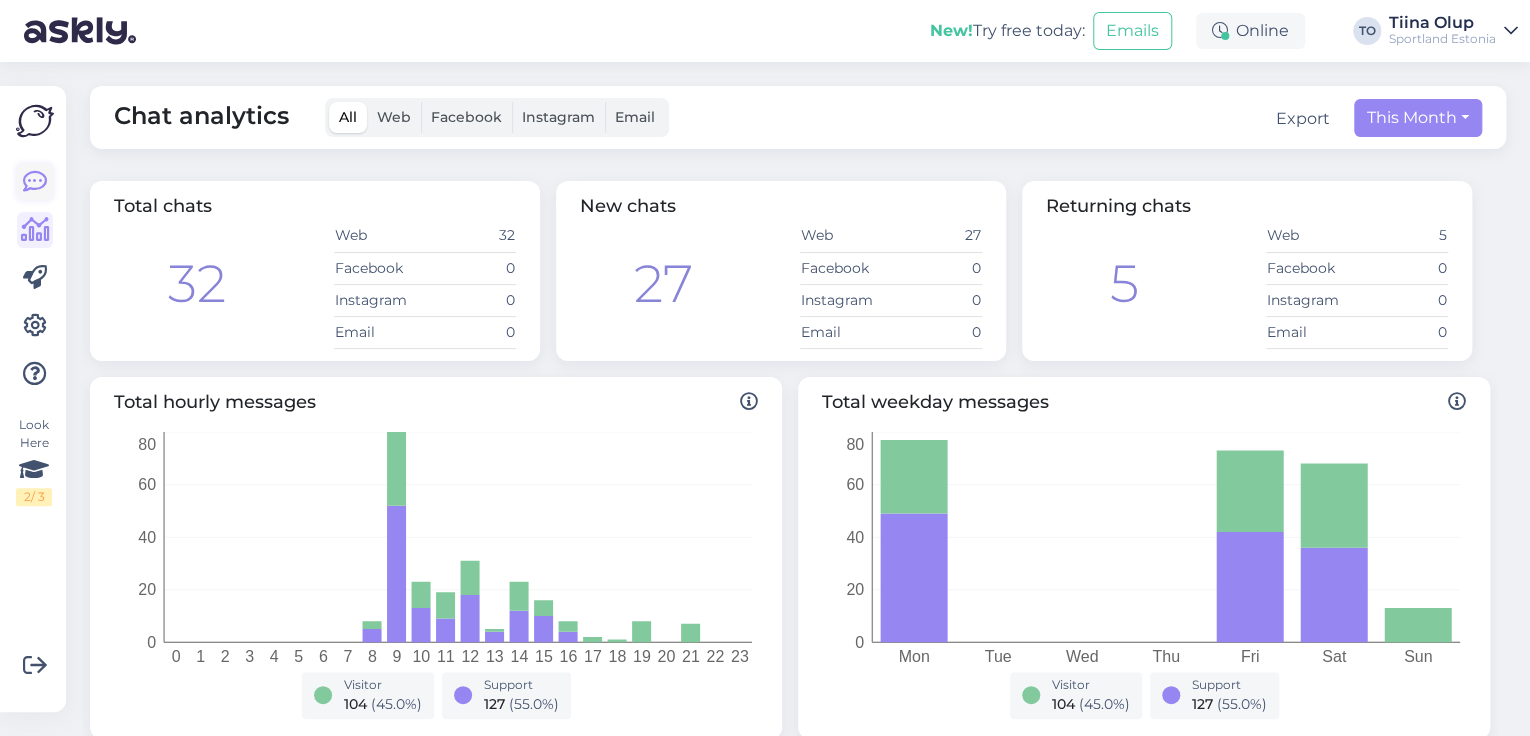 click at bounding box center [35, 182] 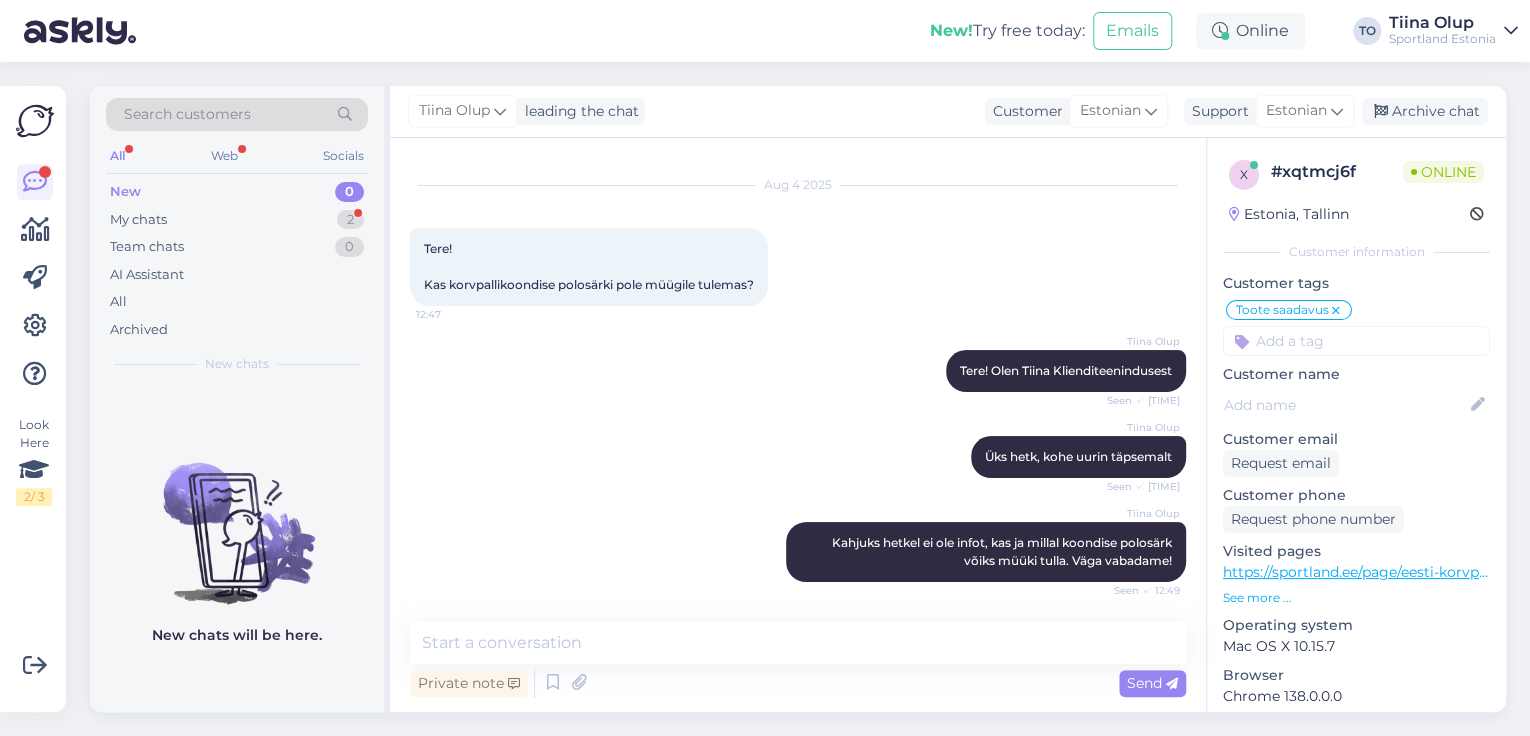 scroll, scrollTop: 121, scrollLeft: 0, axis: vertical 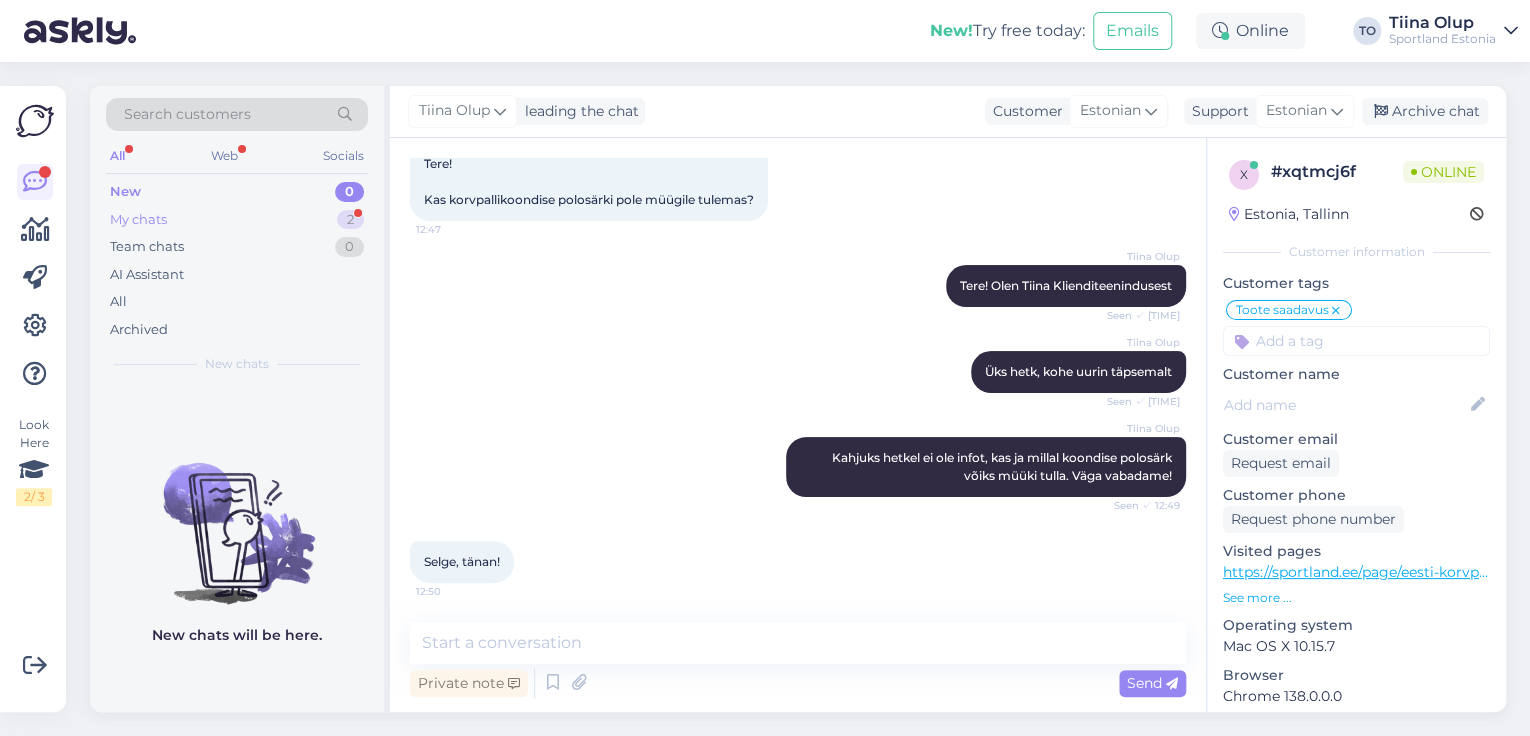 click on "2" at bounding box center (350, 220) 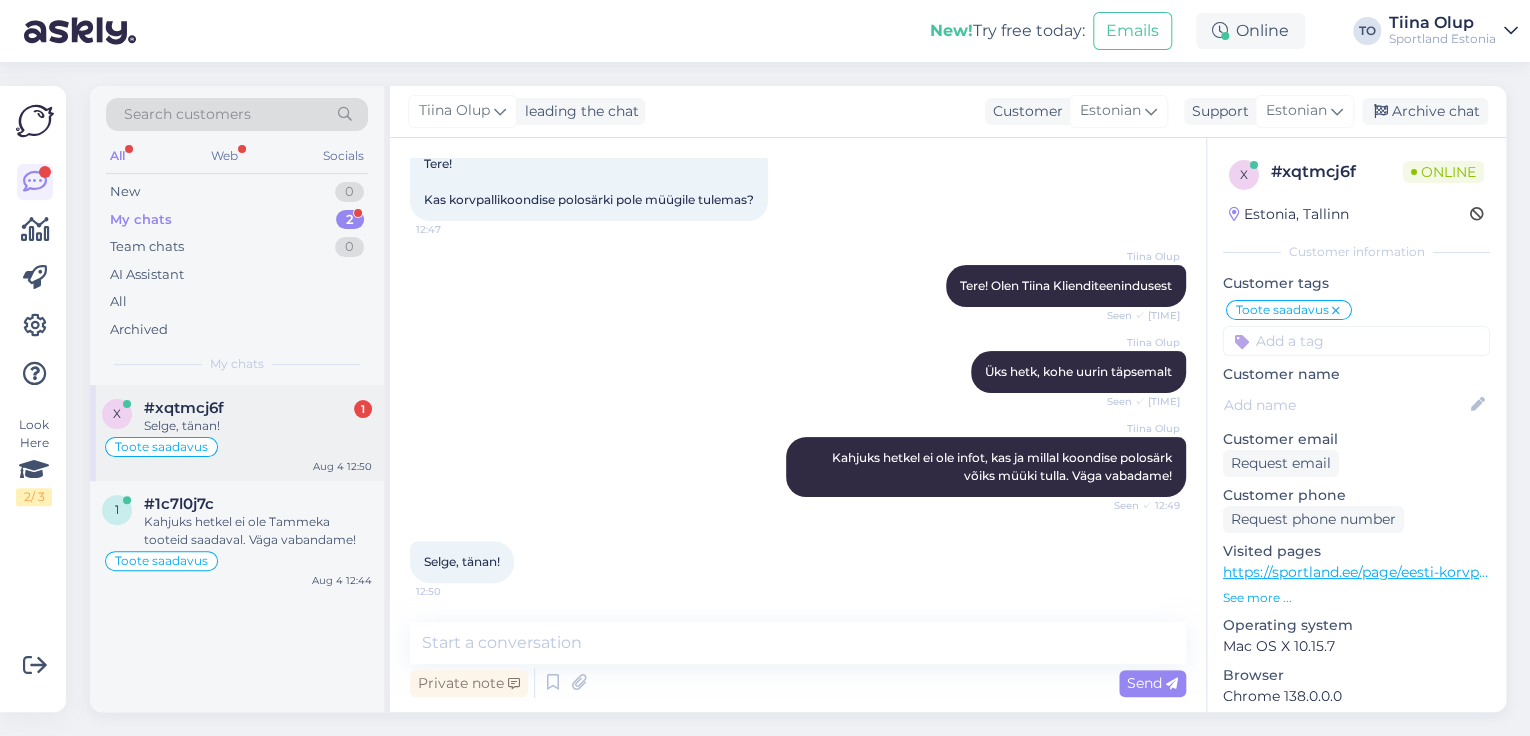 click on "Selge, tänan!" at bounding box center [258, 426] 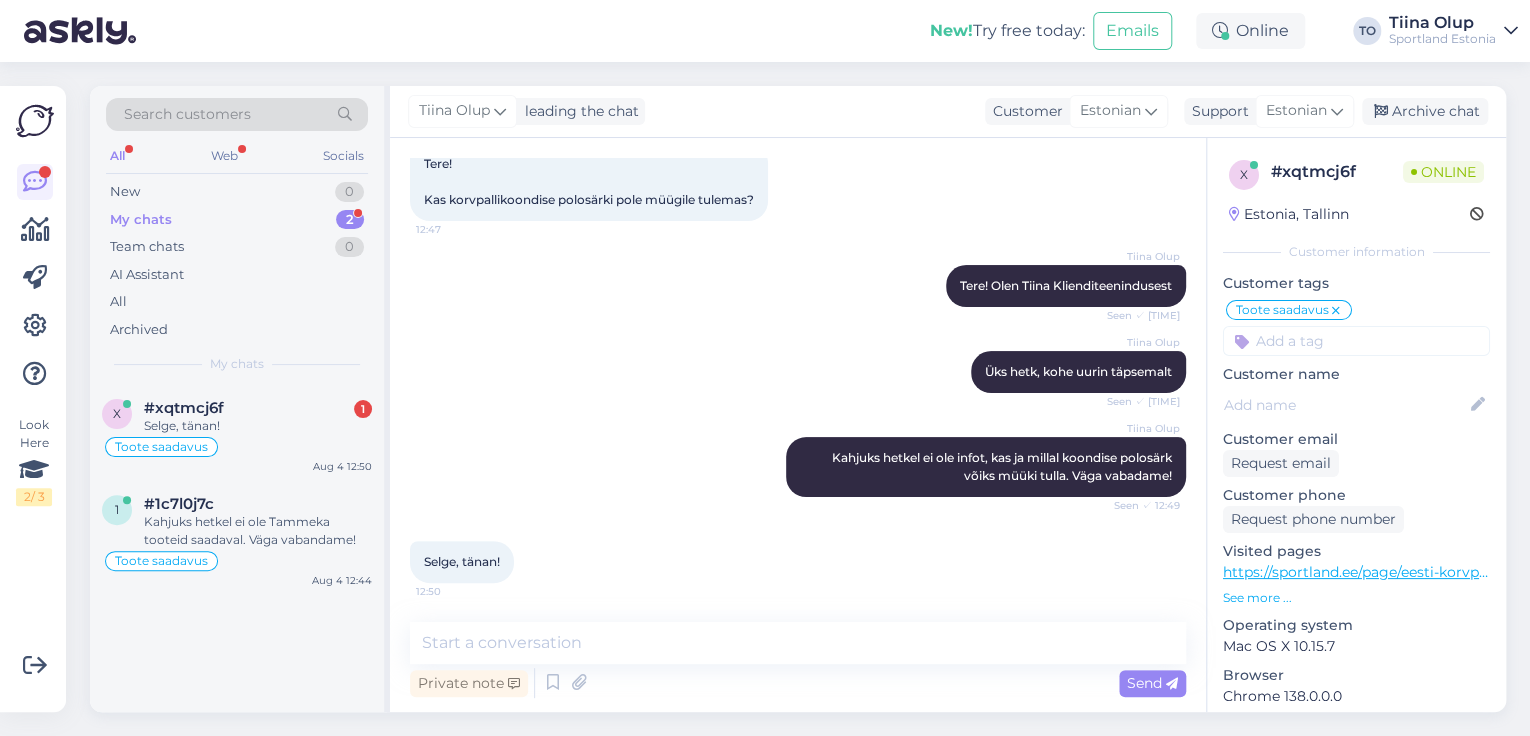 scroll, scrollTop: 121, scrollLeft: 0, axis: vertical 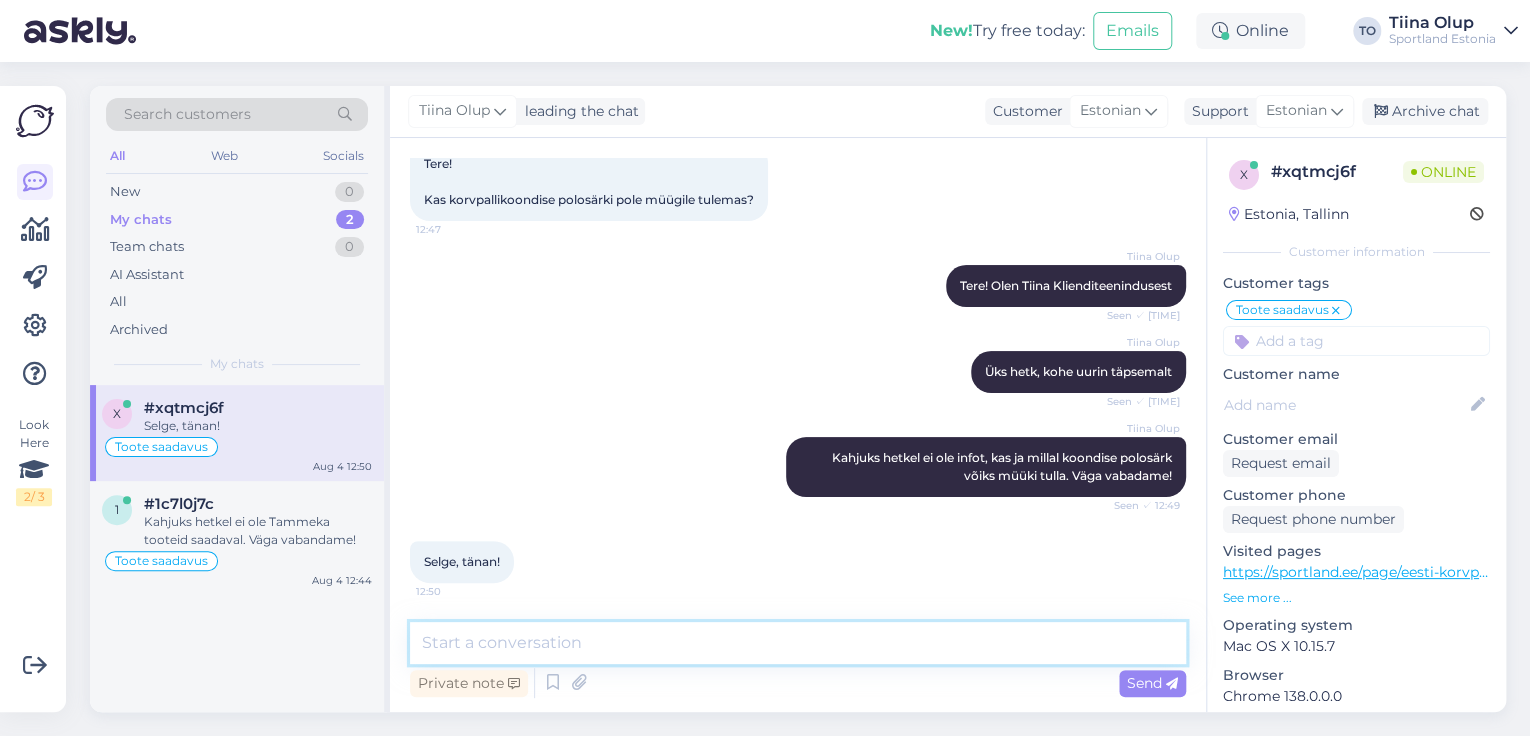 click at bounding box center (798, 643) 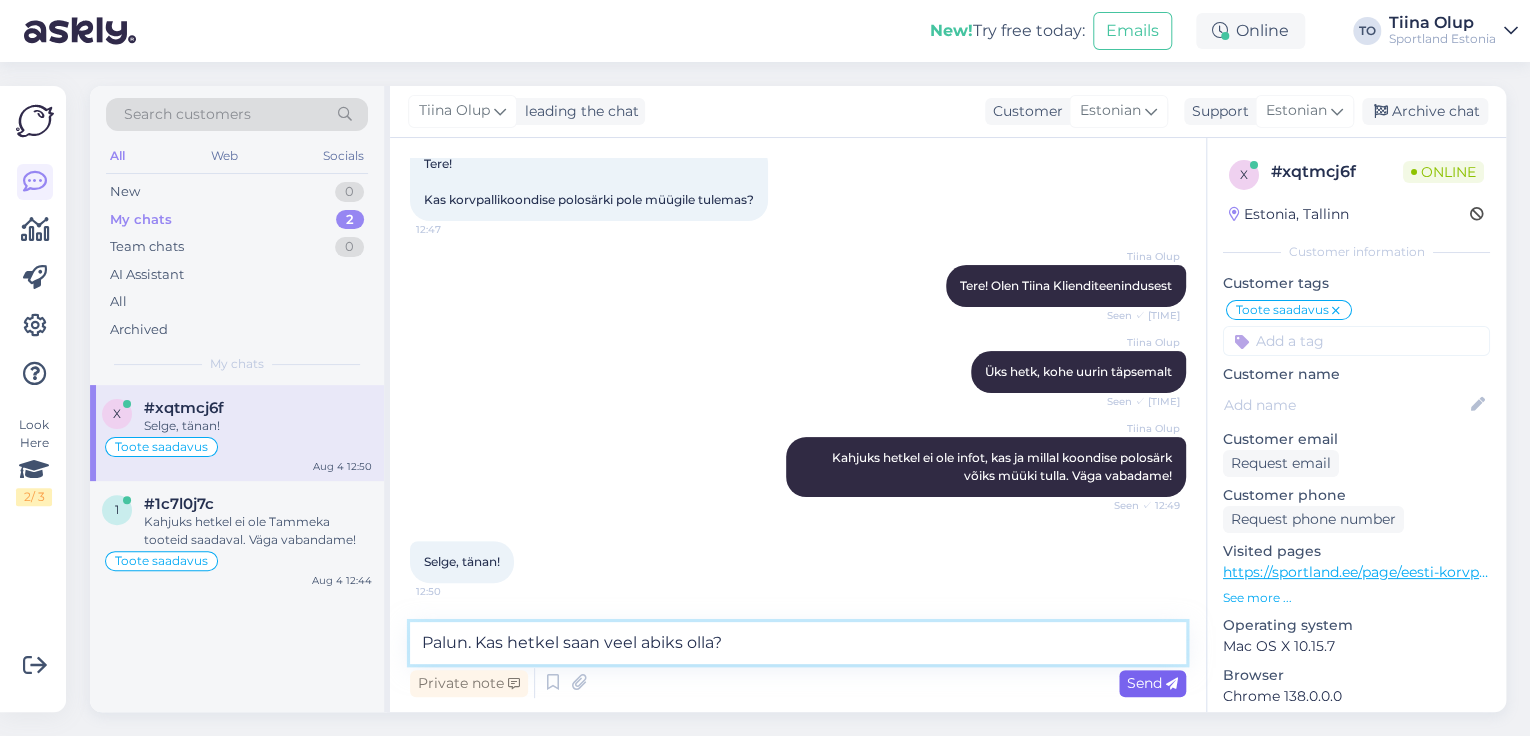 type on "Palun. Kas hetkel saan veel abiks olla?" 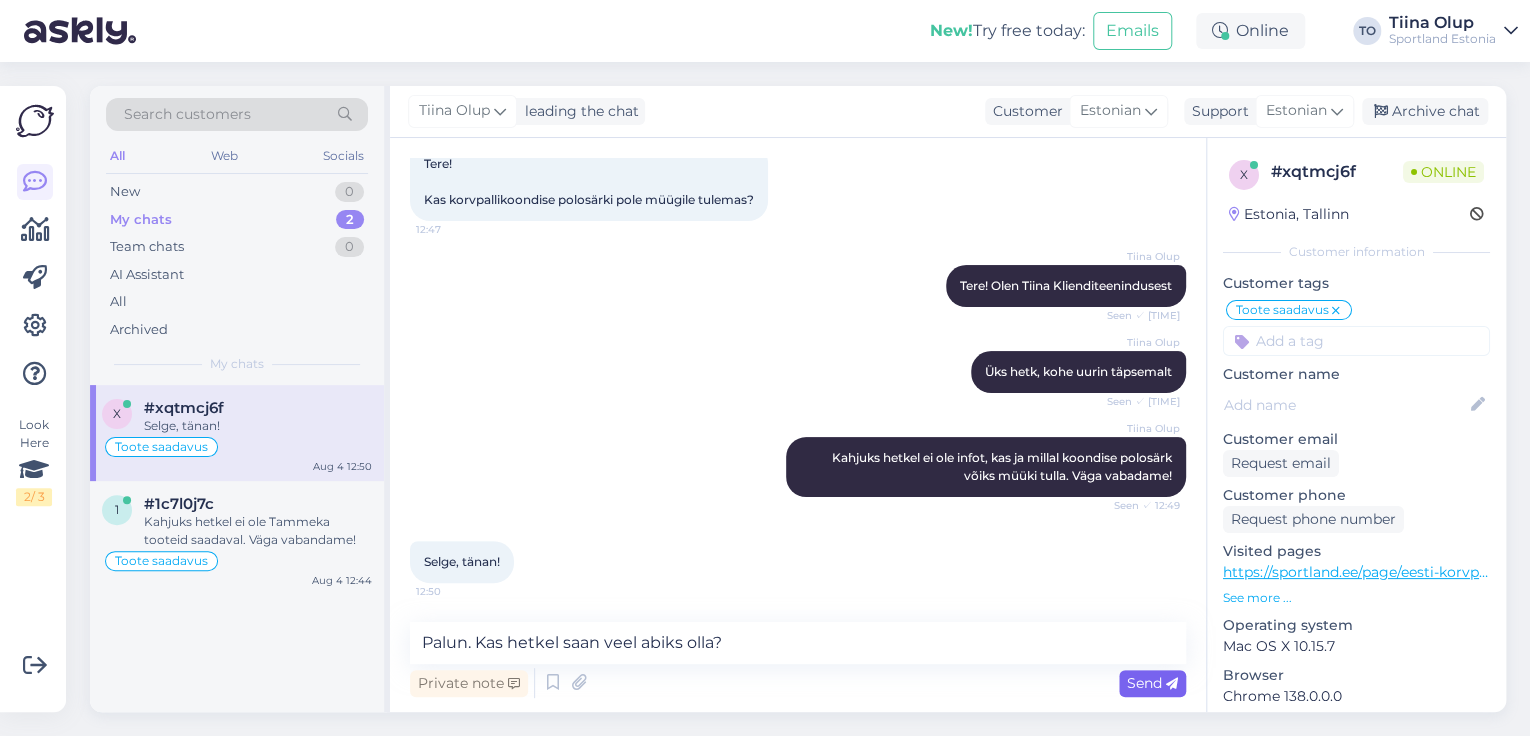 click on "Send" at bounding box center (1152, 683) 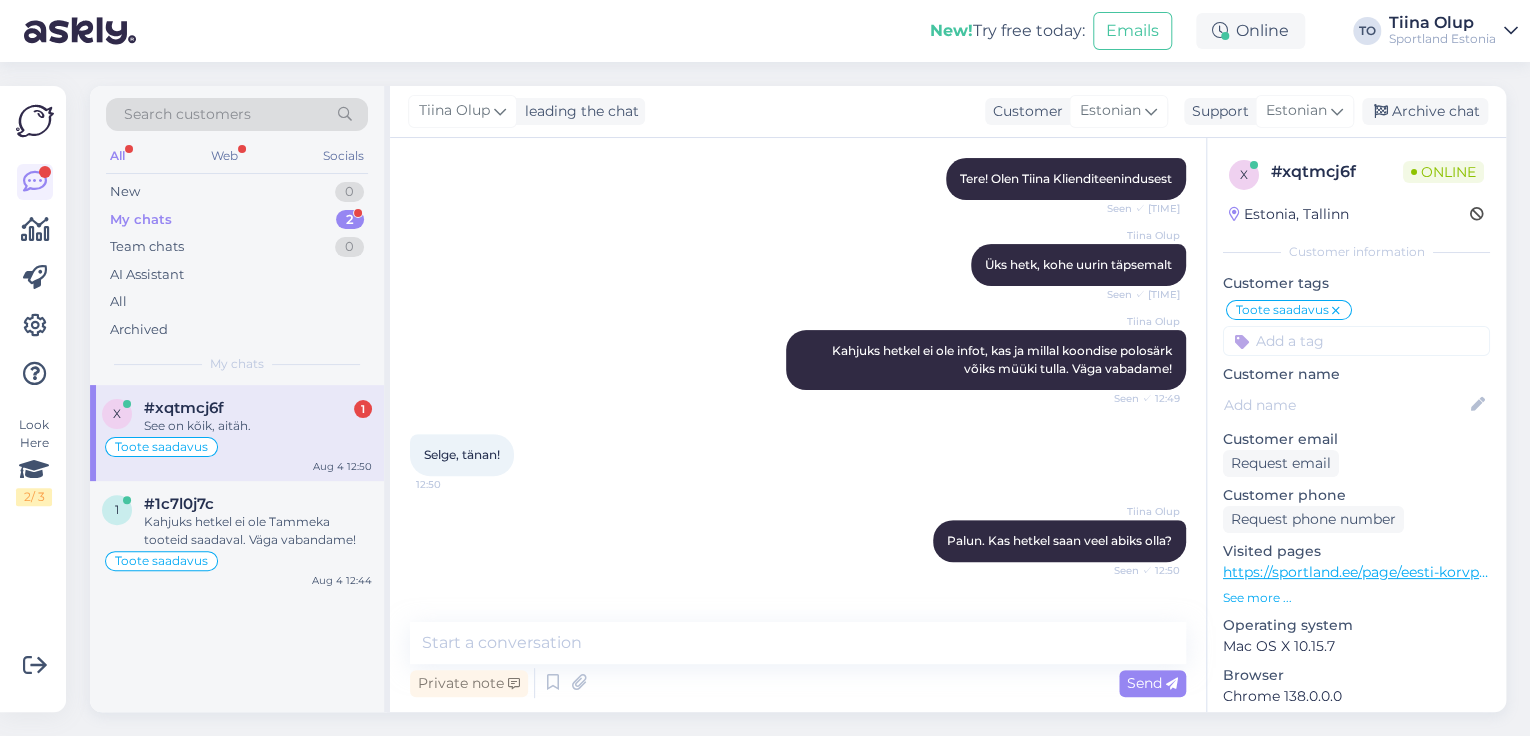 scroll, scrollTop: 293, scrollLeft: 0, axis: vertical 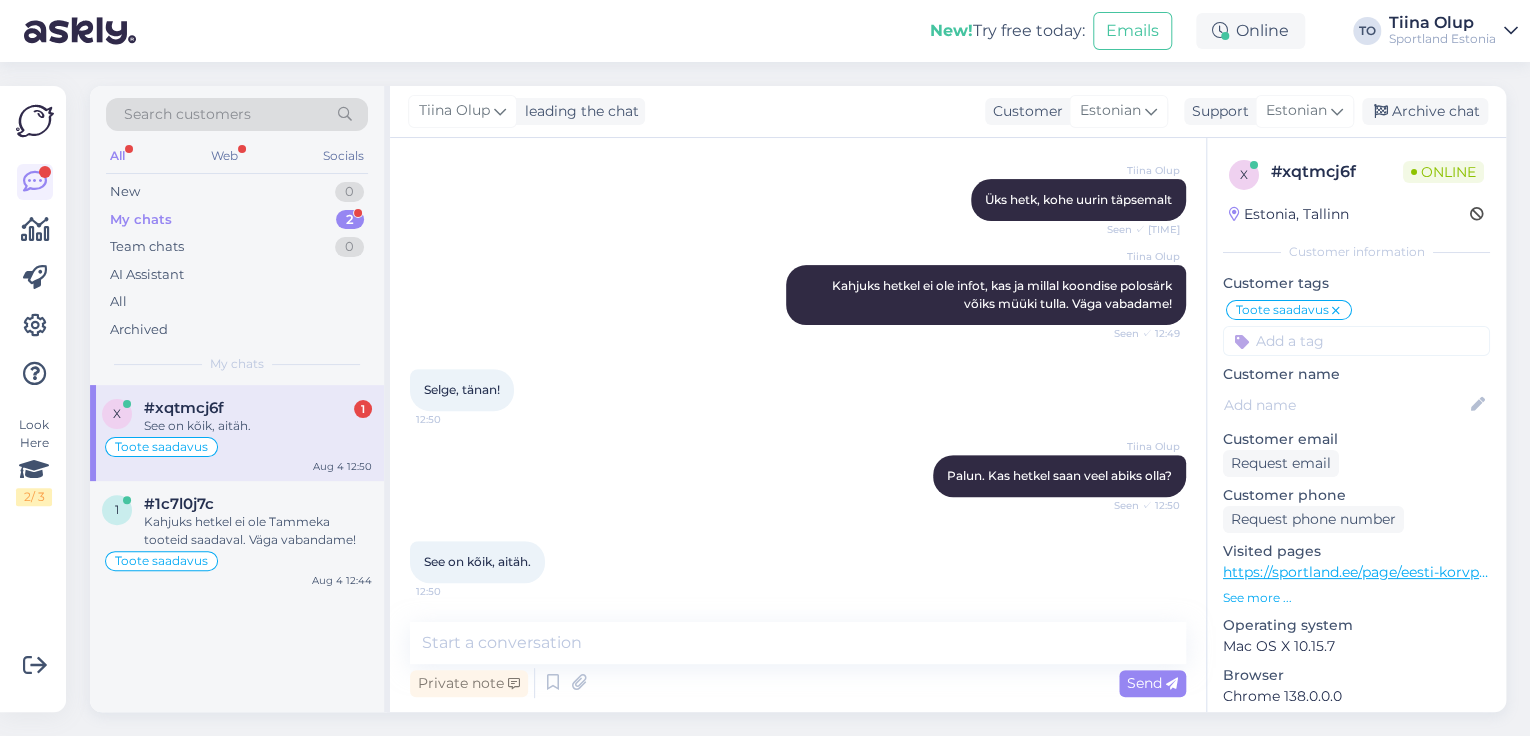 click on "Toote saadavus" at bounding box center [237, 447] 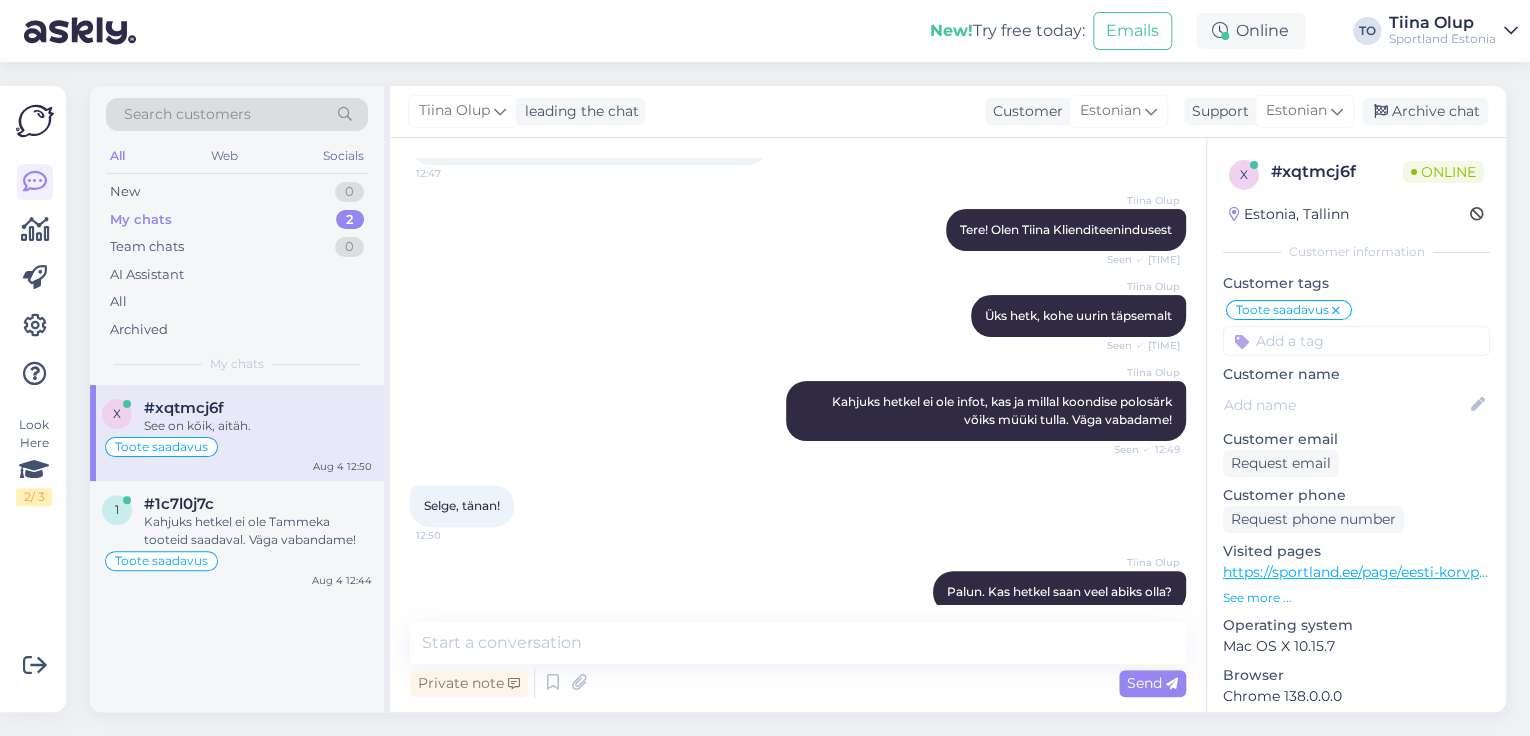 scroll, scrollTop: 293, scrollLeft: 0, axis: vertical 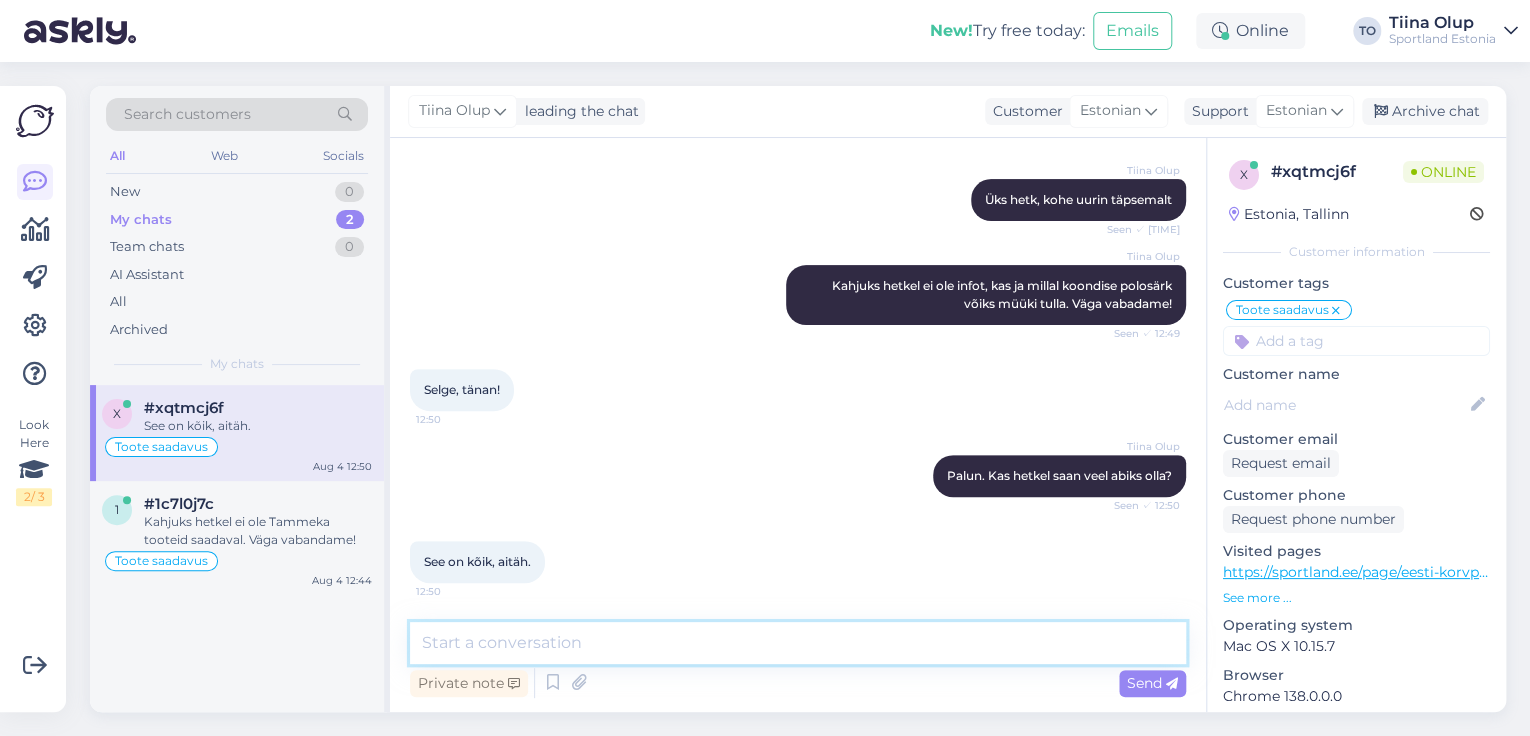 click at bounding box center (798, 643) 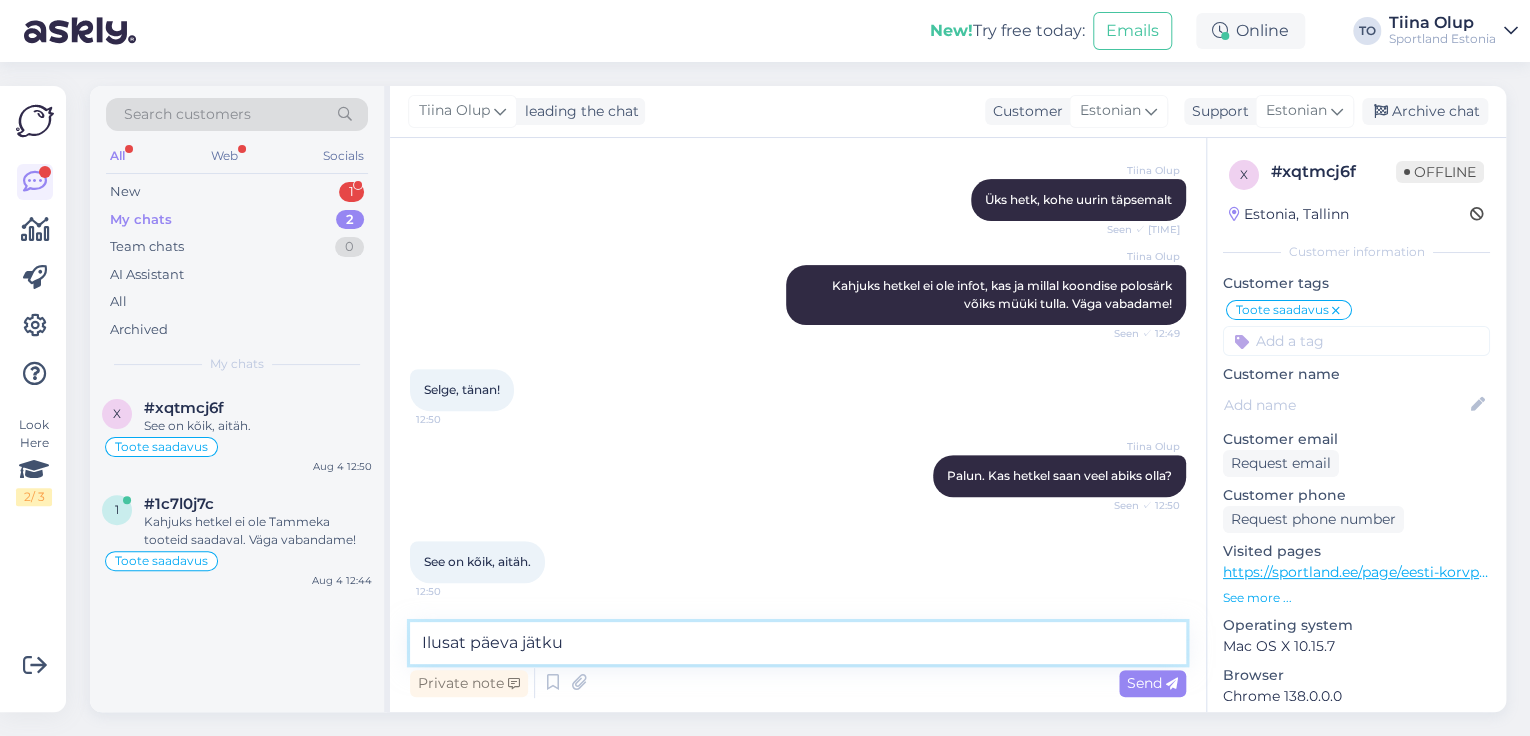 type on "Ilusat päeva jätku!" 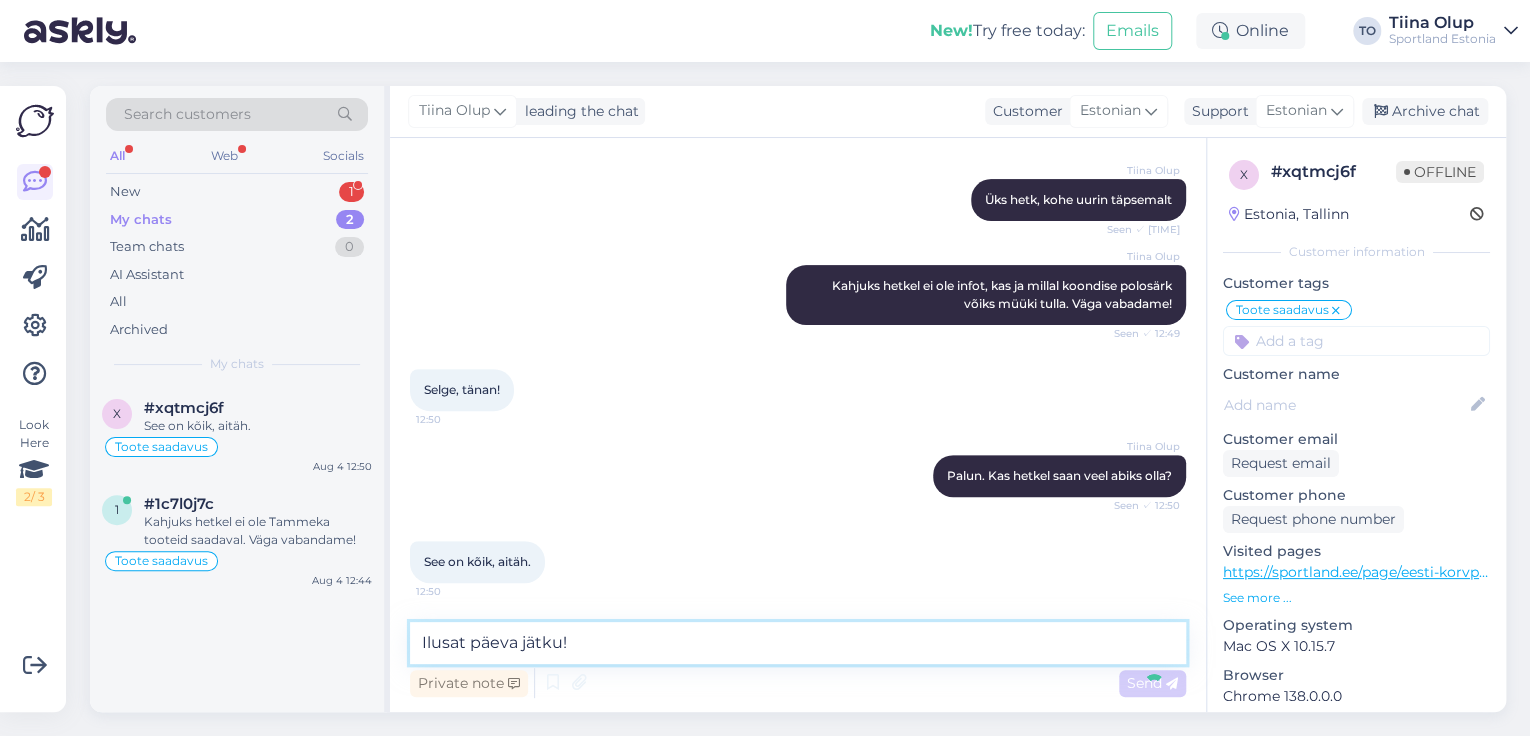 type 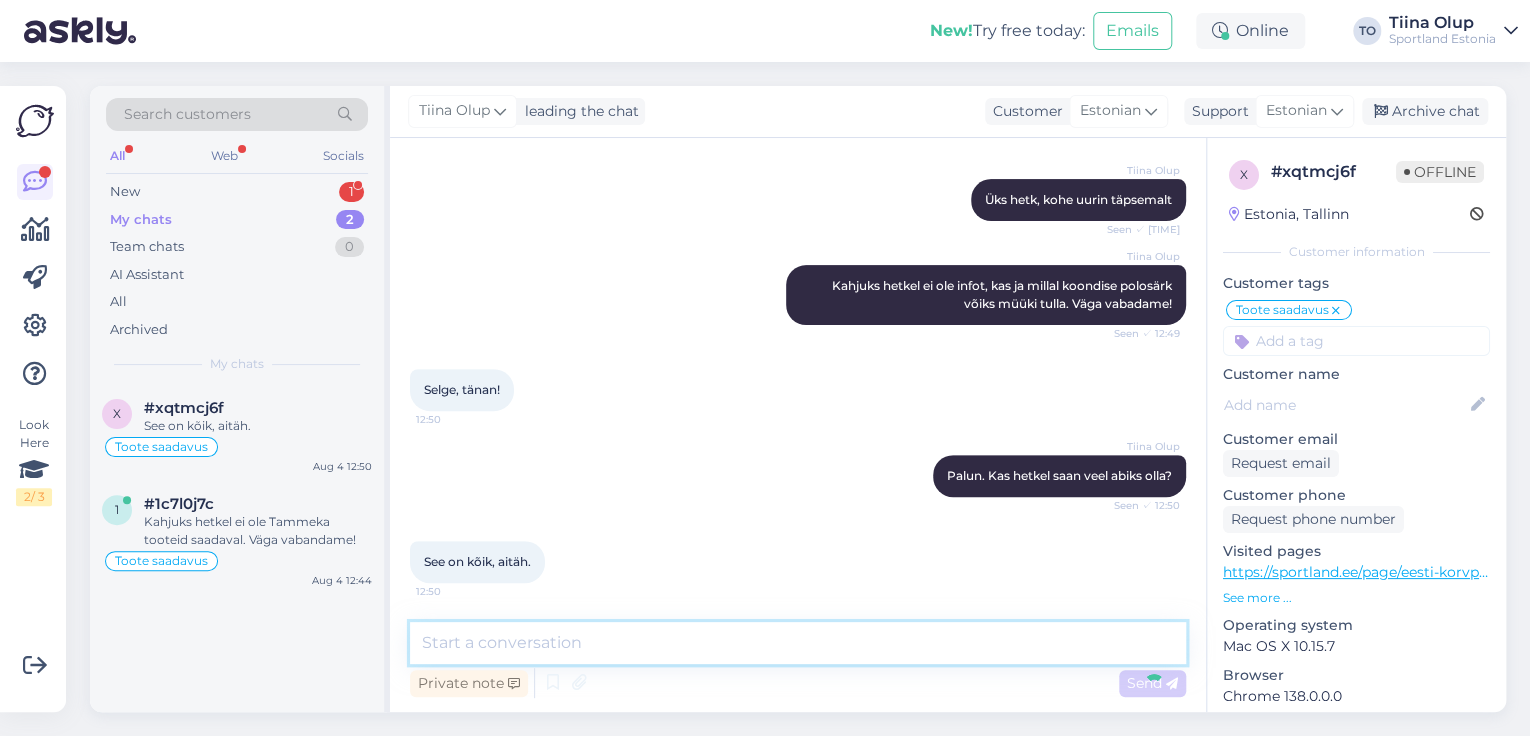 scroll, scrollTop: 380, scrollLeft: 0, axis: vertical 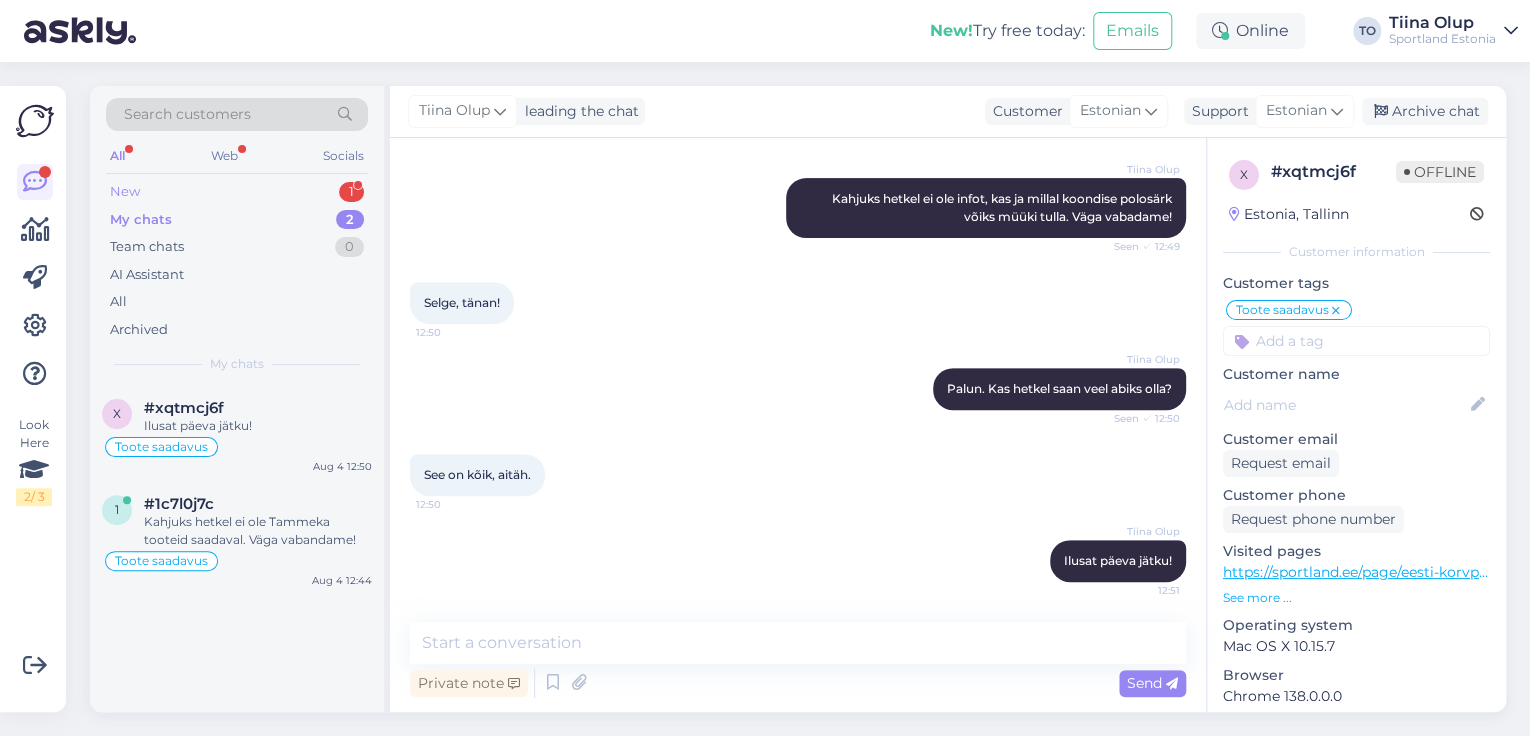 click on "New 1" at bounding box center (237, 192) 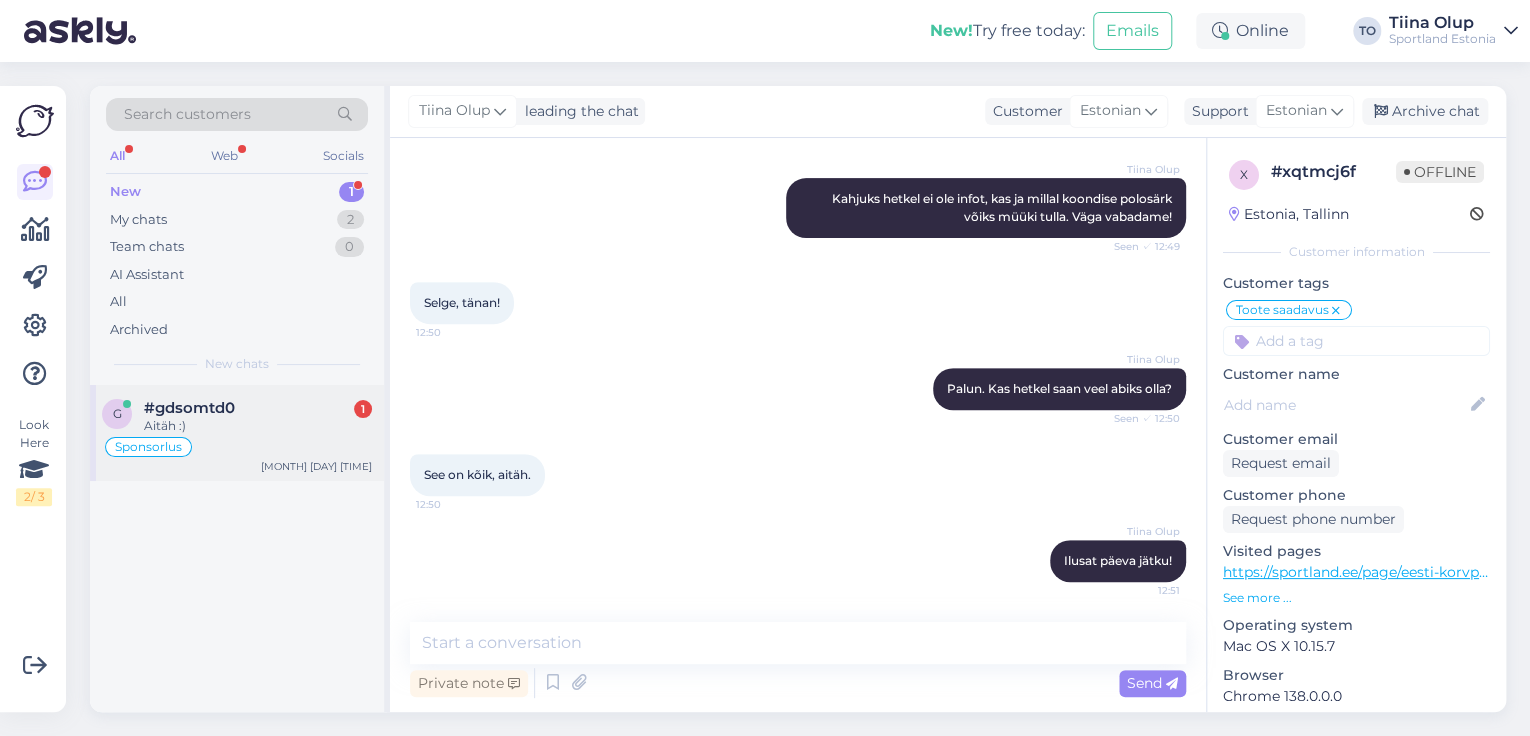 click on "#gdsomtd0 1" at bounding box center (258, 408) 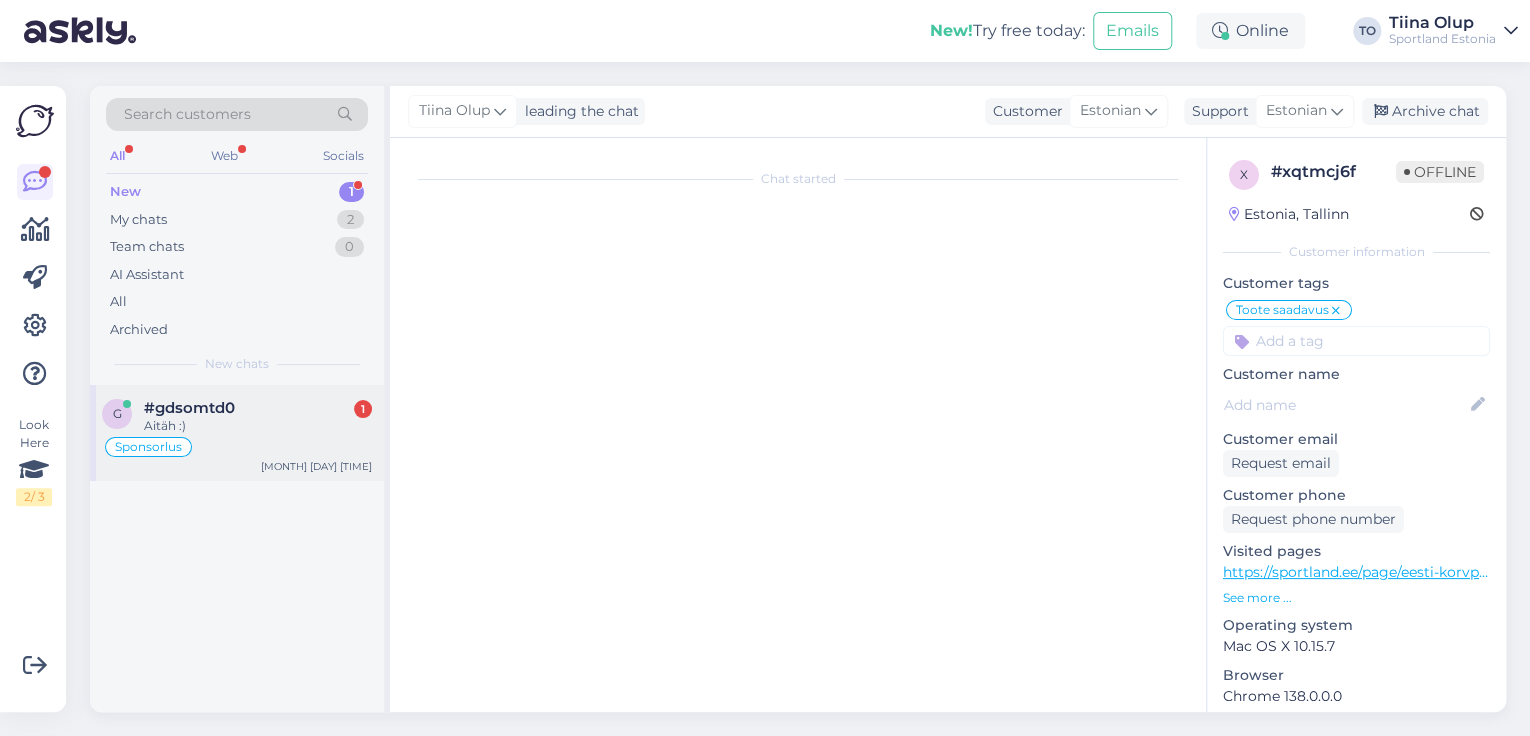 scroll, scrollTop: 347, scrollLeft: 0, axis: vertical 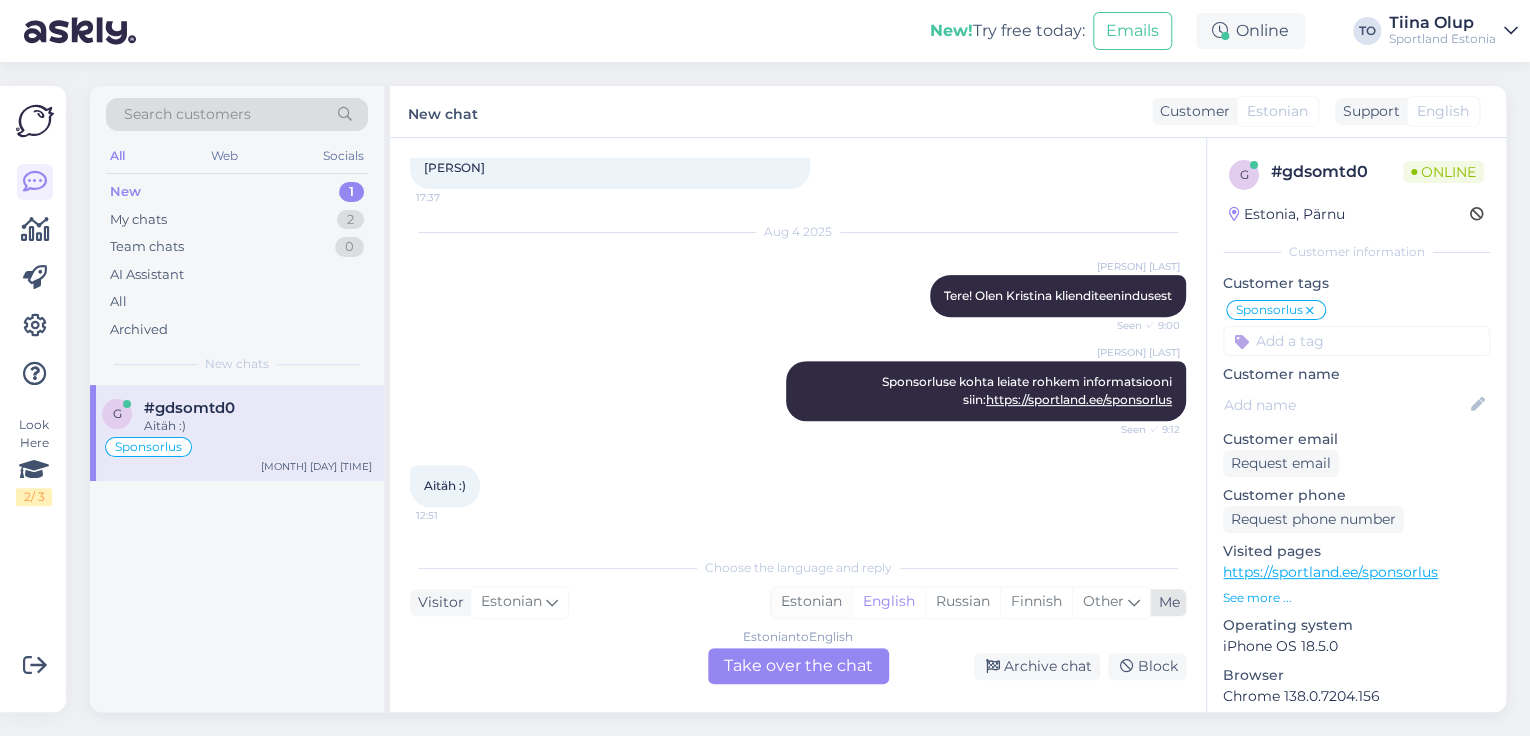 click on "Estonian" at bounding box center [811, 602] 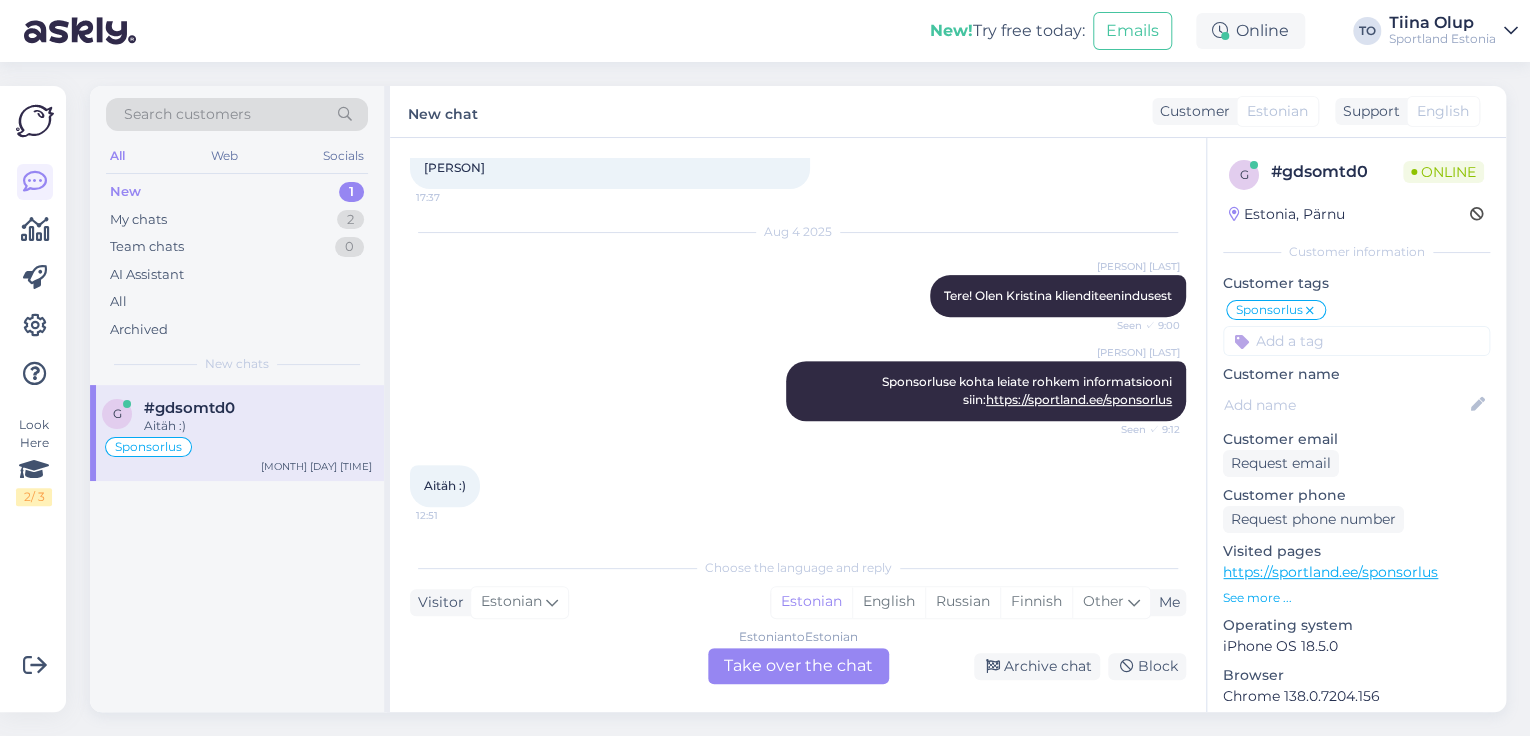 click on "Estonian  to  Estonian Take over the chat" at bounding box center [798, 666] 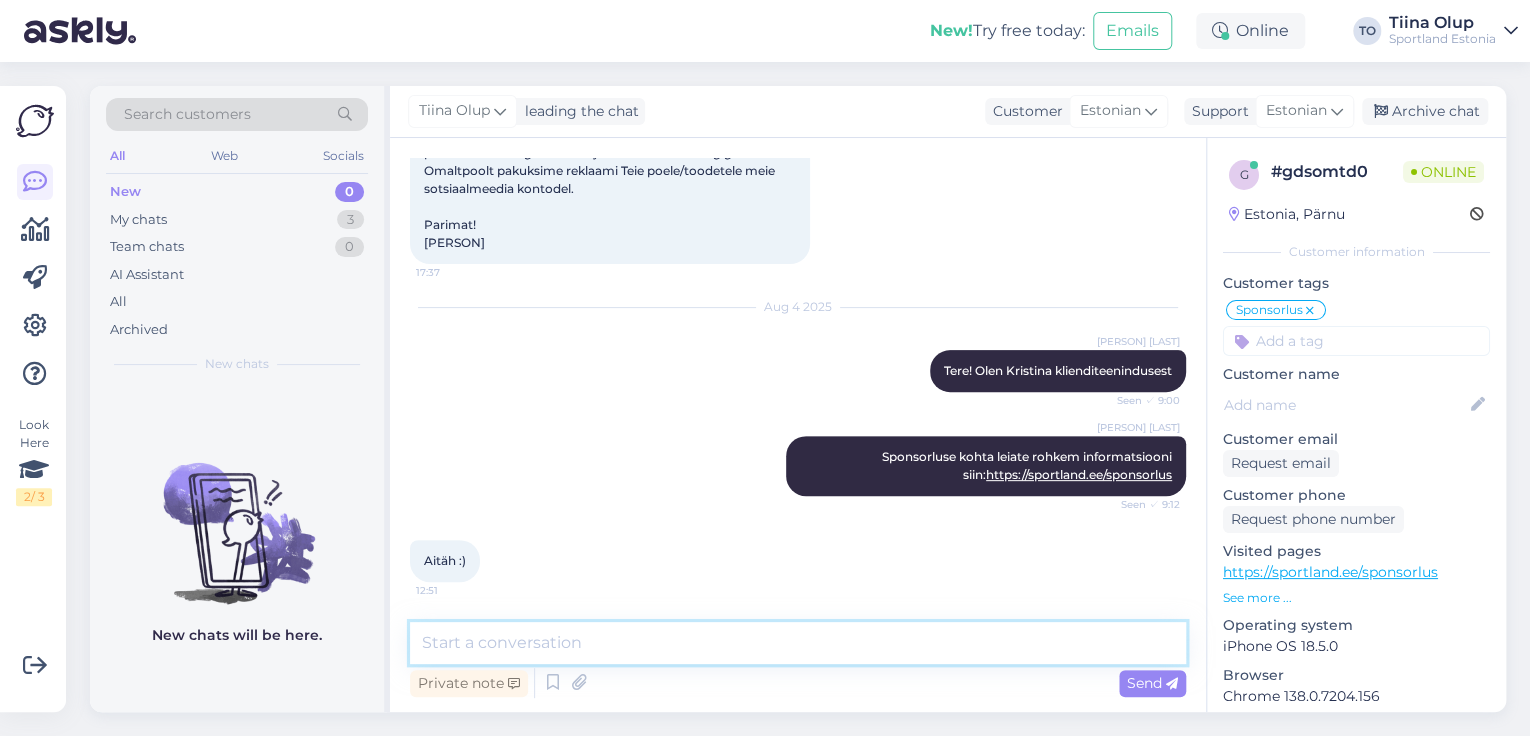 click at bounding box center (798, 643) 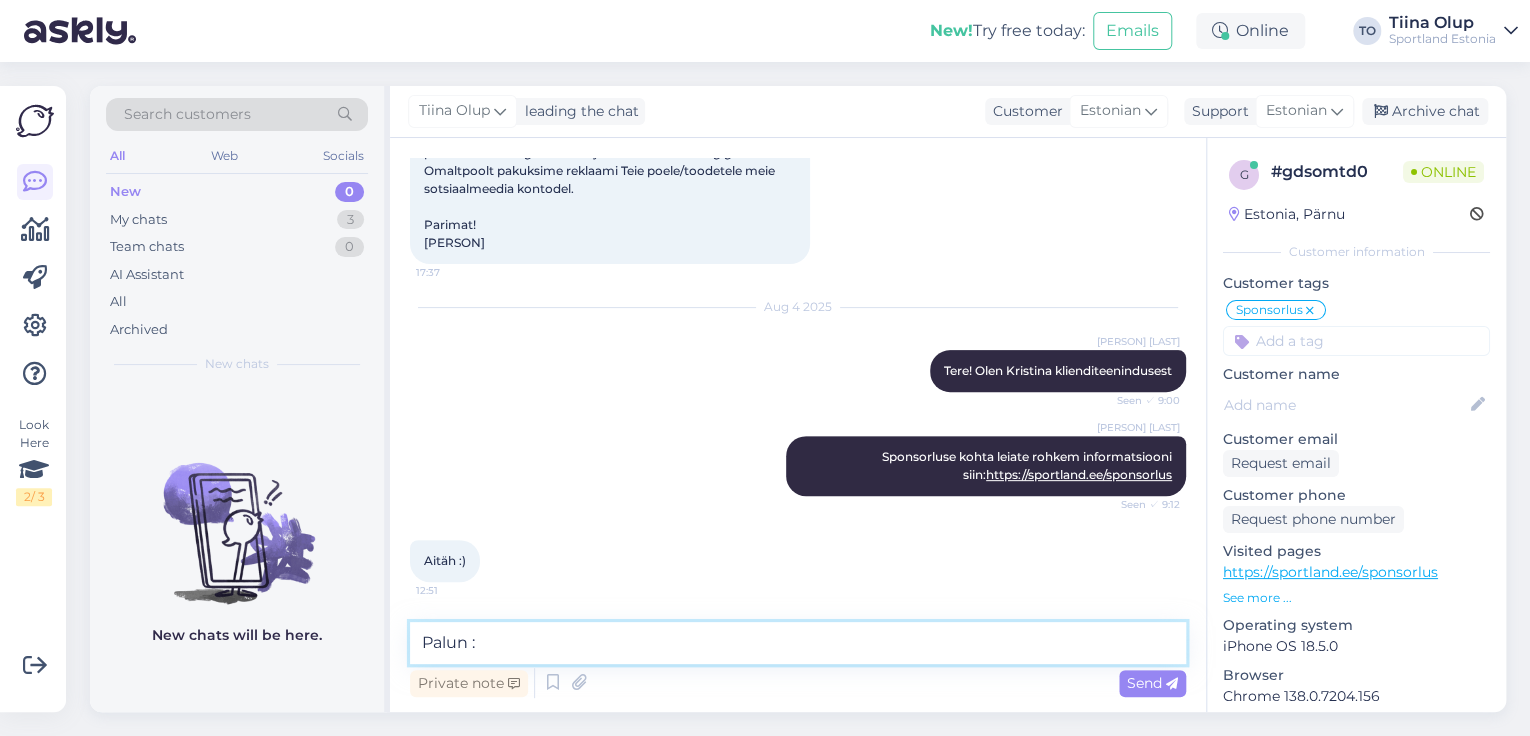 type on "Palun :)" 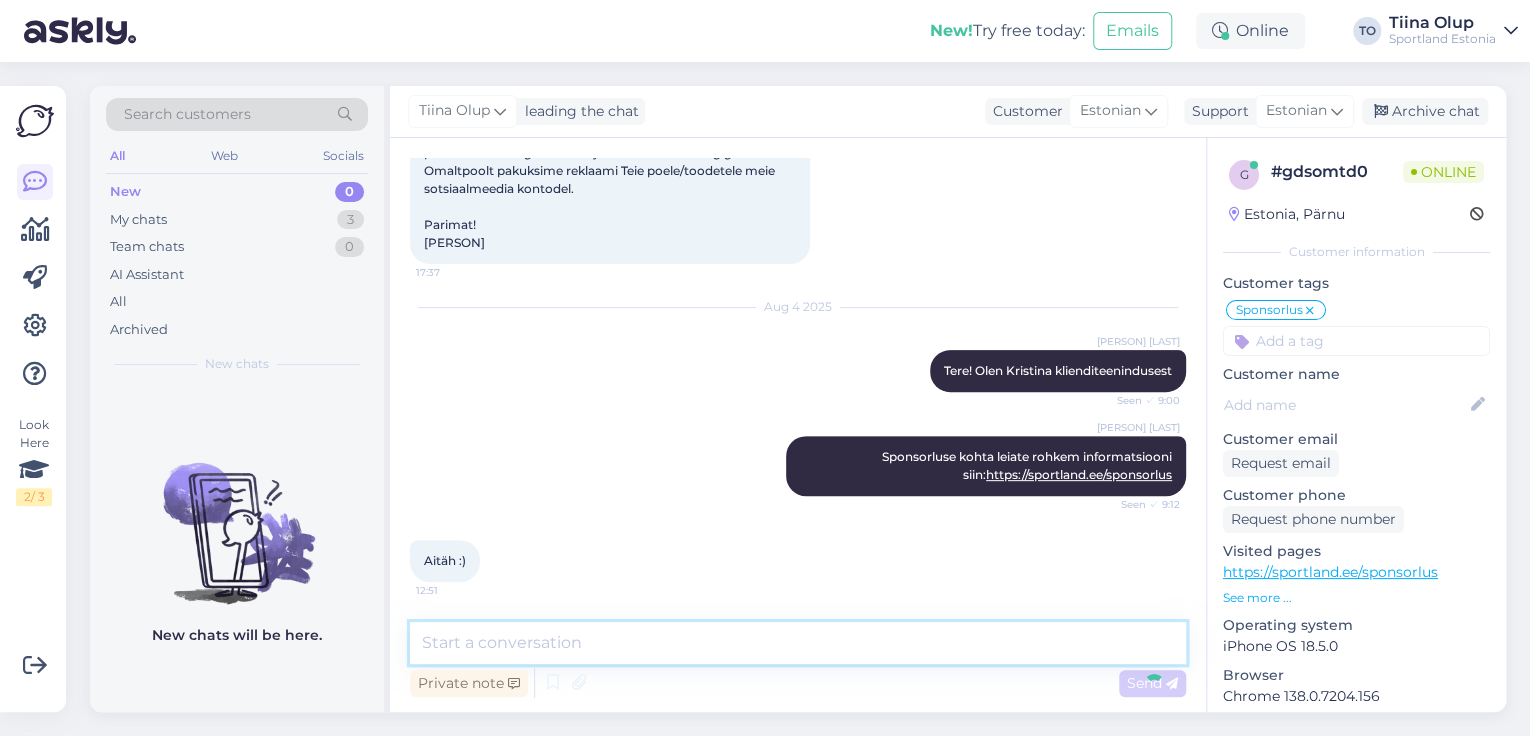 scroll, scrollTop: 357, scrollLeft: 0, axis: vertical 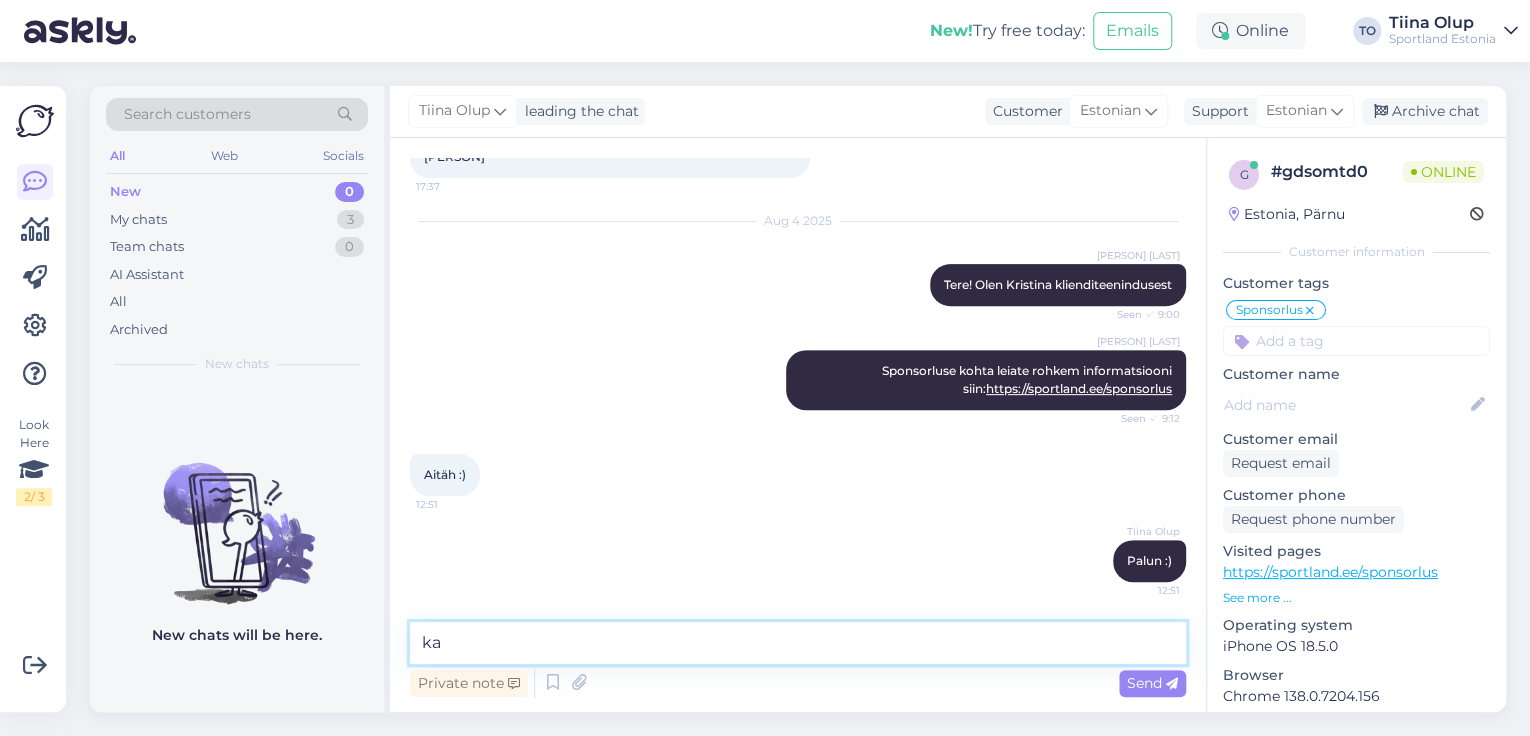 type on "k" 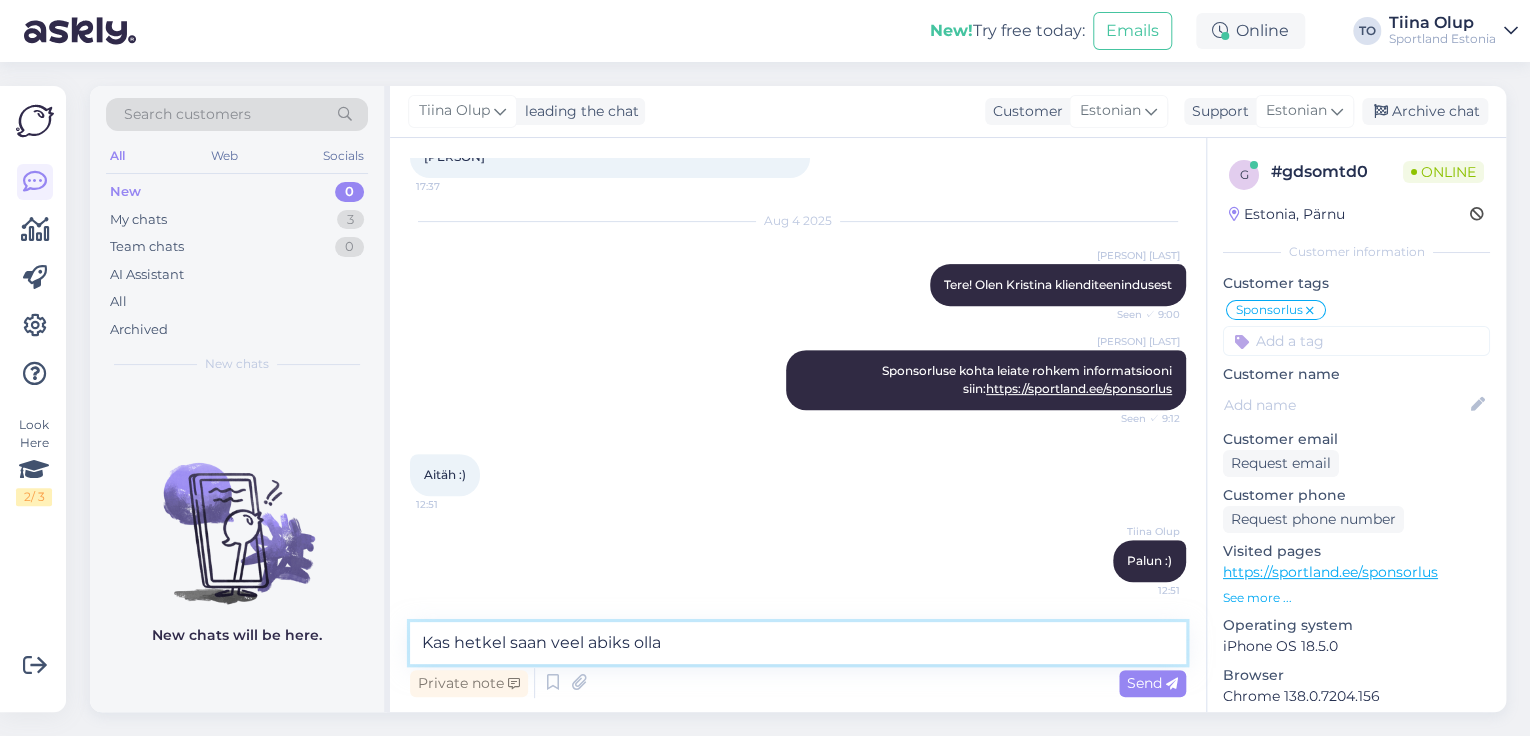 type on "Kas hetkel saan veel abiks olla?" 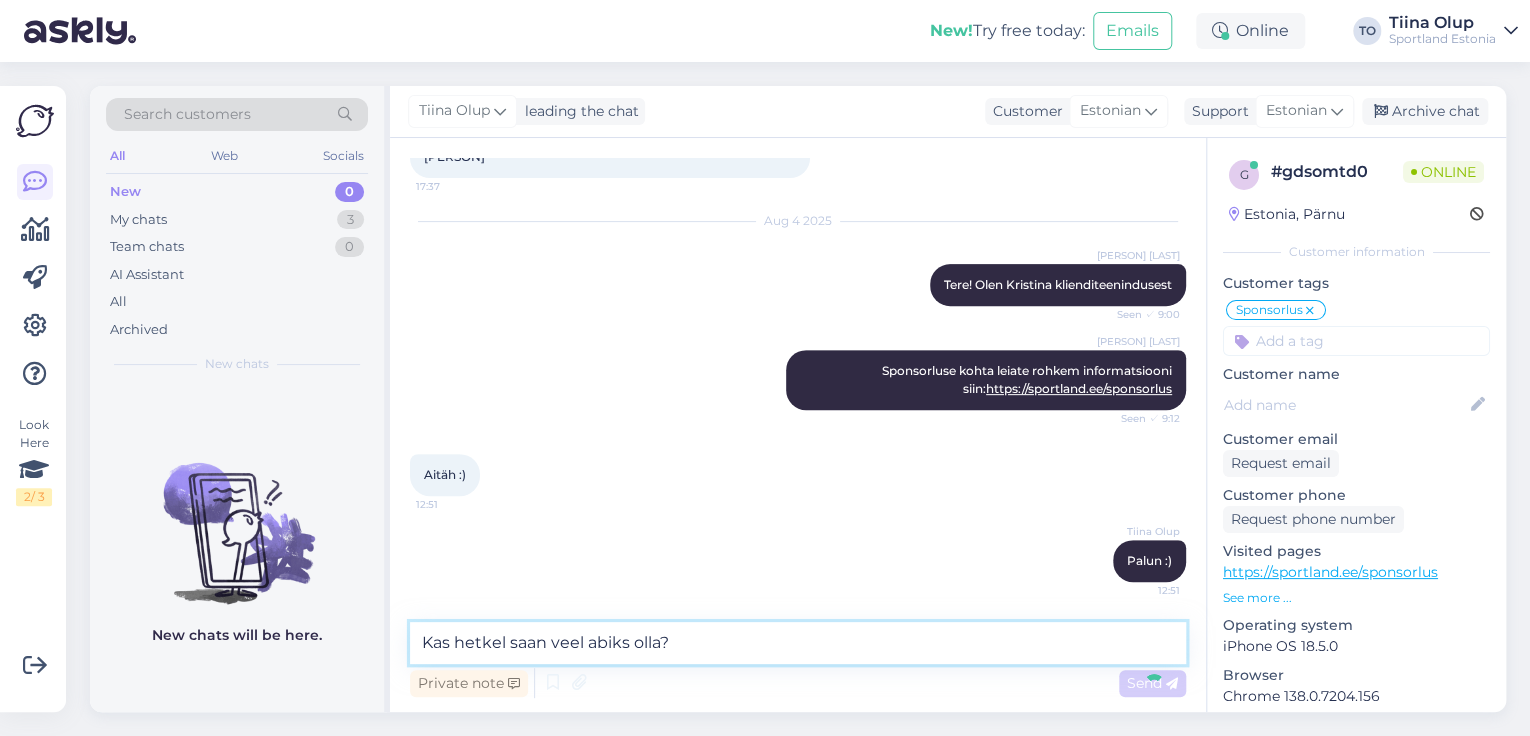 type 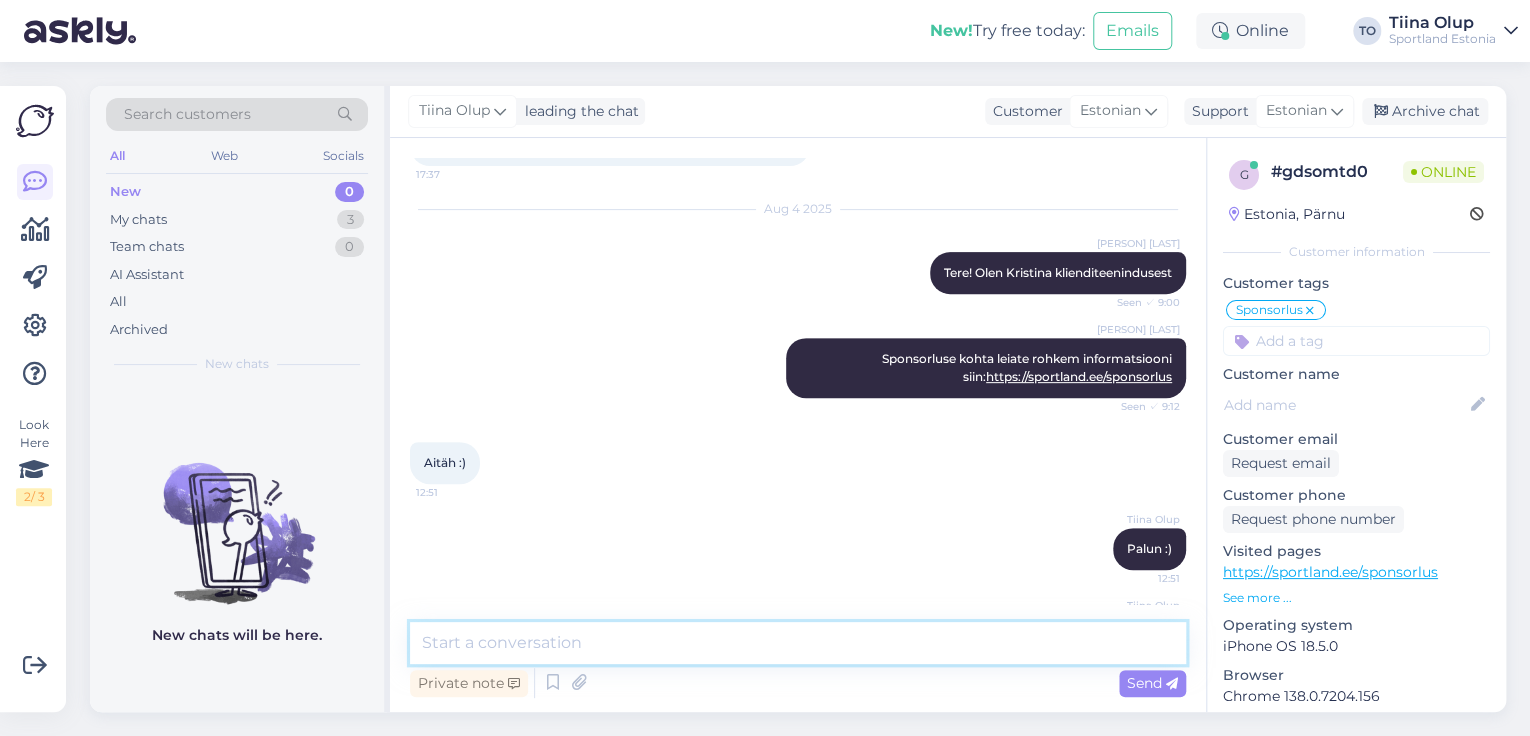 scroll, scrollTop: 444, scrollLeft: 0, axis: vertical 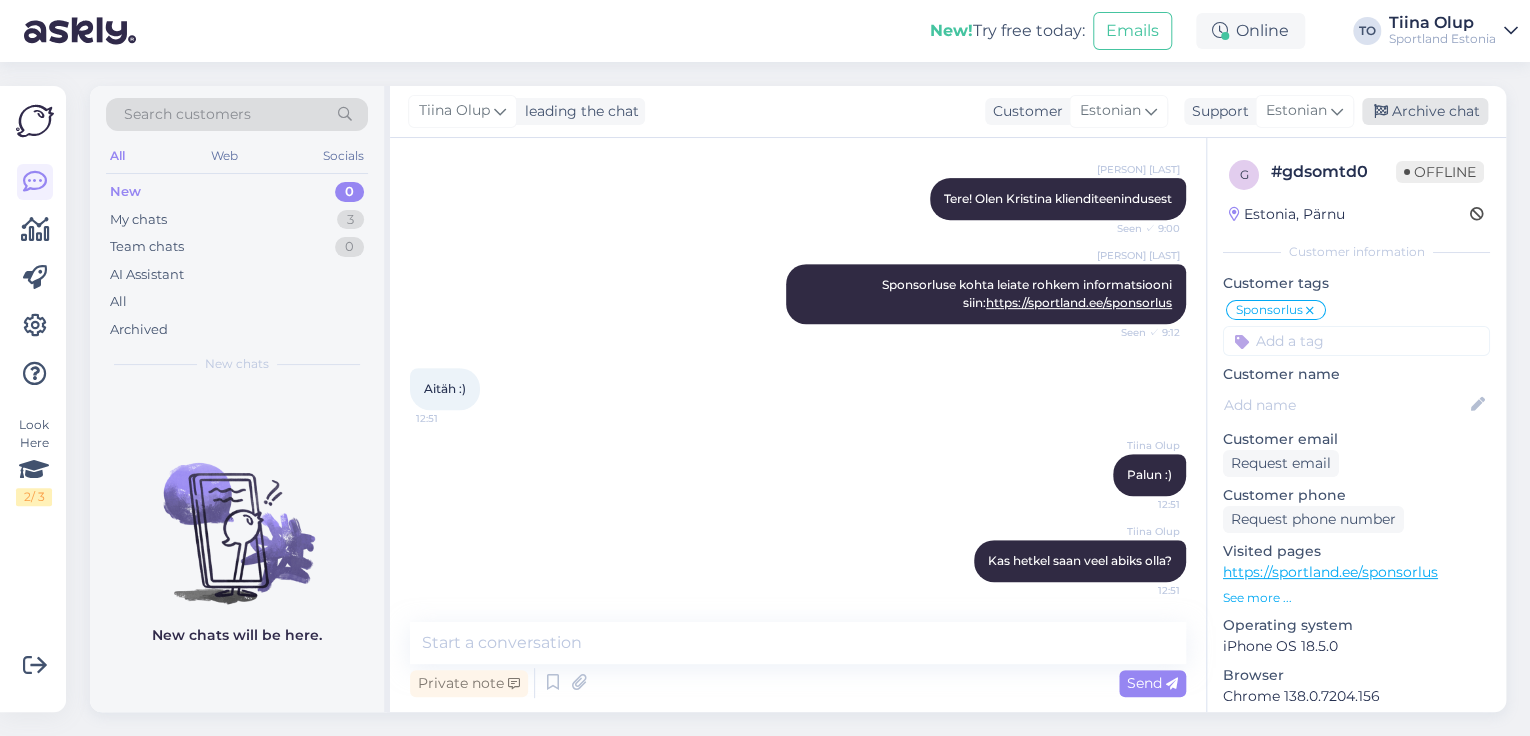click on "Archive chat" at bounding box center (1425, 111) 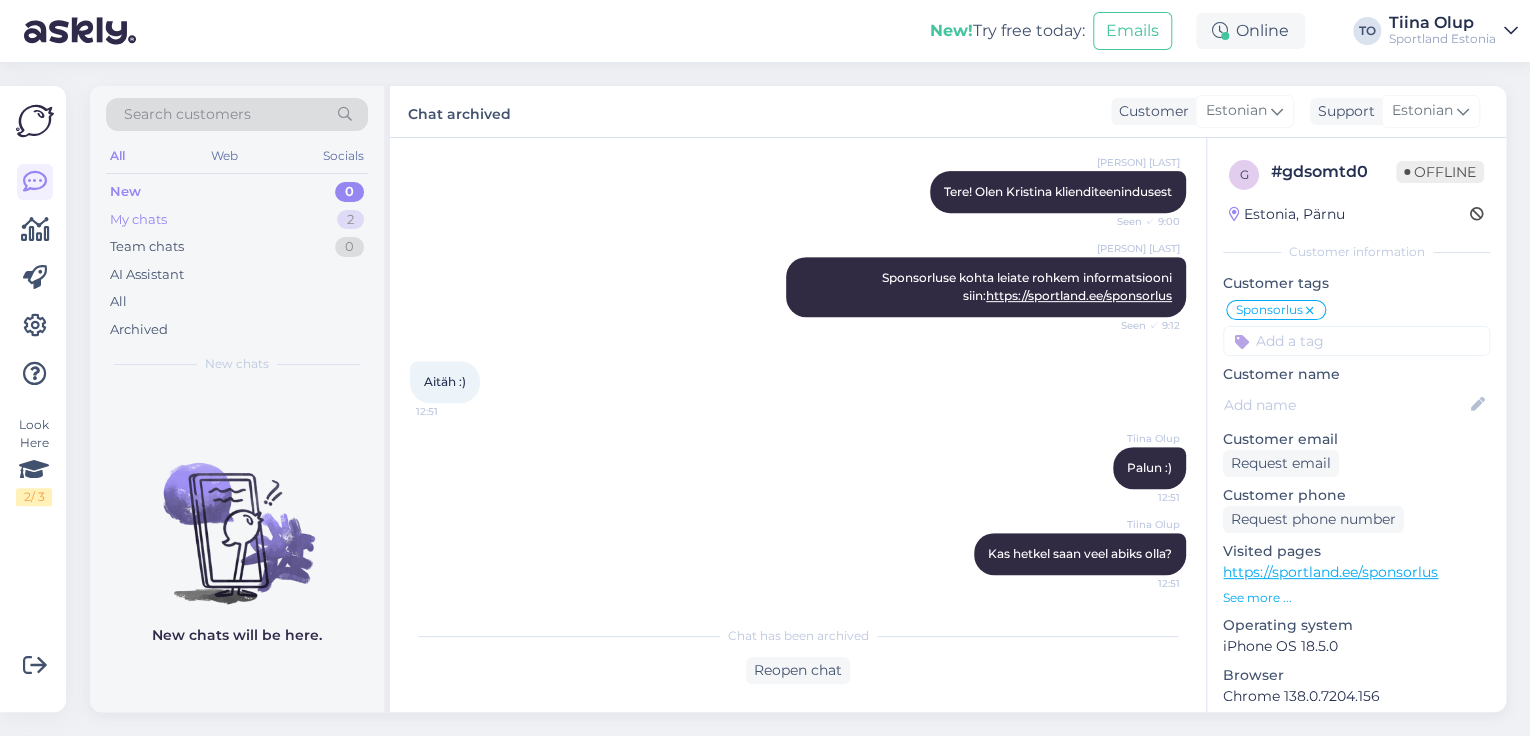 click on "My chats 2" at bounding box center (237, 220) 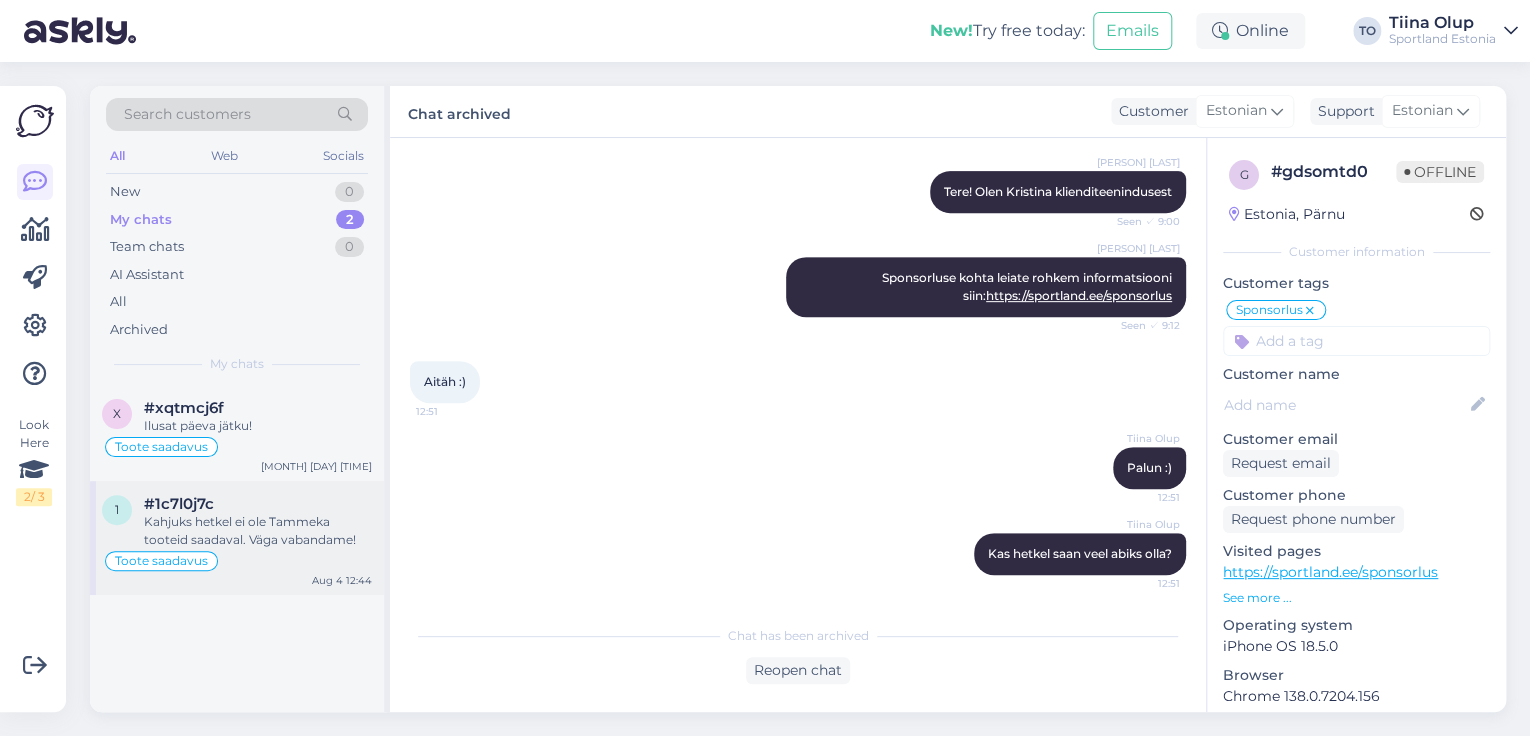 click on "Kahjuks hetkel ei ole Tammeka tooteid saadaval. Väga vabandame!" at bounding box center [258, 531] 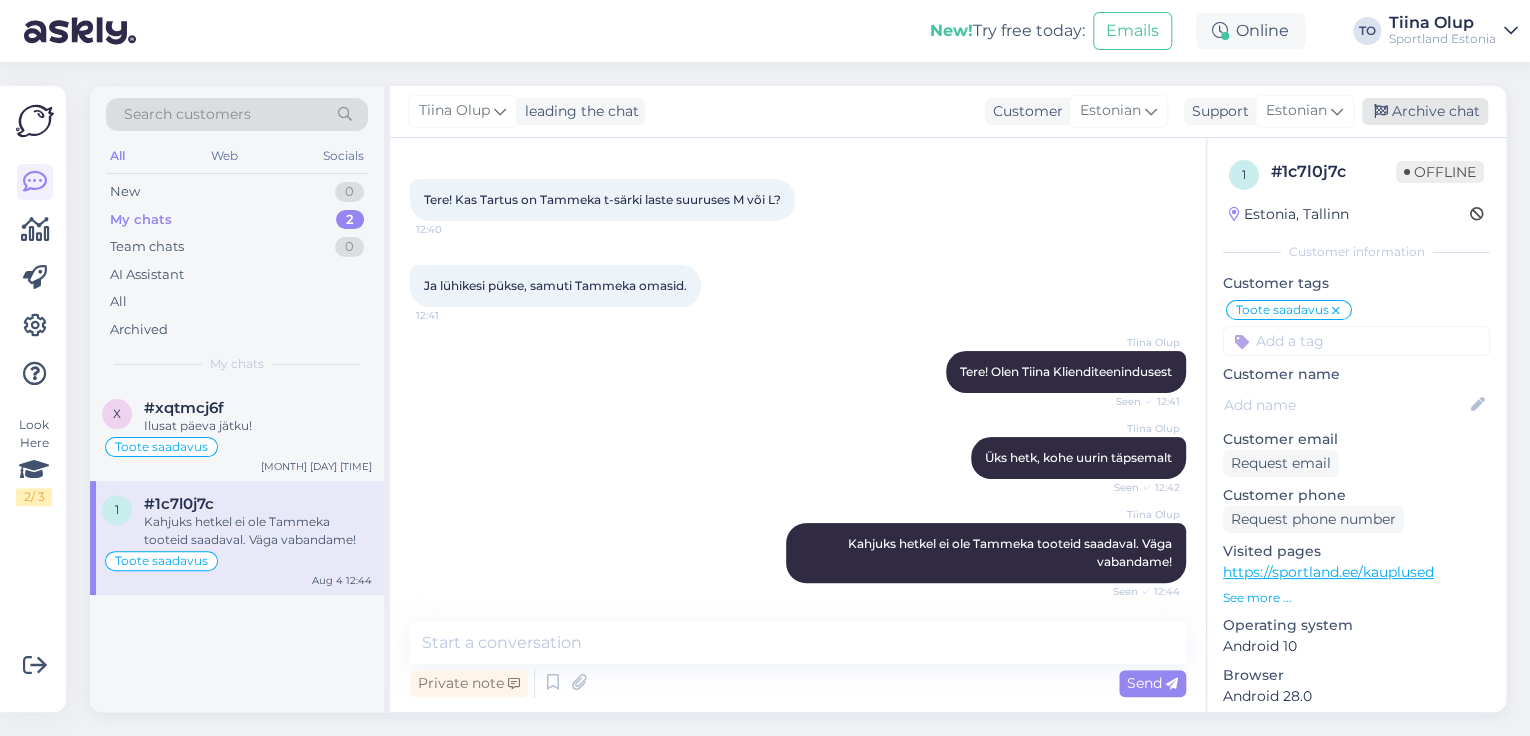 click on "Archive chat" at bounding box center [1425, 111] 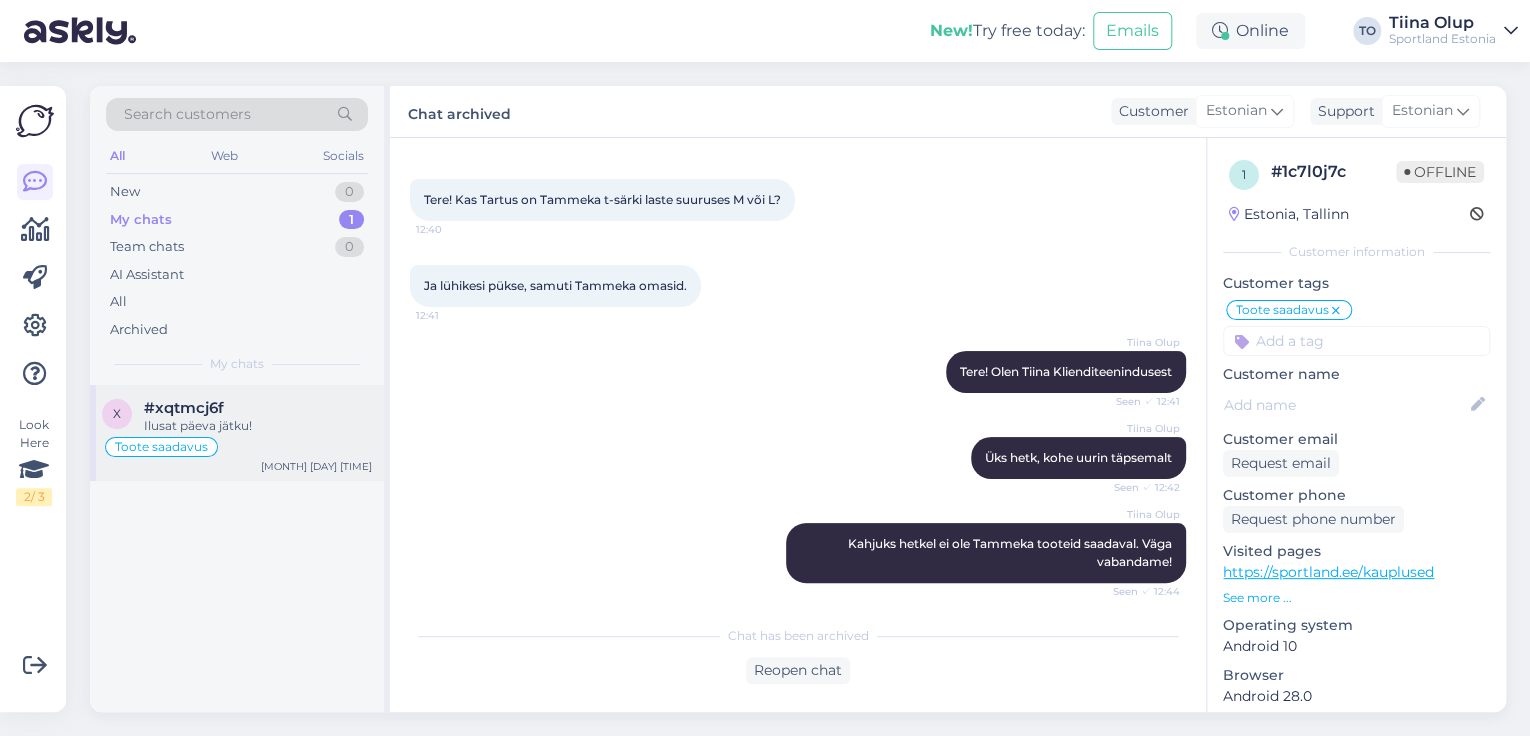 click on "Toote saadavus" at bounding box center [237, 447] 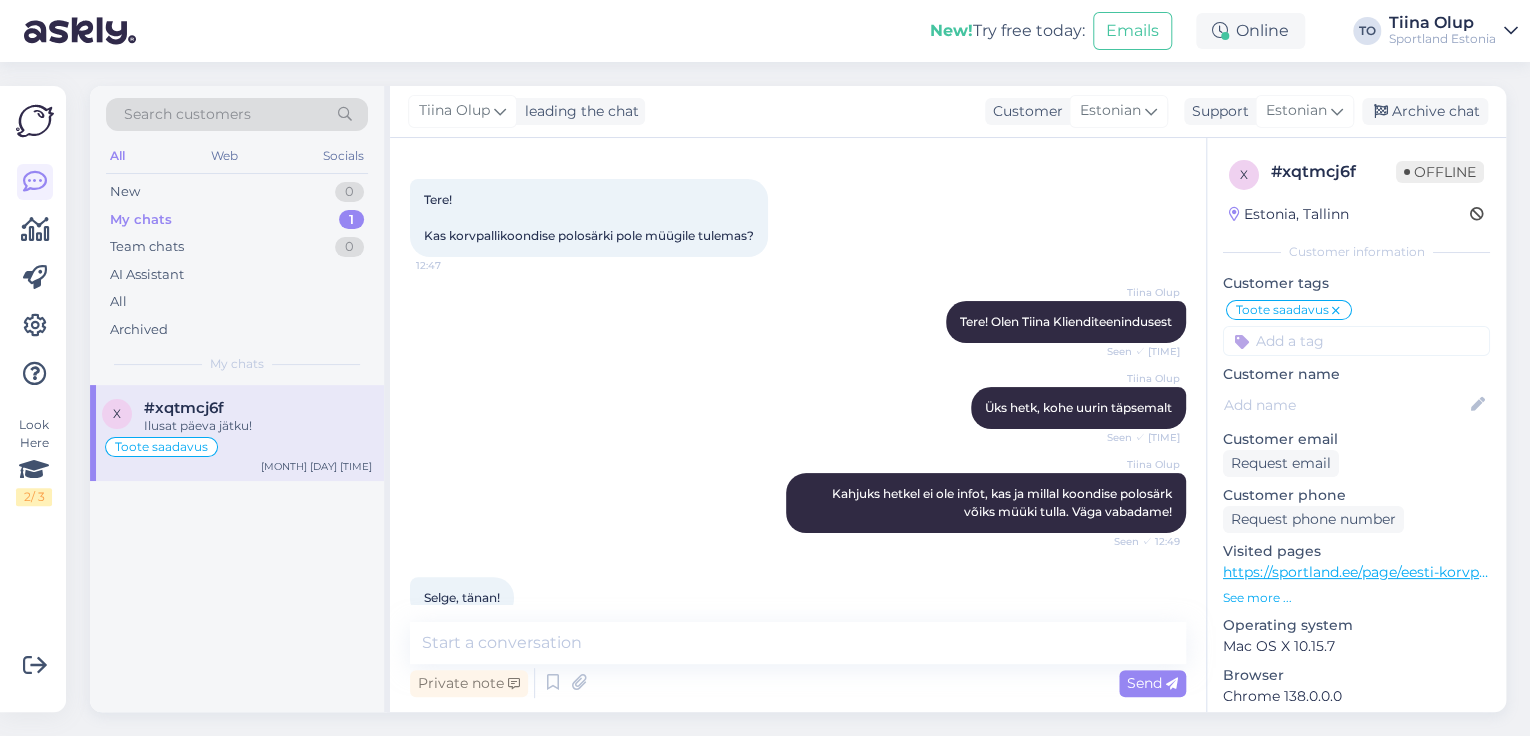 scroll, scrollTop: 380, scrollLeft: 0, axis: vertical 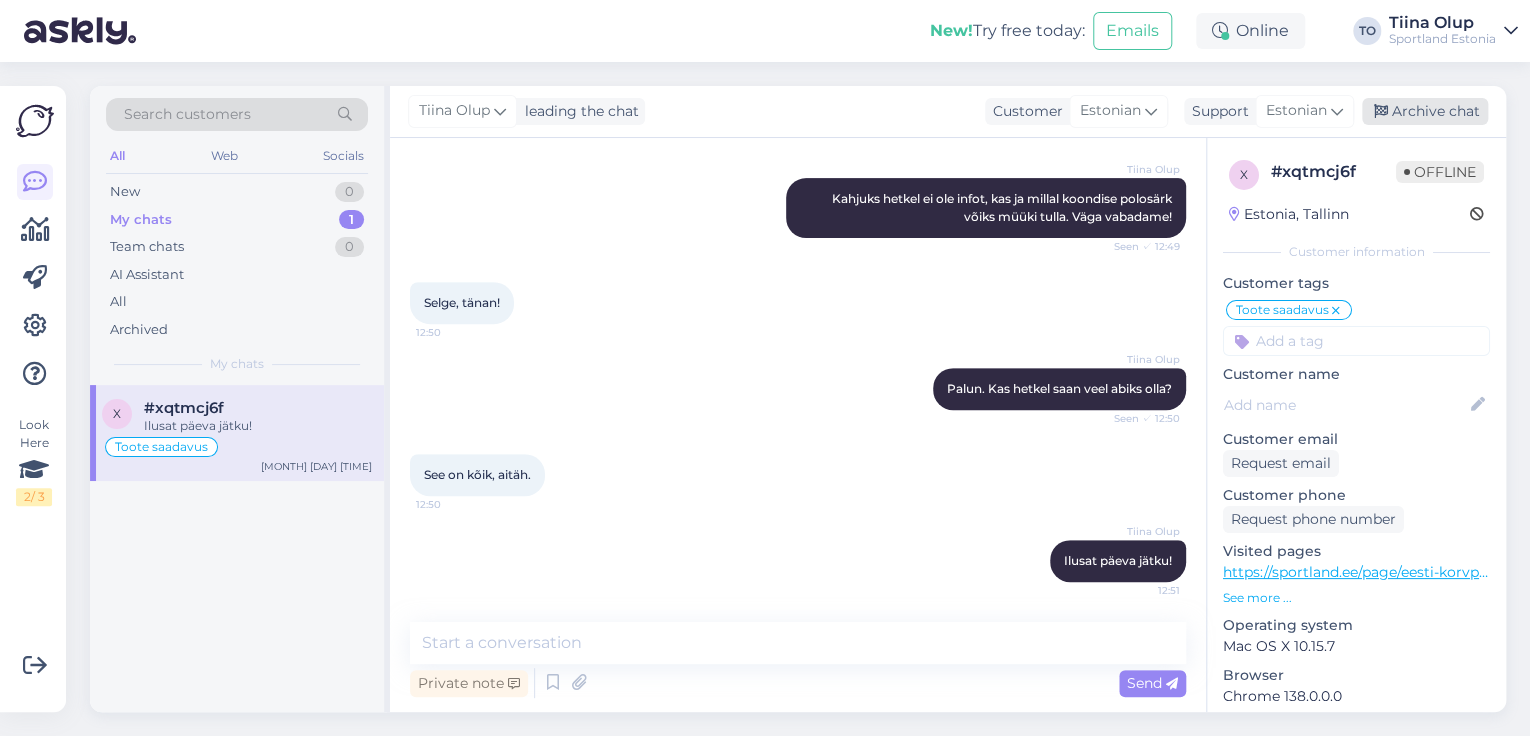 click on "Archive chat" at bounding box center [1425, 111] 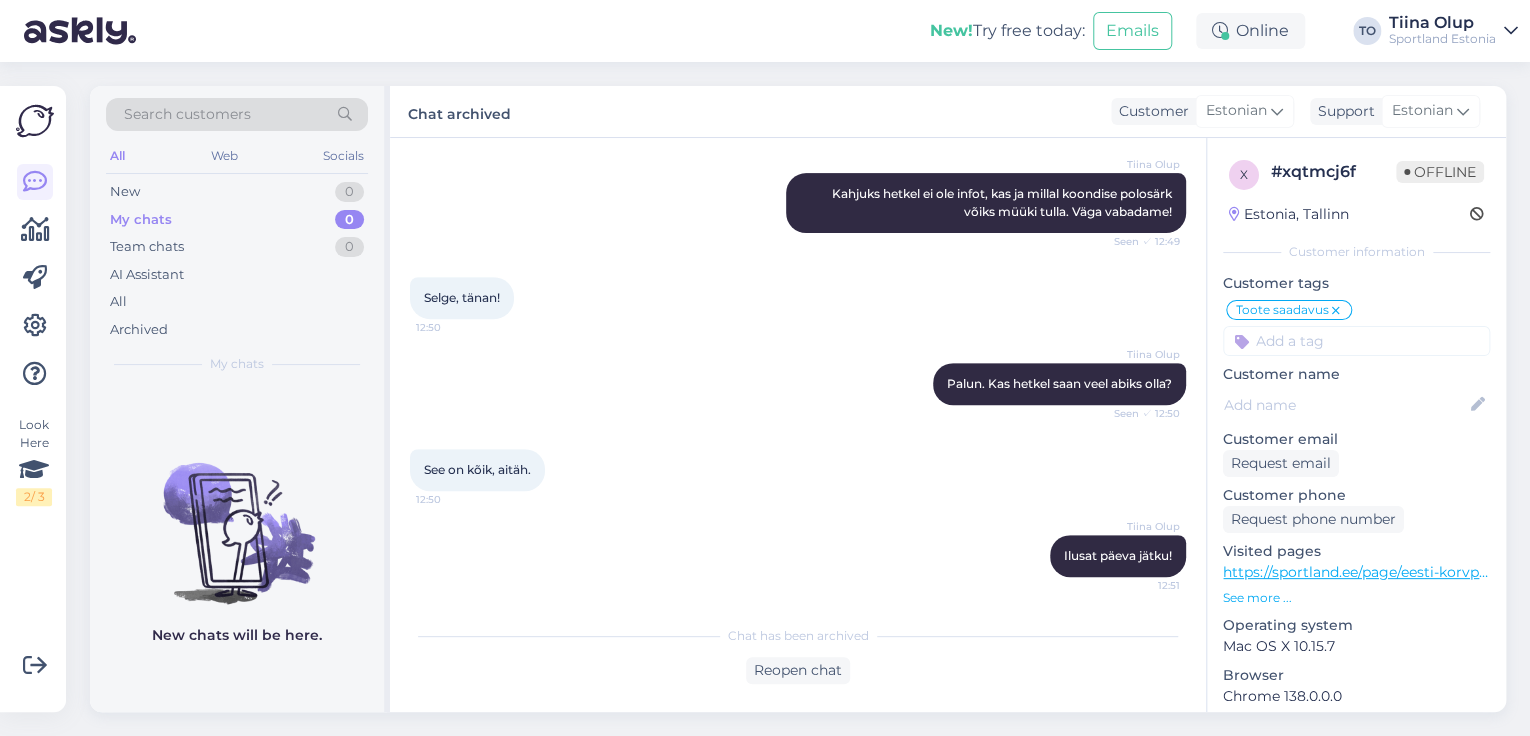 scroll, scrollTop: 387, scrollLeft: 0, axis: vertical 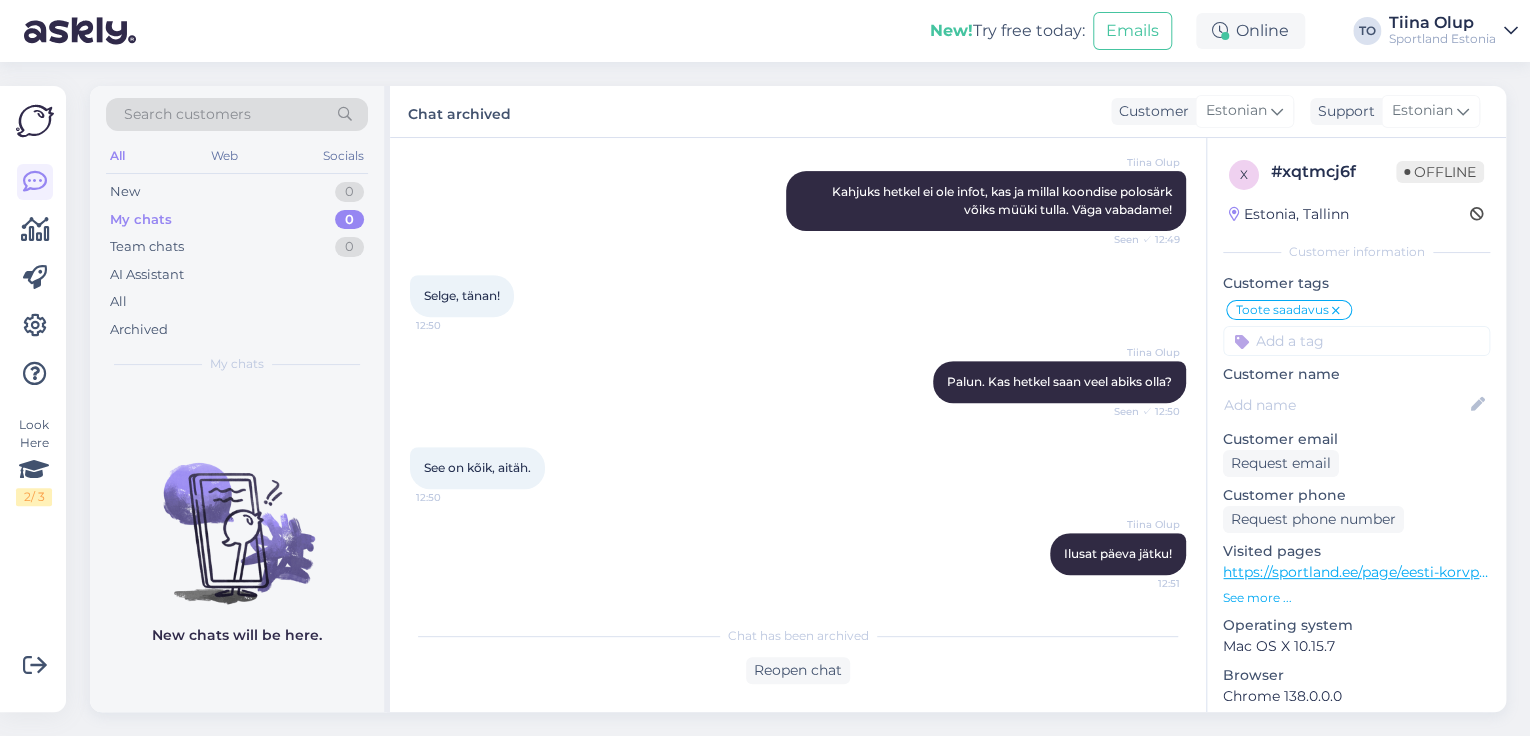 click on "Sportland Estonia" at bounding box center (1442, 39) 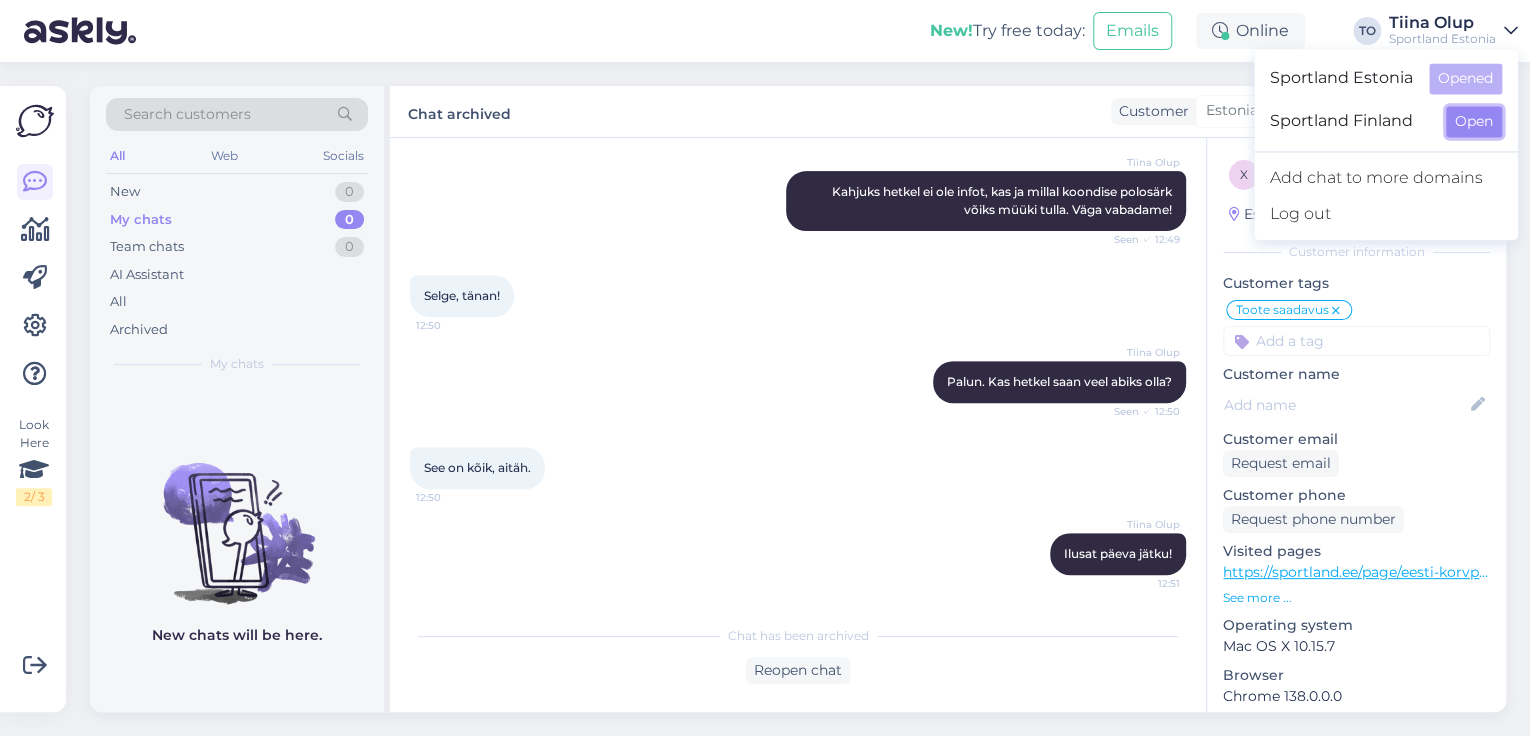 click on "Open" at bounding box center (1474, 121) 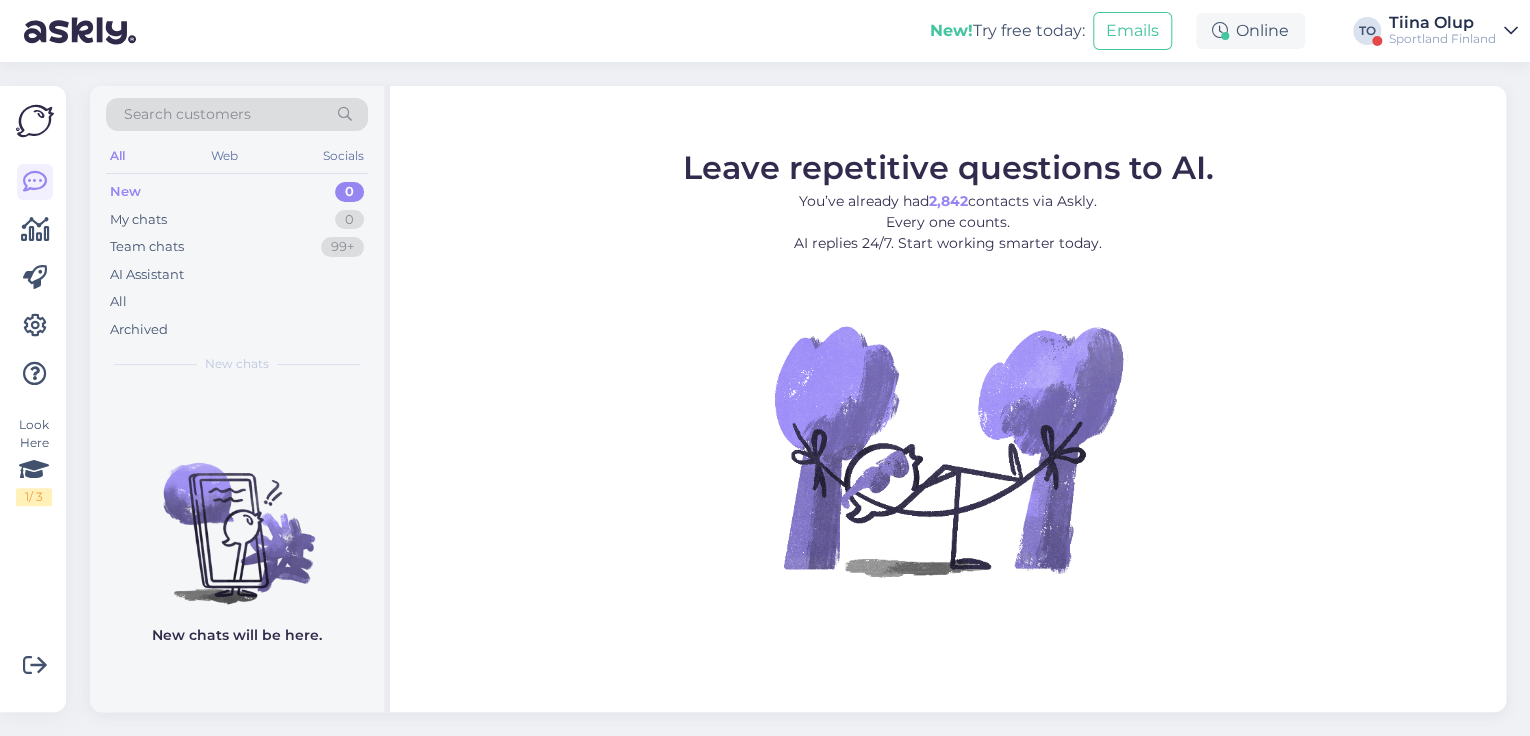 click on "Sportland Finland" at bounding box center (1442, 39) 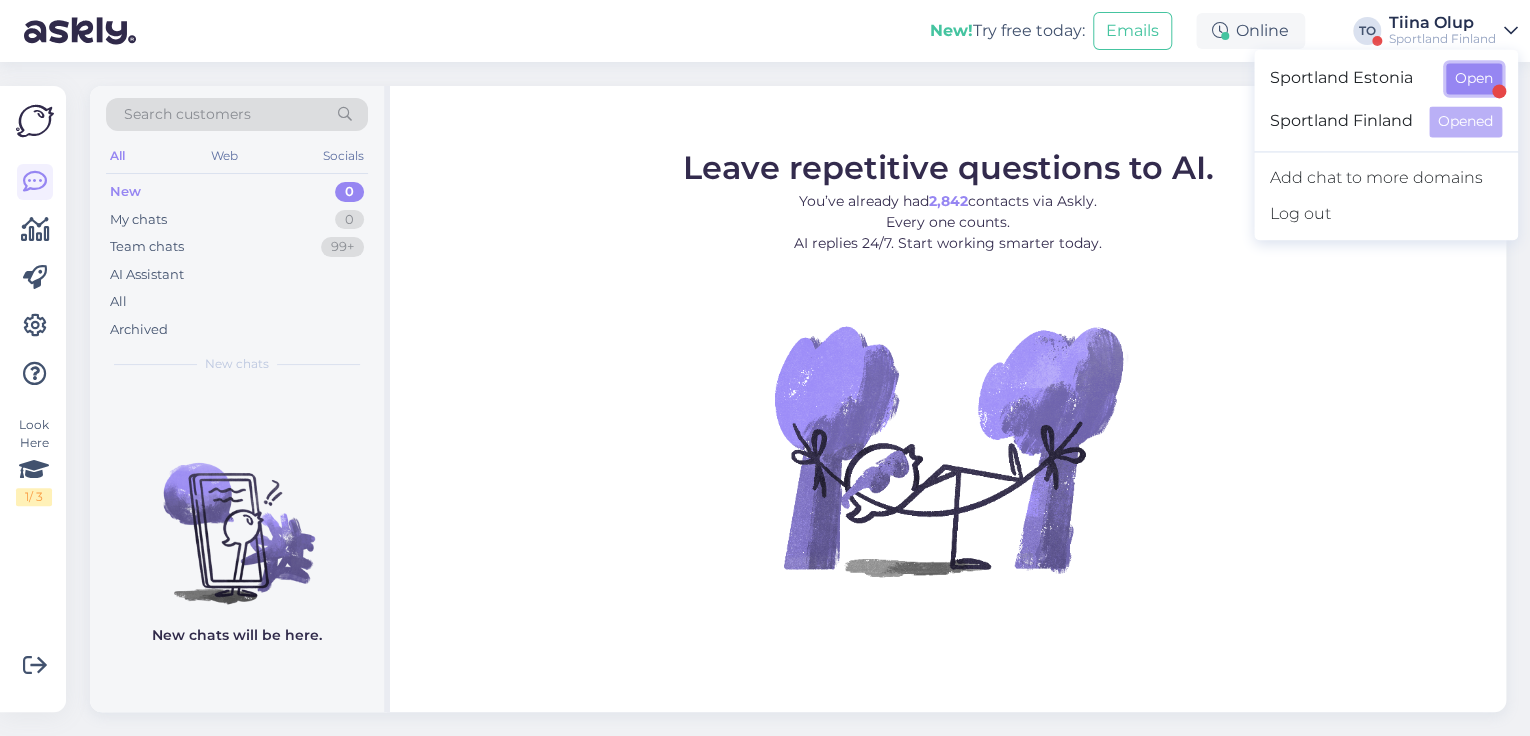 click on "Open" at bounding box center (1474, 78) 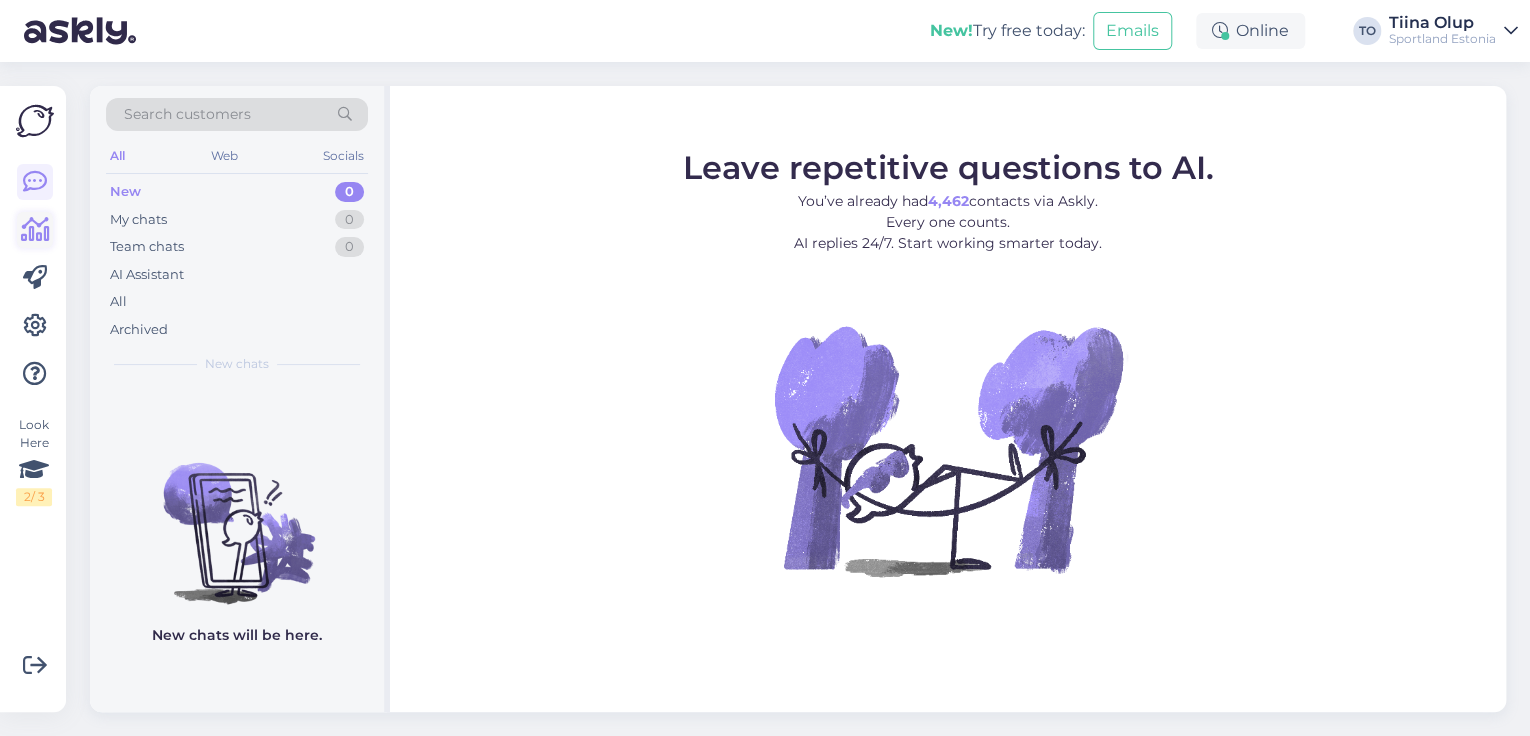 click at bounding box center (35, 230) 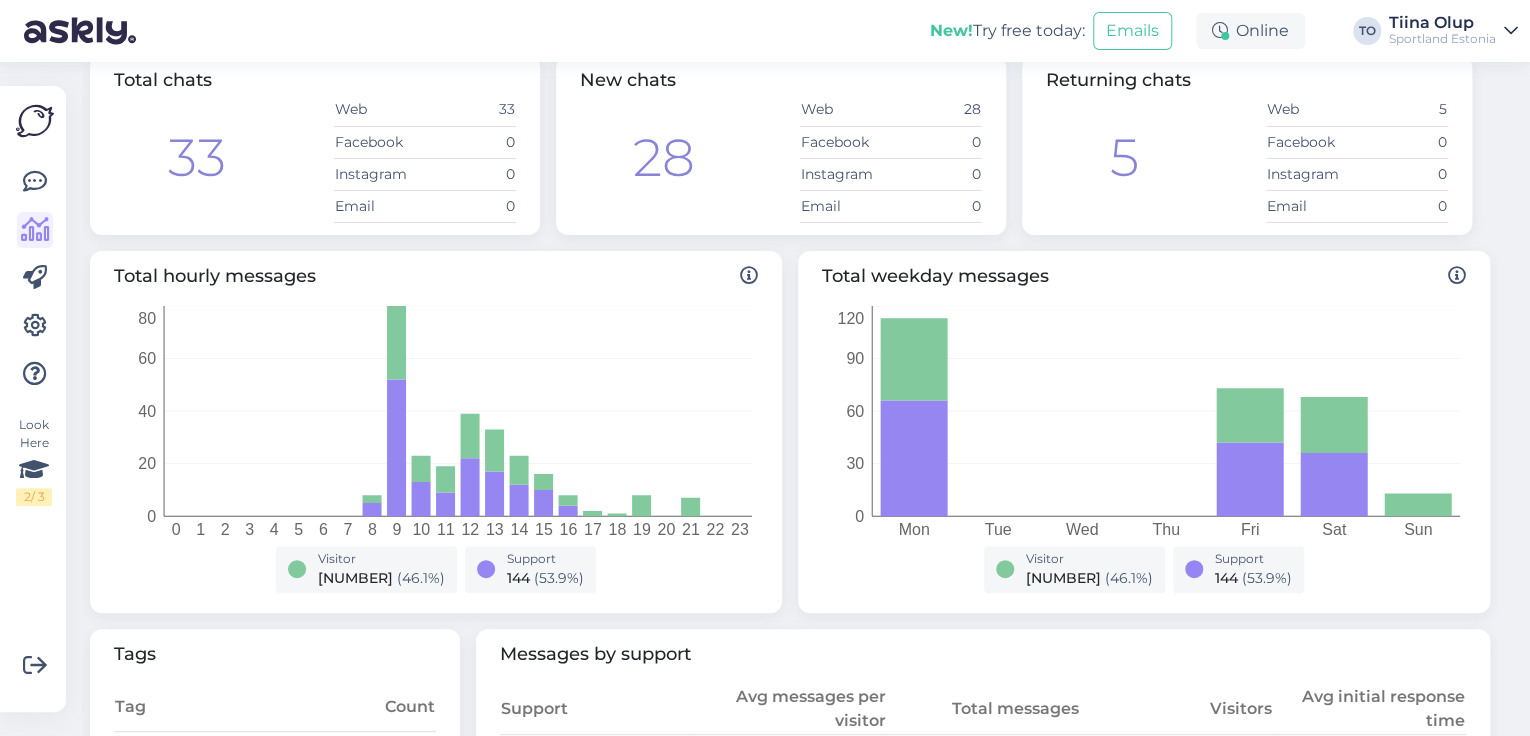 scroll, scrollTop: 0, scrollLeft: 0, axis: both 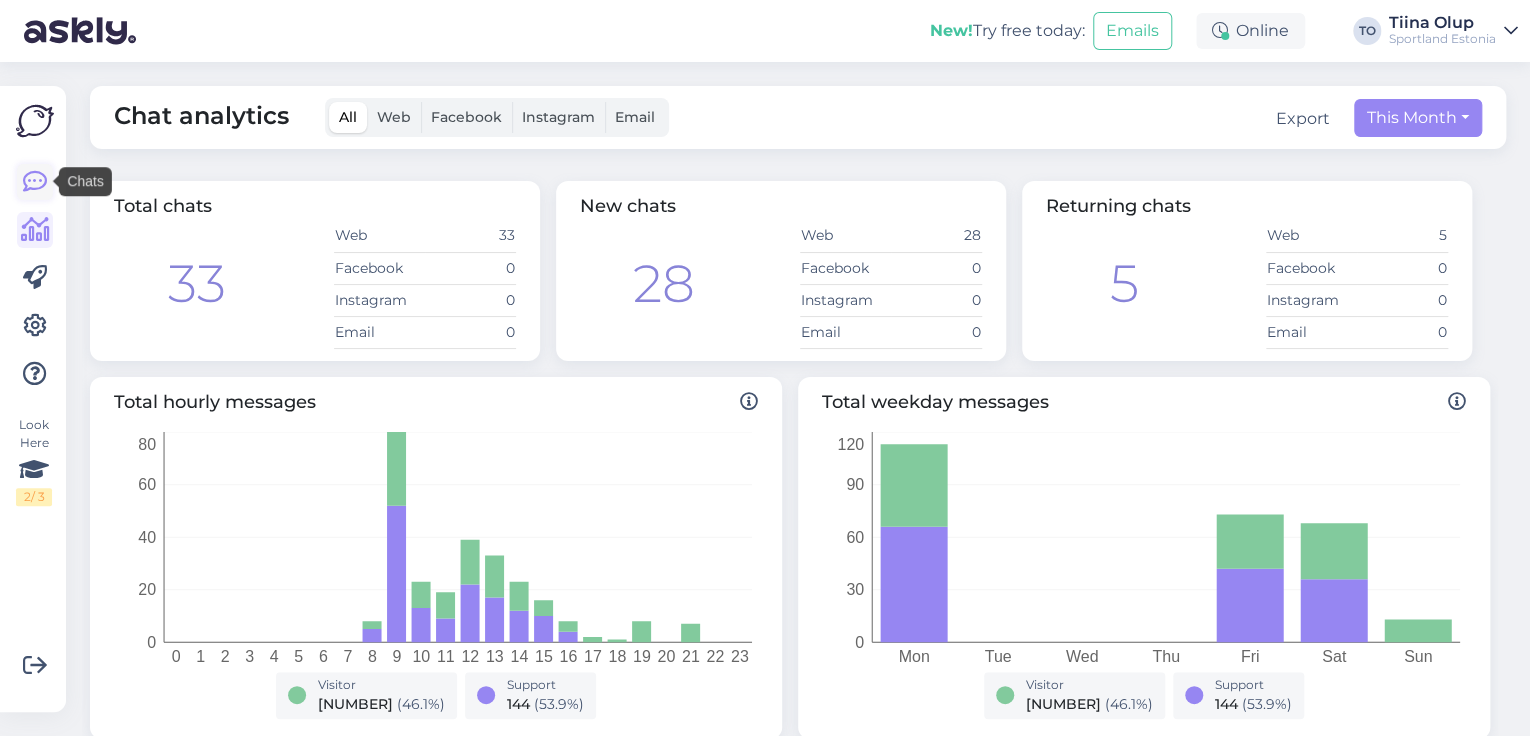click at bounding box center [35, 182] 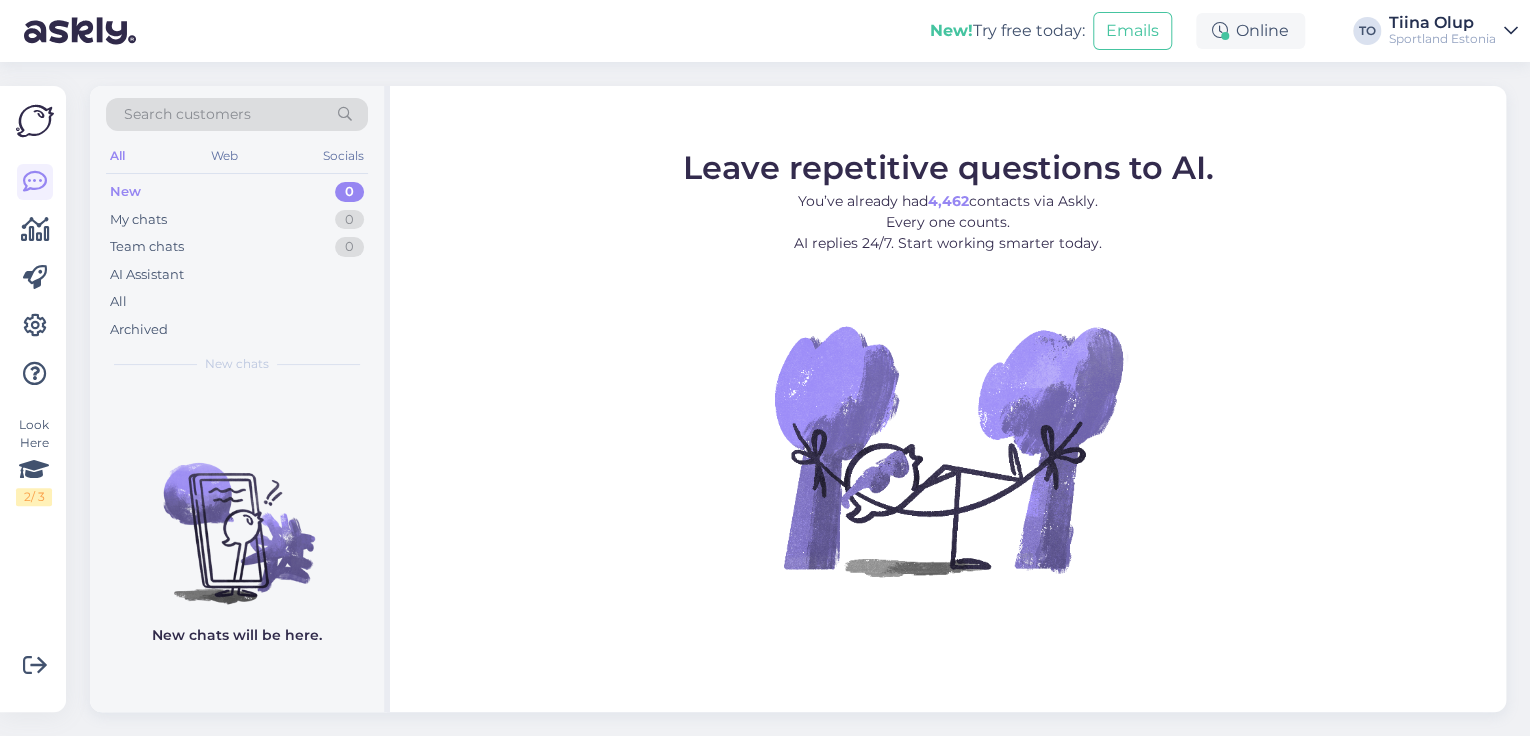 click on "Search customers" at bounding box center [187, 114] 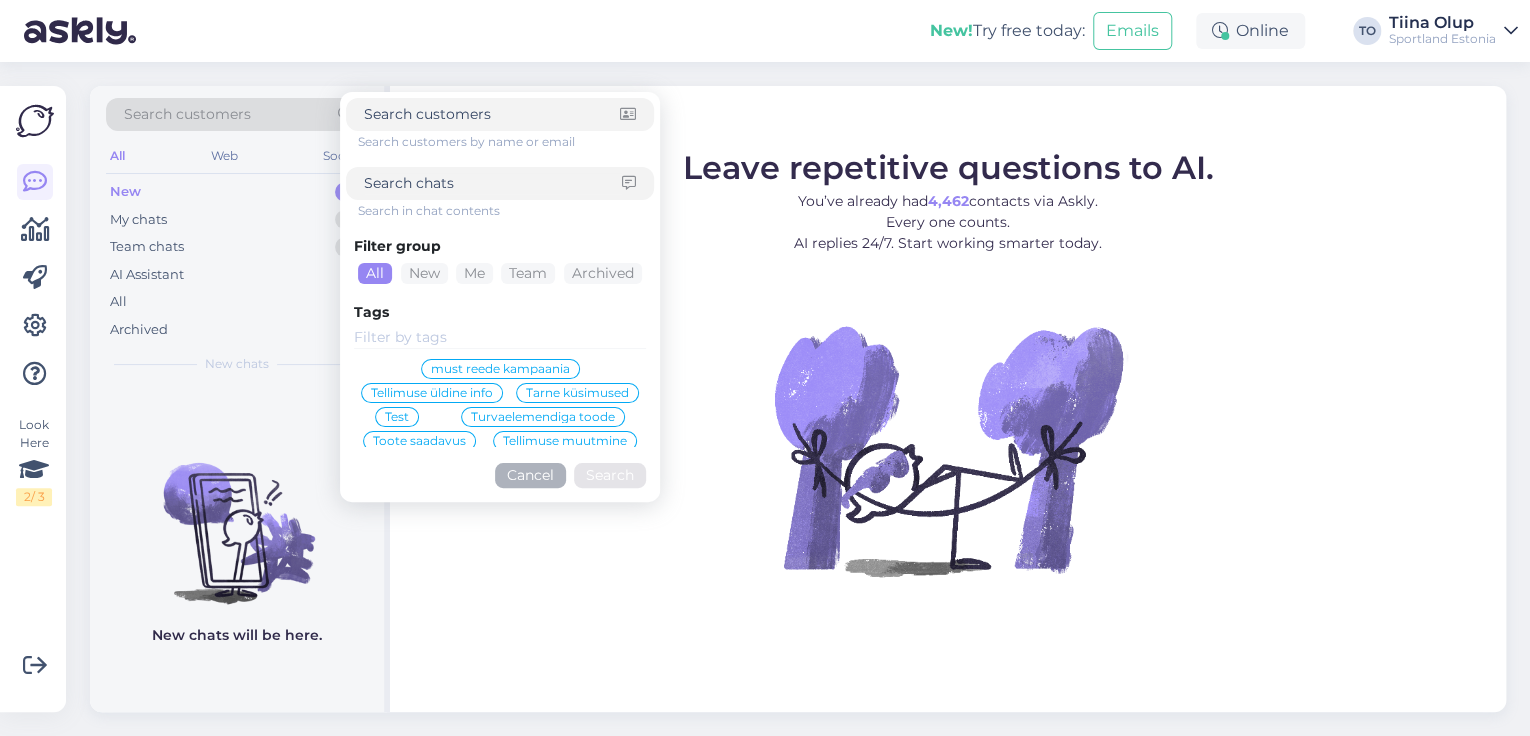 click at bounding box center [493, 183] 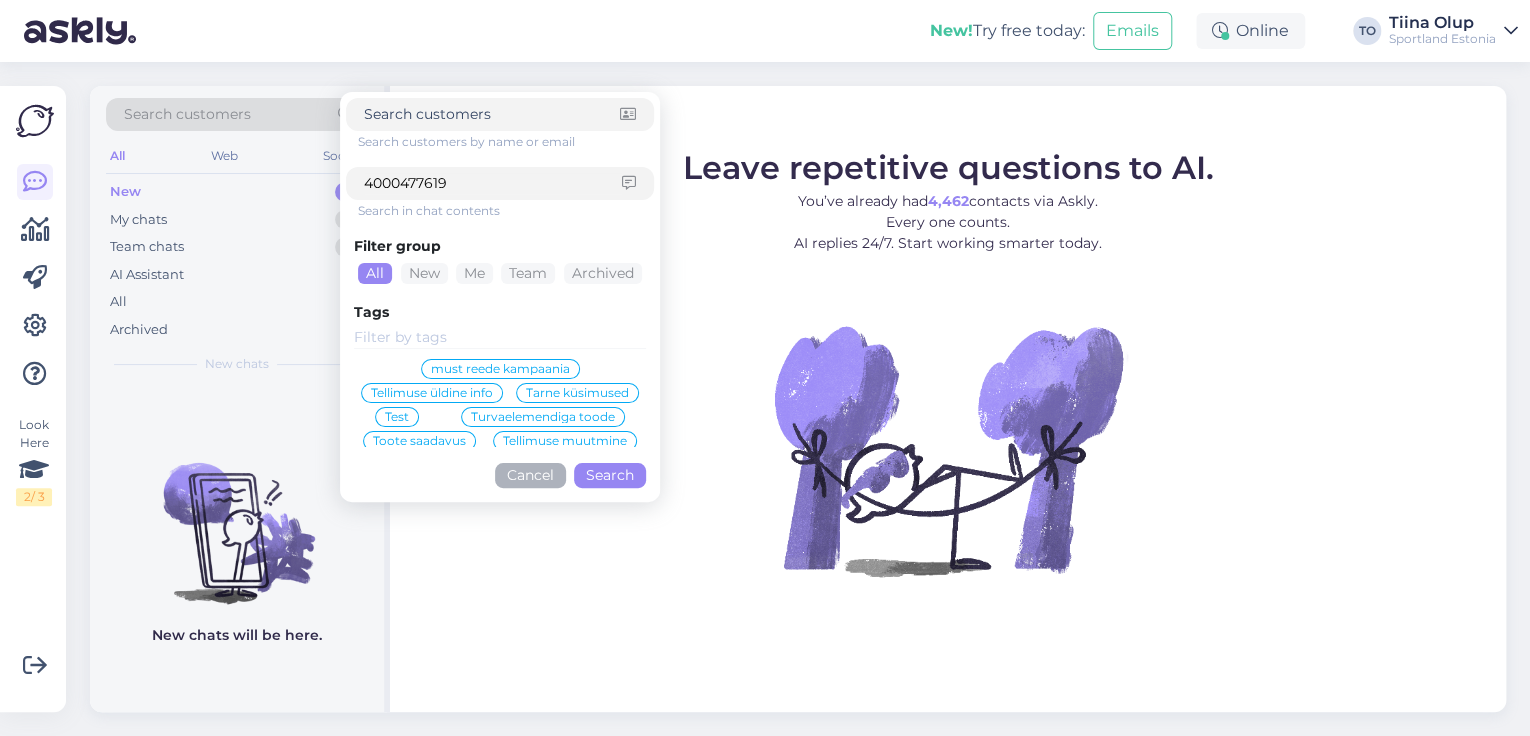 type on "4000477619" 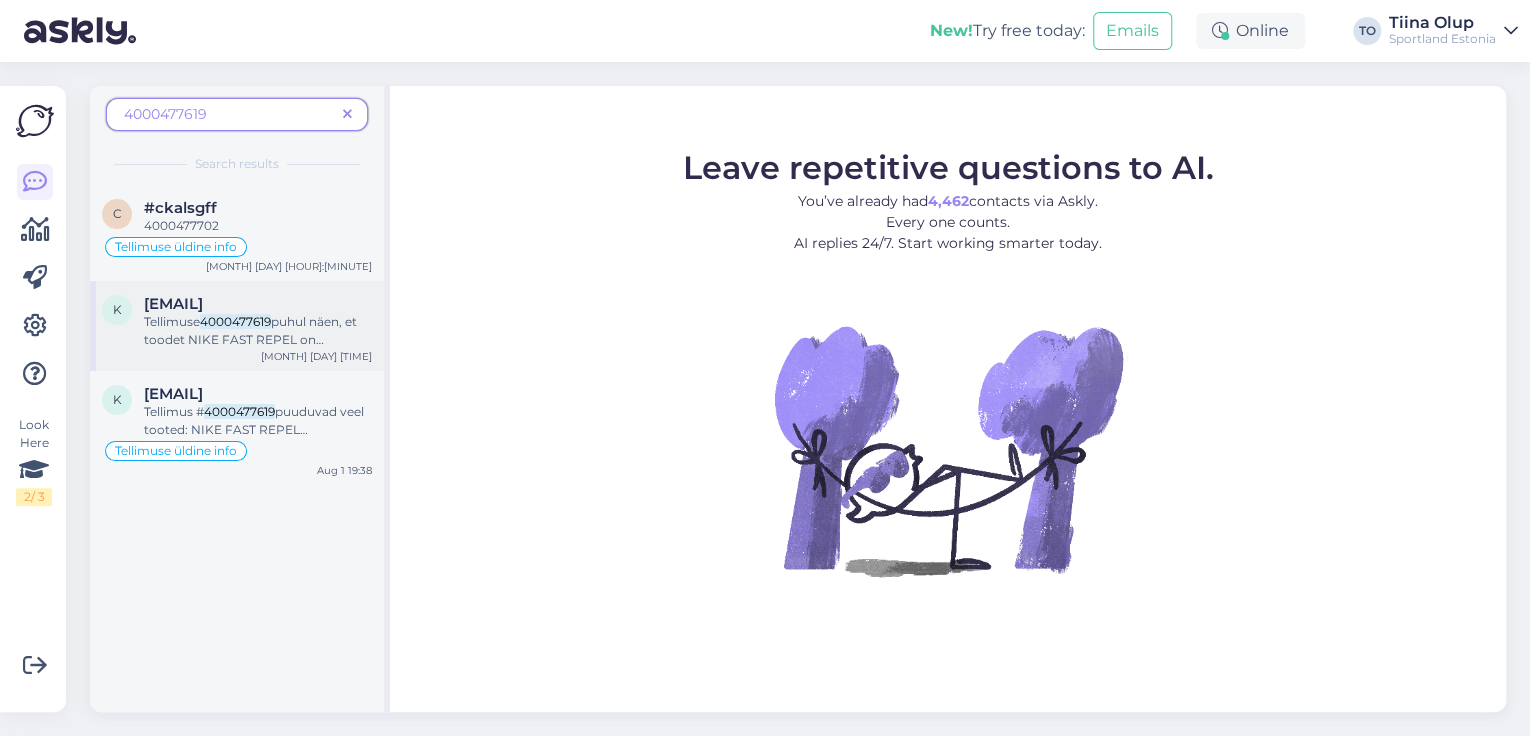 click on "puhul näen, et toodet NIKE FAST REPEL on komplekteeritud ainult üks, kahjuks ei ole teist toodet enam saadaval ning vormistame toote eest tagasimakse. Makse peaks laekuma Teie arvele hiljemalt paari tööpäeva jooksul." at bounding box center (257, 375) 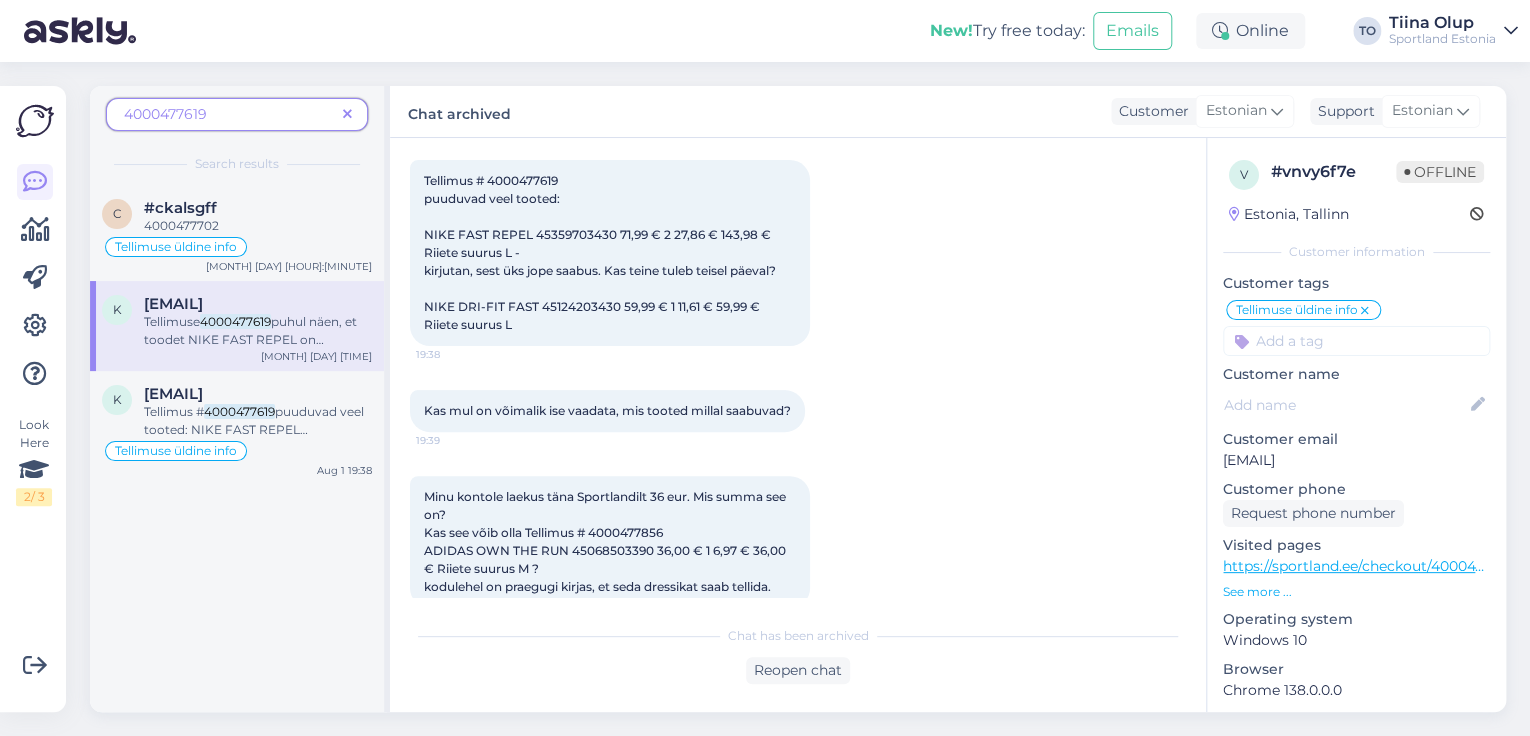 scroll, scrollTop: 192, scrollLeft: 0, axis: vertical 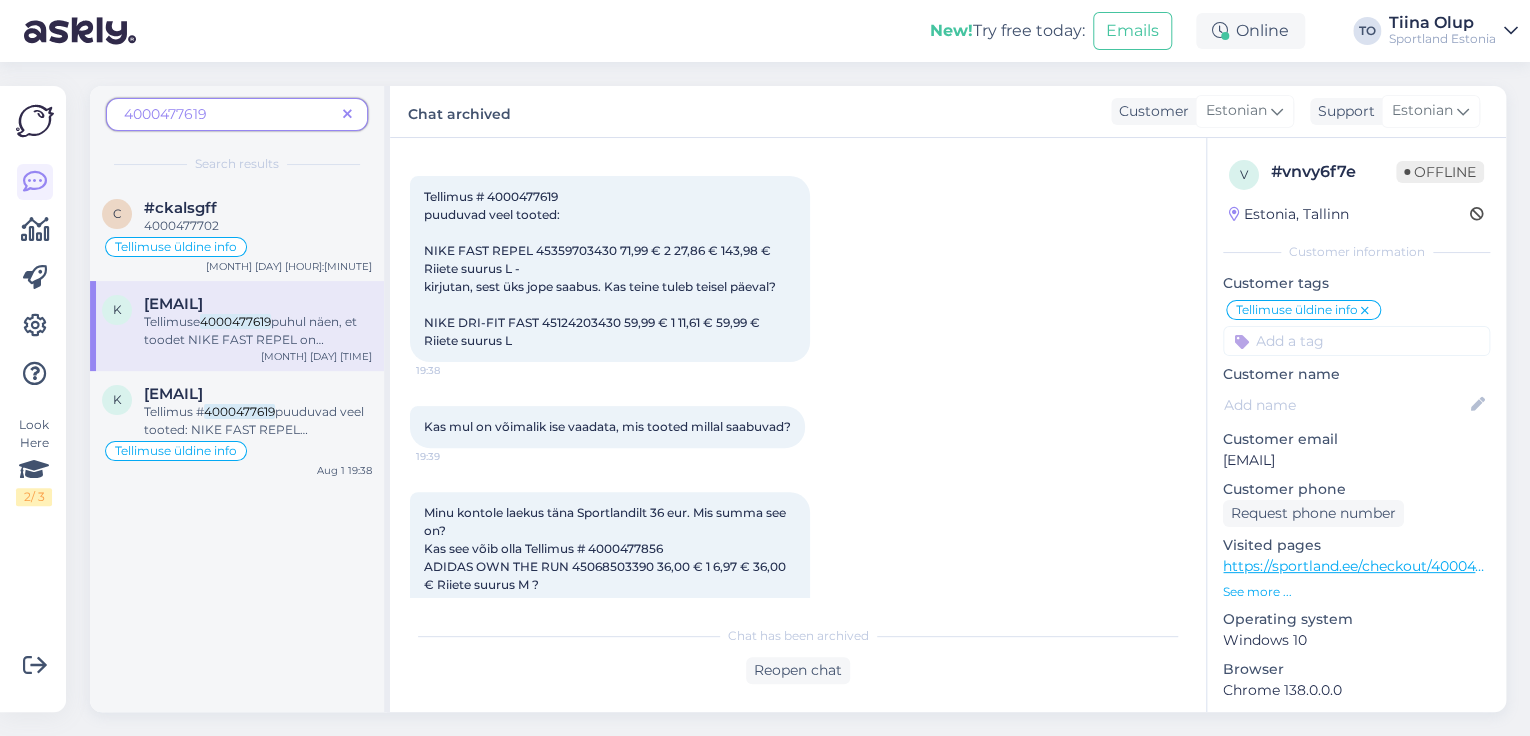 click at bounding box center (347, 114) 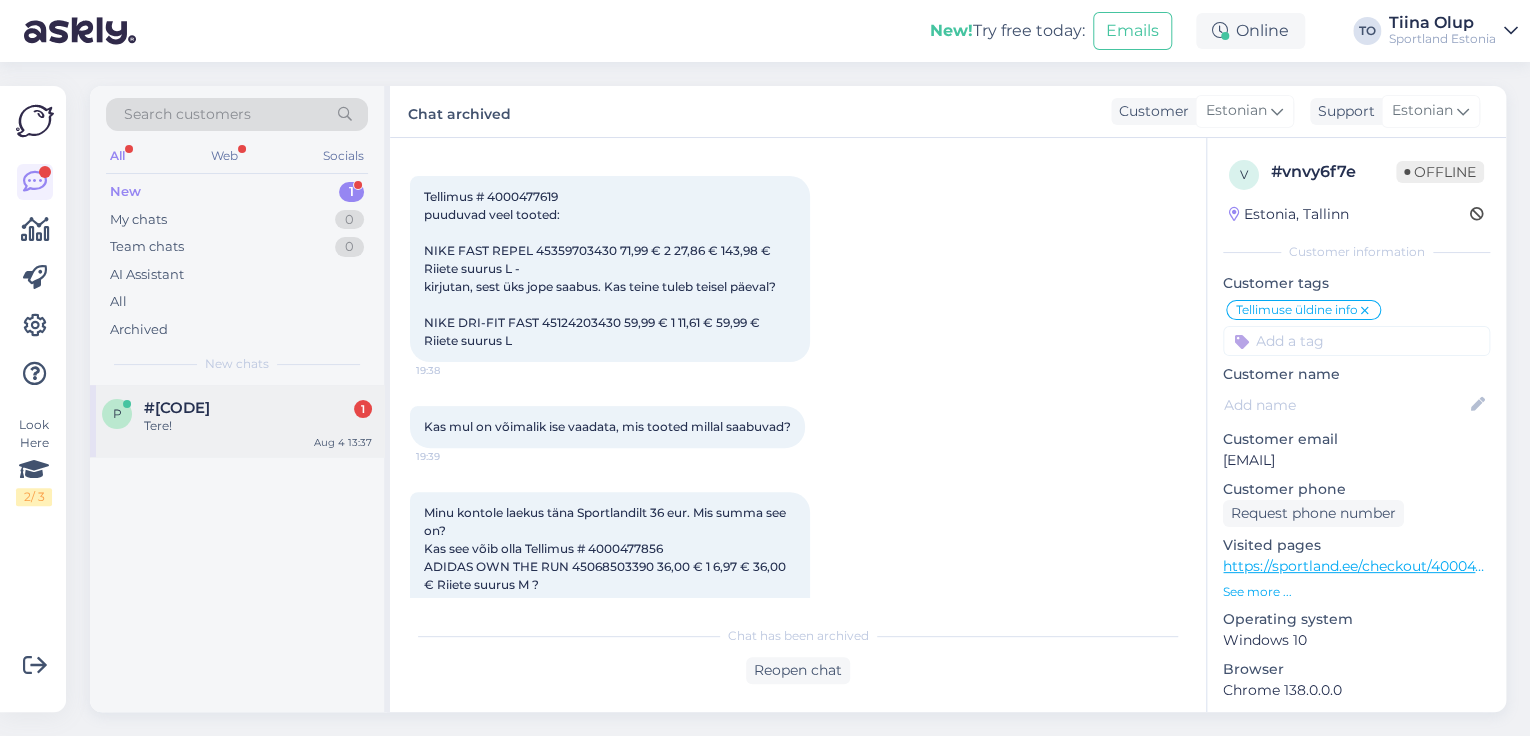 click on "Tere!" at bounding box center (258, 426) 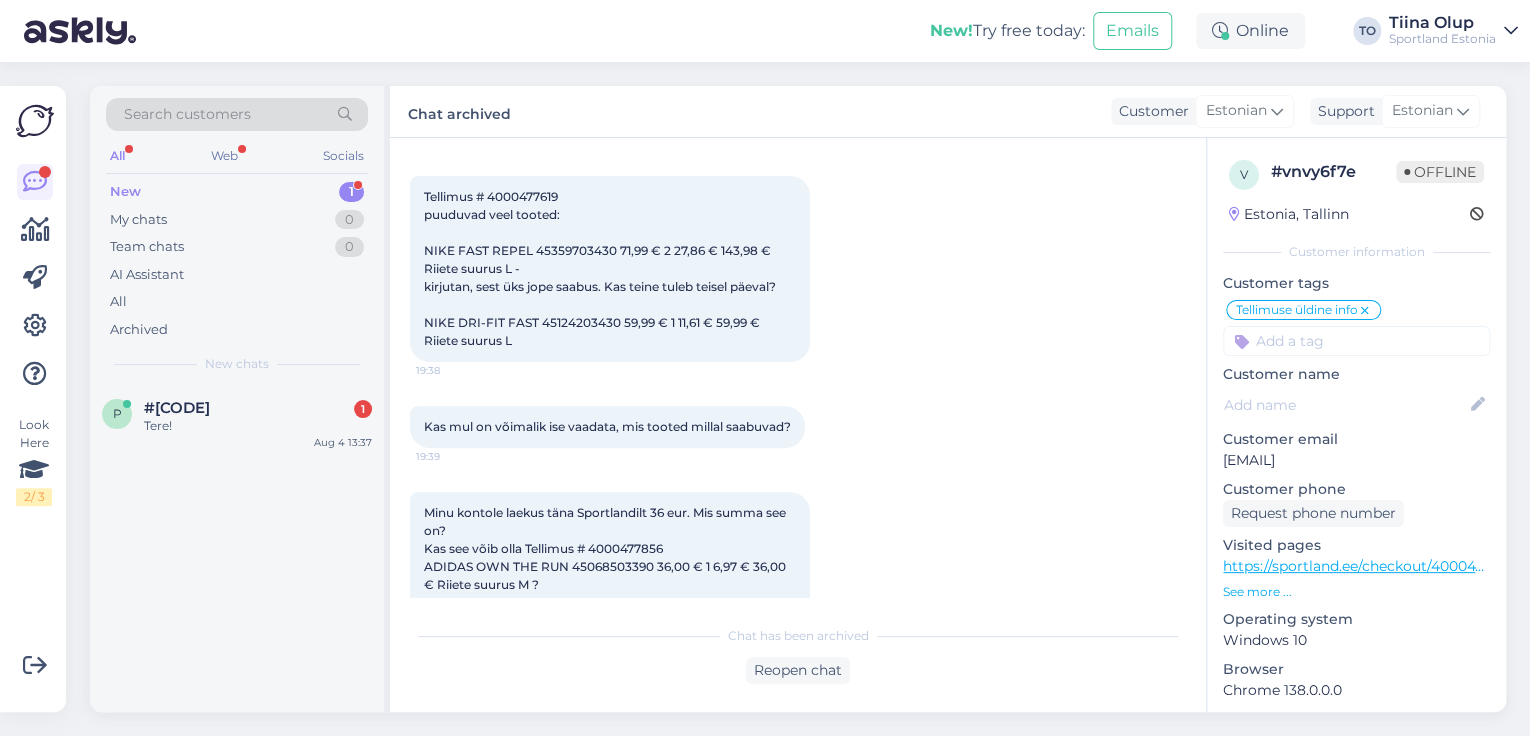 scroll, scrollTop: 0, scrollLeft: 0, axis: both 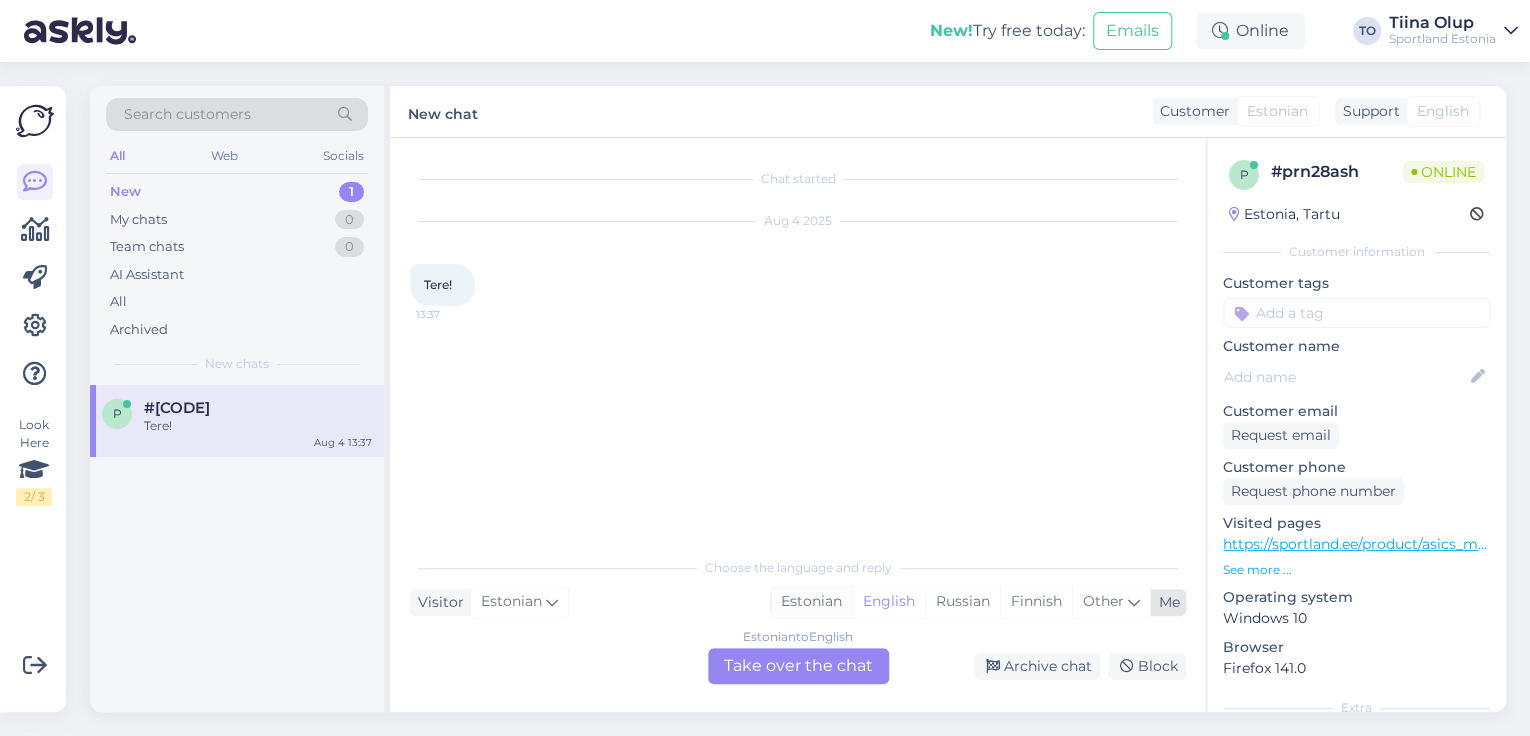 click on "Estonian" at bounding box center (811, 602) 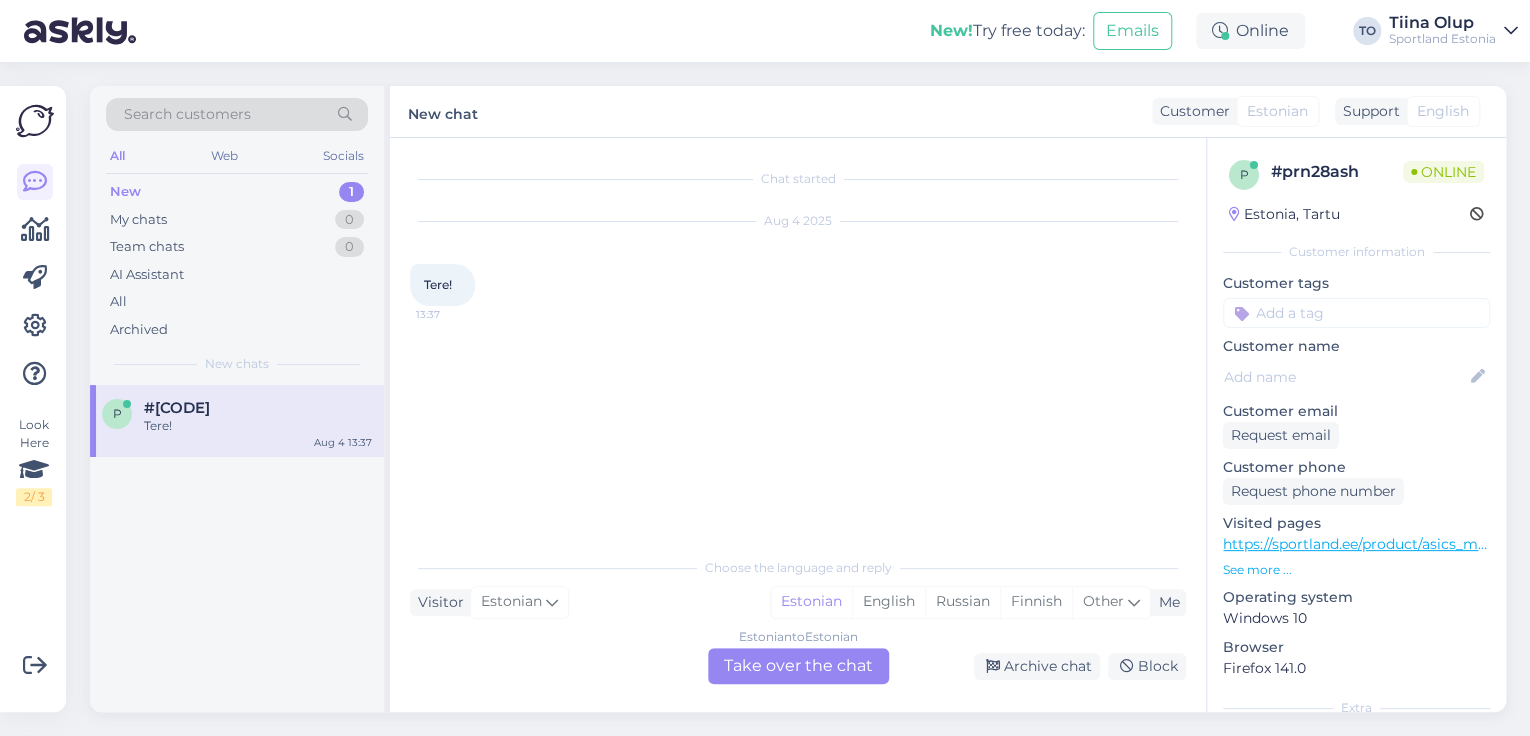 click on "Estonian  to  Estonian Take over the chat" at bounding box center (798, 666) 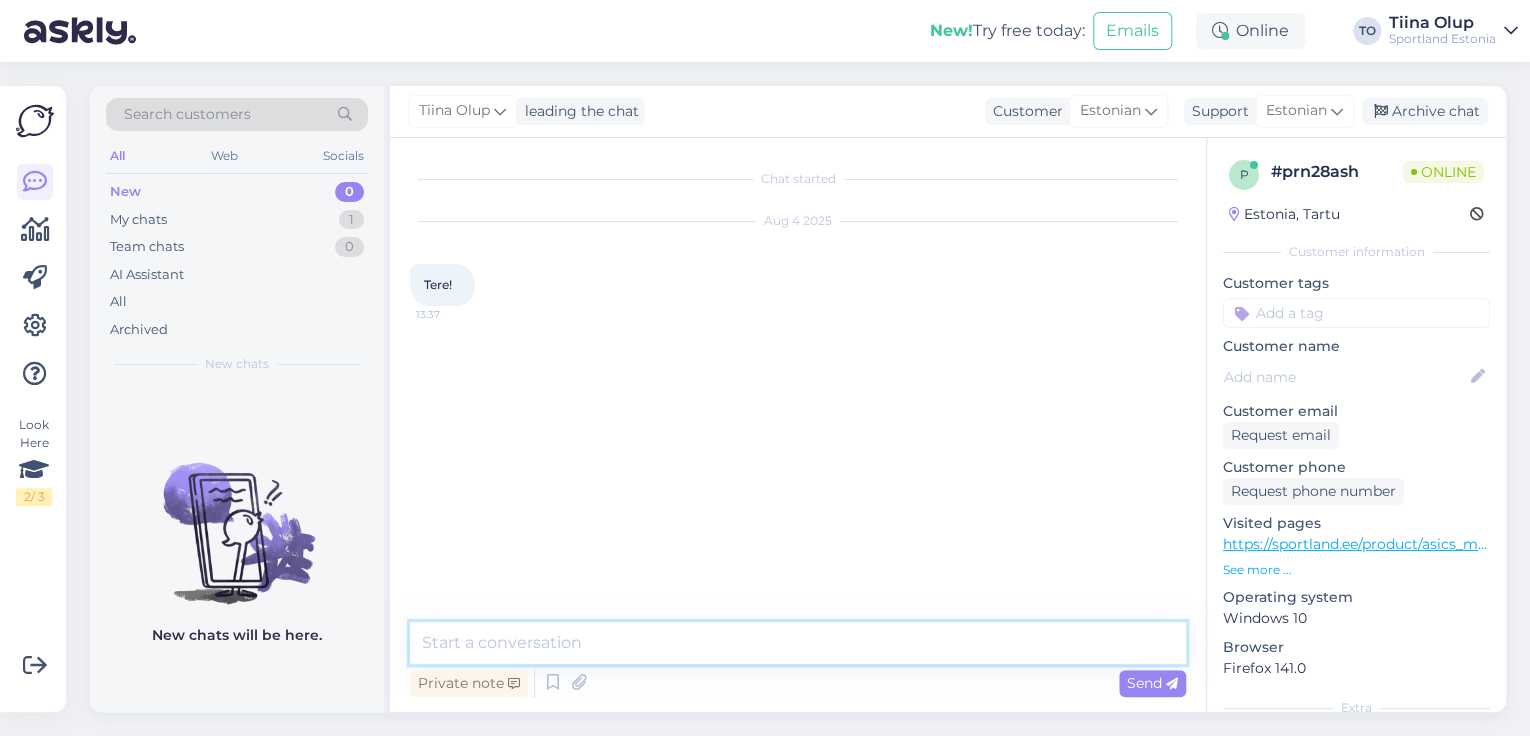 click at bounding box center (798, 643) 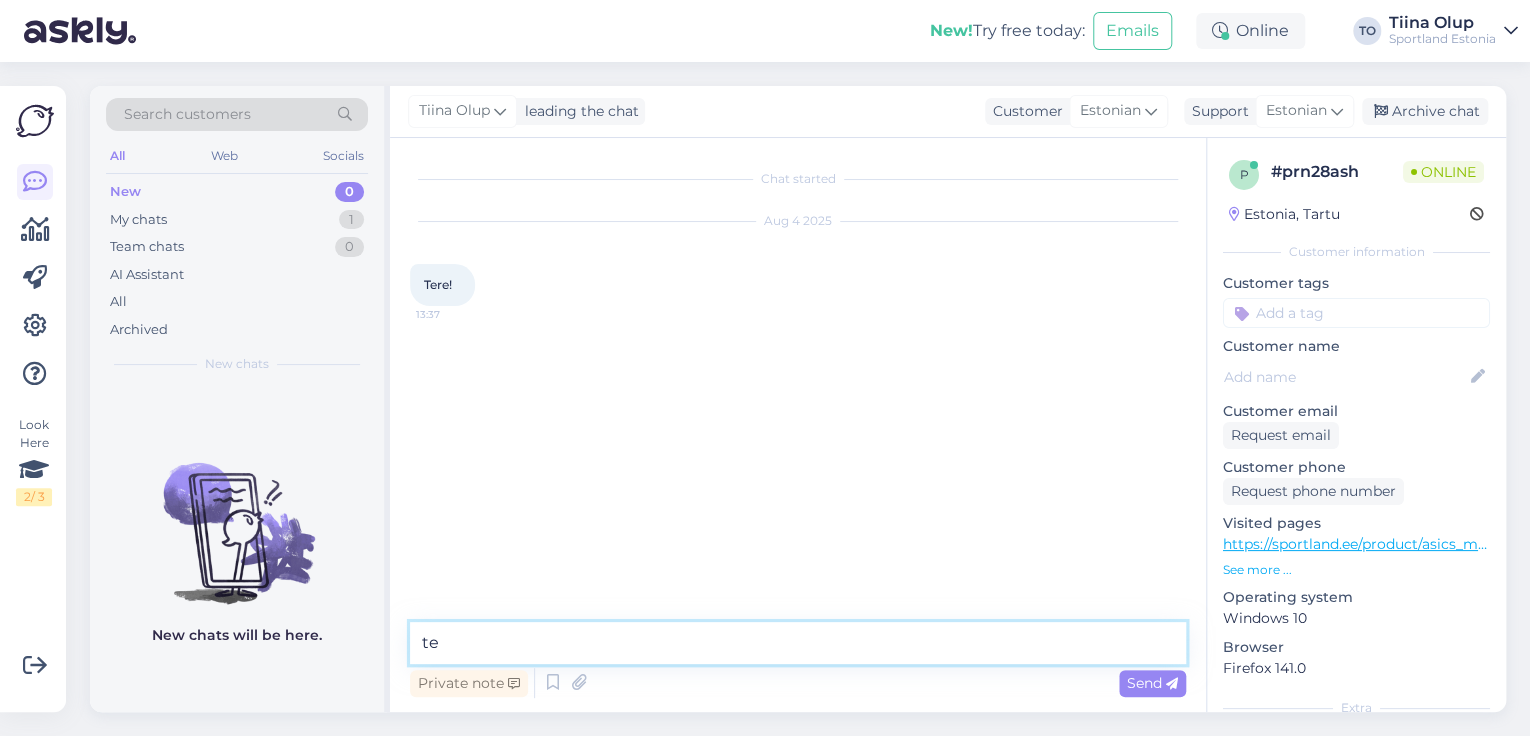 type on "t" 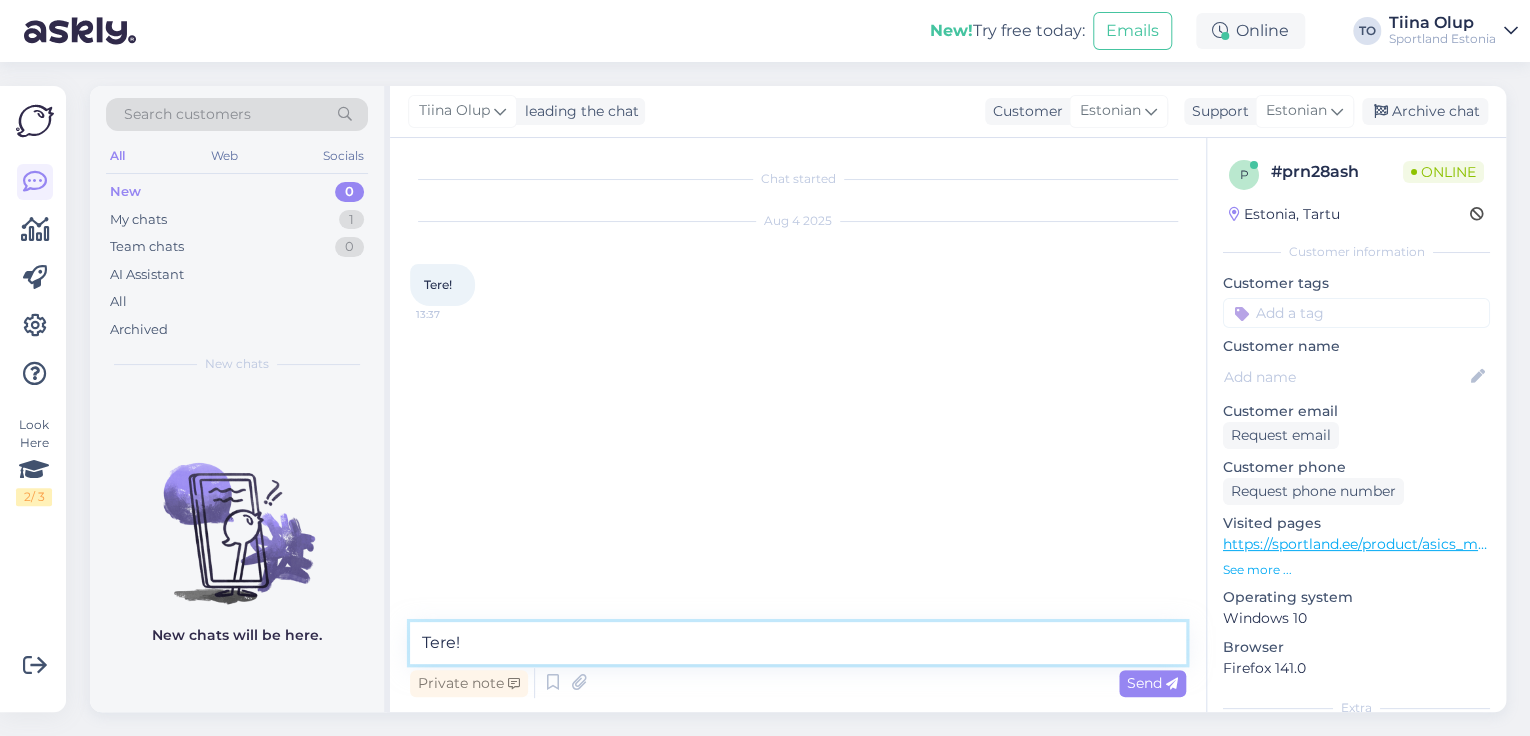 click on "Tere!" at bounding box center [798, 643] 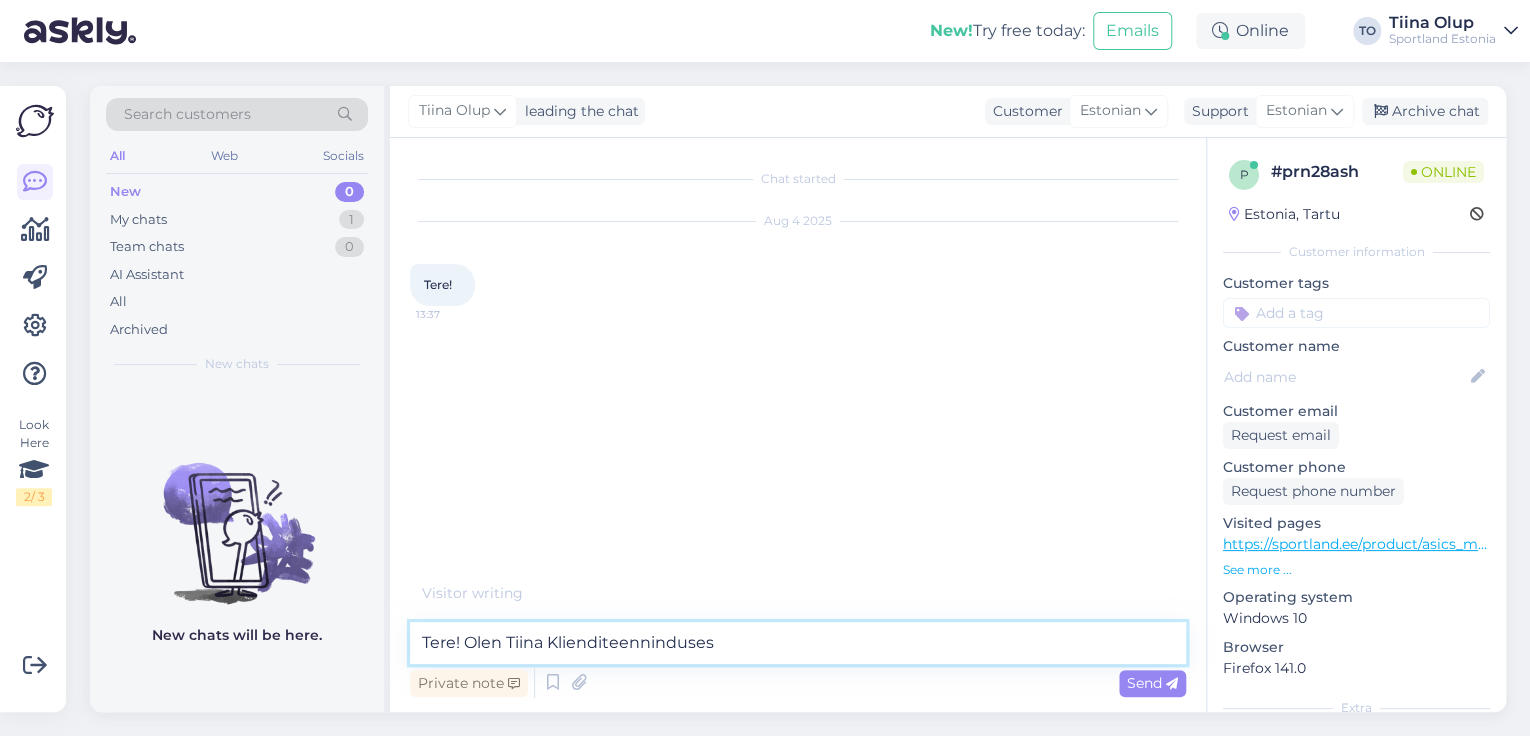 type on "Tere! Olen Tiina Klienditeennindusest" 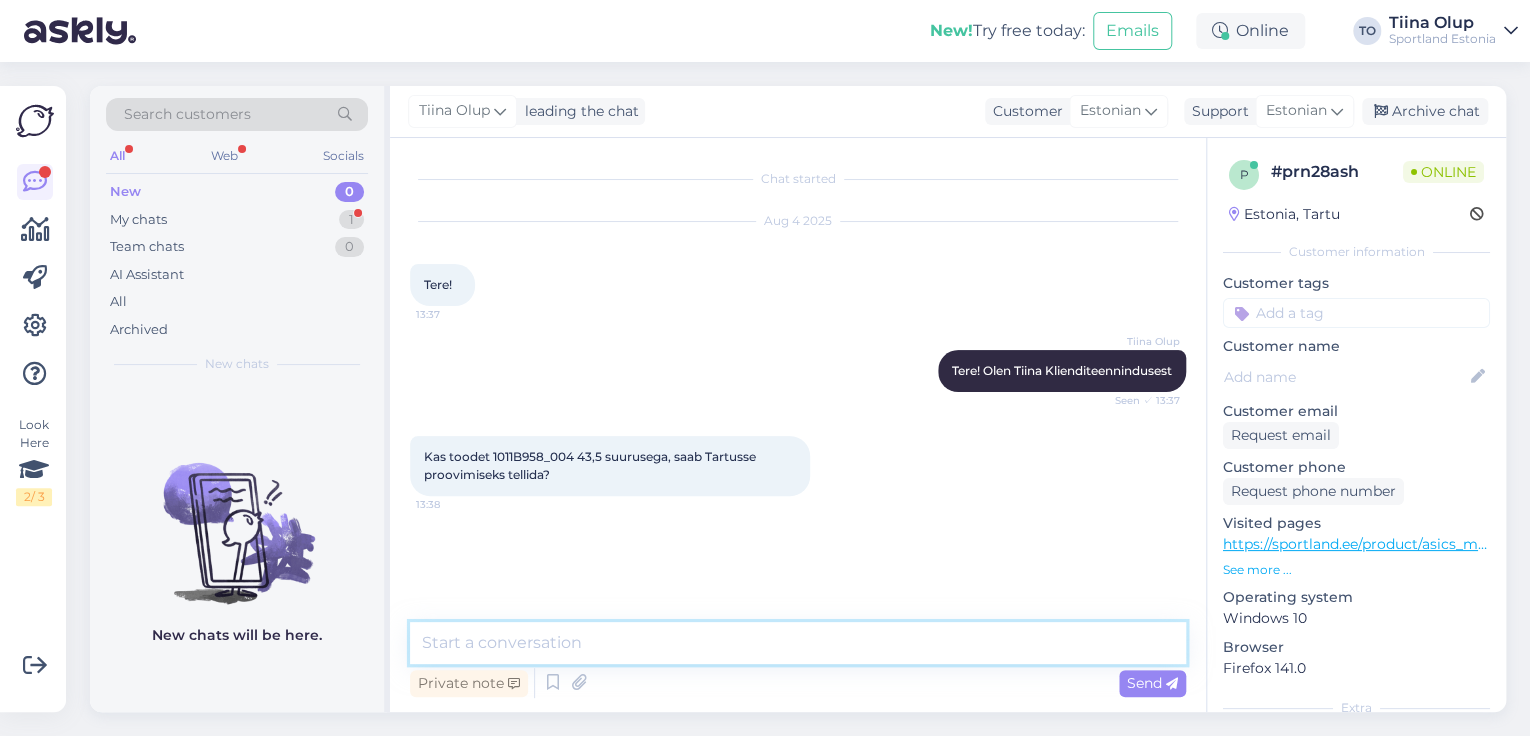 click at bounding box center (798, 643) 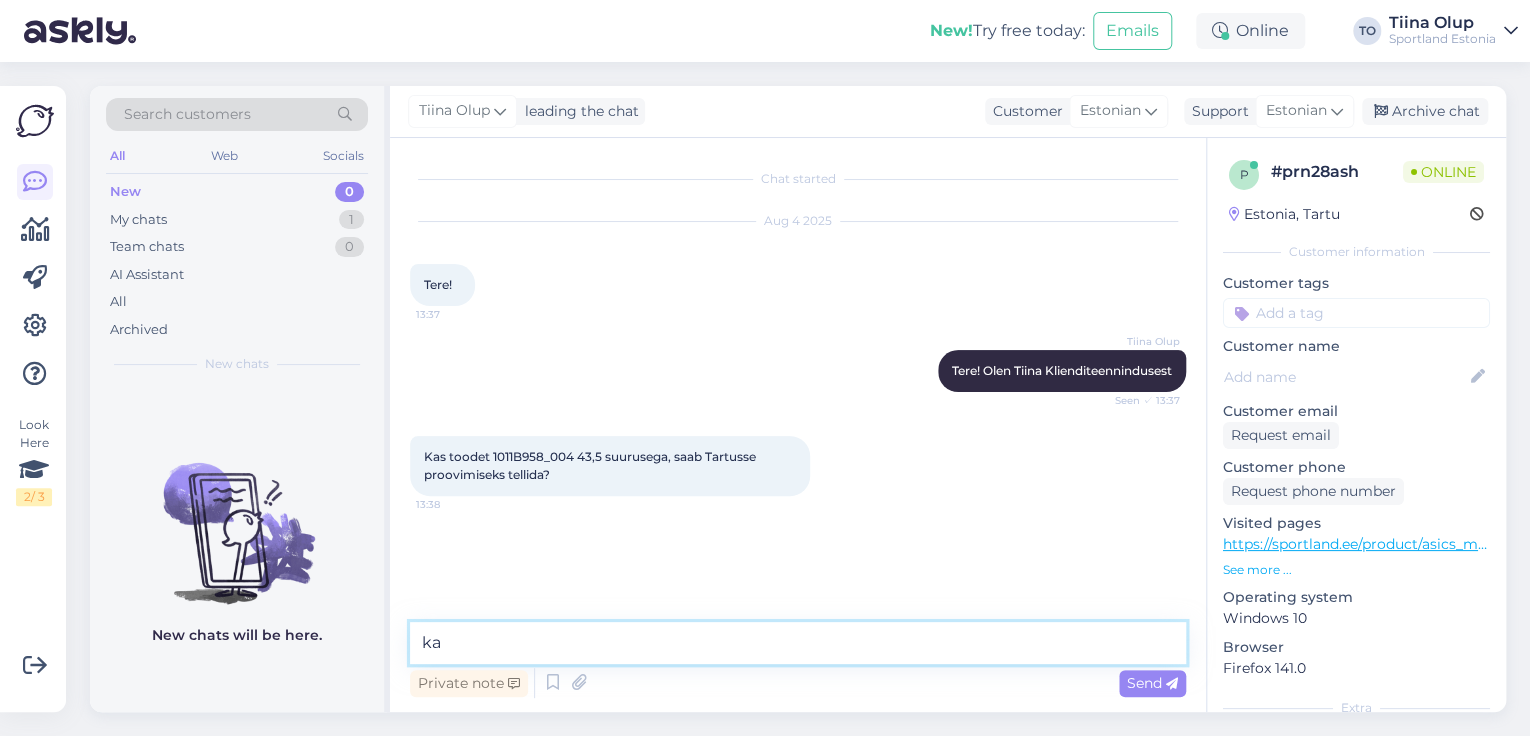 type on "k" 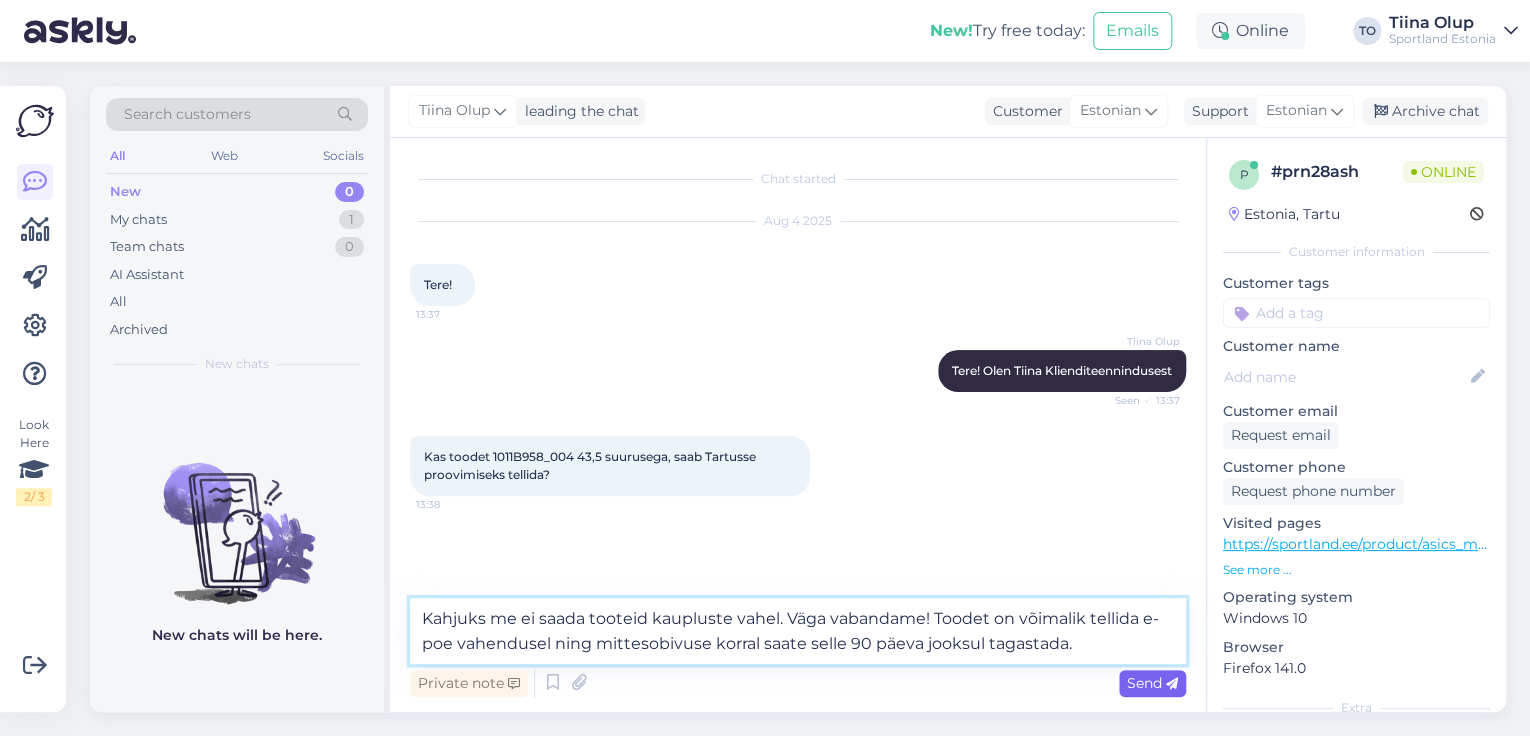 type on "Kahjuks me ei saada tooteid kaupluste vahel. Väga vabandame! Toodet on võimalik tellida e-poe vahendusel ning mittesobivuse korral saate selle 90 päeva jooksul tagastada." 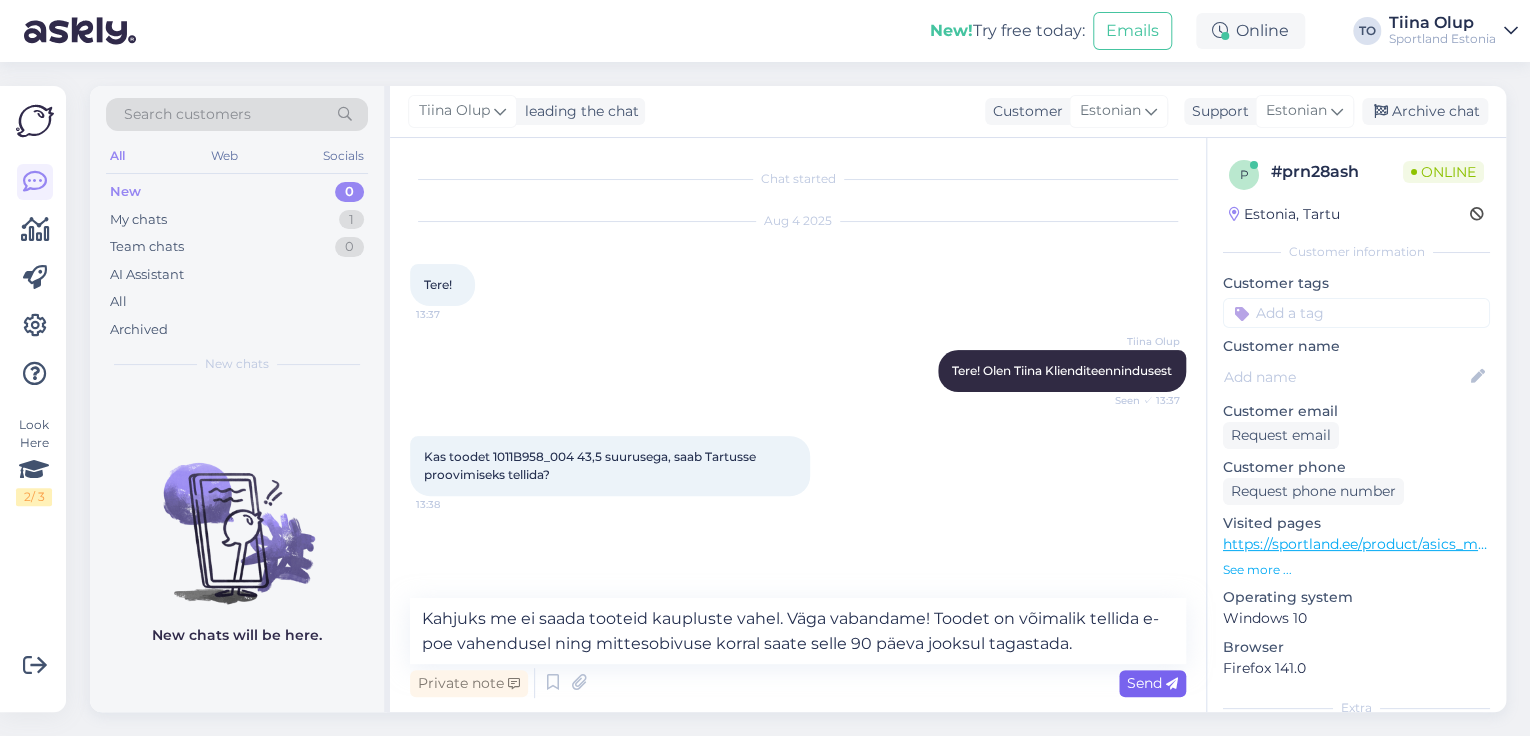 click on "Send" at bounding box center [1152, 683] 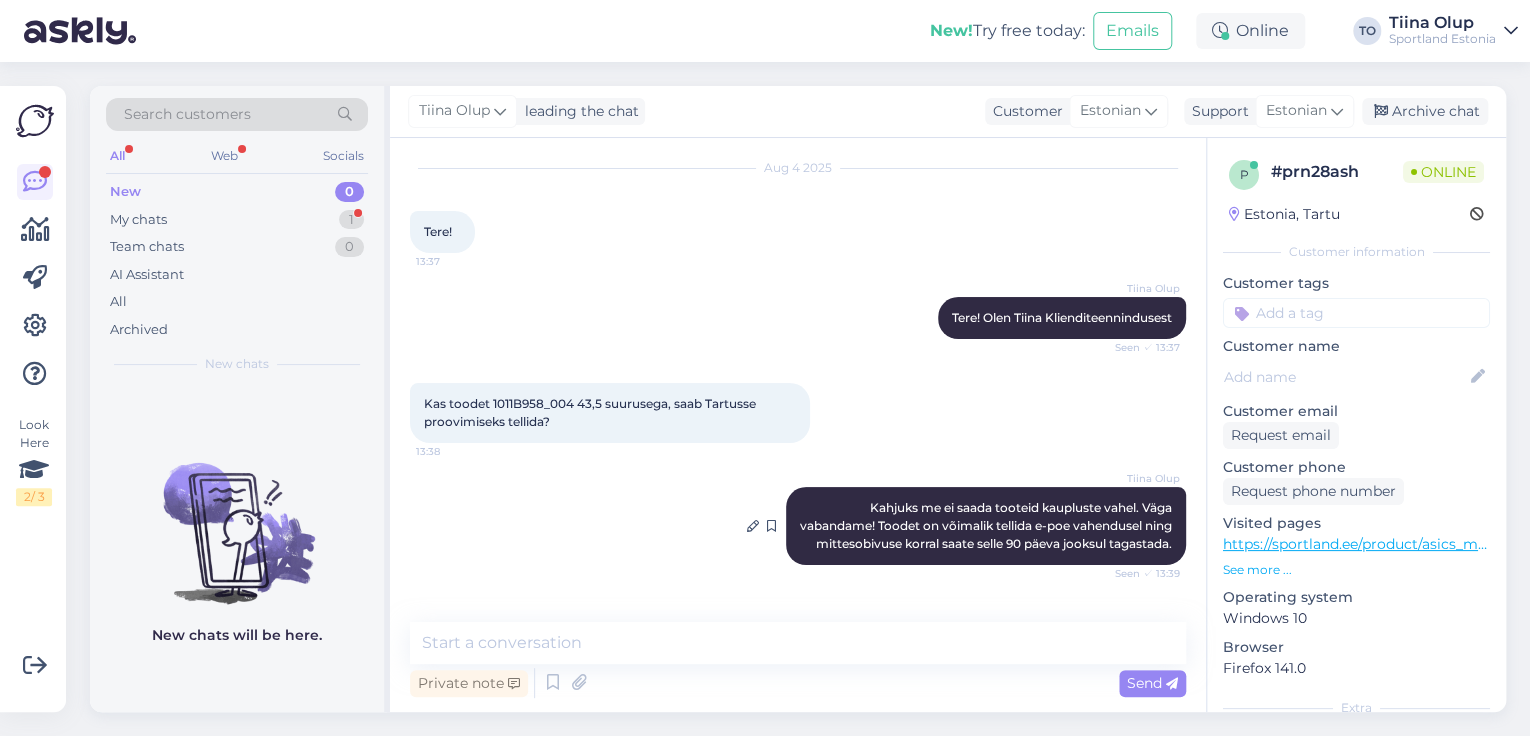scroll, scrollTop: 140, scrollLeft: 0, axis: vertical 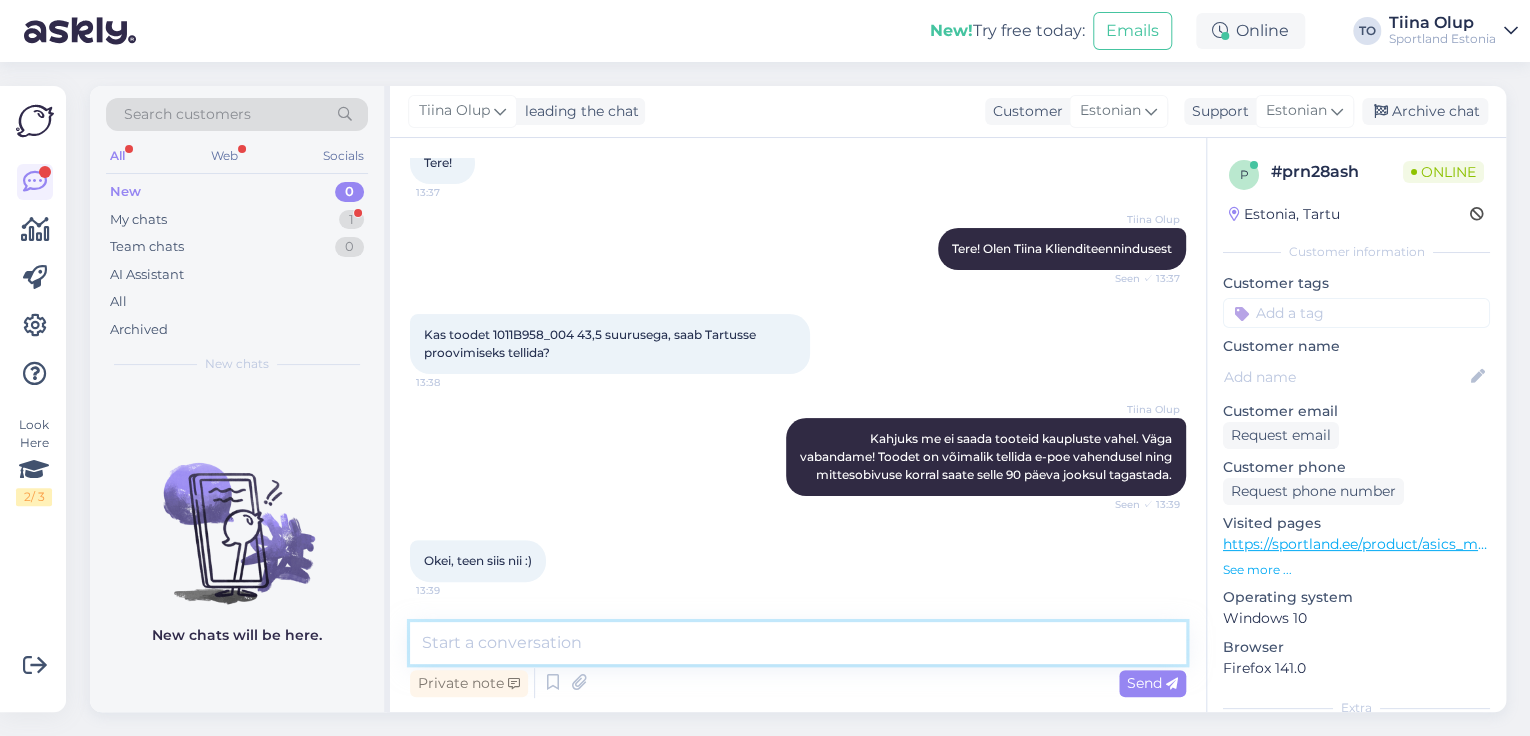 click at bounding box center [798, 643] 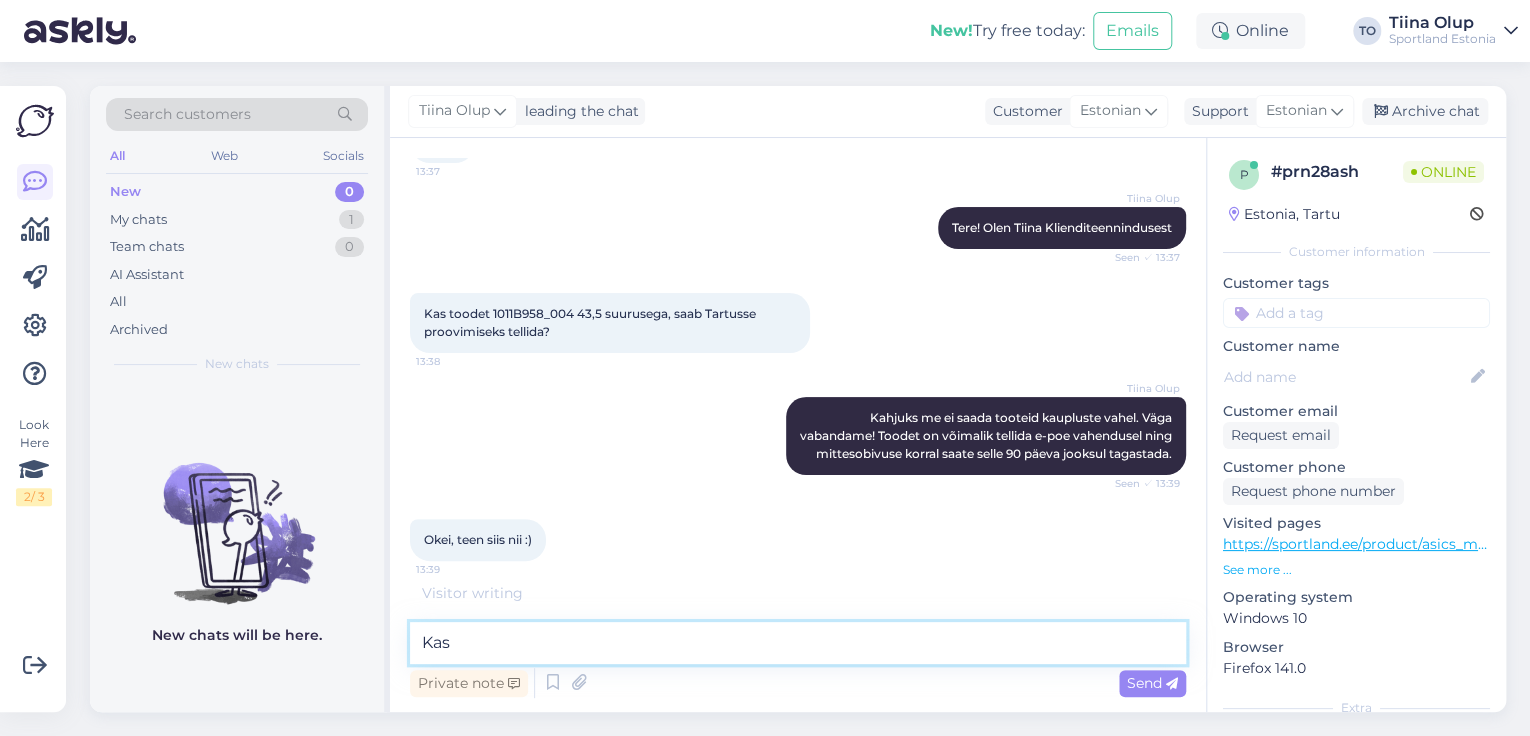 scroll, scrollTop: 225, scrollLeft: 0, axis: vertical 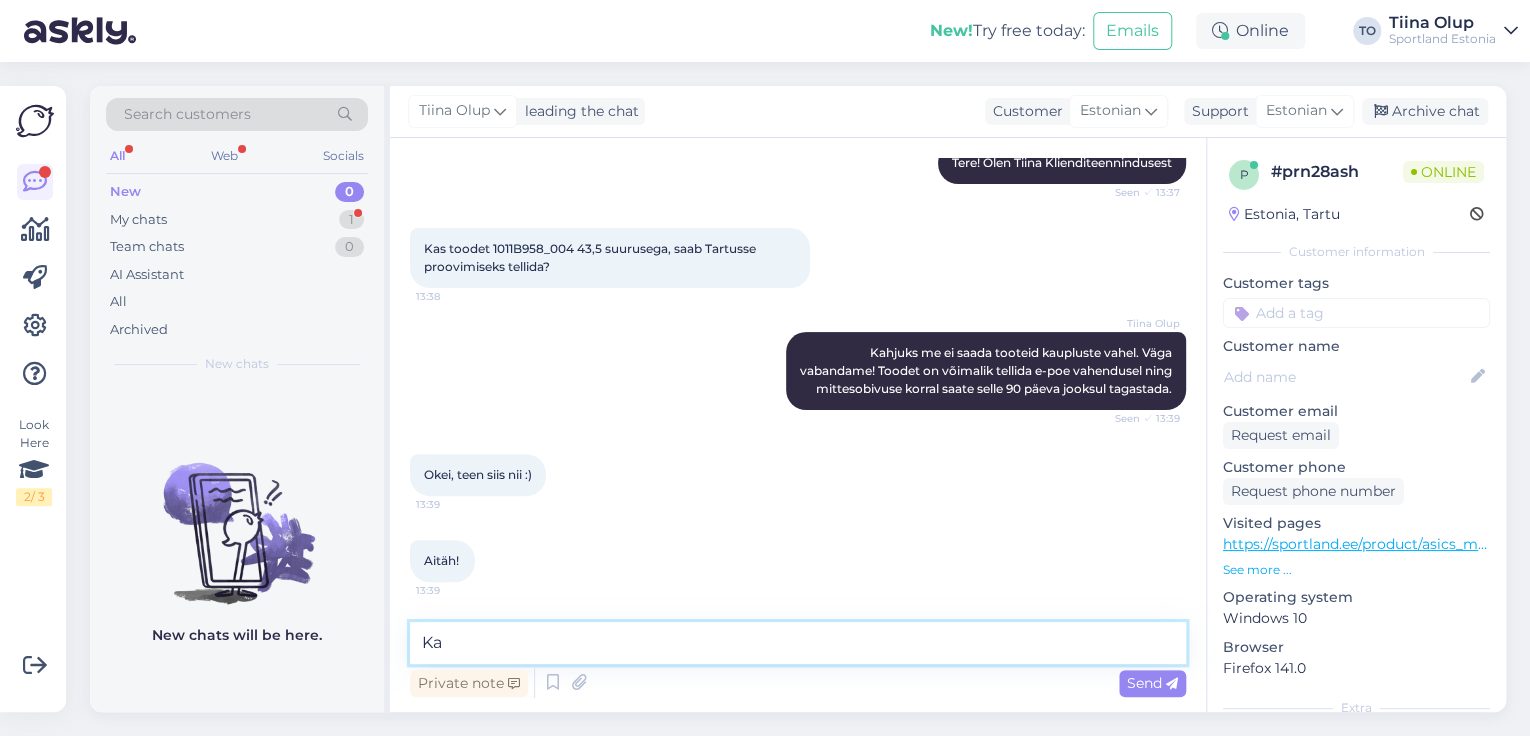 type on "K" 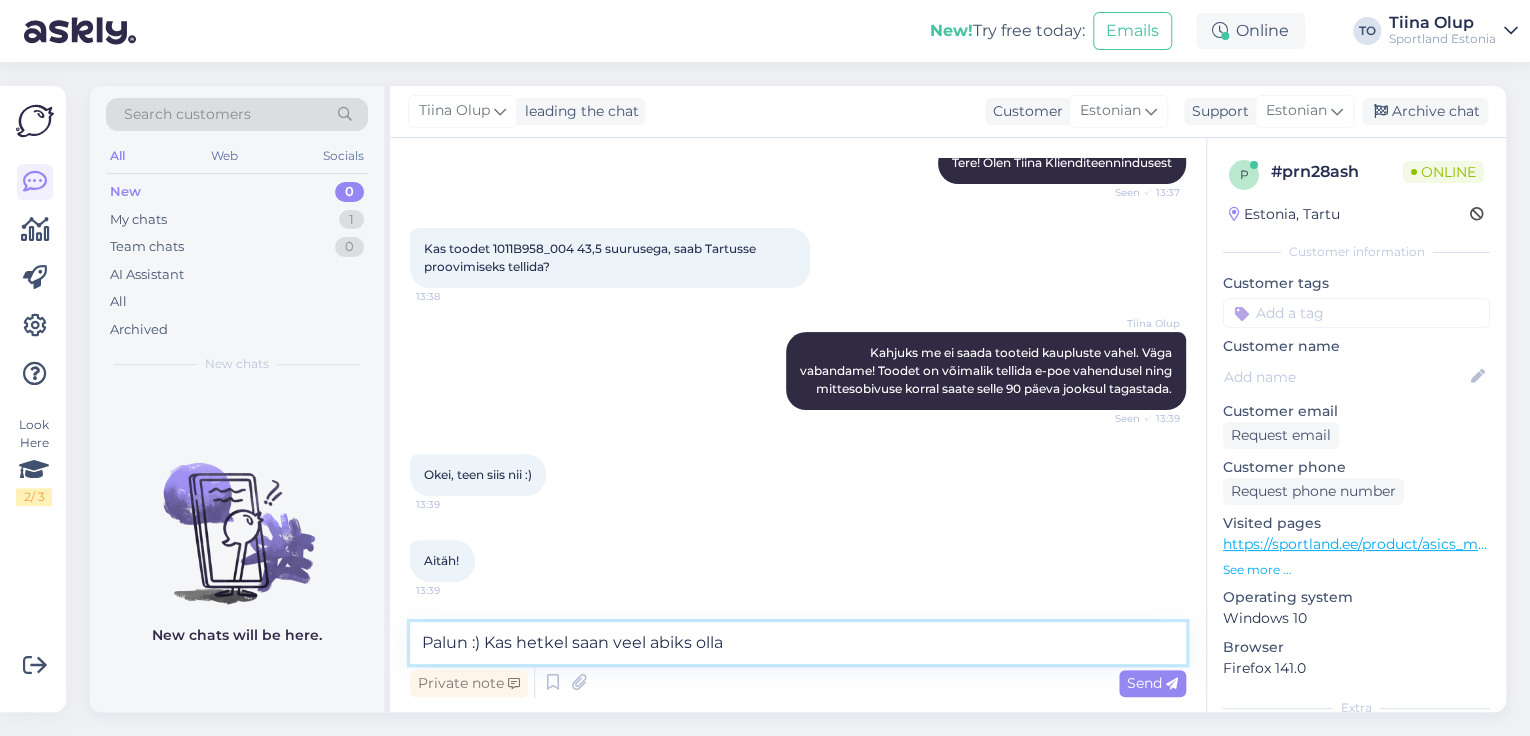 type on "Palun :) Kas hetkel saan veel abiks olla?" 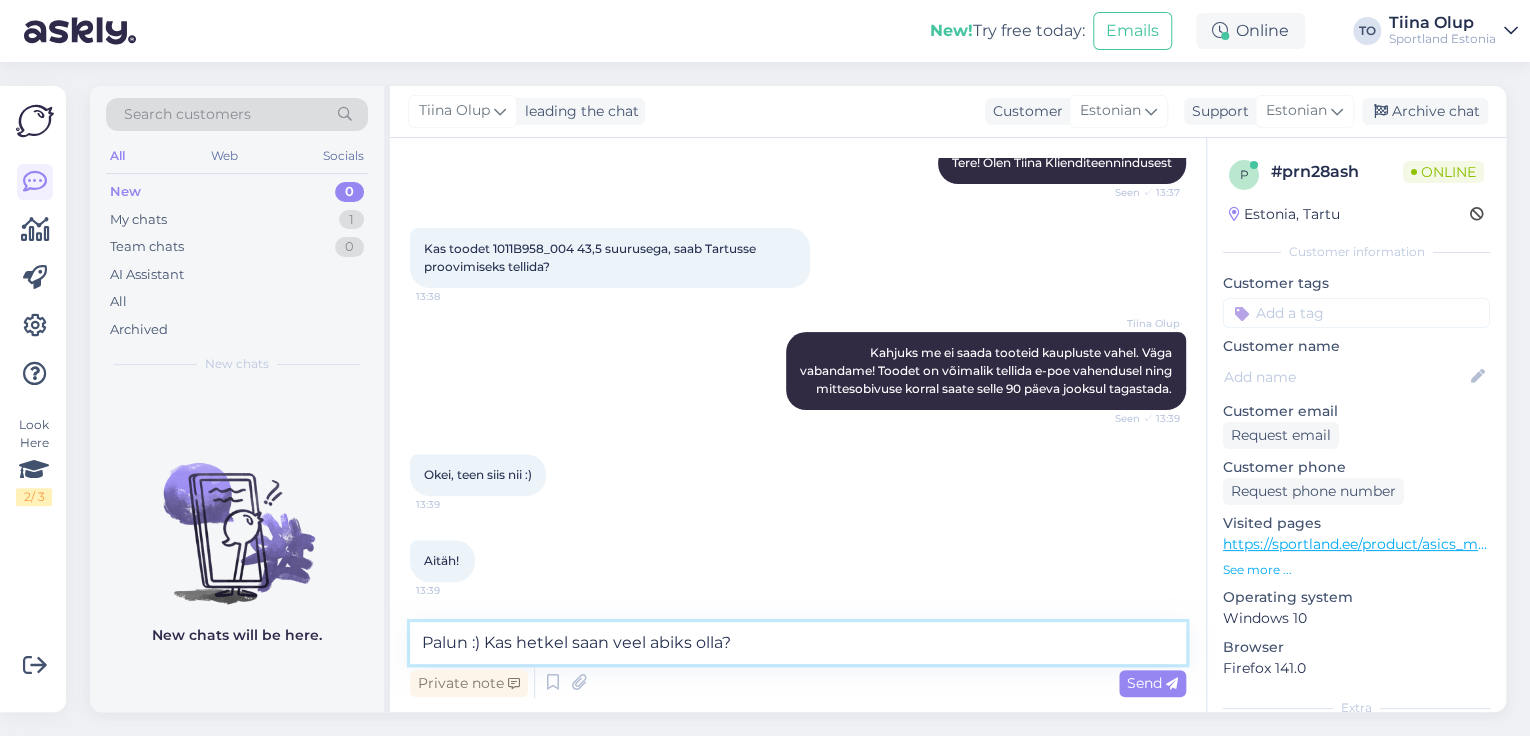 type 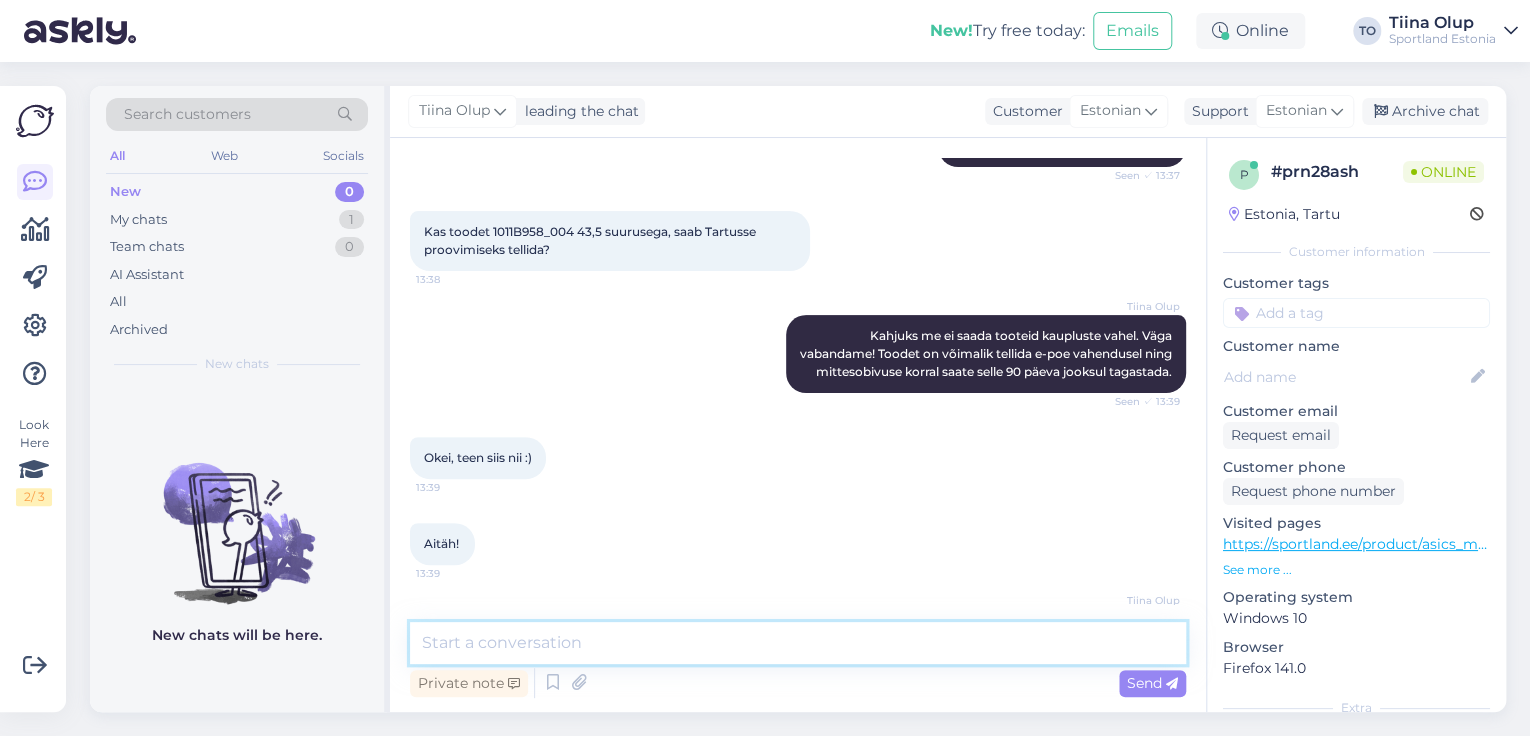 scroll, scrollTop: 312, scrollLeft: 0, axis: vertical 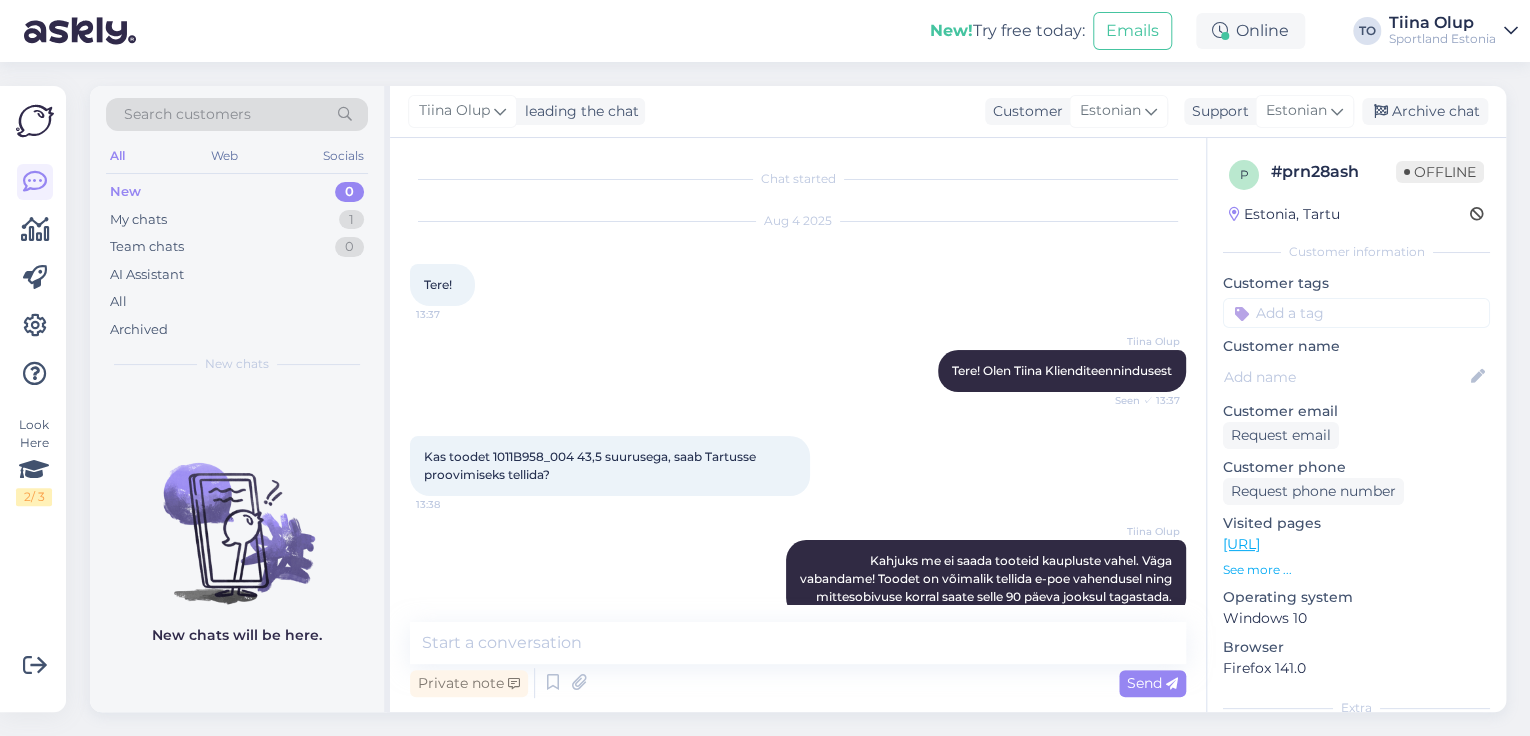 click at bounding box center (1356, 313) 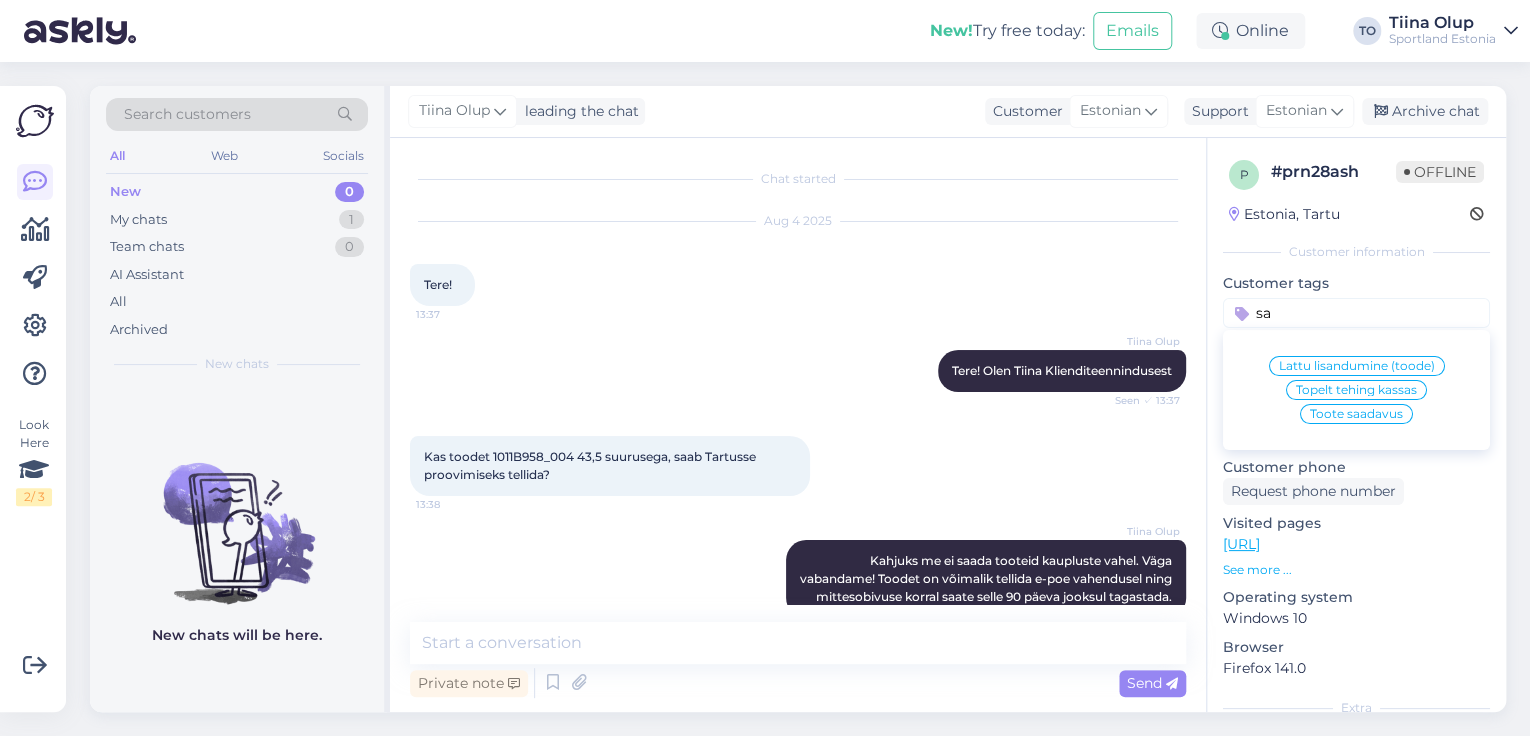 type on "s" 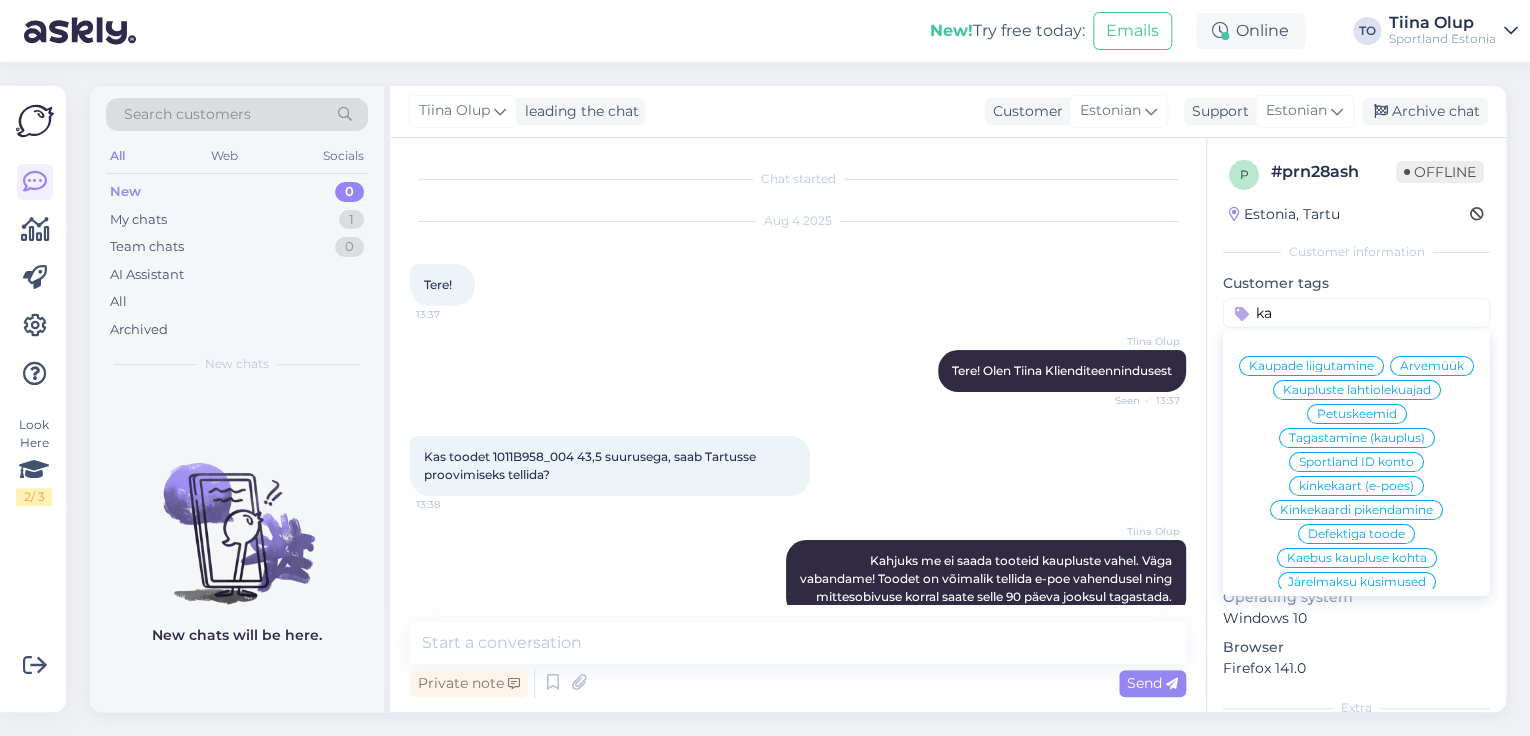 type on "k" 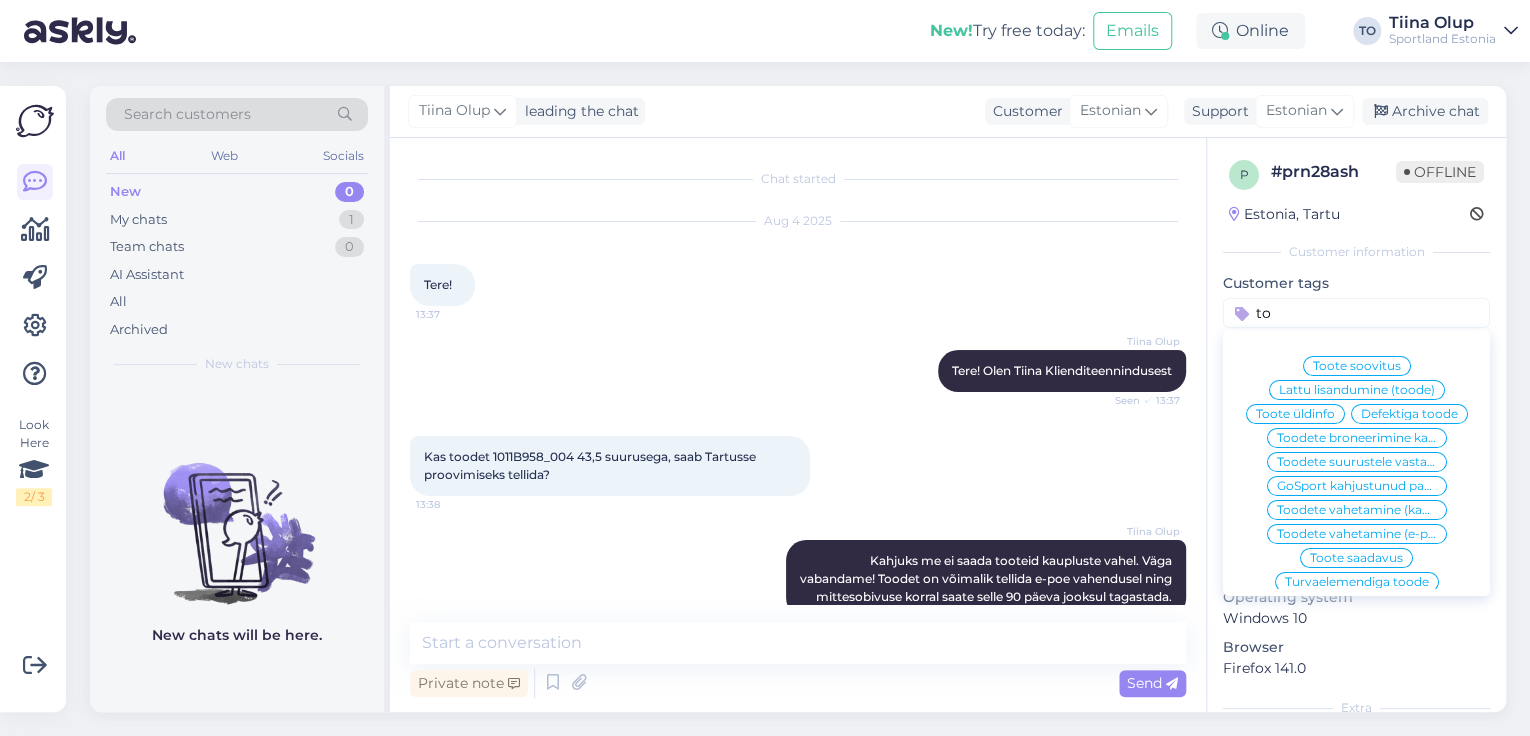 type on "t" 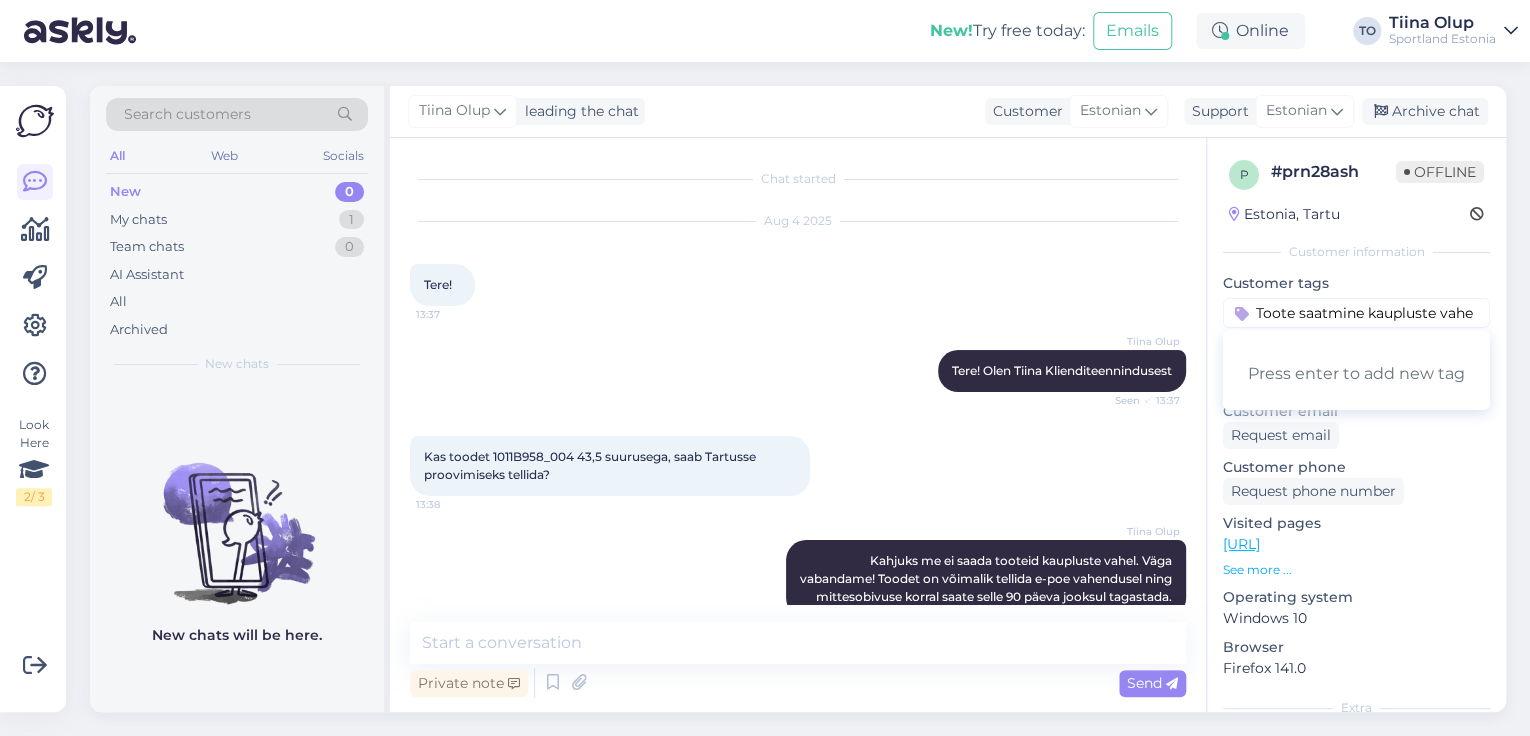 type on "Toote saatmine kaupluste vahel" 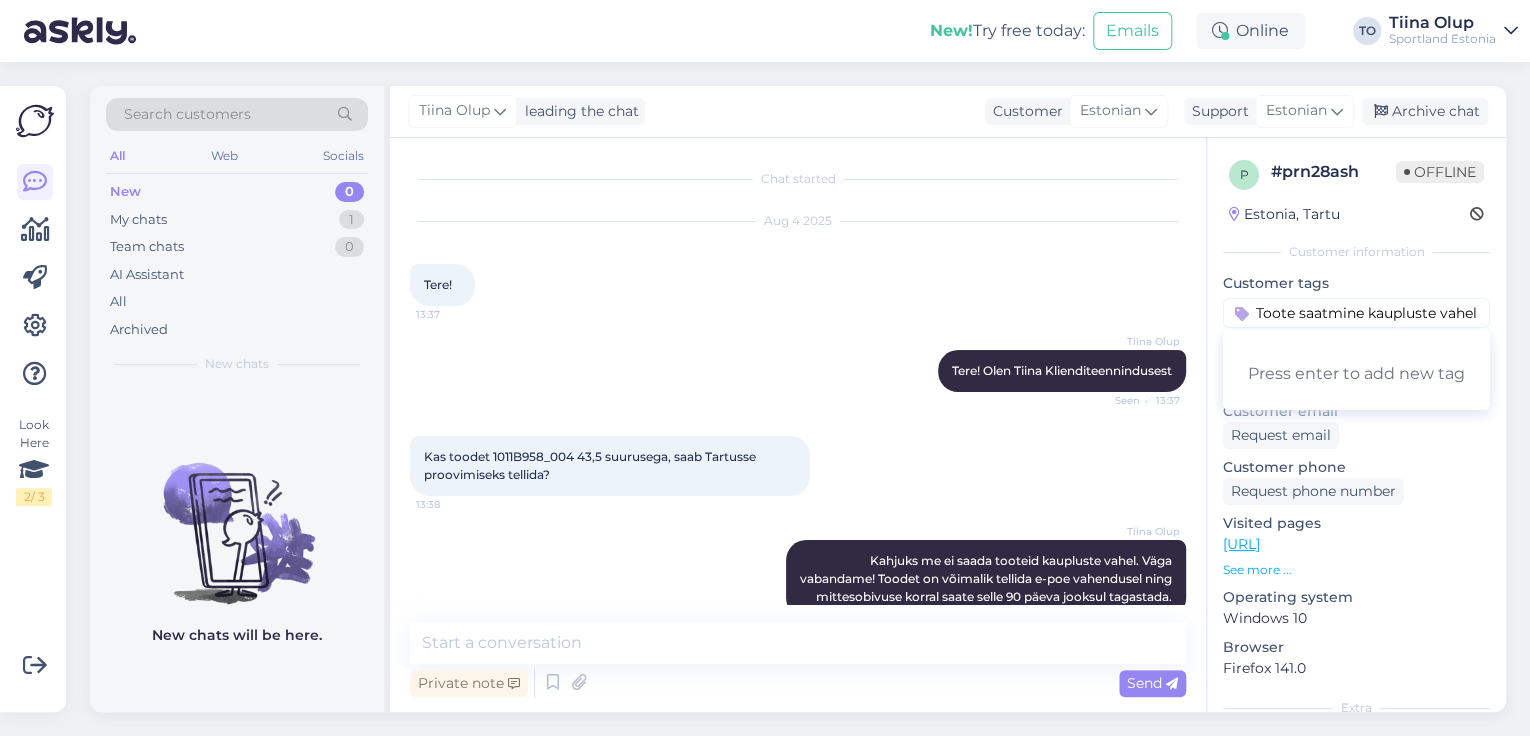 scroll, scrollTop: 0, scrollLeft: 12, axis: horizontal 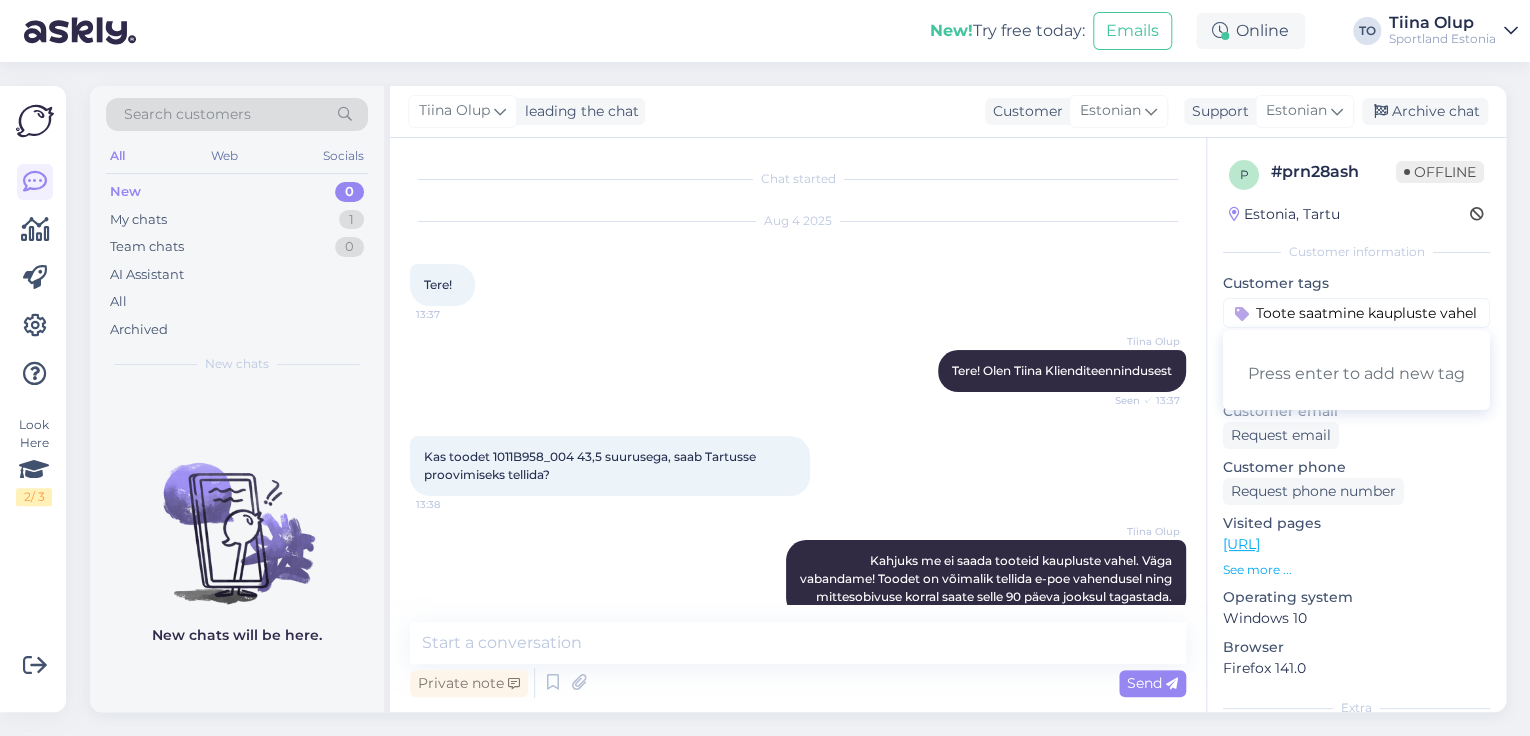 type 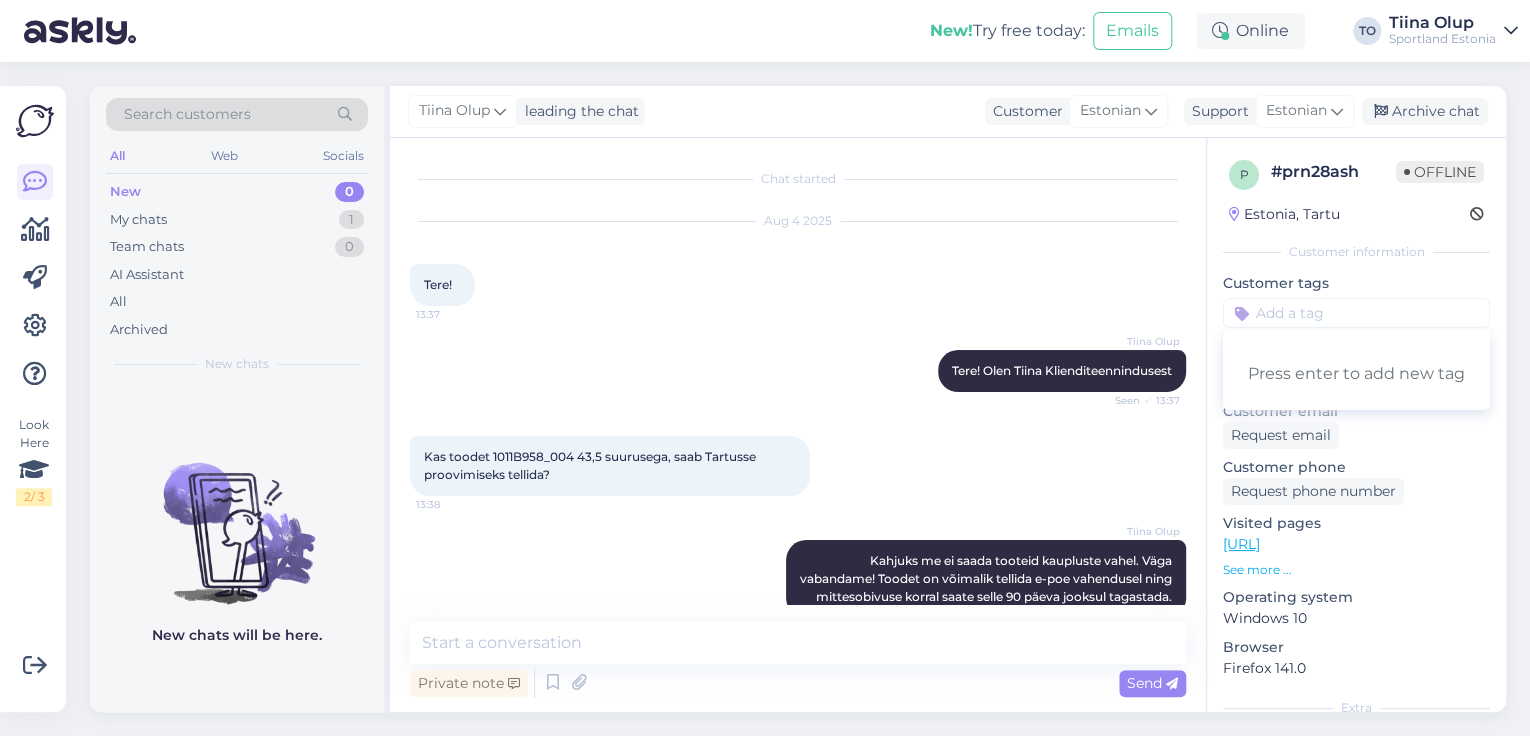 scroll, scrollTop: 0, scrollLeft: 0, axis: both 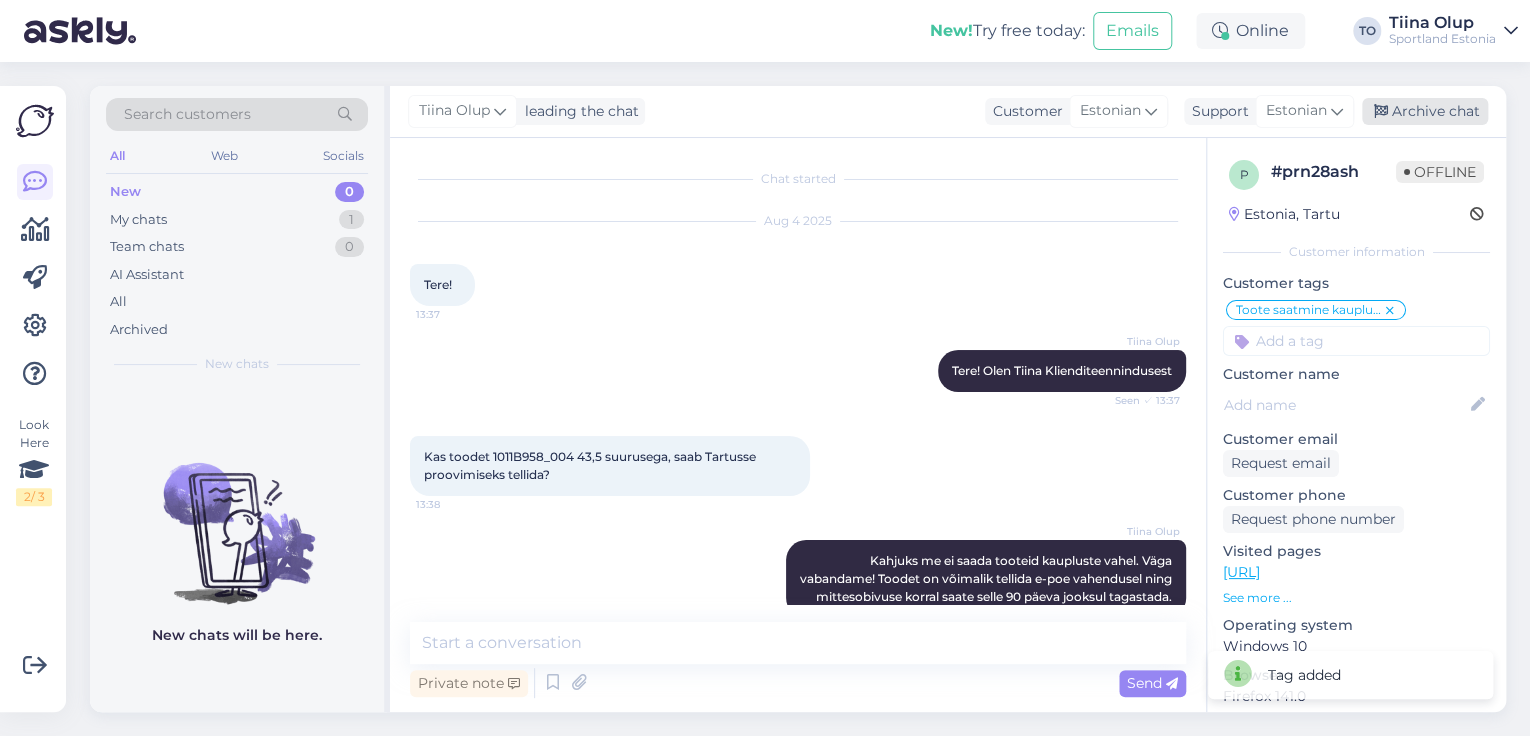 click on "Archive chat" at bounding box center [1425, 111] 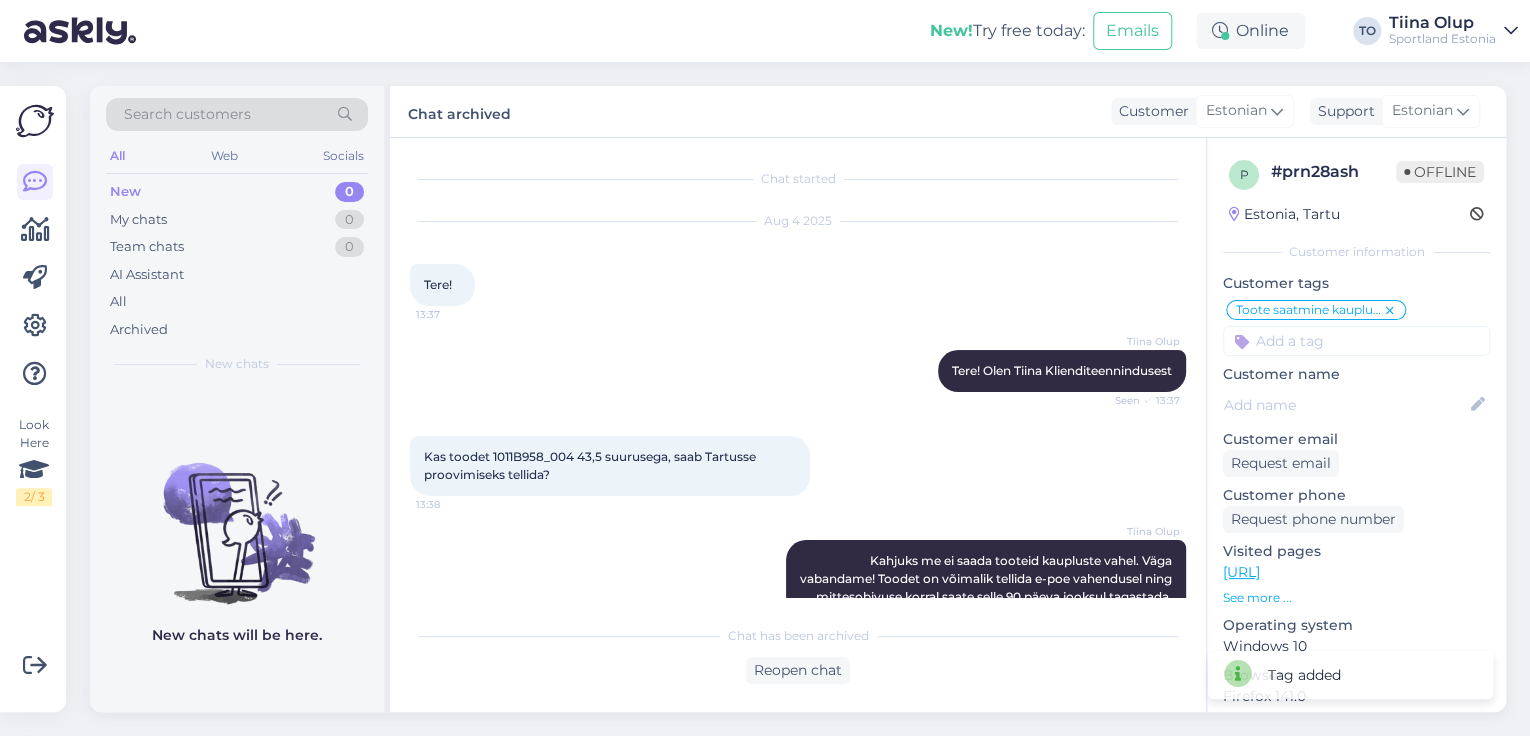 click on "Sportland Estonia" at bounding box center [1442, 39] 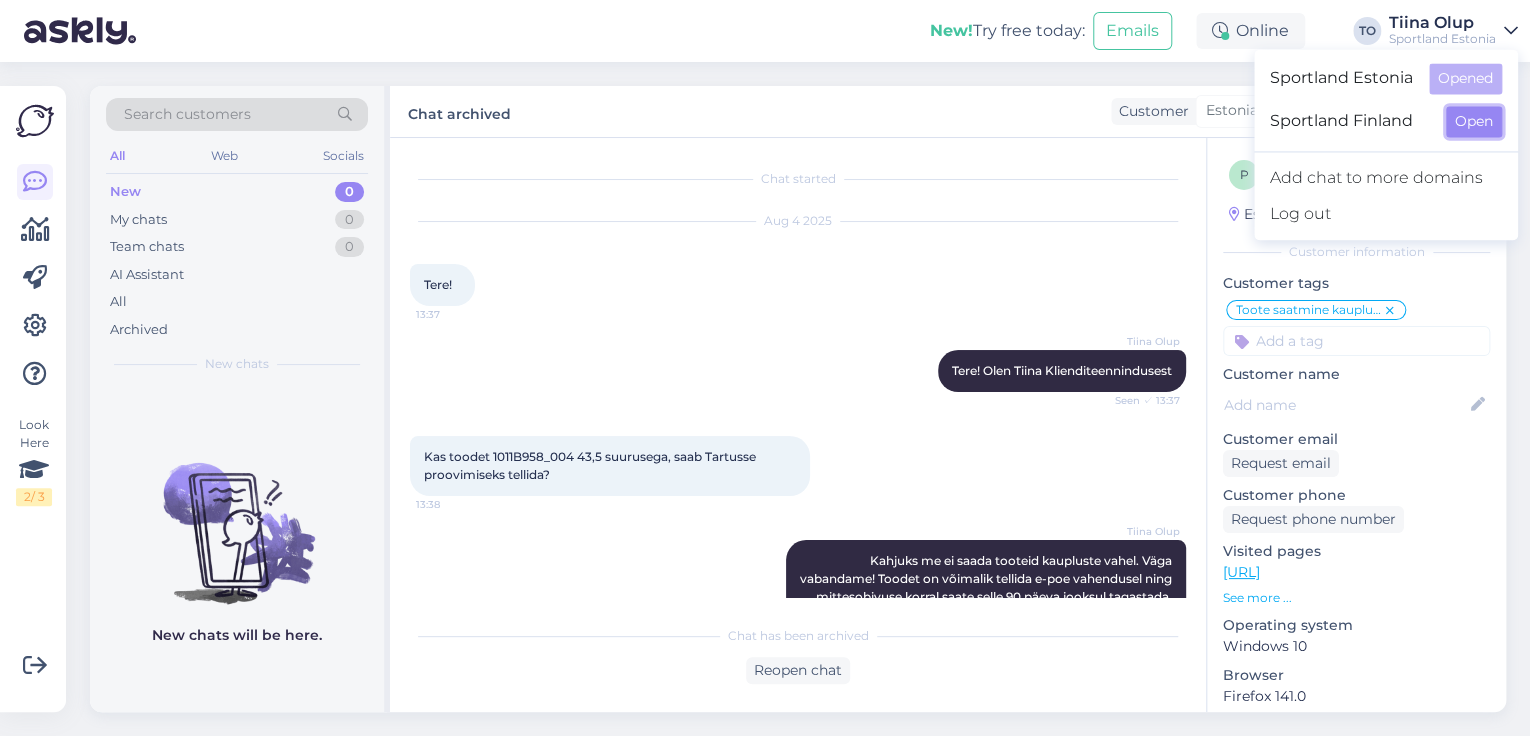 click on "Open" at bounding box center [1474, 121] 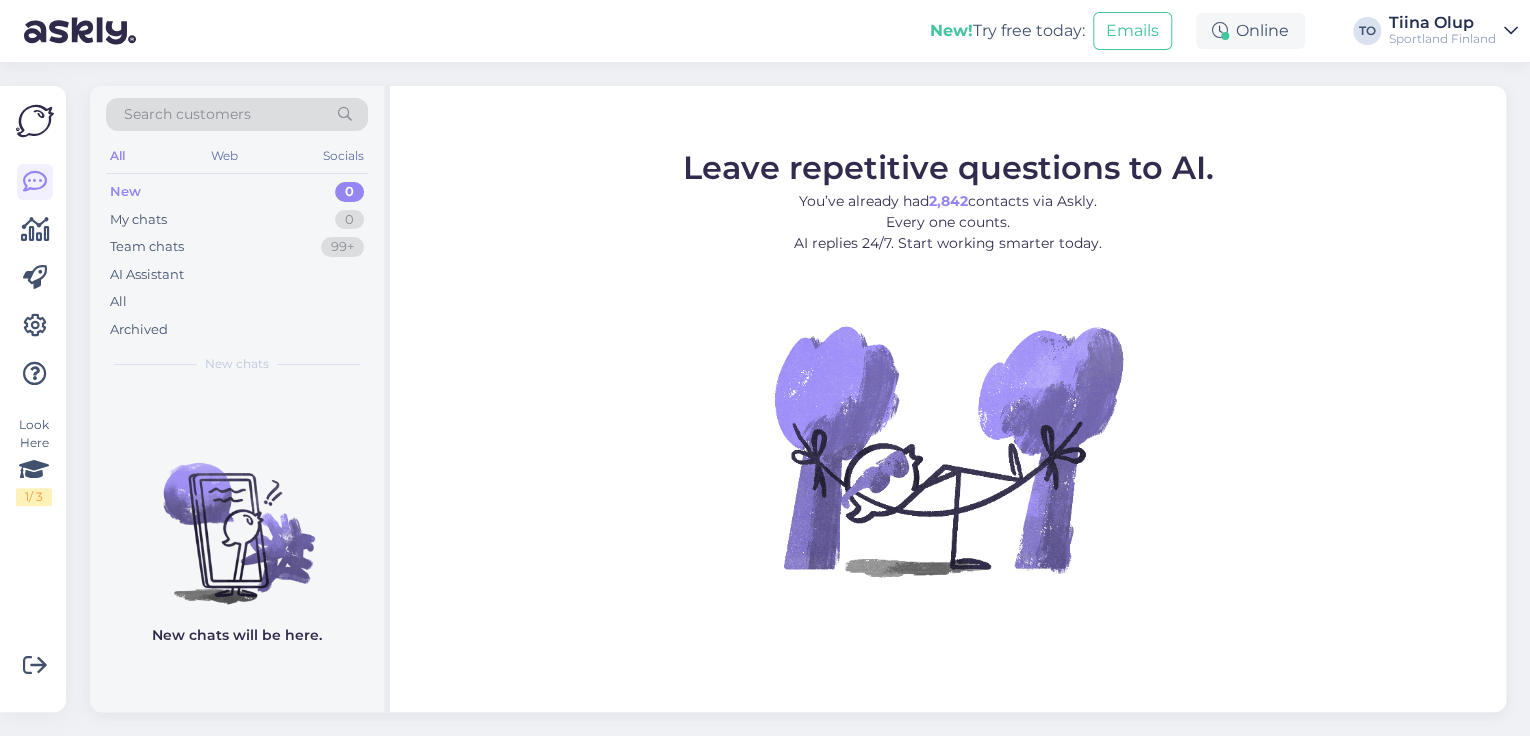 click on "Sportland Finland" at bounding box center (1442, 39) 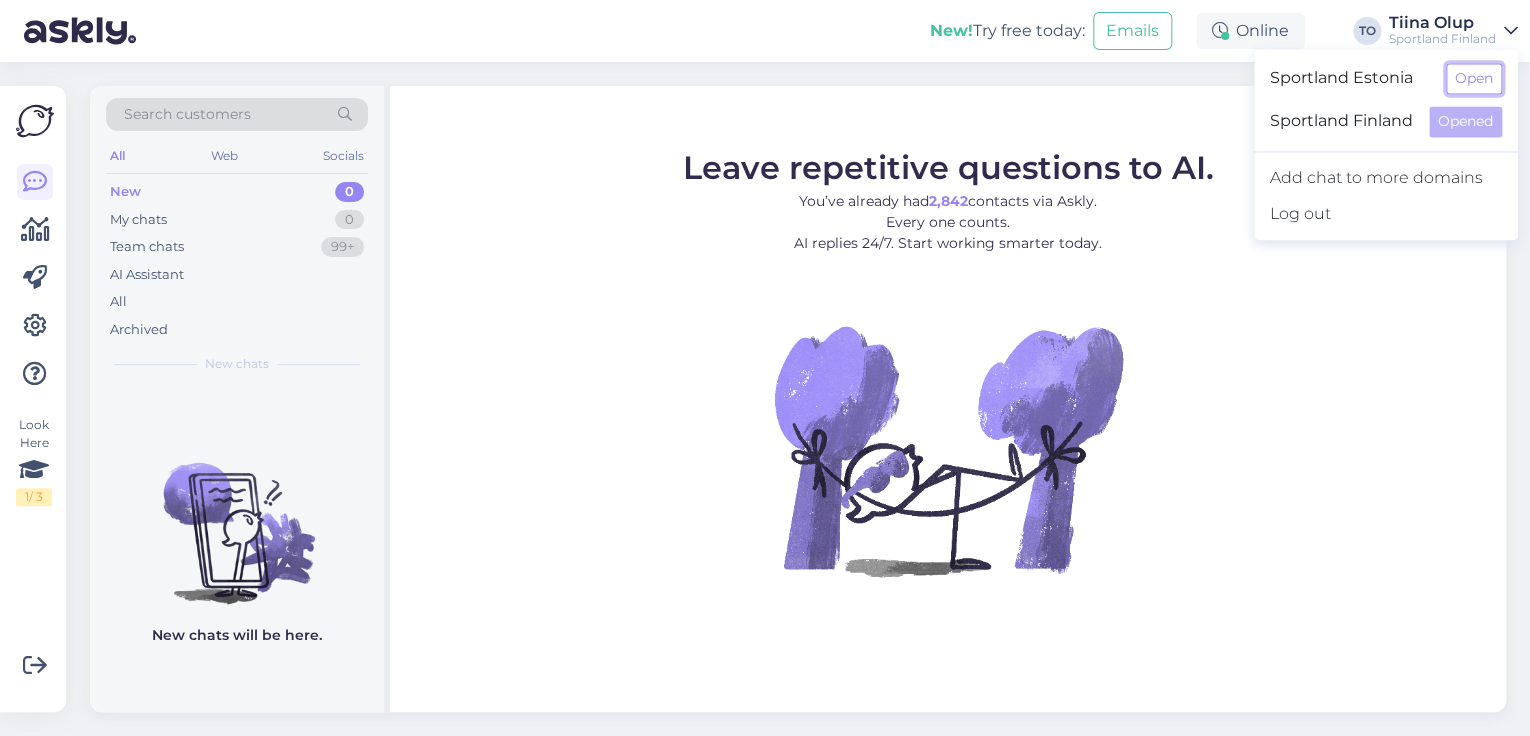 click on "Open" at bounding box center [1474, 78] 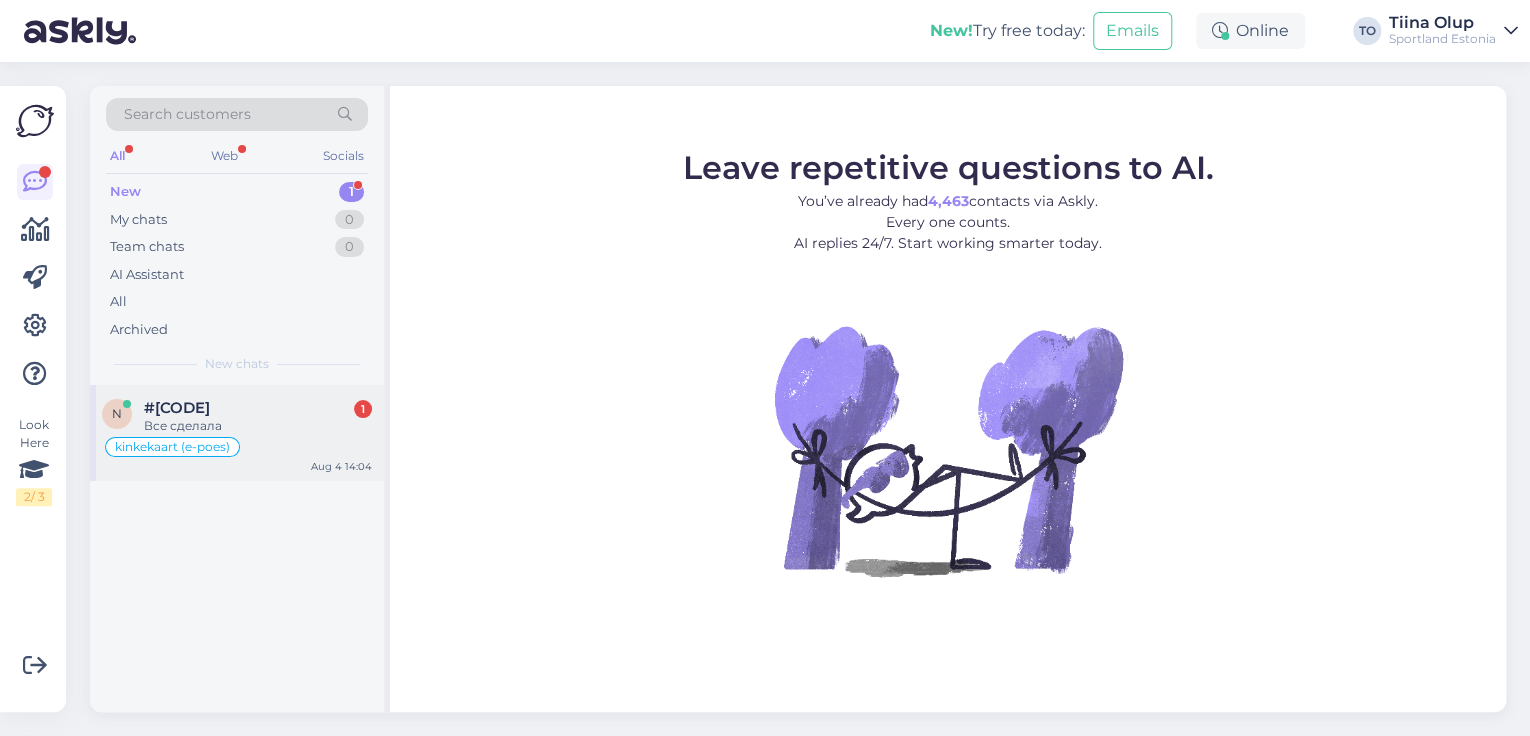 click on "n #[ID] 1 Все сделала kinkekaart (e-poes) [MONTH] [DAY] [TIME]" at bounding box center [237, 433] 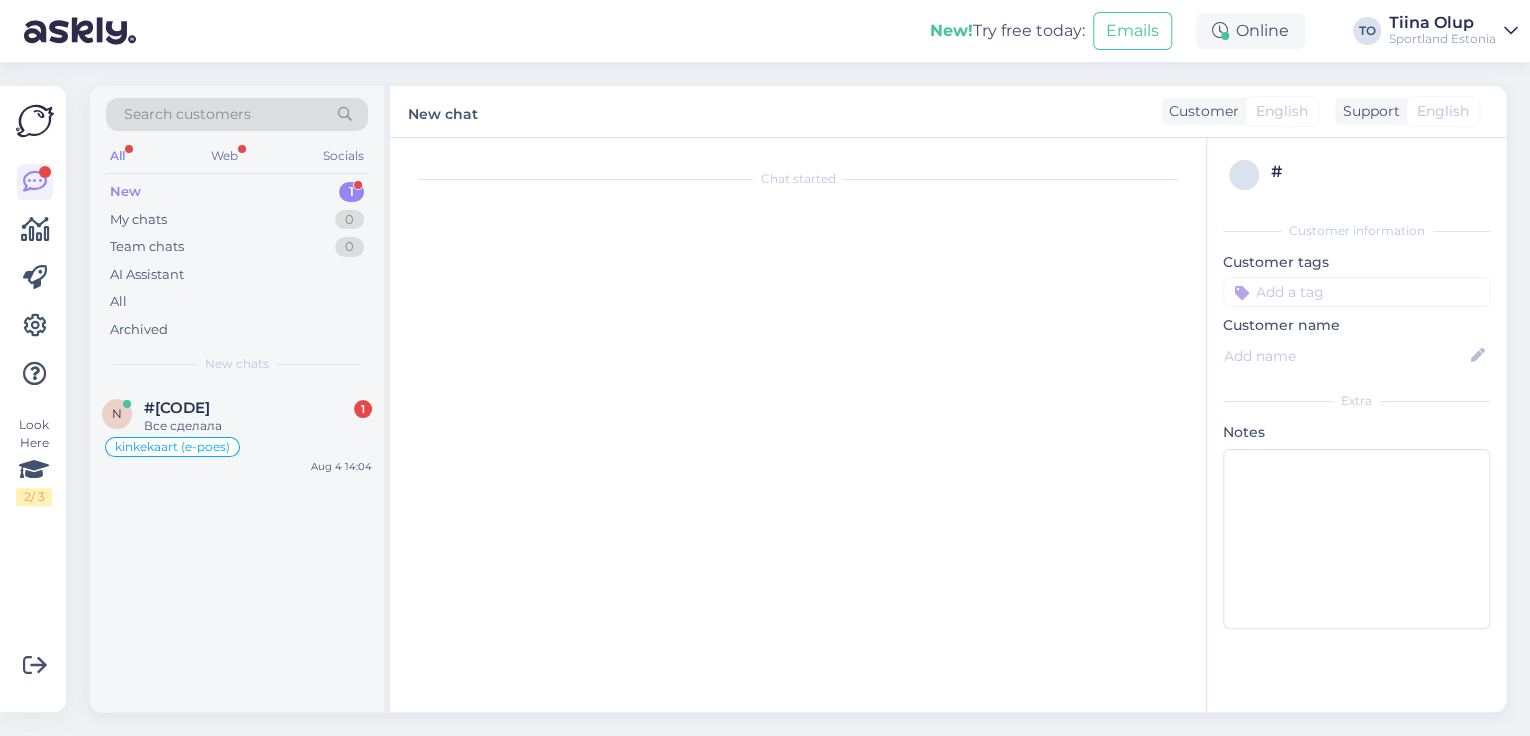 scroll, scrollTop: 3524, scrollLeft: 0, axis: vertical 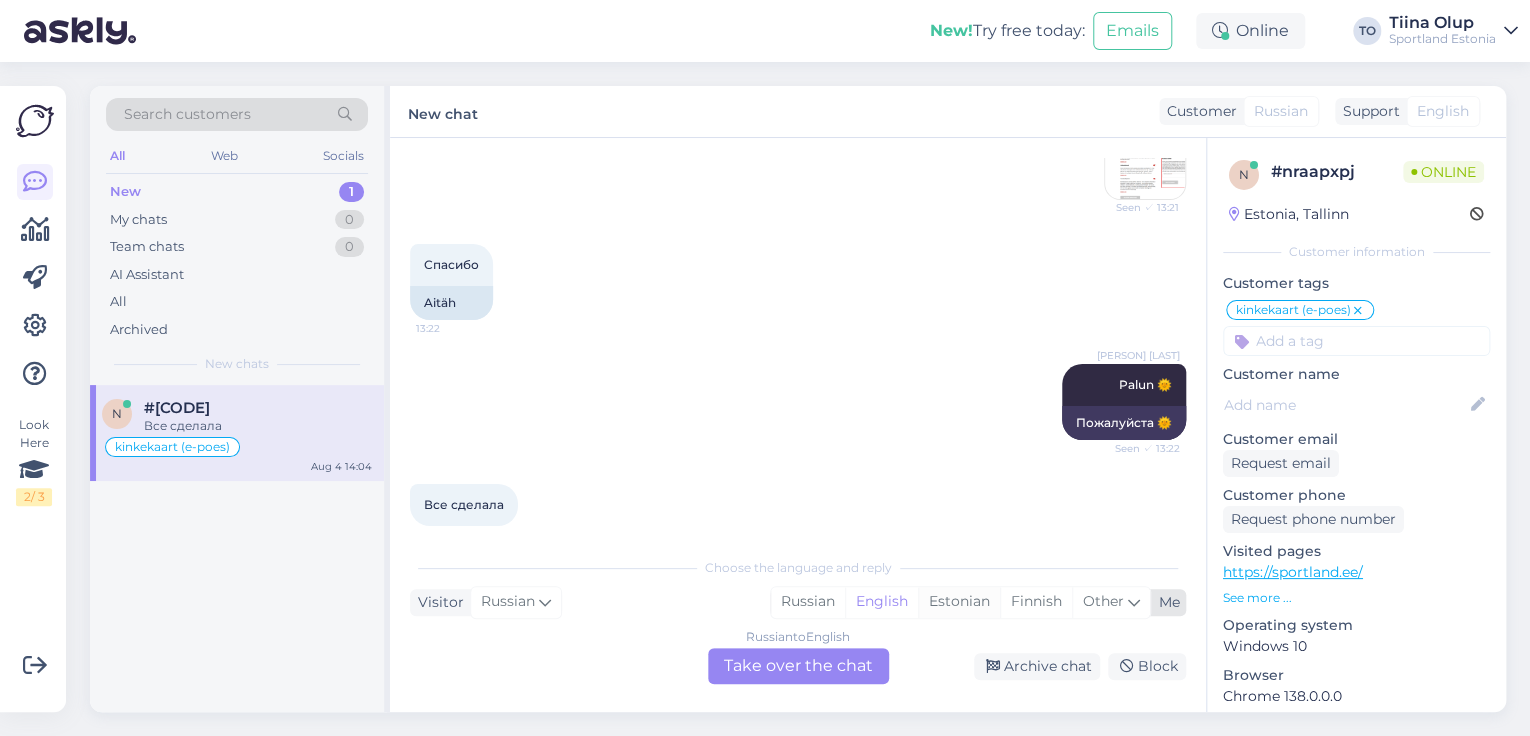 click on "Estonian" at bounding box center (959, 602) 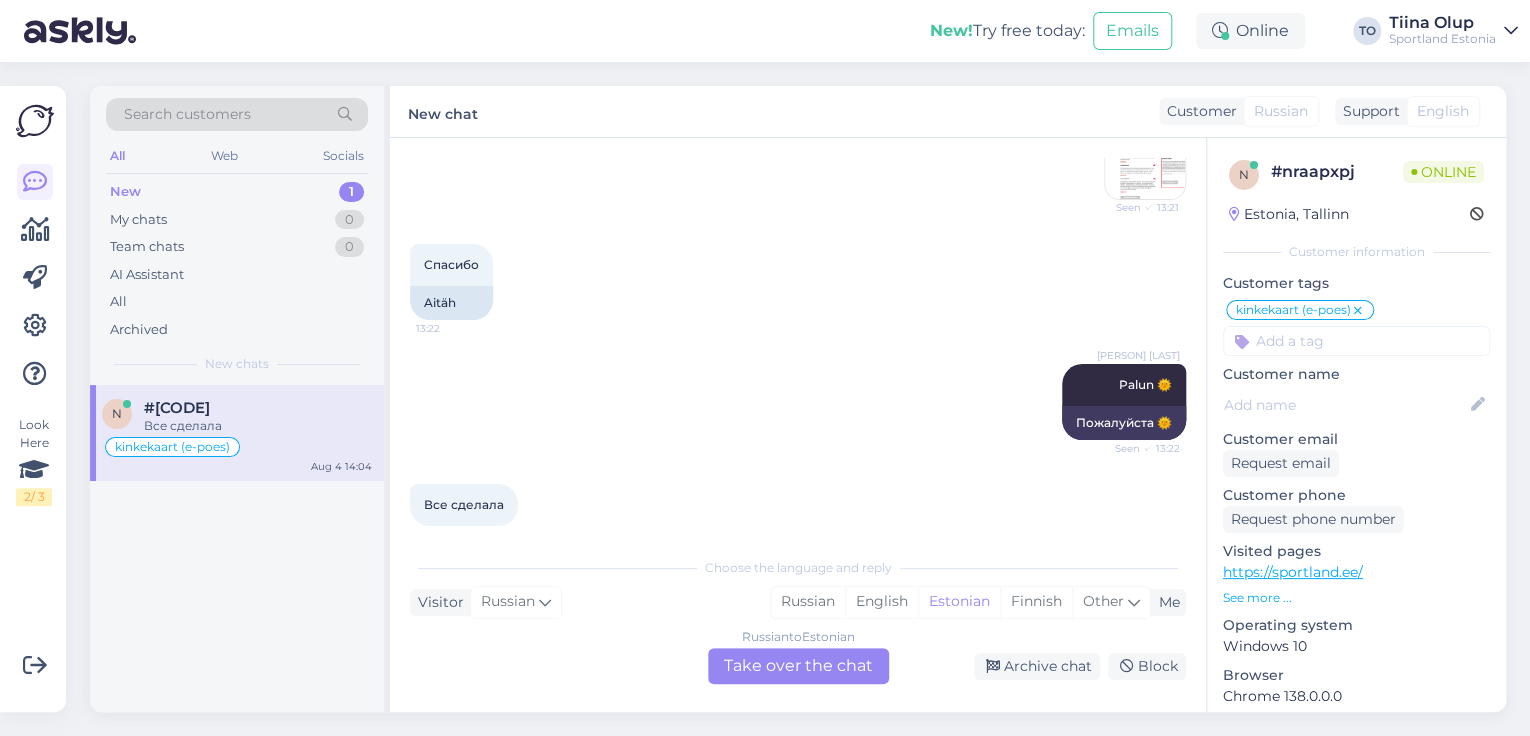 click on "Russian  to  Estonian Take over the chat" at bounding box center (798, 666) 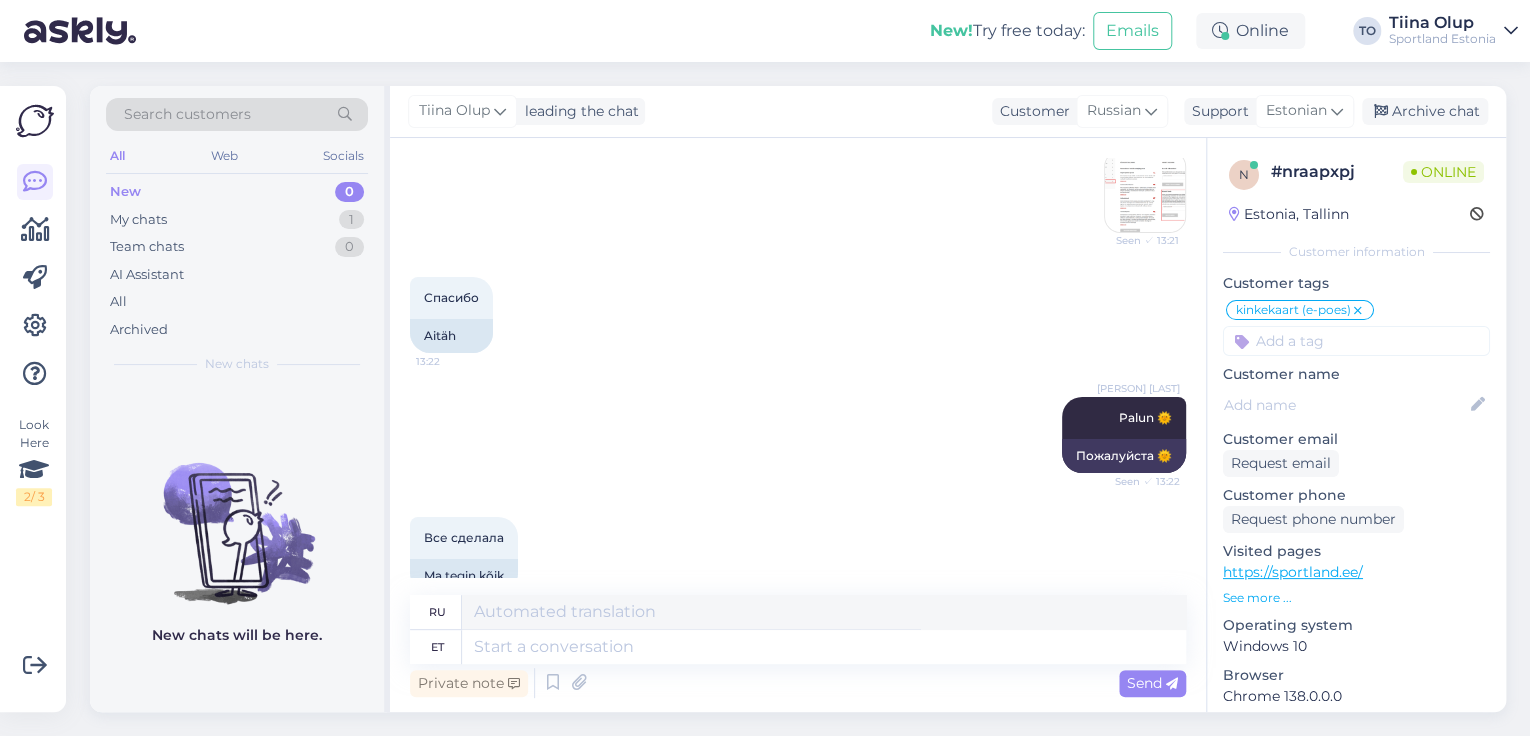scroll, scrollTop: 3509, scrollLeft: 0, axis: vertical 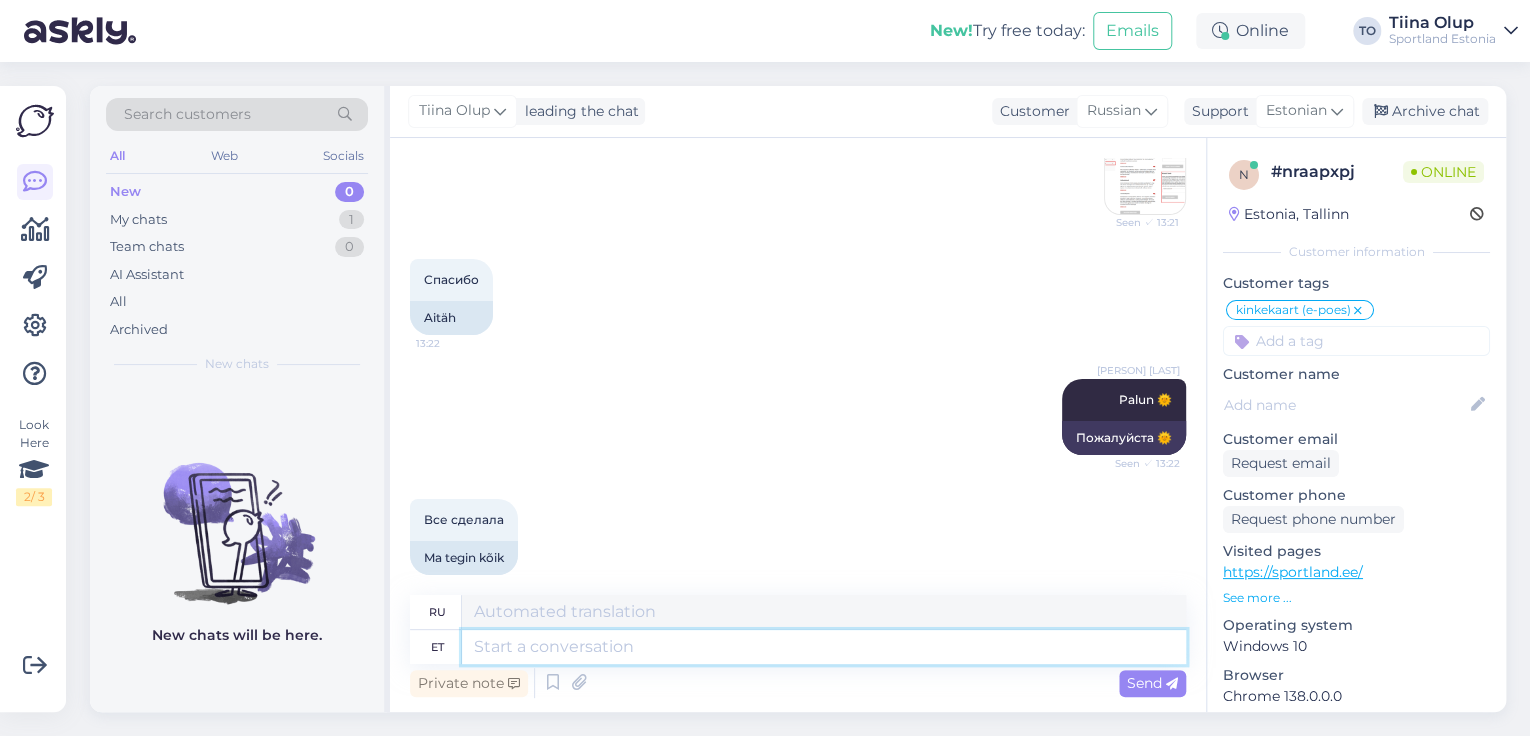 click at bounding box center (824, 647) 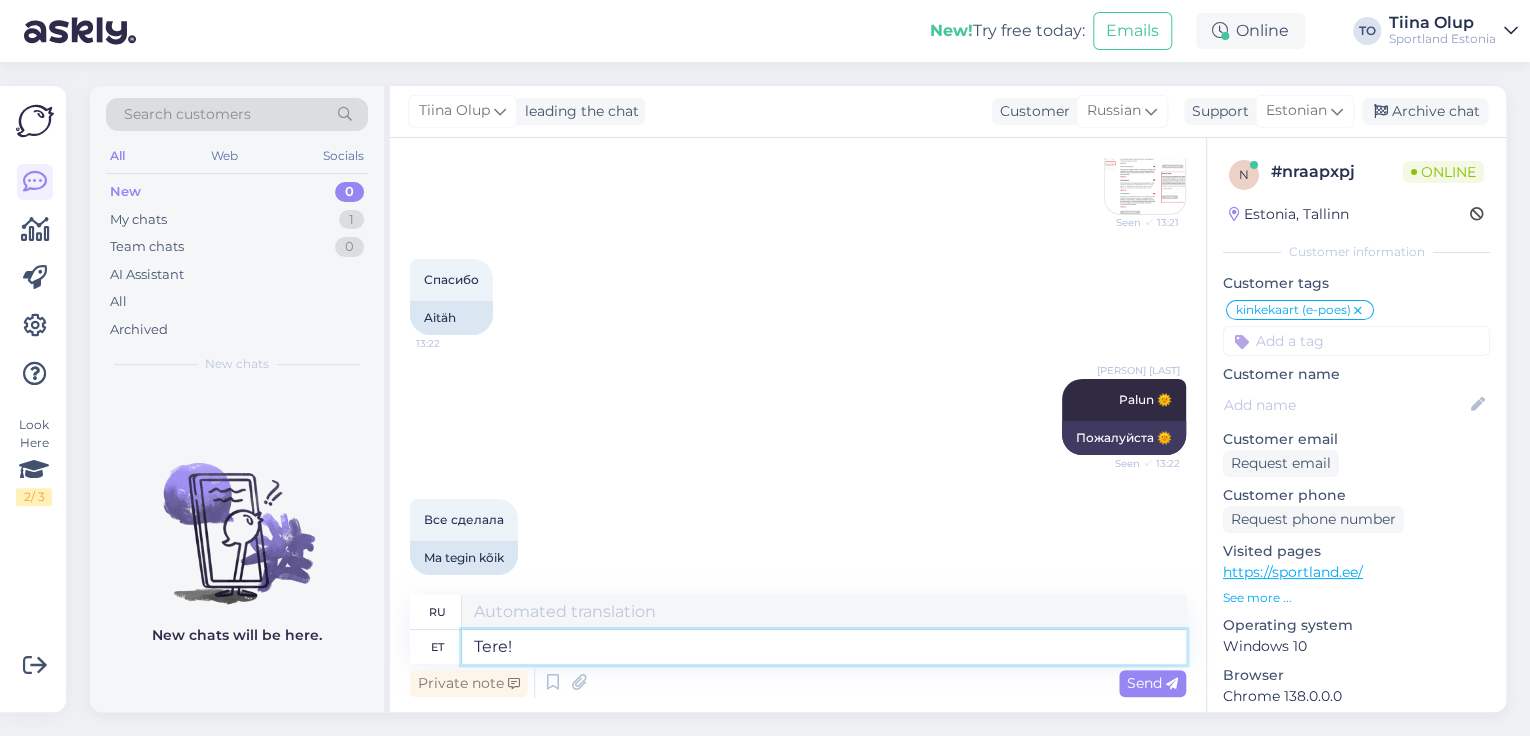 type on "Tere!" 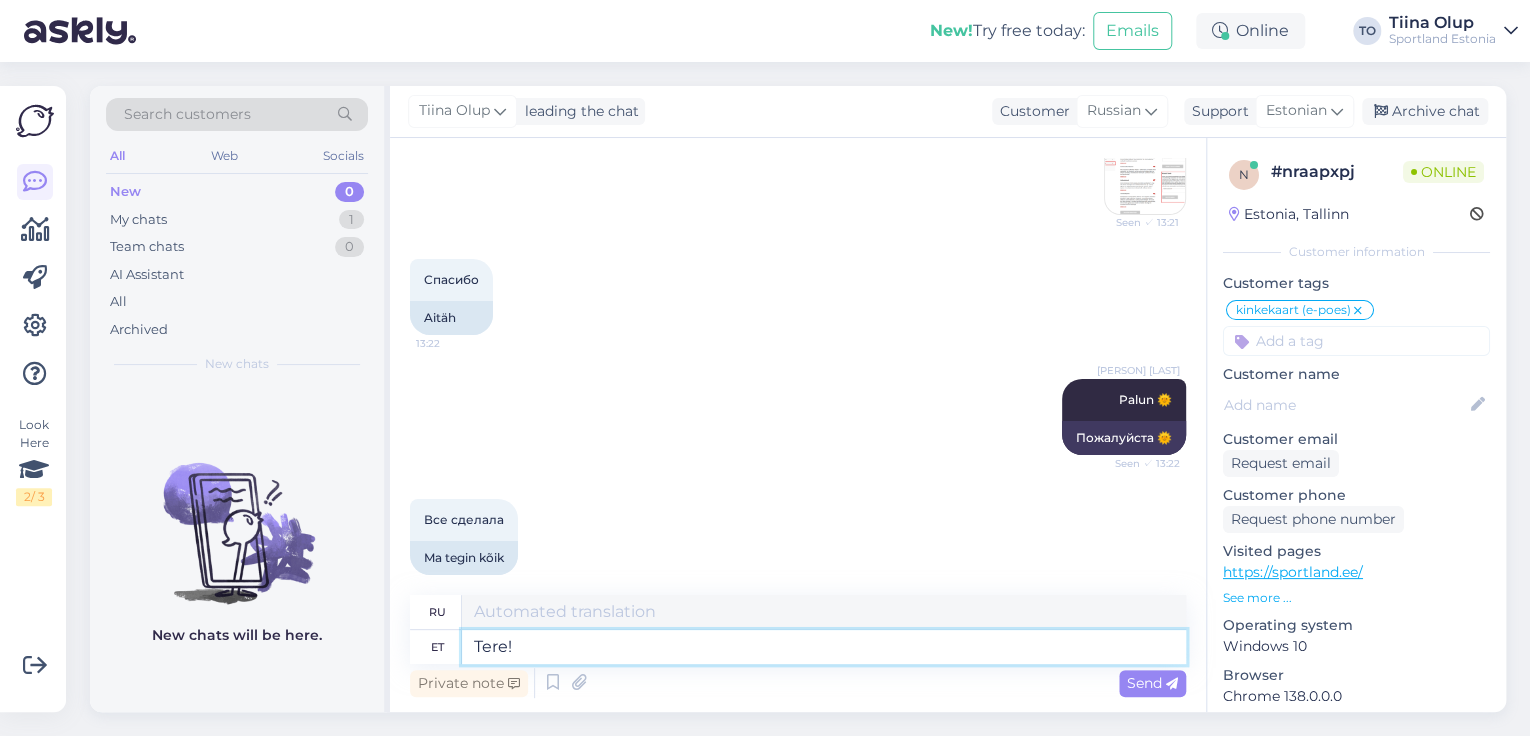 type on "Привет!" 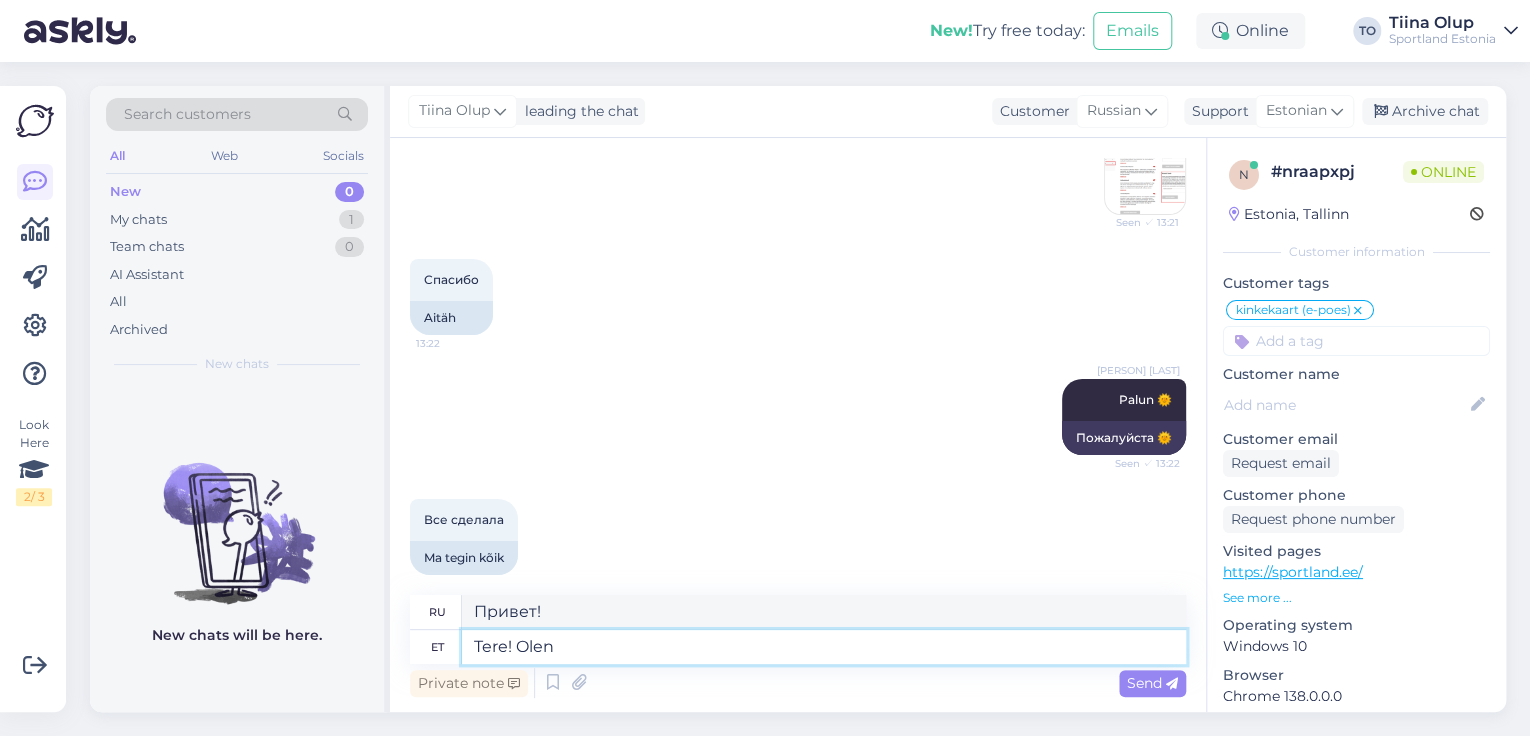 type on "Tere! Olen" 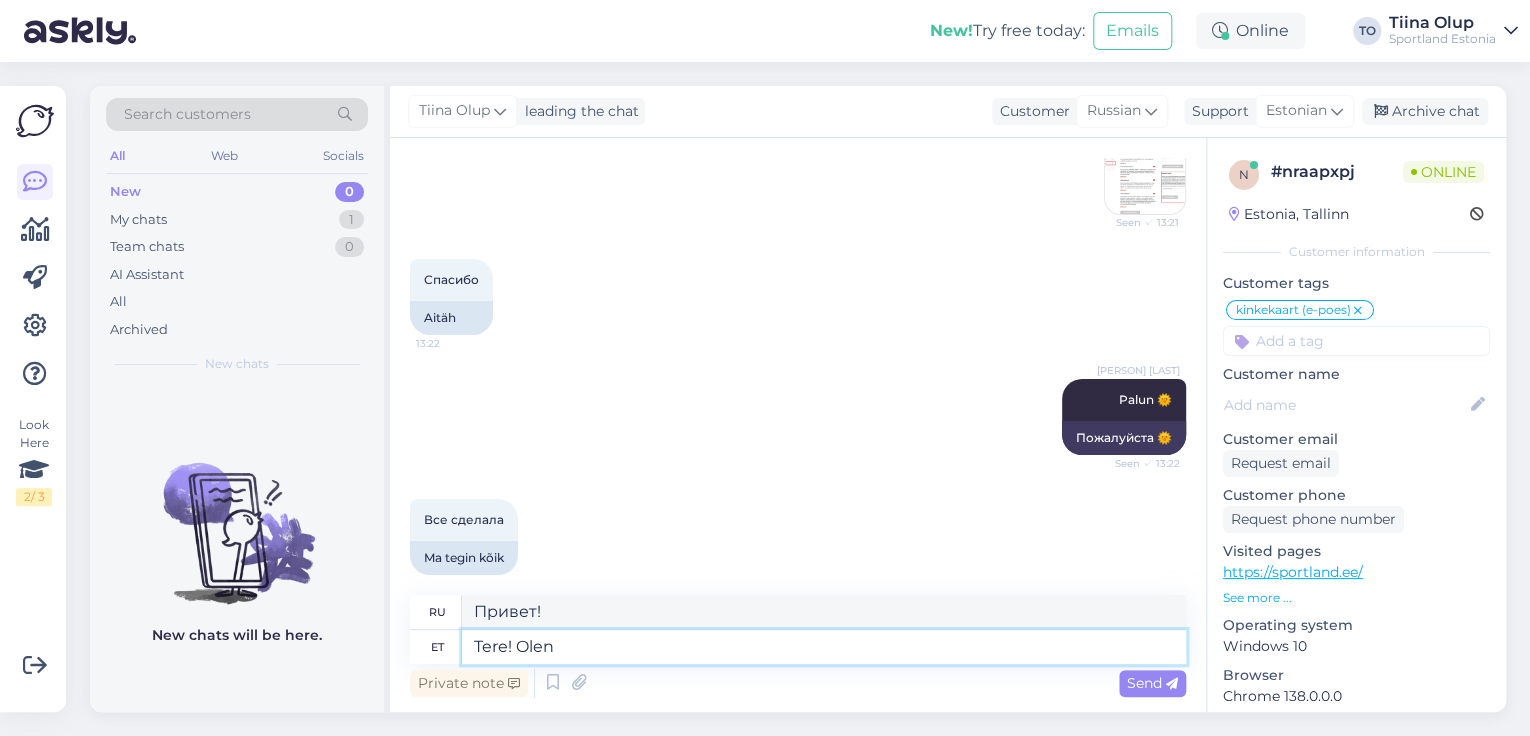 type on "Привет! Я" 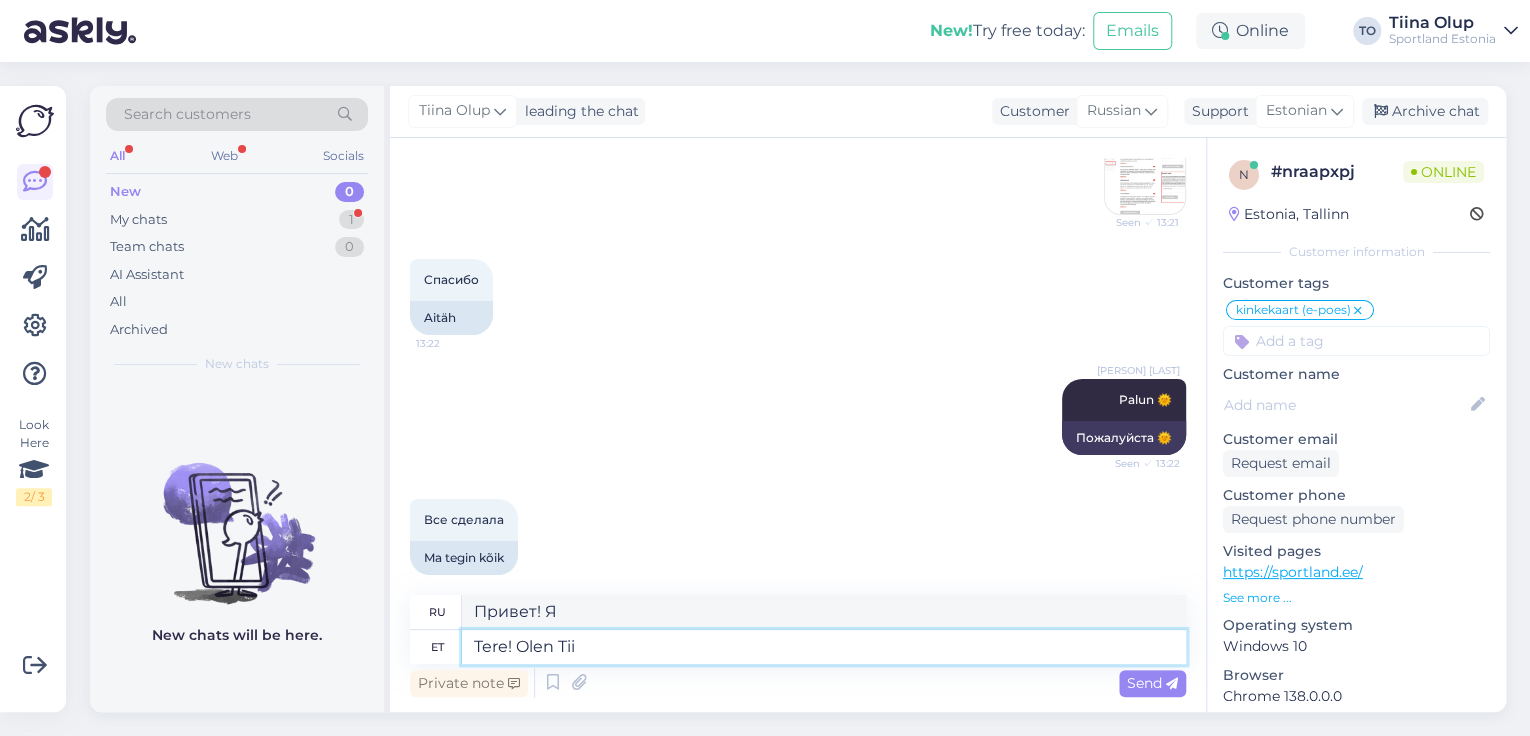 scroll, scrollTop: 3630, scrollLeft: 0, axis: vertical 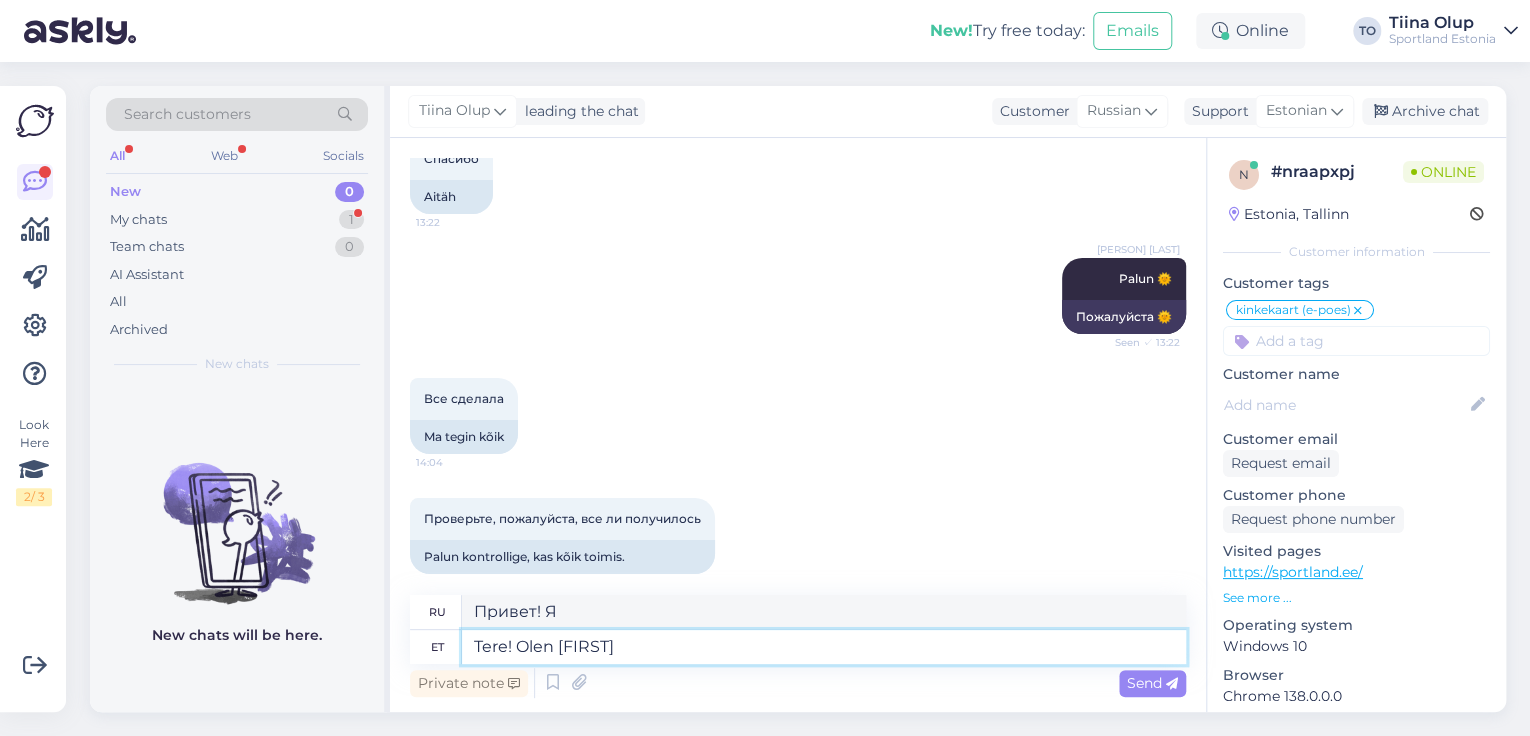type on "Tere! Olen [FIRST]" 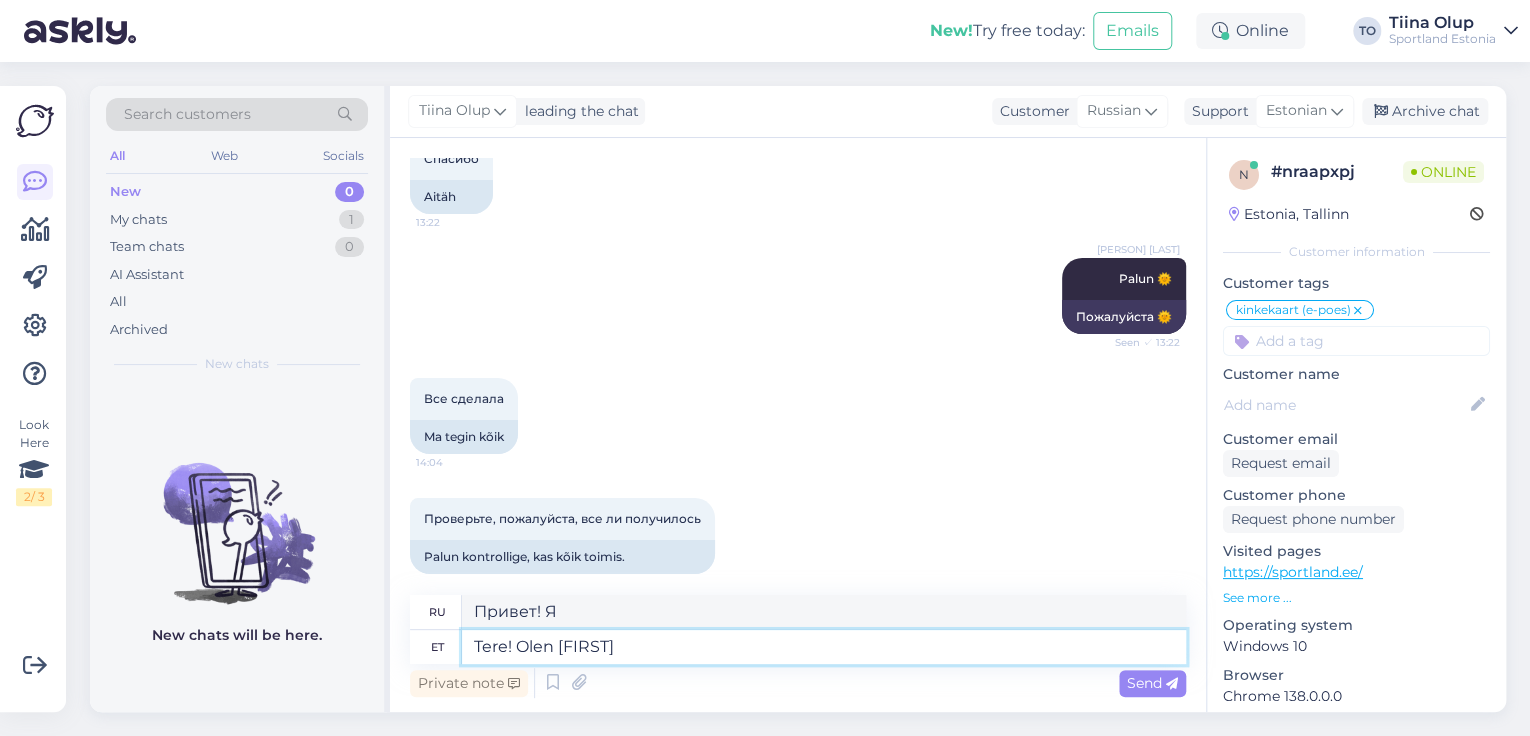 type on "Привет! Меня зовут [FIRST]." 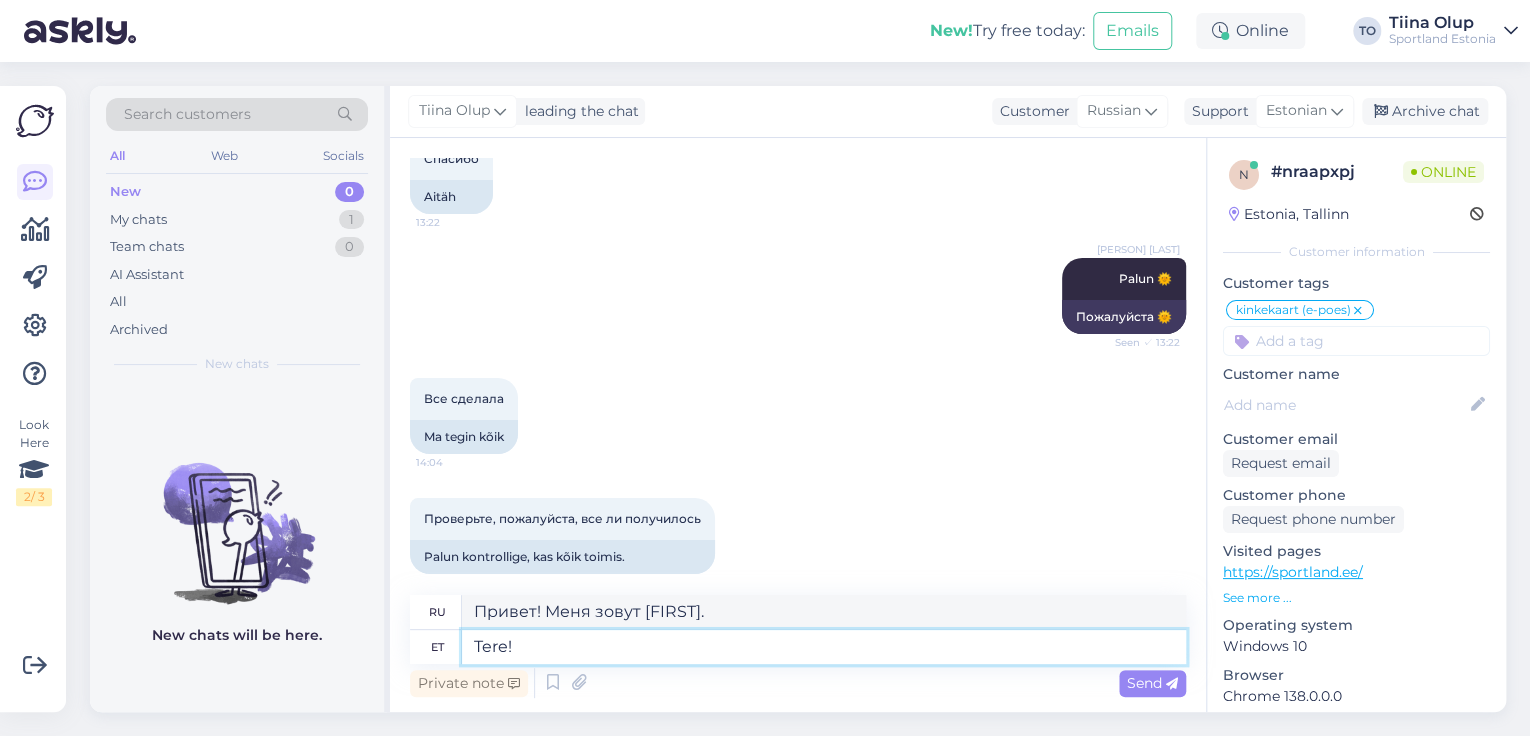 type on "Tere!" 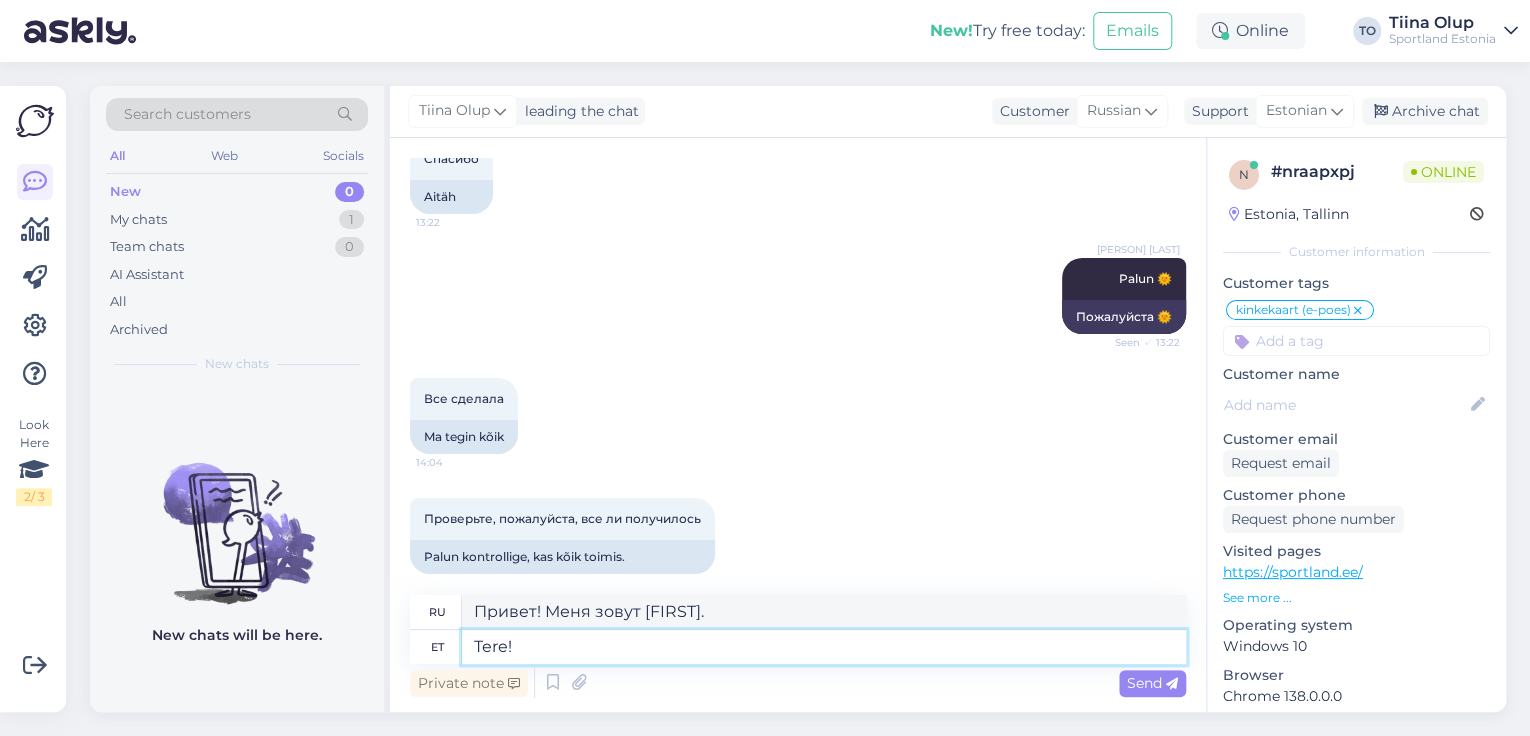 type on "Привет! Я" 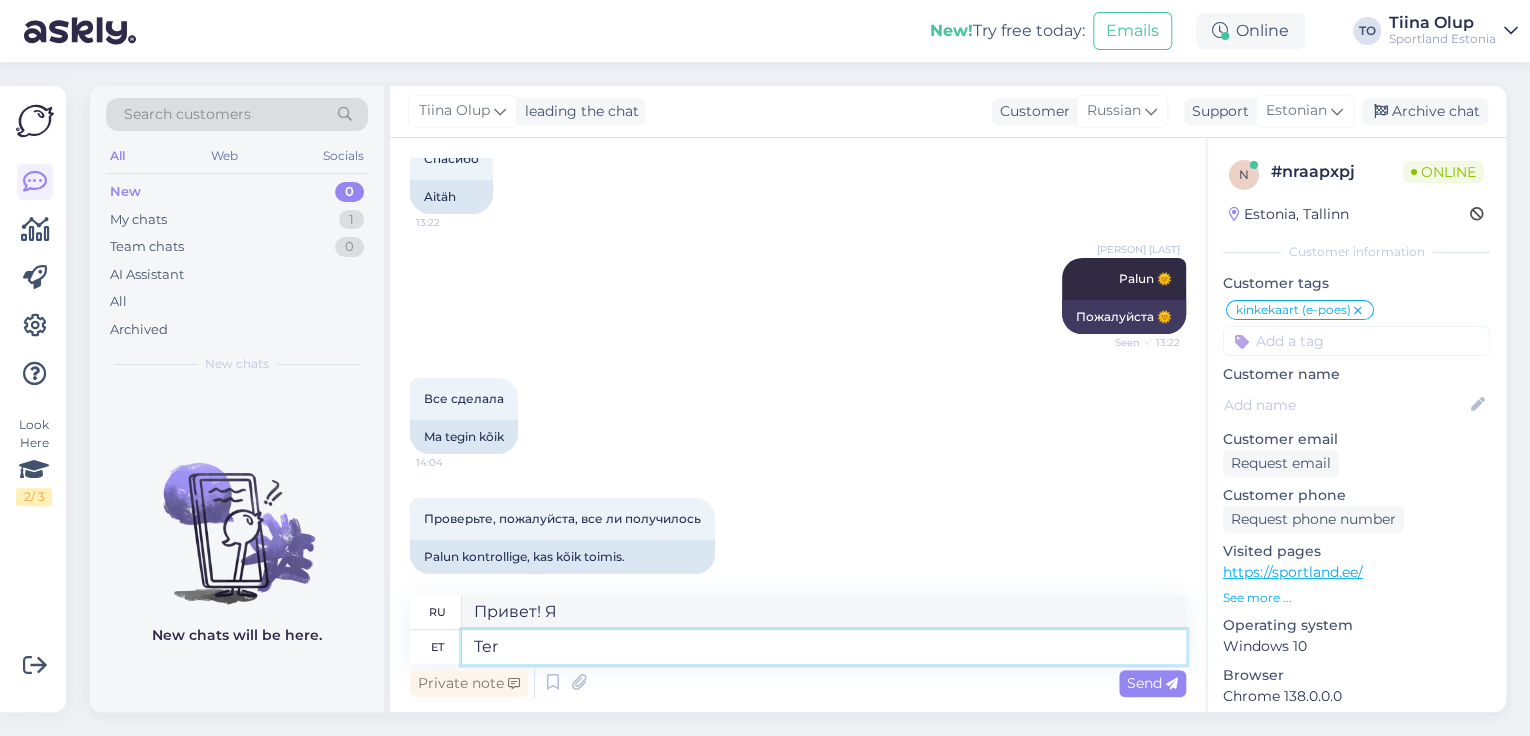 type on "Te" 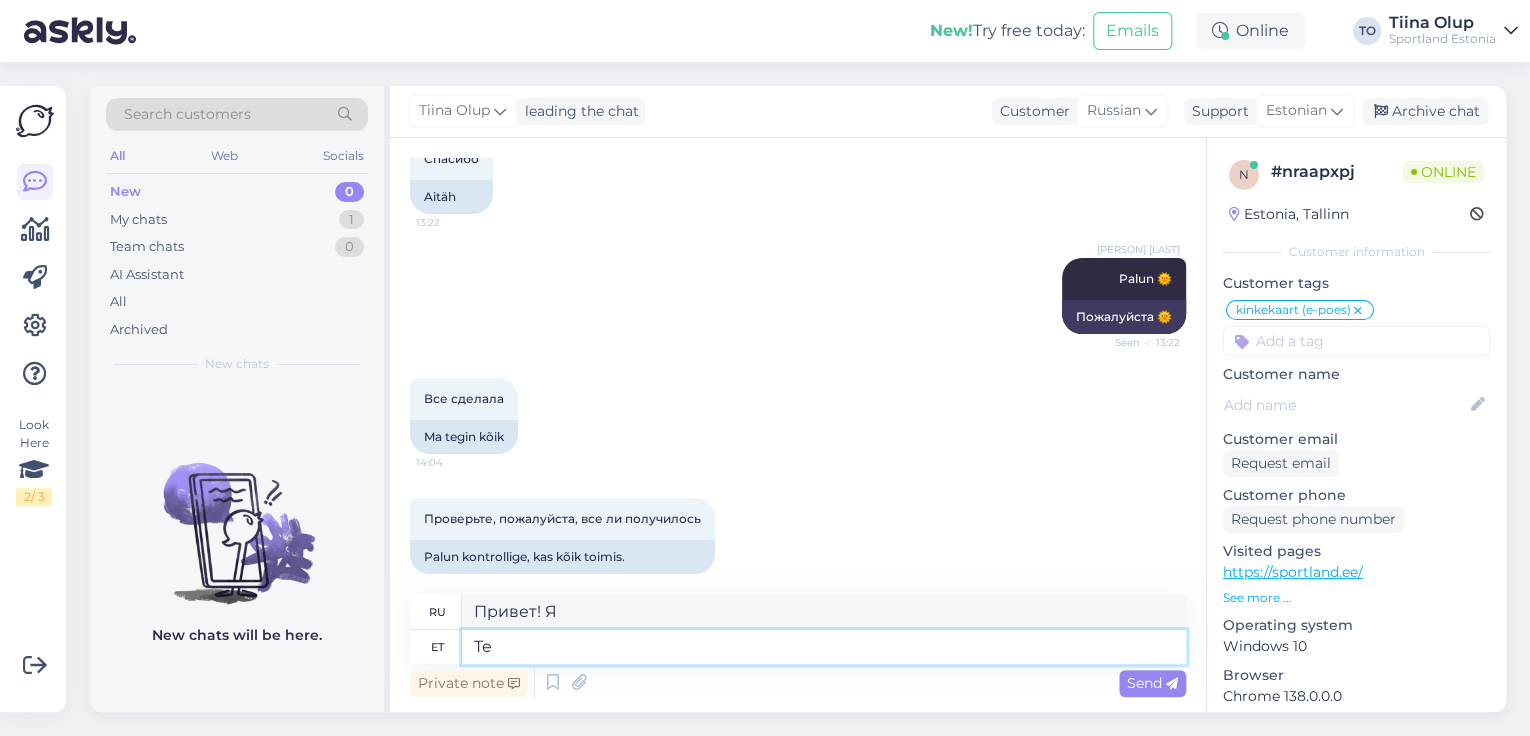 type on "Привет!" 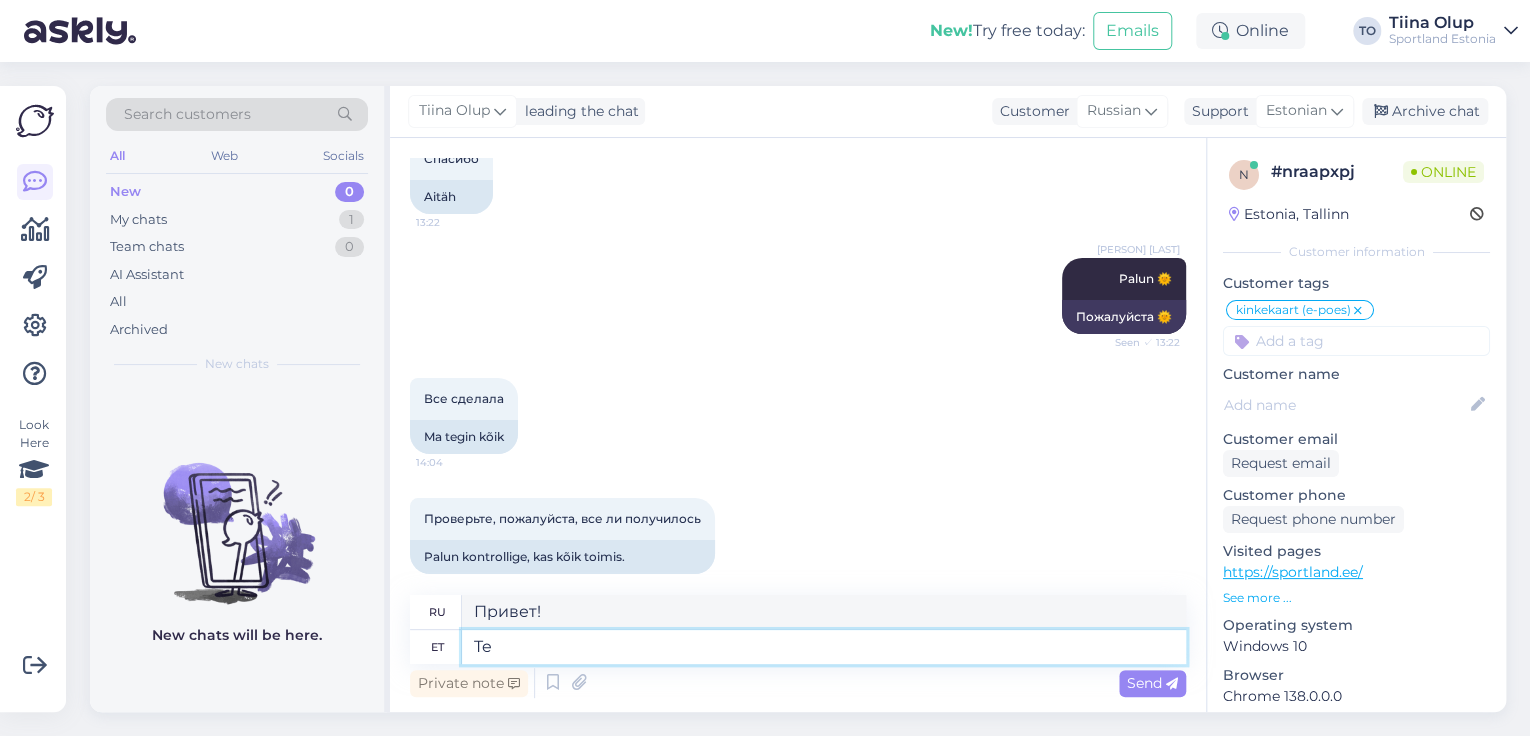 type on "T" 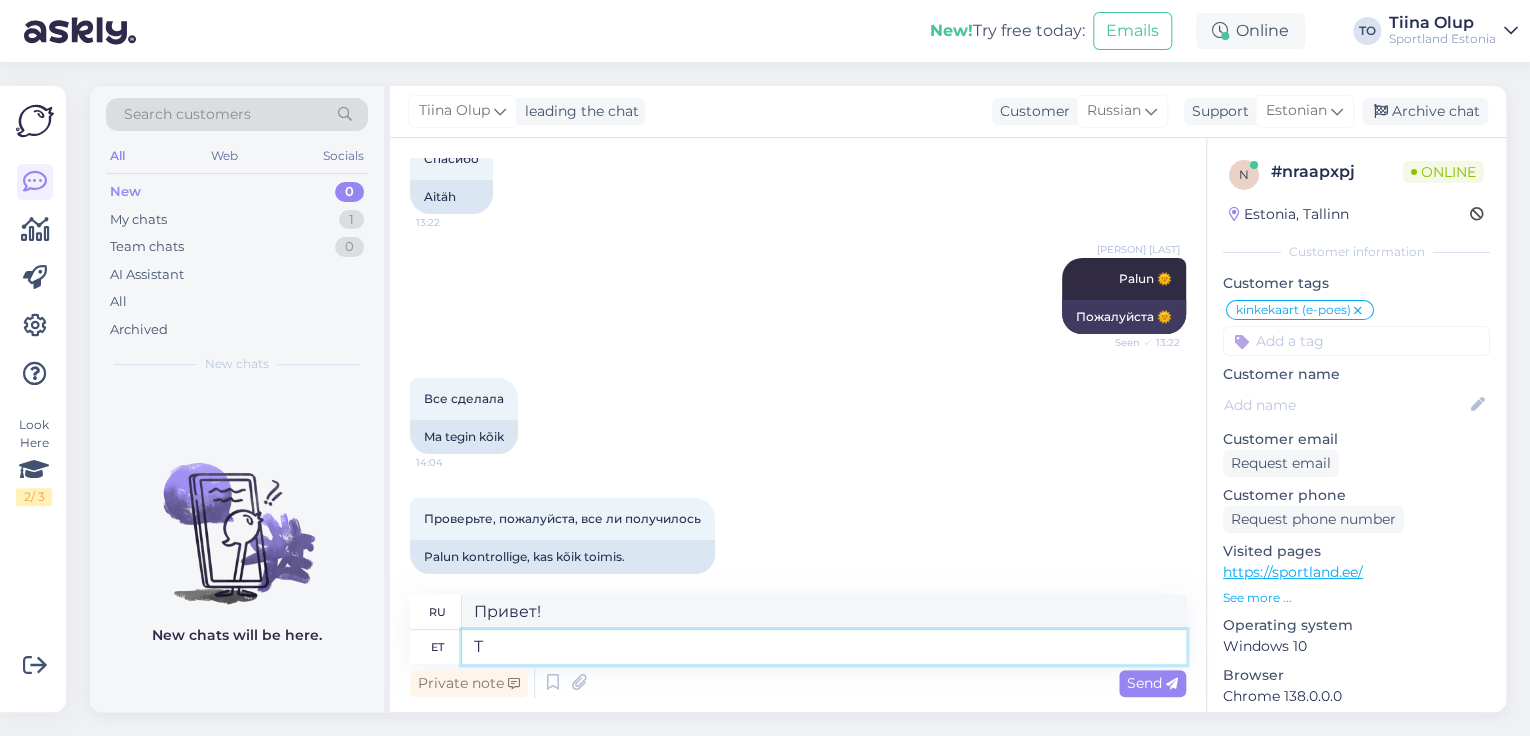 type 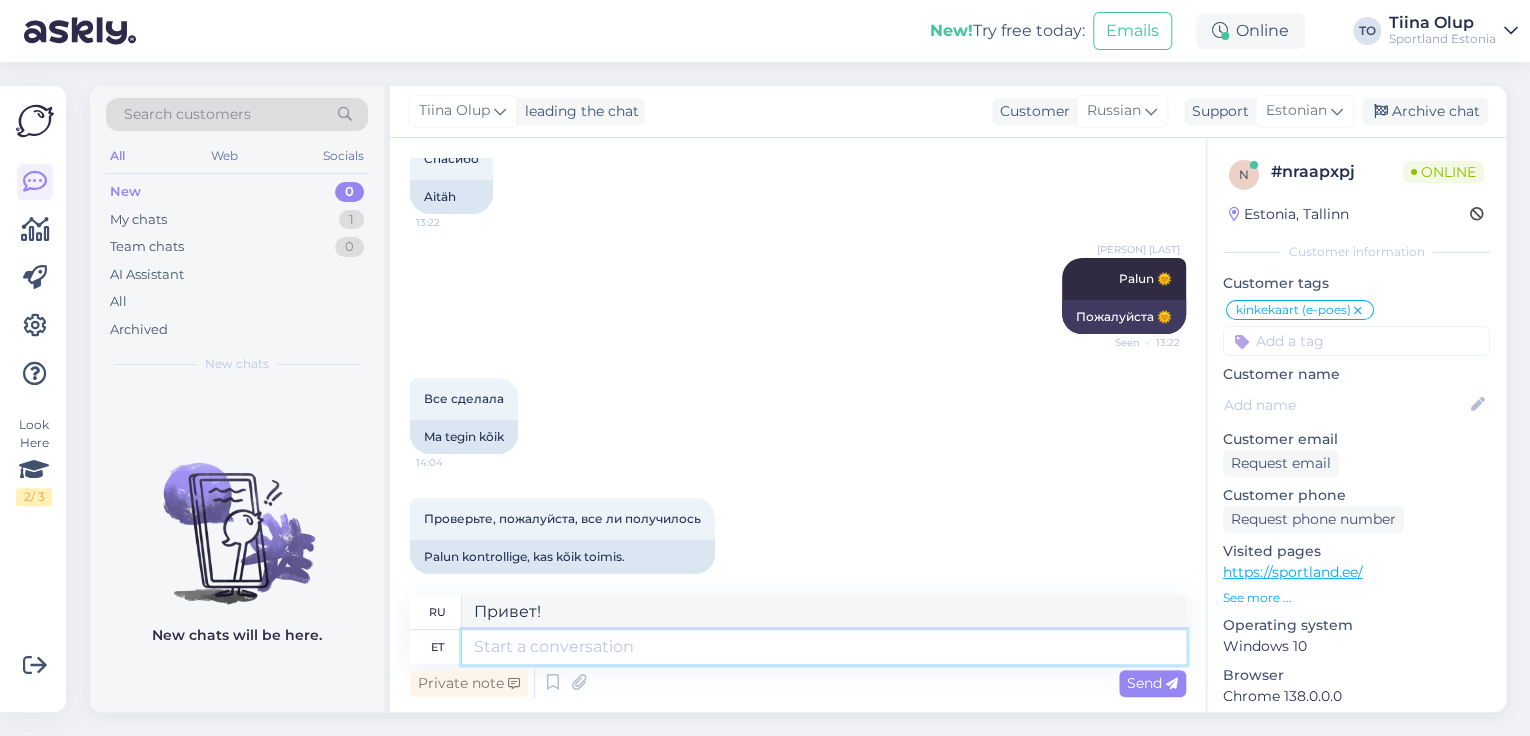 type 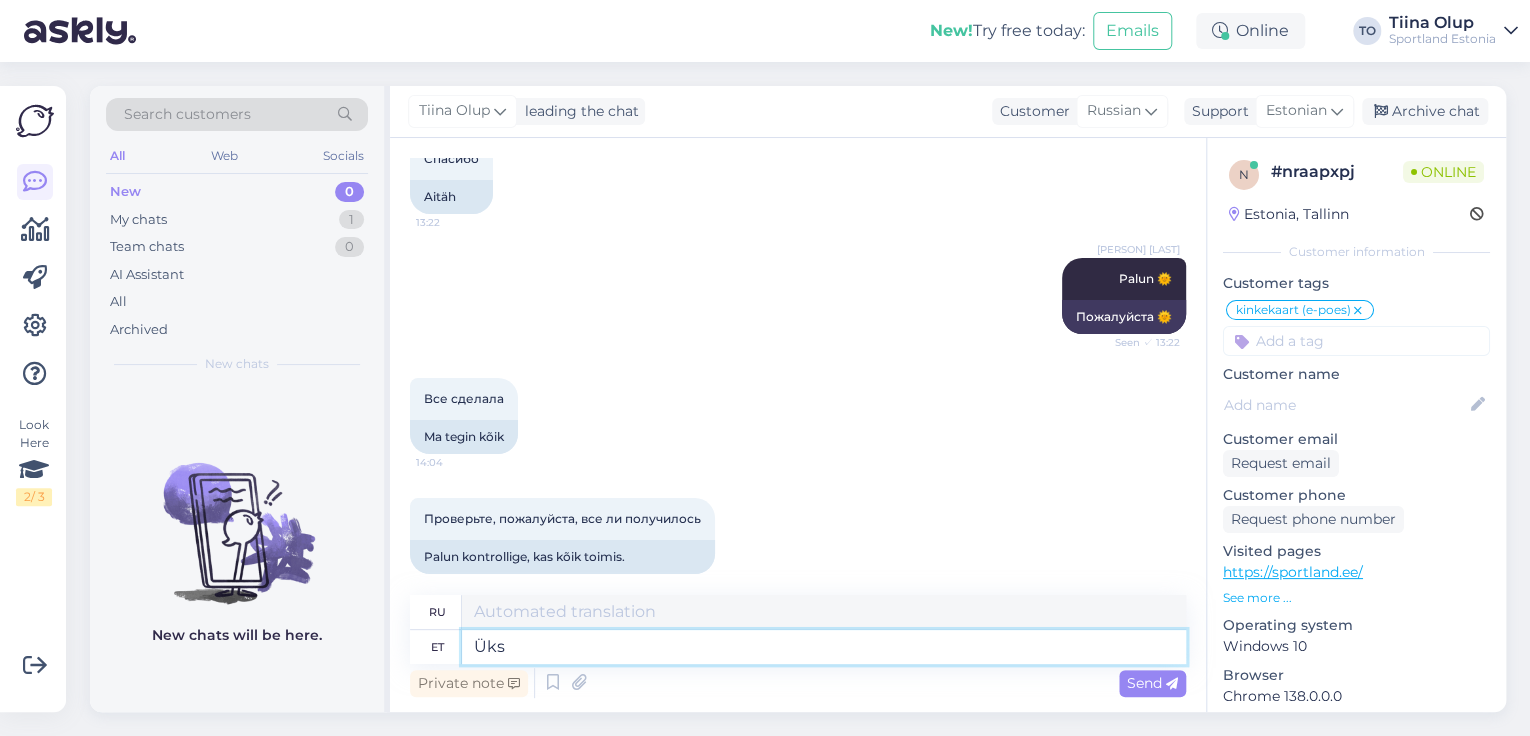 type on "Üks h" 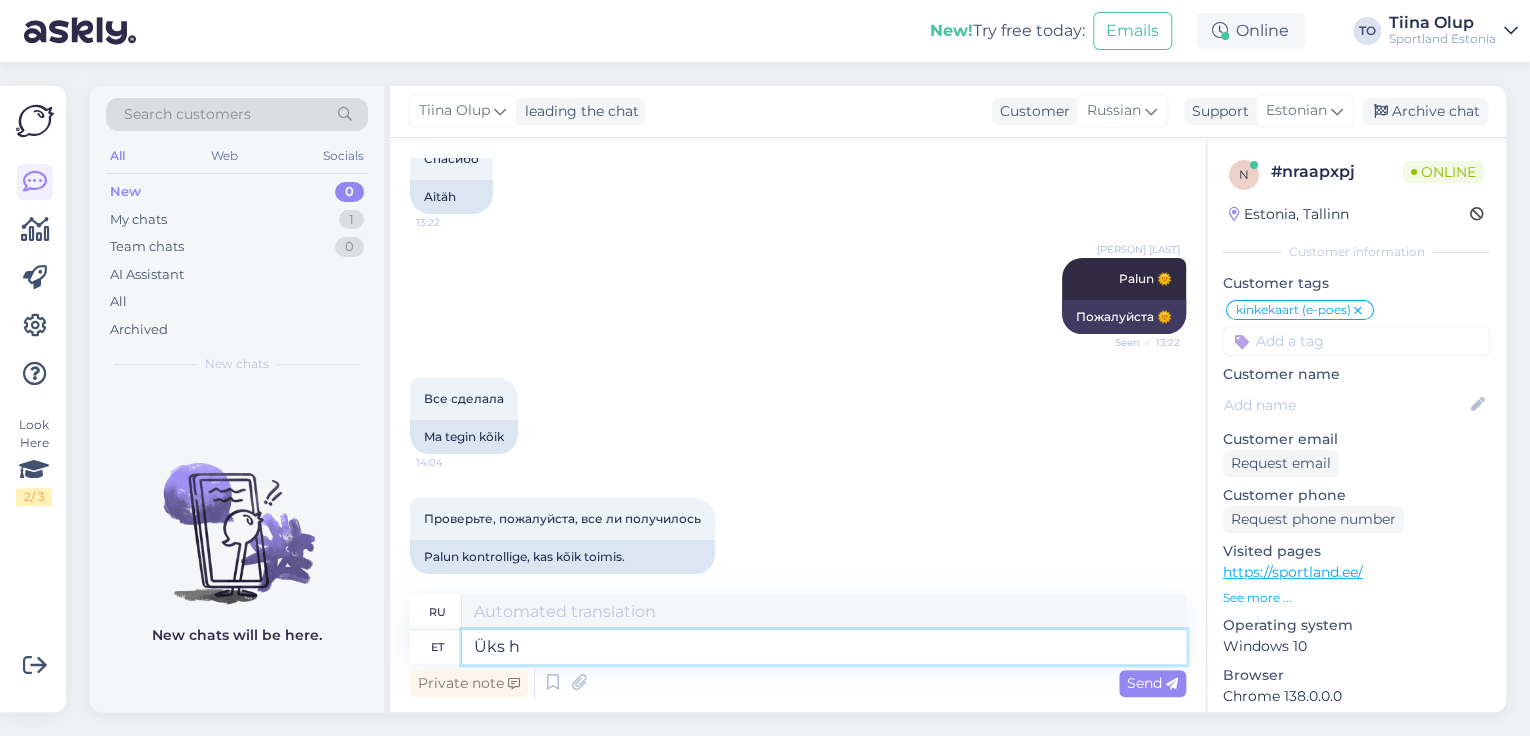 type on "Один" 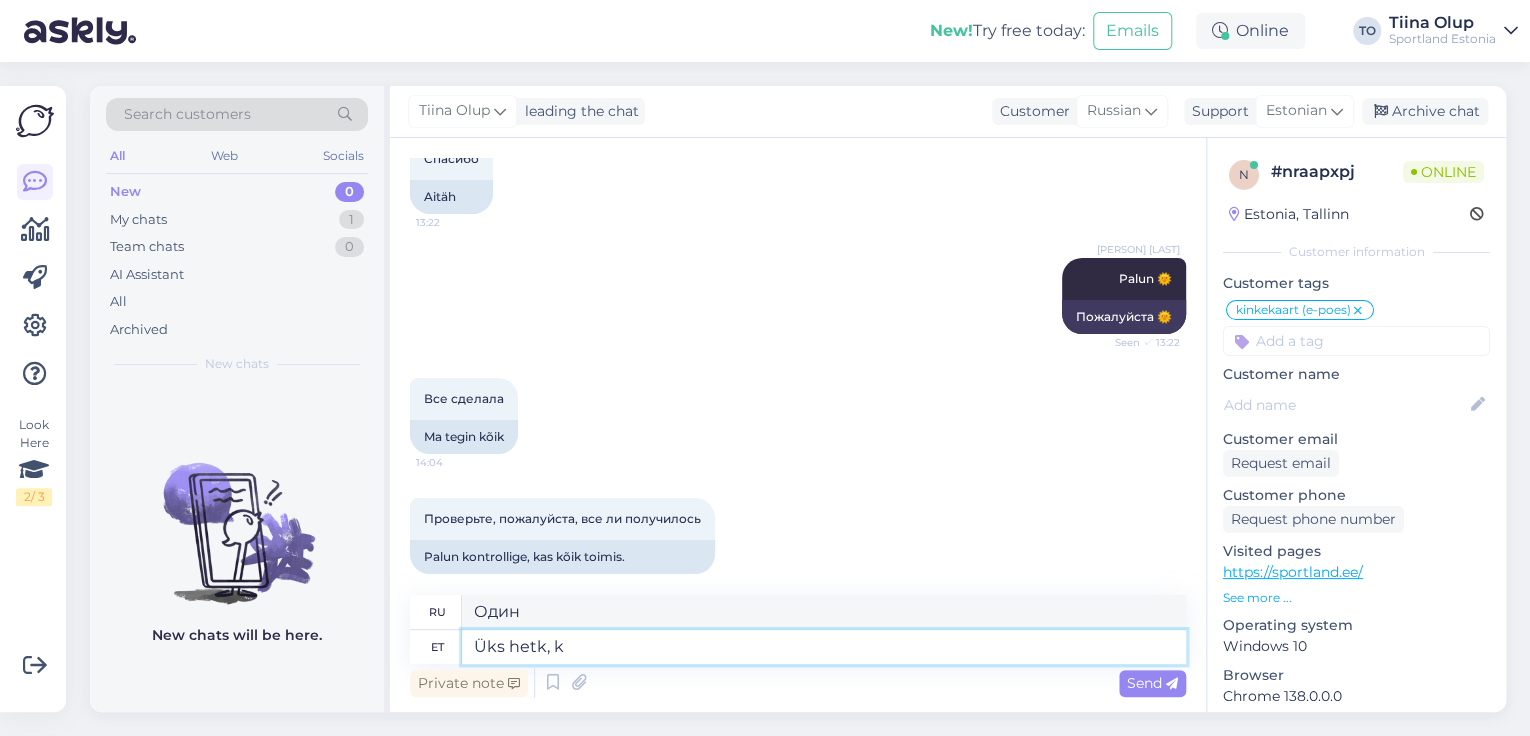 type on "Üks hetk, ko" 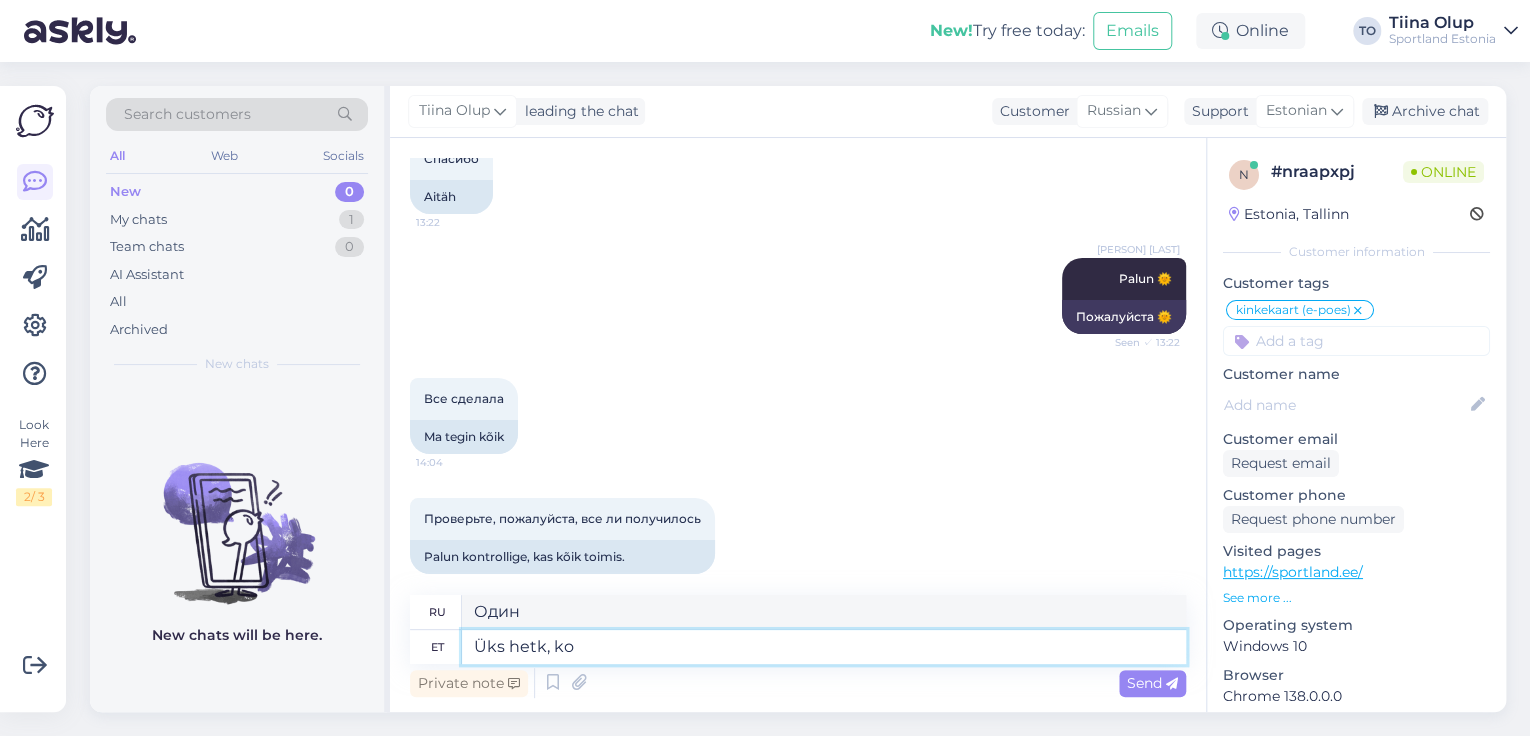 type on "Одну минуту," 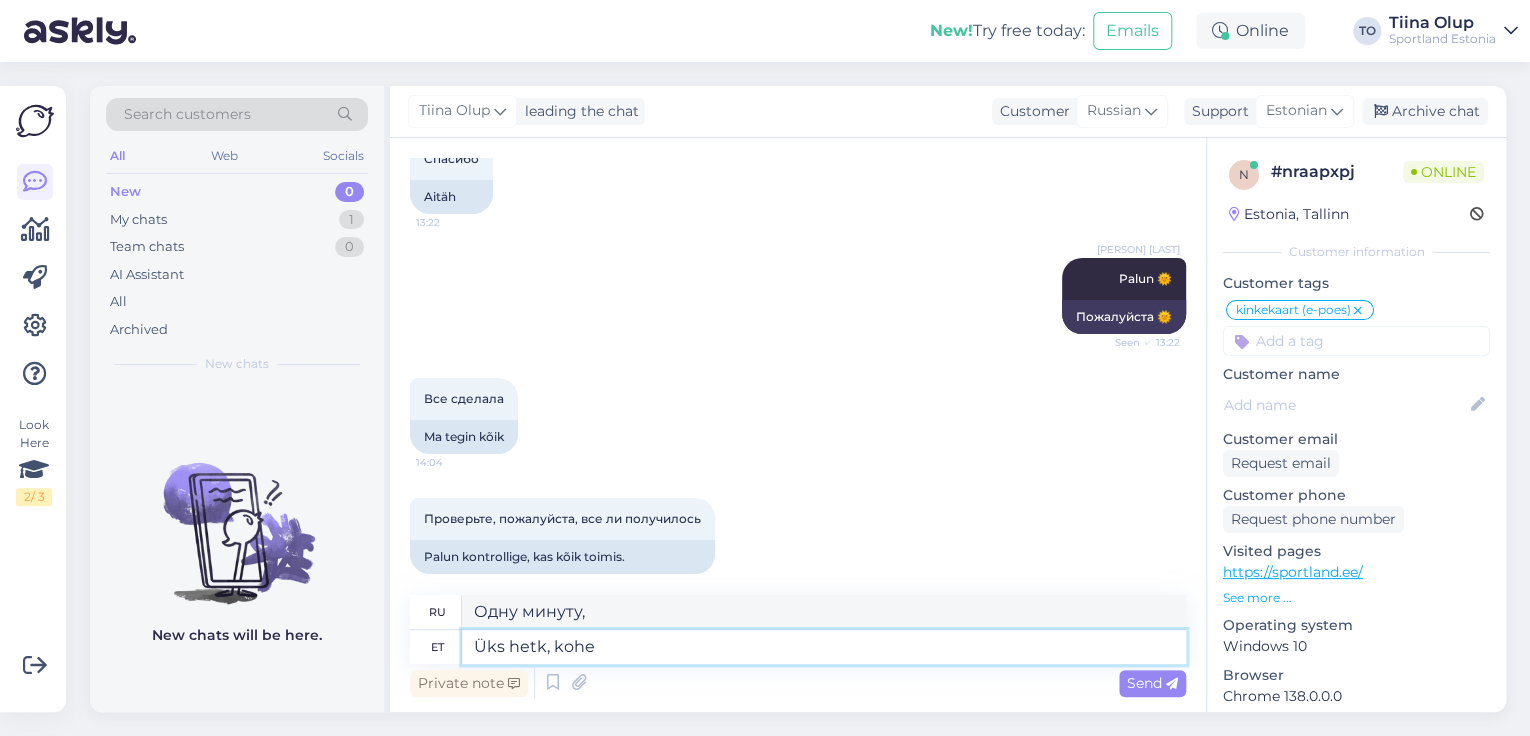 type on "Üks hetk, kohe" 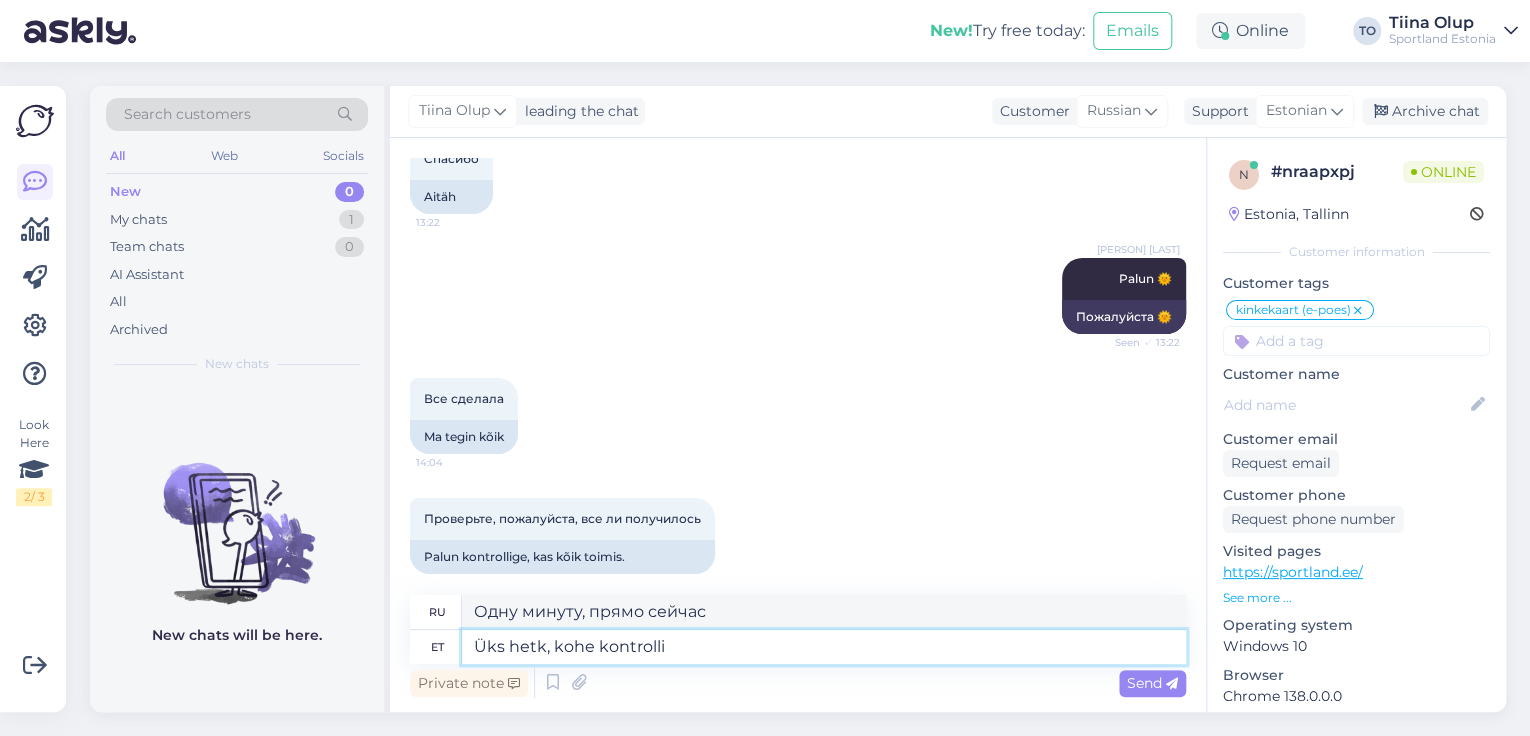 type on "Üks hetk, kohe kontrollin" 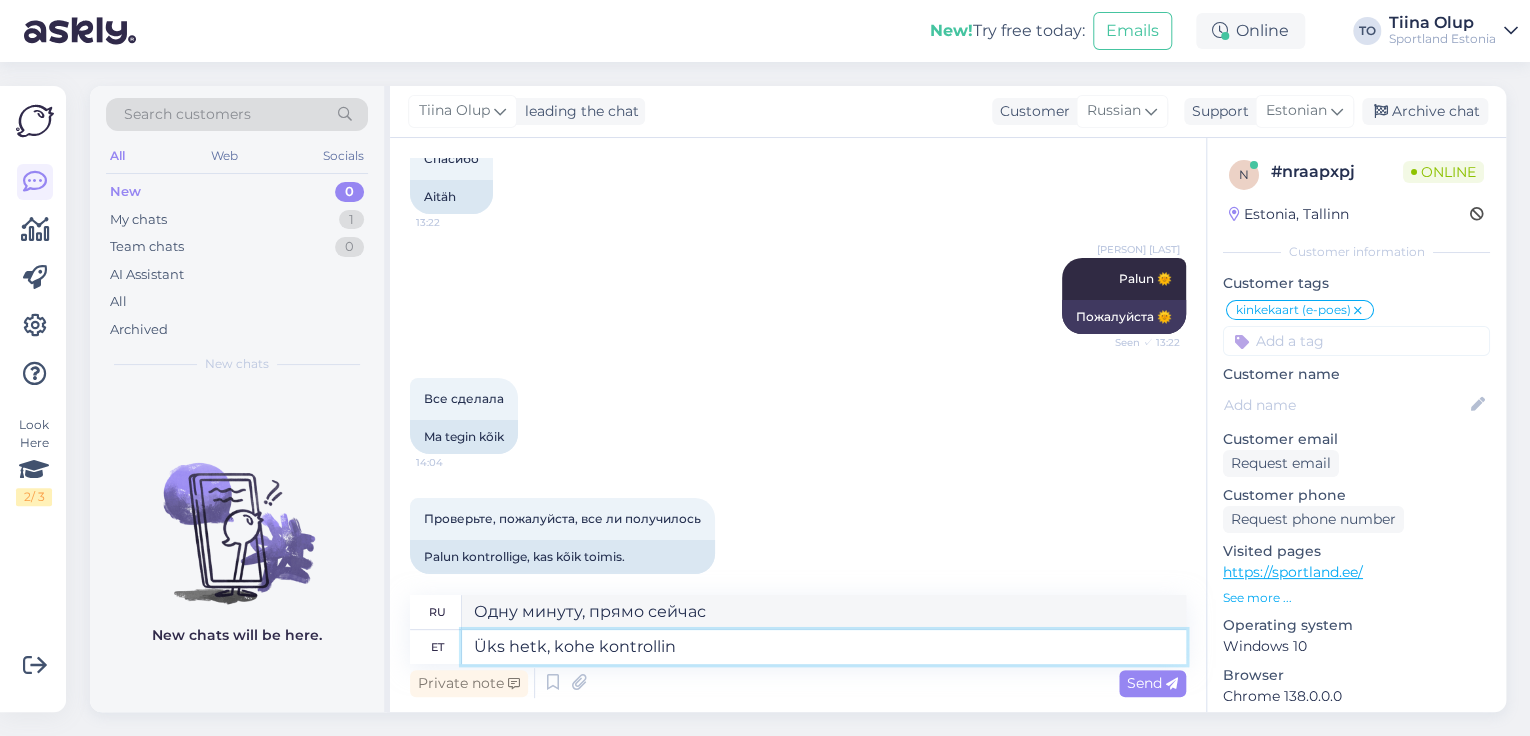 type on "Одну минуту, я сейчас проверю." 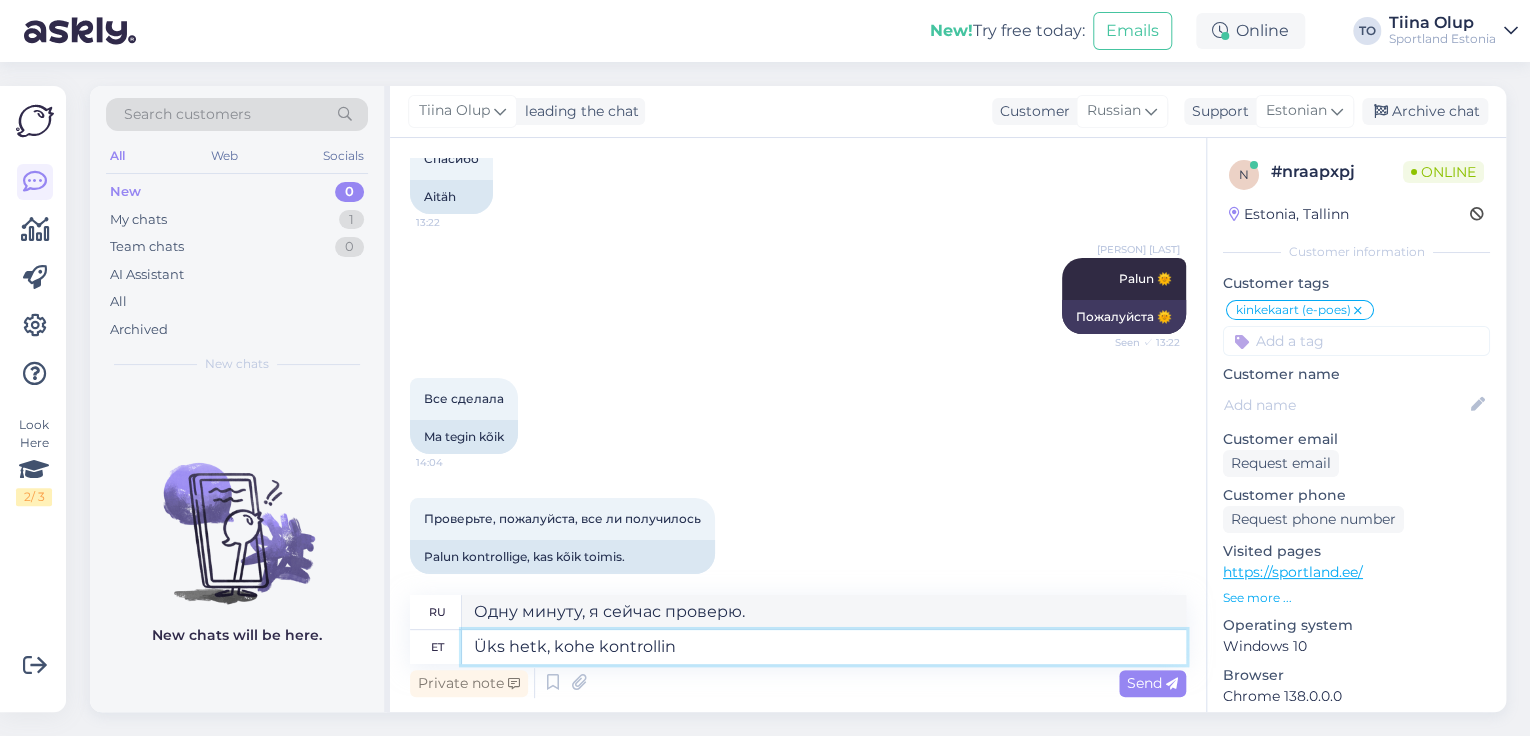 type 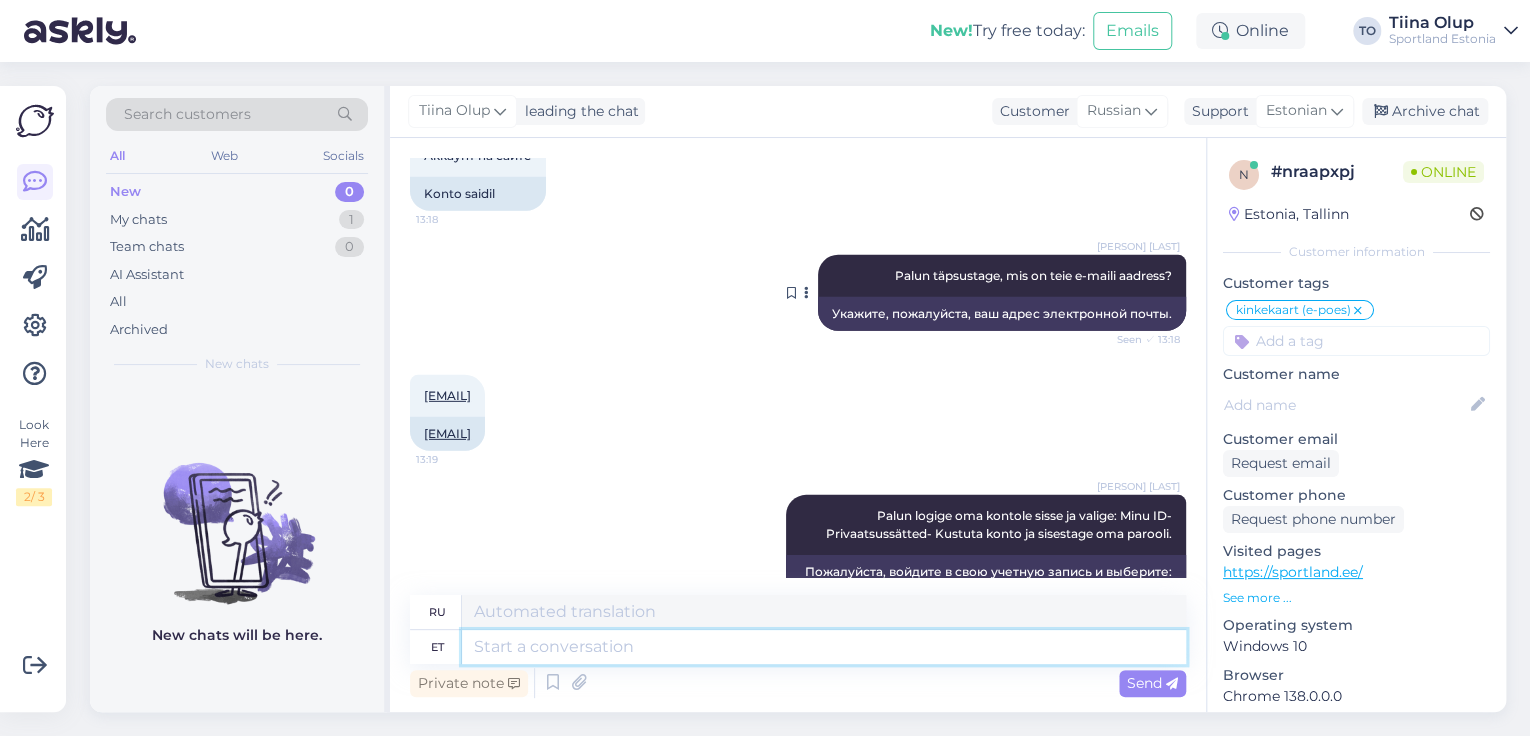 scroll, scrollTop: 2949, scrollLeft: 0, axis: vertical 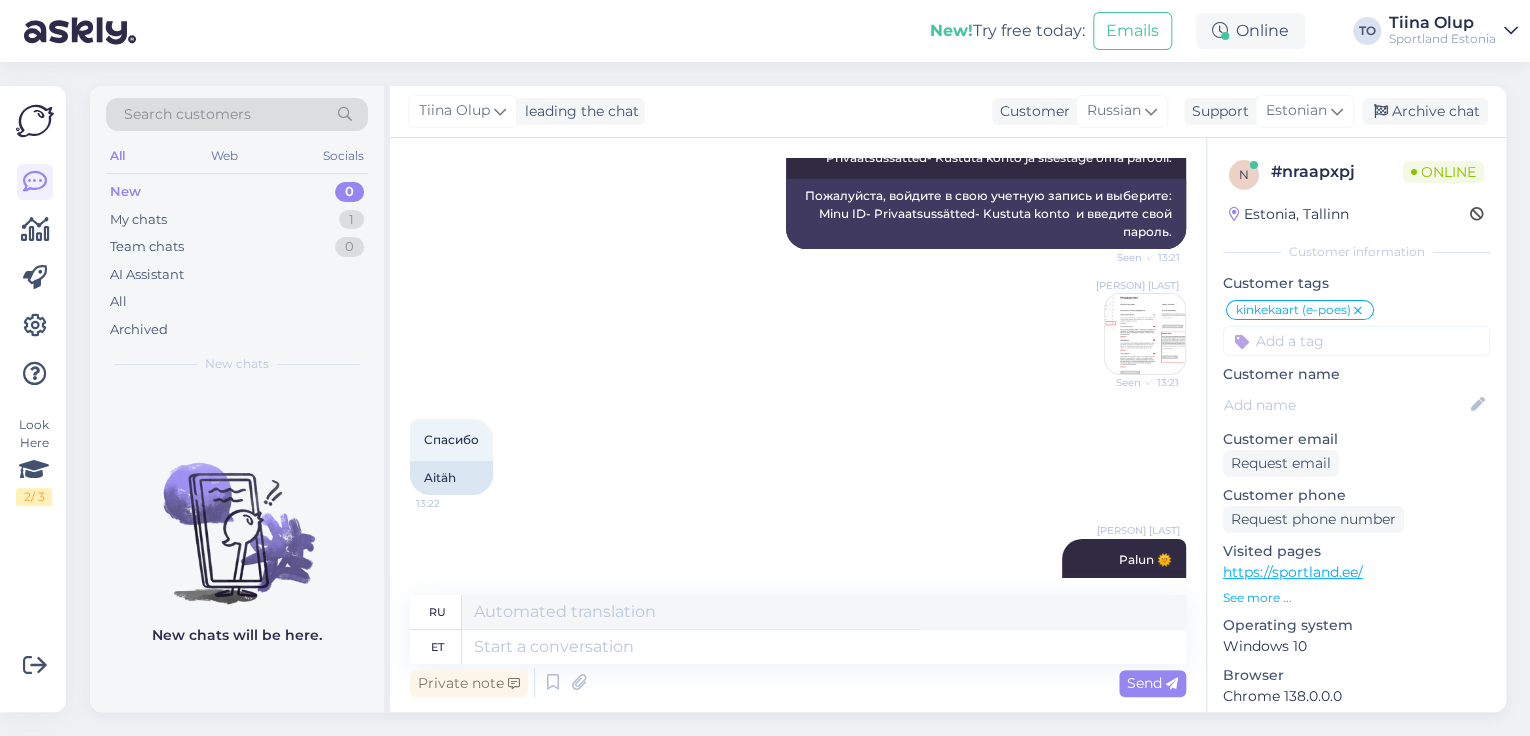 click at bounding box center [1145, 334] 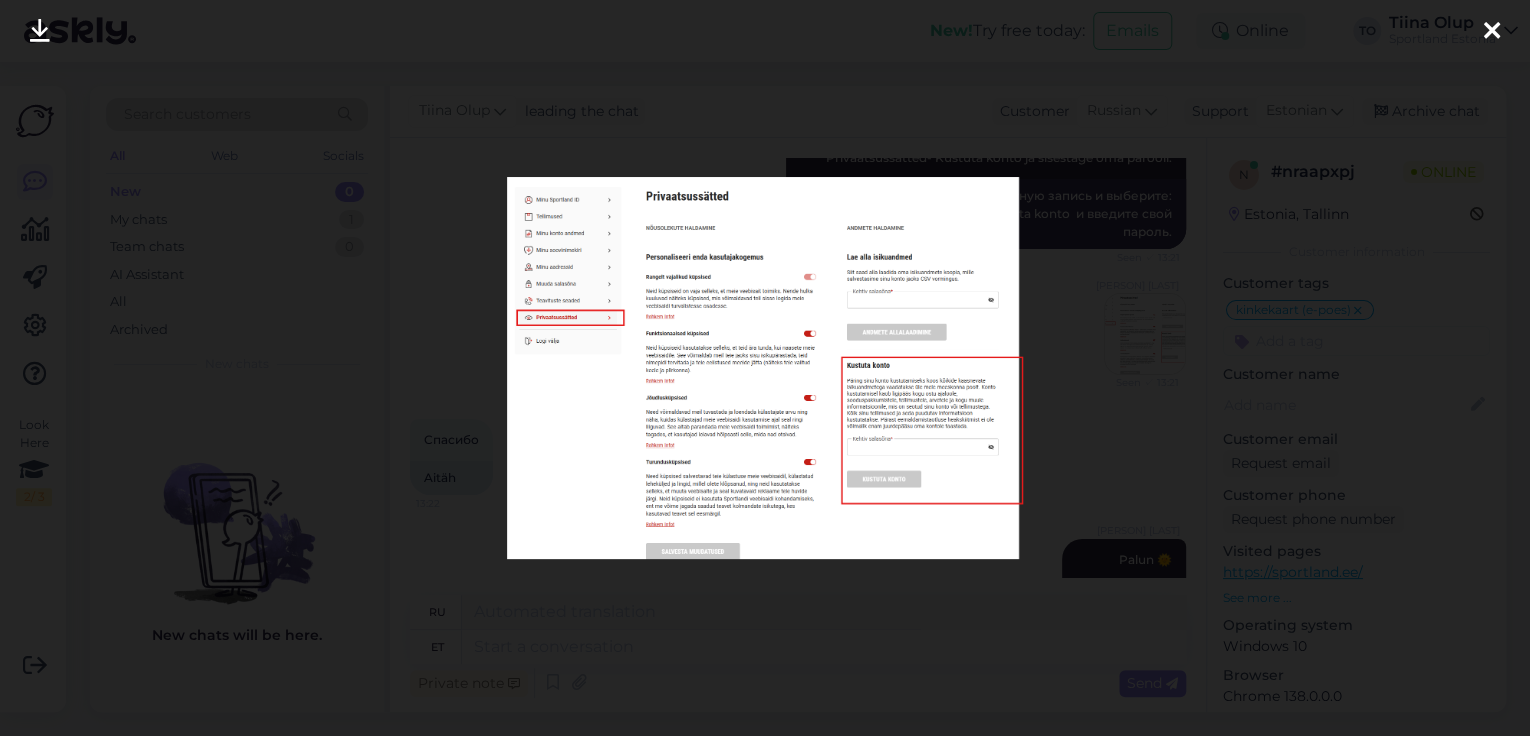 click at bounding box center (1492, 32) 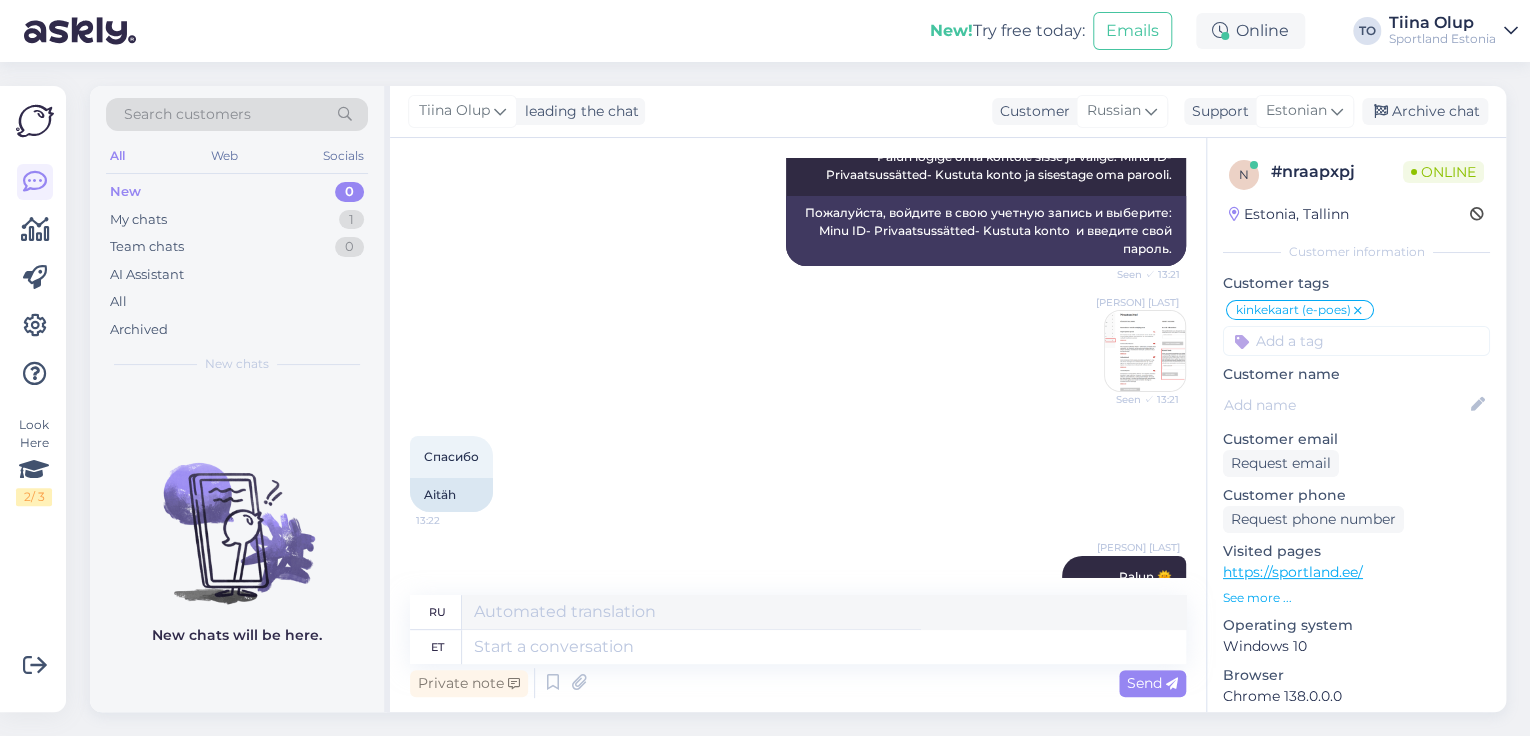 scroll, scrollTop: 3189, scrollLeft: 0, axis: vertical 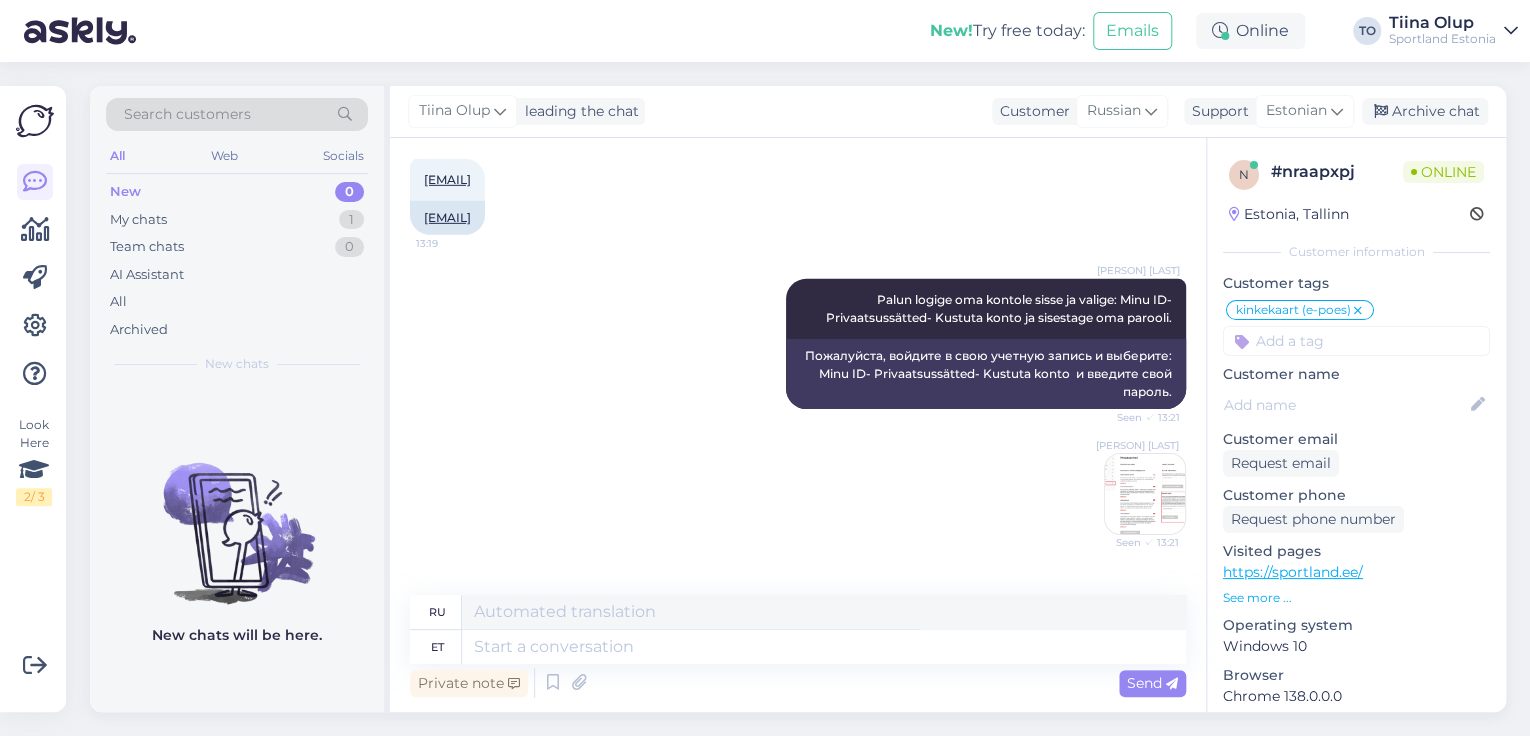 click at bounding box center (1145, 494) 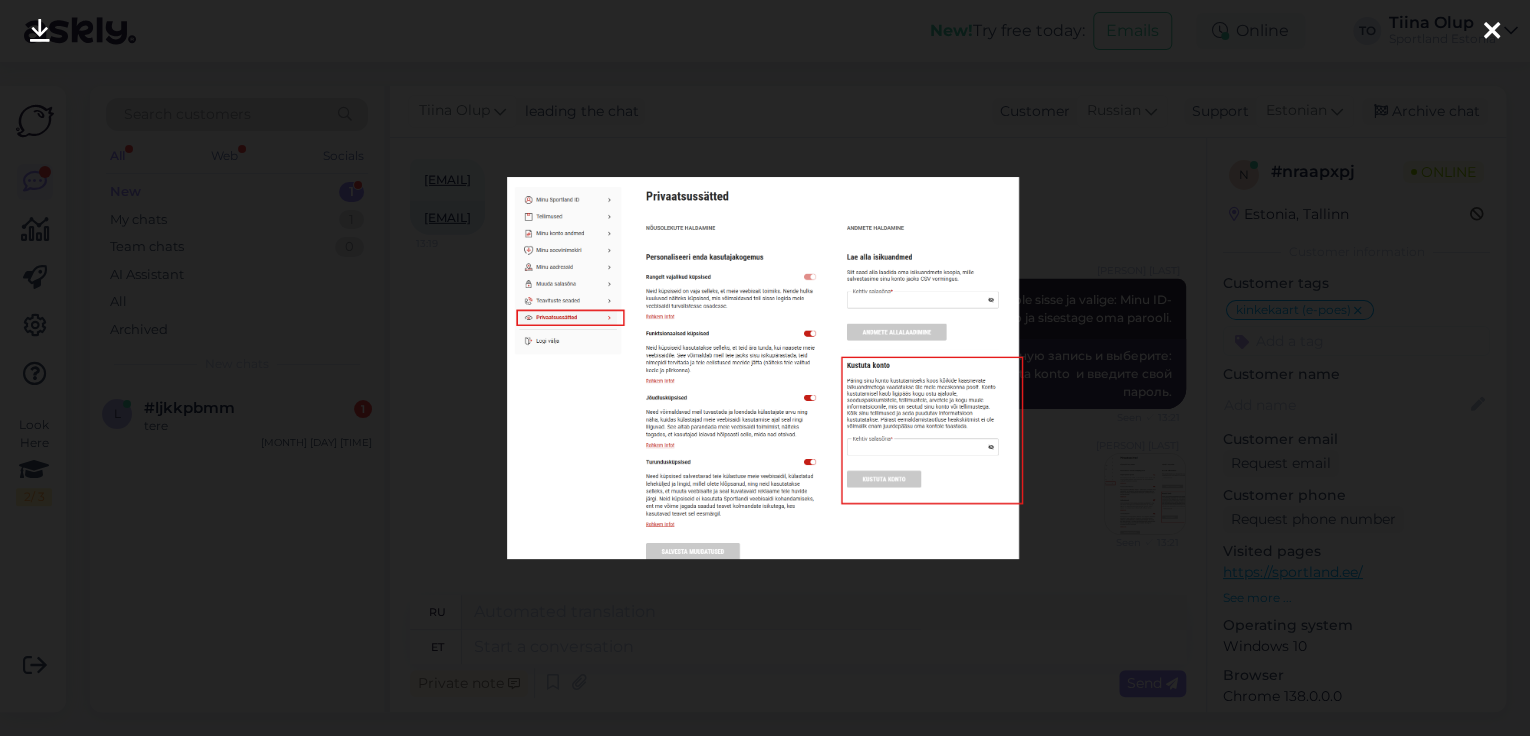 click at bounding box center (1492, 31) 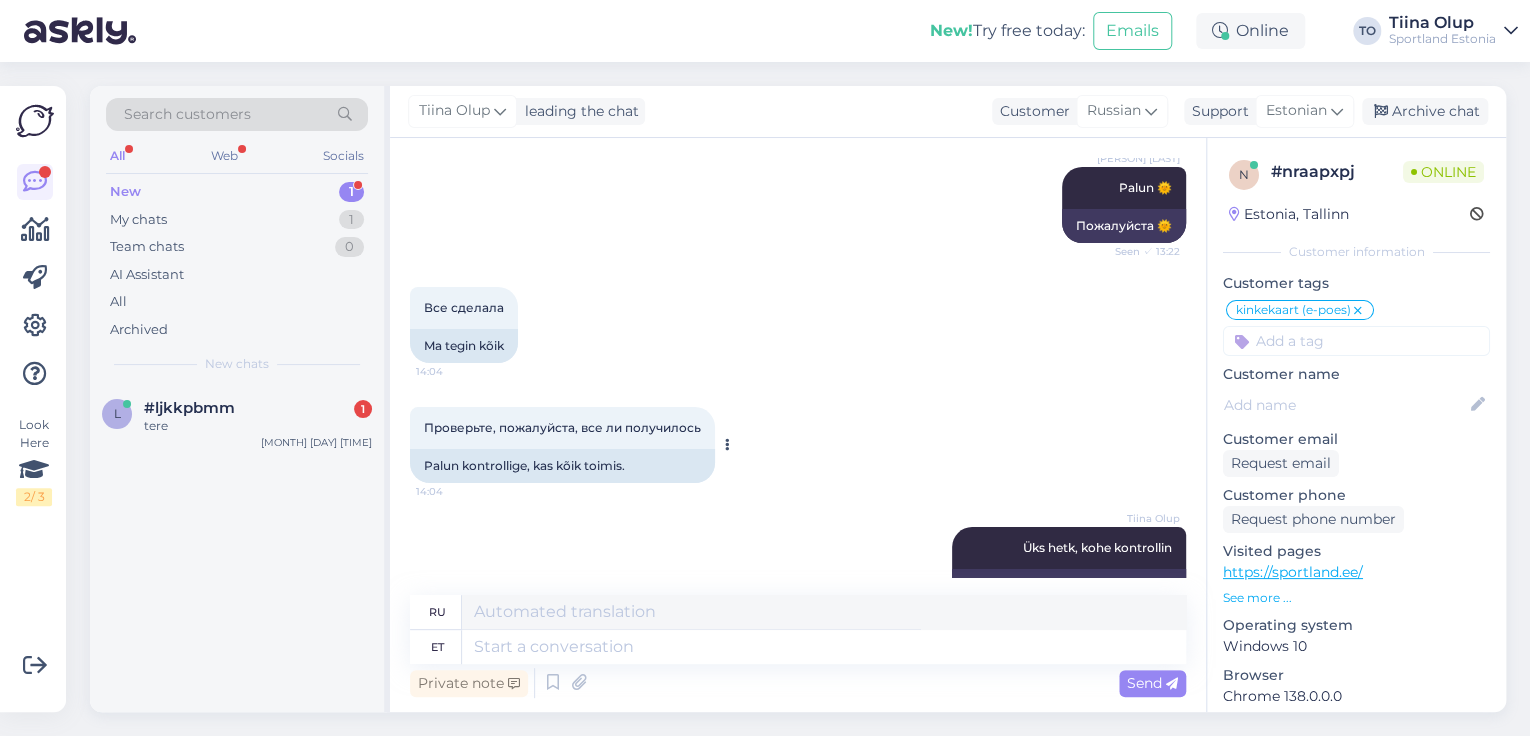 scroll, scrollTop: 3749, scrollLeft: 0, axis: vertical 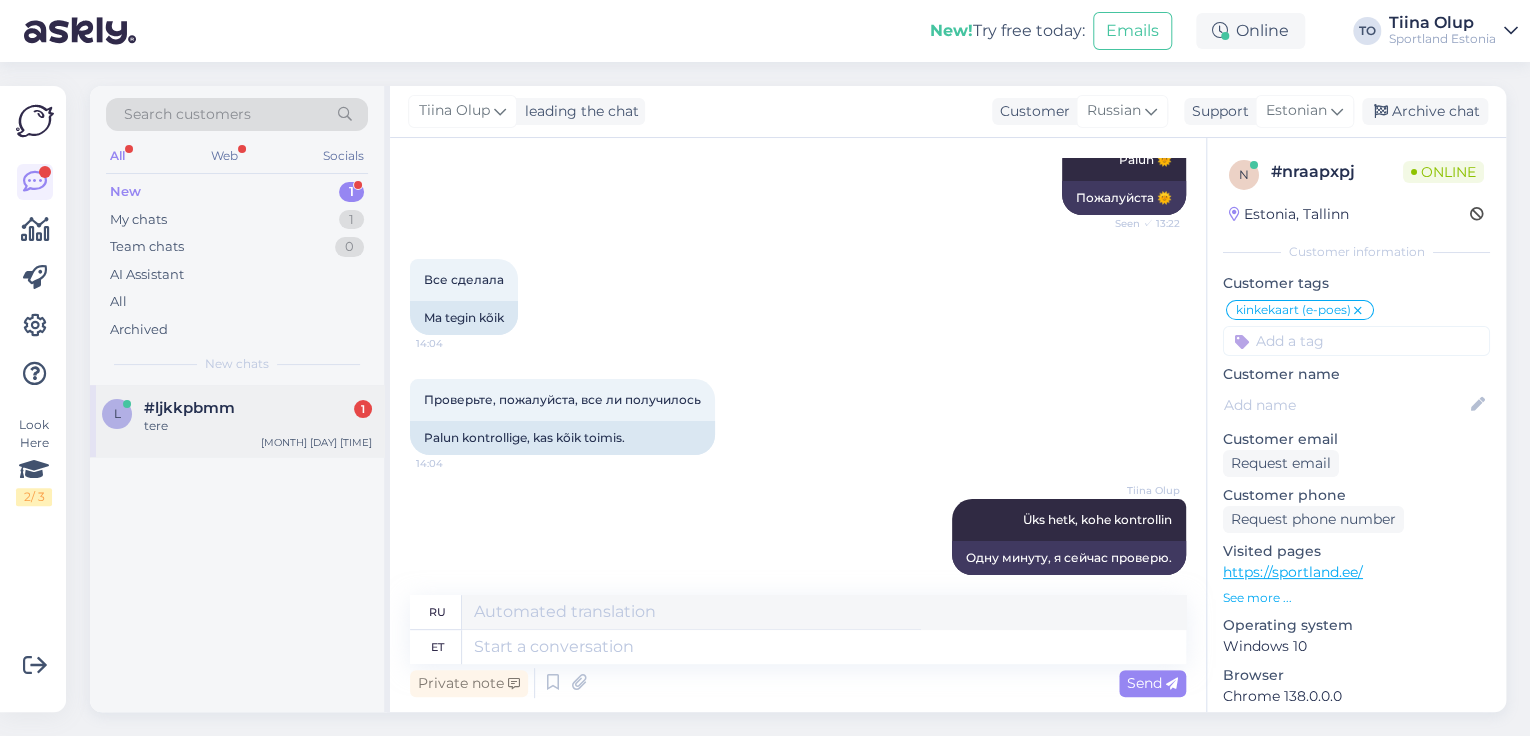 click on "tere" at bounding box center (258, 426) 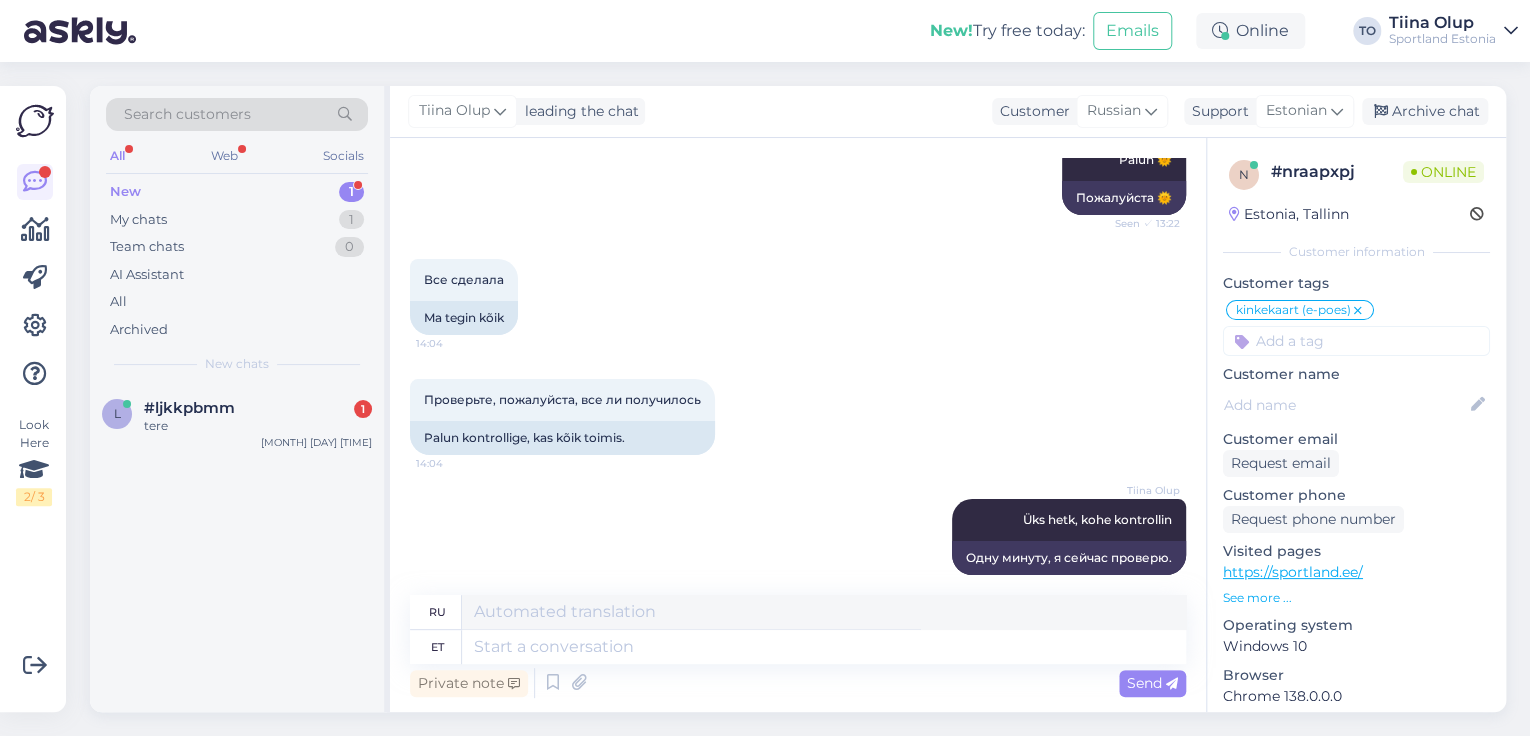 scroll, scrollTop: 0, scrollLeft: 0, axis: both 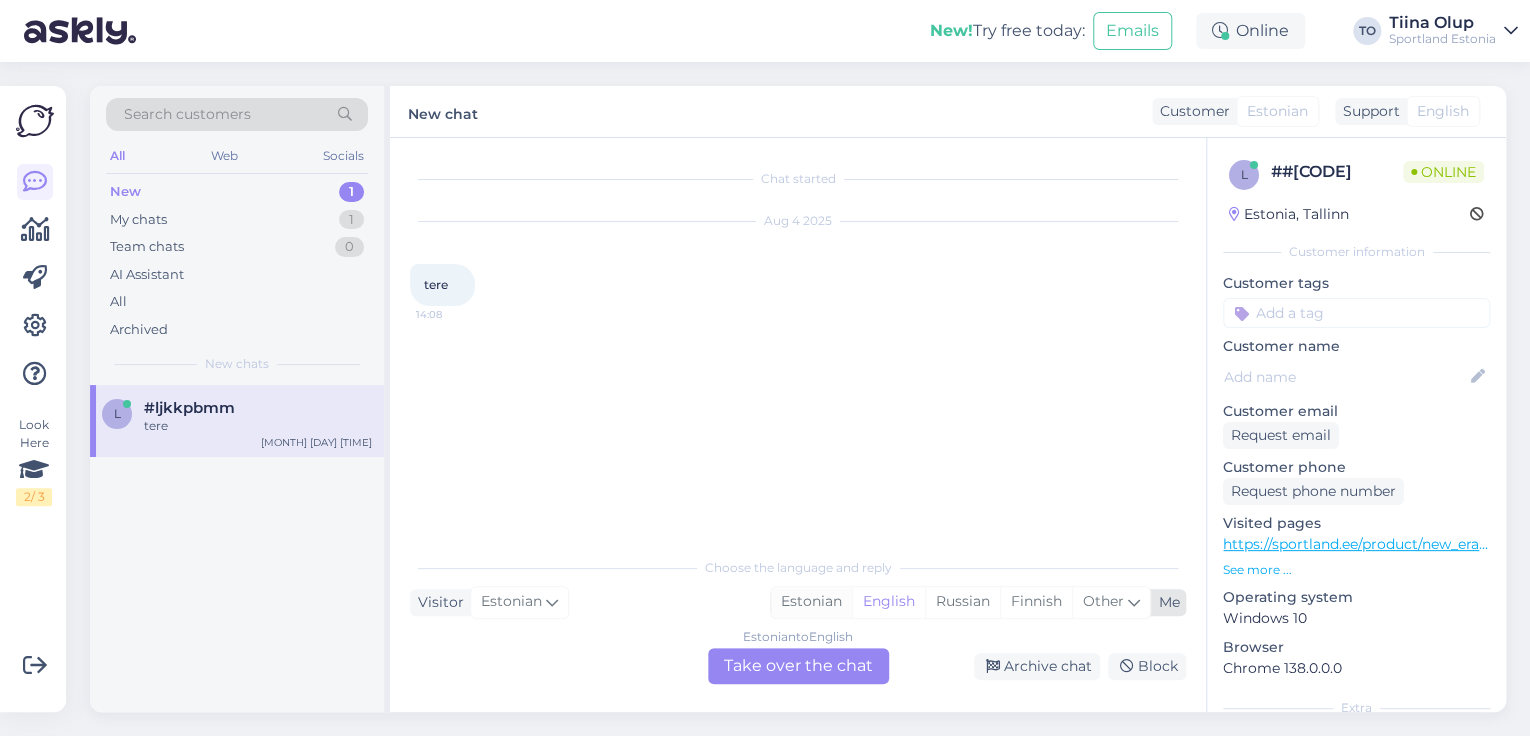 click on "Estonian" at bounding box center (811, 602) 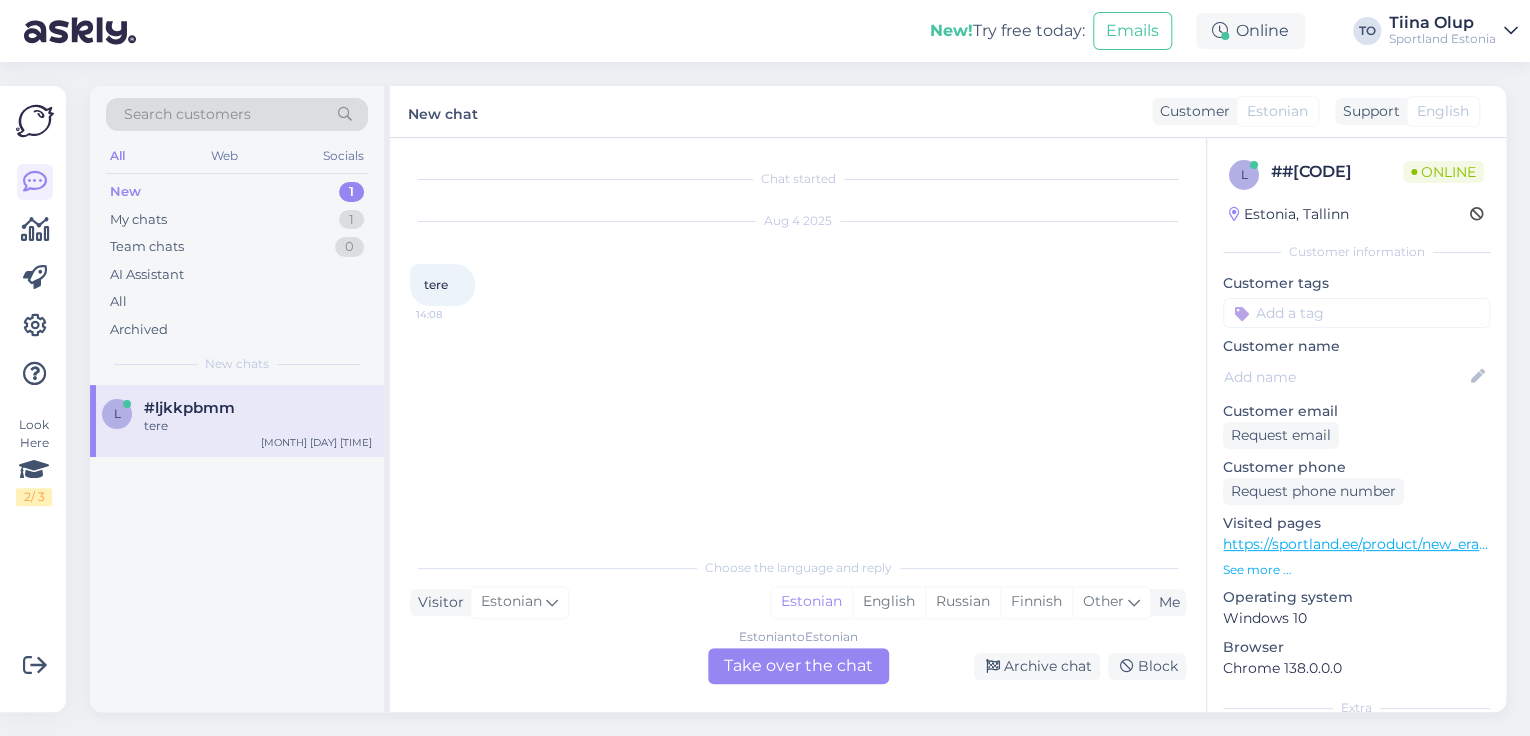 click on "Estonian  to  Estonian Take over the chat" at bounding box center (798, 666) 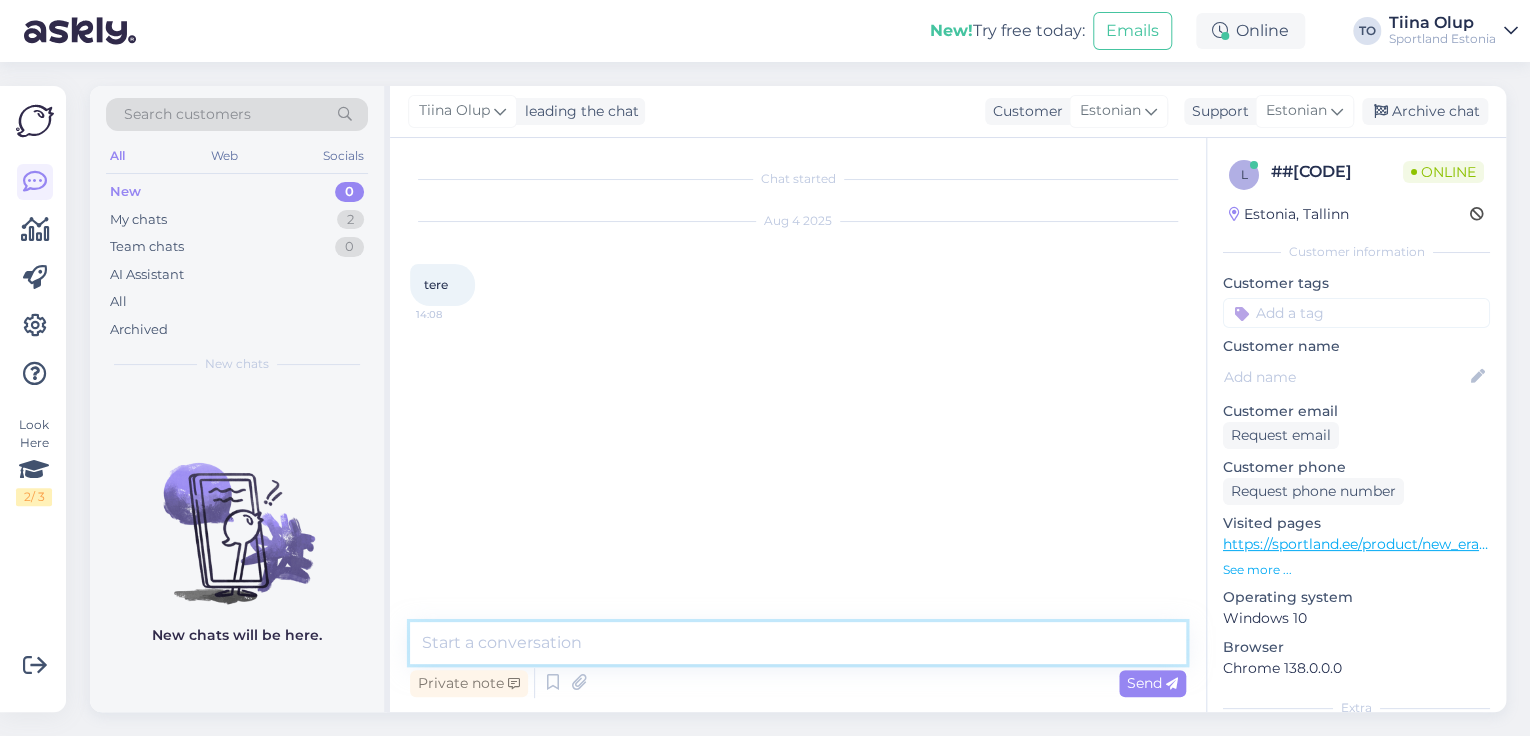 click at bounding box center [798, 643] 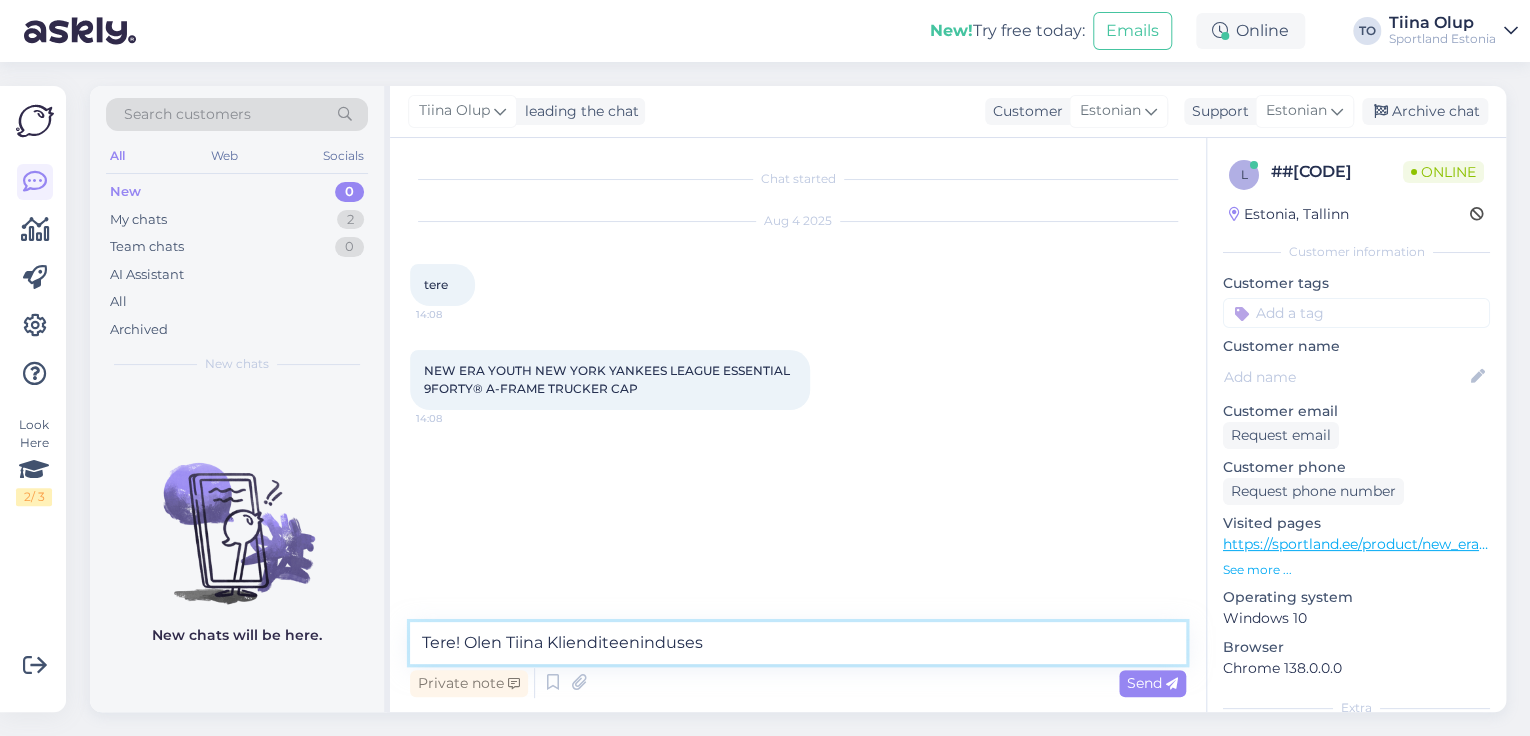type on "Tere! Olen Tiina Klienditeenindusest" 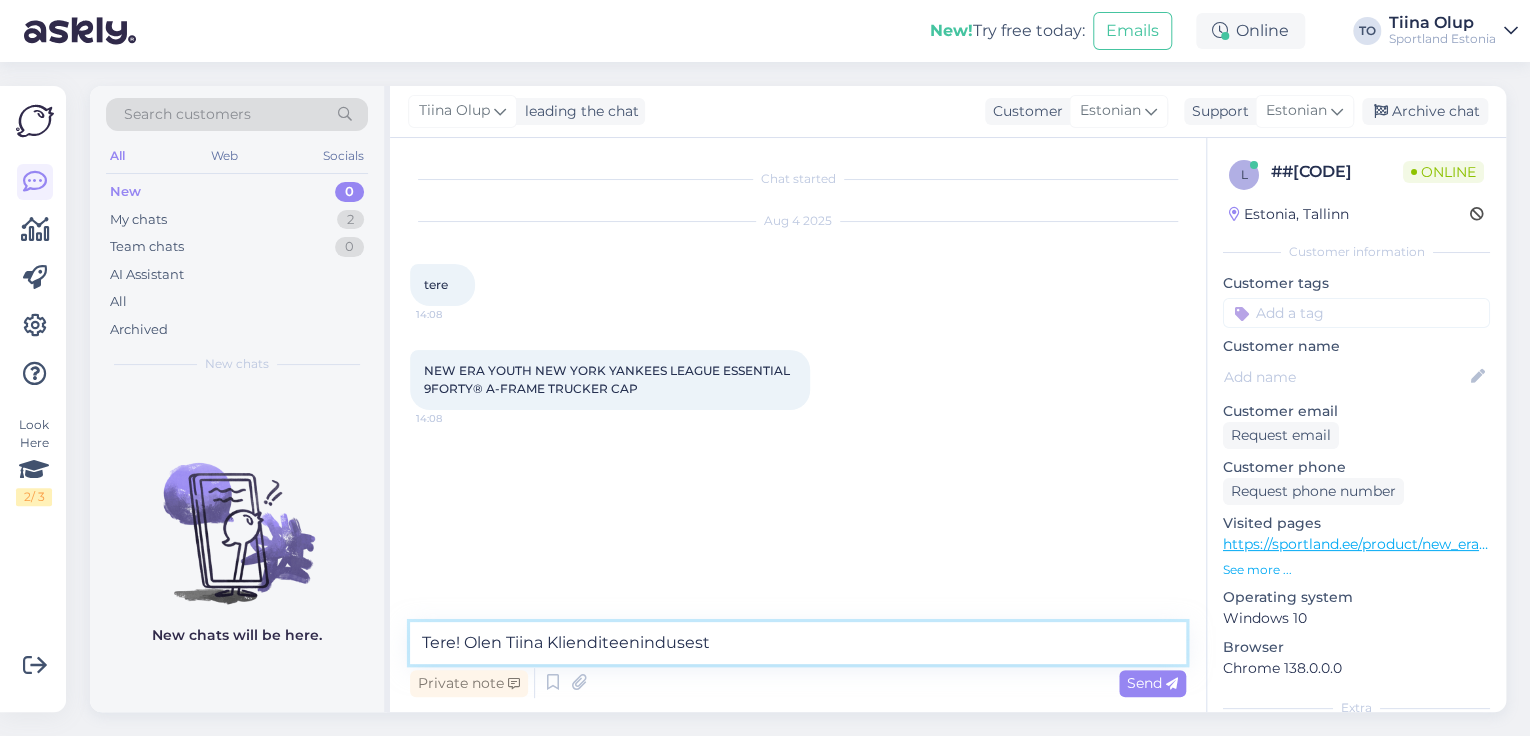 type 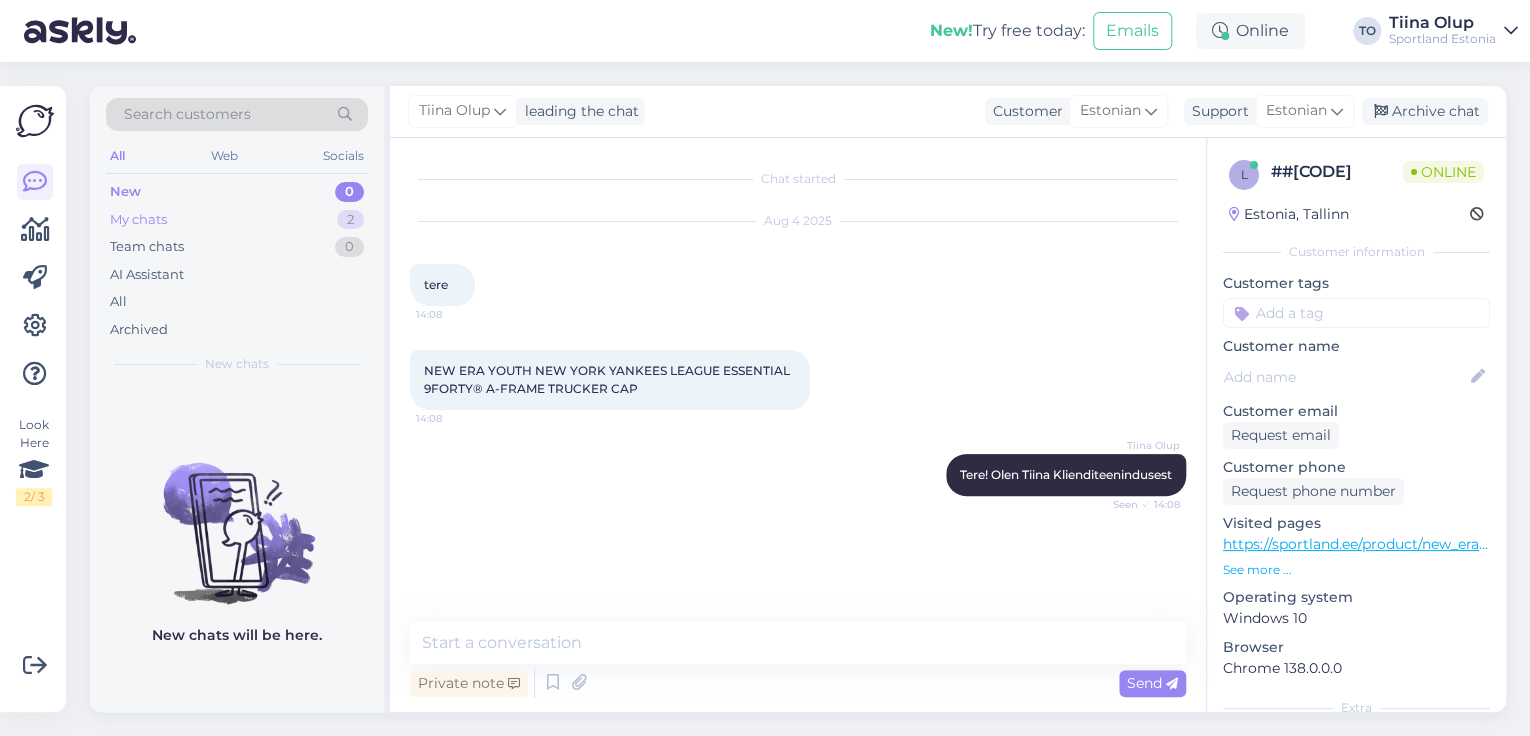 click on "My chats 2" at bounding box center (237, 220) 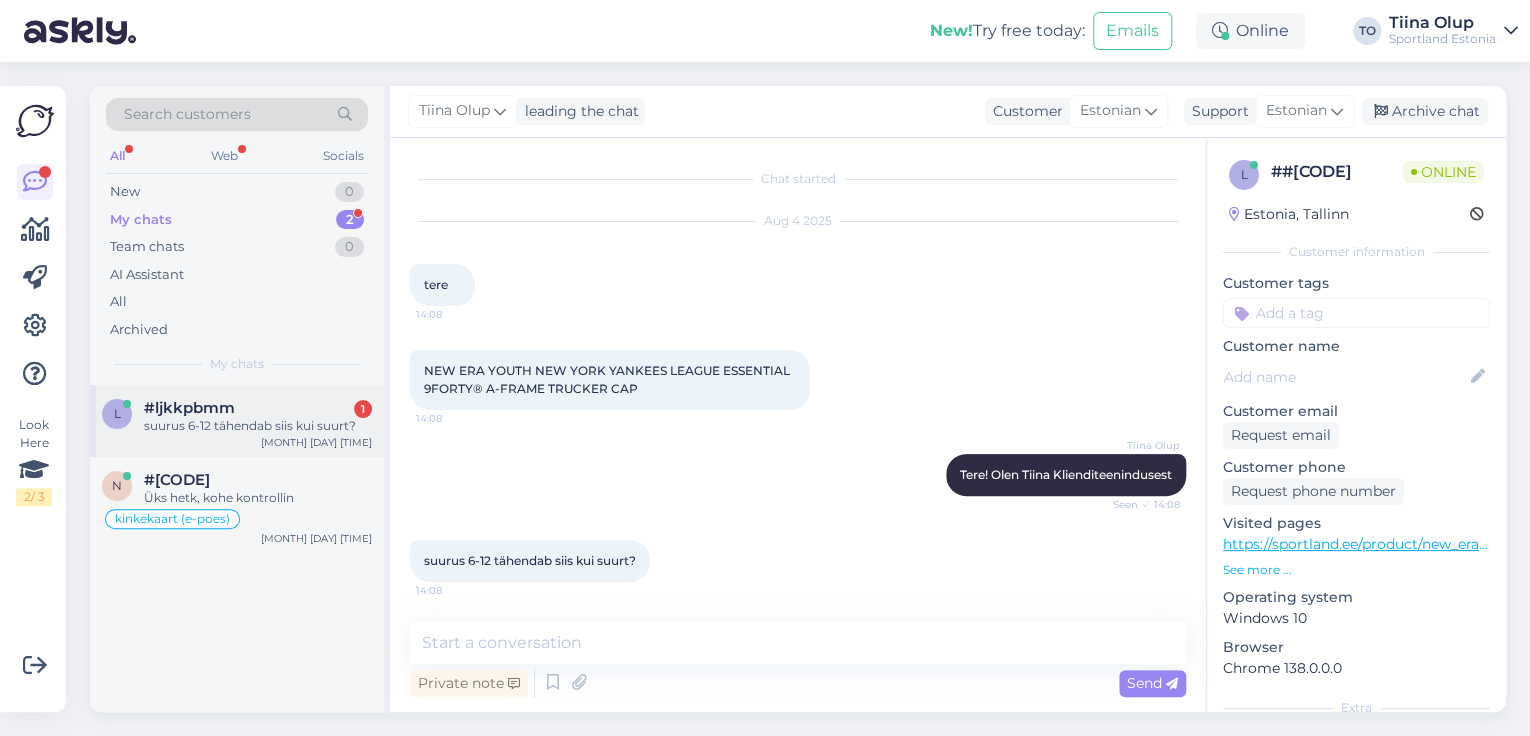 click on "suurus 6-12 tähendab siis kui suurt?" at bounding box center (258, 426) 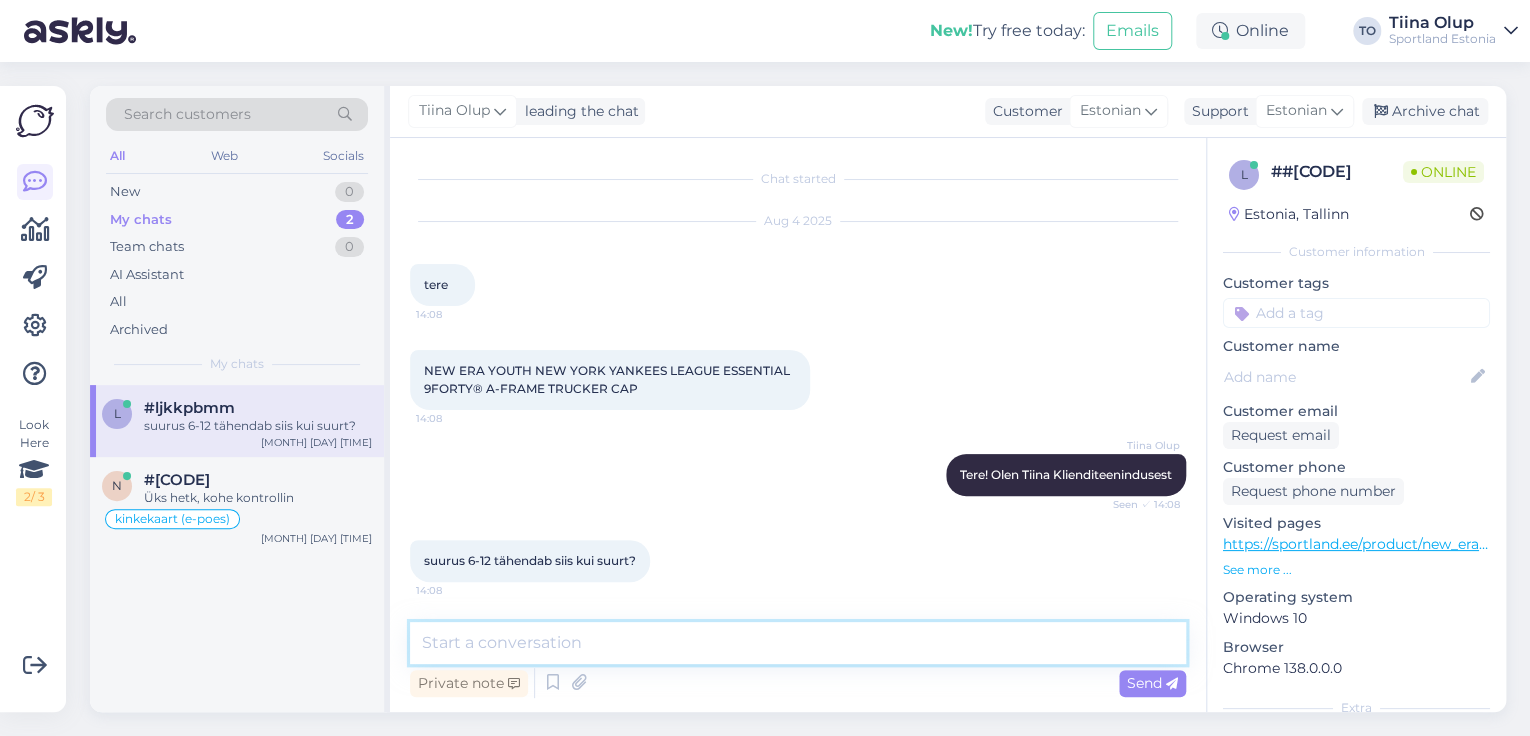 click at bounding box center [798, 643] 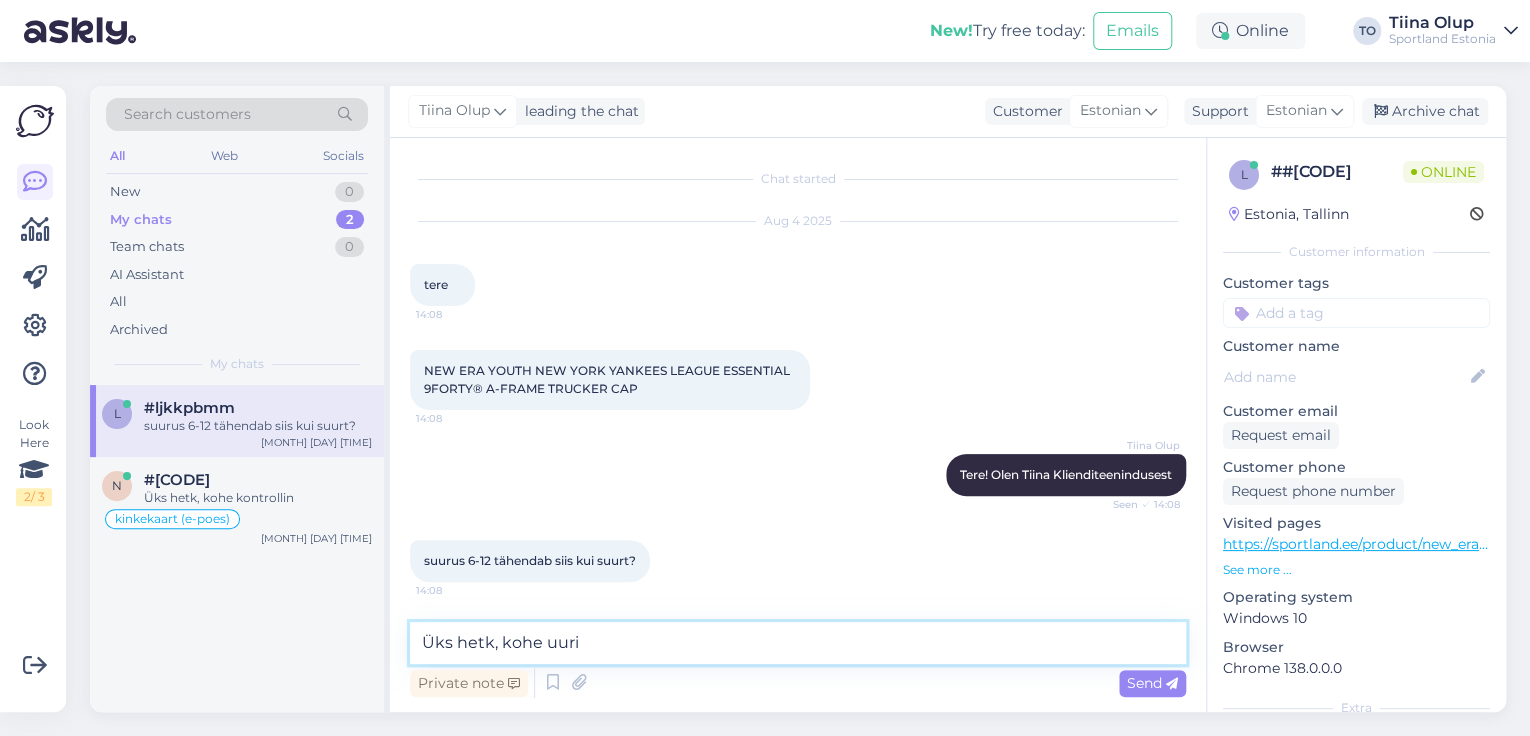 type on "Üks hetk, kohe uurin" 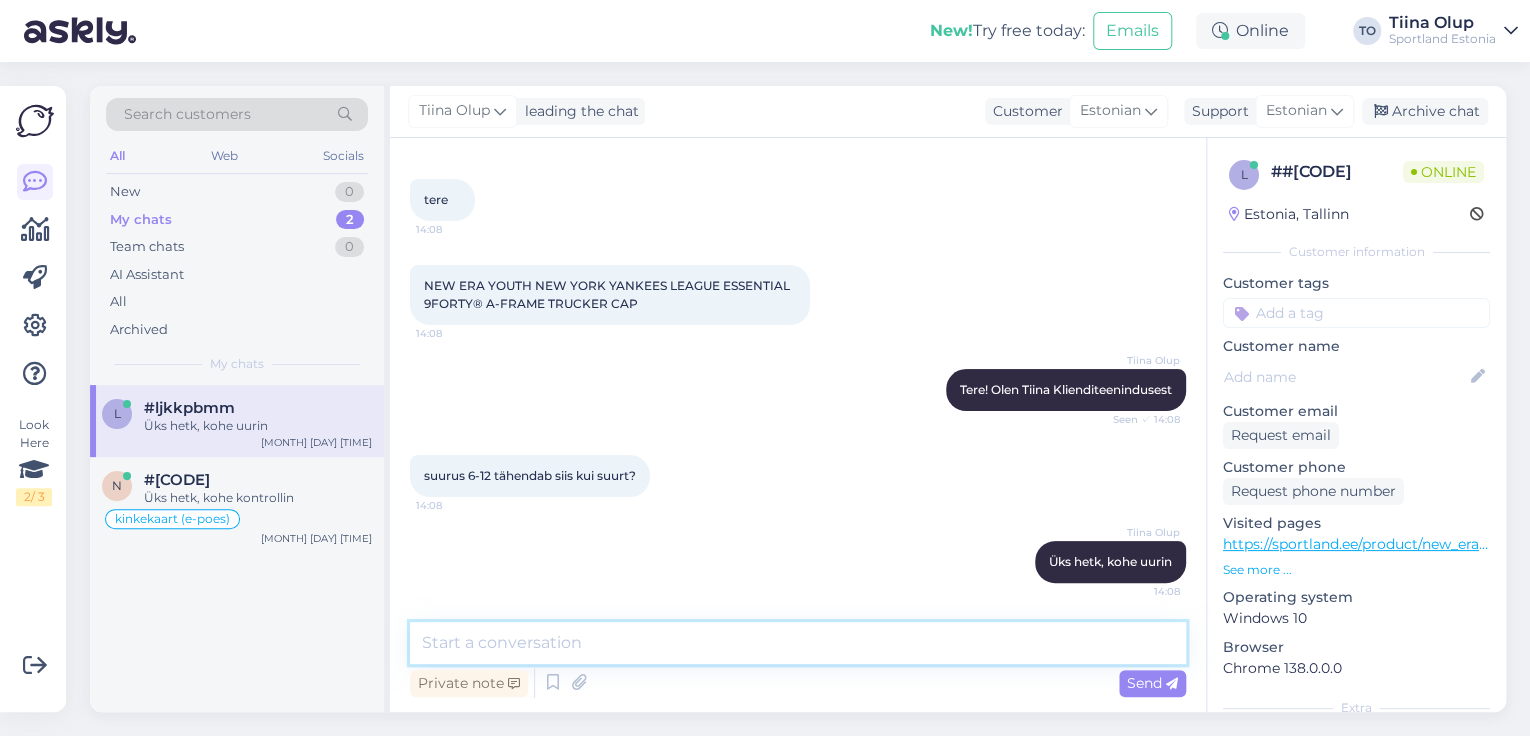 scroll, scrollTop: 0, scrollLeft: 0, axis: both 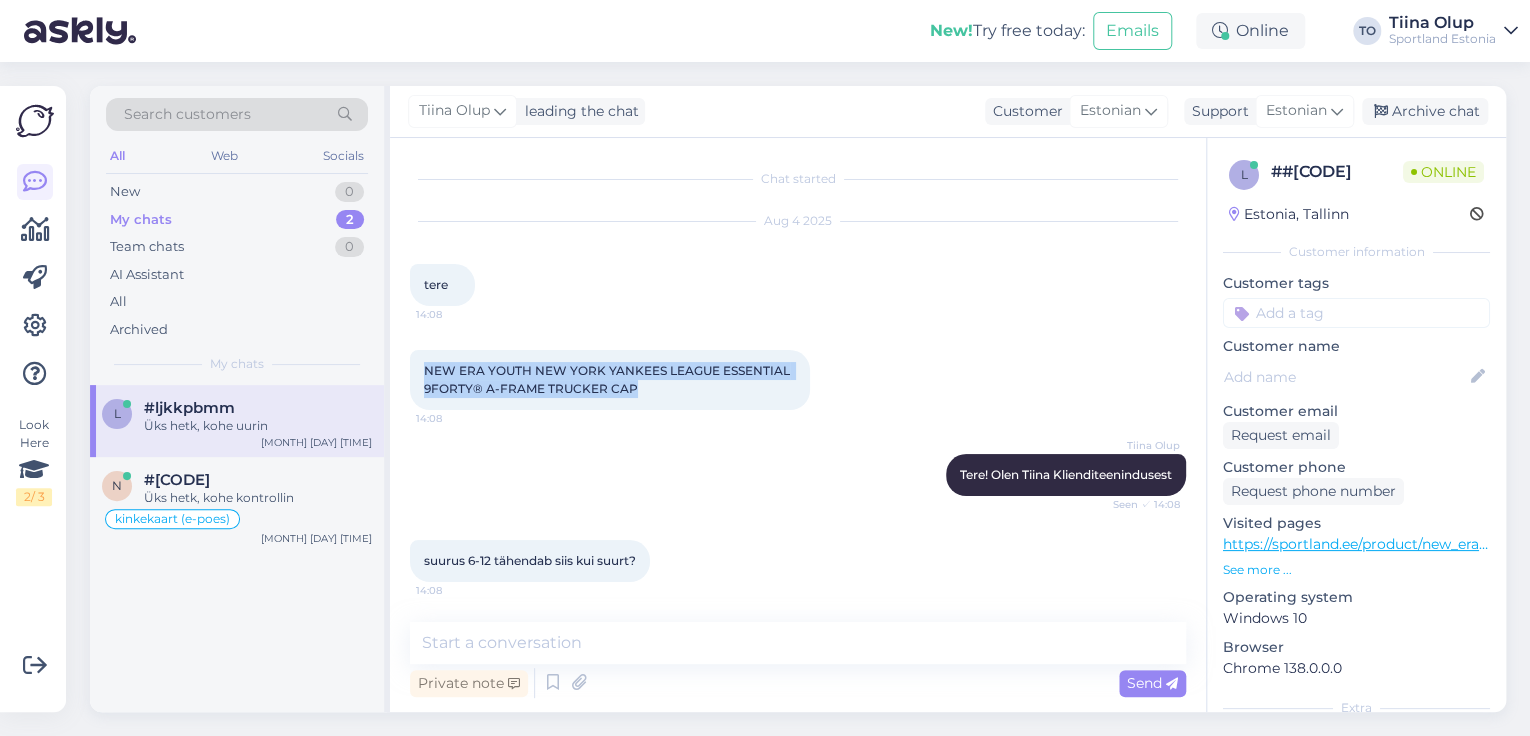 drag, startPoint x: 426, startPoint y: 369, endPoint x: 644, endPoint y: 392, distance: 219.20995 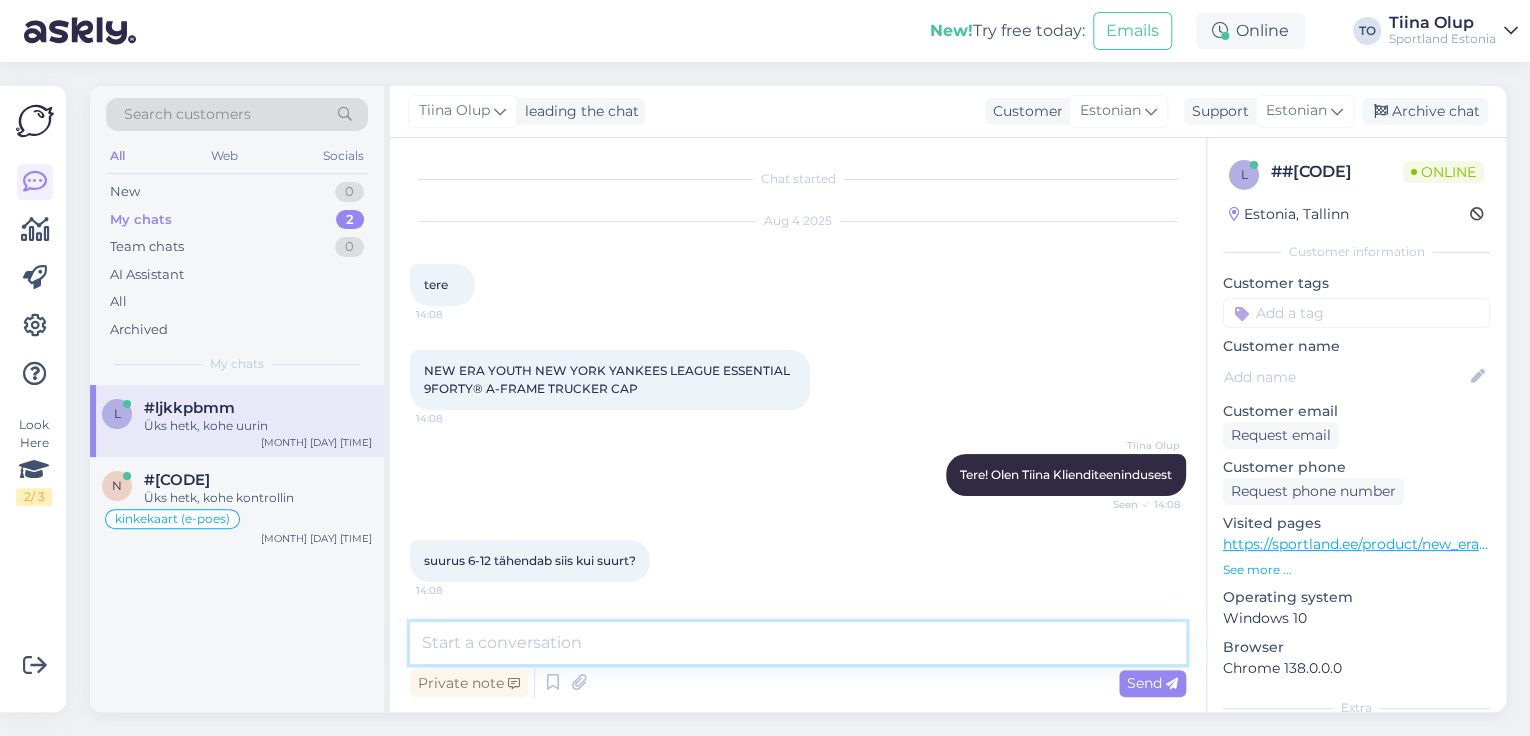 click at bounding box center [798, 643] 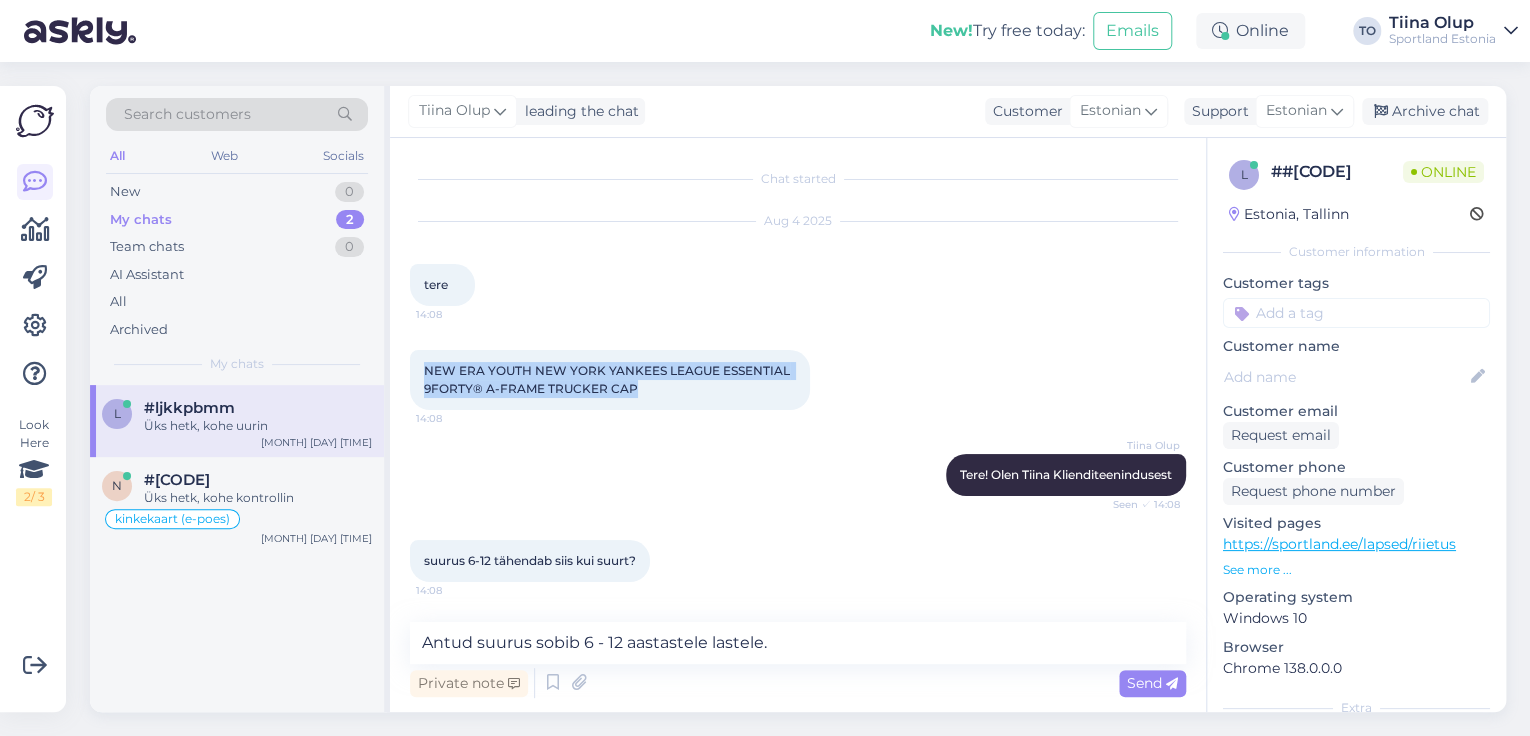 drag, startPoint x: 423, startPoint y: 364, endPoint x: 634, endPoint y: 389, distance: 212.47588 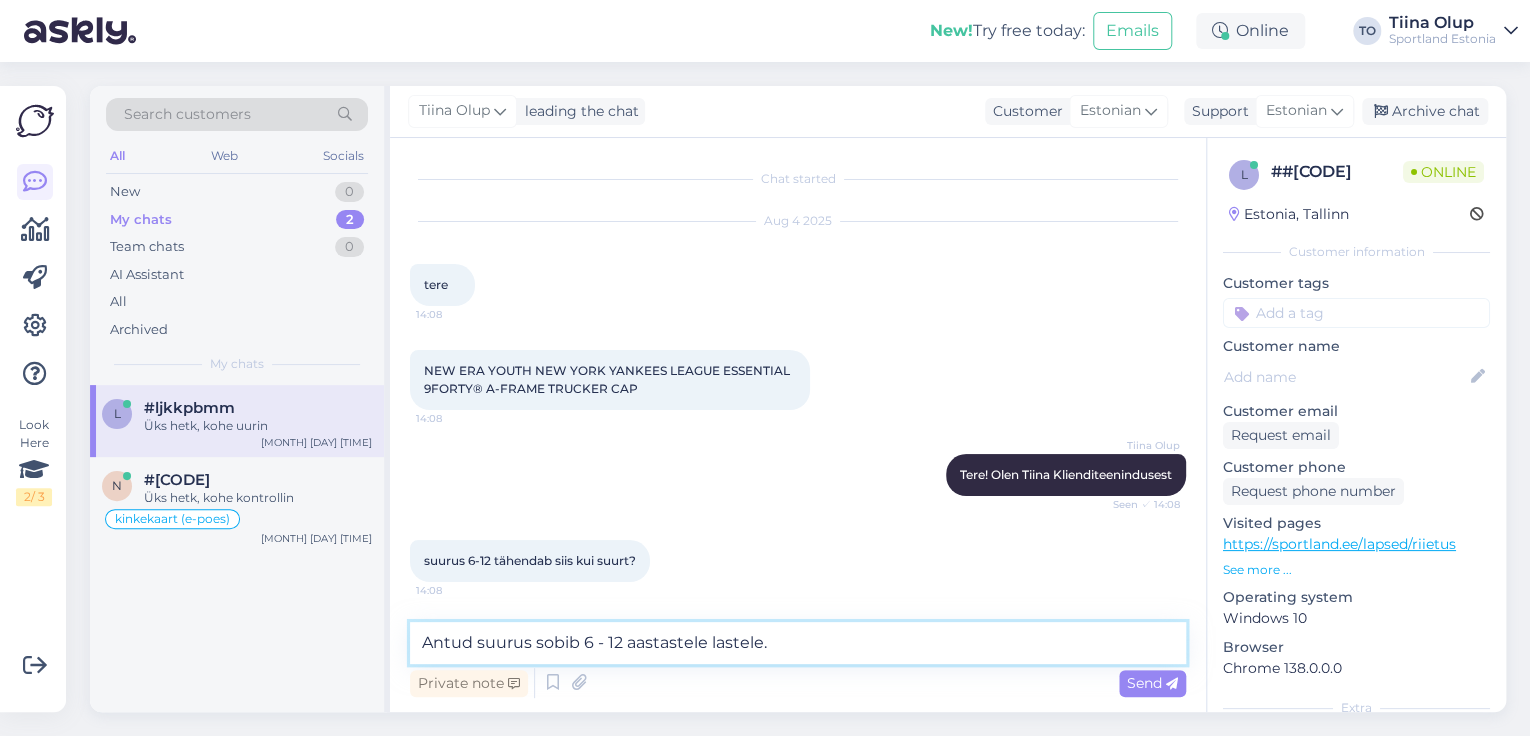 click on "Antud suurus sobib 6 - 12 aastastele lastele." at bounding box center [798, 643] 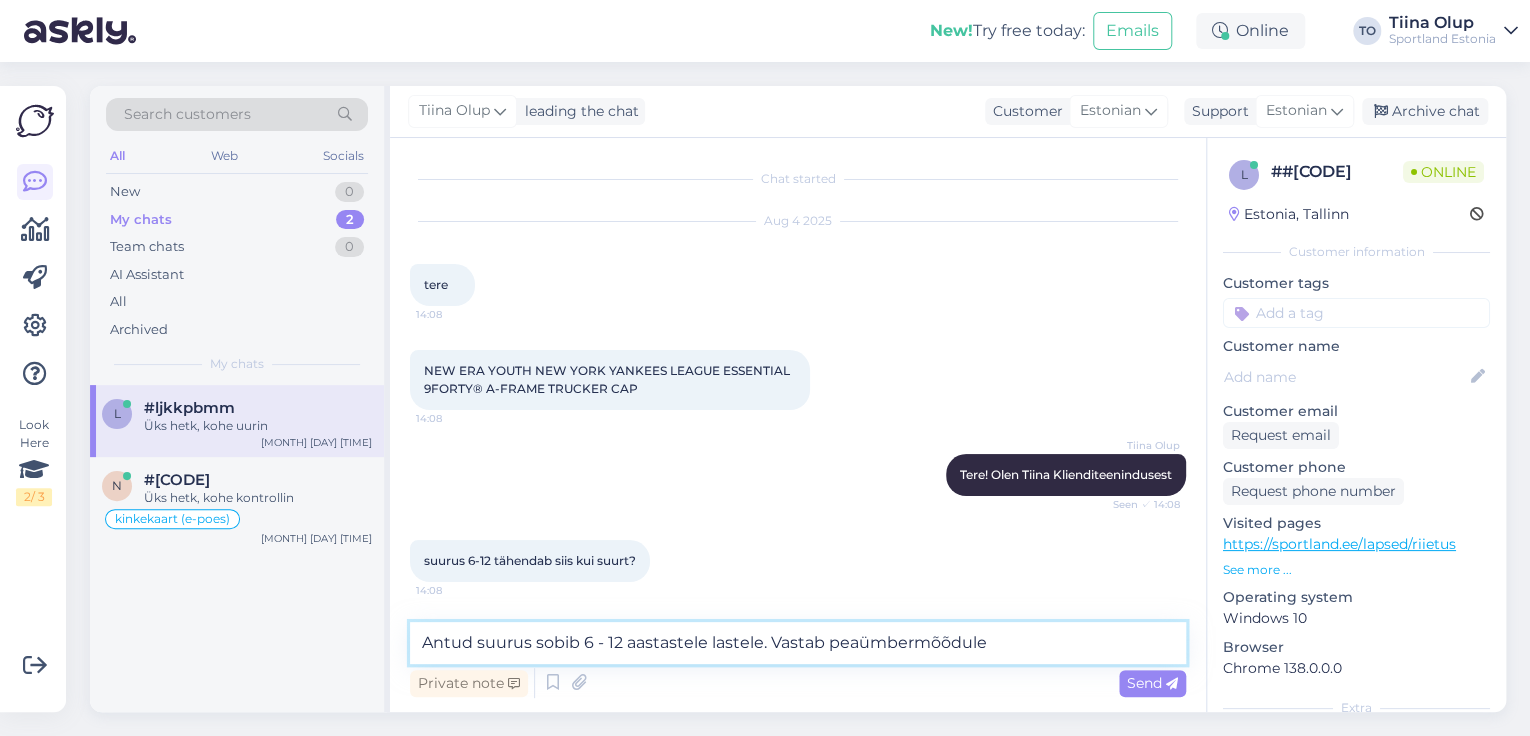 paste on "54–57 cm" 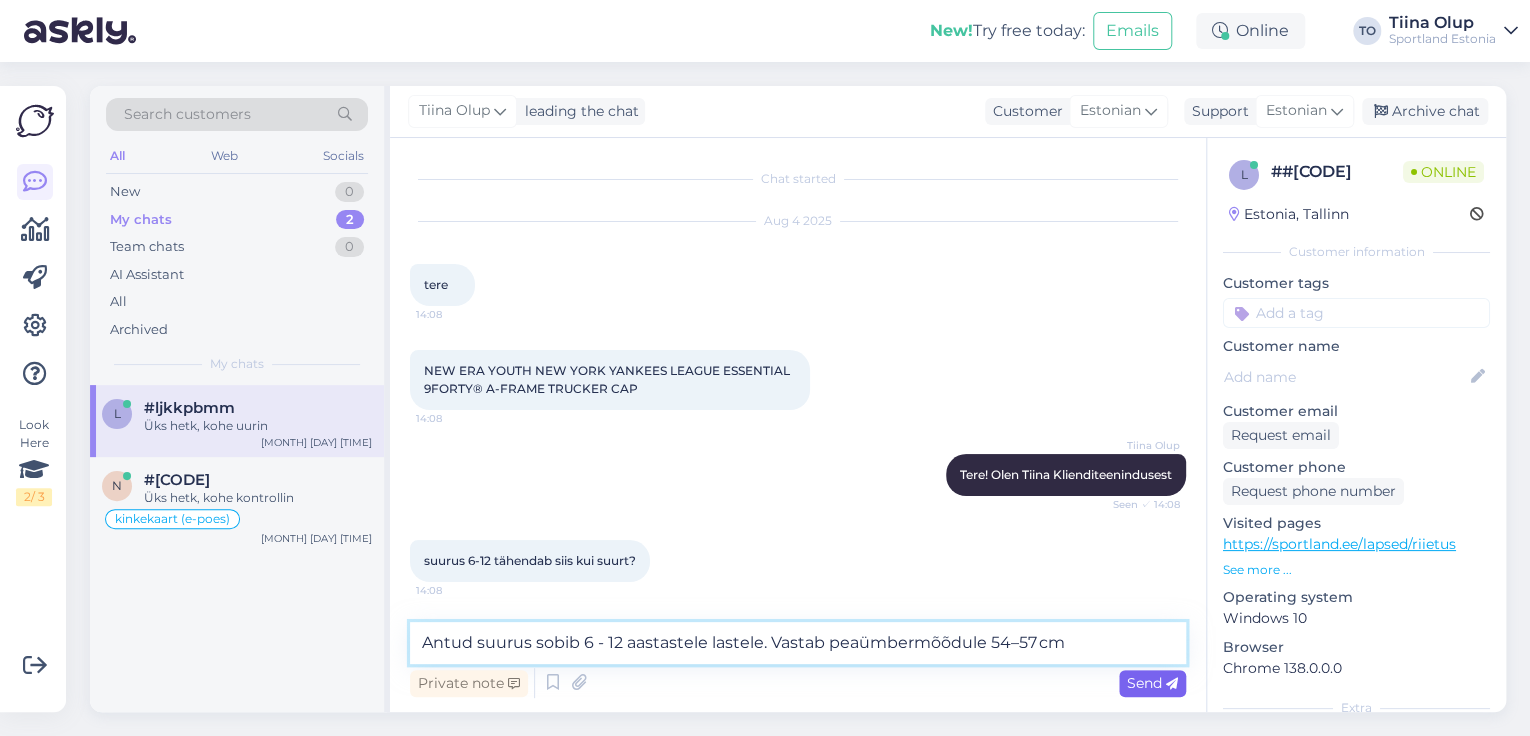 type on "Antud suurus sobib 6 - 12 aastastele lastele. Vastab peaümbermõõdule 54–57 cm" 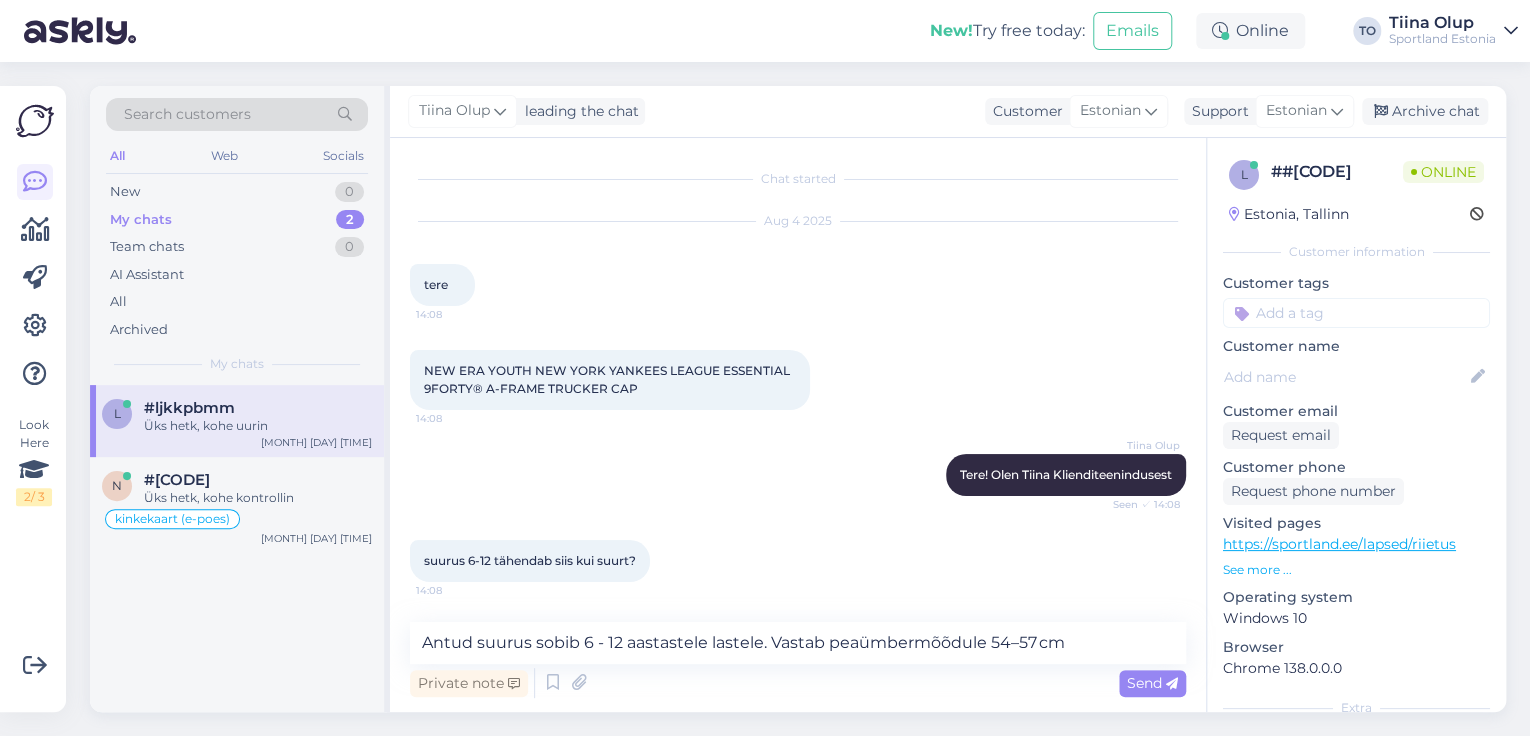 drag, startPoint x: 1128, startPoint y: 678, endPoint x: 1104, endPoint y: 692, distance: 27.784887 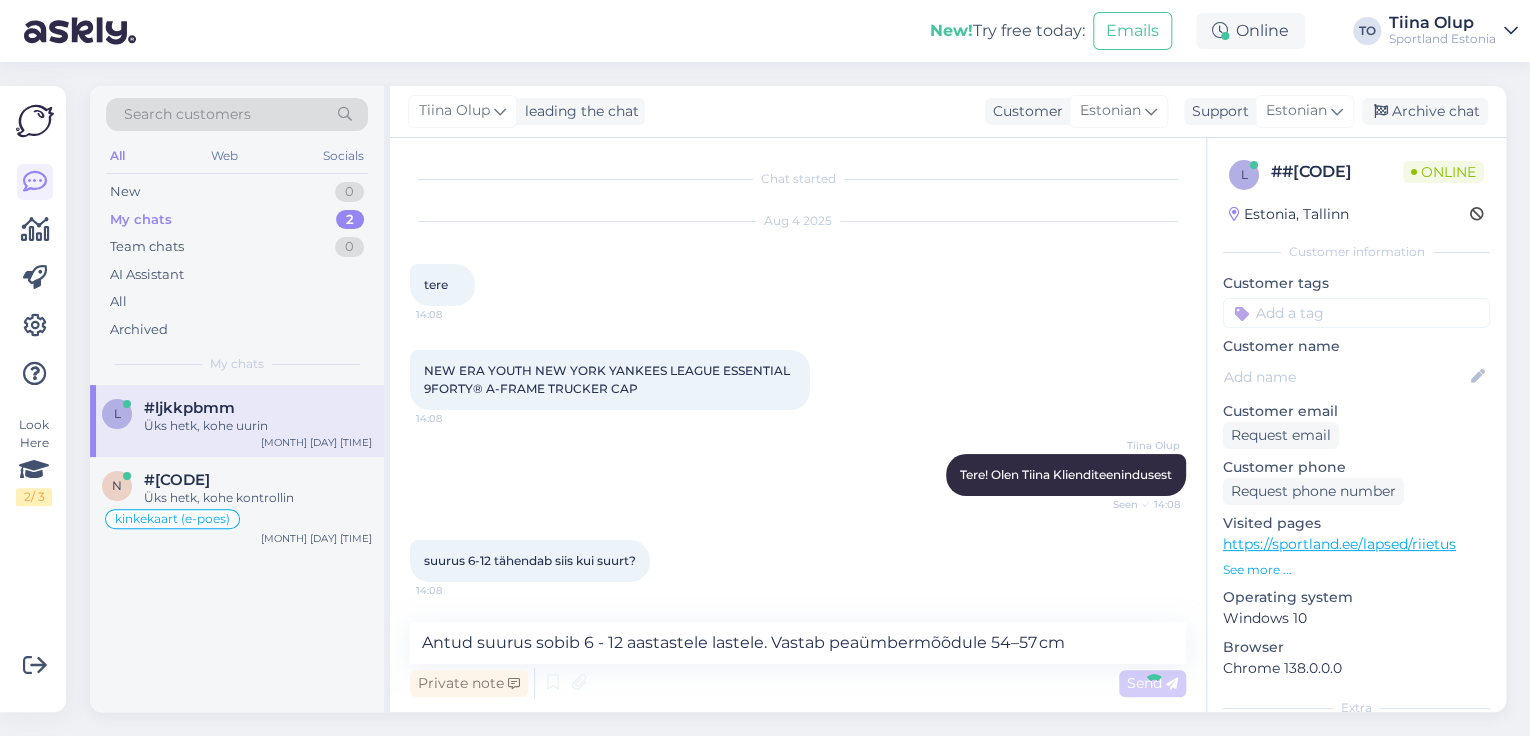 type 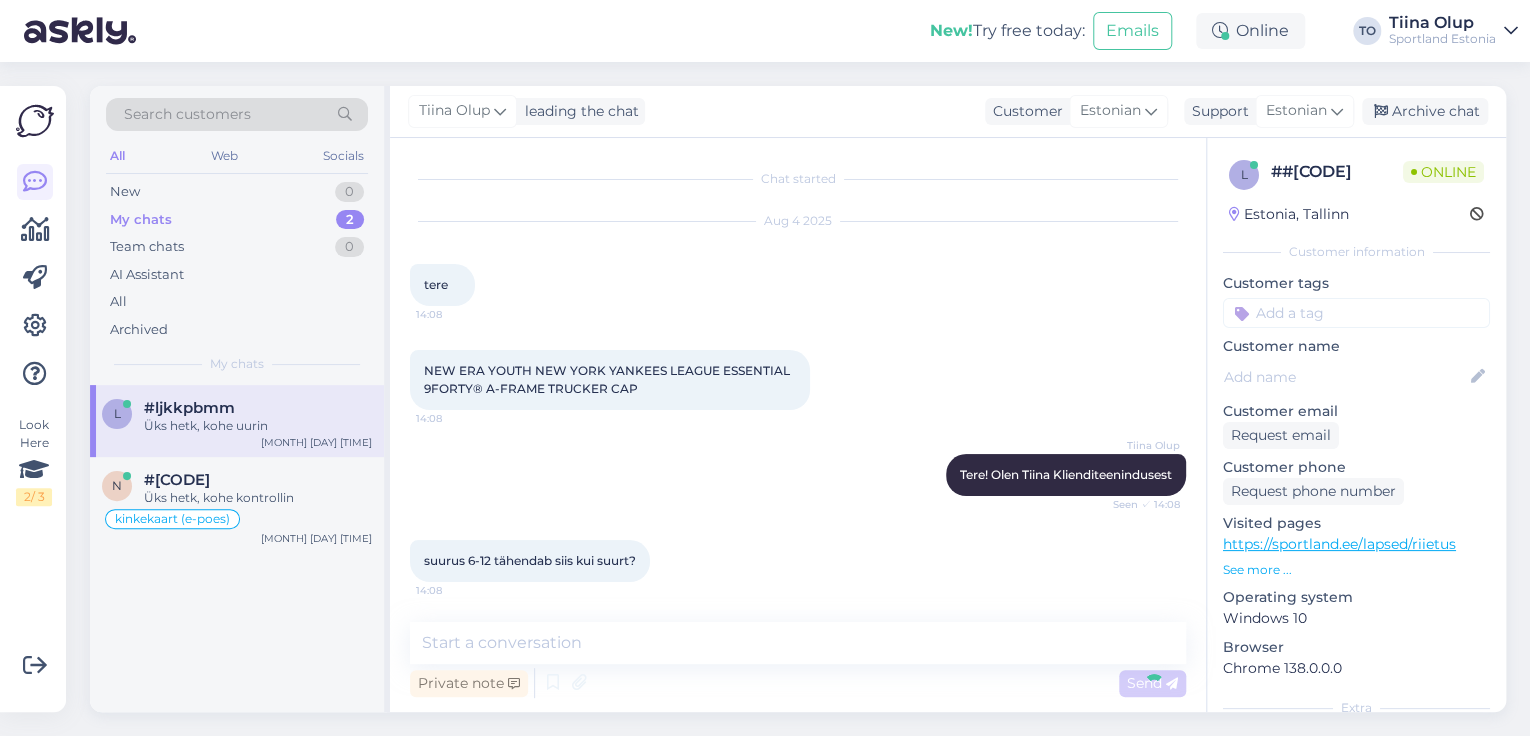 scroll, scrollTop: 189, scrollLeft: 0, axis: vertical 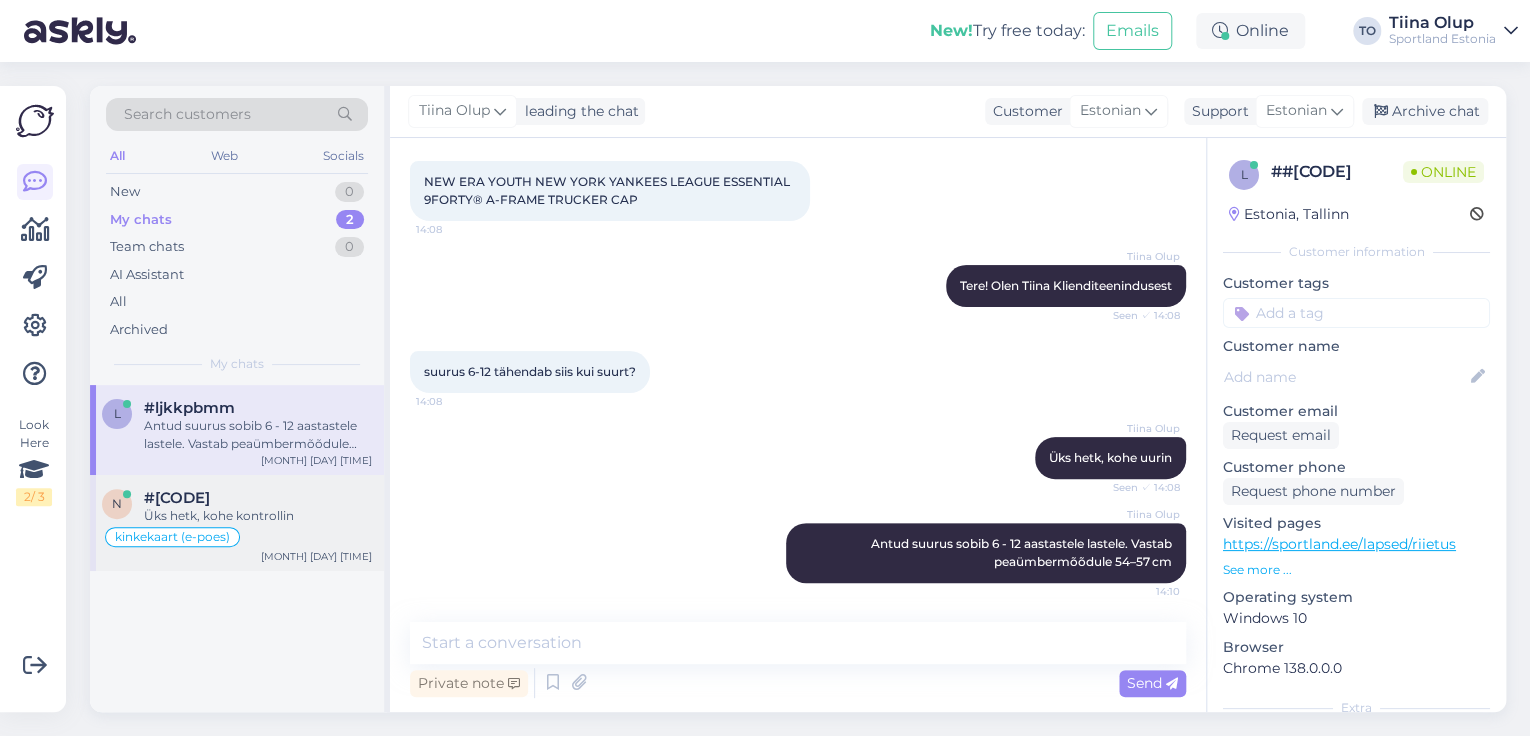 click on "Üks hetk, kohe kontrollin" at bounding box center [258, 516] 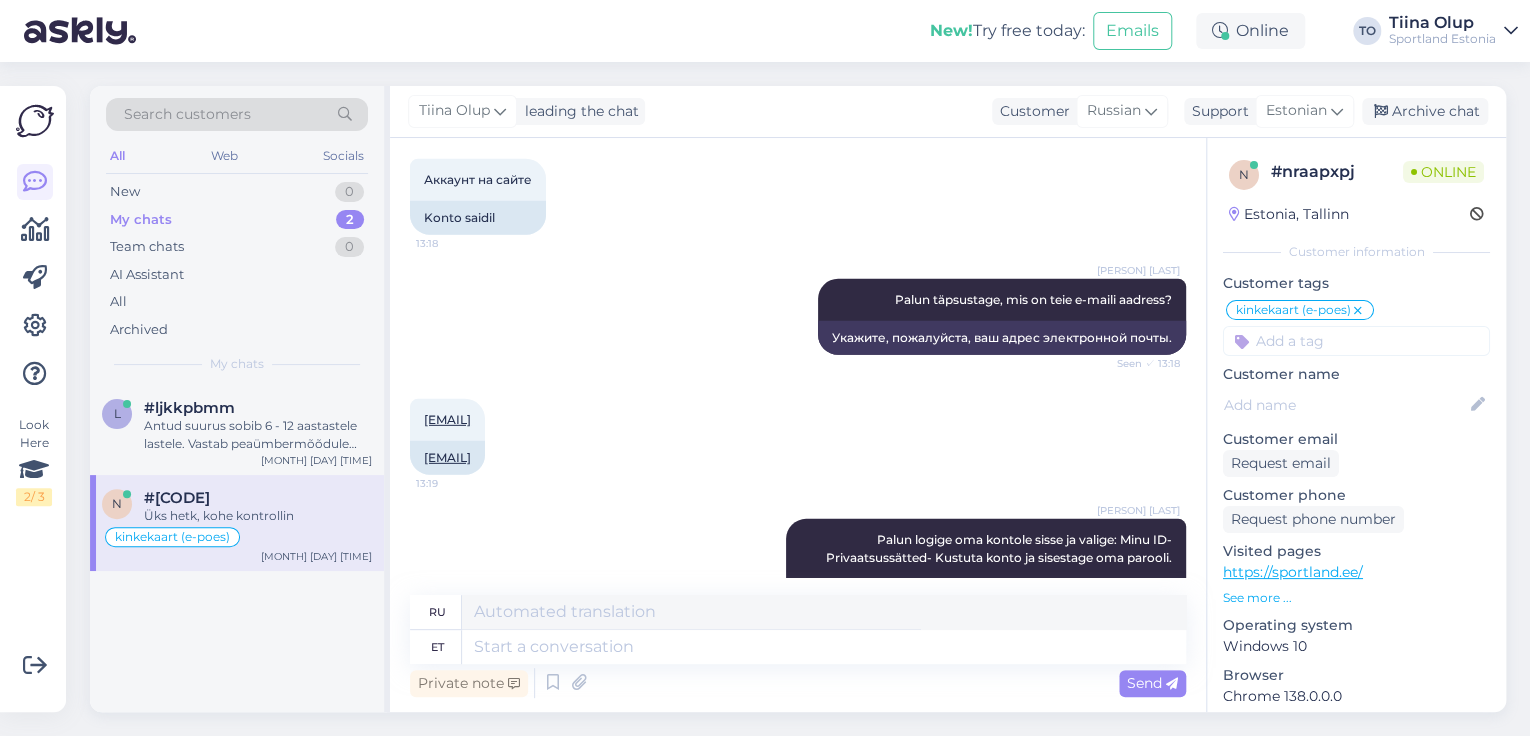 scroll, scrollTop: 3349, scrollLeft: 0, axis: vertical 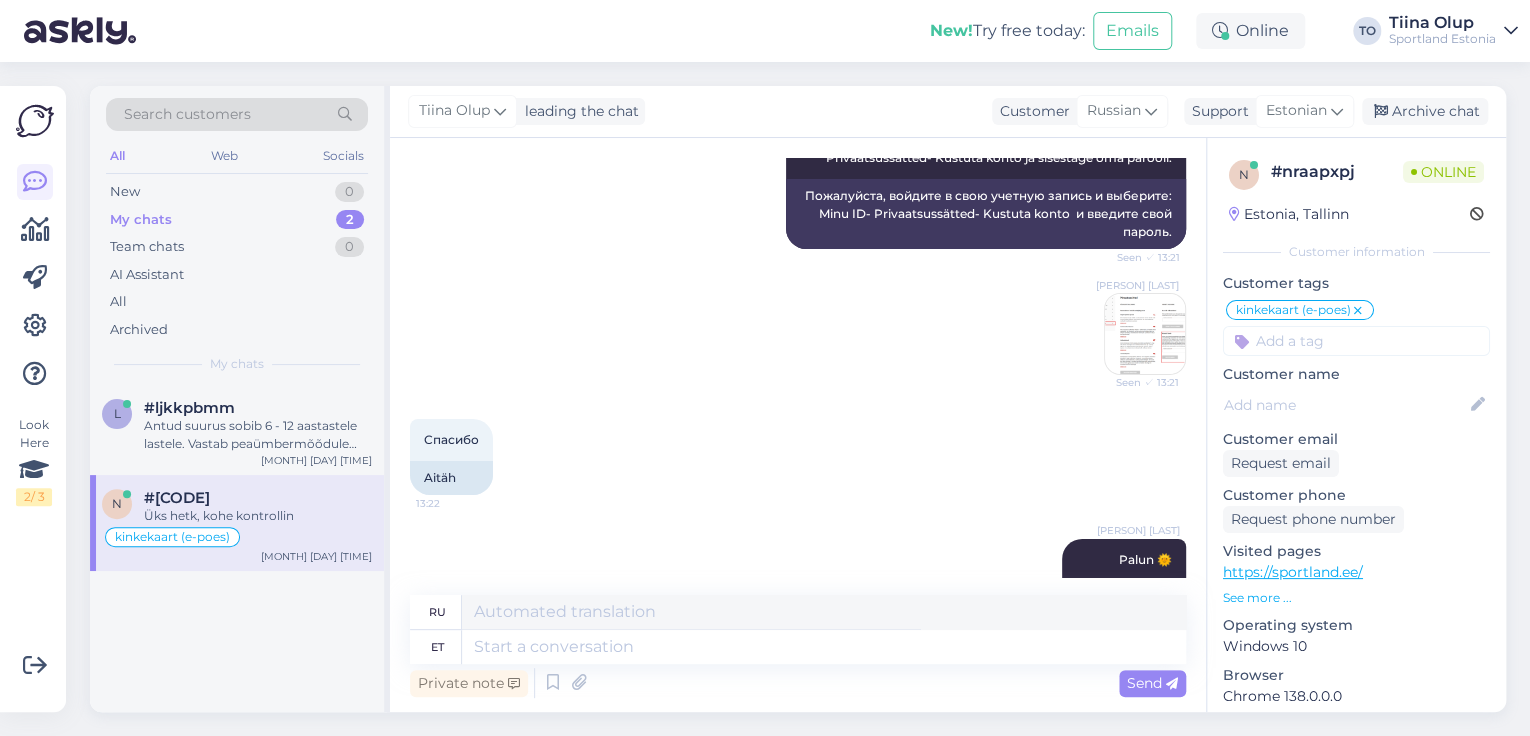 click at bounding box center (1145, 334) 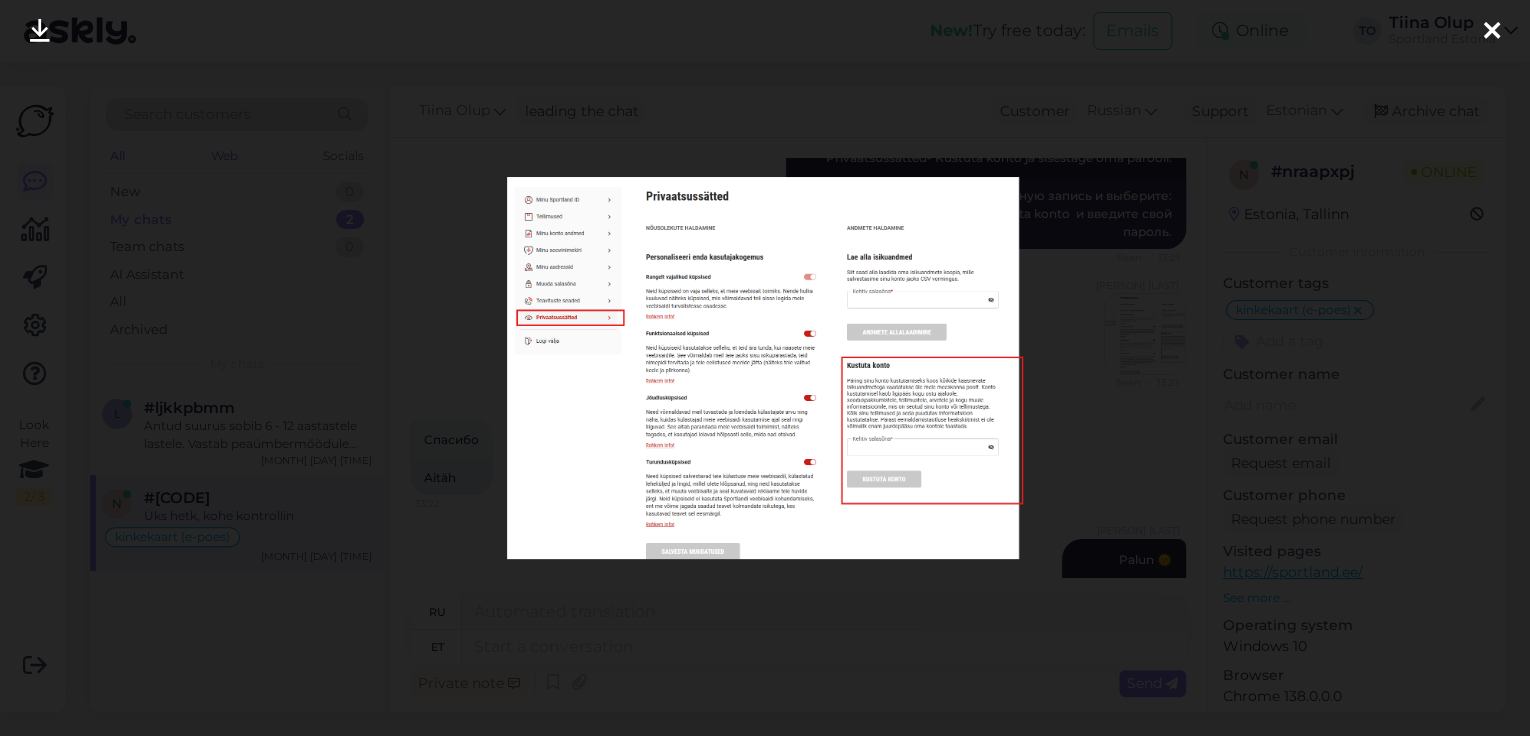 click at bounding box center [1492, 32] 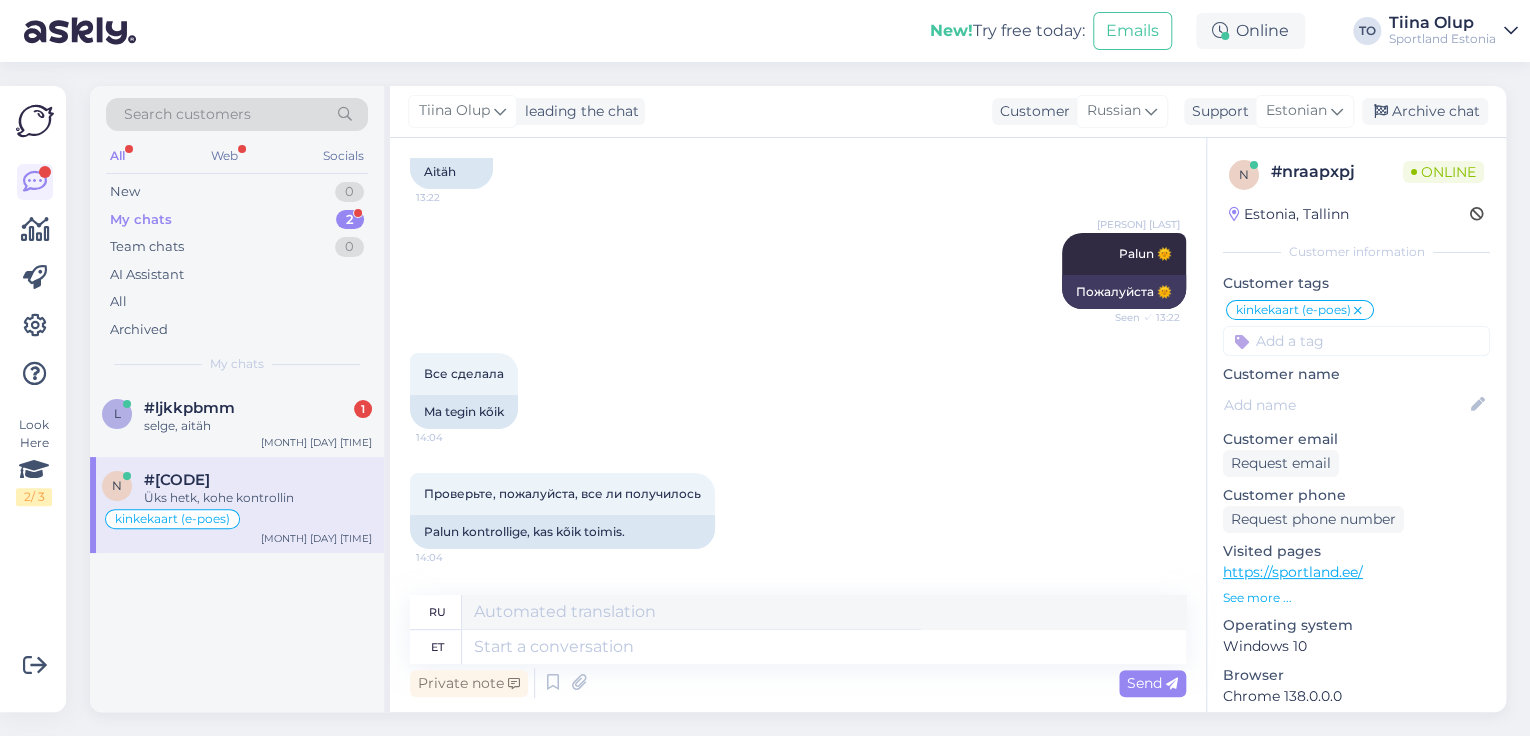 scroll, scrollTop: 3509, scrollLeft: 0, axis: vertical 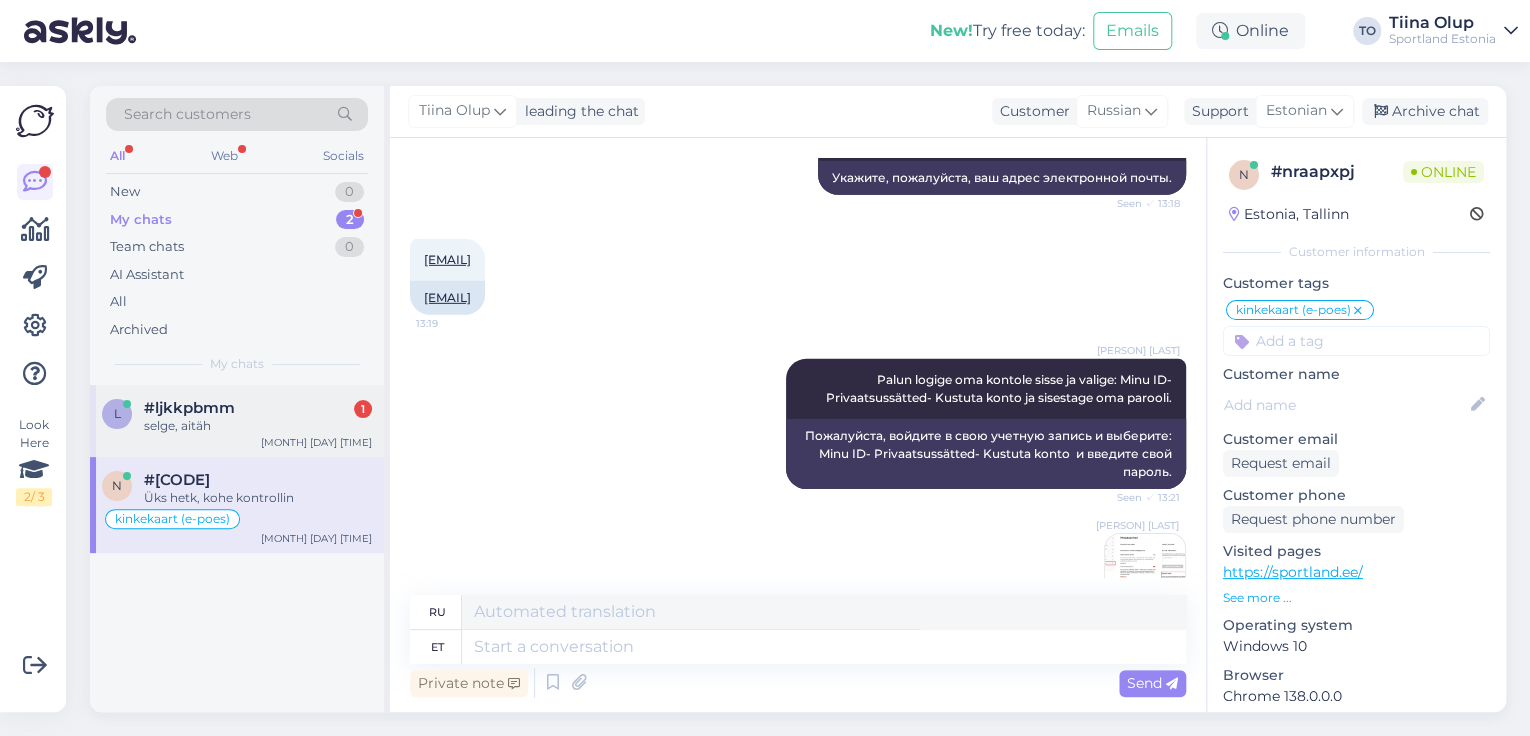 click on "selge, aitäh" at bounding box center [258, 426] 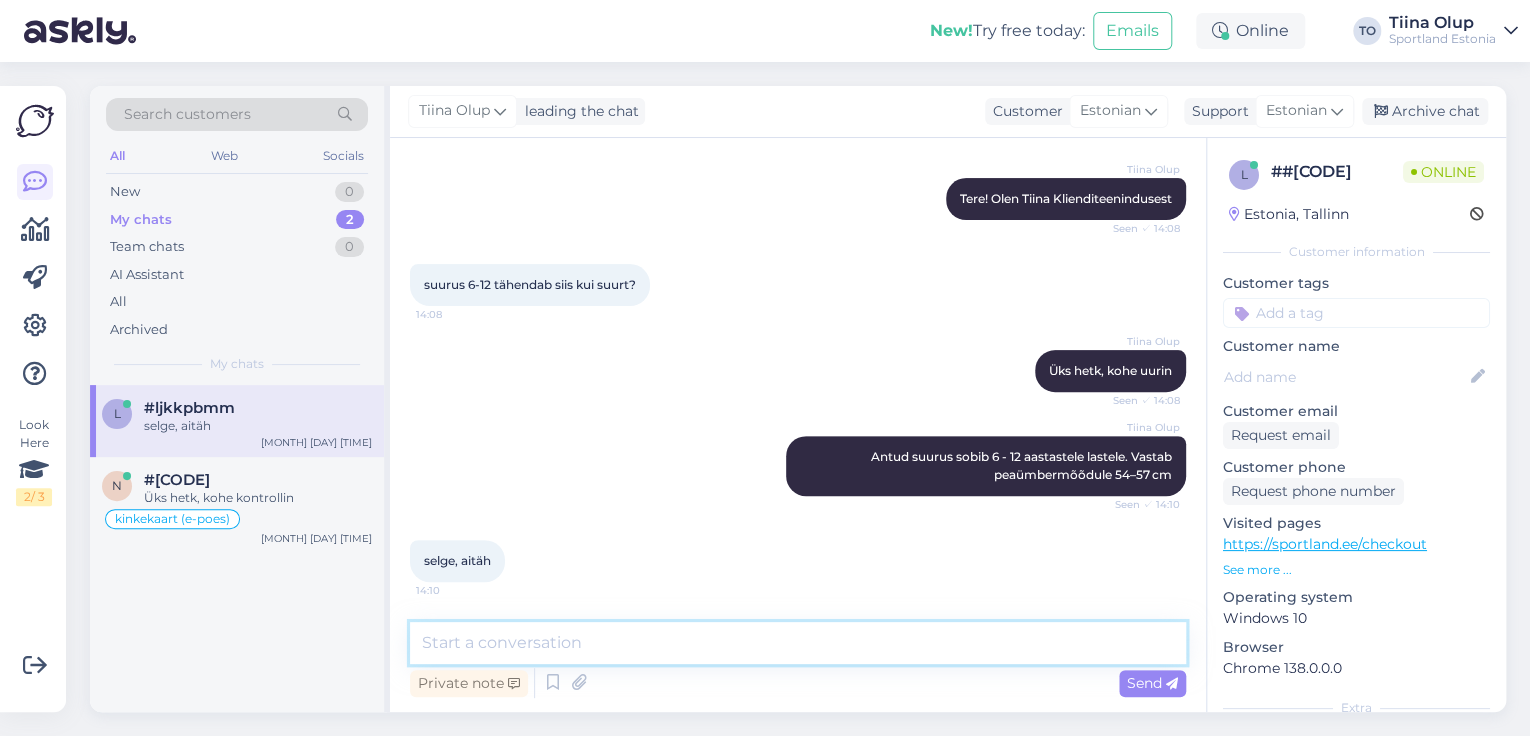 click at bounding box center [798, 643] 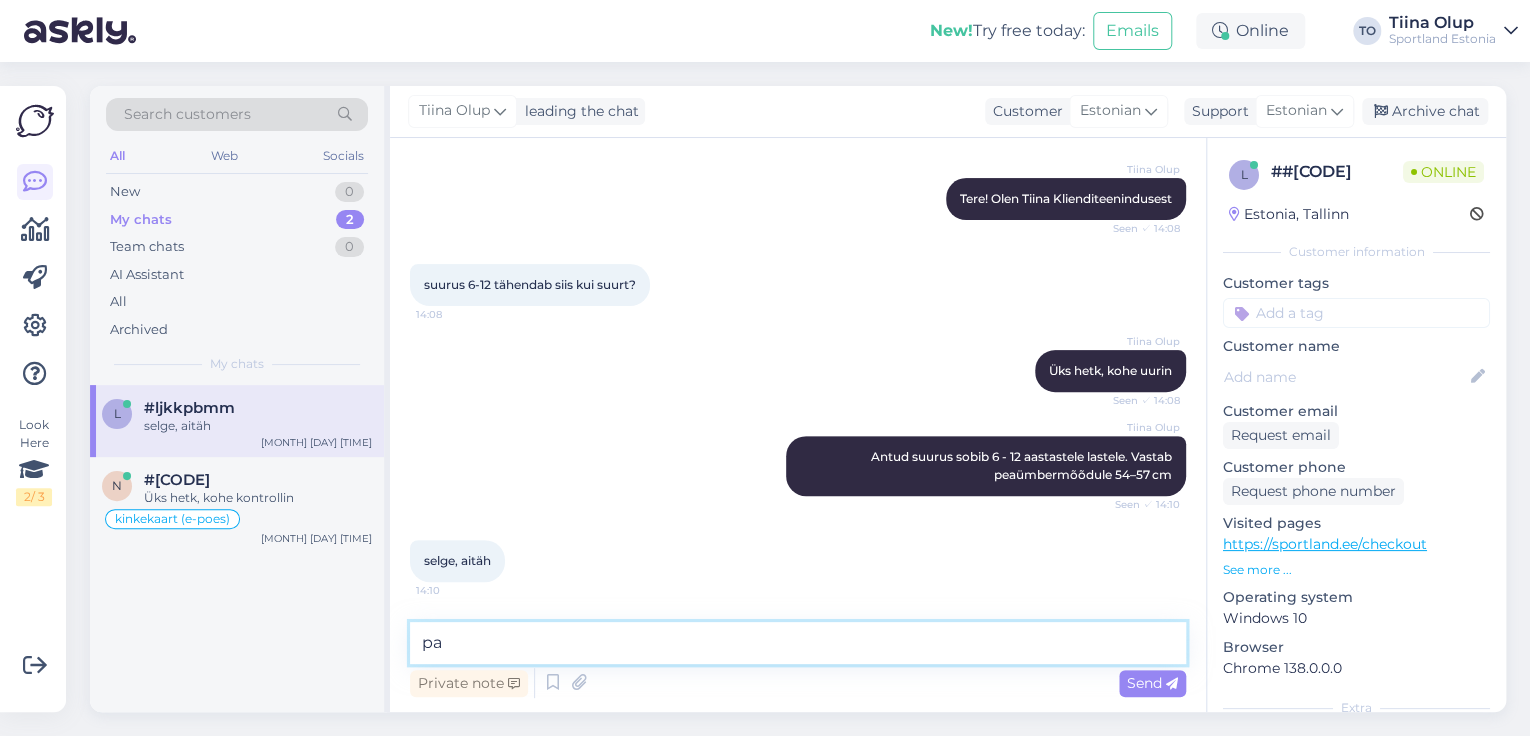 type on "p" 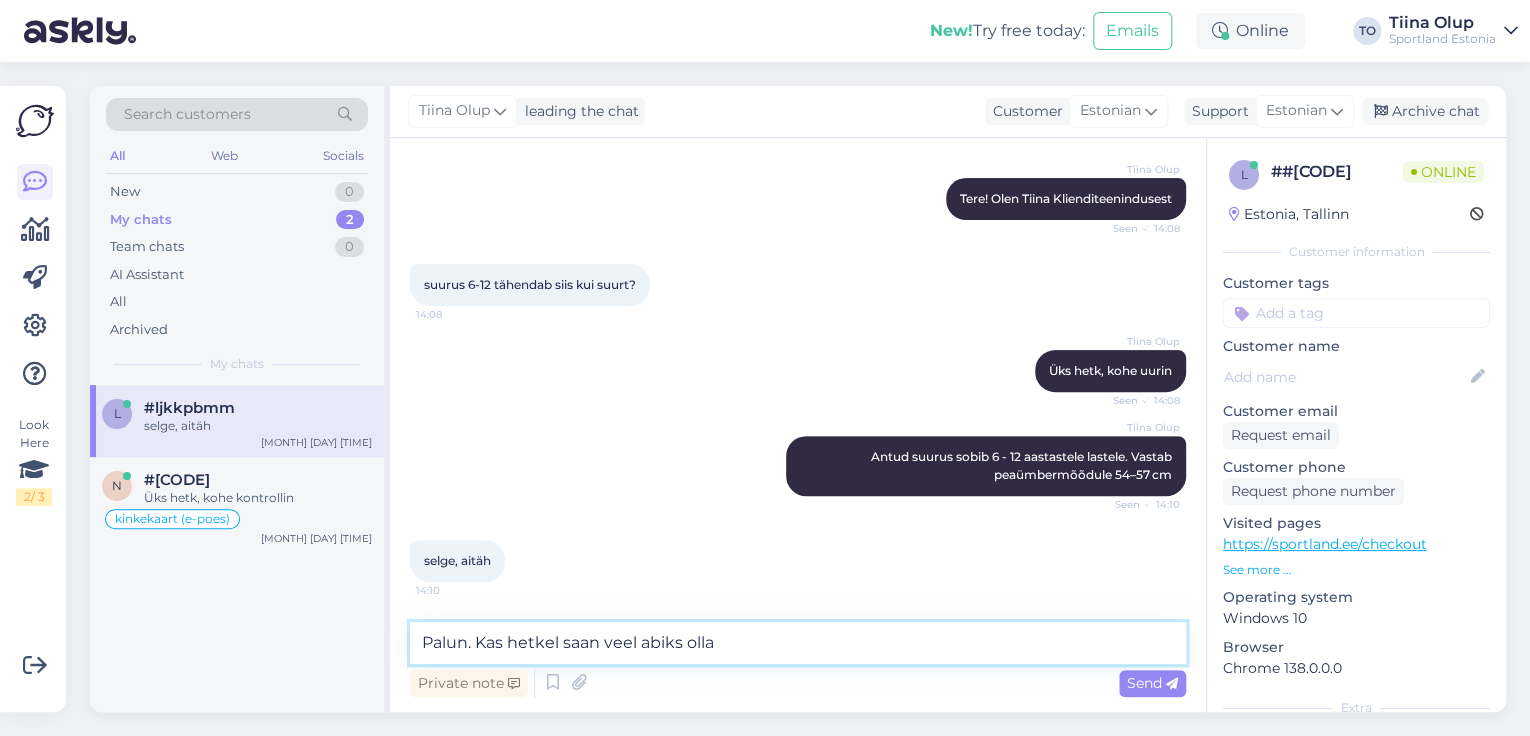 type on "Palun. Kas hetkel saan veel abiks olla?" 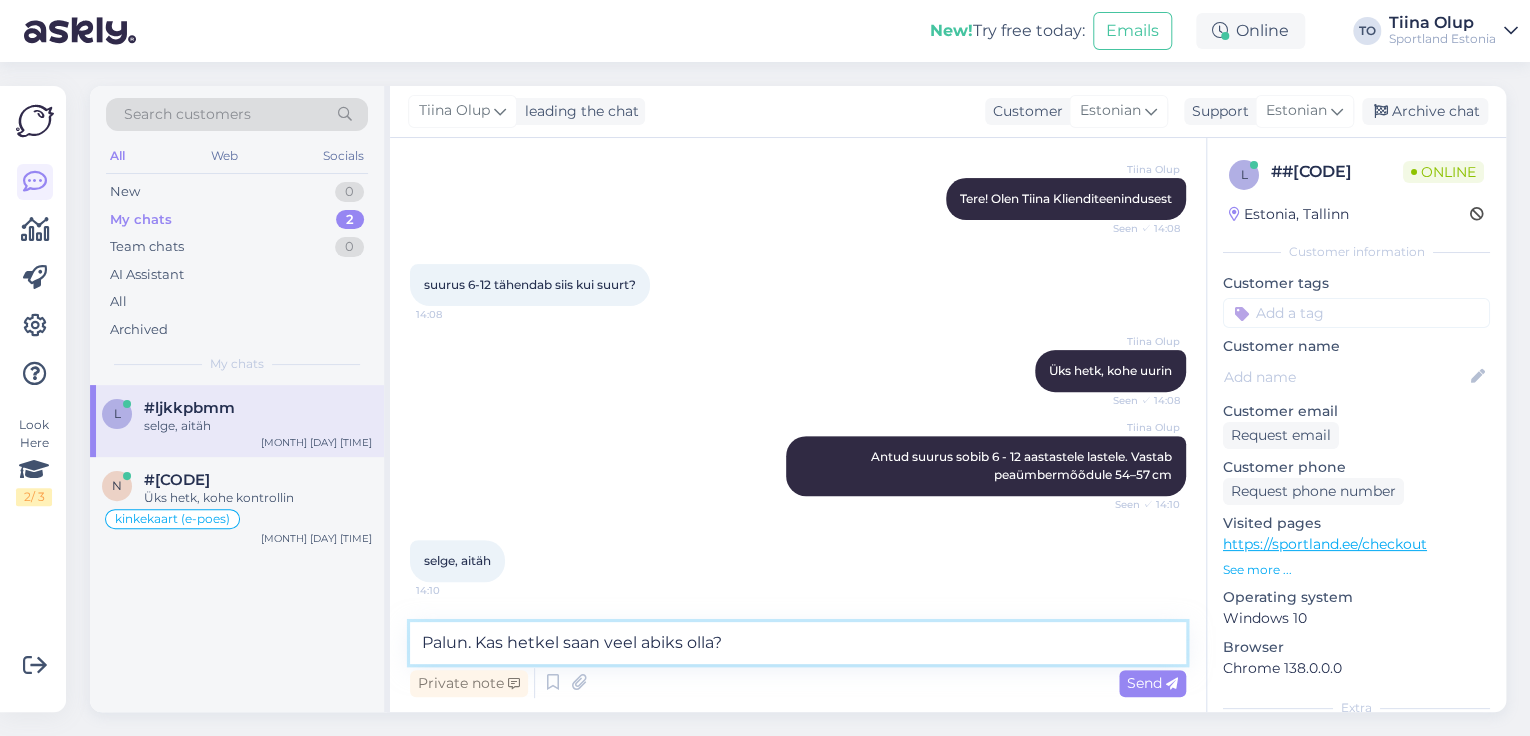 type 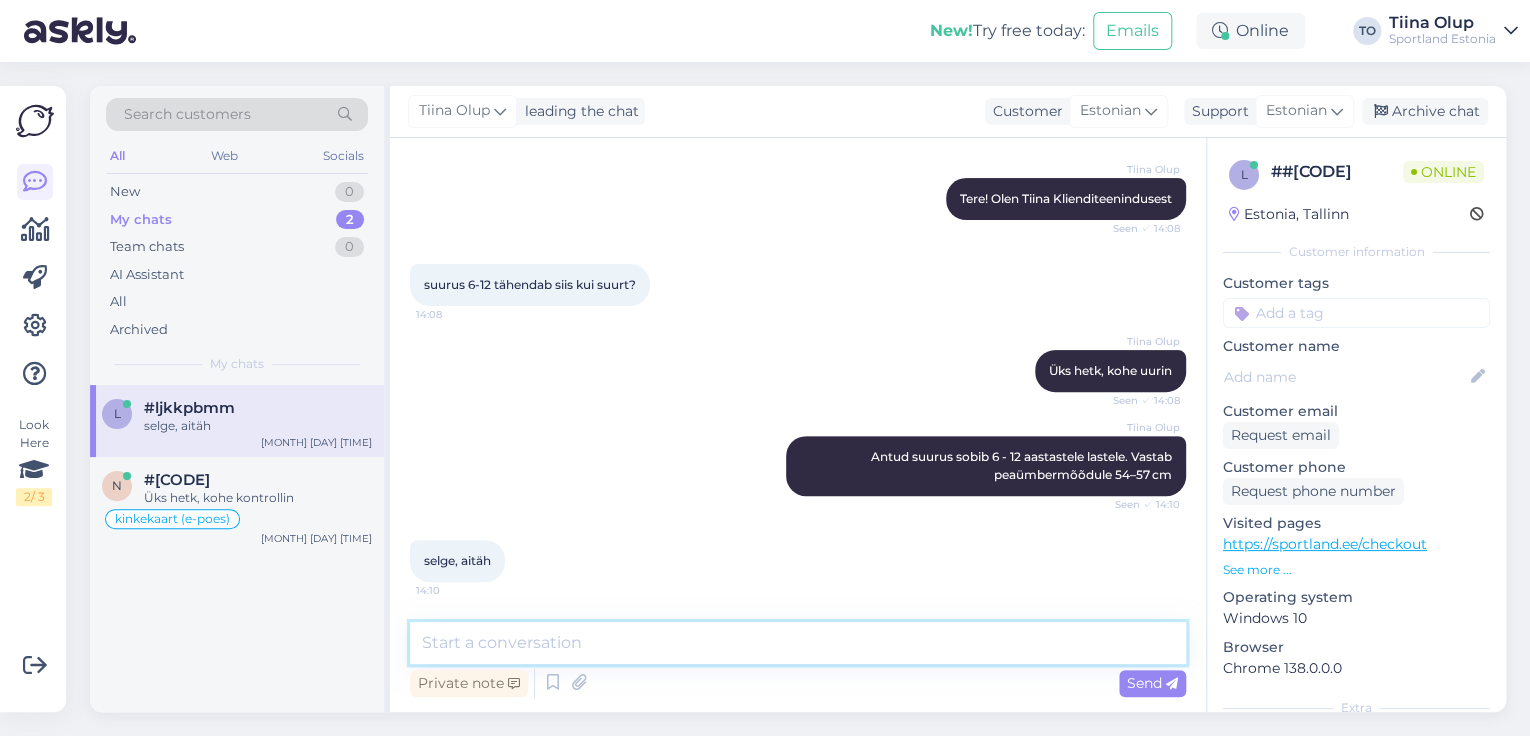 scroll, scrollTop: 361, scrollLeft: 0, axis: vertical 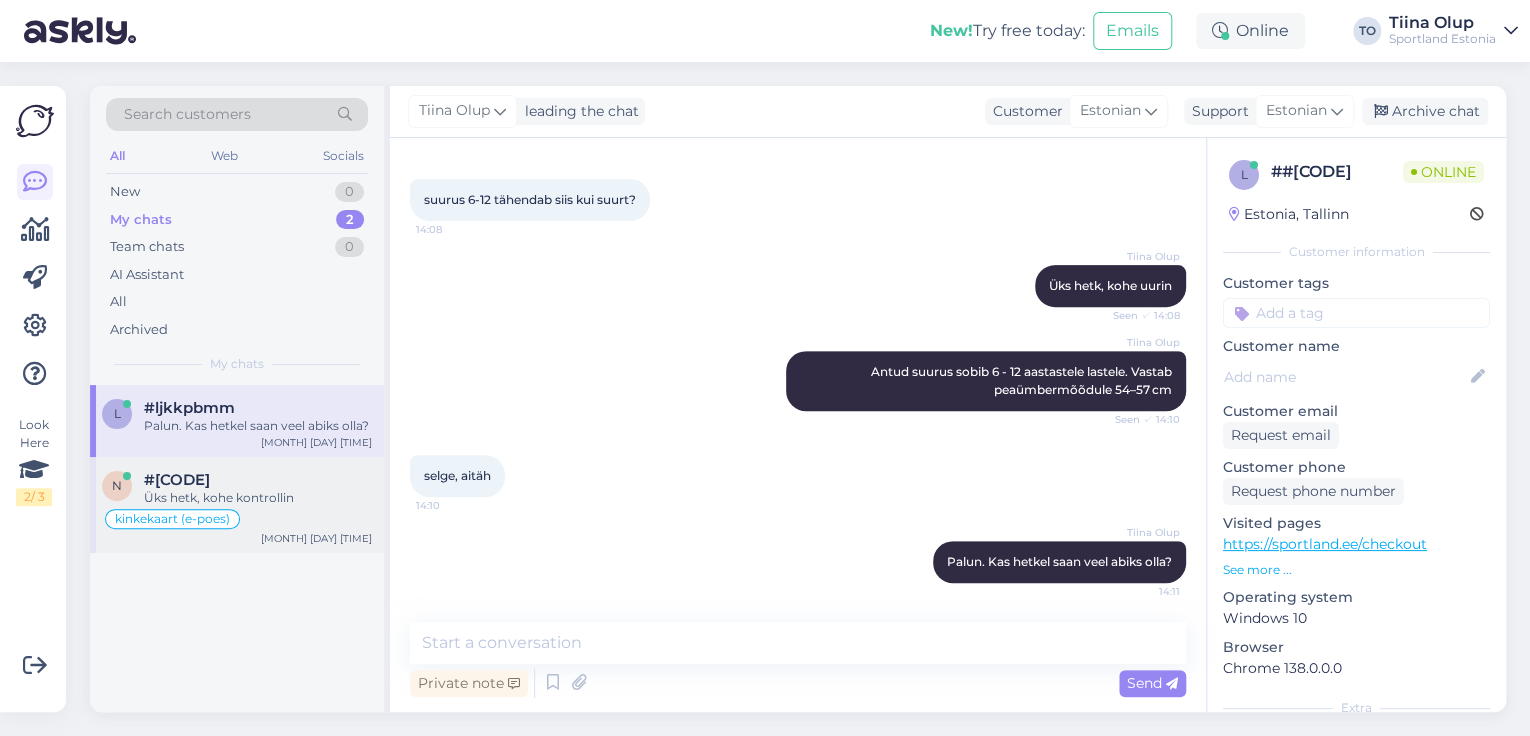 click on "Üks hetk, kohe kontrollin" at bounding box center (258, 498) 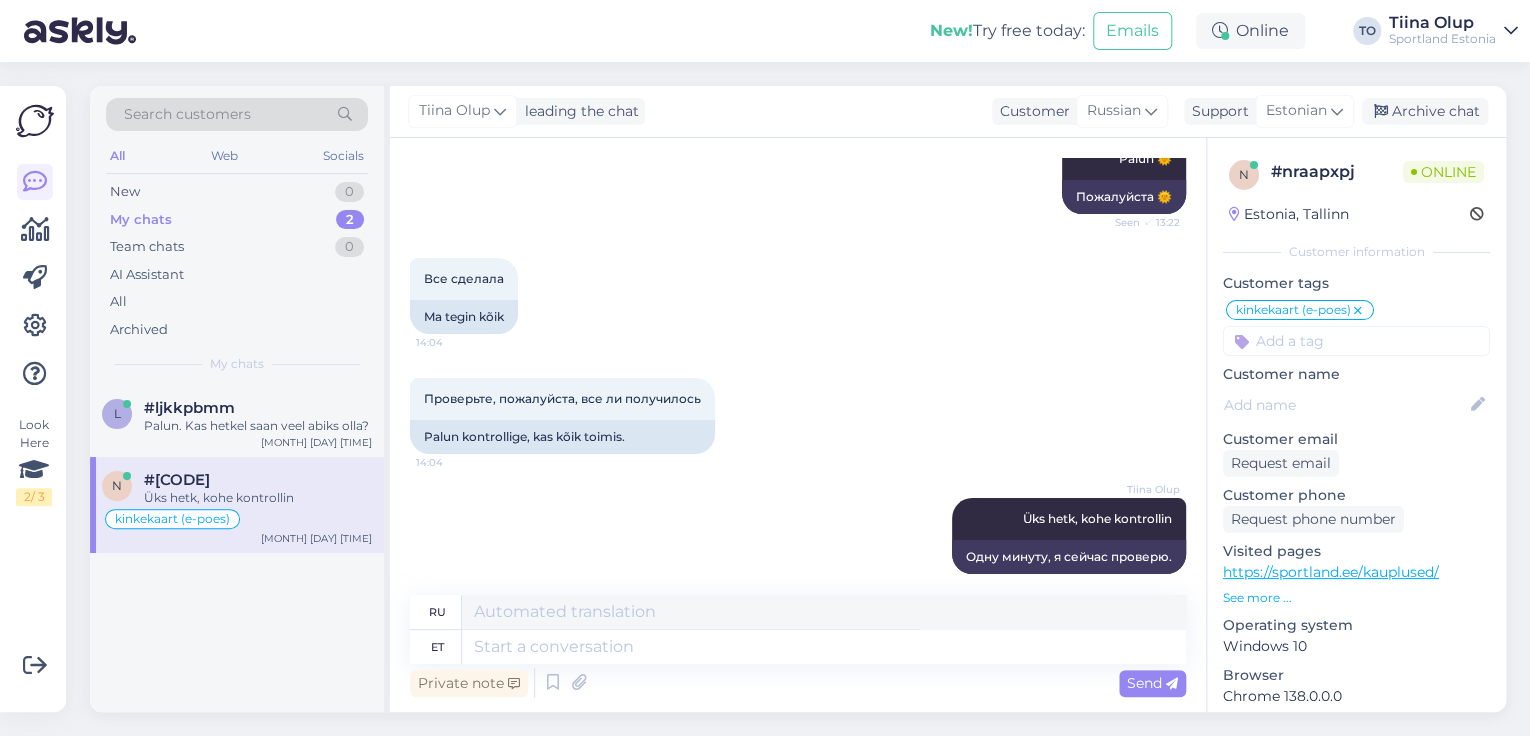 scroll, scrollTop: 3749, scrollLeft: 0, axis: vertical 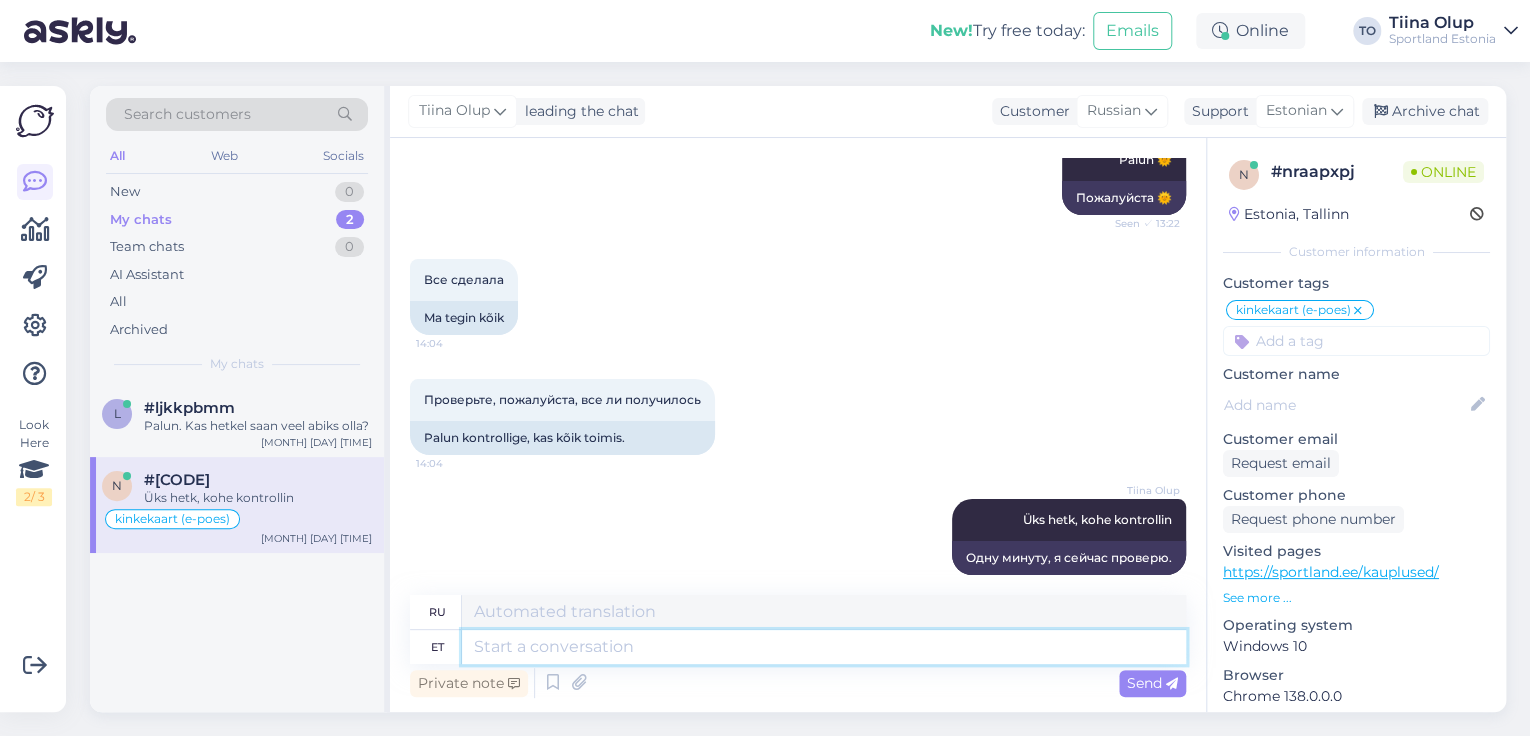 click at bounding box center [824, 647] 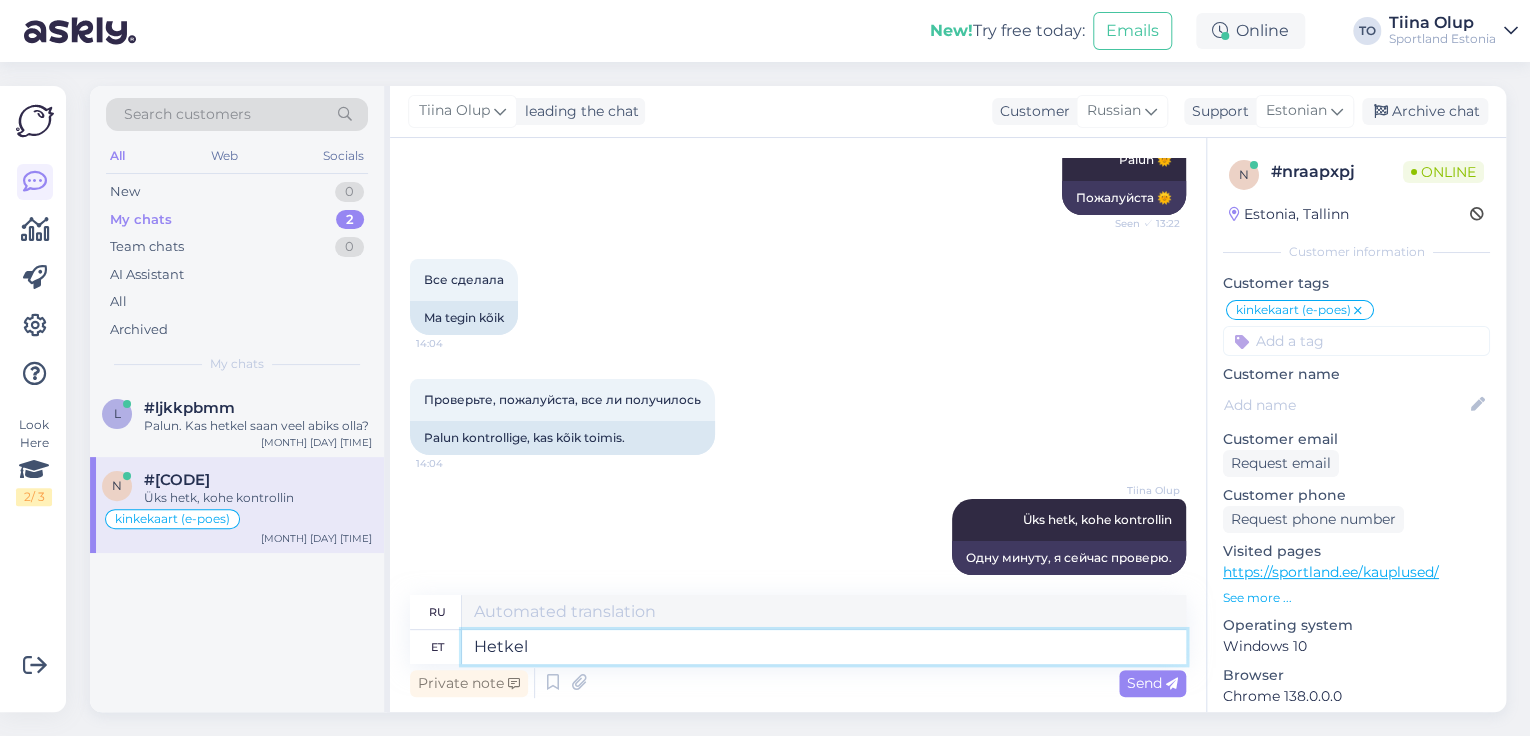 type on "Hetkel" 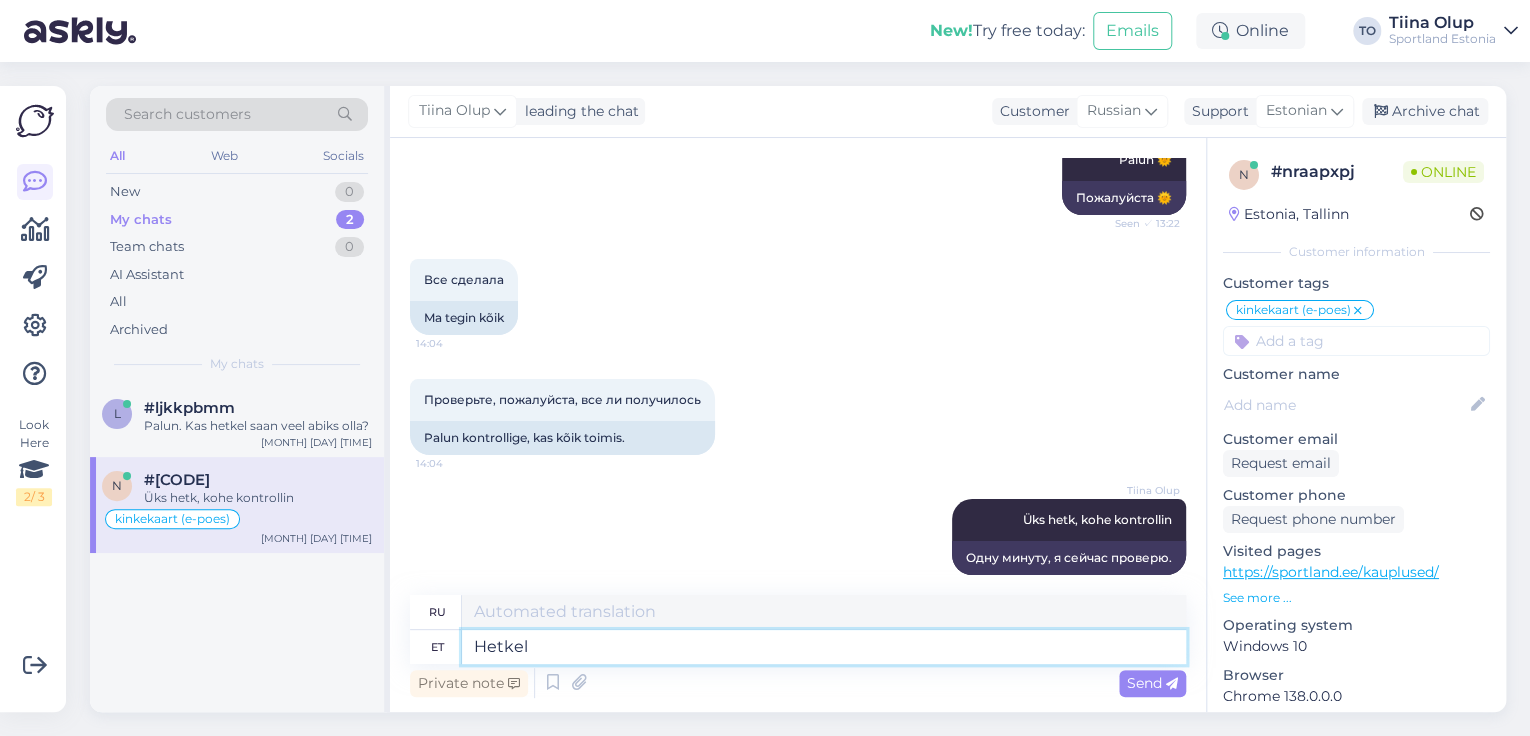 type on "В настоящее время" 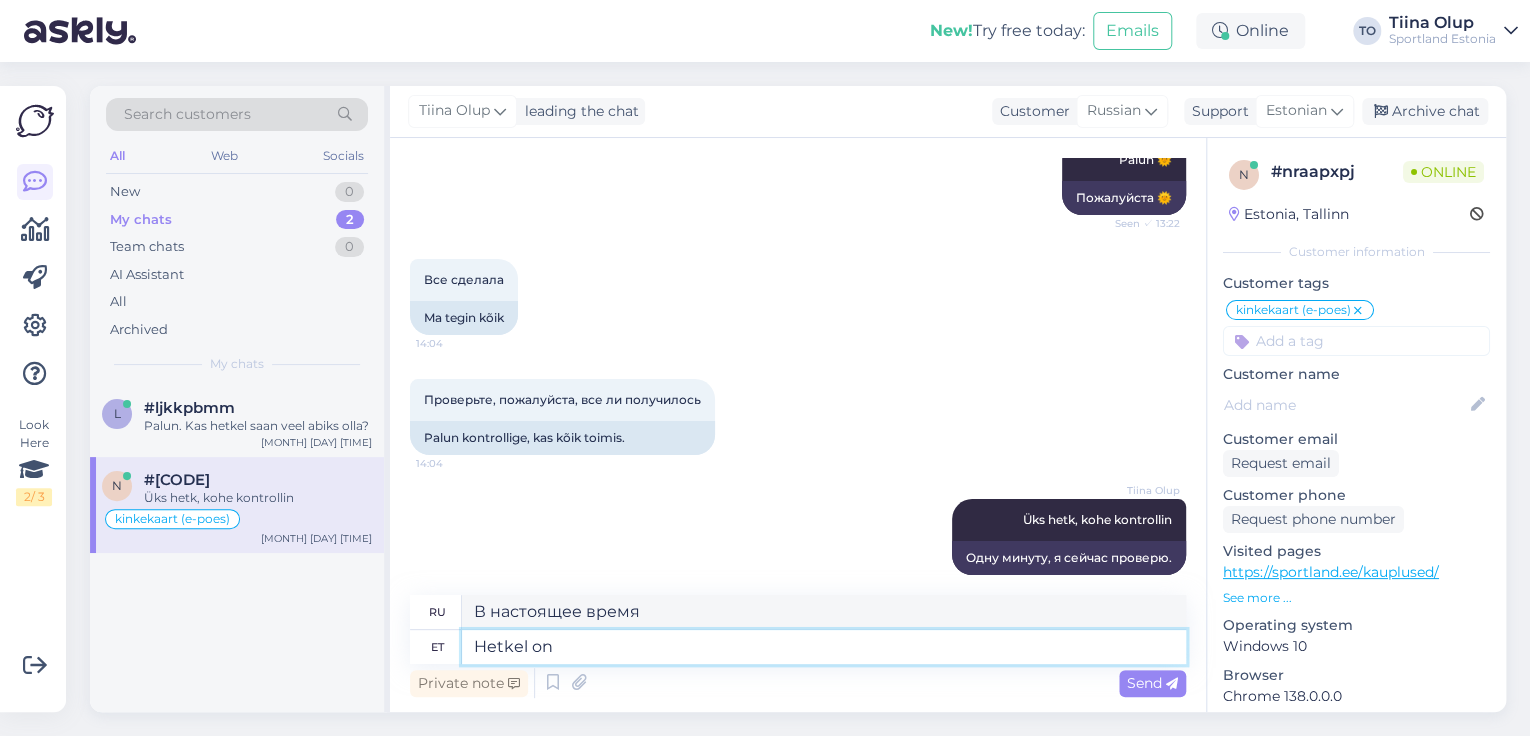 type on "Hetkel on" 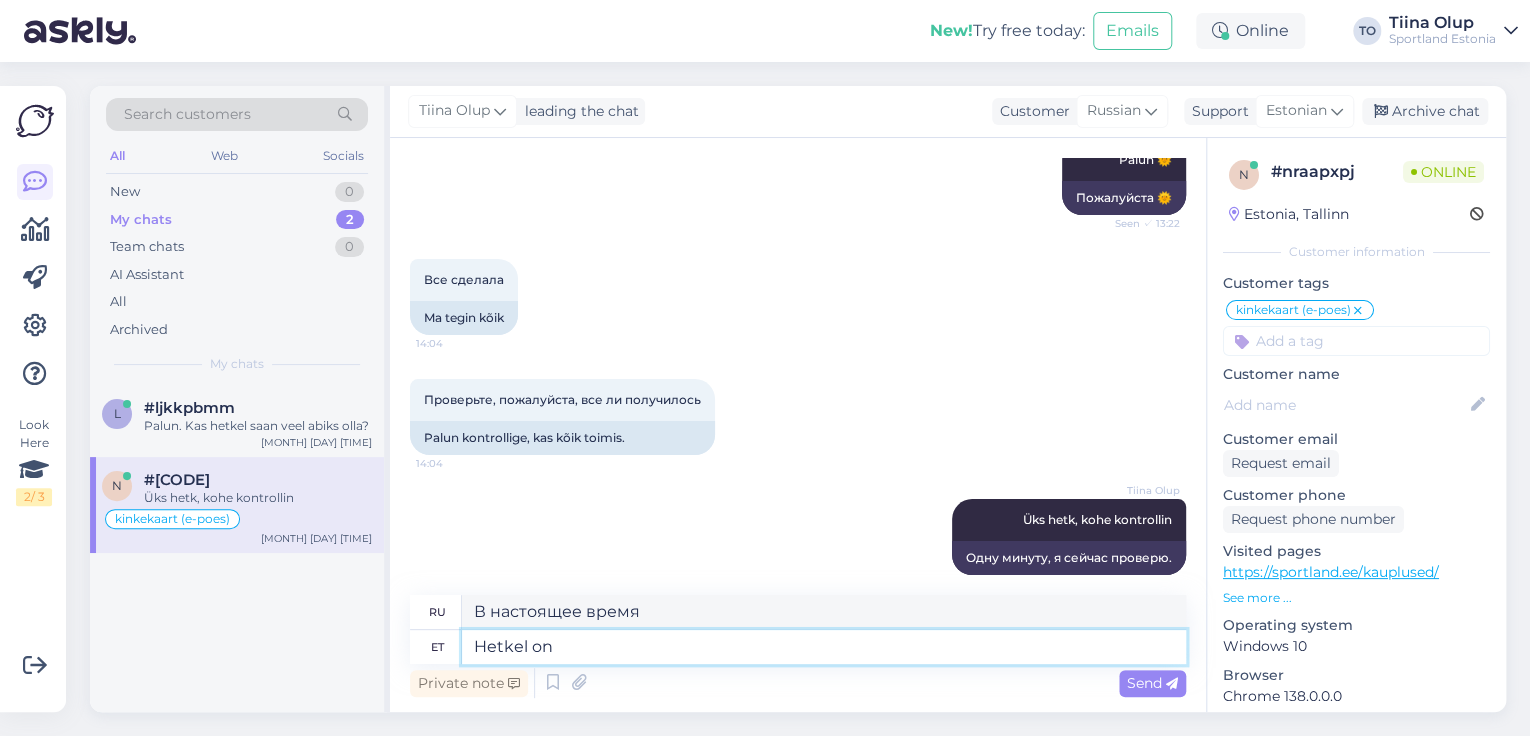 type on "В настоящее время существует" 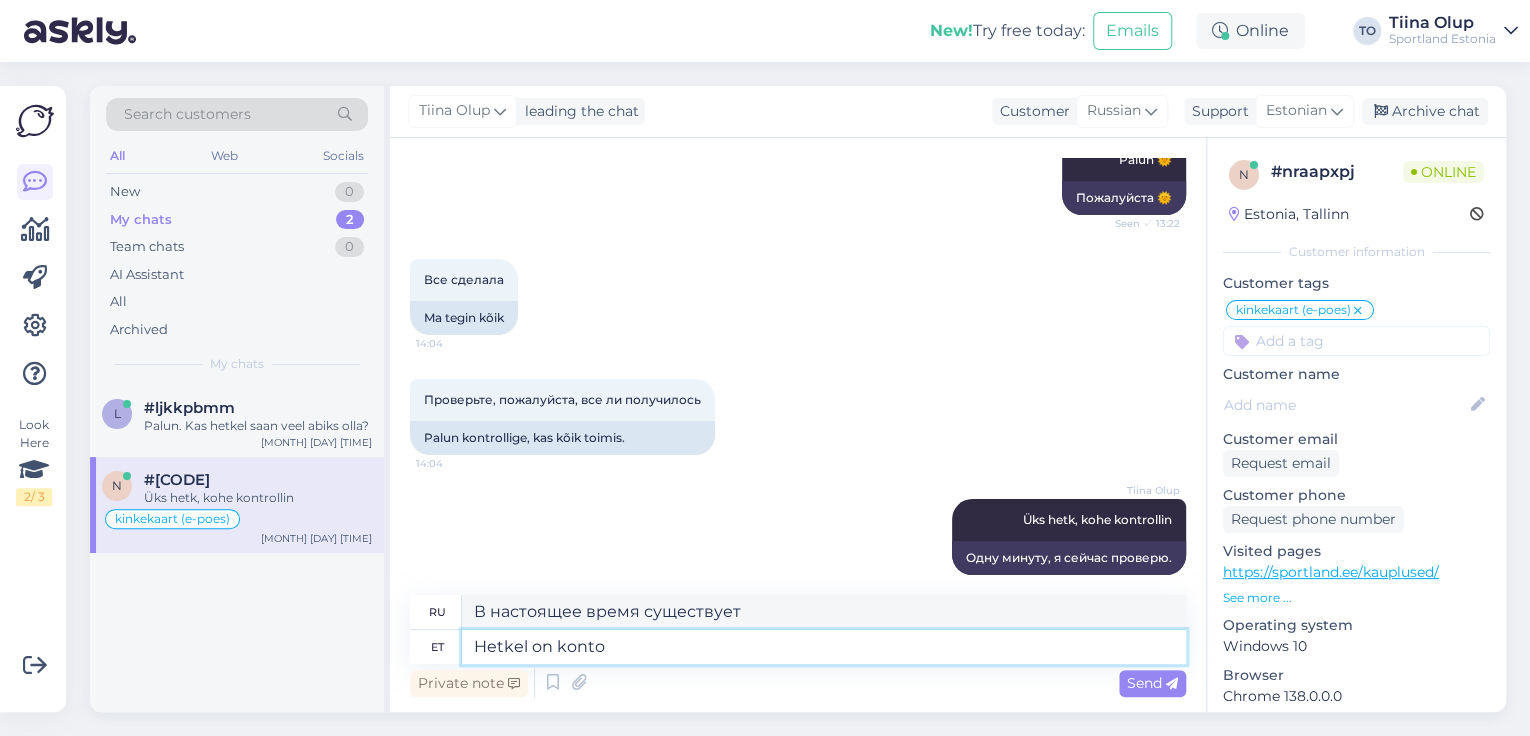 type on "Hetkel on konto v" 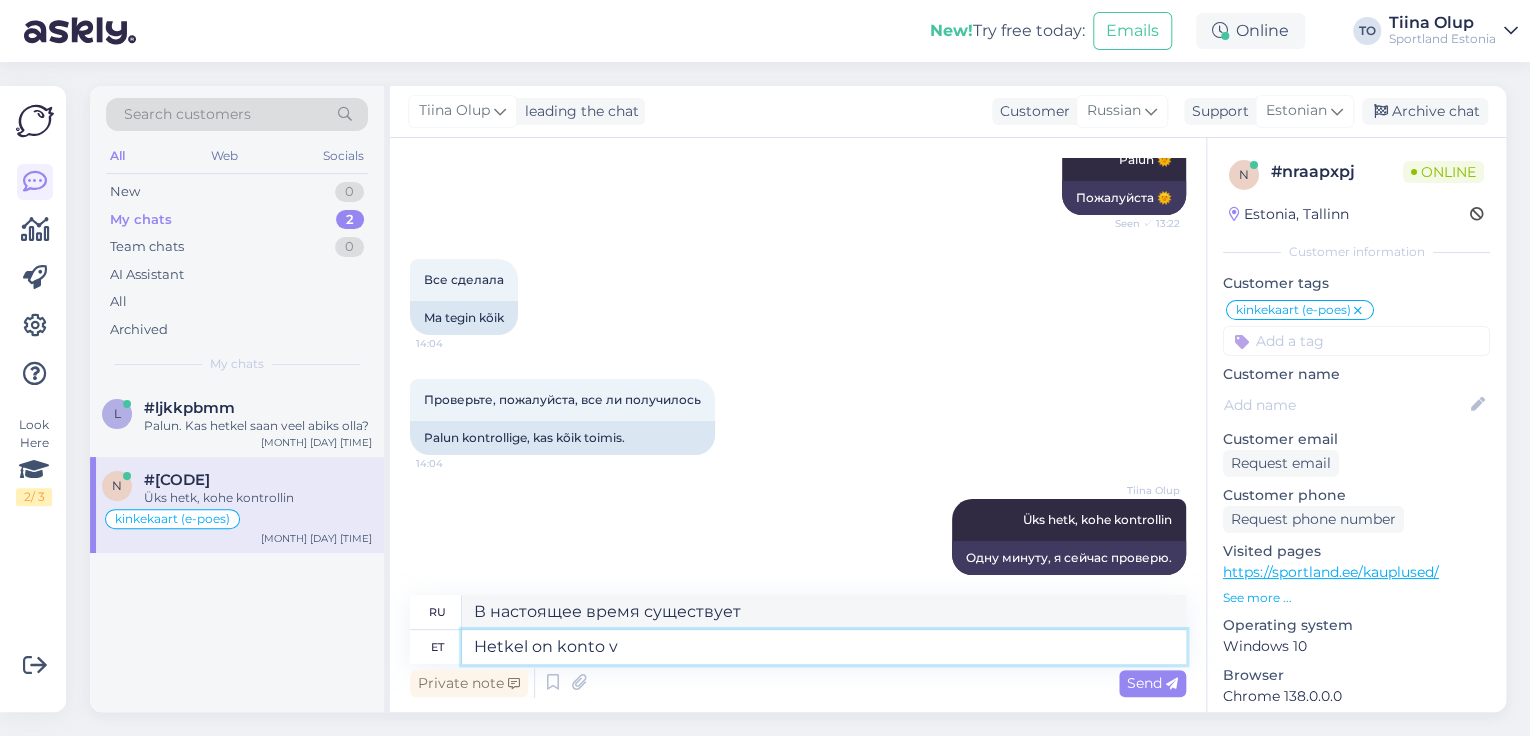 type on "В настоящее время есть аккаунт" 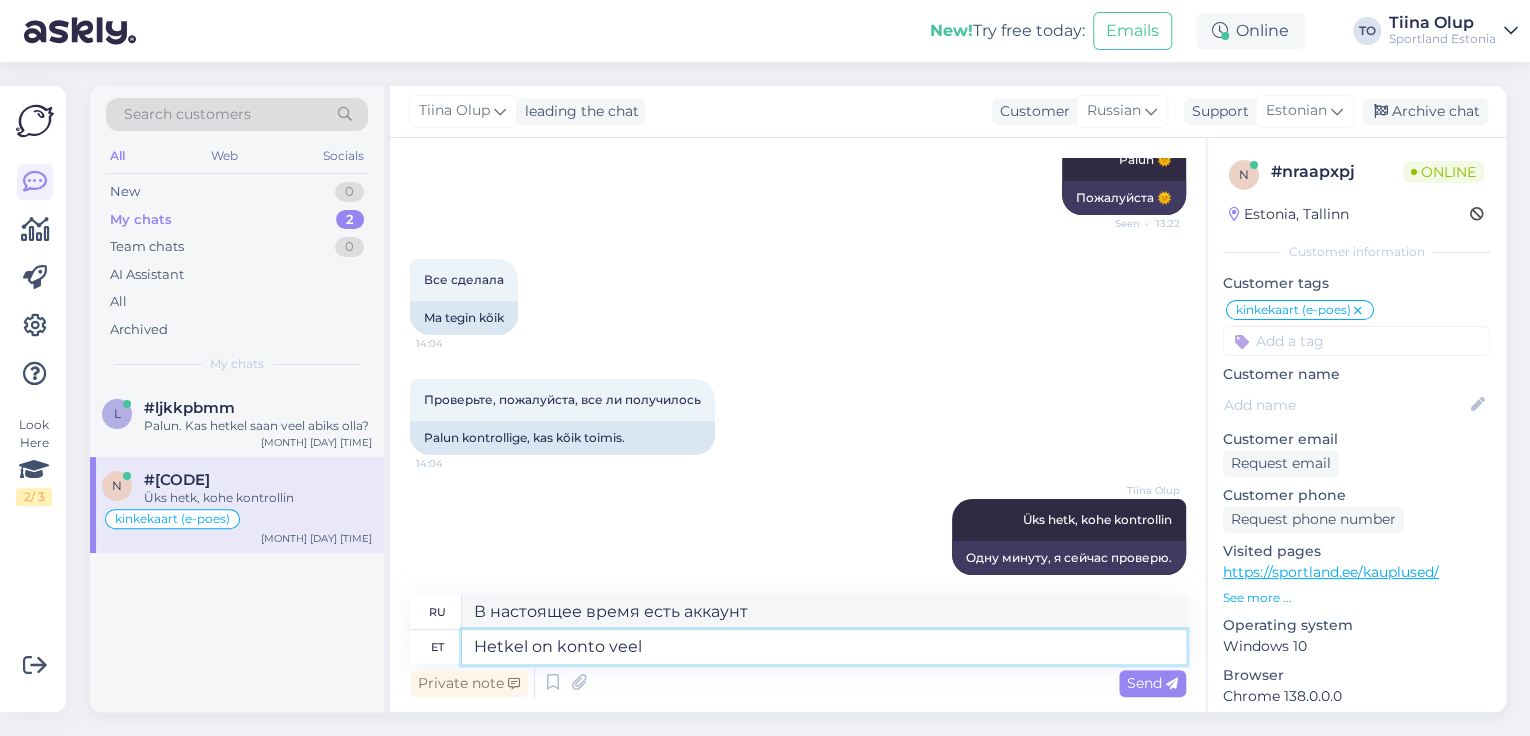 type on "Hetkel on konto veel" 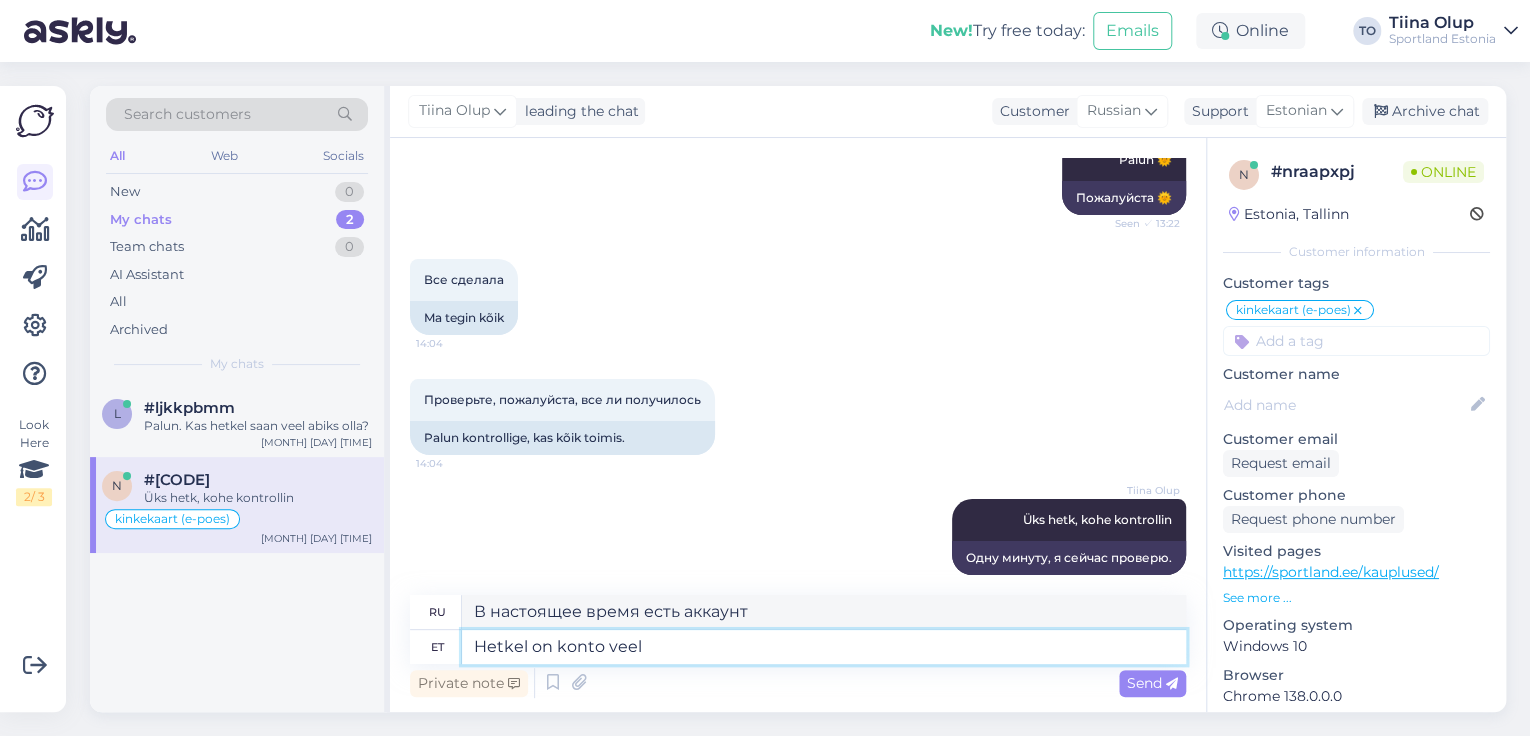 type on "В настоящее время все еще существует аккаунт" 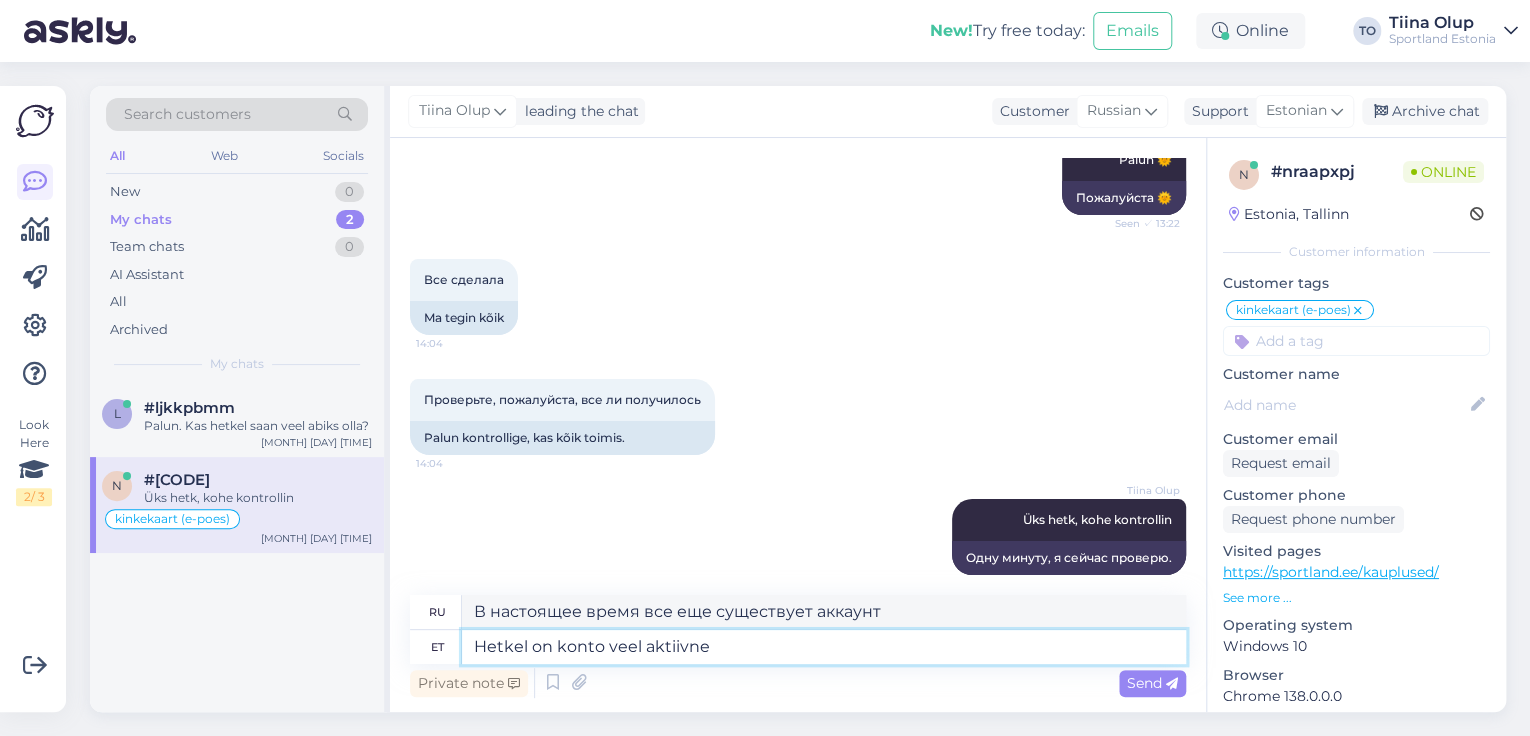 type on "Hetkel on konto veel aktiivne." 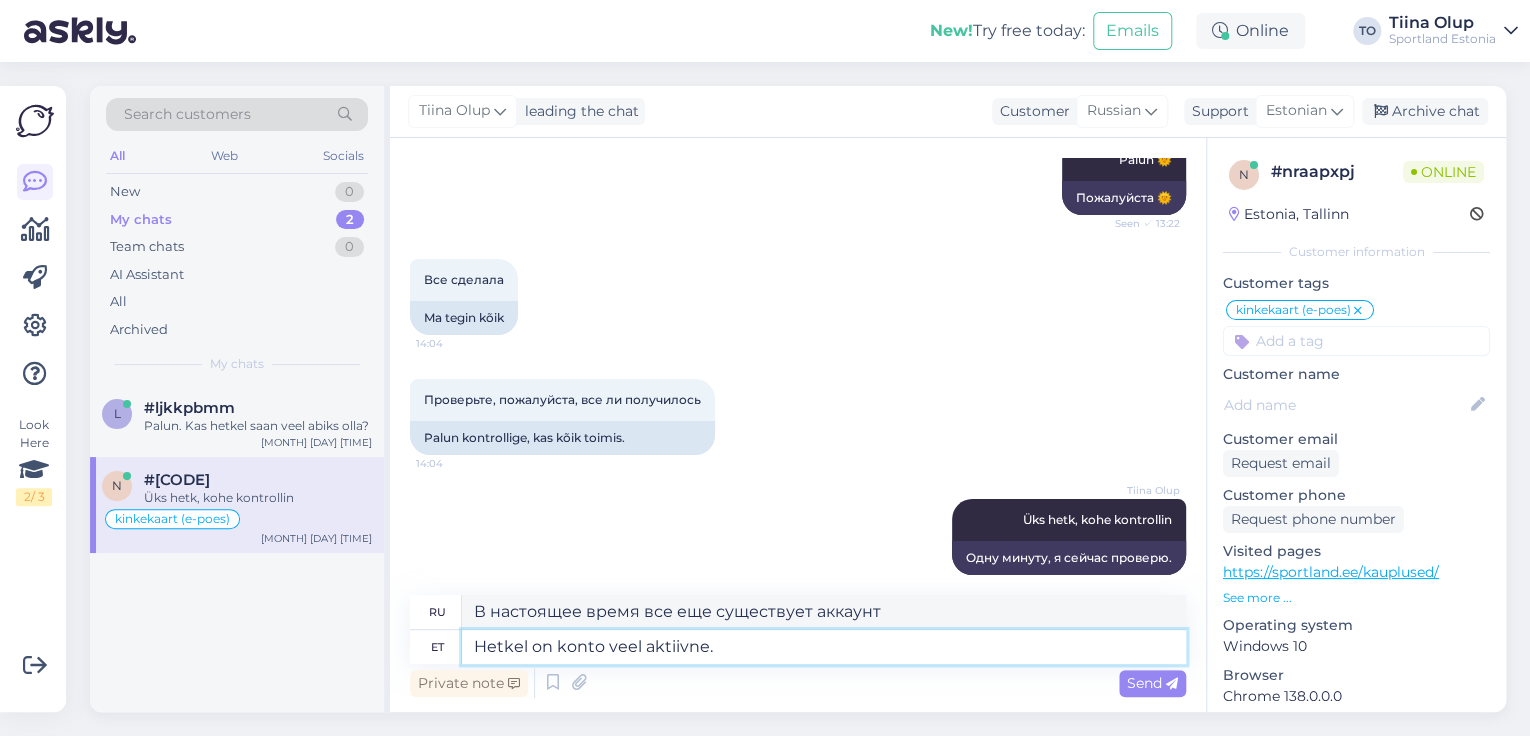 type on "На данный момент аккаунт все еще активен." 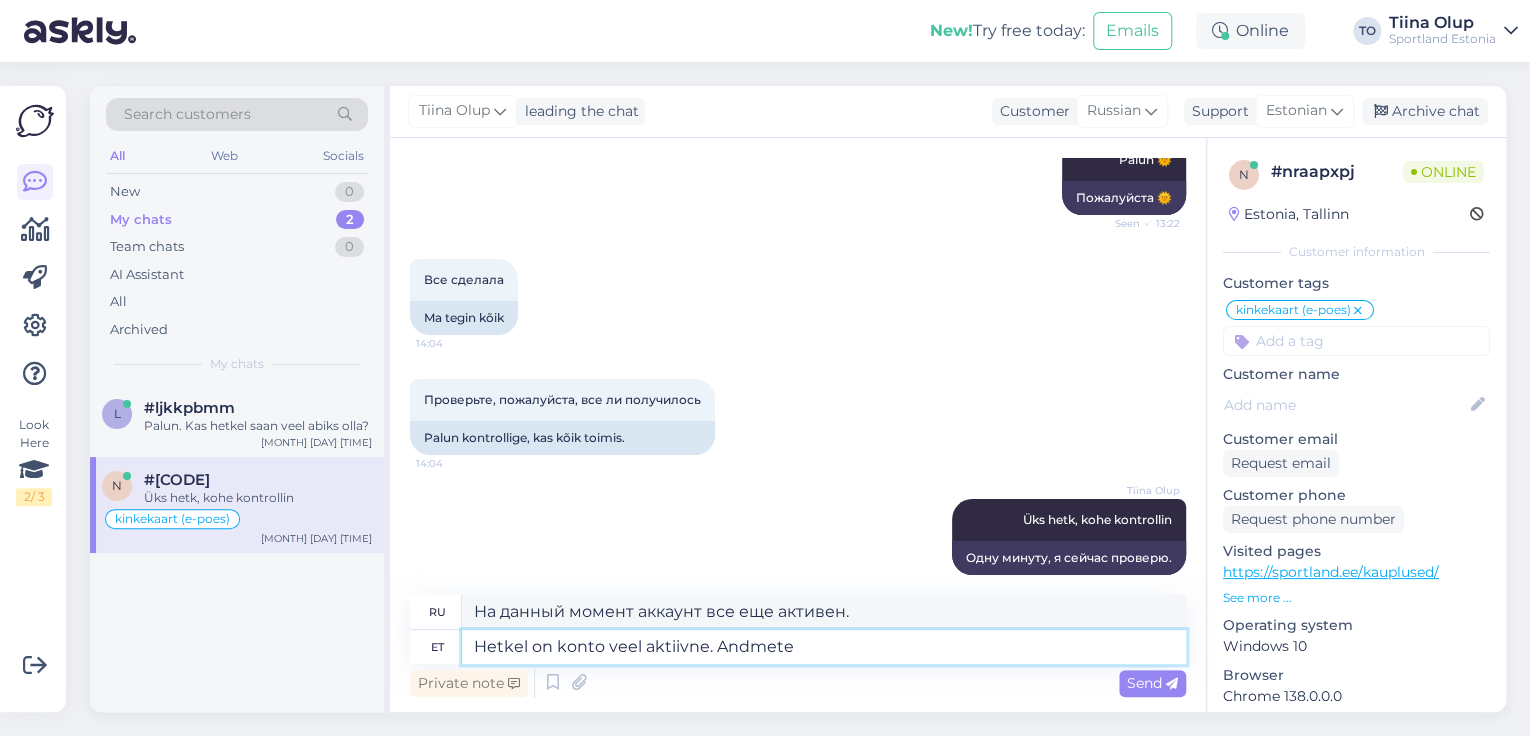 type on "Hetkel on konto veel aktiivne. Andmete" 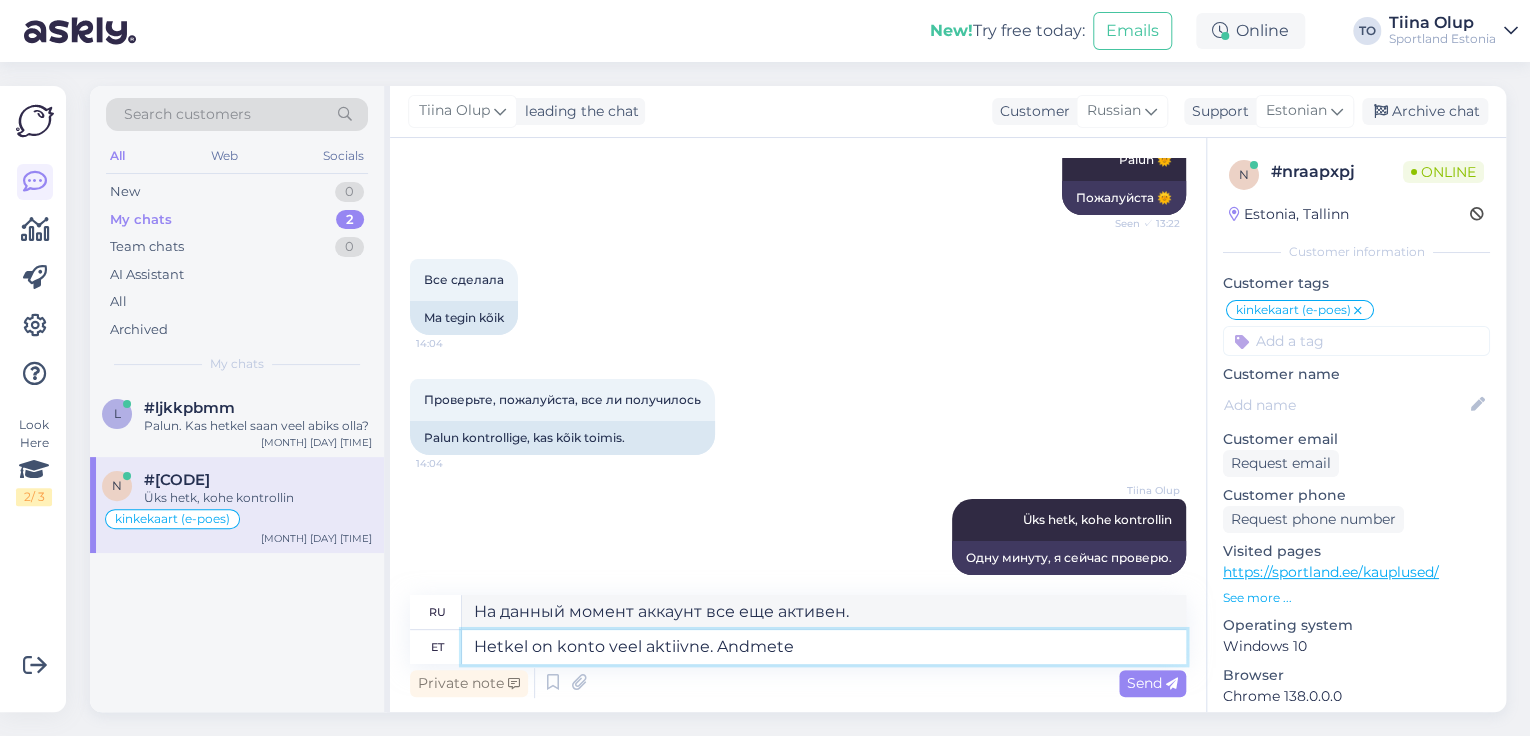 type on "В настоящий момент аккаунт всё ещё активен. Данные" 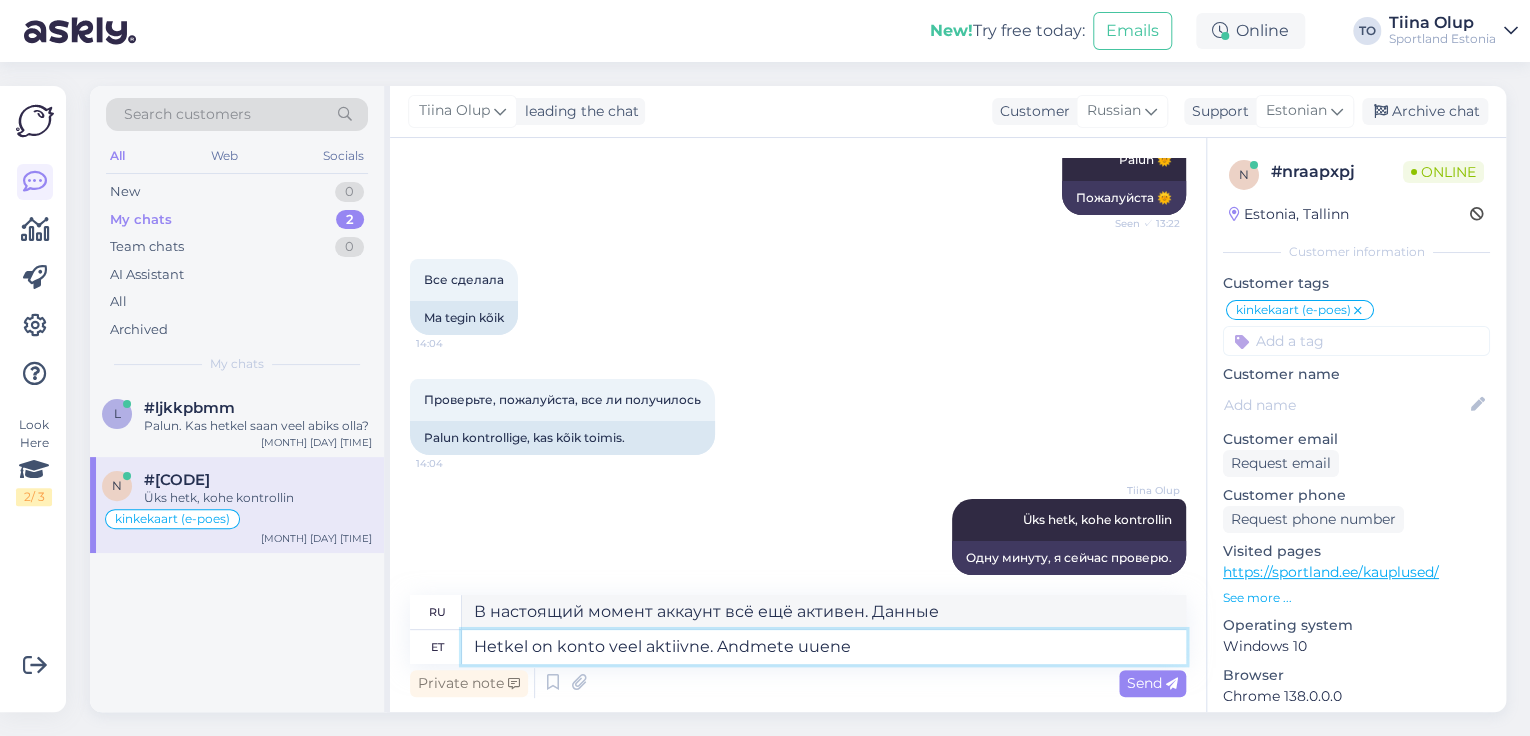 type on "Hetkel on konto veel aktiivne. Andmete uuenem" 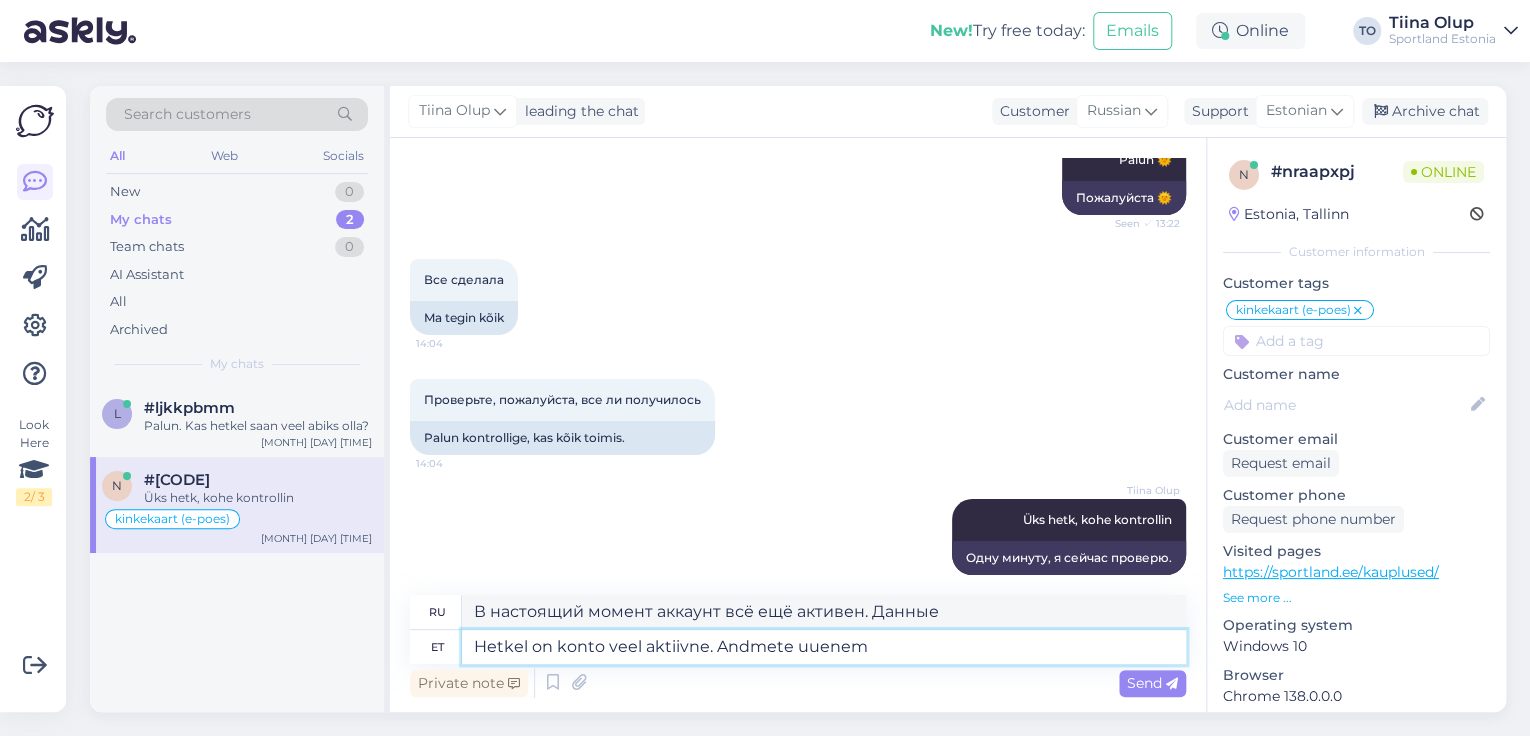 type on "В настоящее время аккаунт активен. Данные актуальны." 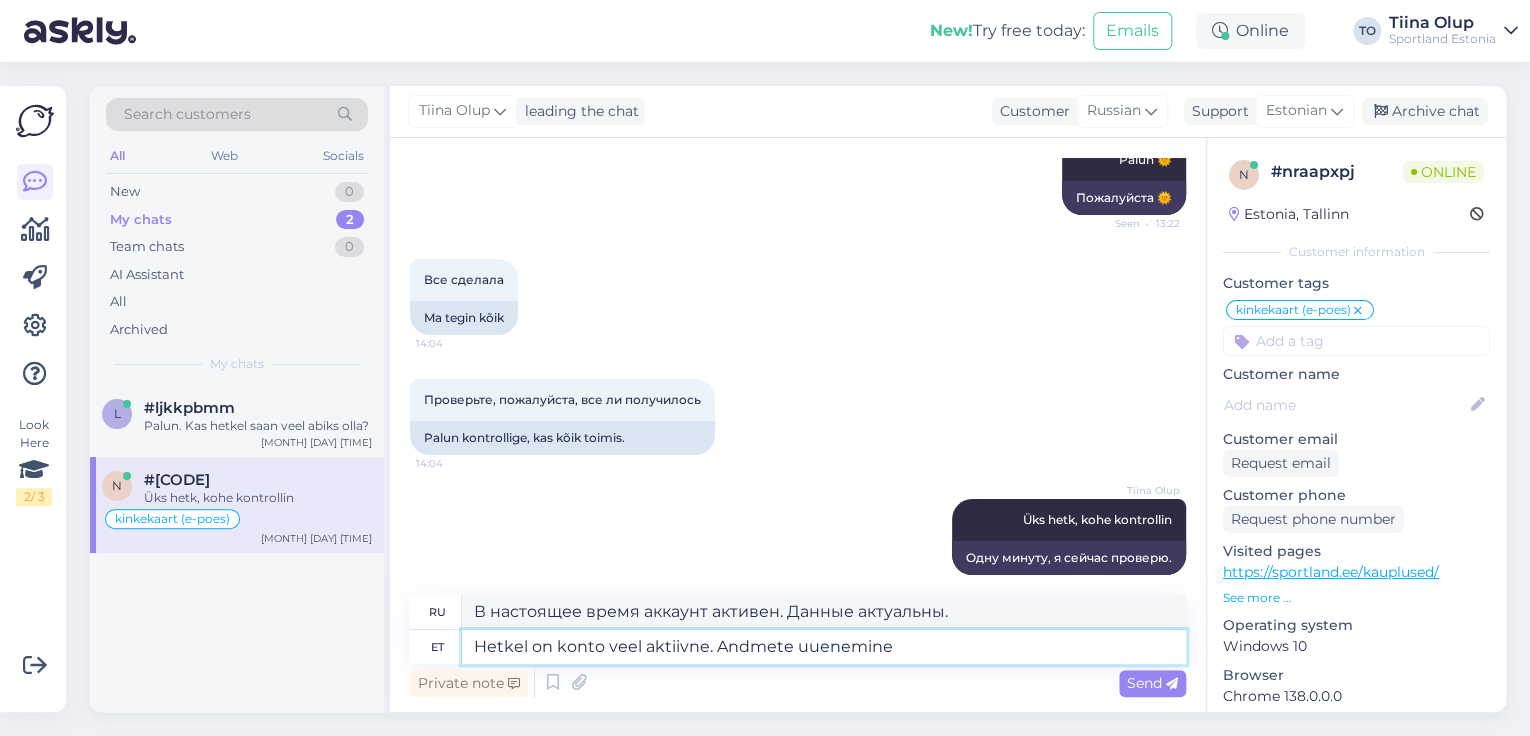 type on "Hetkel on konto veel aktiivne. Andmete uuenemine" 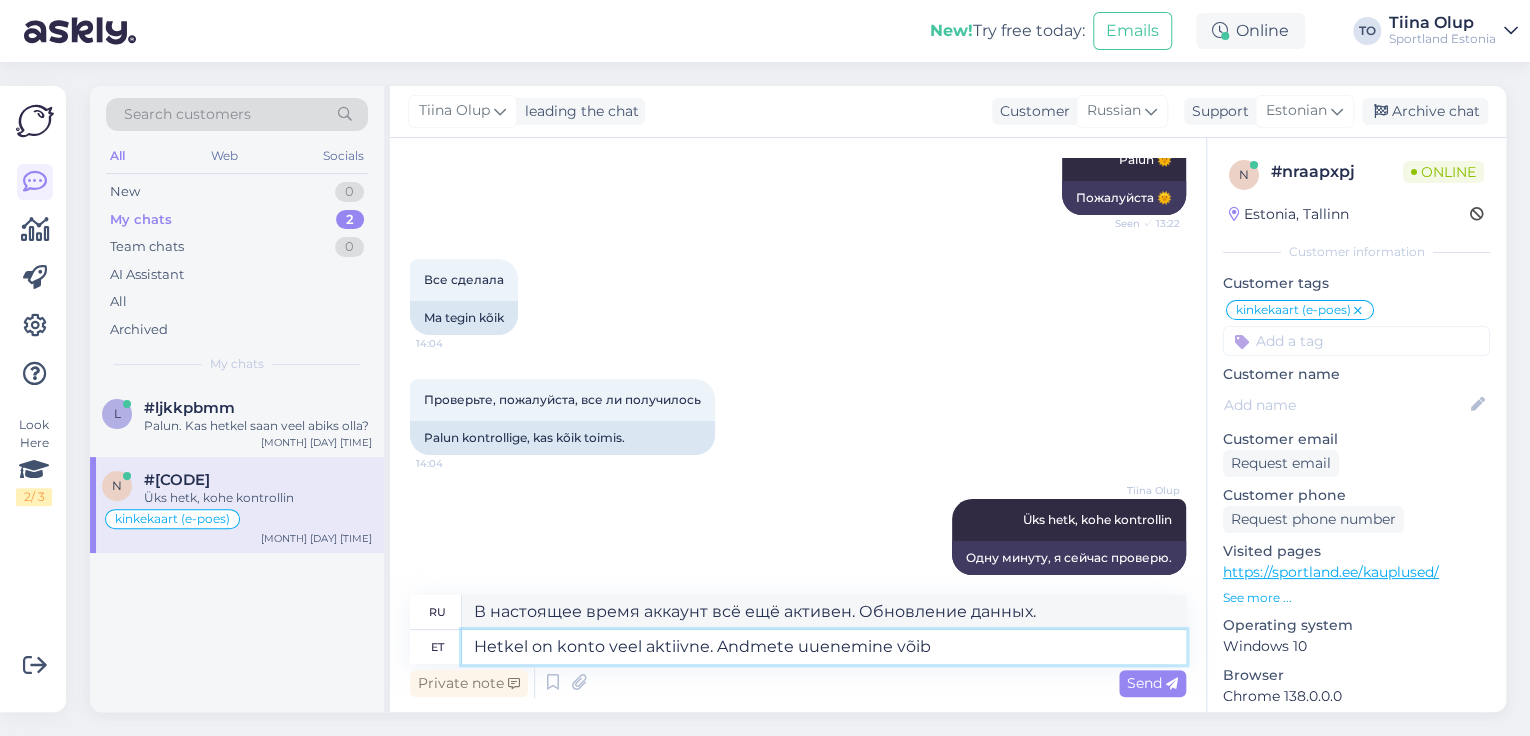 type on "Hetkel on konto veel aktiivne. Andmete uuenemine võib v" 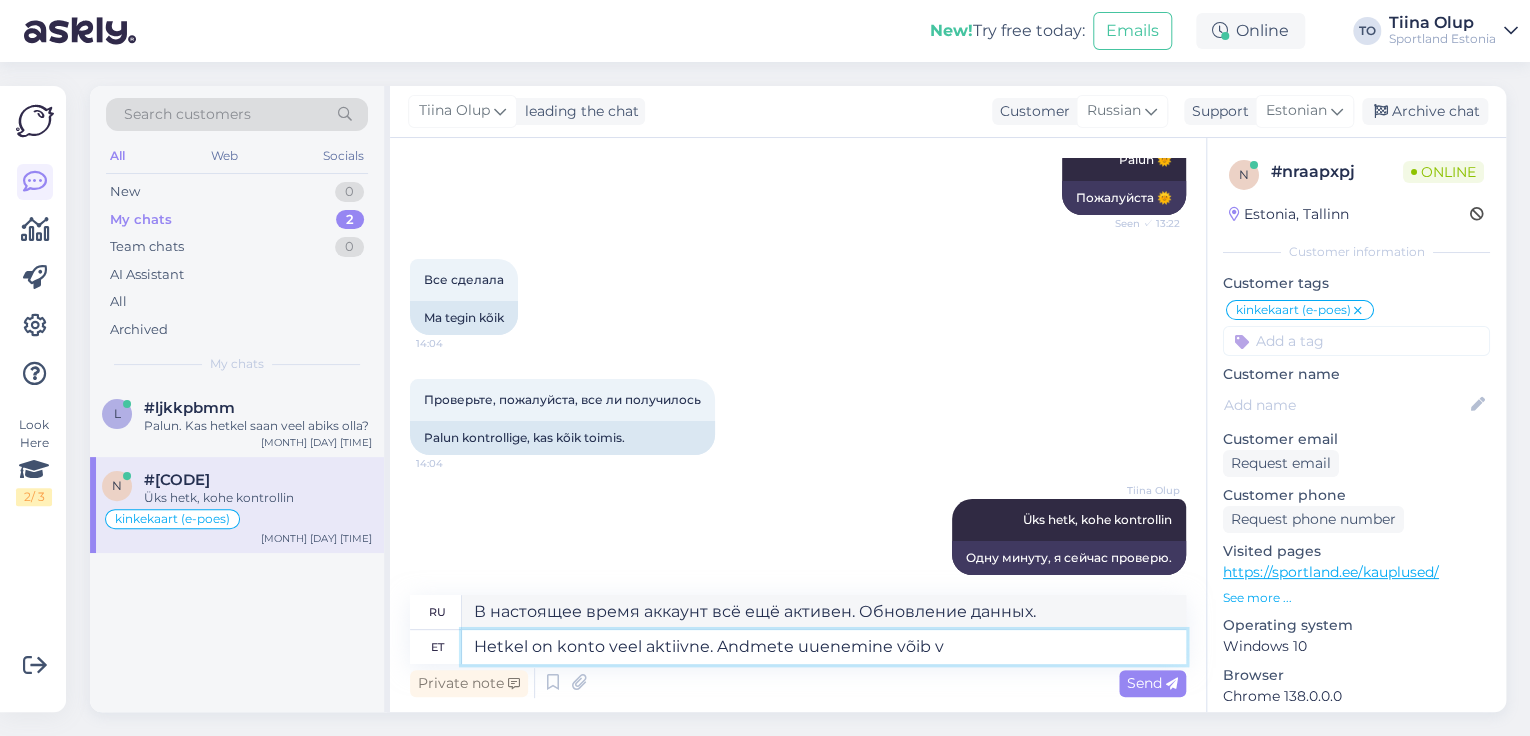 type on "В настоящее время аккаунт активен. Данные могут быть обновлены." 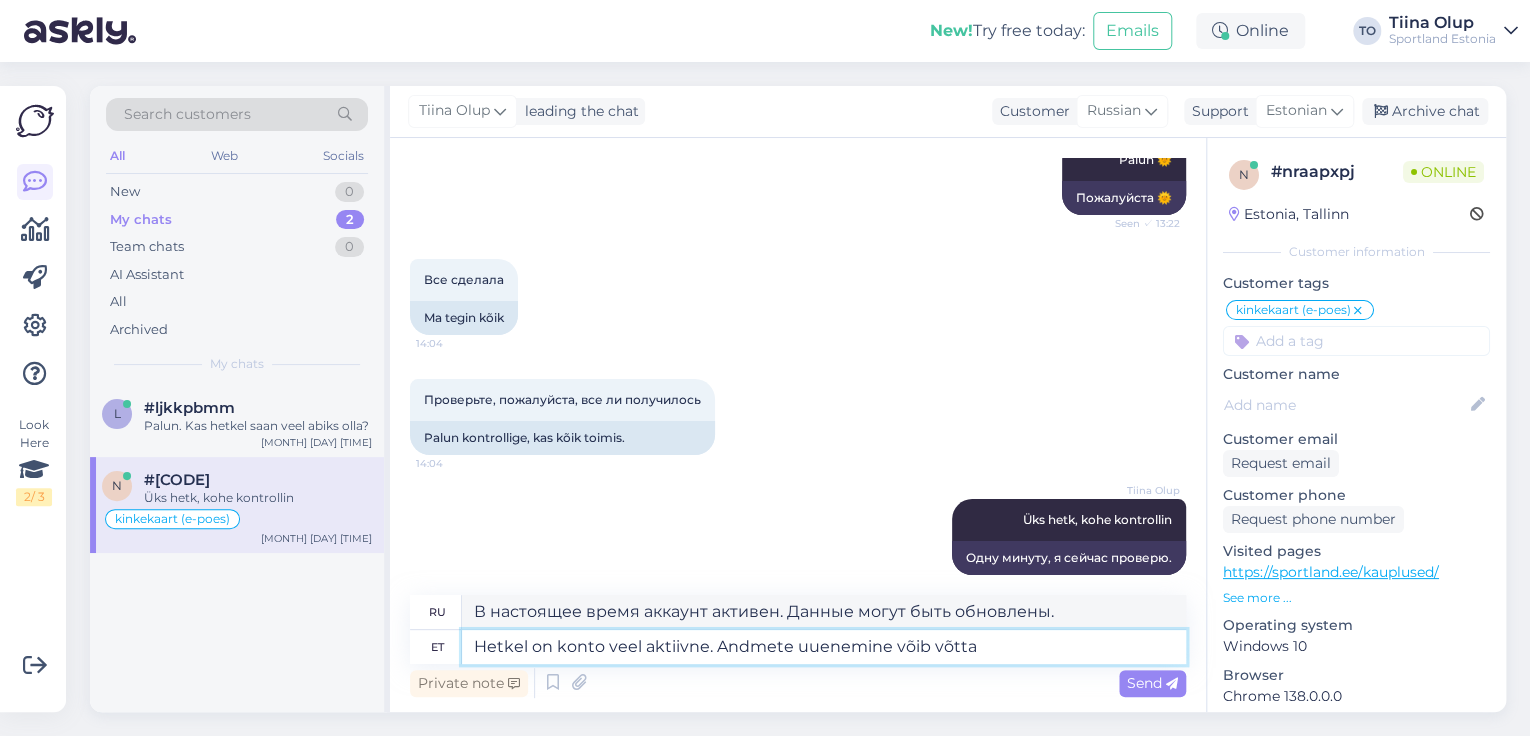 type on "Hetkel on konto veel aktiivne. Andmete uuenemine võib võtta" 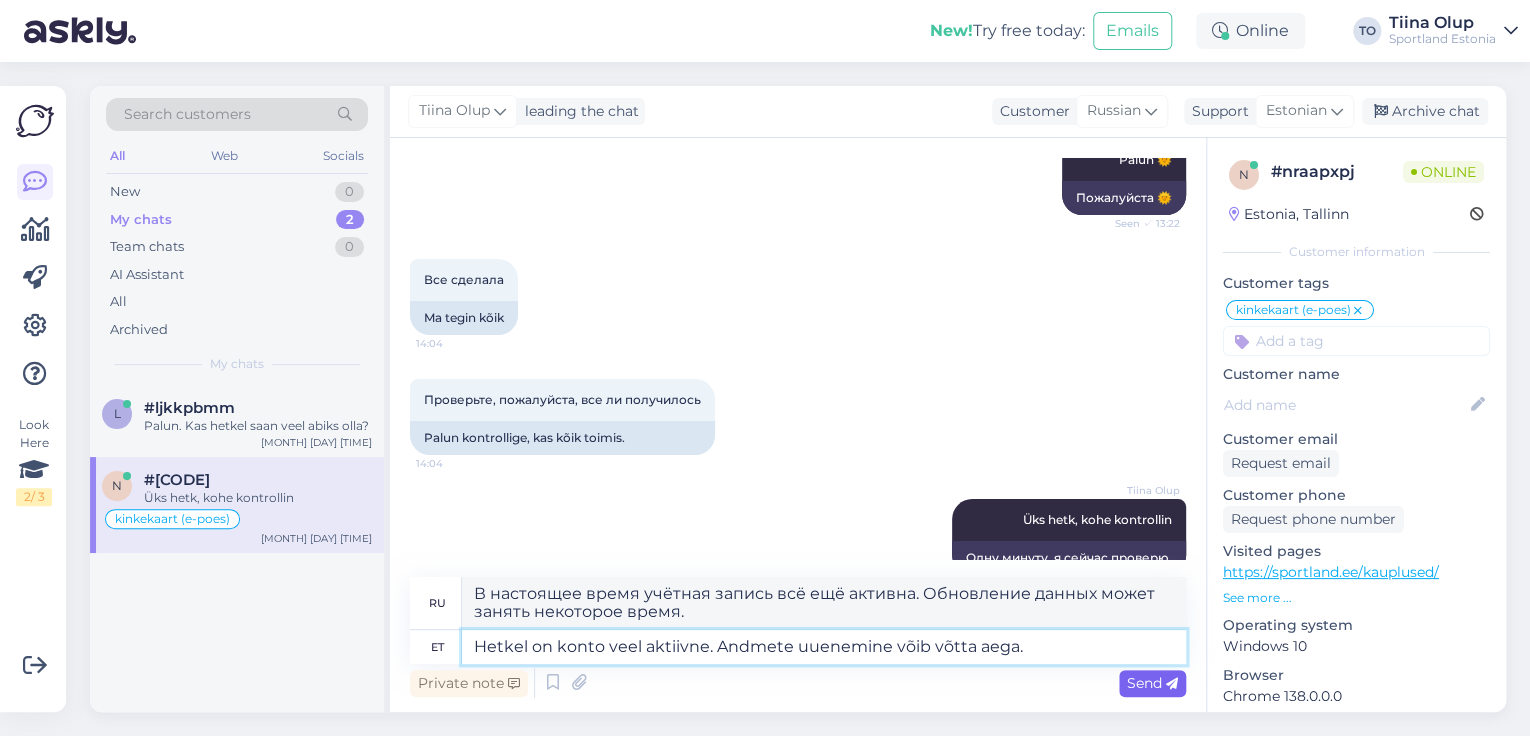 type on "Hetkel on konto veel aktiivne. Andmete uuenemine võib võtta aega." 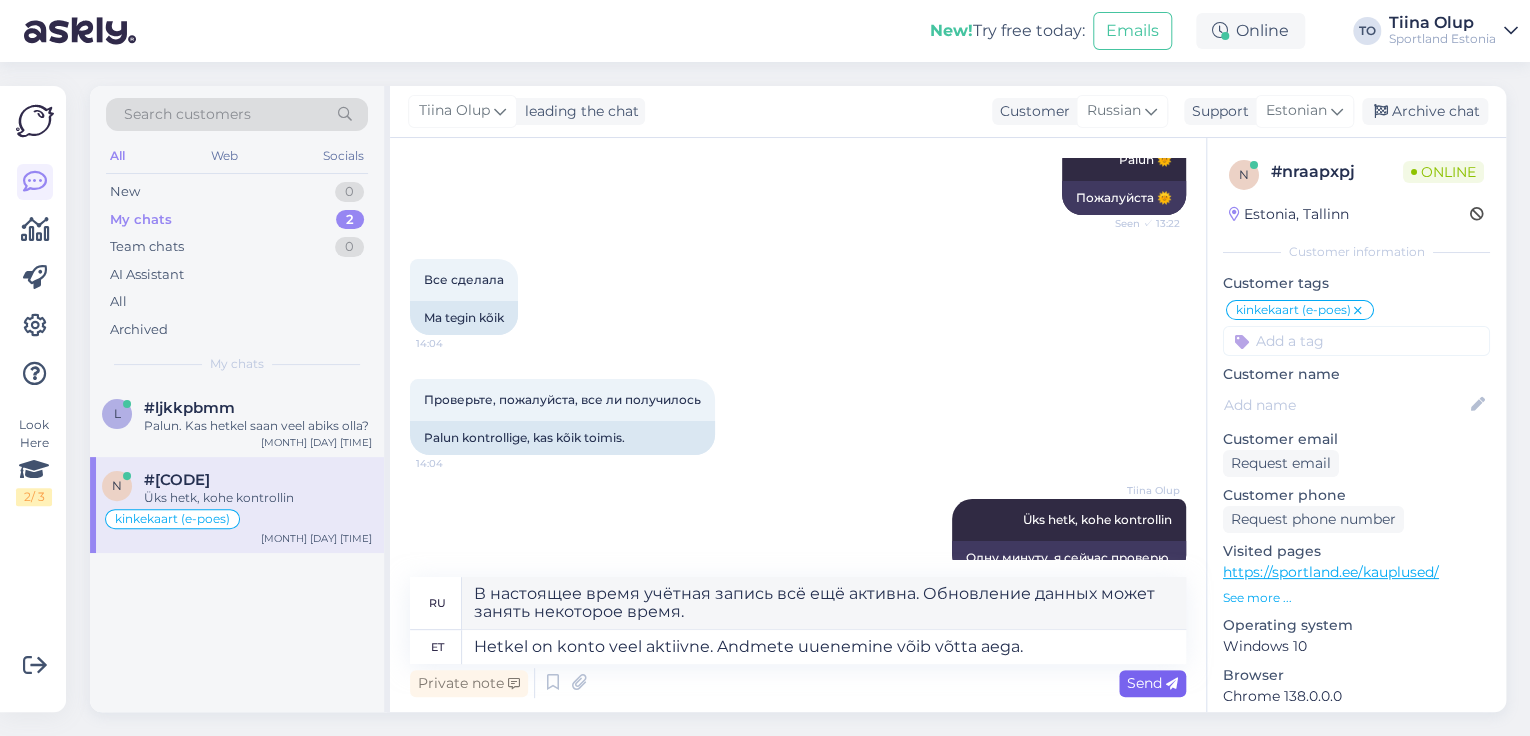 click on "Send" at bounding box center [1152, 683] 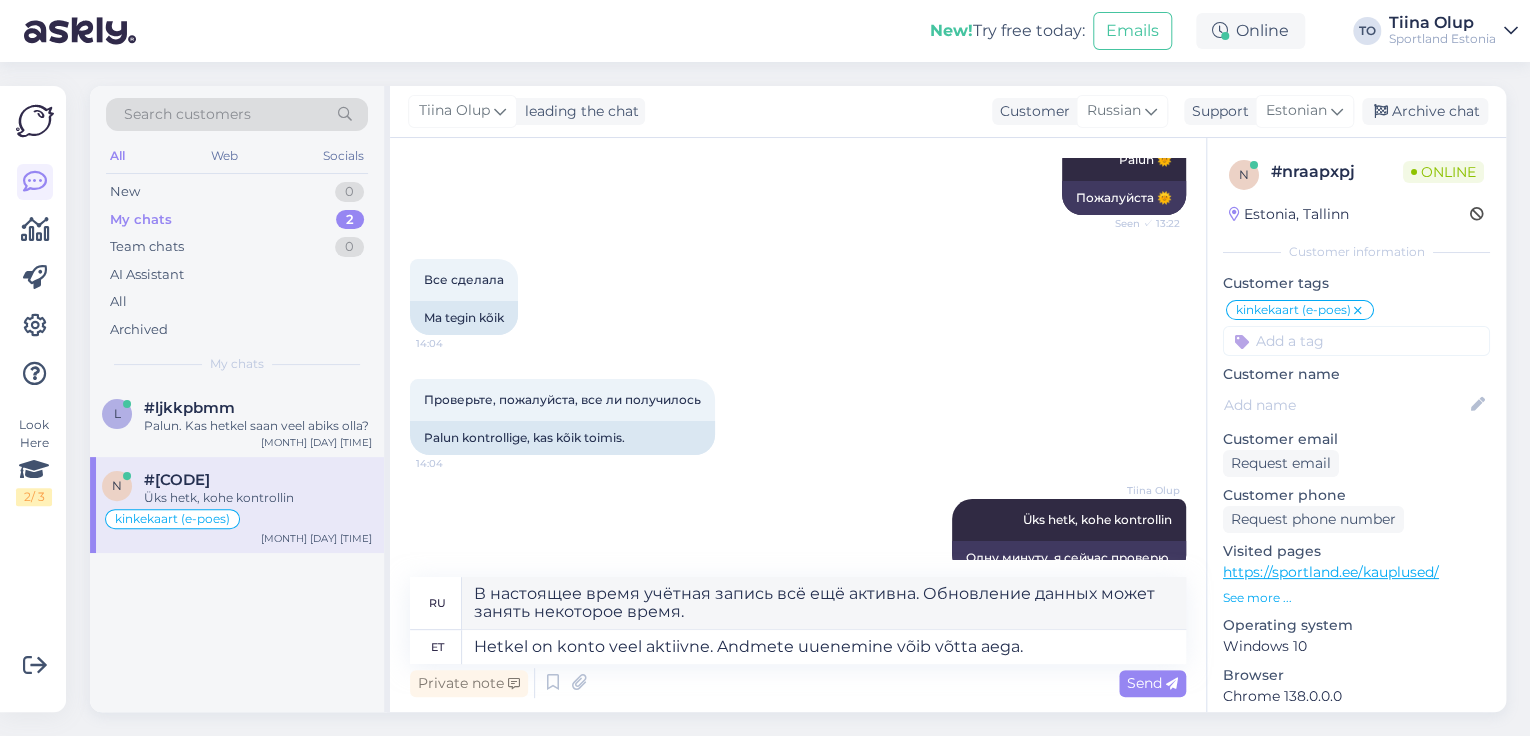 type 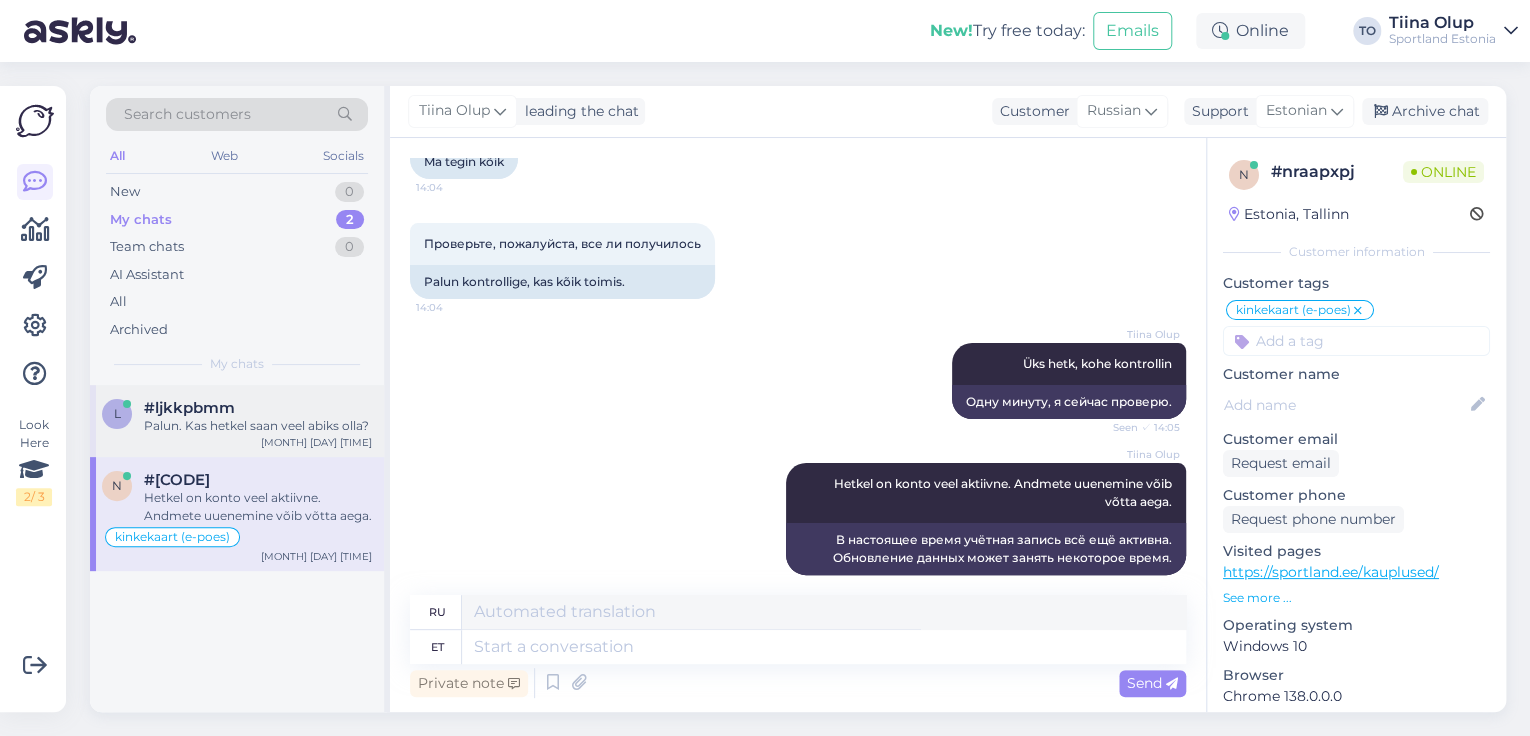 click on "Palun. Kas hetkel saan veel abiks olla?" at bounding box center [258, 426] 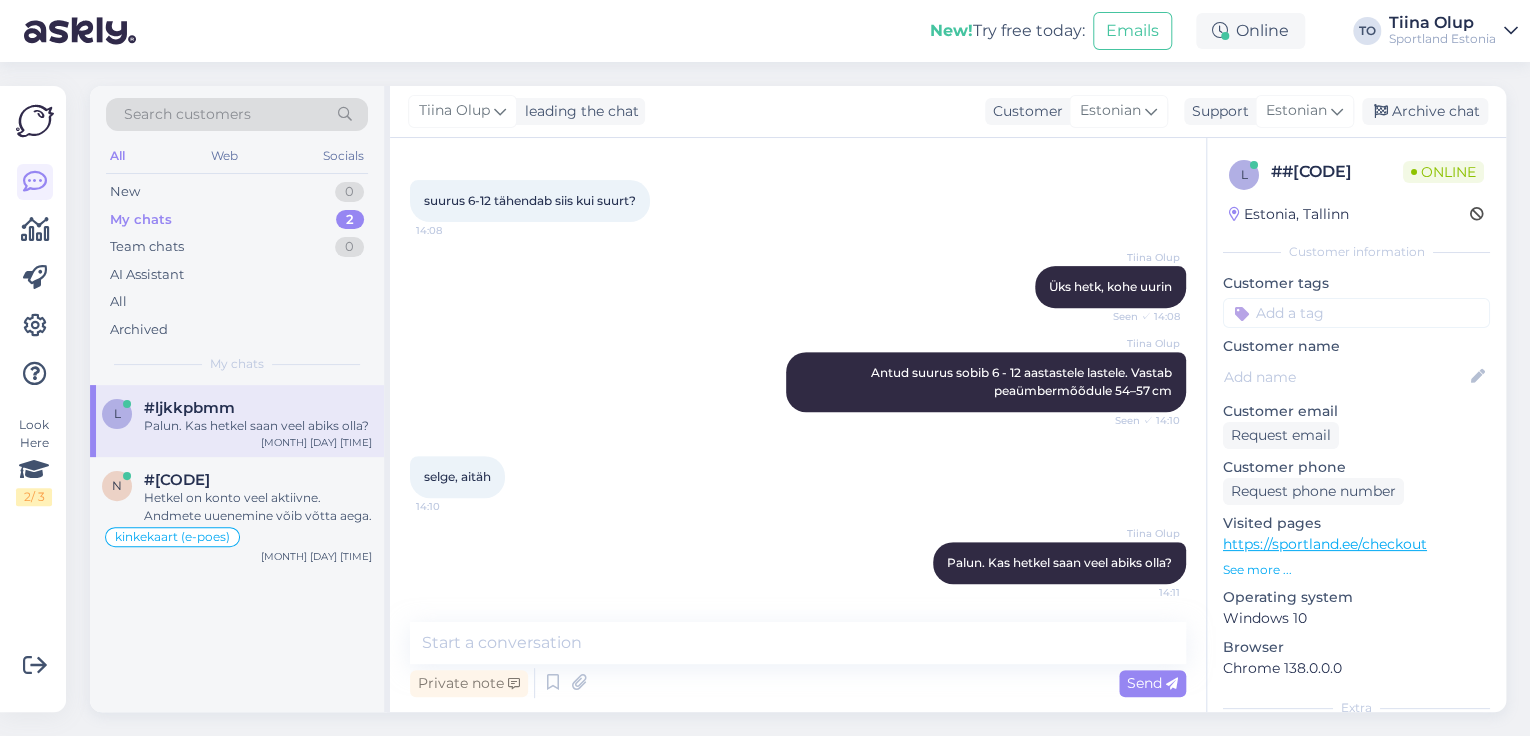 click on "#ljkkpbmm" at bounding box center (258, 408) 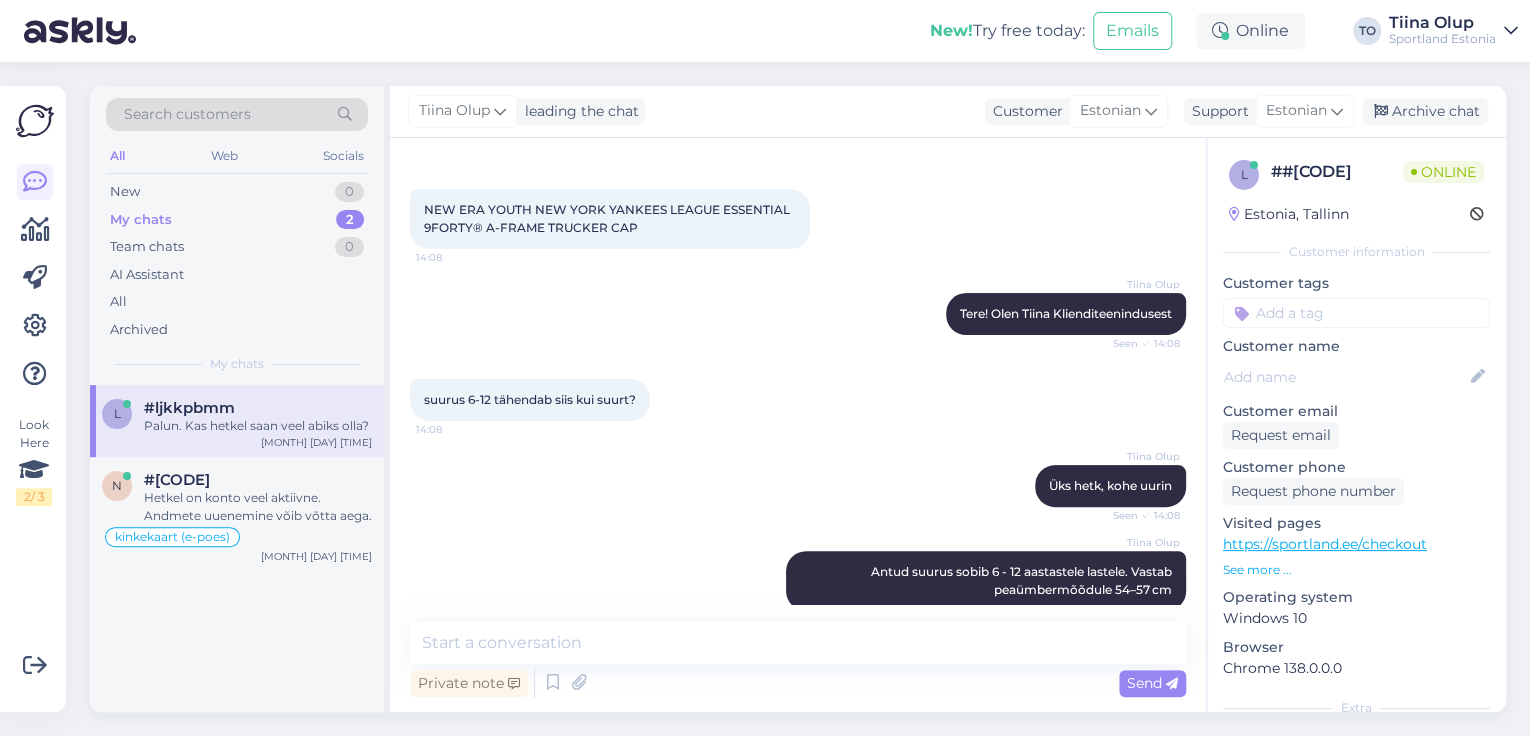 scroll, scrollTop: 320, scrollLeft: 0, axis: vertical 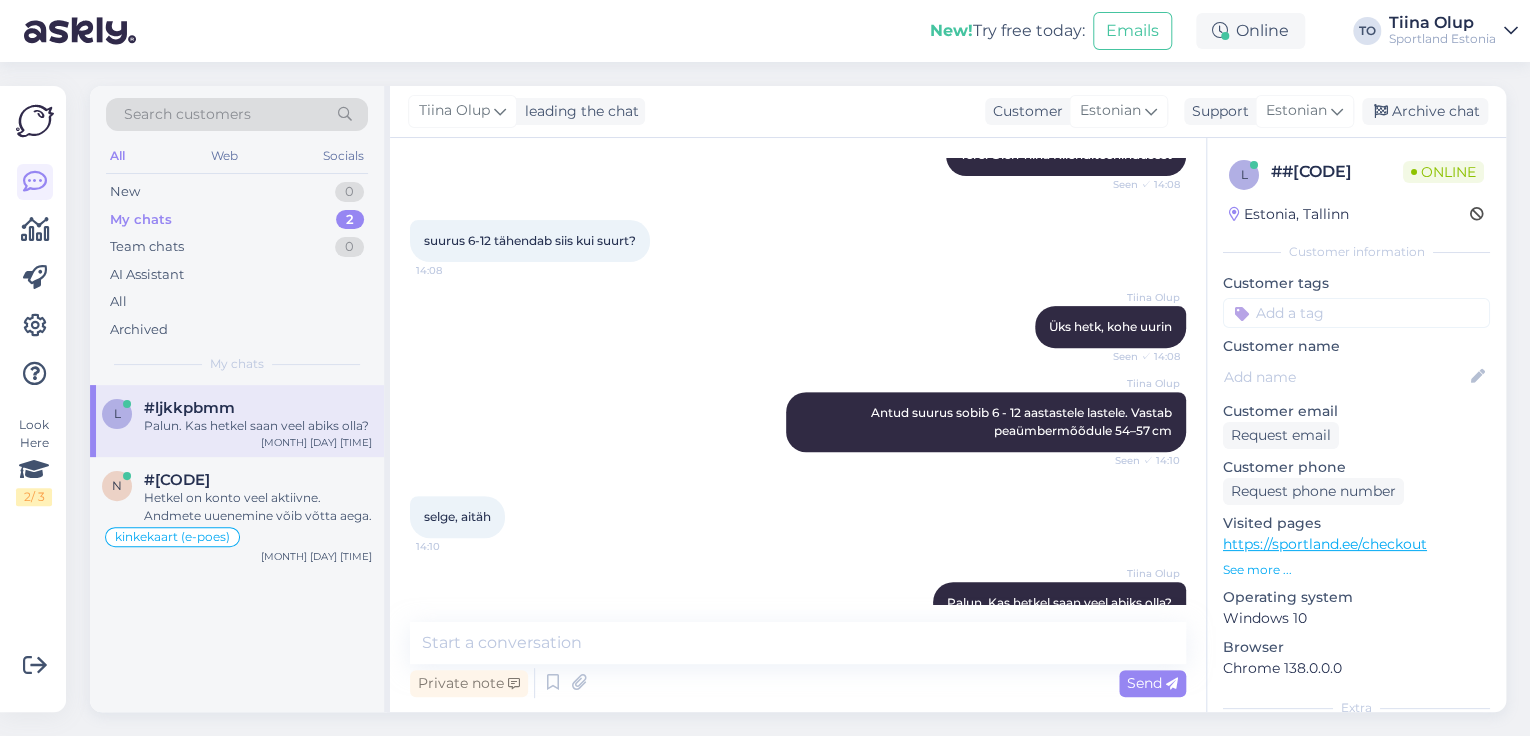 click at bounding box center (1356, 313) 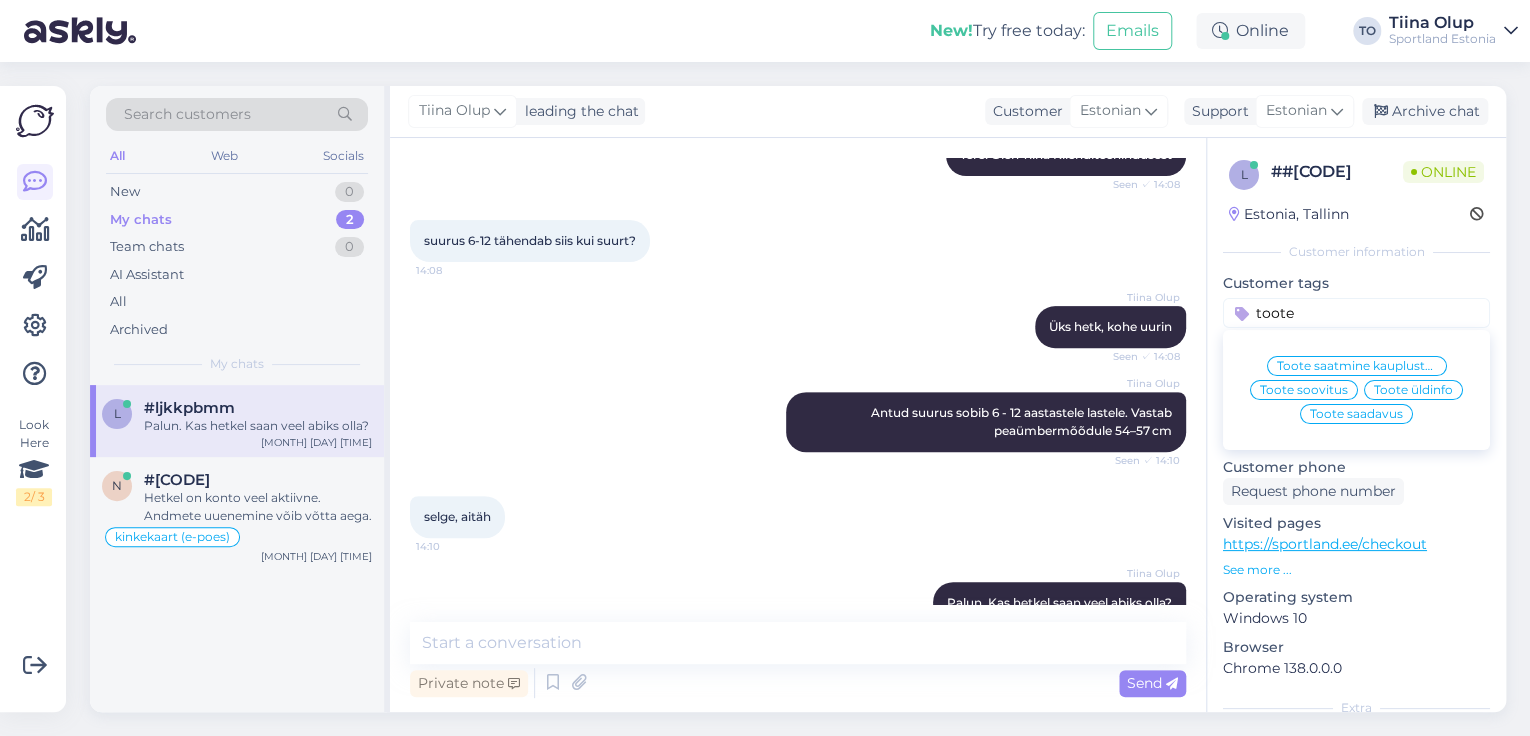 type on "toote" 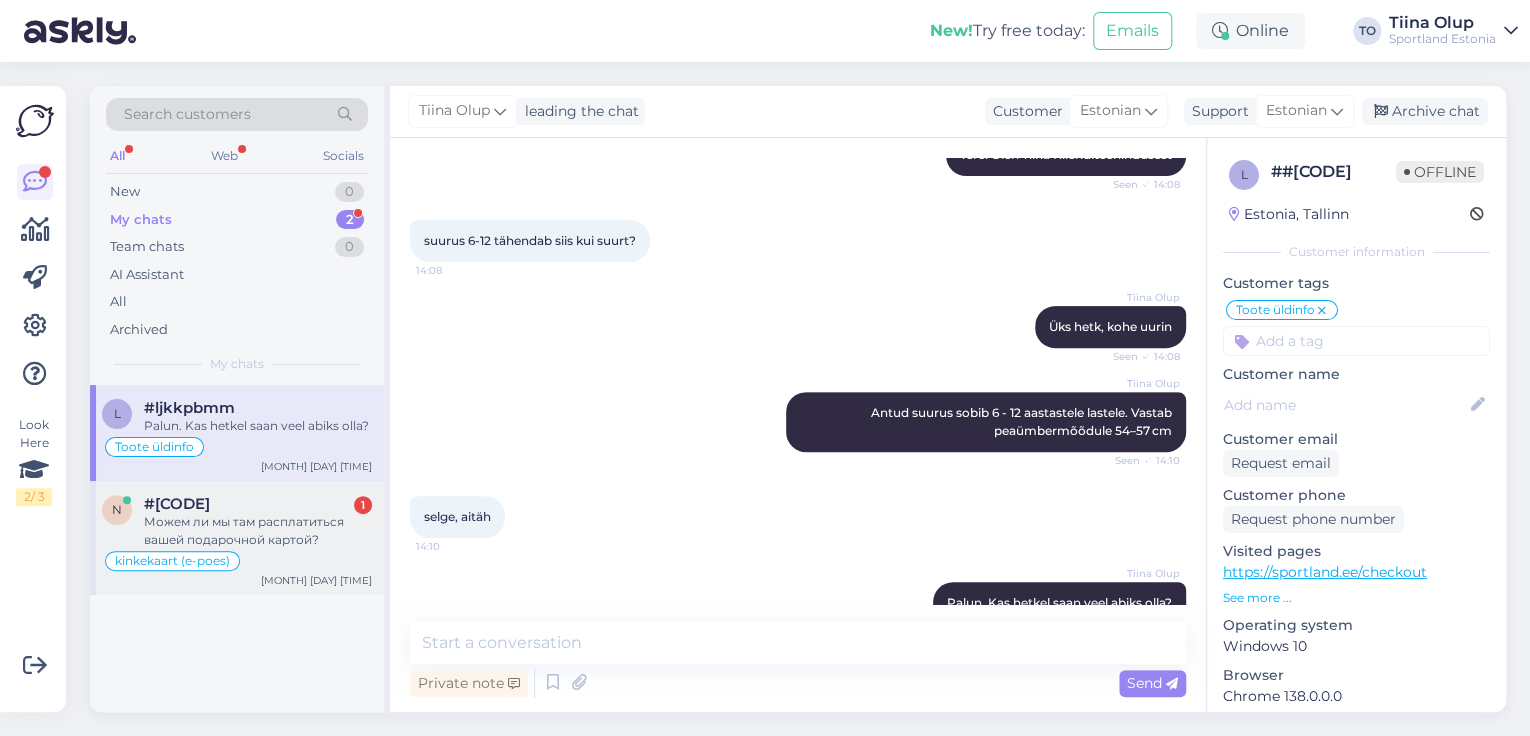 click on "Можем ли мы там расплатиться вашей подарочной картой?" at bounding box center (258, 531) 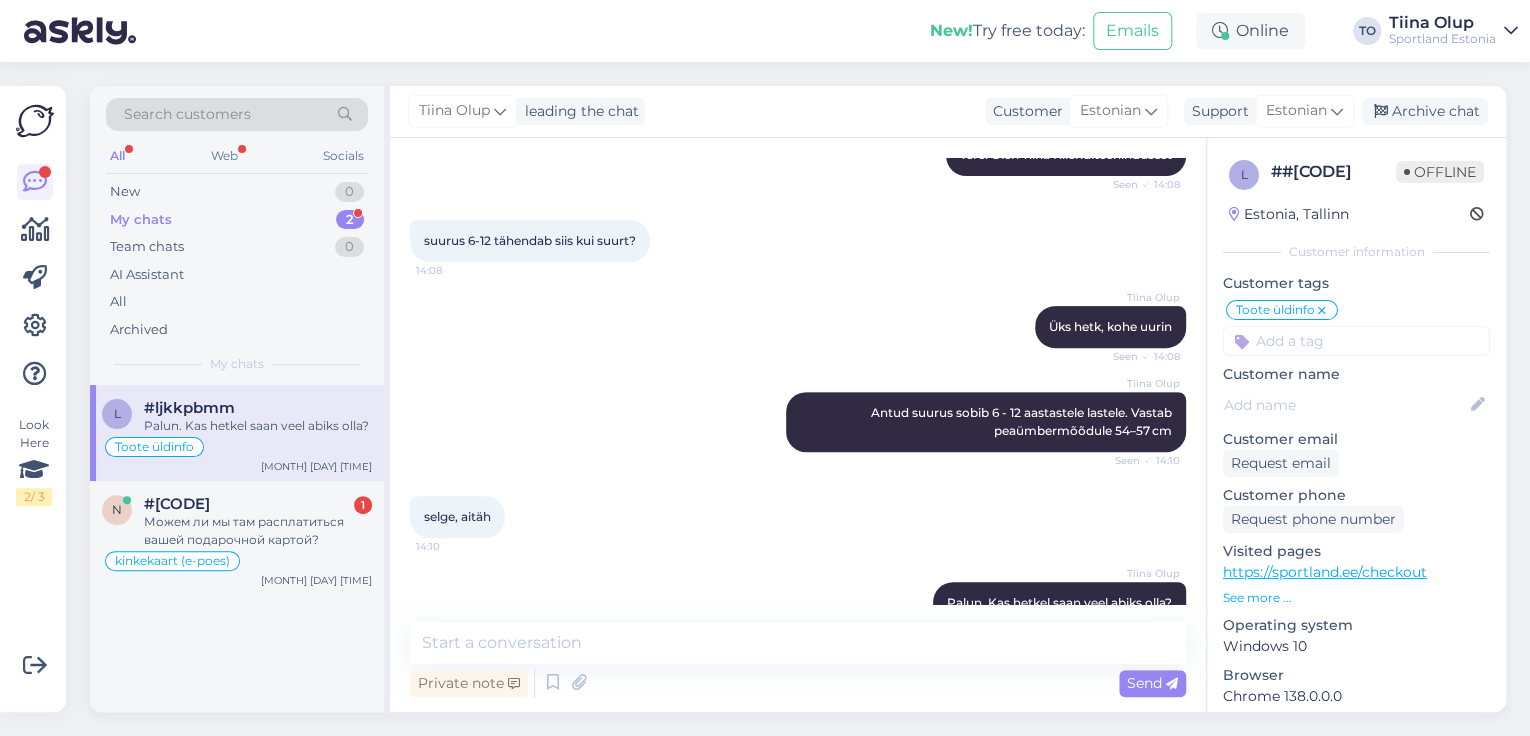 scroll, scrollTop: 4049, scrollLeft: 0, axis: vertical 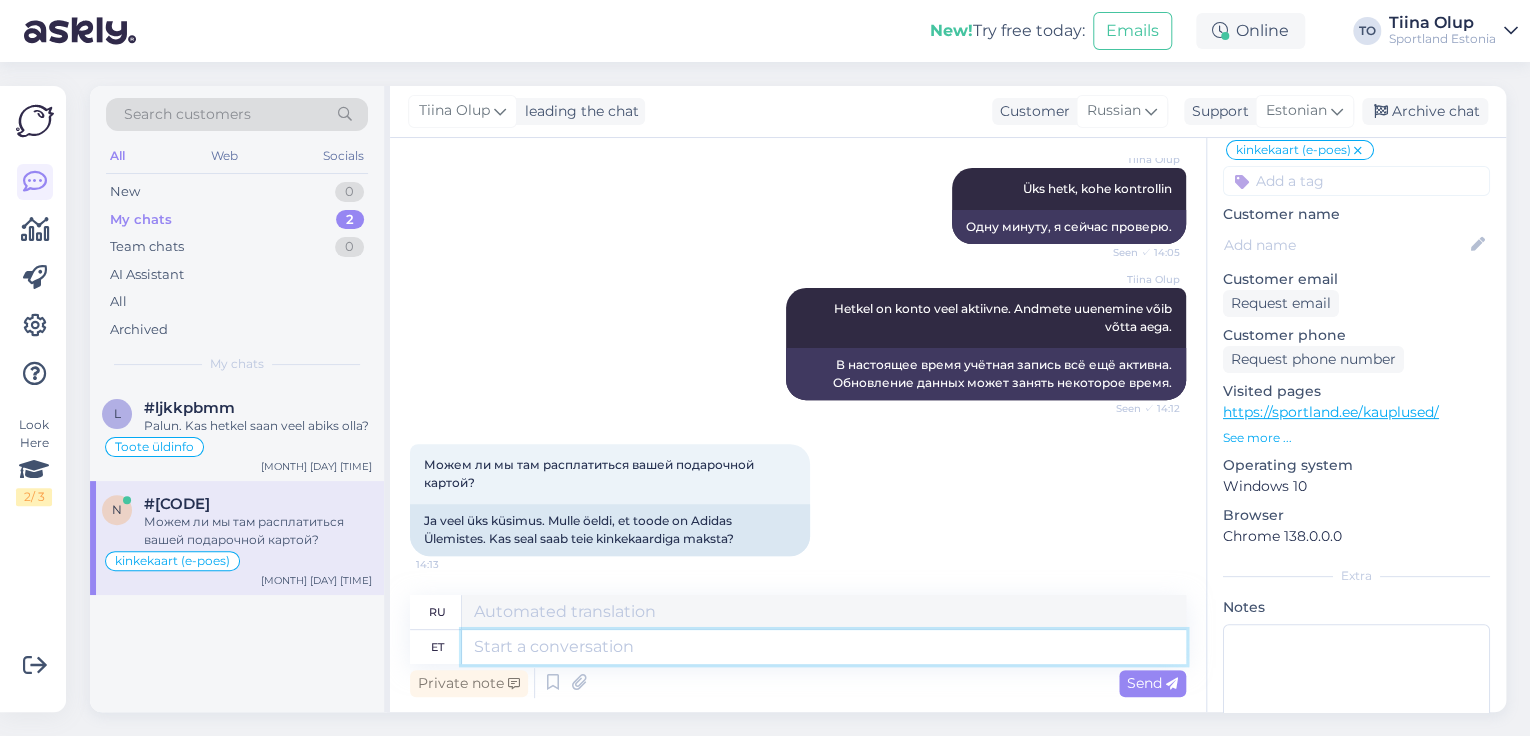 click at bounding box center [824, 647] 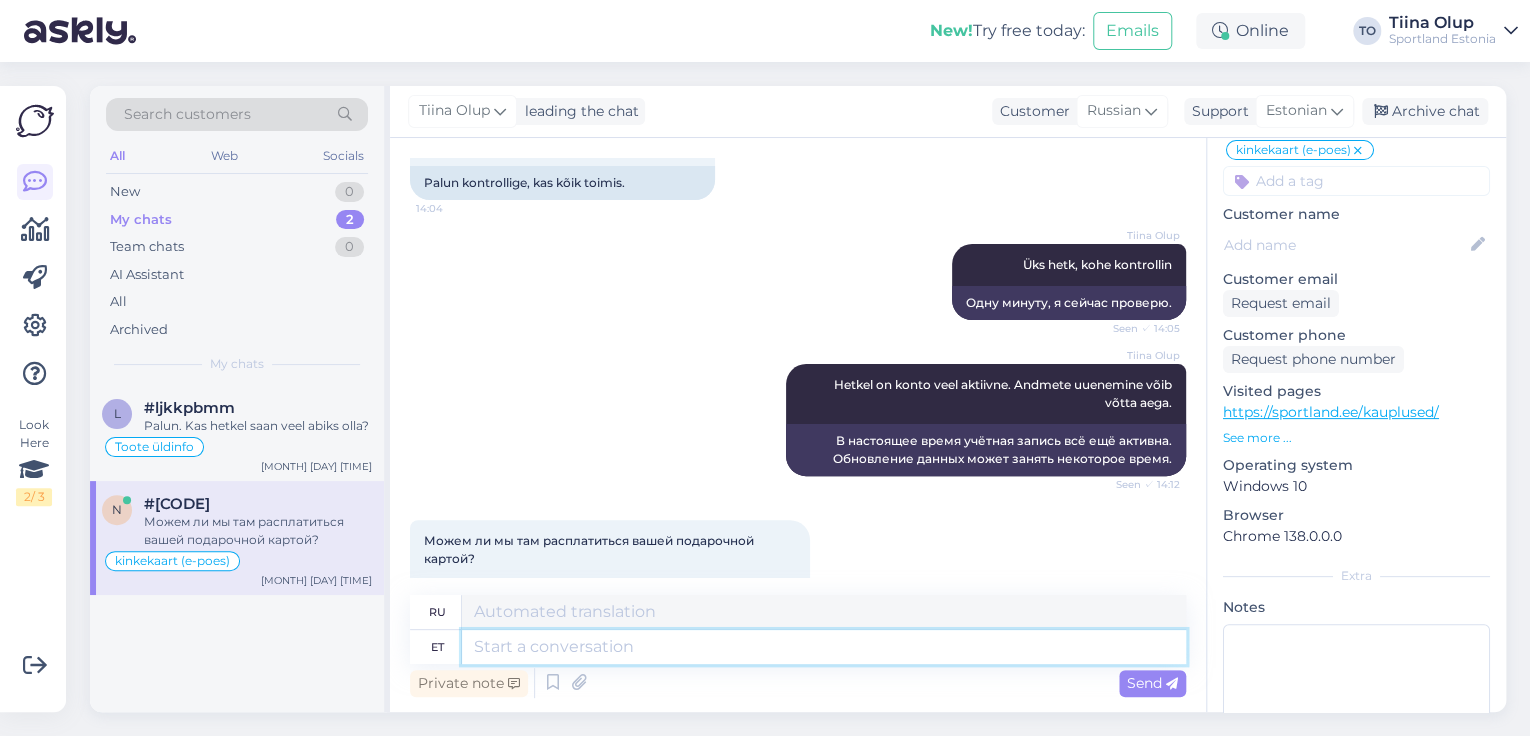 scroll, scrollTop: 4080, scrollLeft: 0, axis: vertical 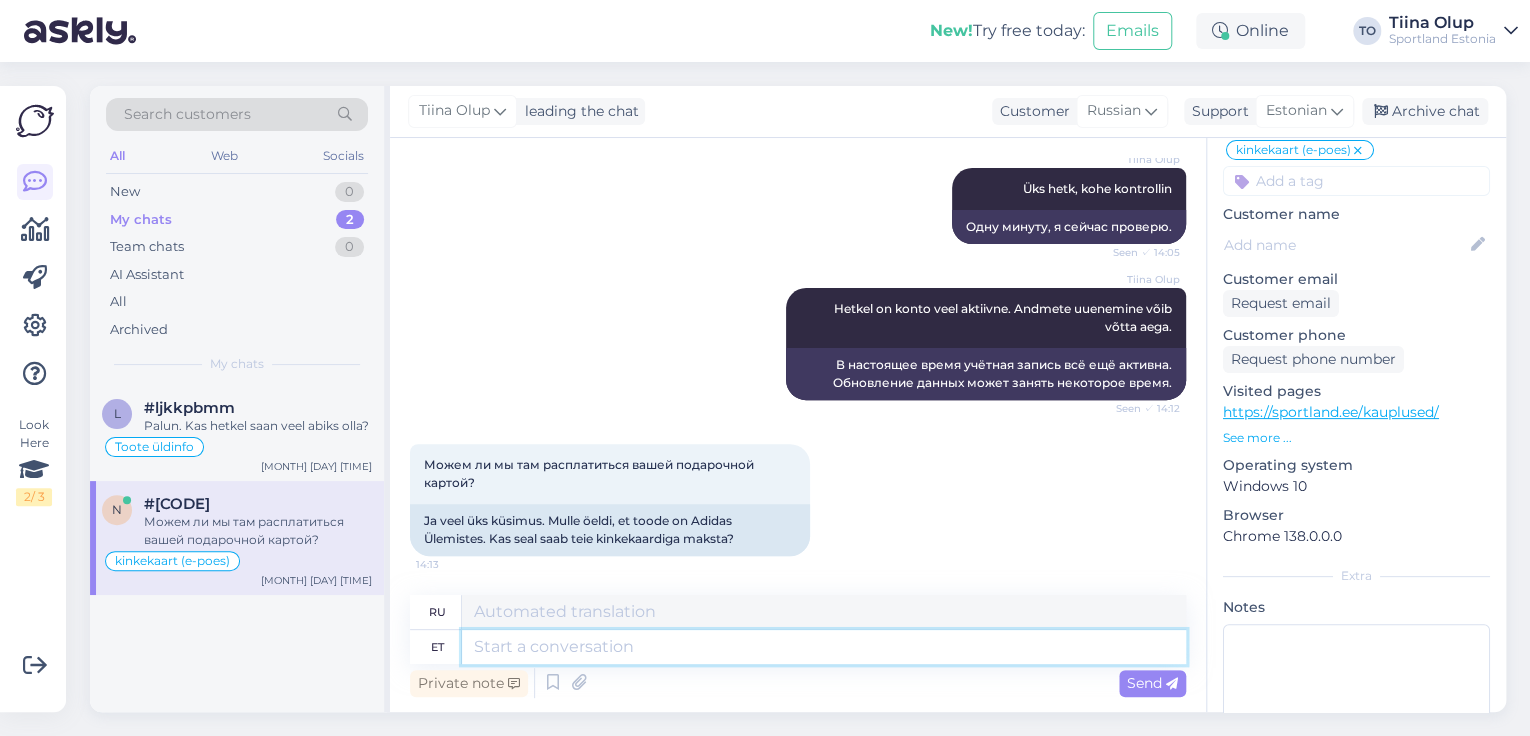 click at bounding box center [824, 647] 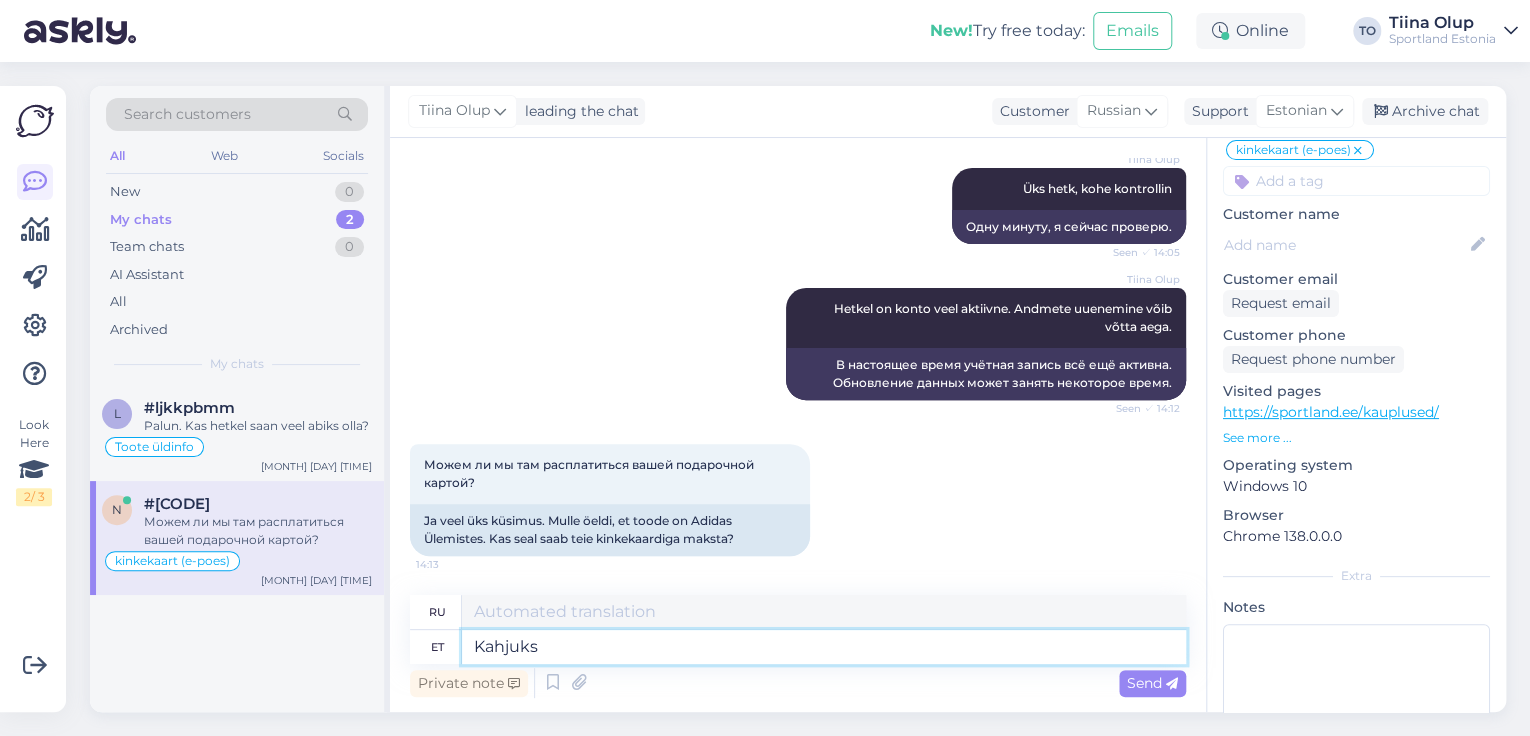 type on "Kahjuks" 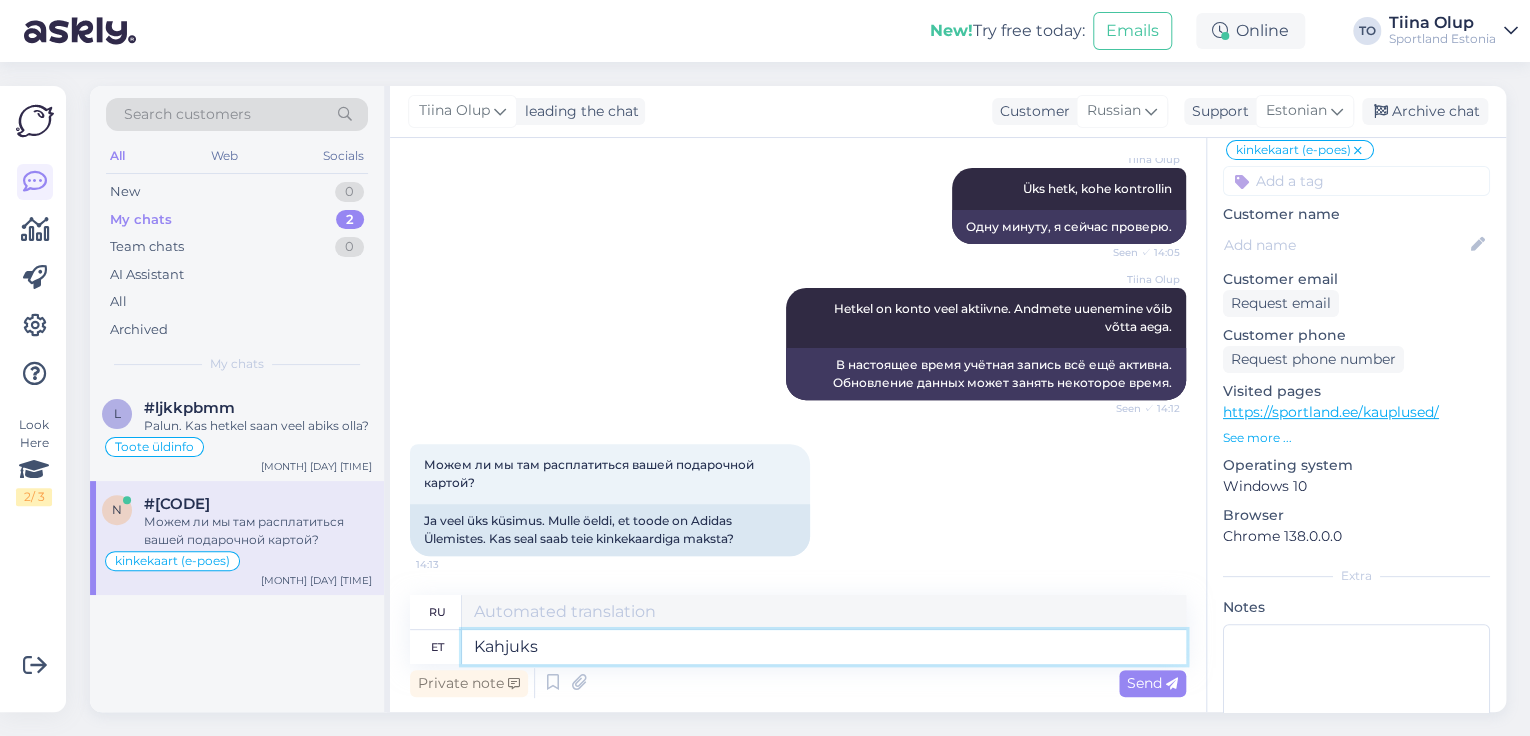 type on "К сожалению" 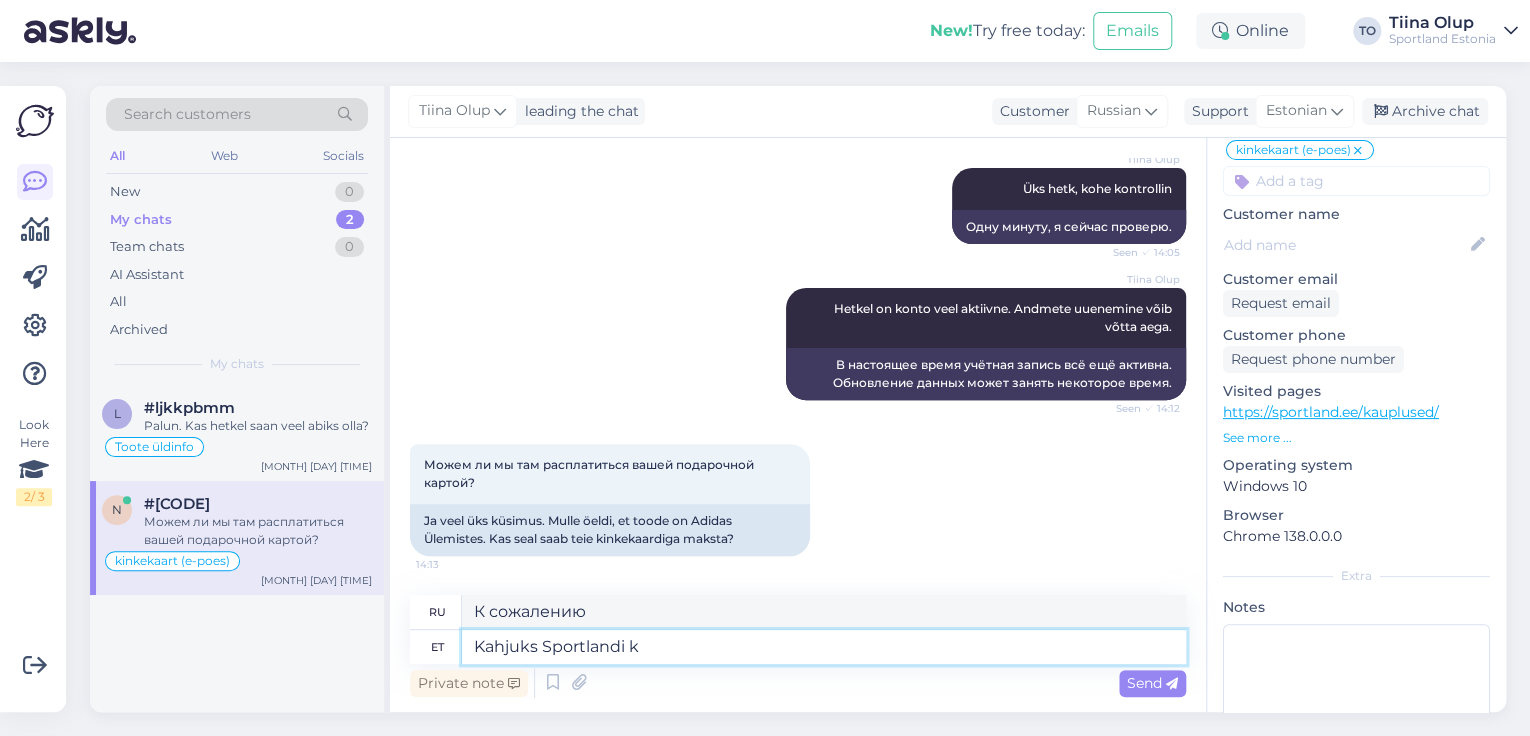 type on "Kahjuks Sportlandi ki" 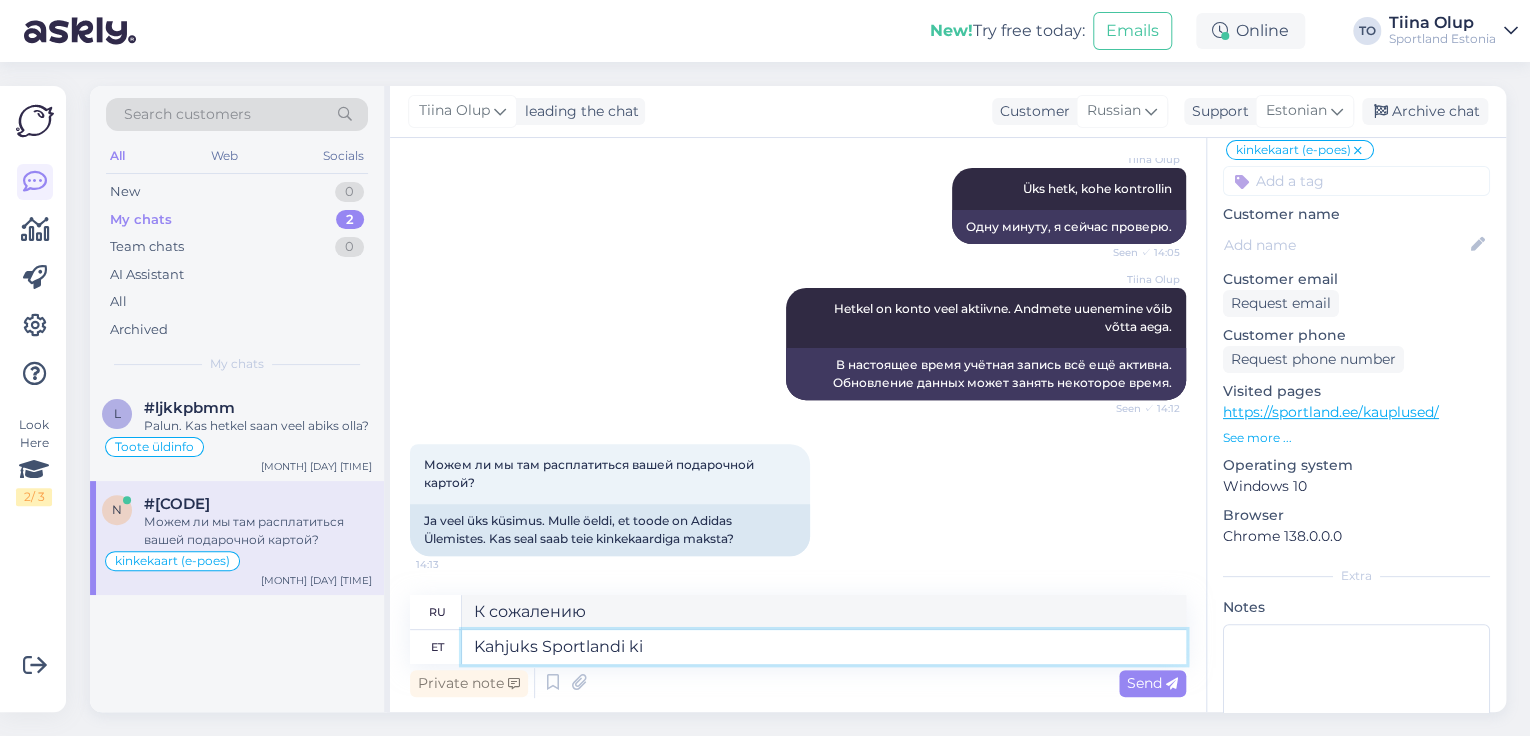 type on "К сожалению, Спортленд" 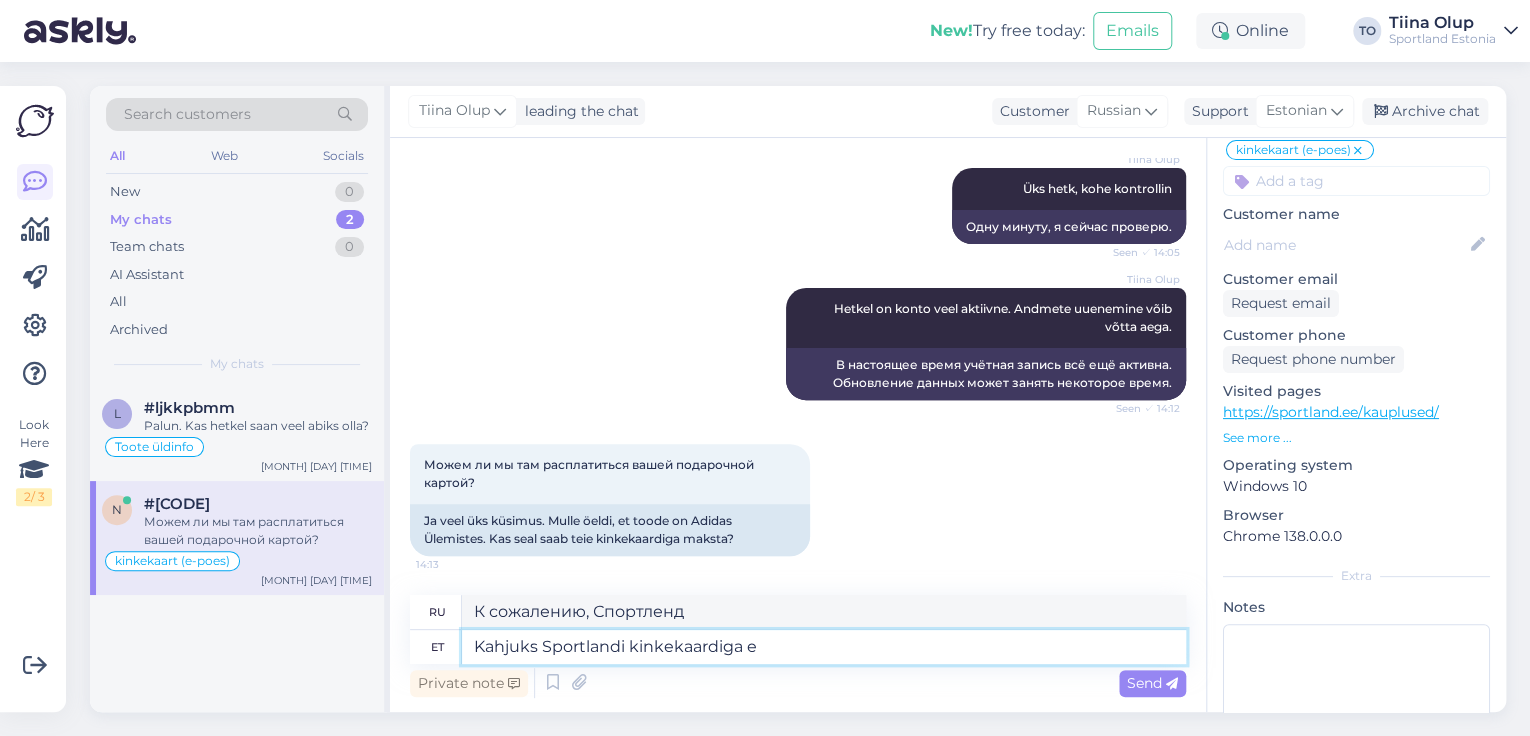 type on "Kahjuks Sportlandi kinkekaardiga ei" 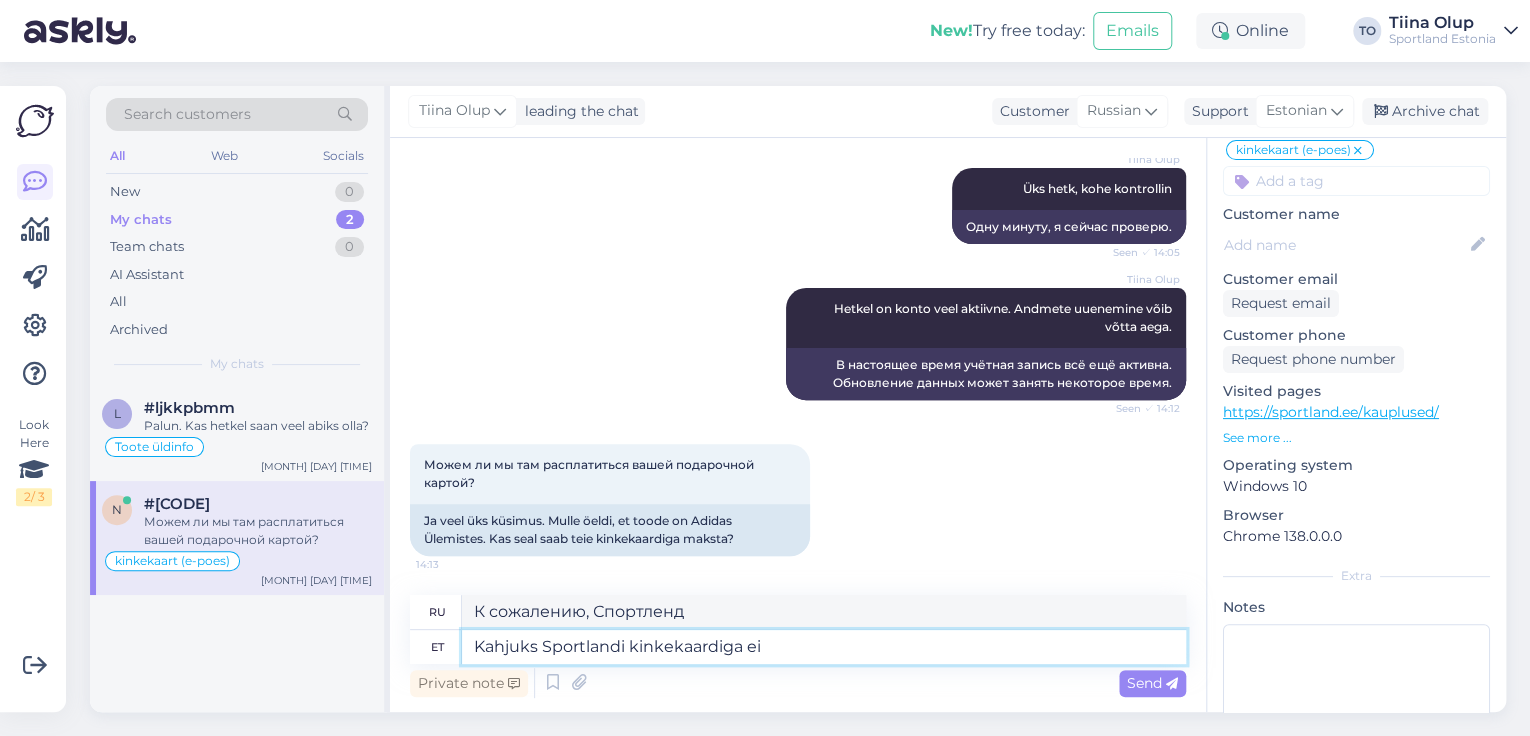type on "К сожалению, с подарочной картой Sportland" 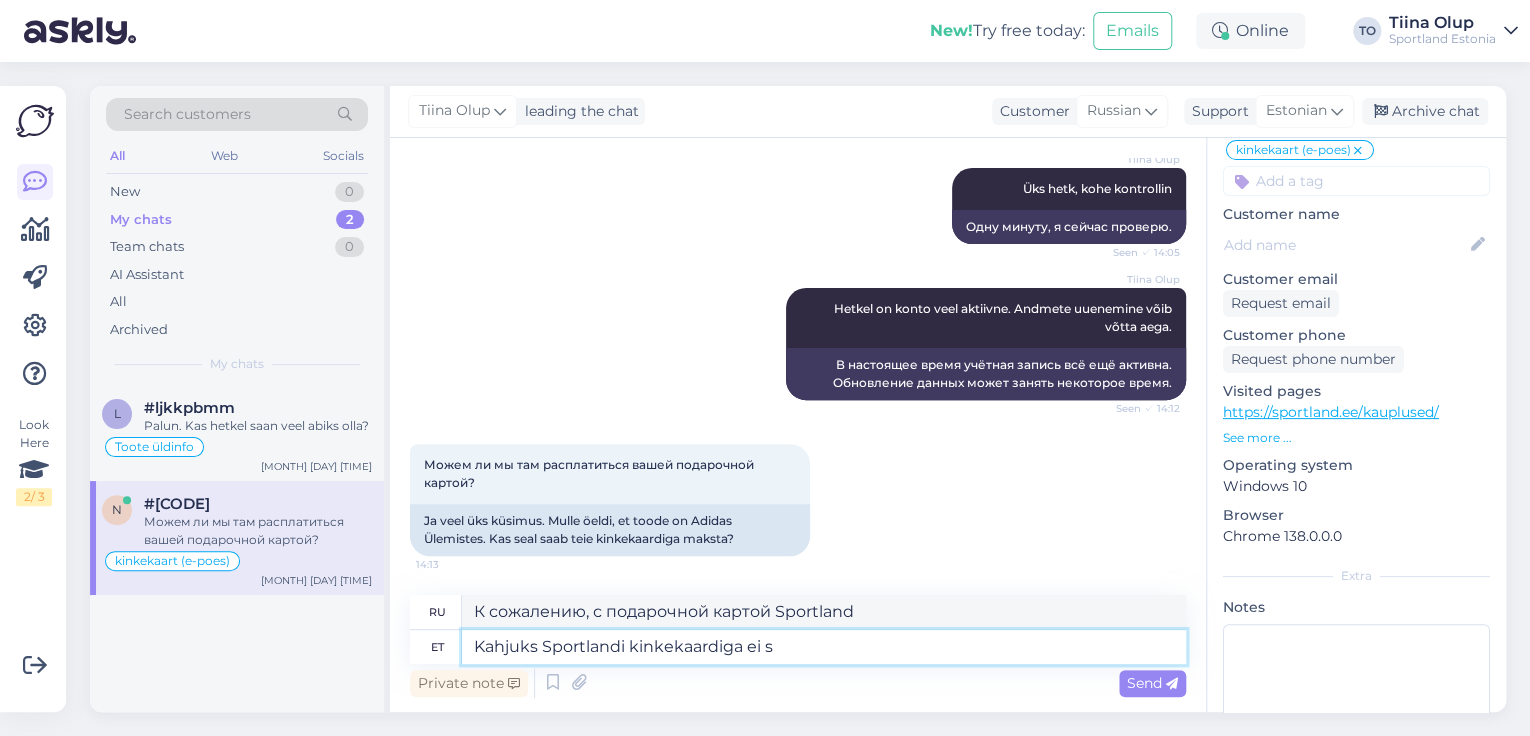 type on "Kahjuks Sportlandi kinkekaardiga ei sa" 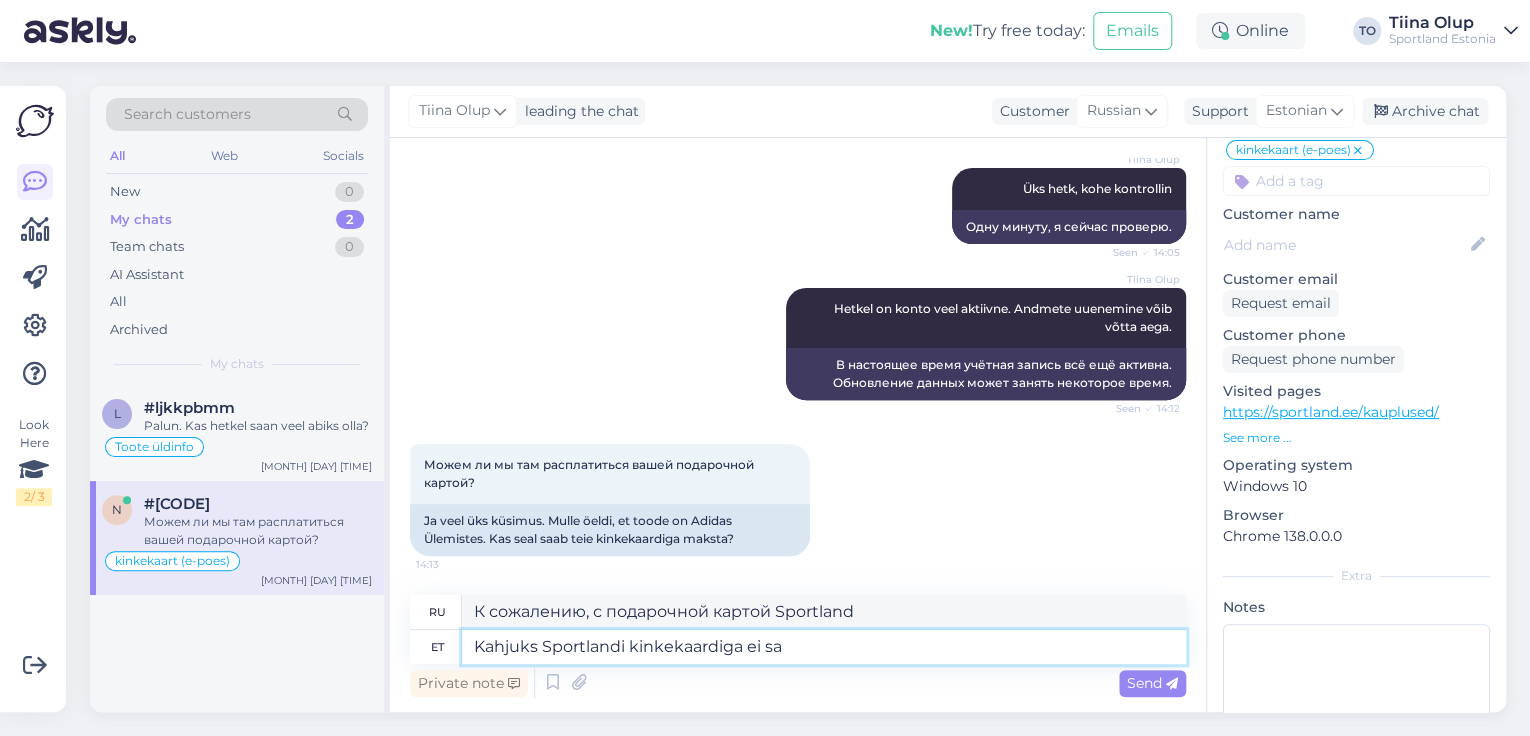 type on "К сожалению, подарочная карта Sportland не действует." 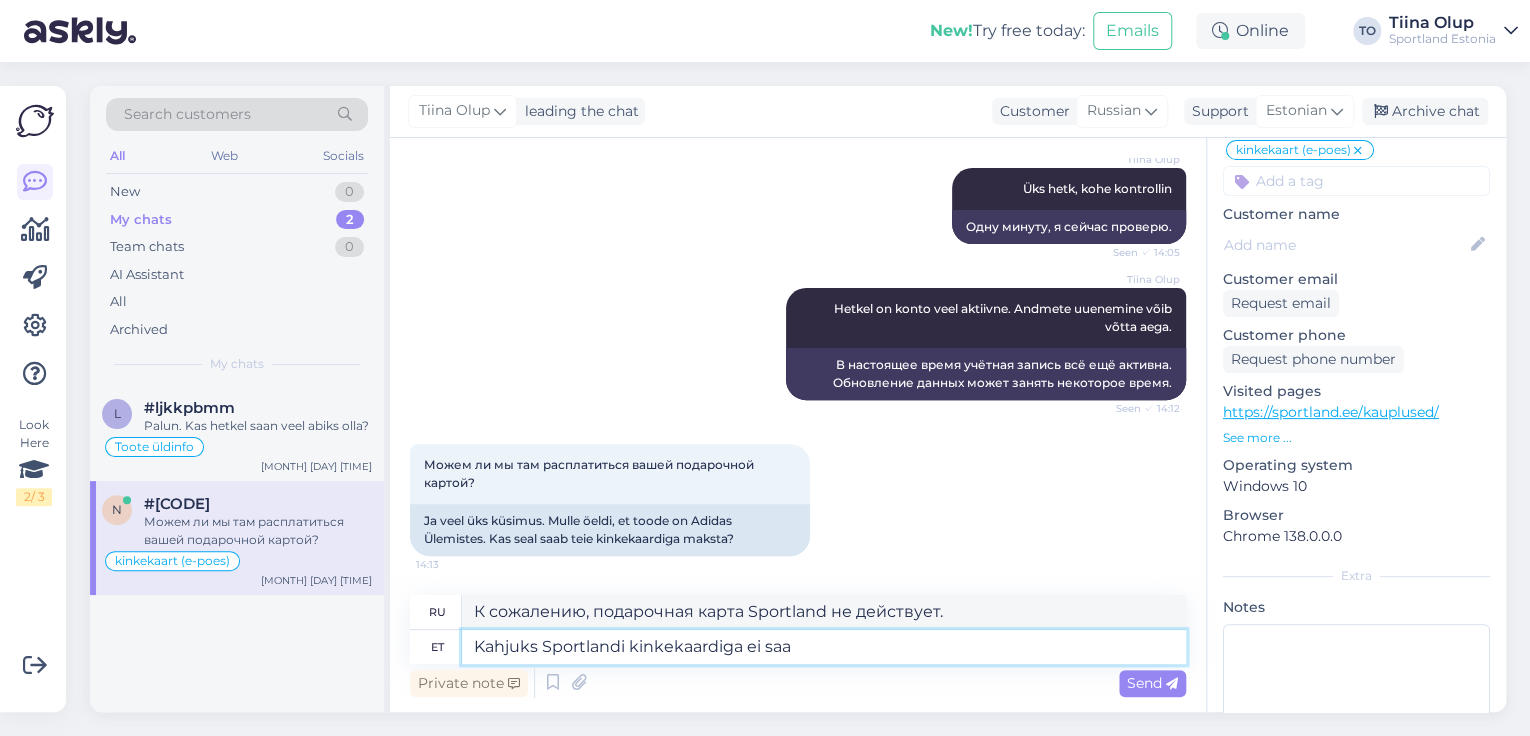 type on "Kahjuks Sportlandi kinkekaardiga ei saa" 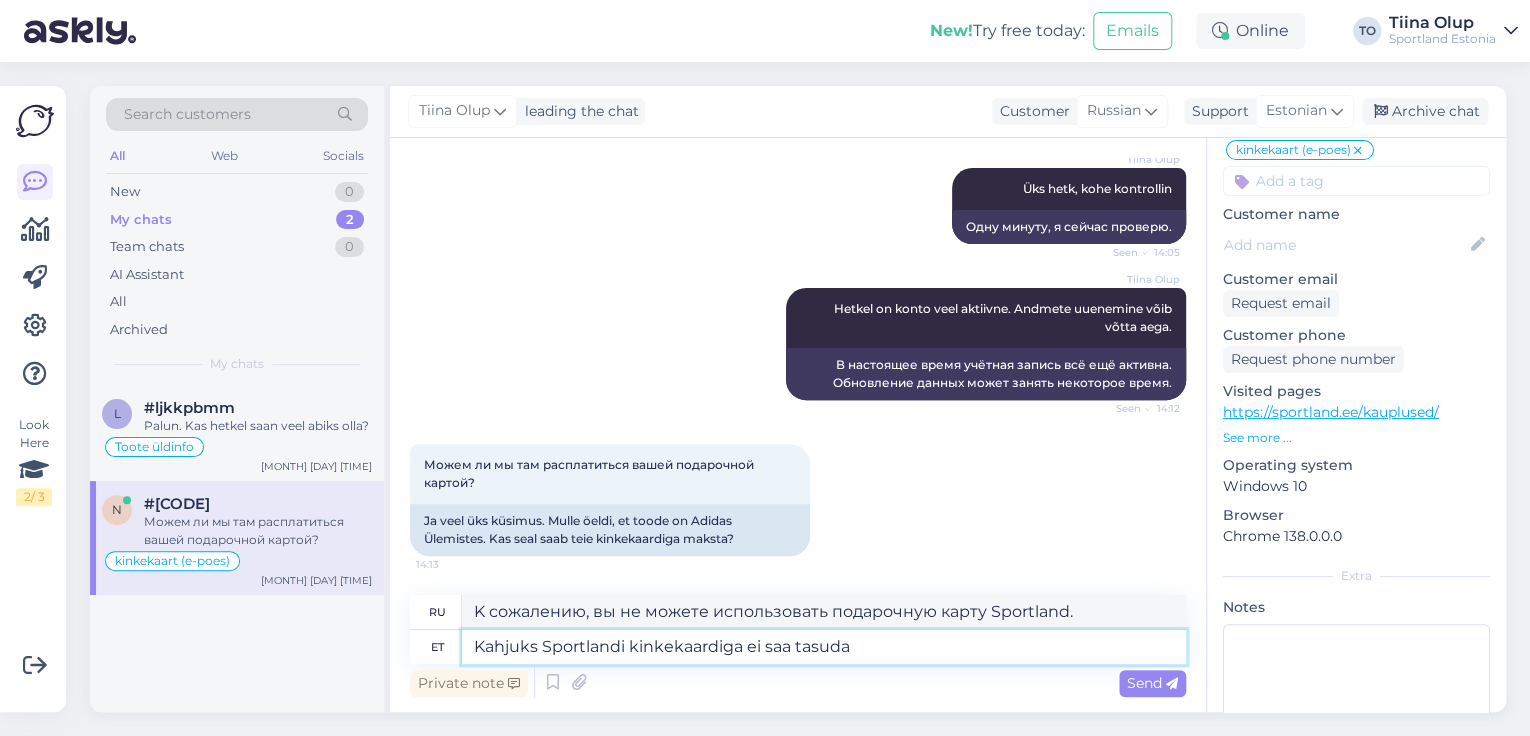 type on "Kahjuks Sportlandi kinkekaardiga ei saa tasuda" 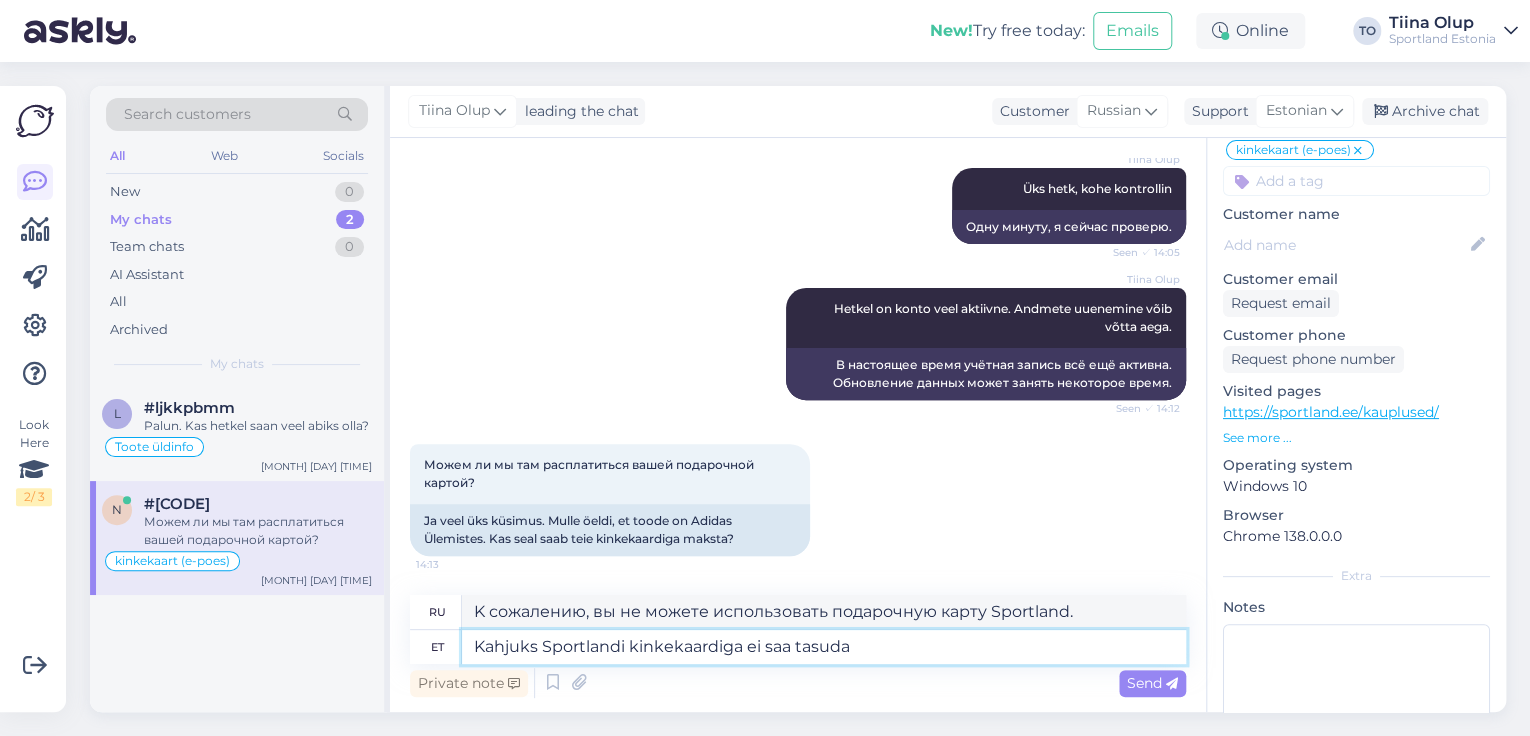 type on "К сожалению, оплата подарочной картой Sportland невозможна." 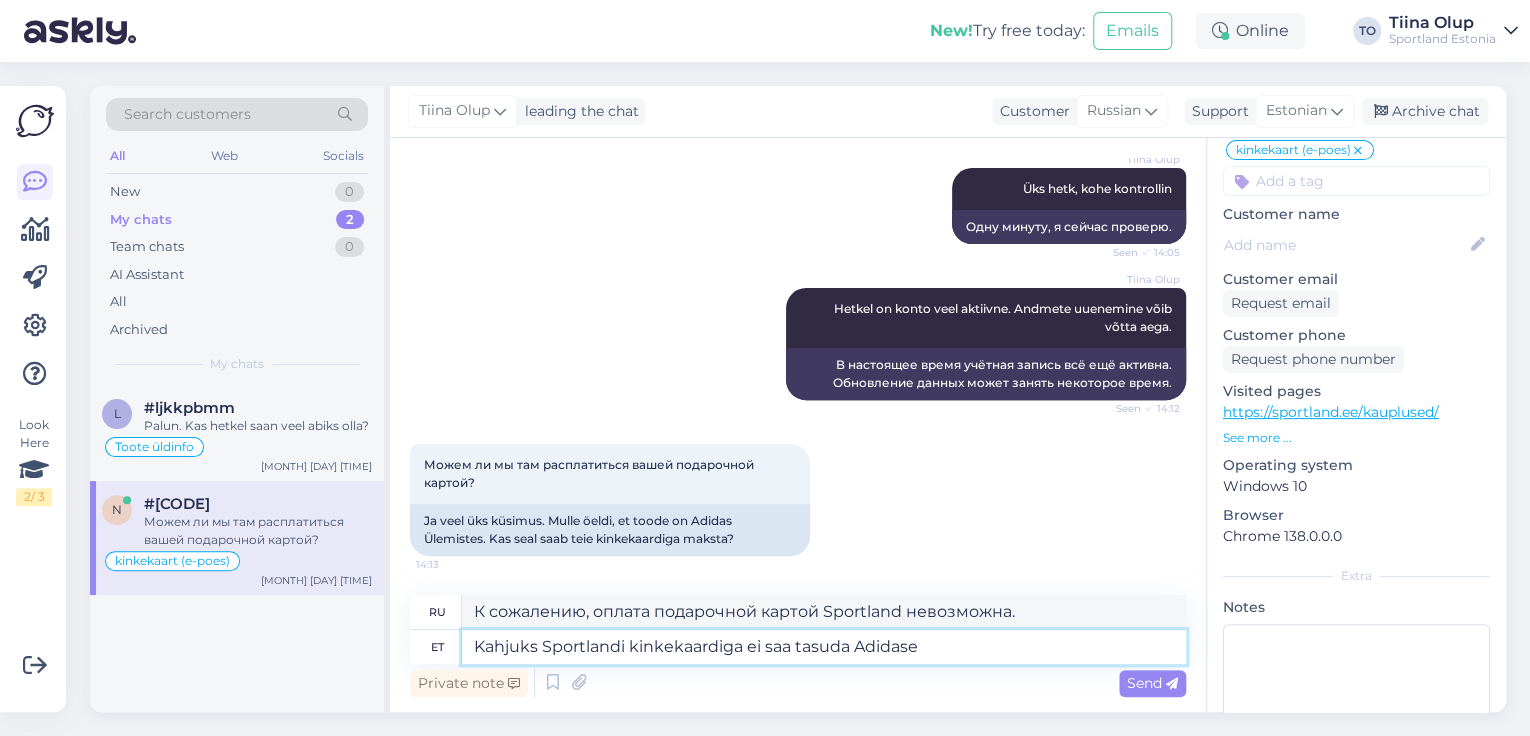 type on "Kahjuks Sportlandi kinkekaardiga ei saa tasuda Adidase" 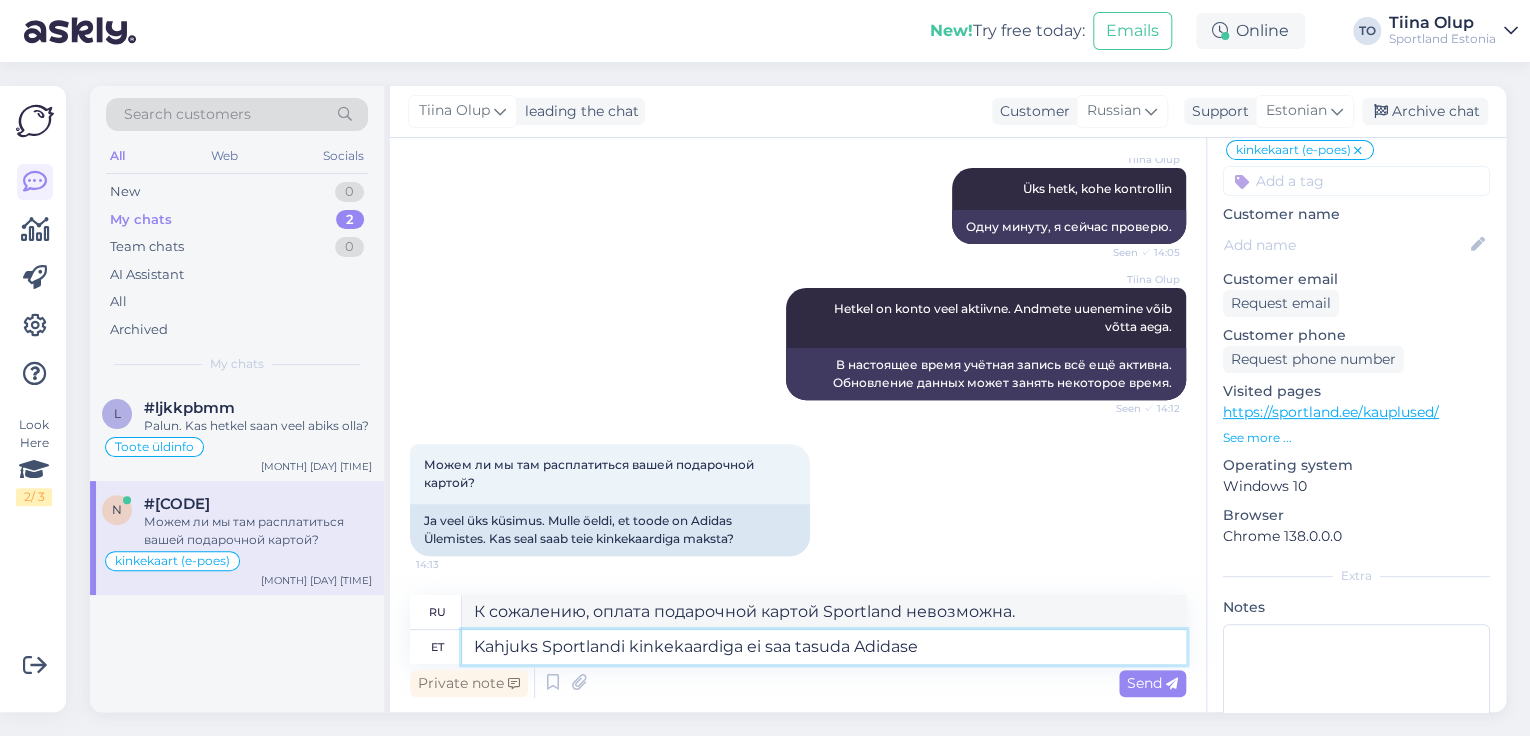 type on "К сожалению, вы не можете оплатить покупку Adidas подарочной картой Sportland." 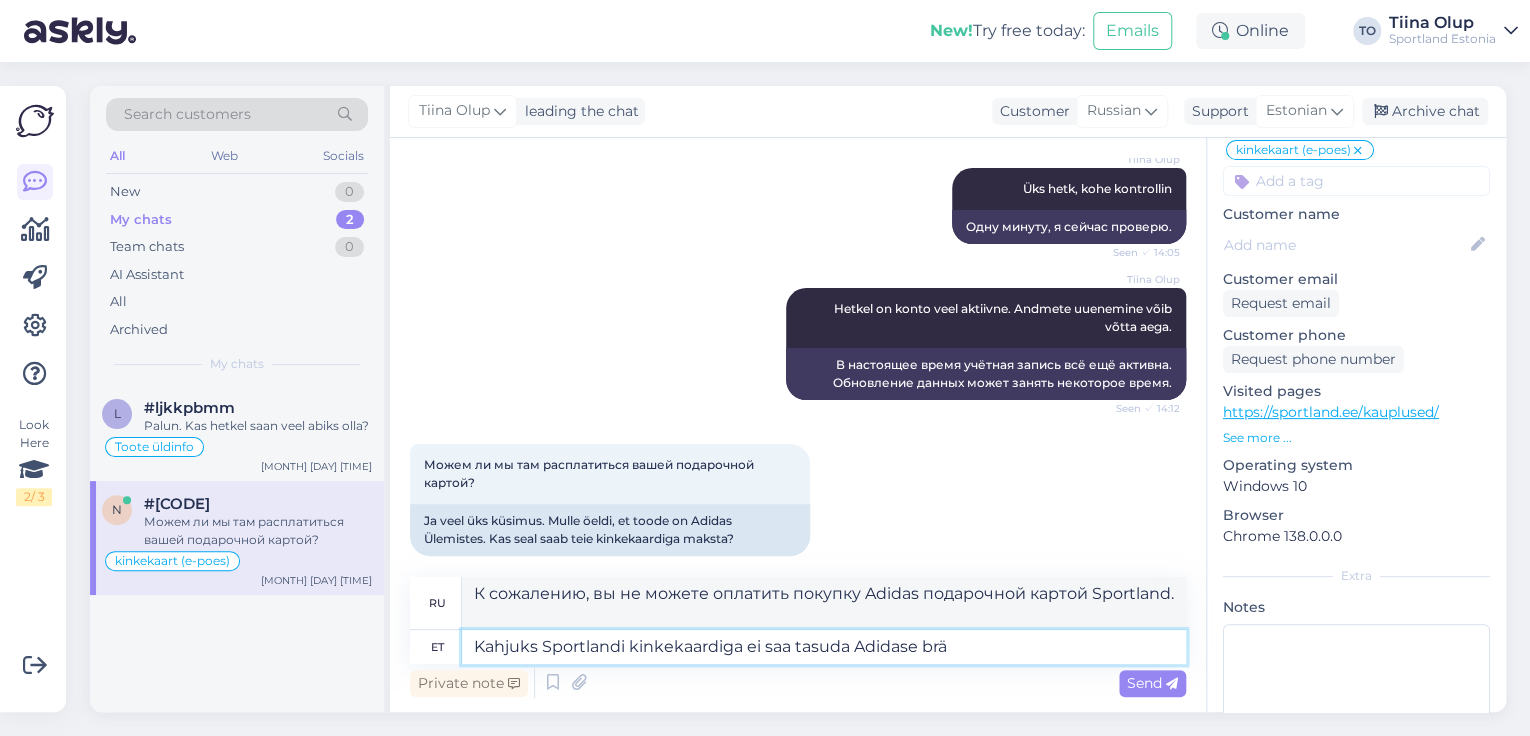 type on "Kahjuks Sportlandi kinkekaardiga ei saa tasuda Adidase brändipoes." 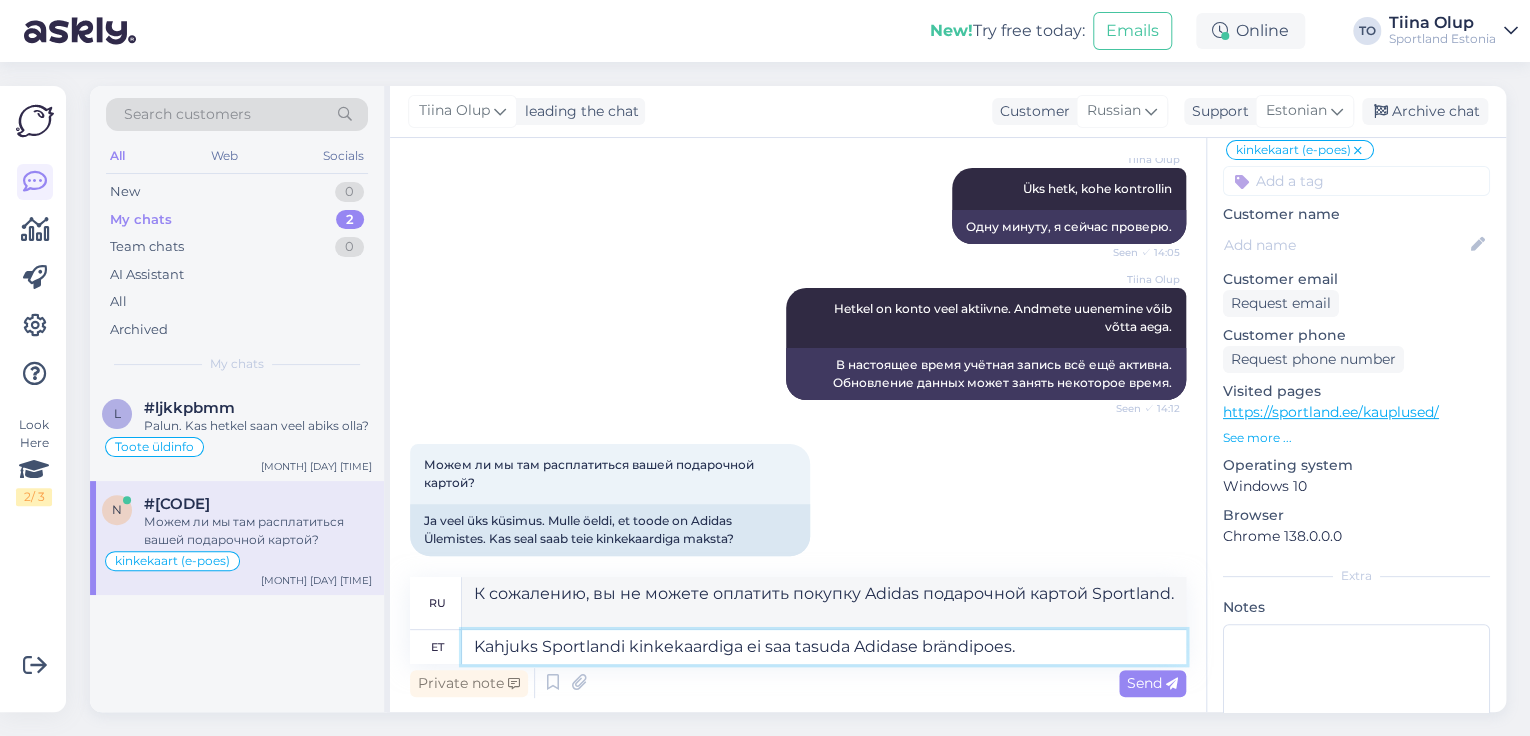 type on "К сожалению, оплатить бюстгальтеры Adidas подарочной картой Sportland нельзя." 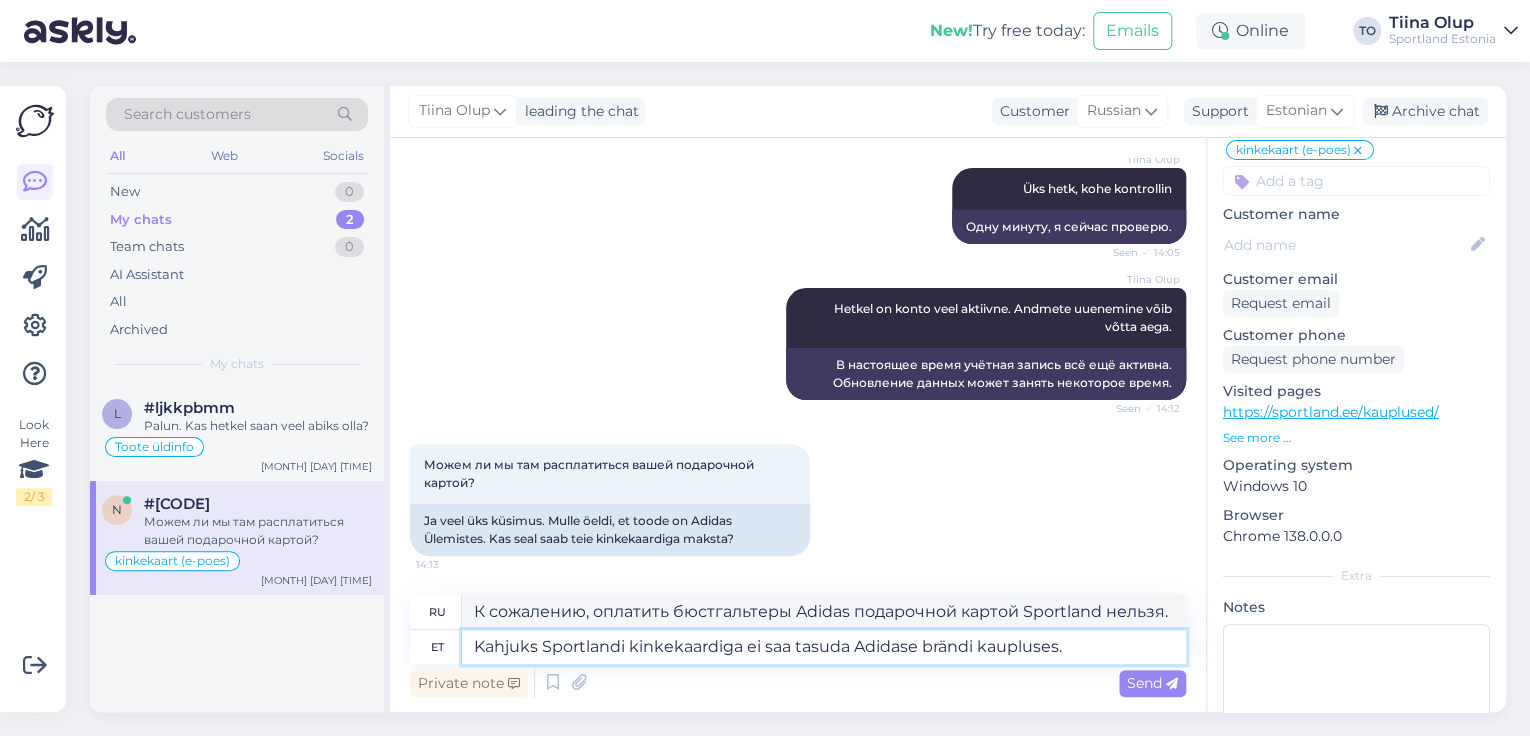 type on "Kahjuks Sportlandi kinkekaardiga ei saa tasuda Adidase brändi ka" 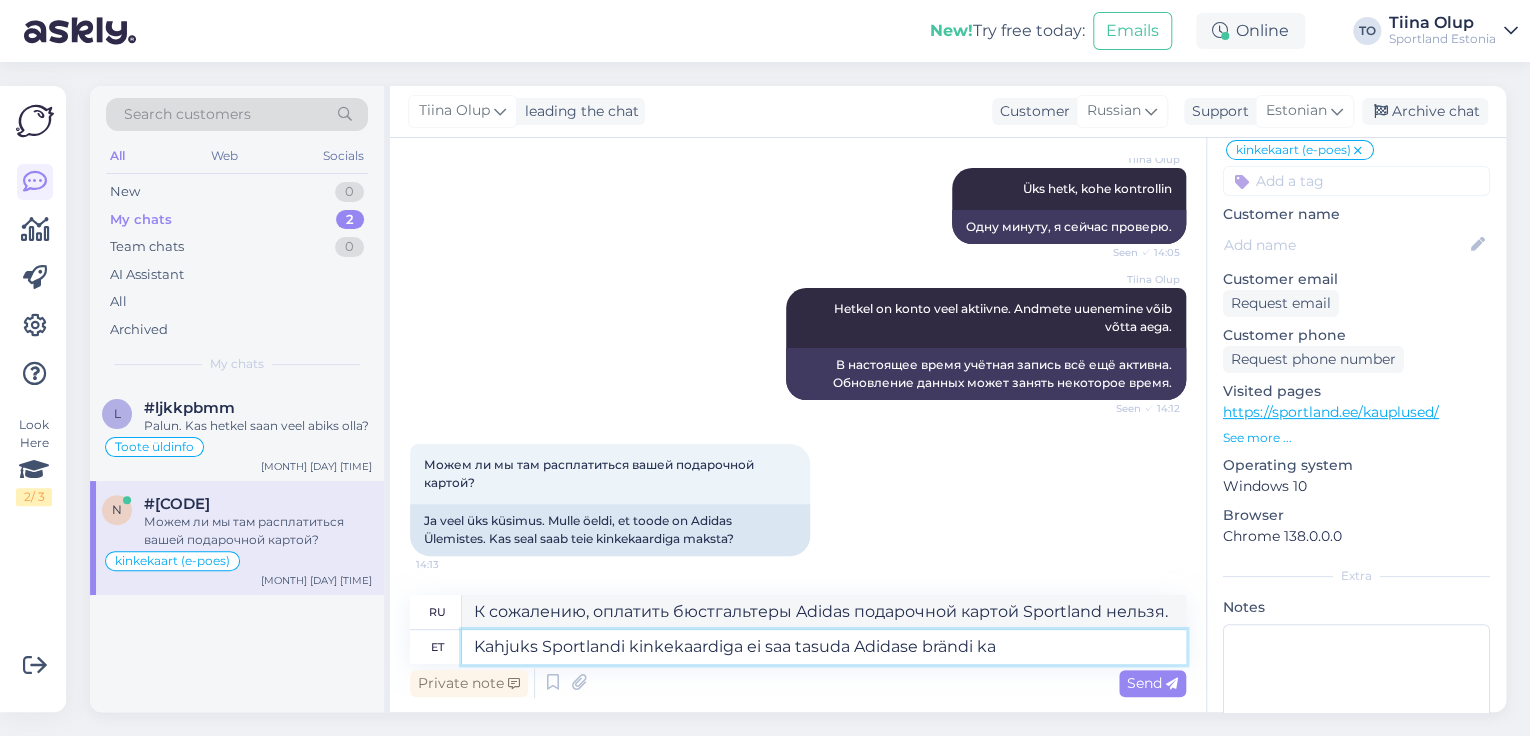 type on "К сожалению, вы не можете оплатить бренд Adidas подарочной картой Sportland." 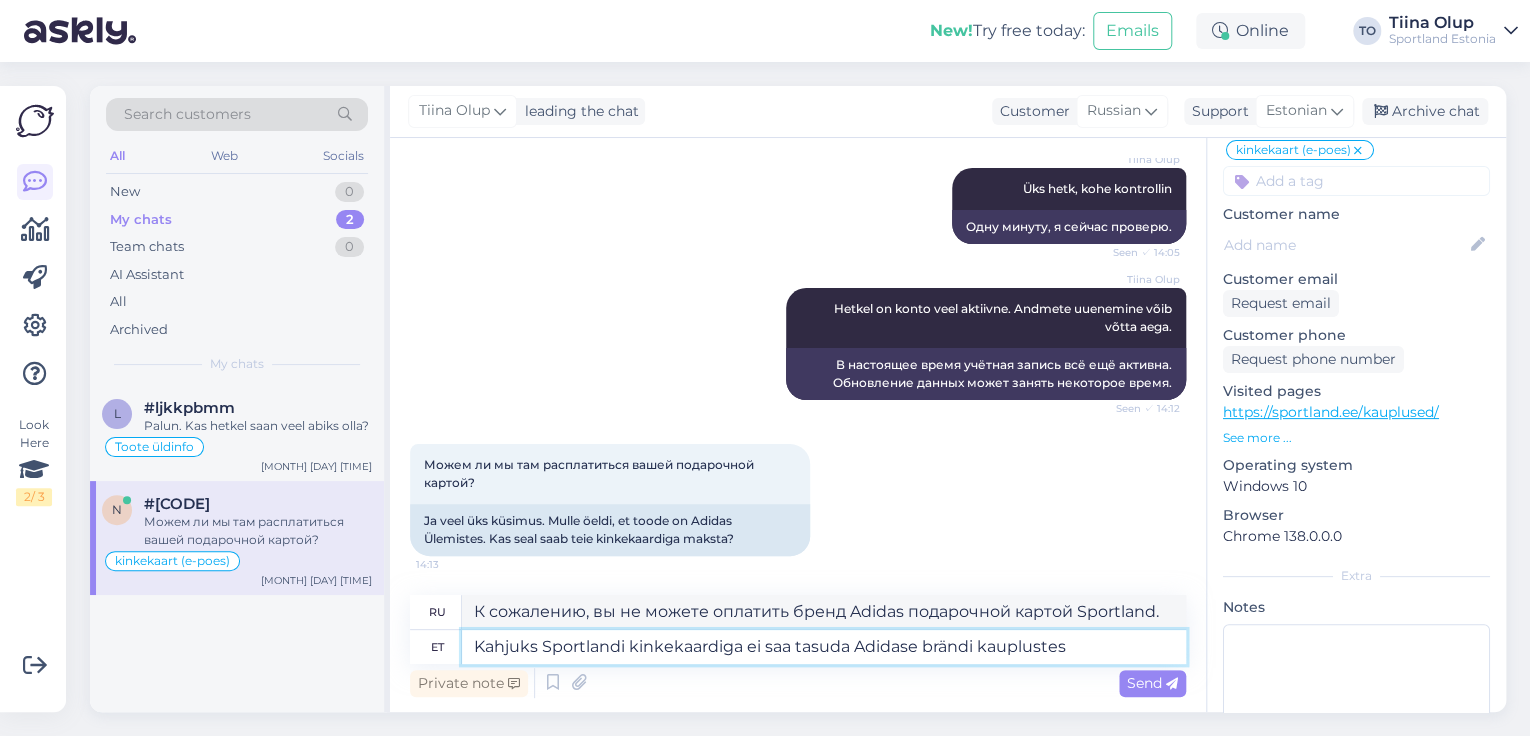 type on "Kahjuks Sportlandi kinkekaardiga ei saa tasuda Adidase brändi kauplustes." 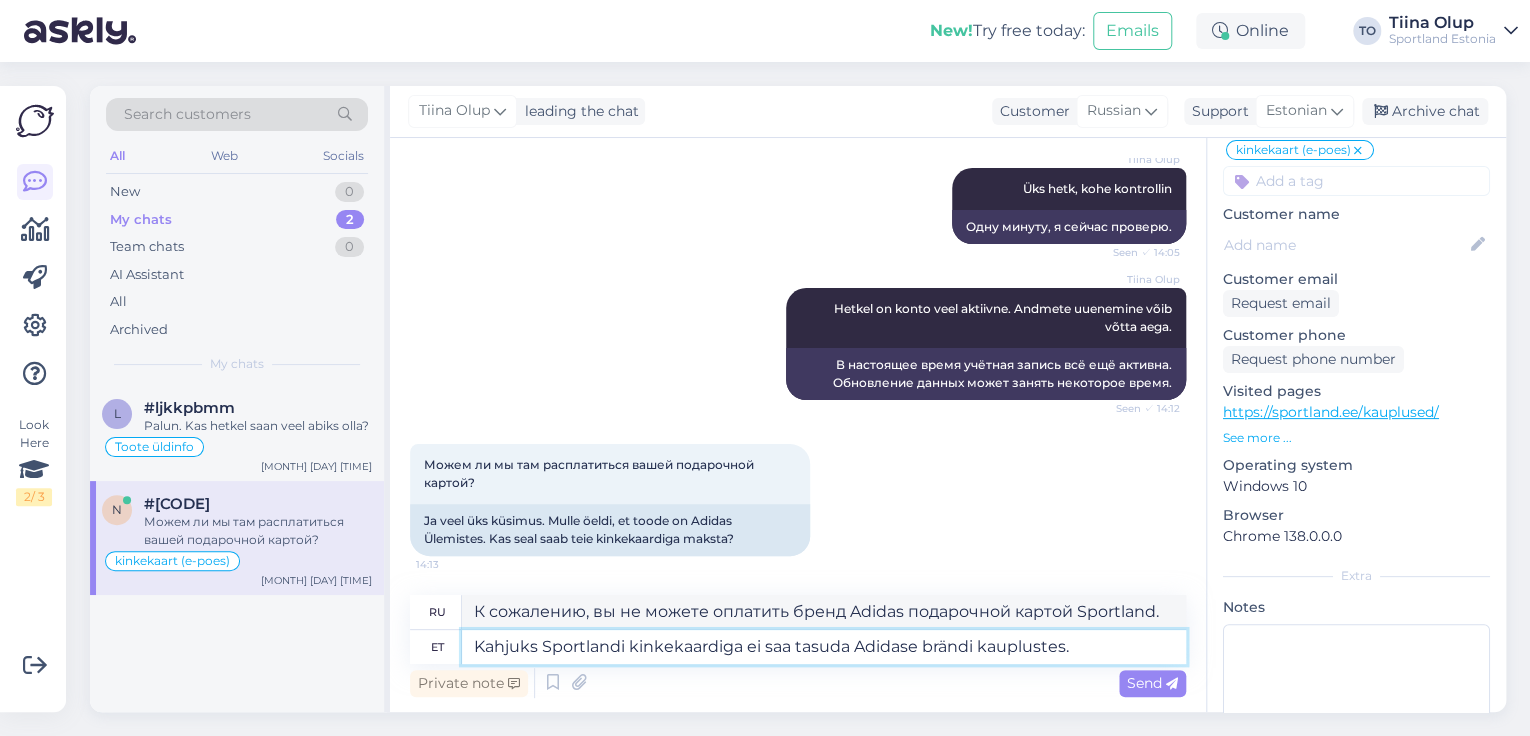 type on "К сожалению, расплатиться подарочной картой Sportland в фирменных магазинах Adidas невозможно." 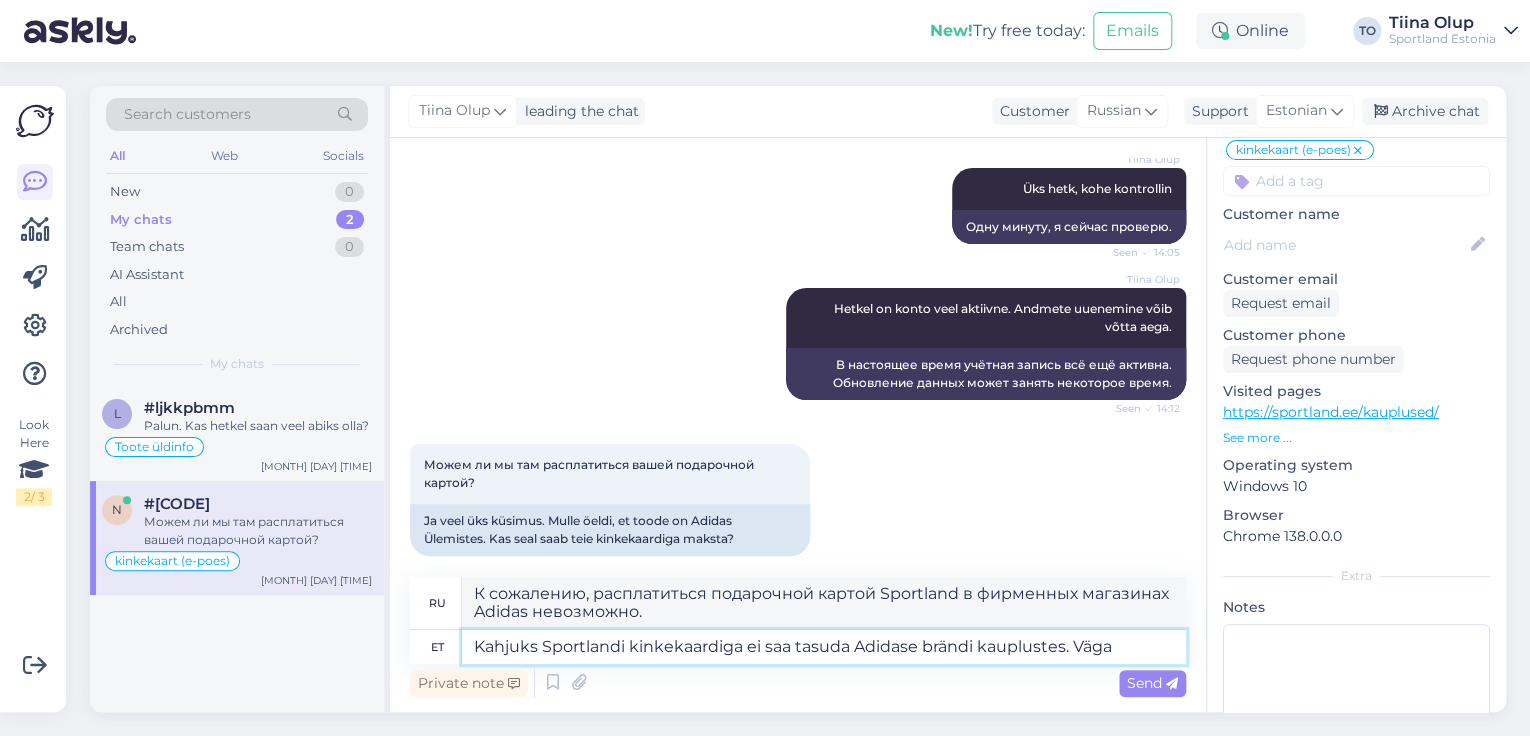 type on "Kahjuks Sportlandi kinkekaardiga ei saa tasuda Adidase brändi kauplustes. Väga" 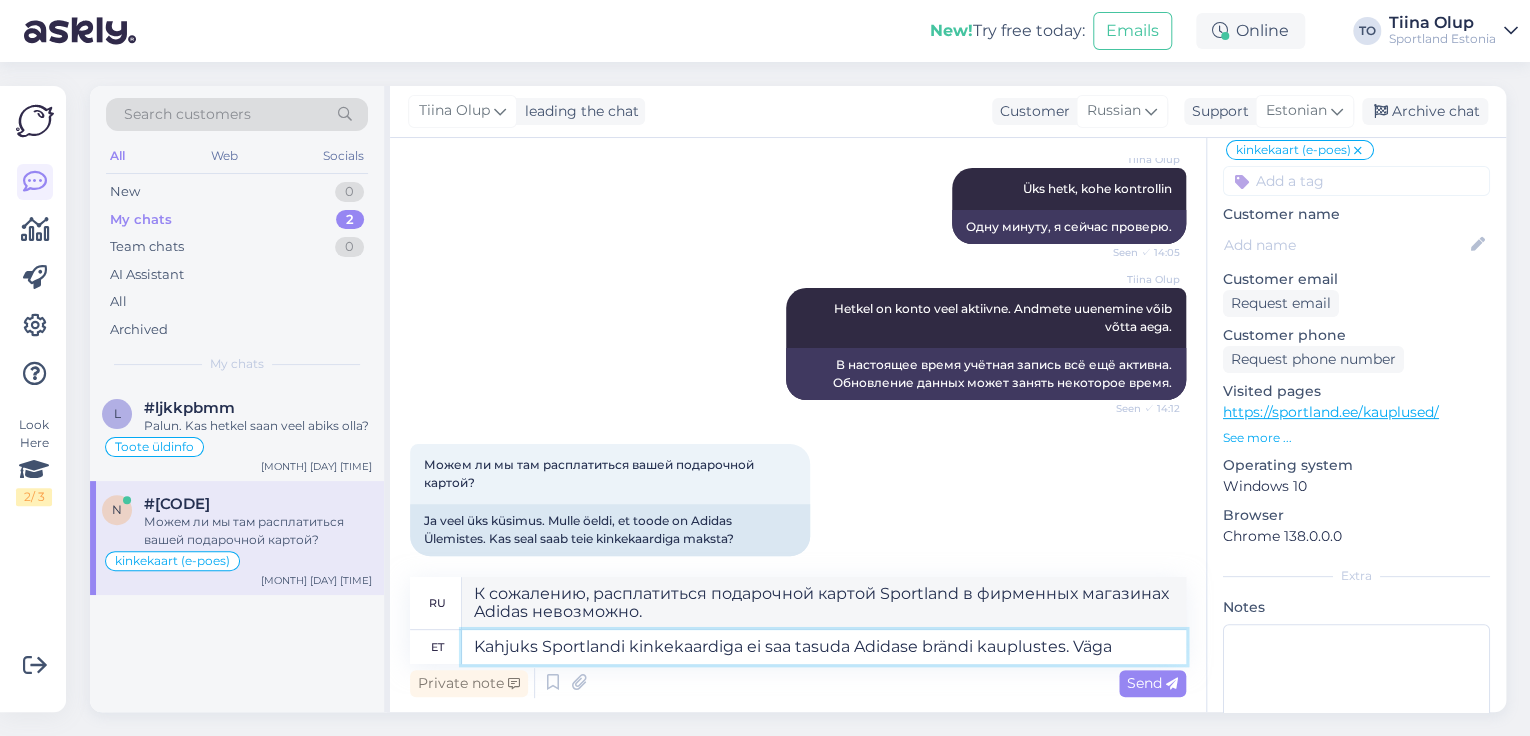 type on "К сожалению, подарочной картой Sportland нельзя расплатиться в фирменных магазинах Adidas." 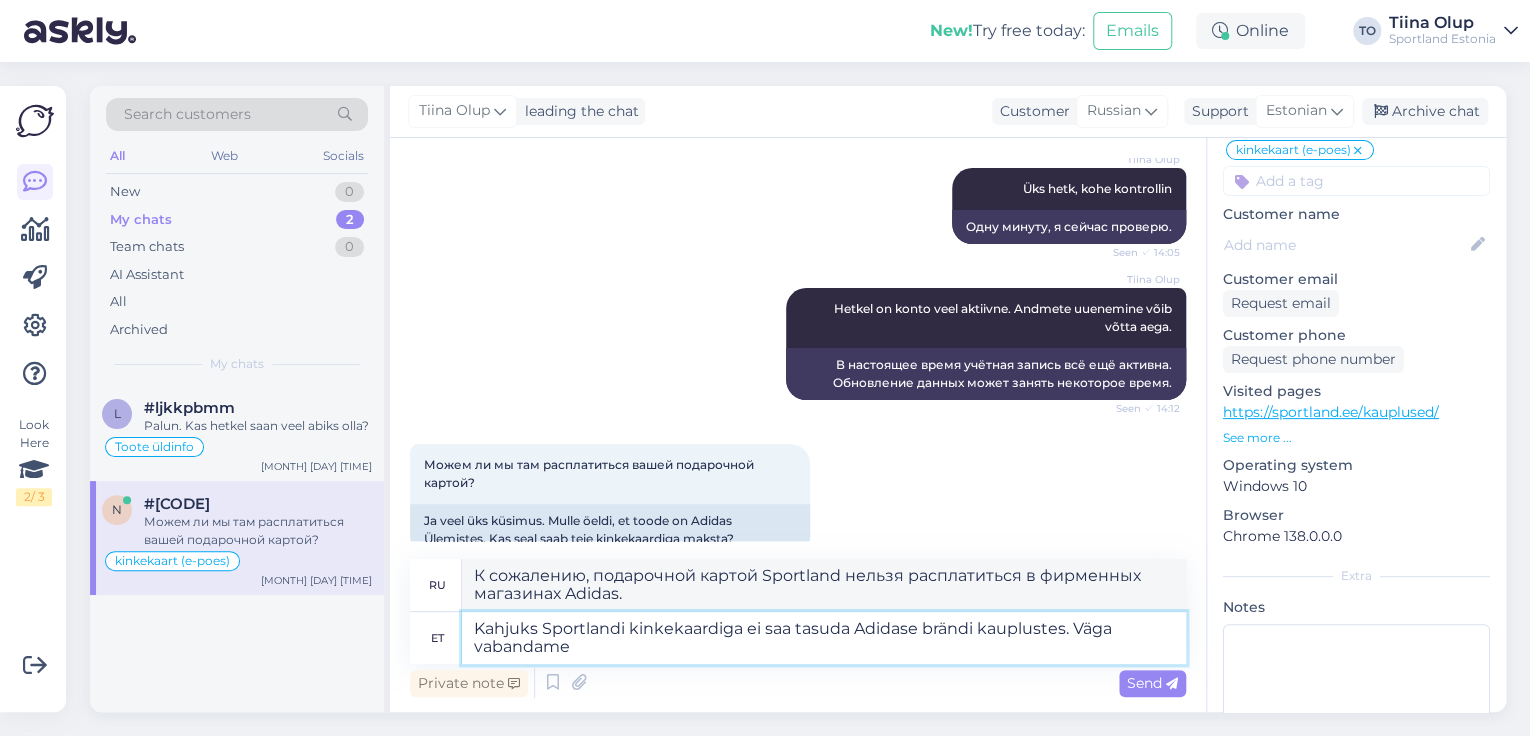 type 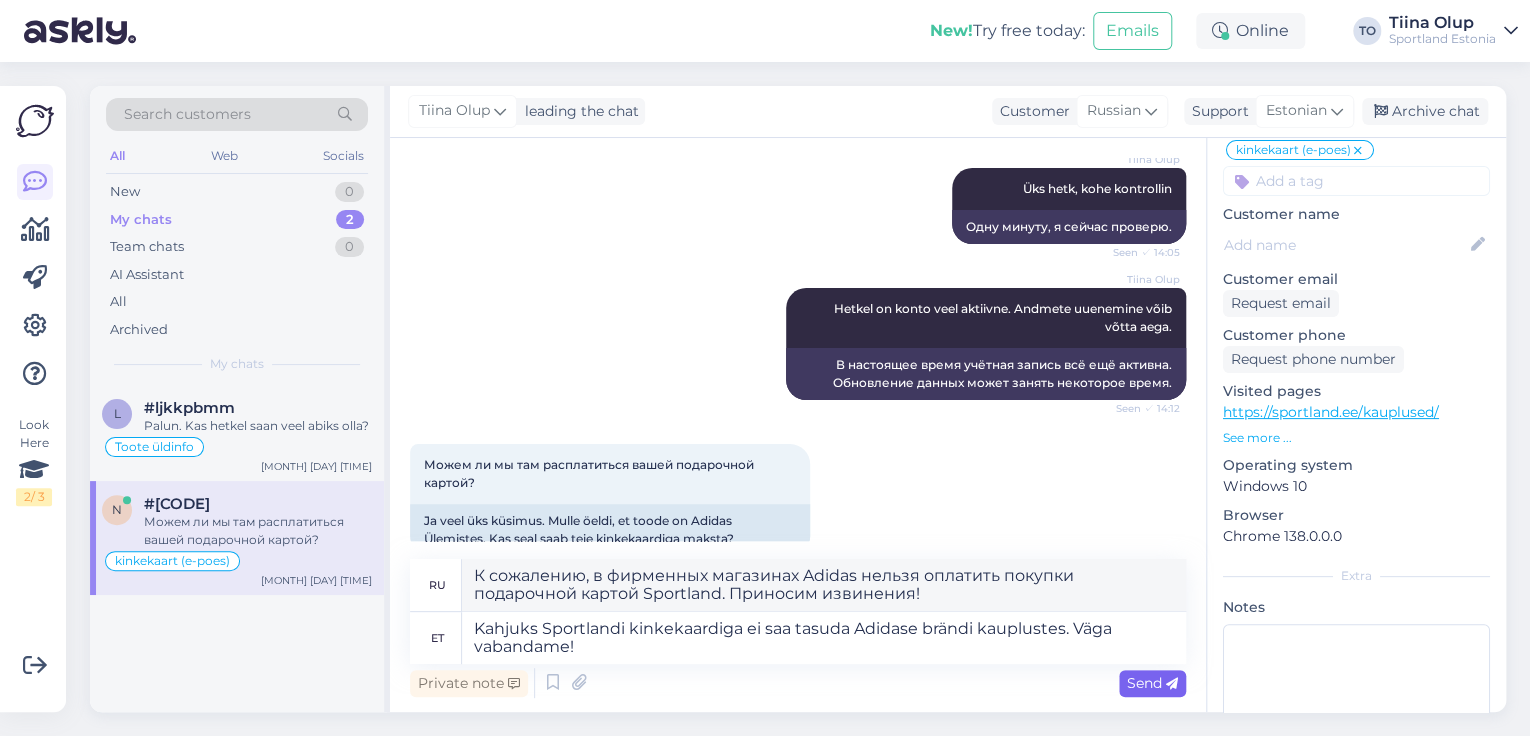 click on "Send" at bounding box center [1152, 683] 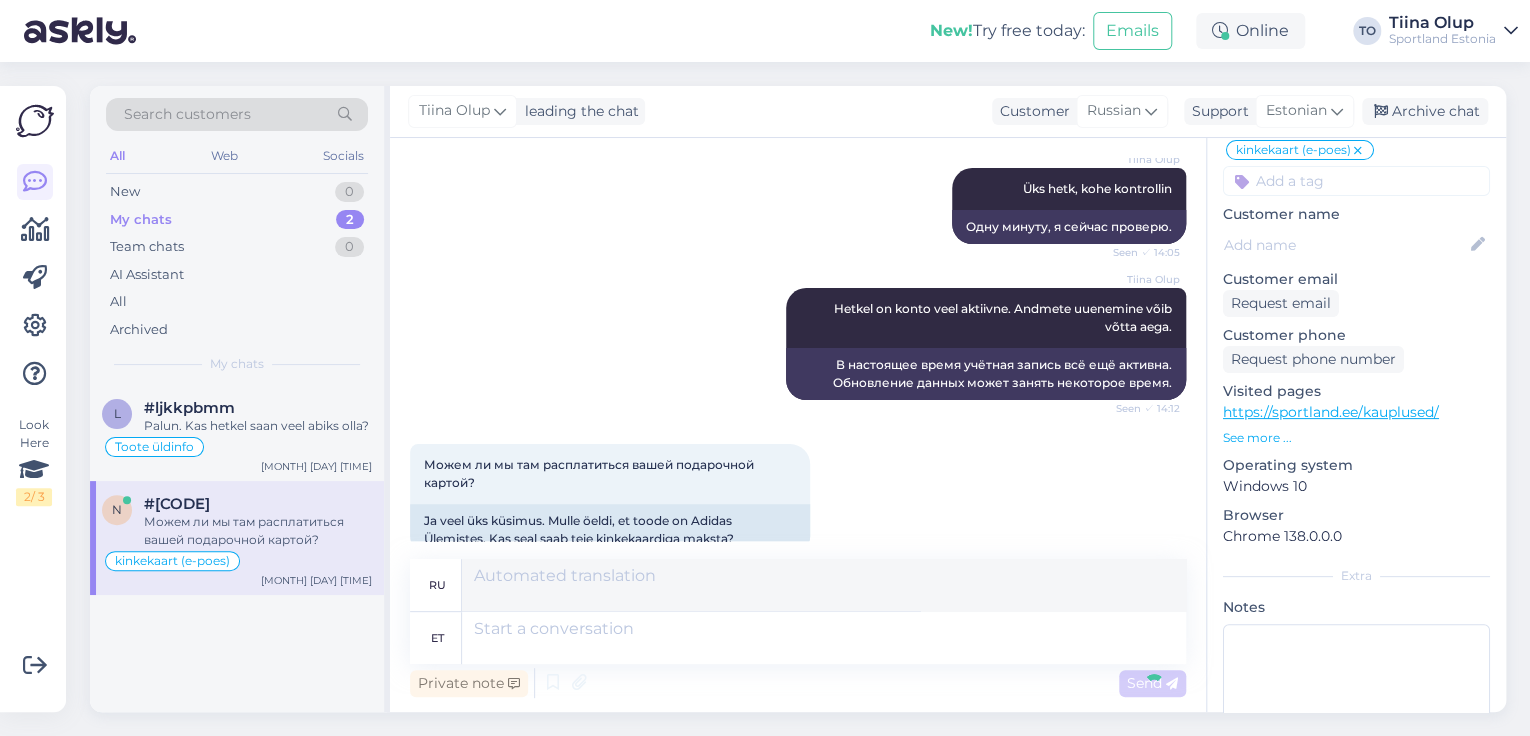 scroll, scrollTop: 4254, scrollLeft: 0, axis: vertical 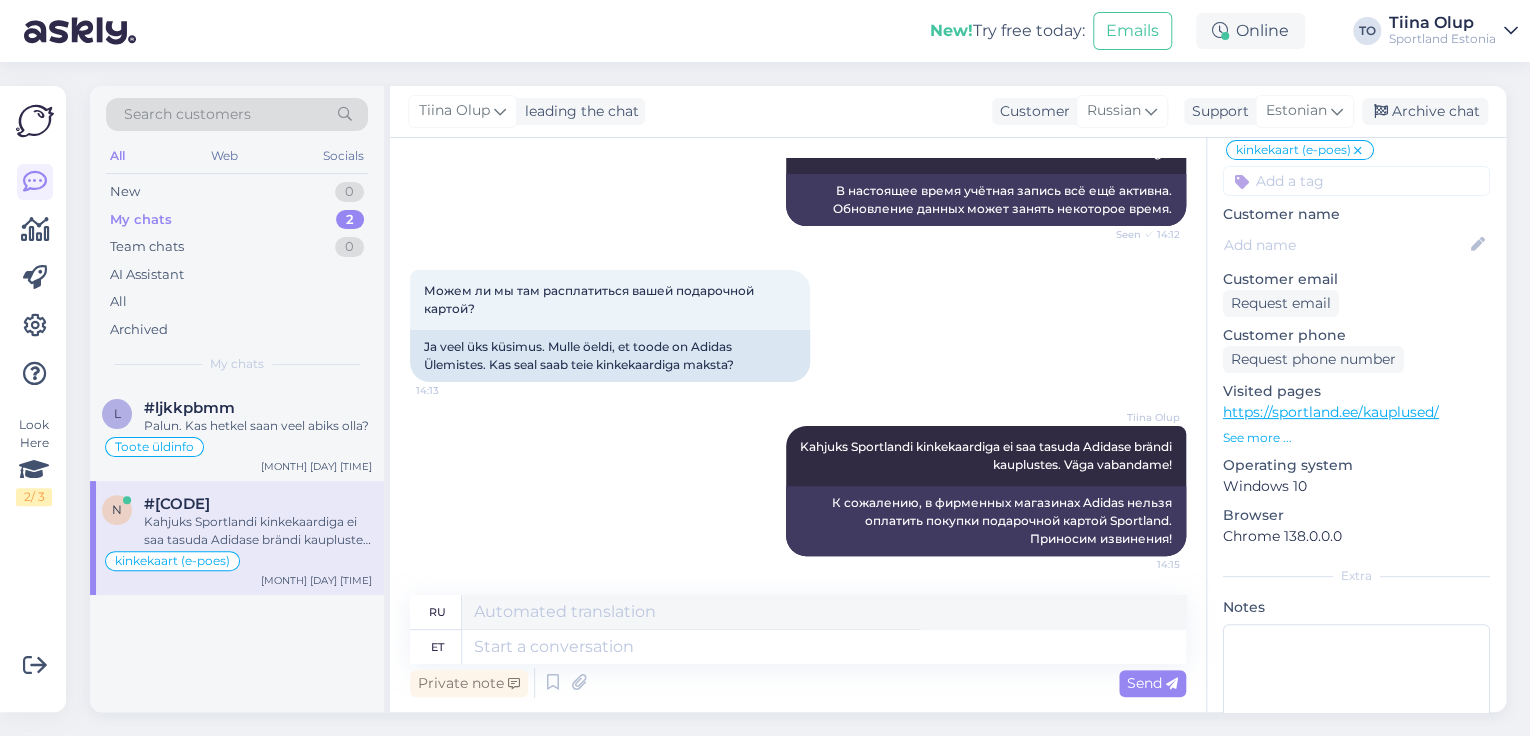 click on "Kahjuks Sportlandi kinkekaardiga ei saa tasuda Adidase brändi kauplustes. Väga vabandame!" at bounding box center [258, 531] 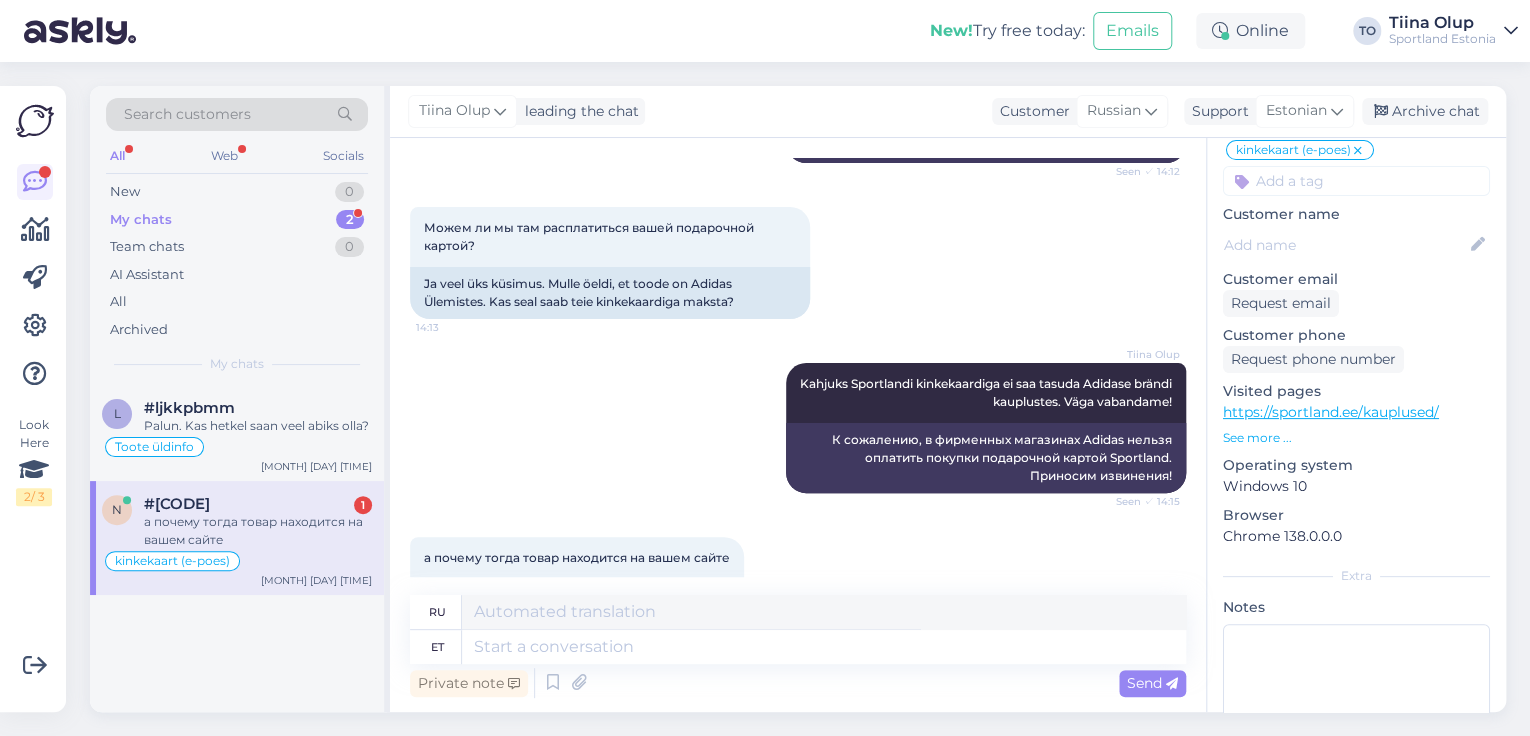 scroll, scrollTop: 4373, scrollLeft: 0, axis: vertical 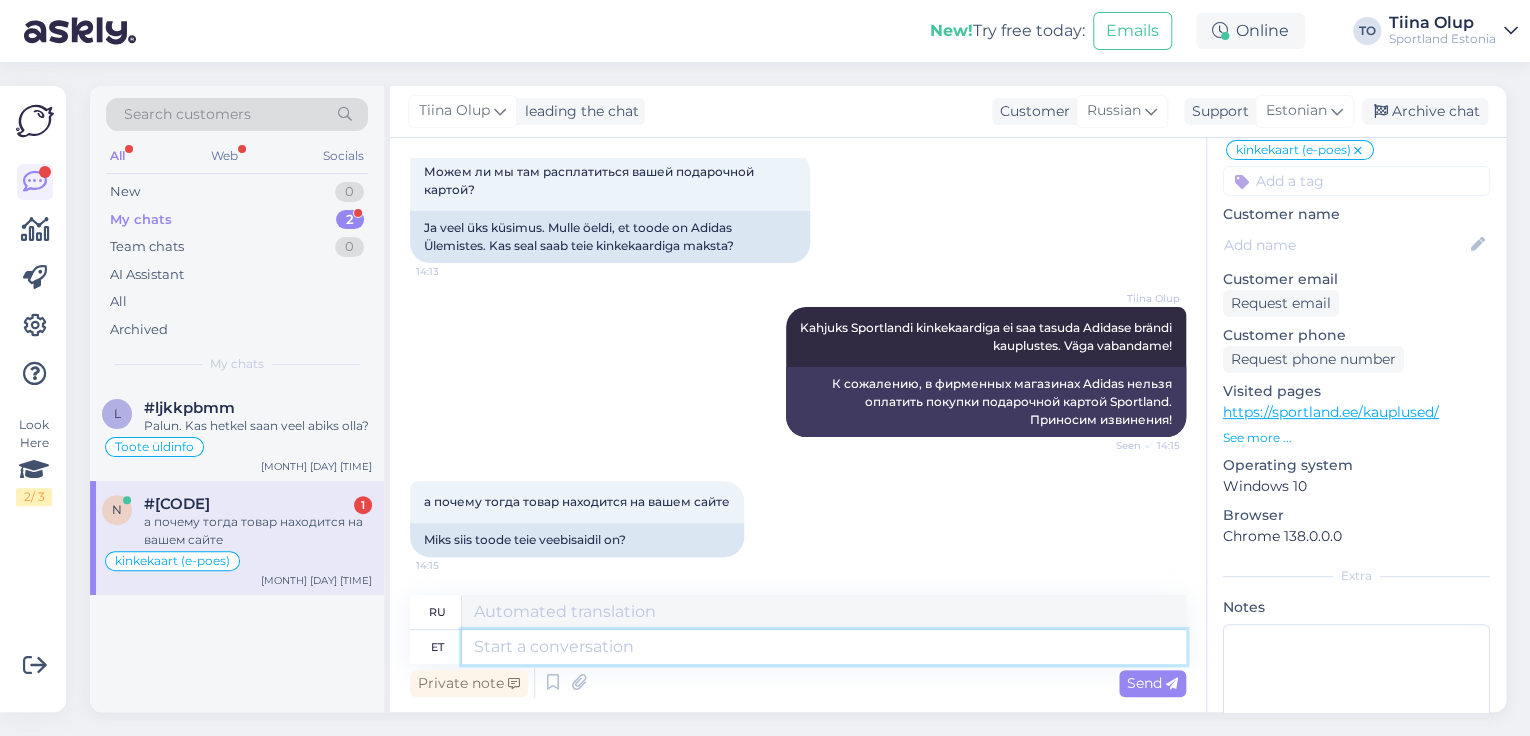 click at bounding box center (824, 647) 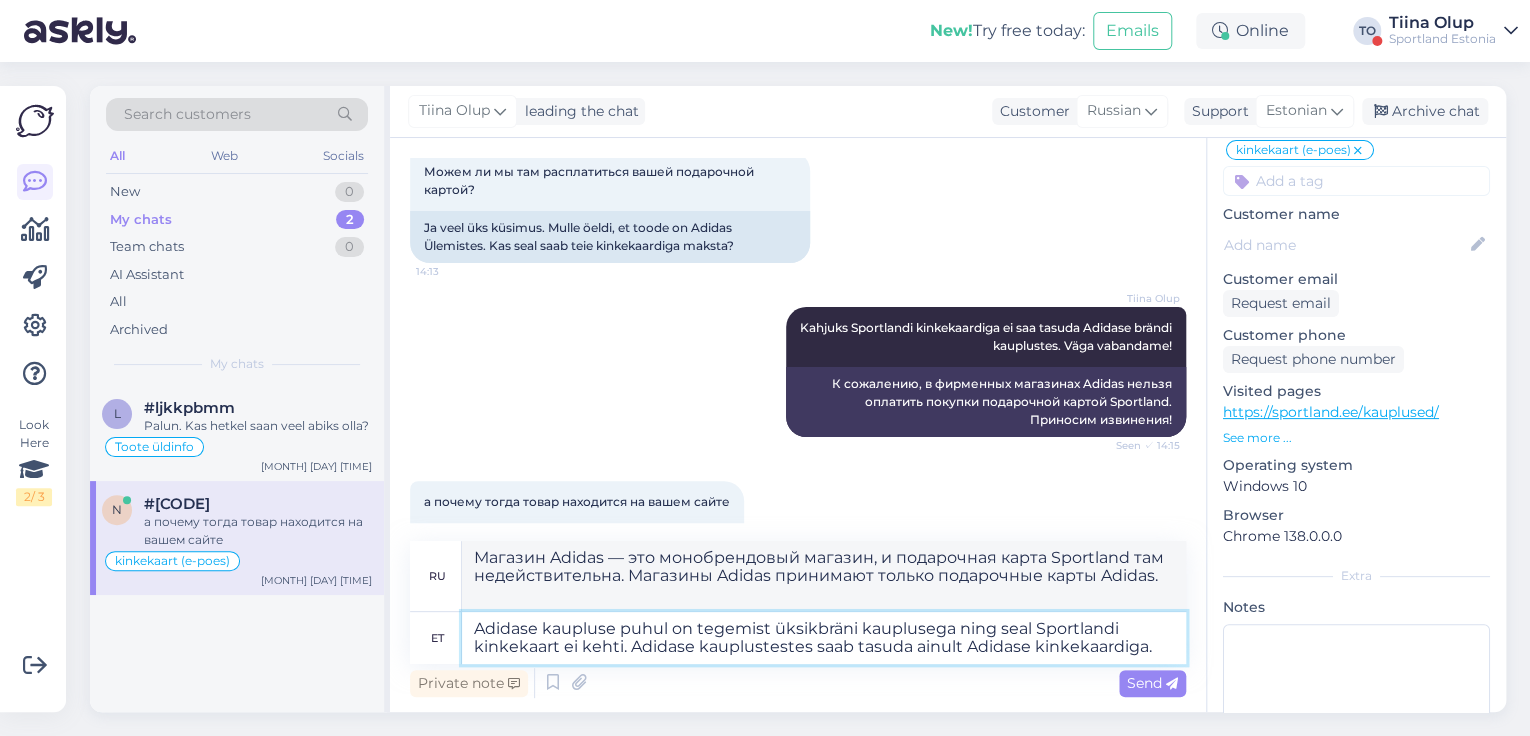 click on "Adidase kaupluse puhul on tegemist üksikbräni kauplusega ning seal Sportlandi kinkekaart ei kehti. Adidase kauplustestes saab tasuda ainult Adidase kinkekaardiga." at bounding box center [824, 638] 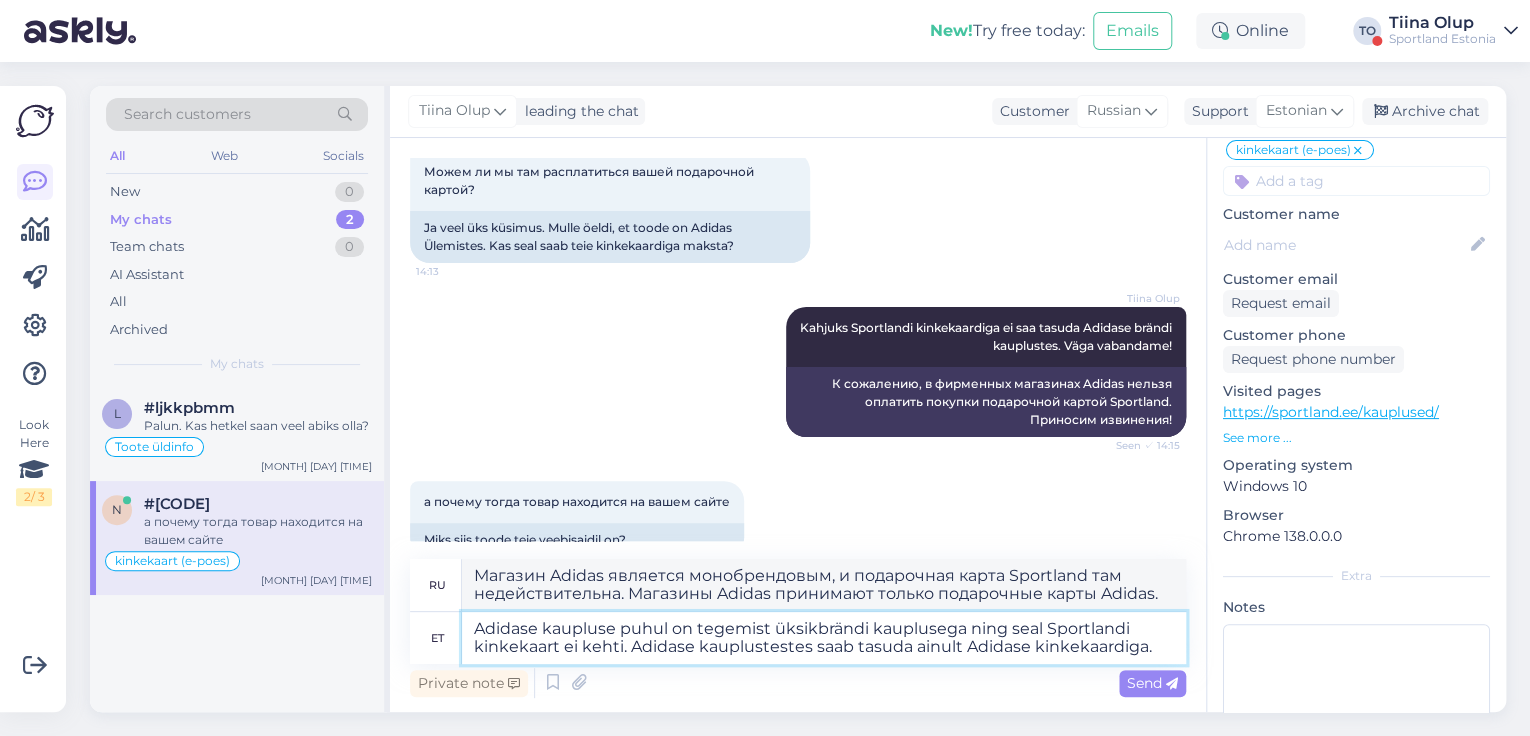click on "Adidase kaupluse puhul on tegemist üksikbrändi kauplusega ning seal Sportlandi kinkekaart ei kehti. Adidase kauplustestes saab tasuda ainult Adidase kinkekaardiga." at bounding box center [824, 638] 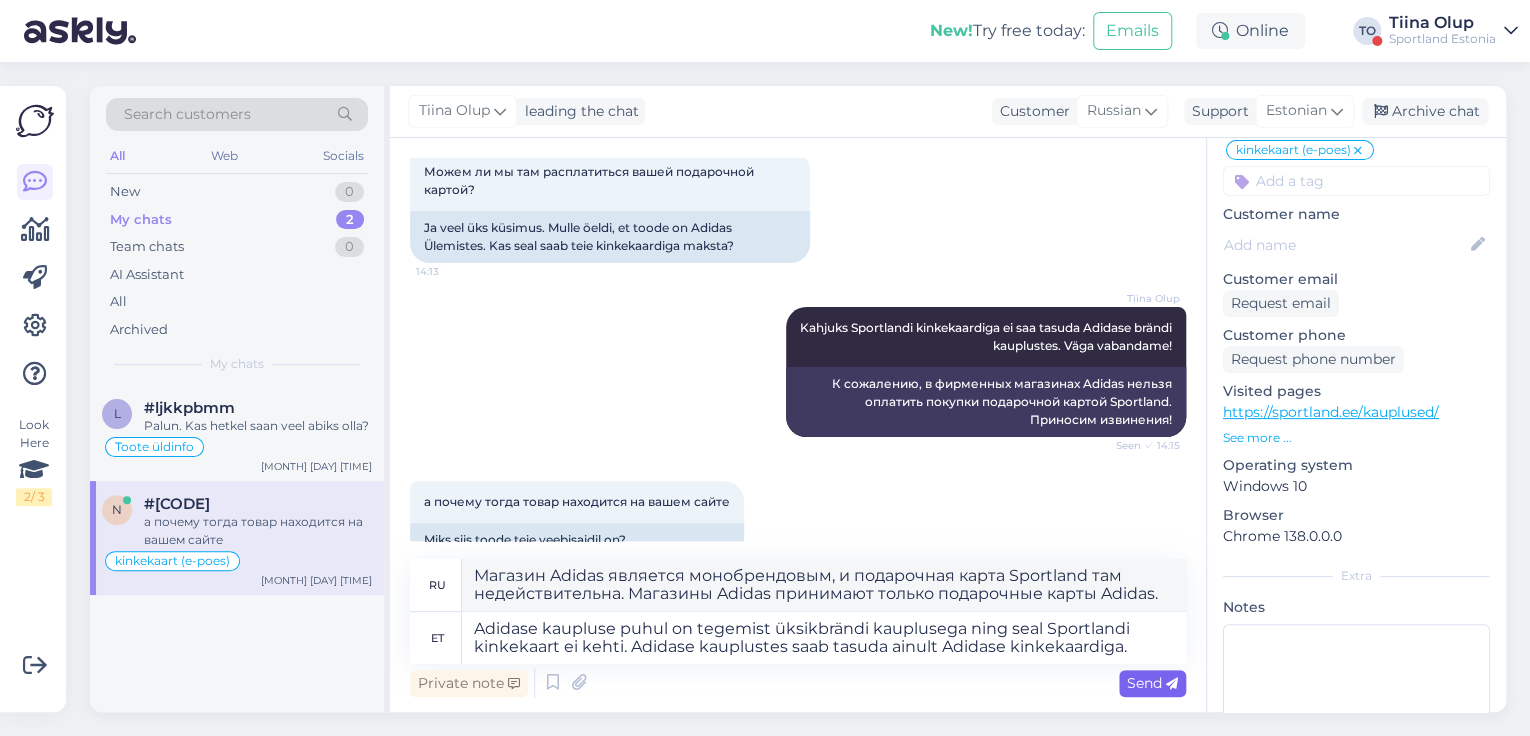 click on "Send" at bounding box center [1152, 683] 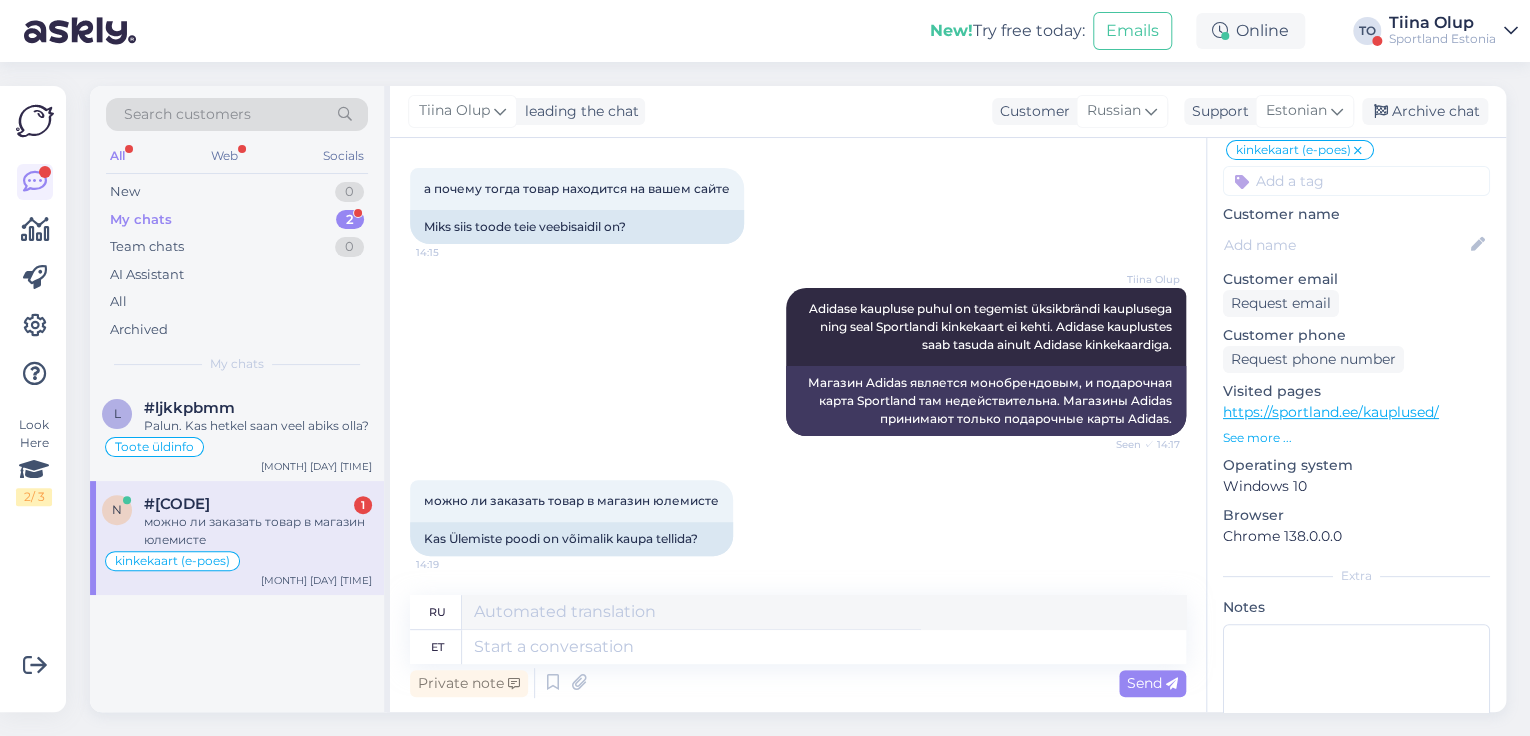 scroll, scrollTop: 4685, scrollLeft: 0, axis: vertical 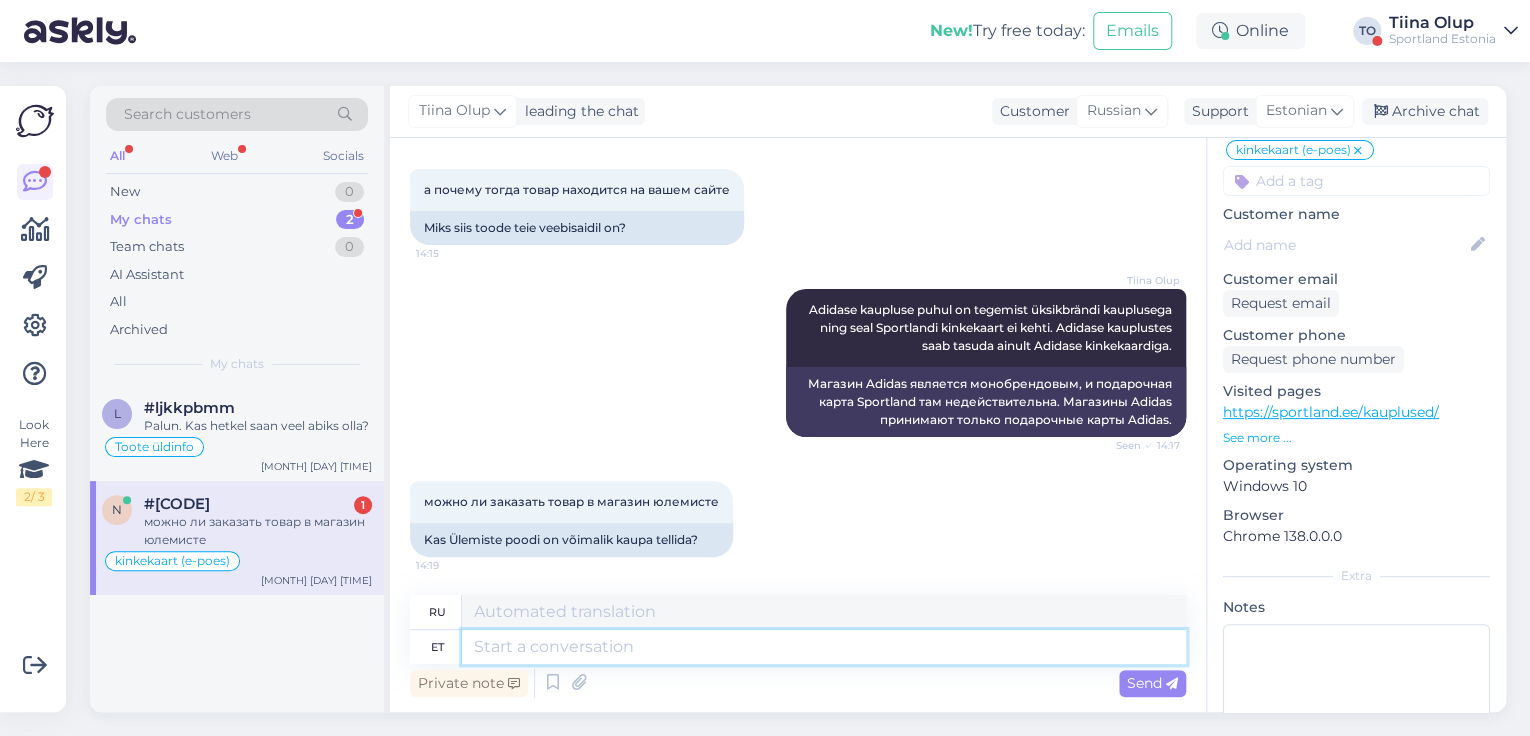 click at bounding box center (824, 647) 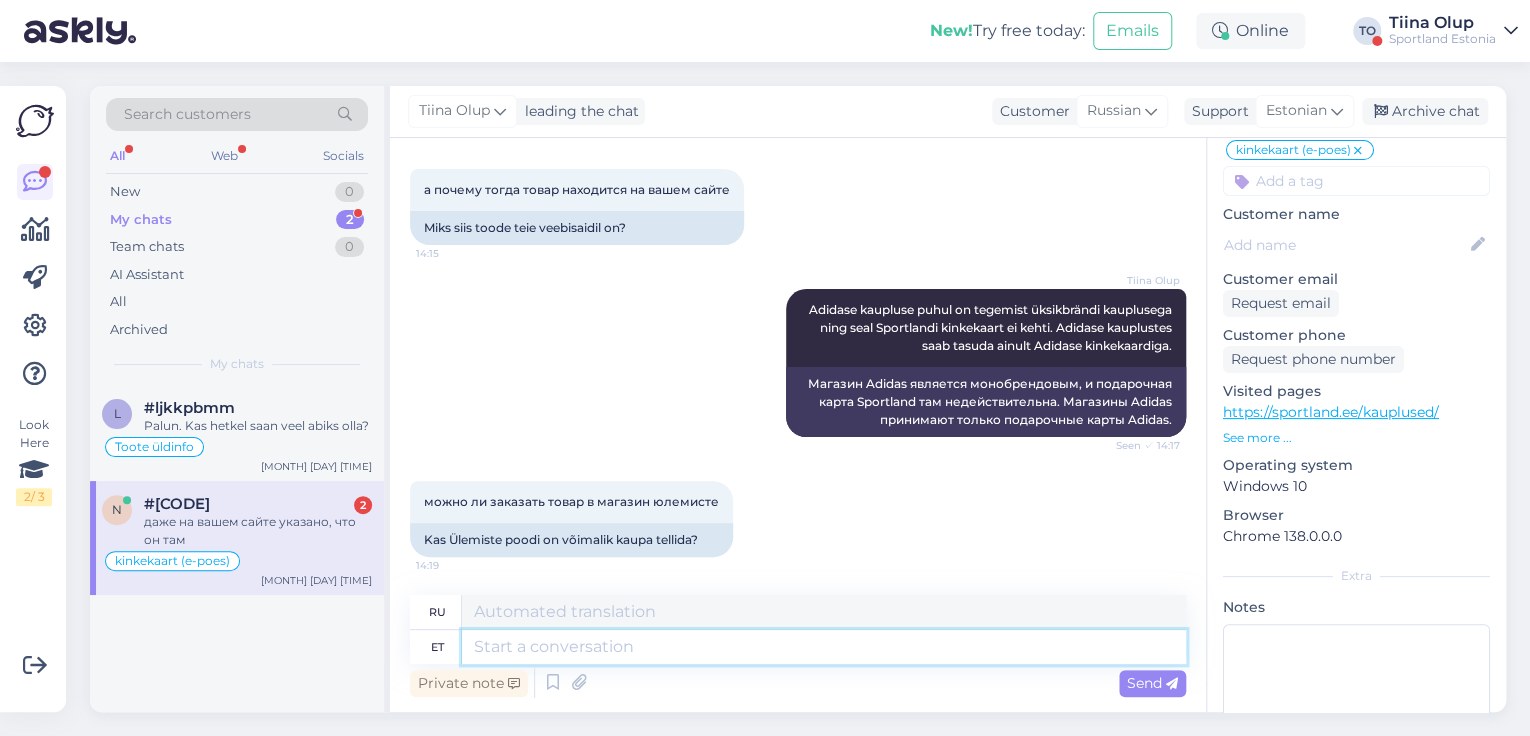 scroll, scrollTop: 4806, scrollLeft: 0, axis: vertical 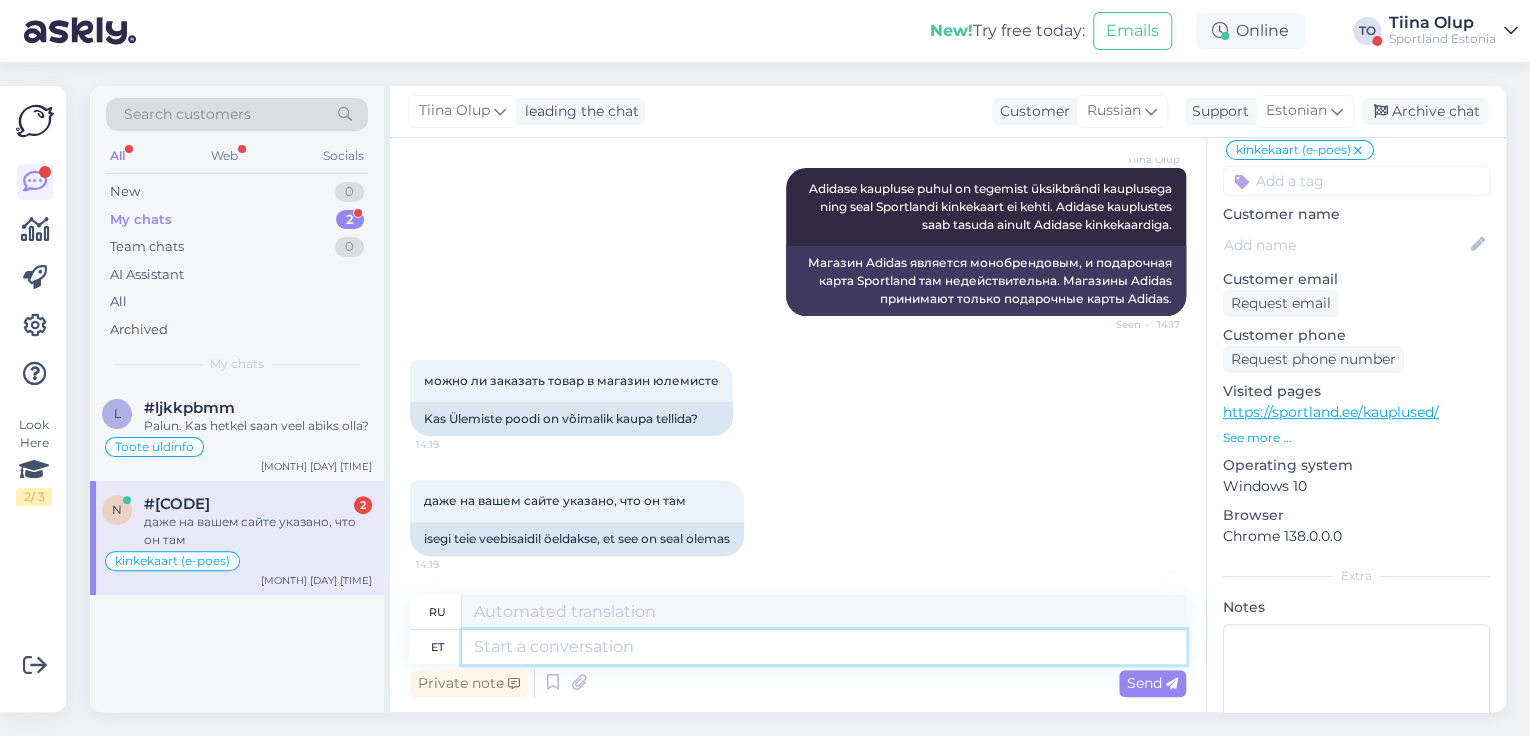 click at bounding box center [824, 647] 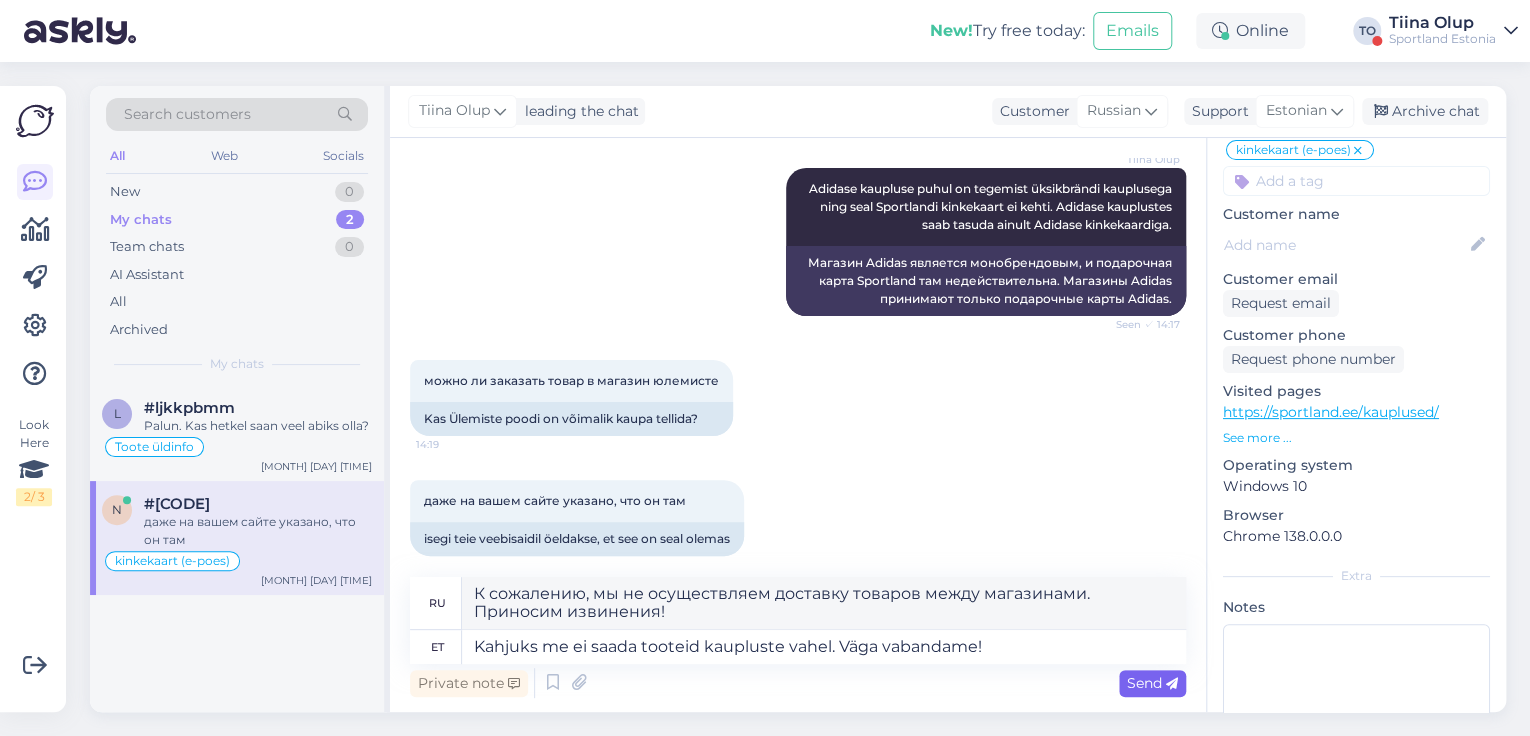 click on "Send" at bounding box center (1152, 683) 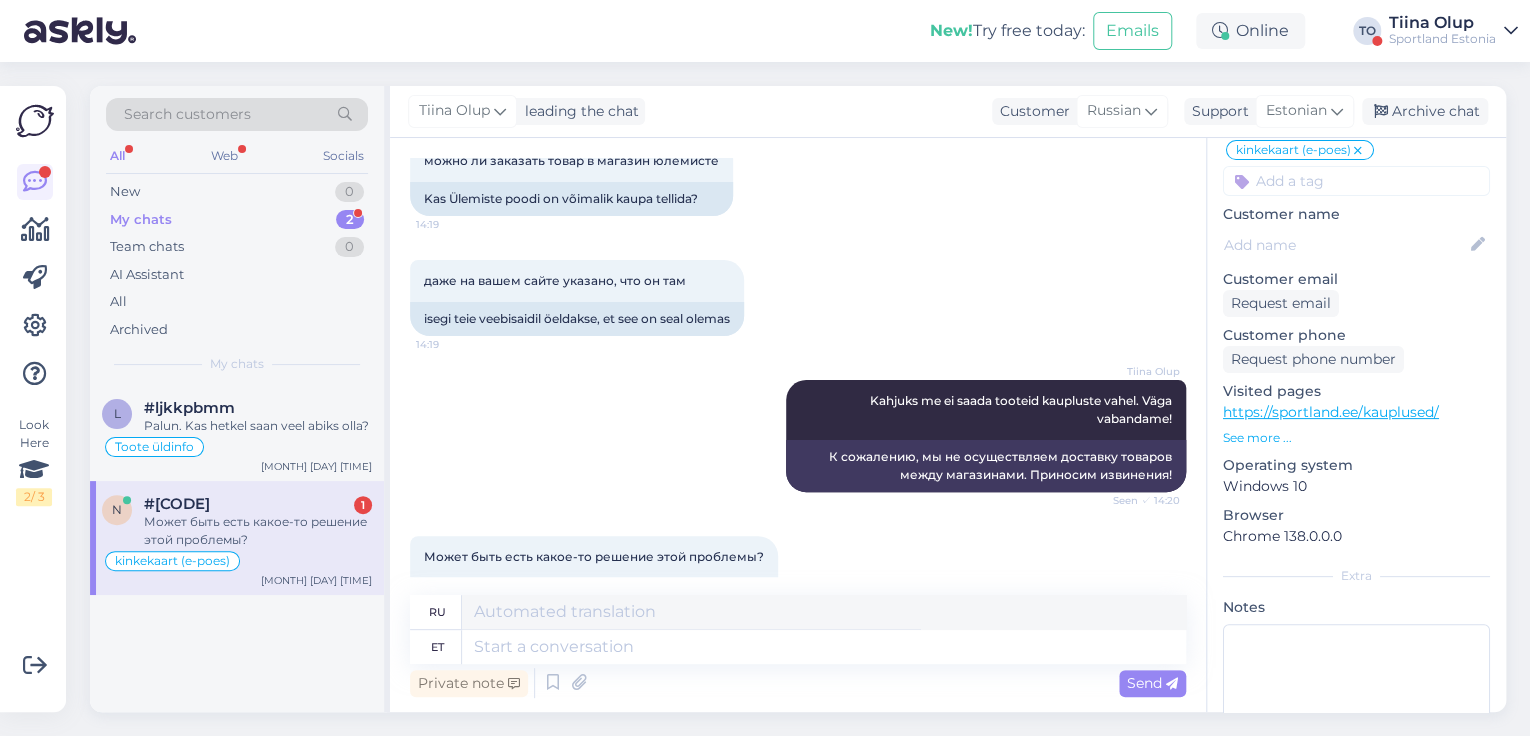 scroll, scrollTop: 5081, scrollLeft: 0, axis: vertical 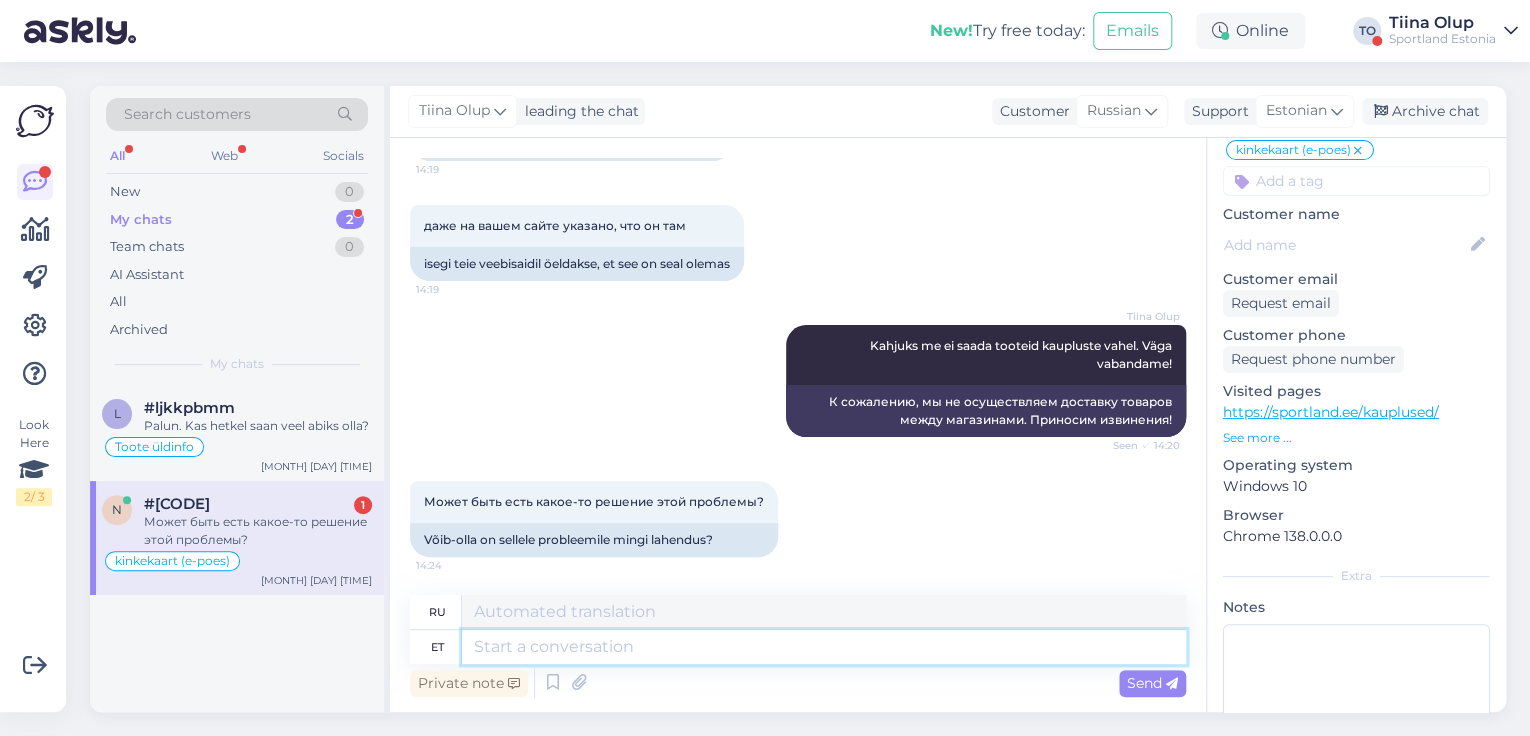 click at bounding box center (824, 647) 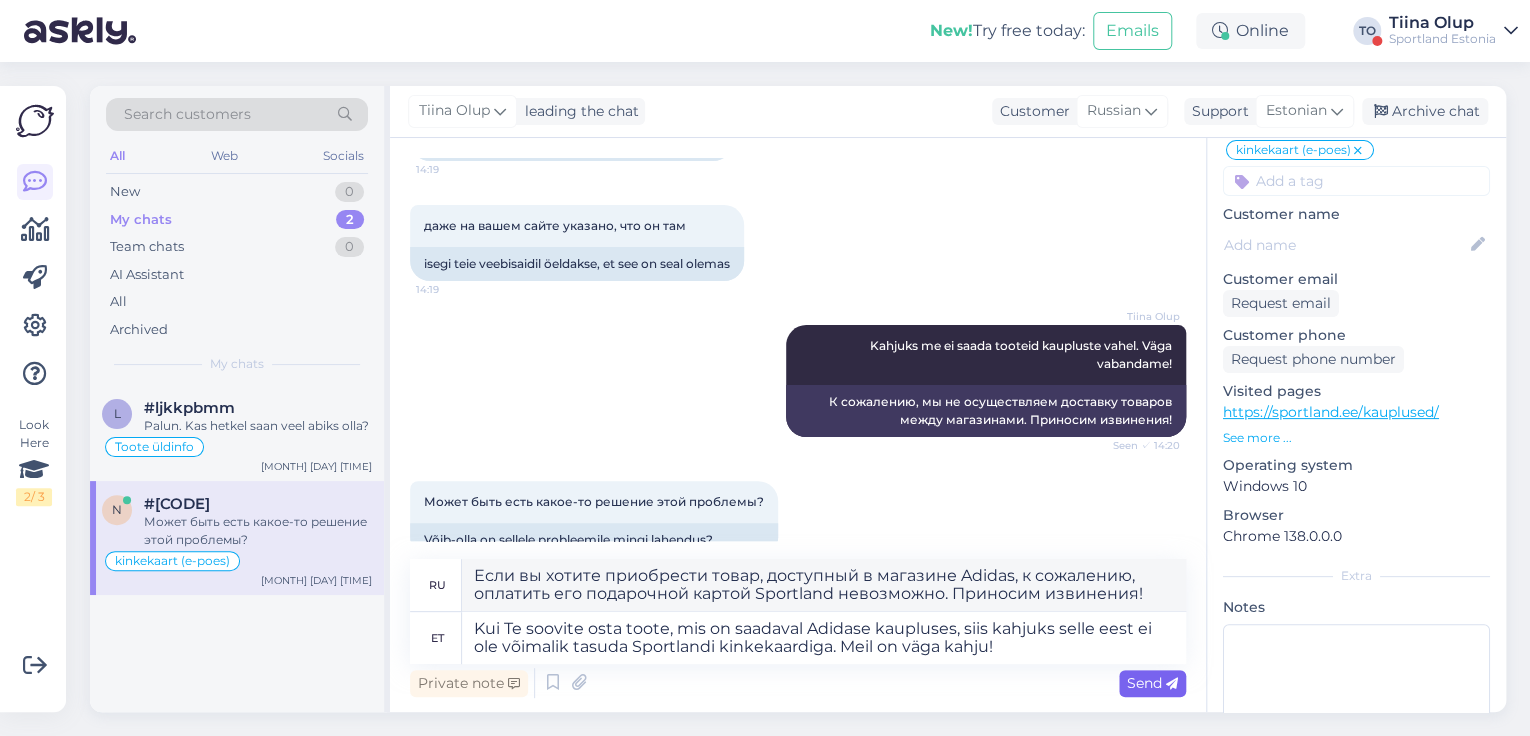 click on "Send" at bounding box center [1152, 683] 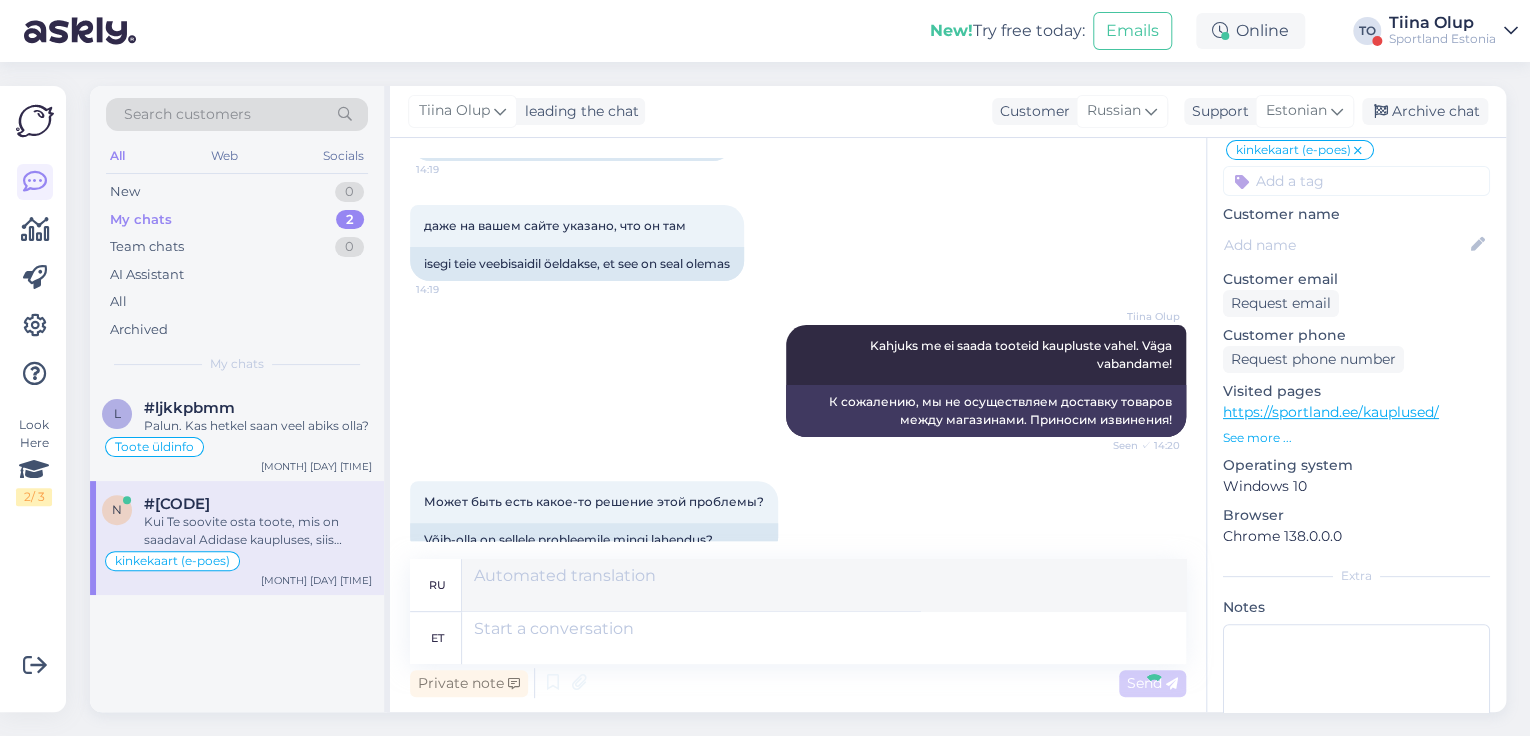 scroll, scrollTop: 5274, scrollLeft: 0, axis: vertical 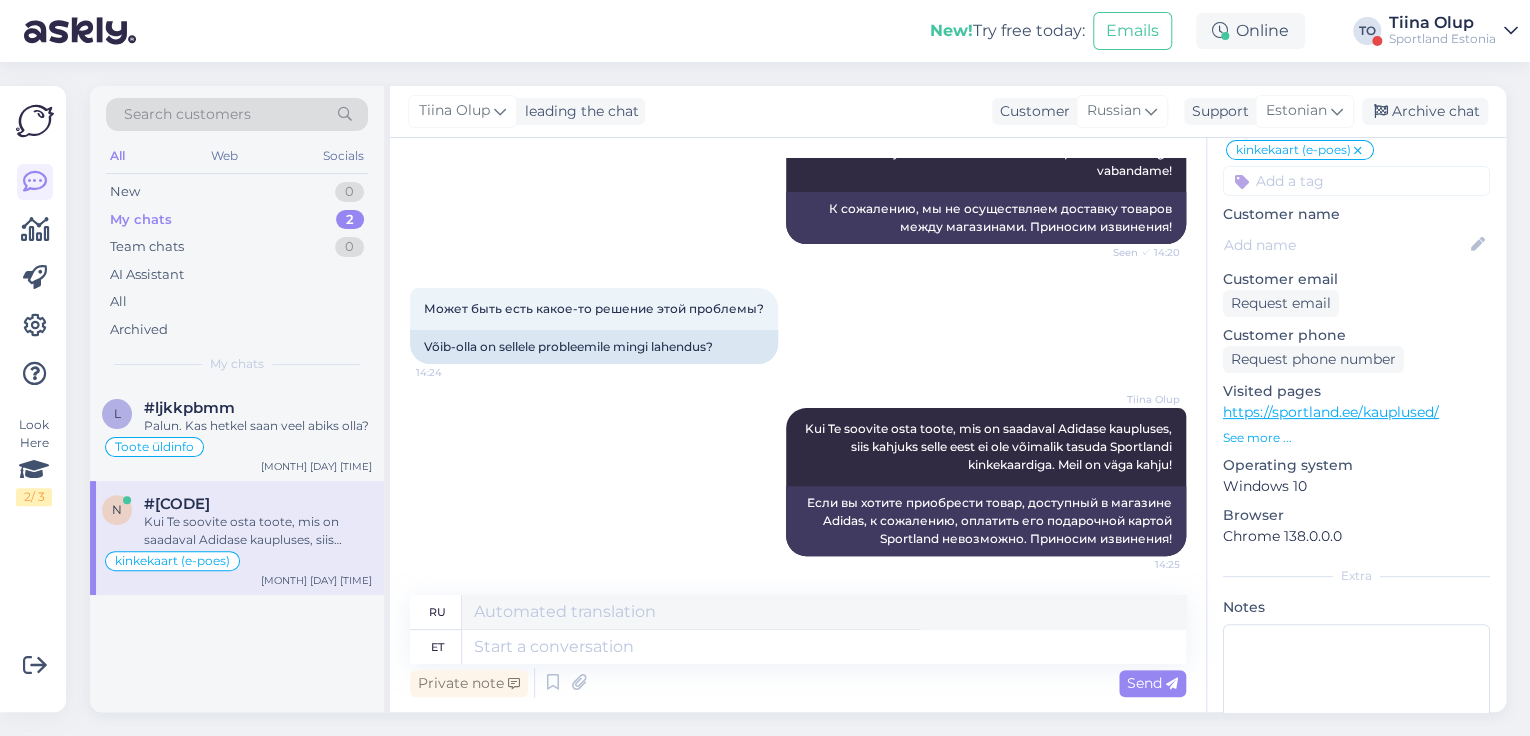 click on "Search customers" at bounding box center [187, 114] 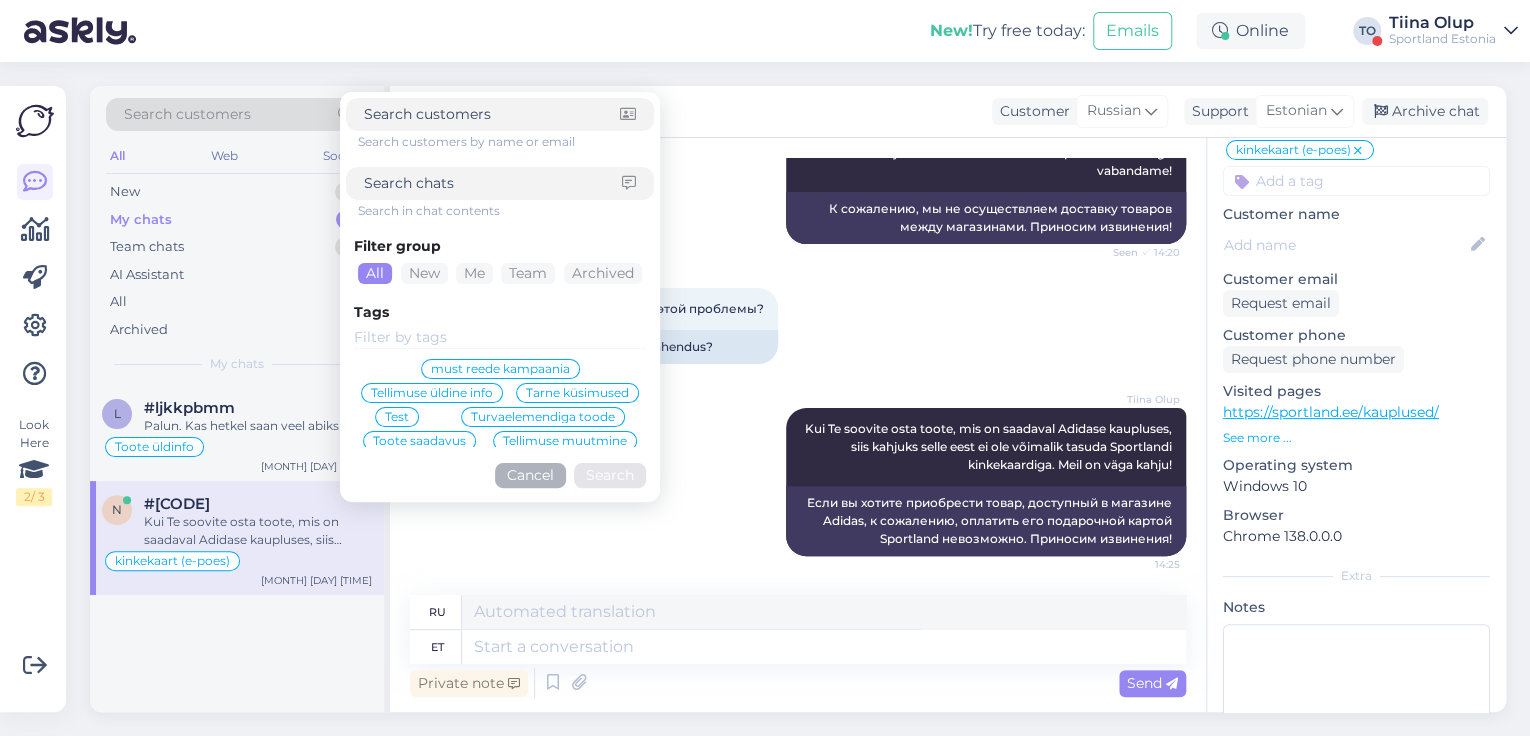 click at bounding box center [493, 183] 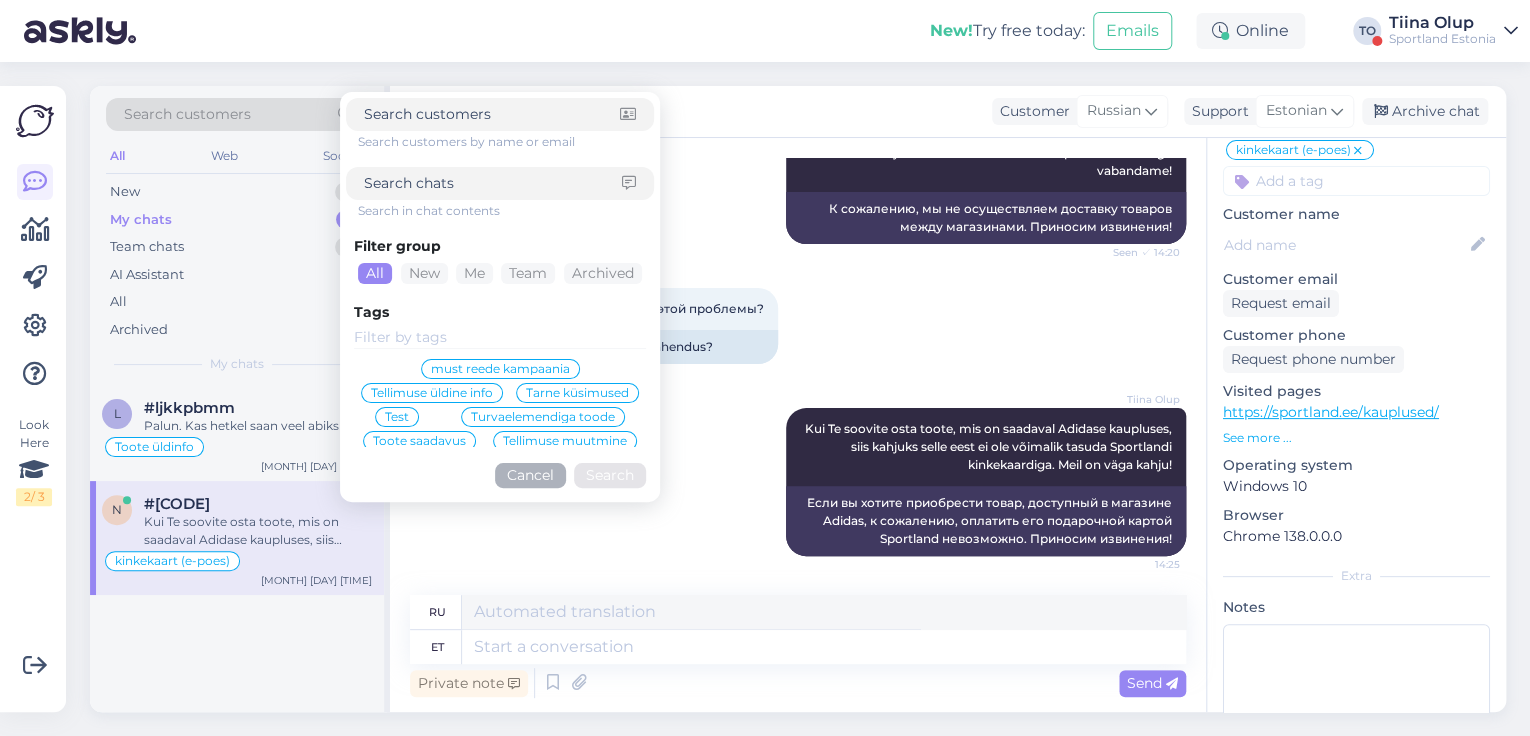 paste on "[NUMBER]" 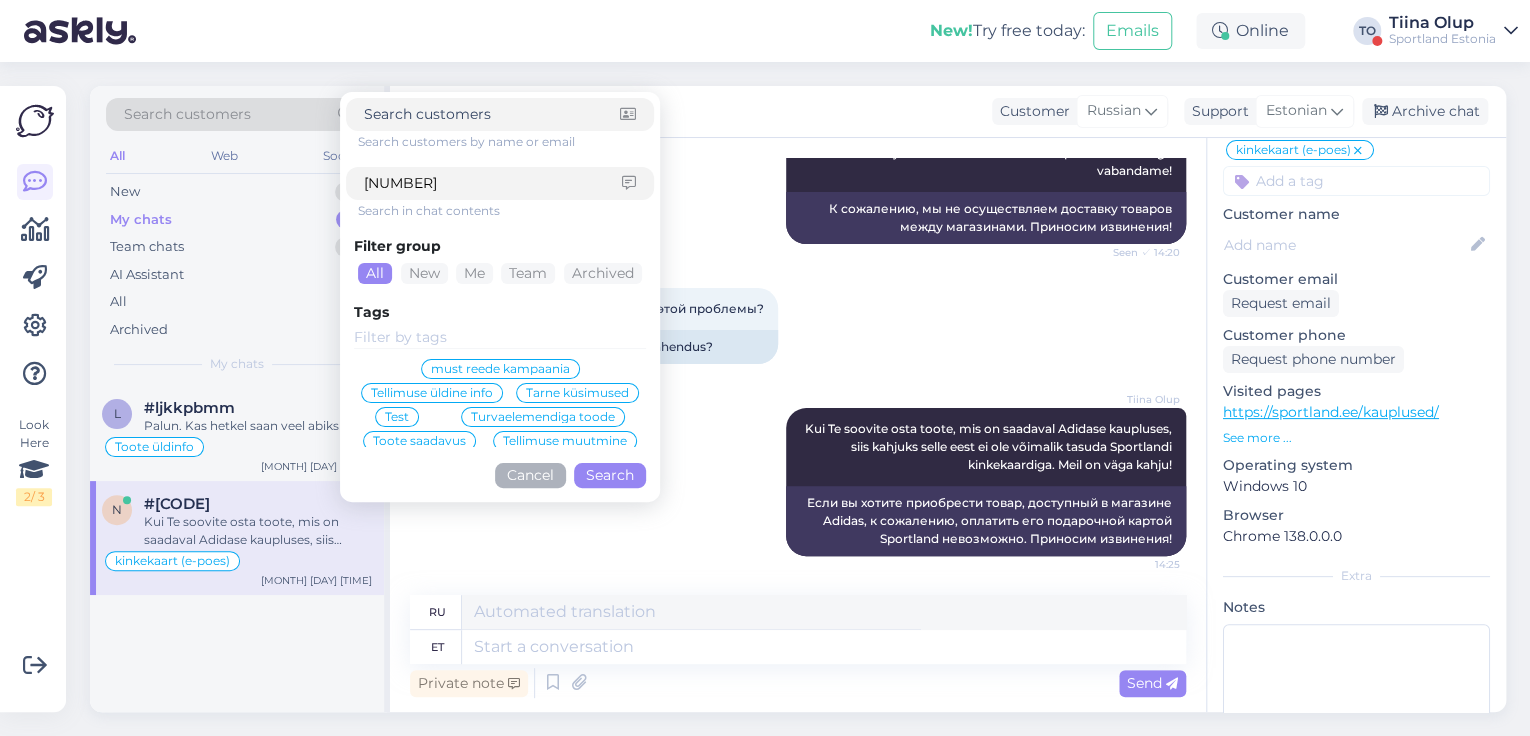 click on "Search" at bounding box center (610, 475) 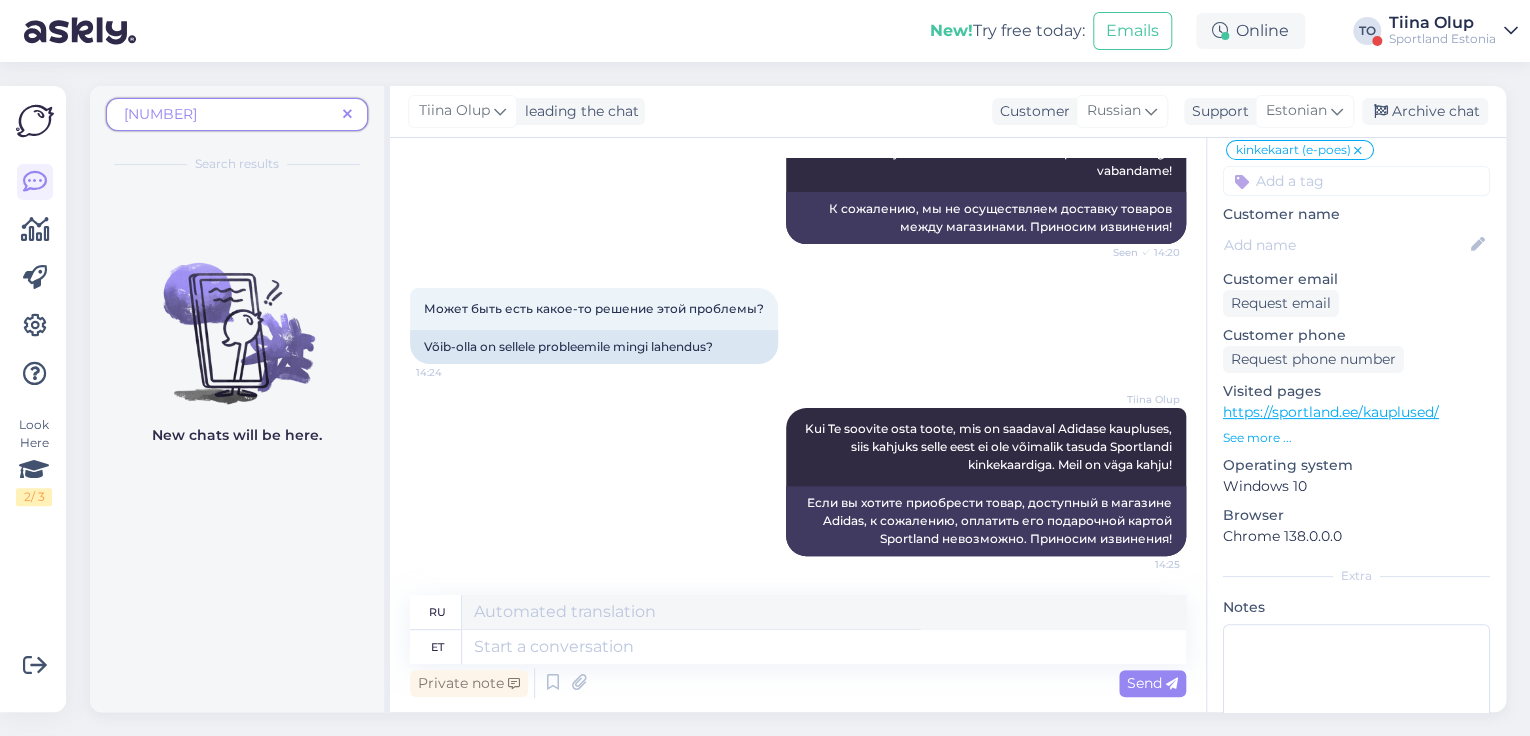 click on "Tiina Olup" at bounding box center (1442, 23) 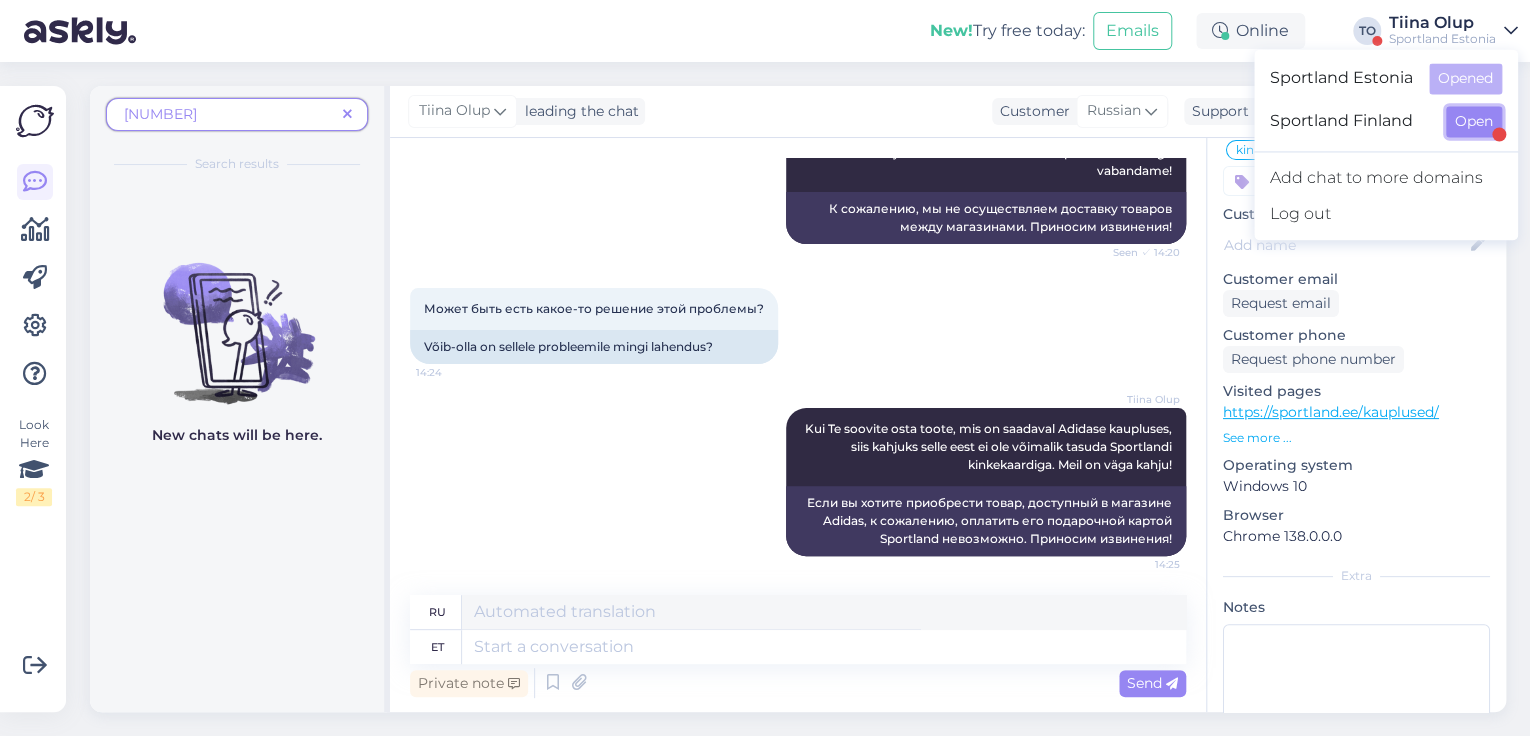 click on "Open" at bounding box center [1474, 121] 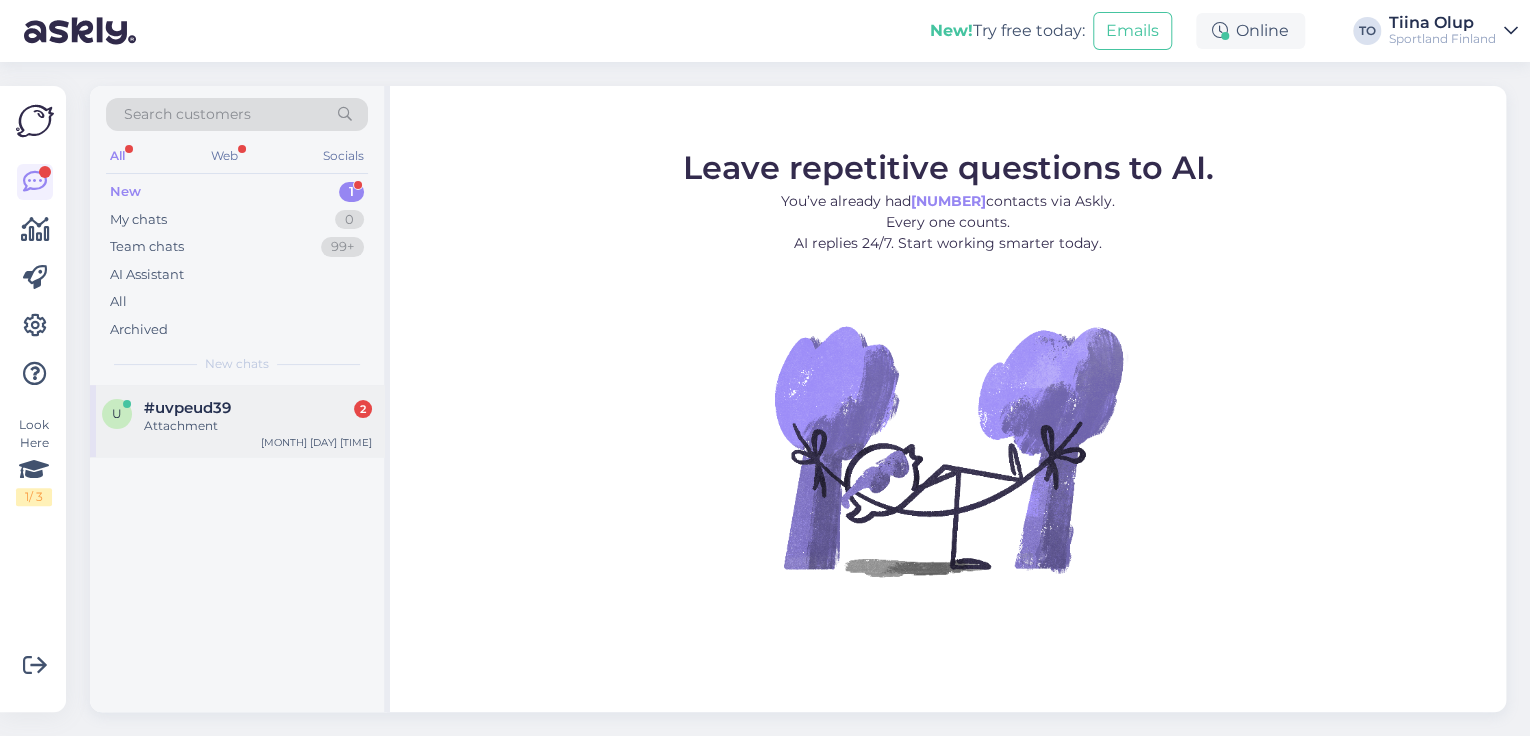 click on "Attachment" at bounding box center (258, 426) 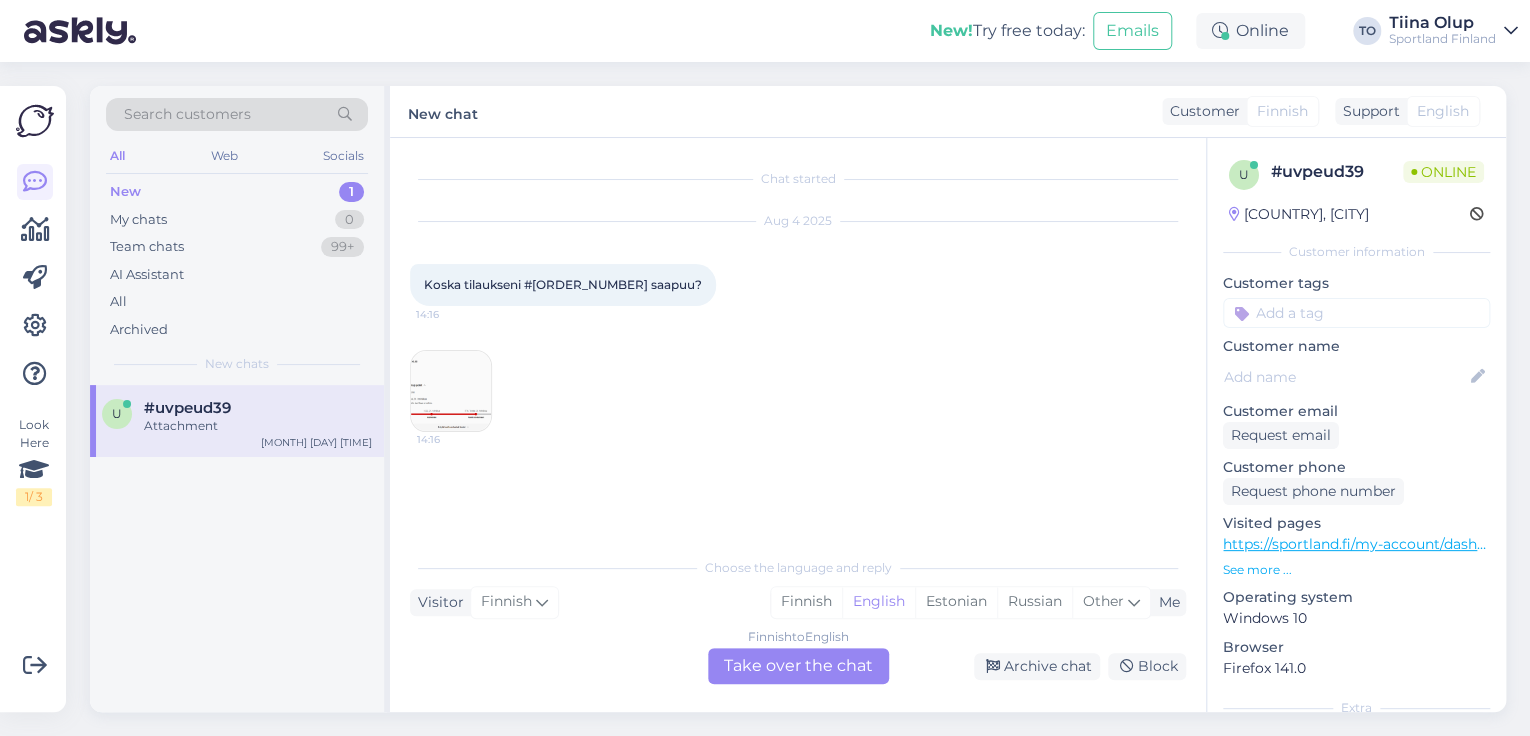 drag, startPoint x: 974, startPoint y: 603, endPoint x: 899, endPoint y: 647, distance: 86.95401 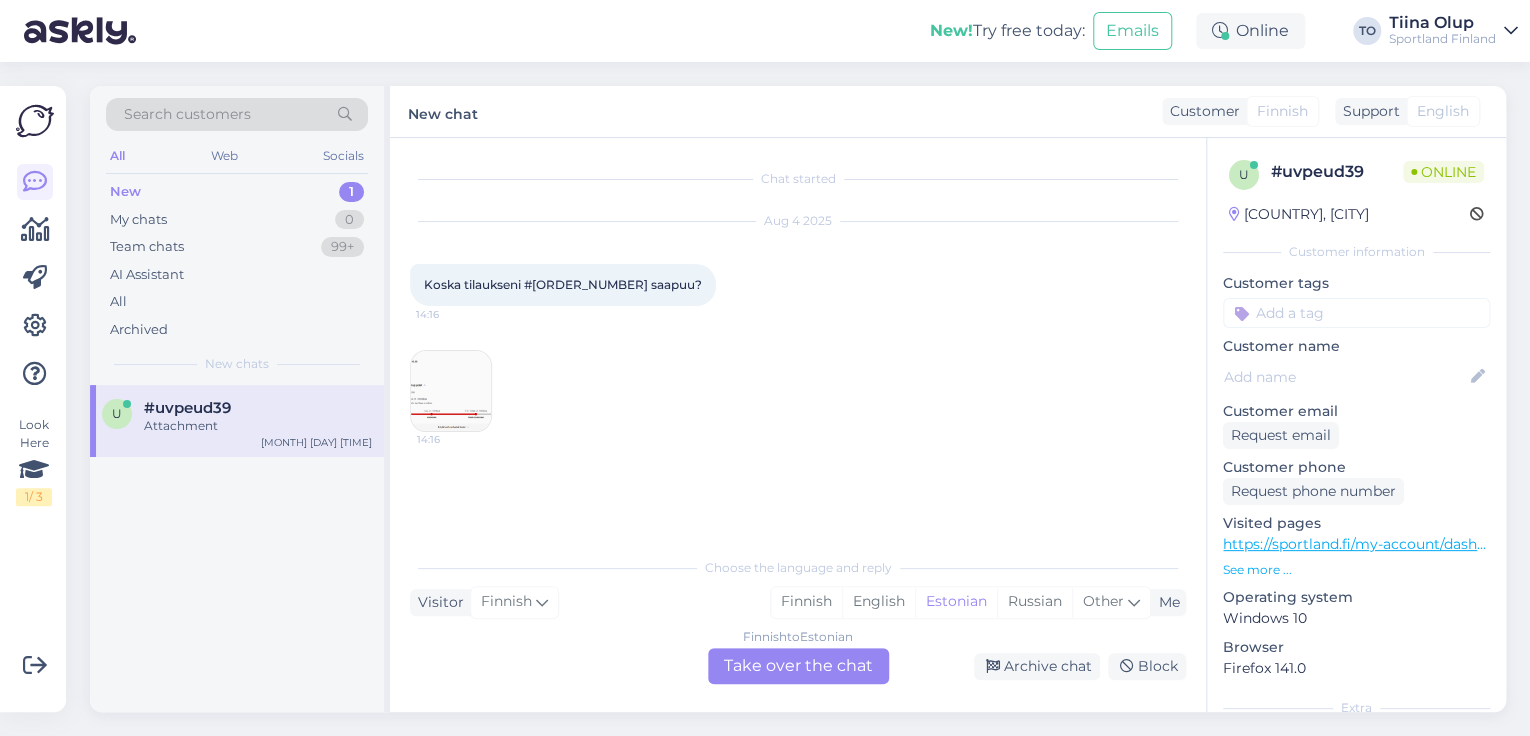 click on "Finnish  to  Estonian Take over the chat" at bounding box center (798, 666) 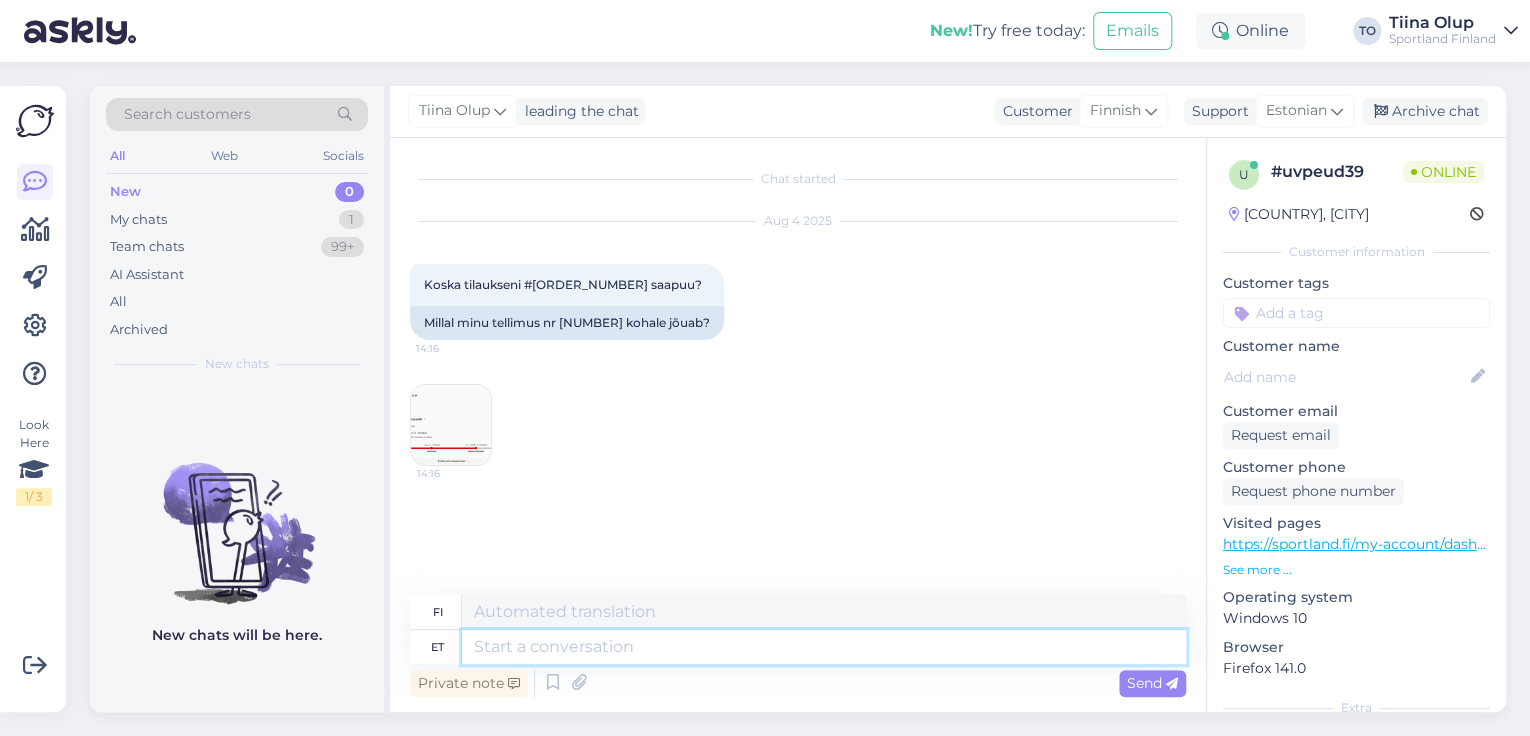 click at bounding box center (824, 647) 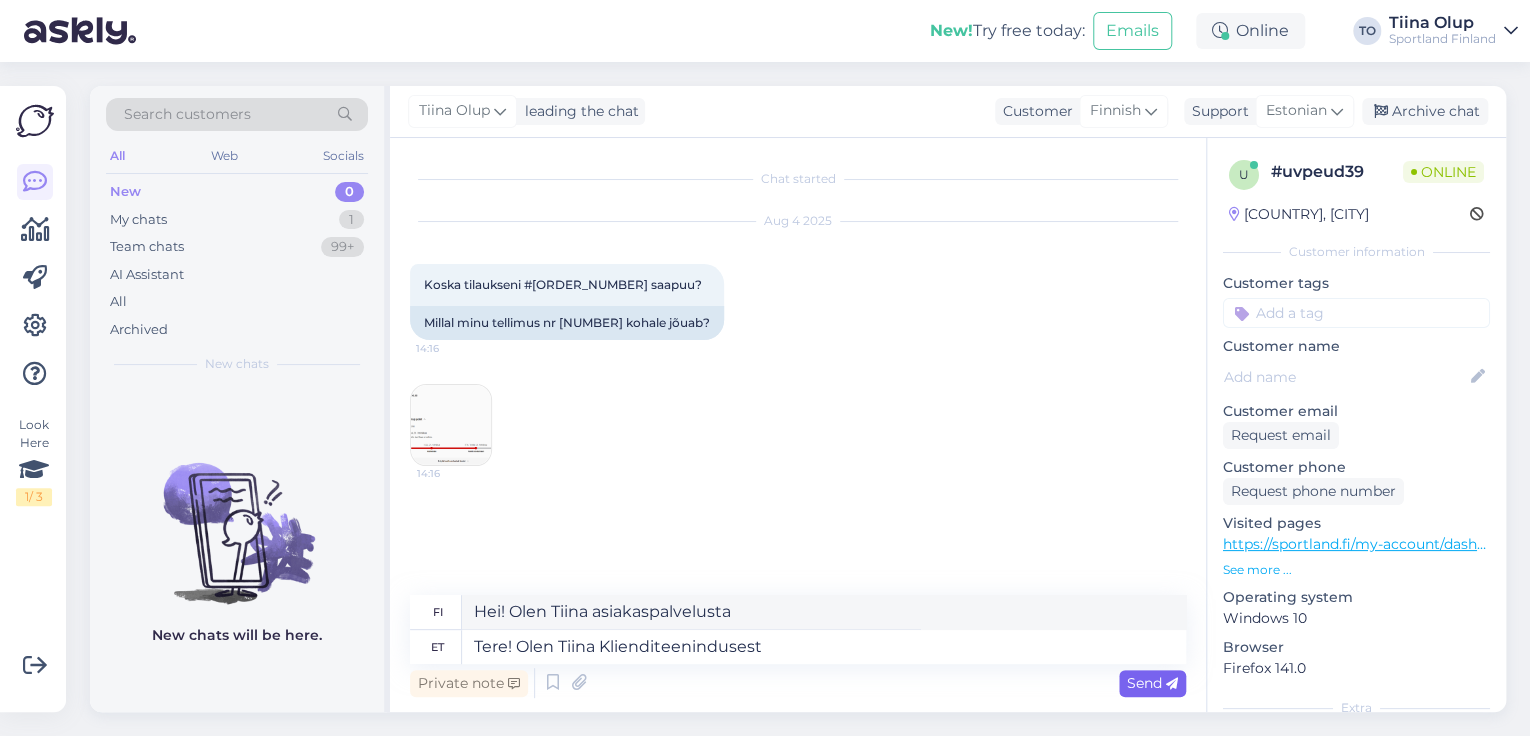 click on "Send" at bounding box center [1152, 683] 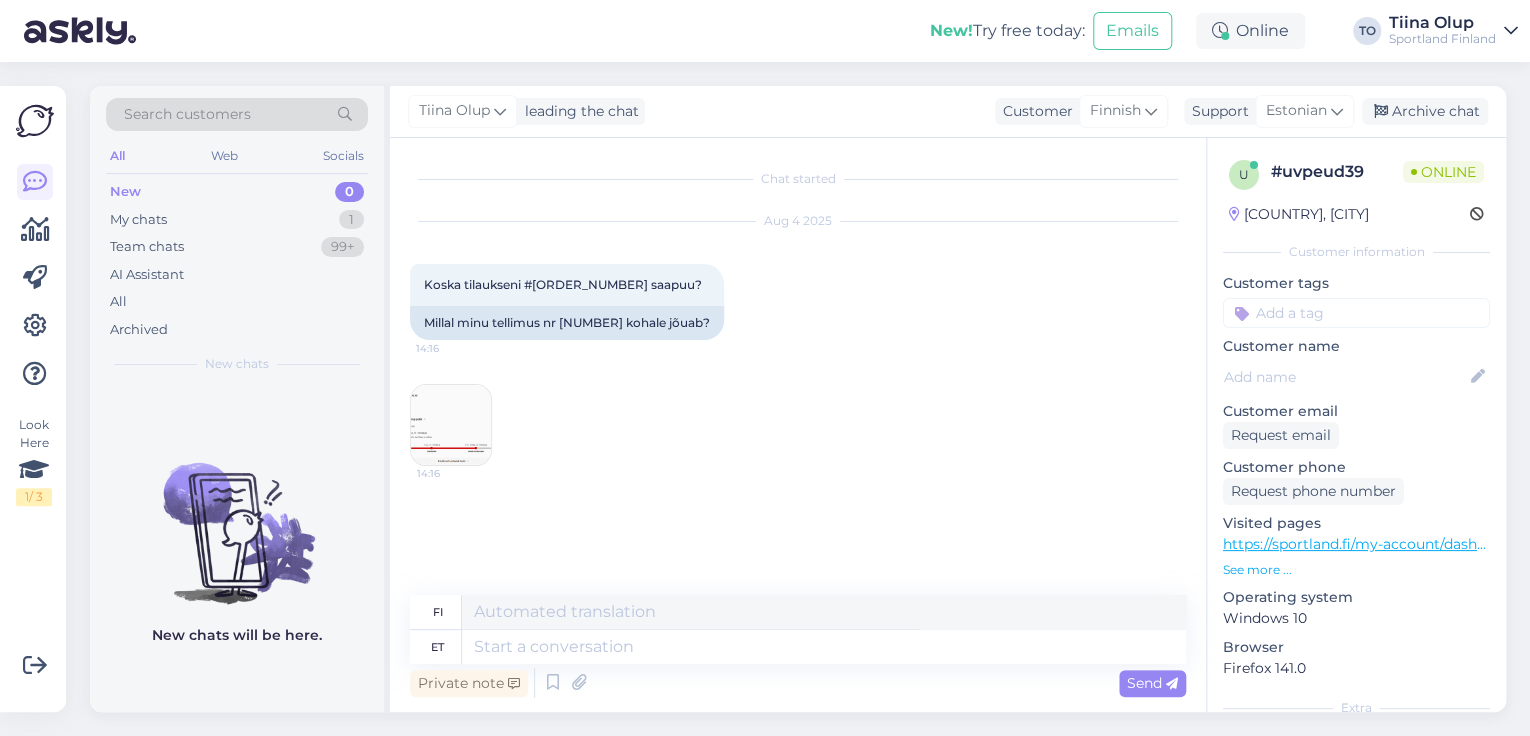 scroll, scrollTop: 30, scrollLeft: 0, axis: vertical 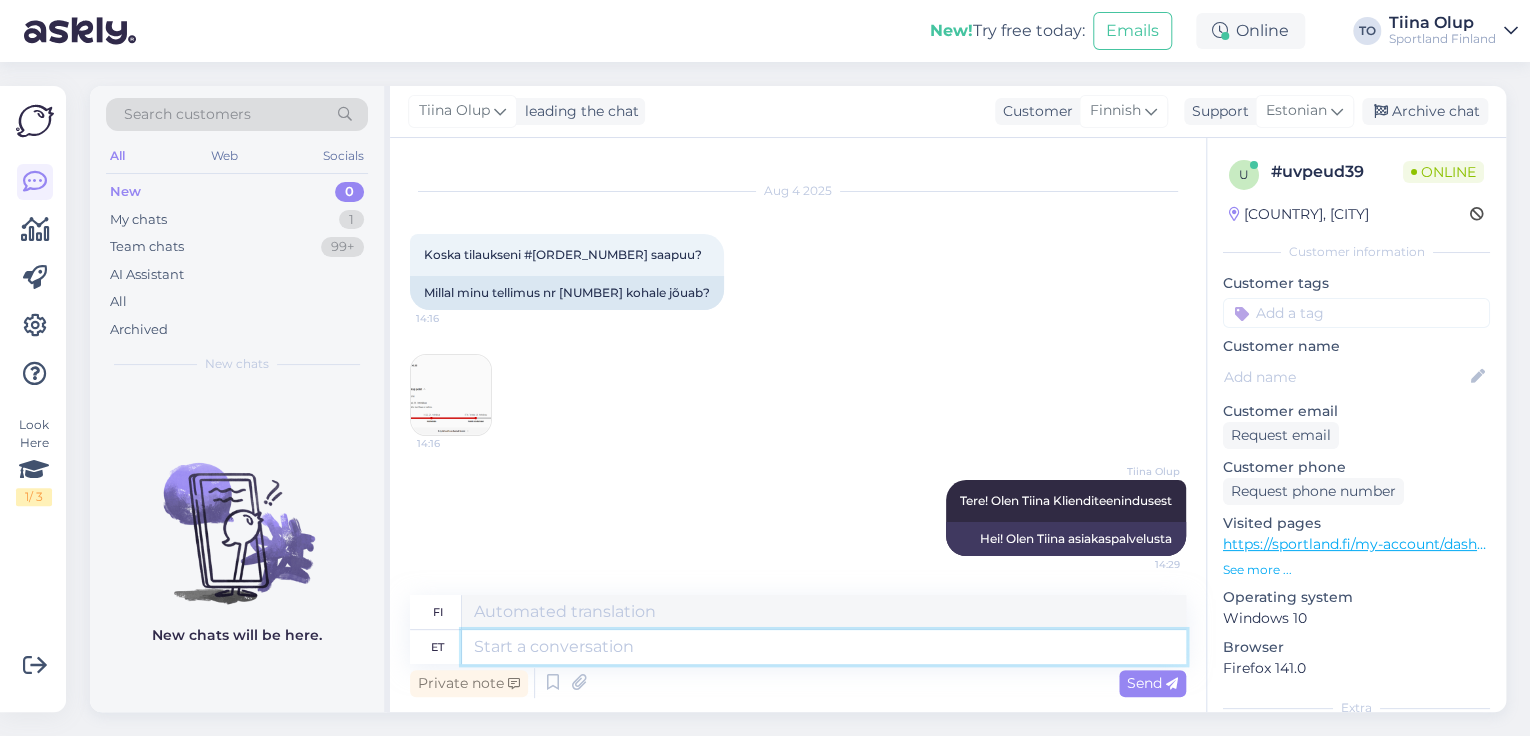 click at bounding box center (824, 647) 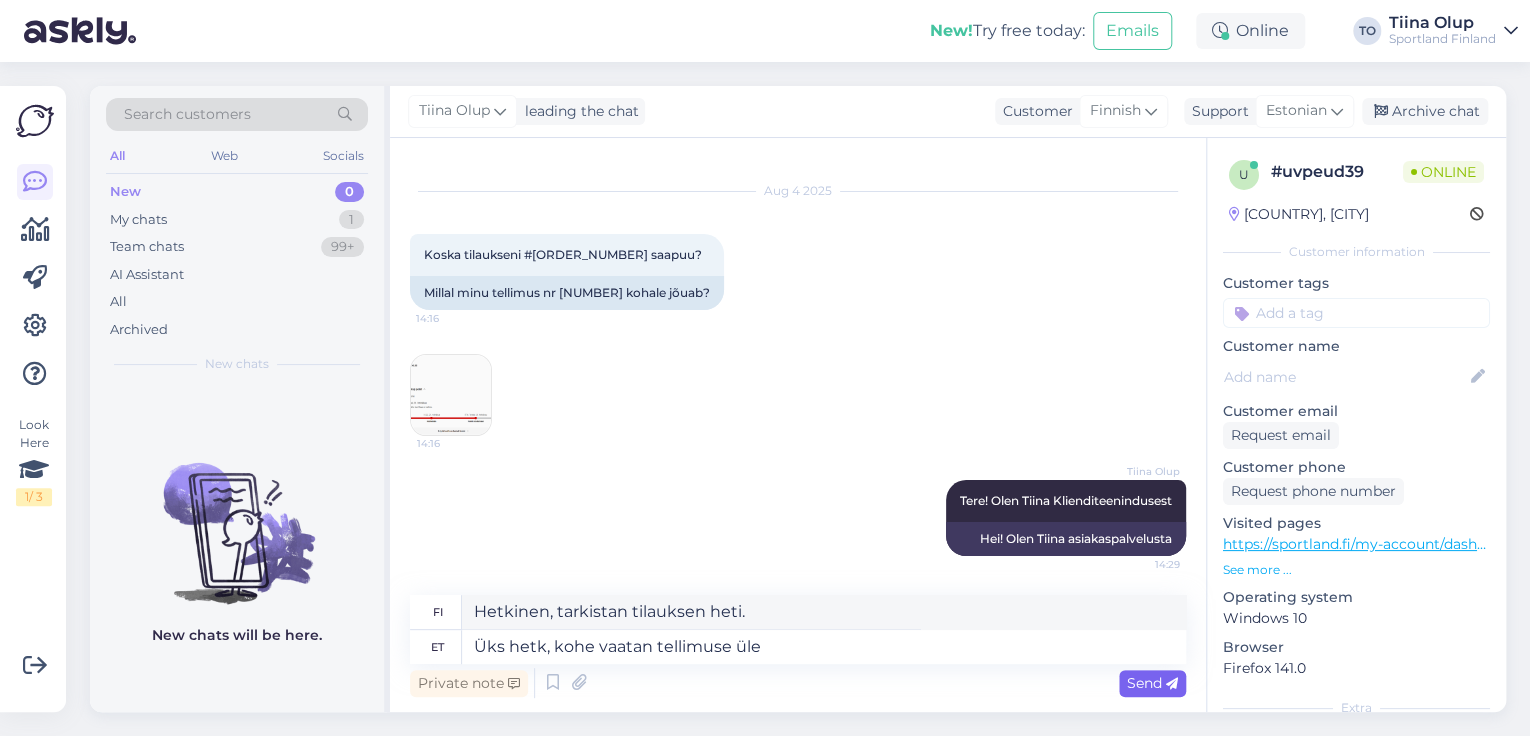 click on "Send" at bounding box center (1152, 683) 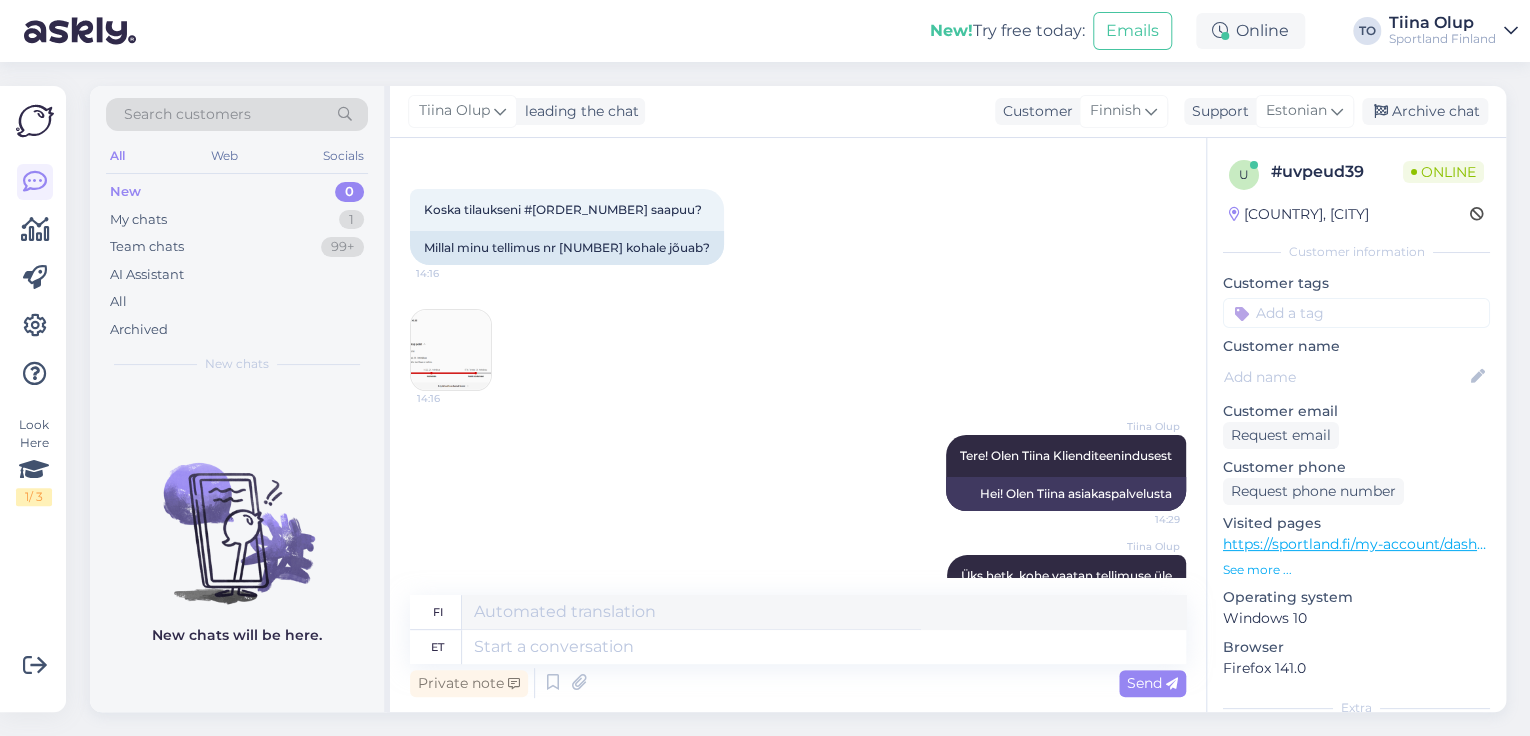 scroll, scrollTop: 0, scrollLeft: 0, axis: both 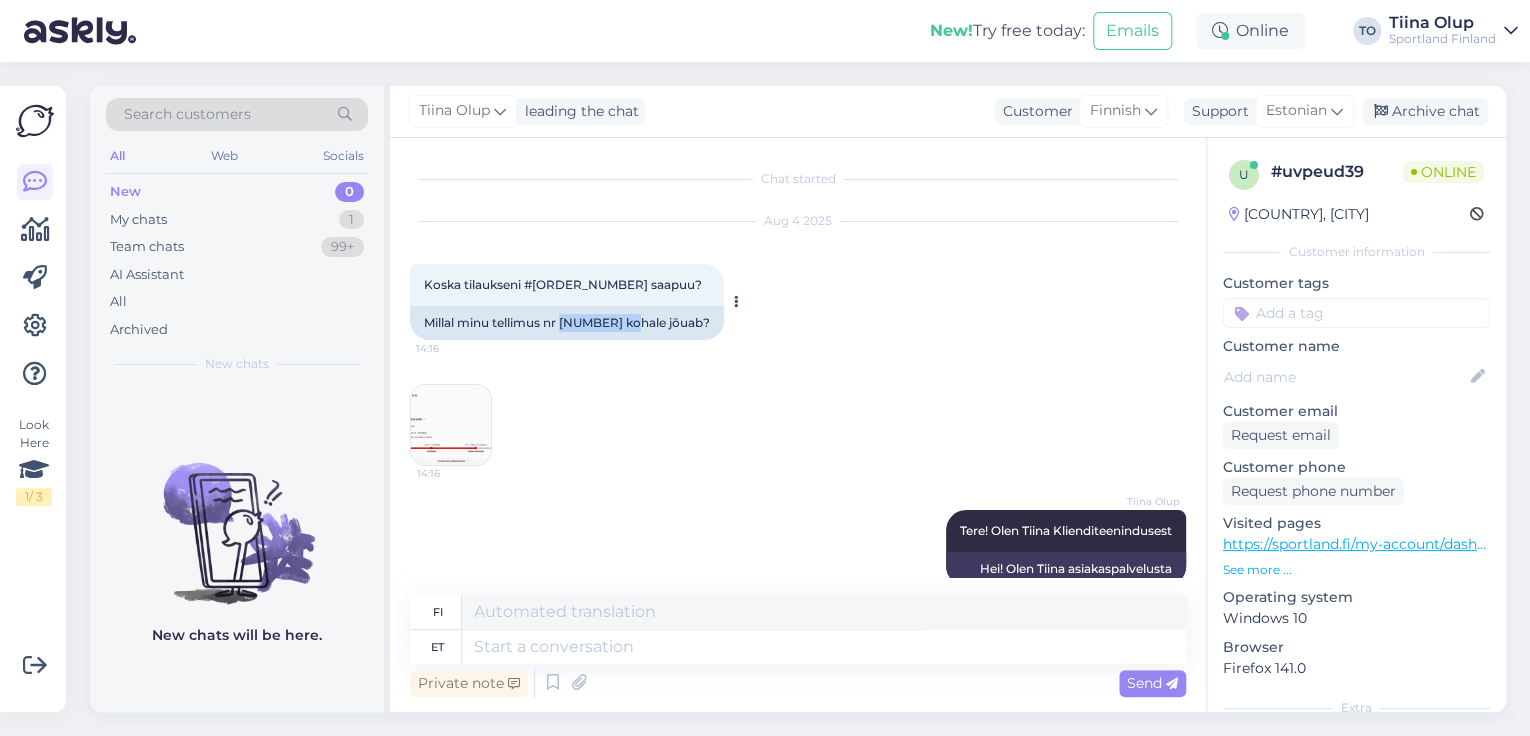 drag, startPoint x: 563, startPoint y: 322, endPoint x: 641, endPoint y: 324, distance: 78.025635 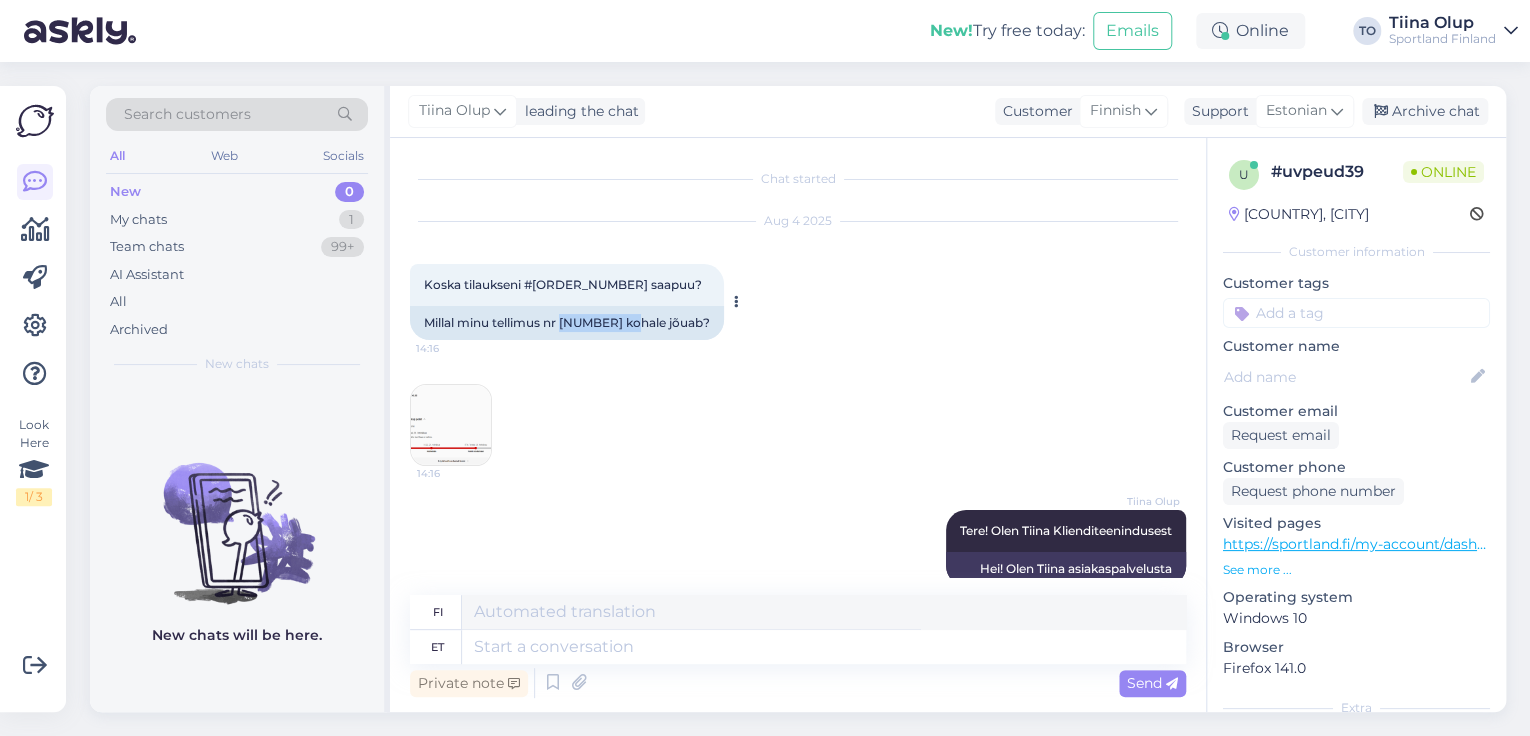 click on "Millal minu tellimus nr [NUMBER] kohale jõuab?" at bounding box center [567, 323] 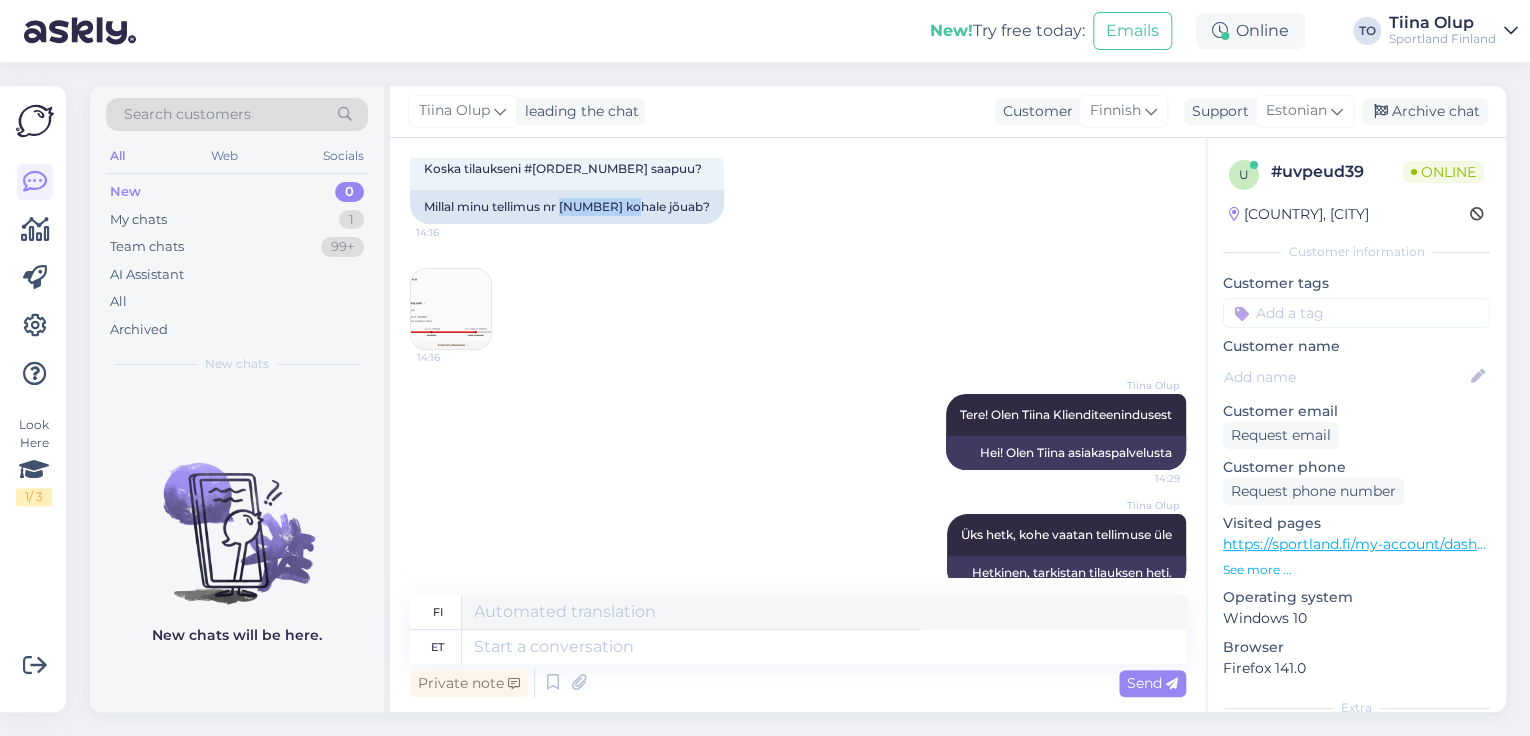 scroll, scrollTop: 150, scrollLeft: 0, axis: vertical 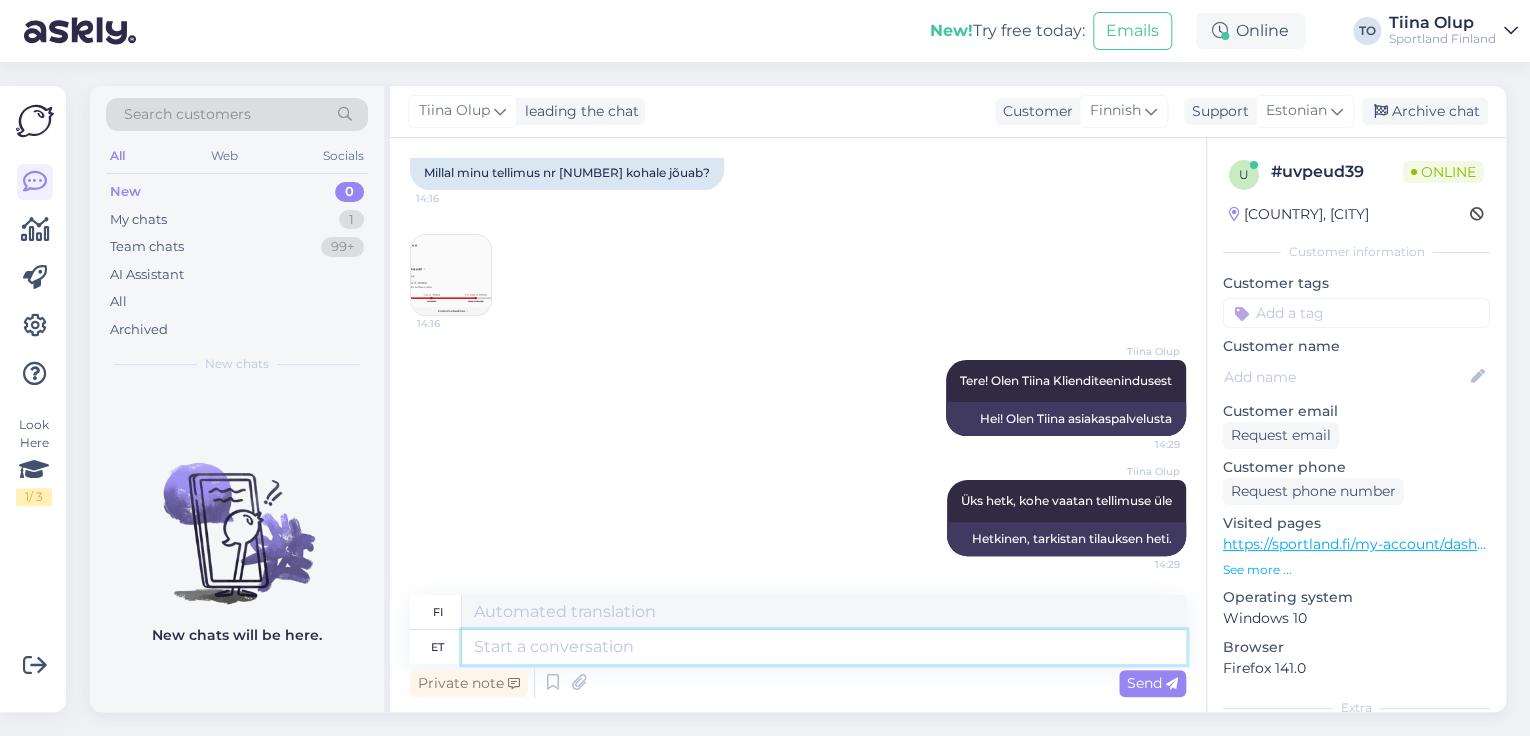 click at bounding box center (824, 647) 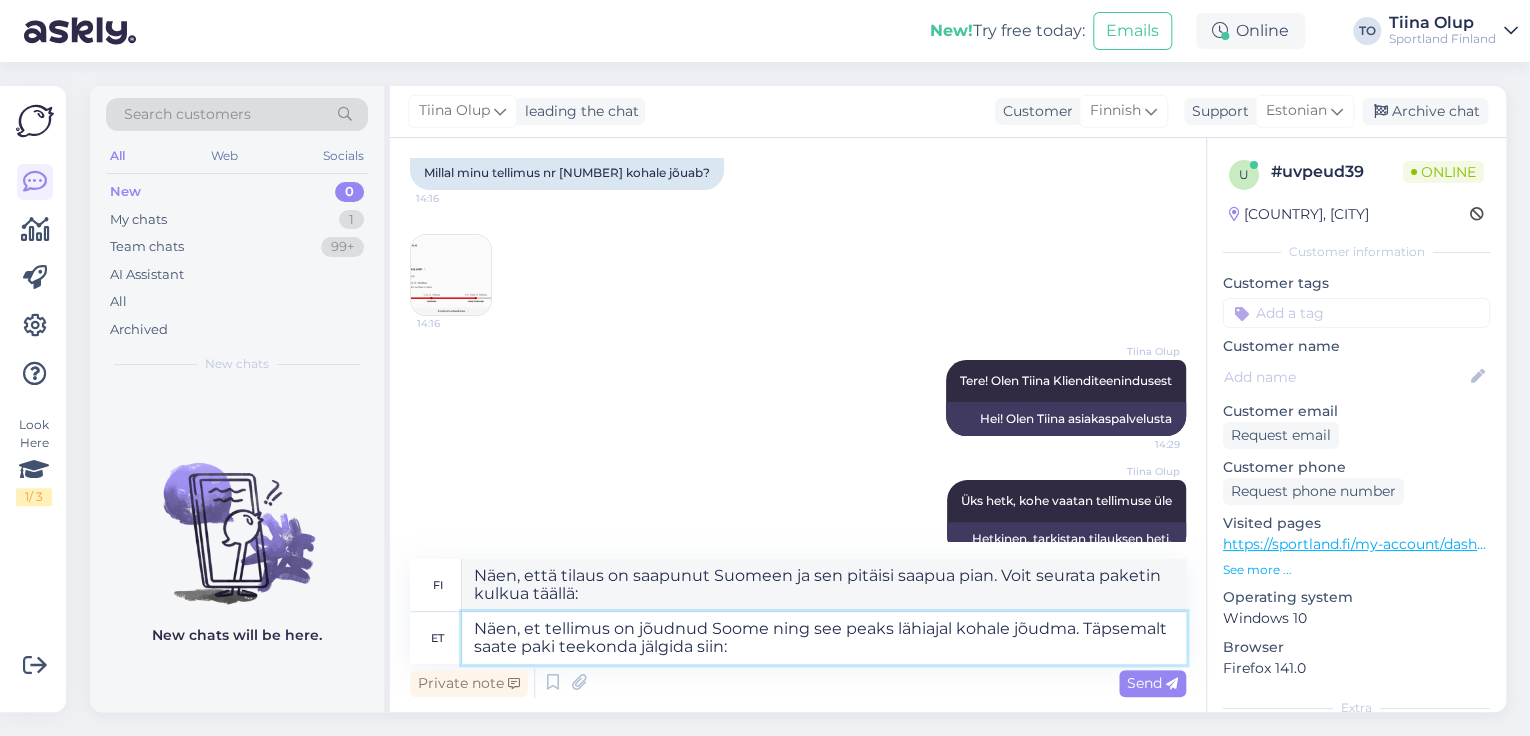 paste on "[NUMBER]" 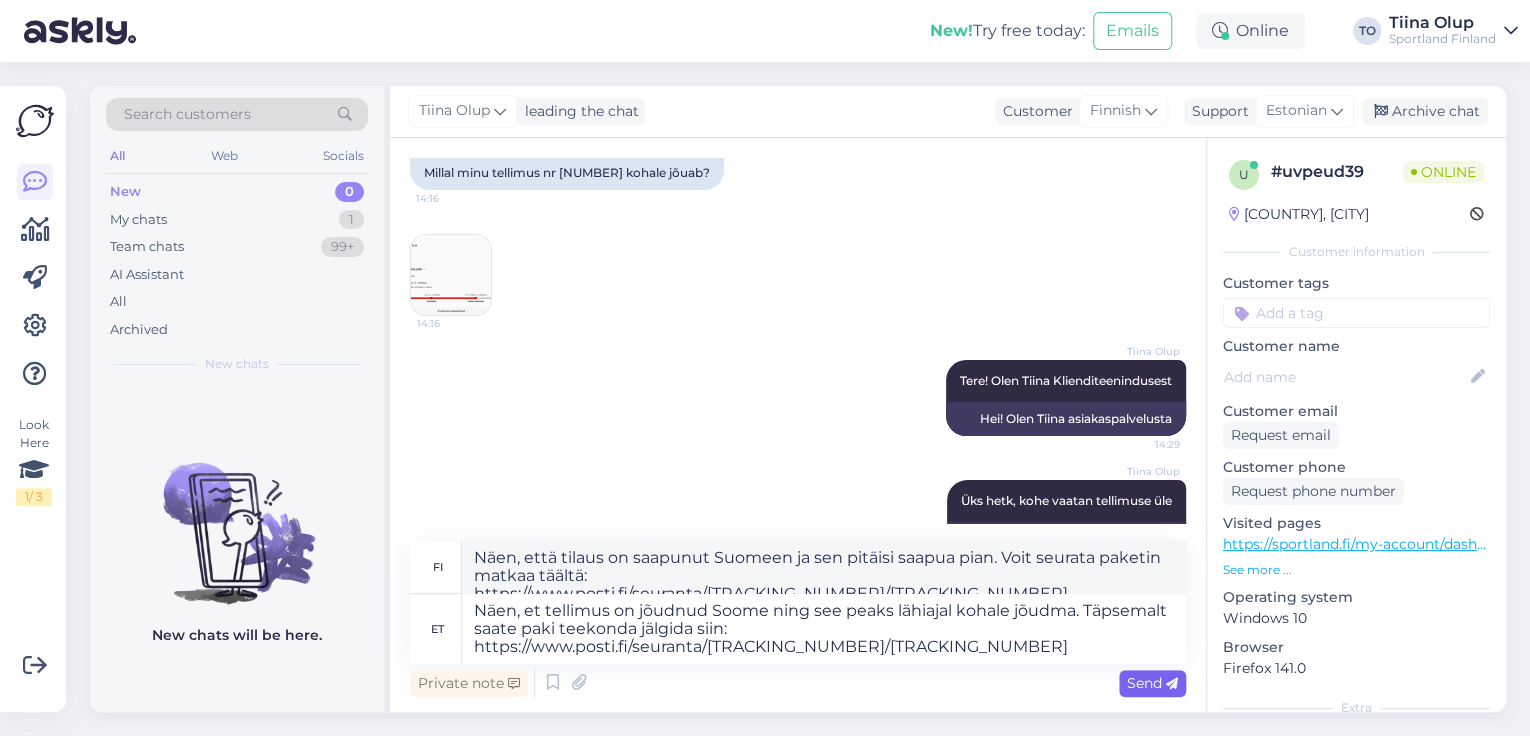 click on "Send" at bounding box center [1152, 683] 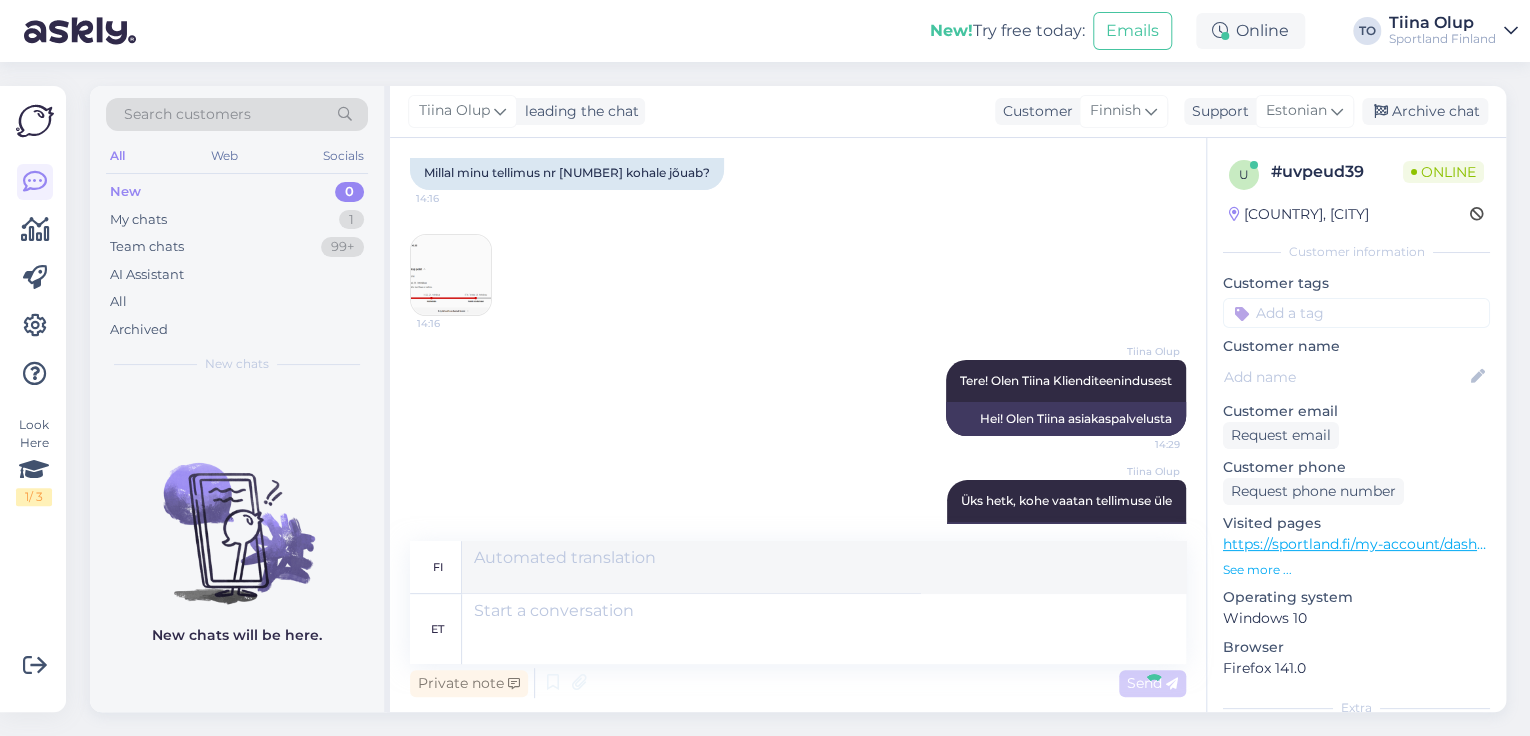scroll, scrollTop: 378, scrollLeft: 0, axis: vertical 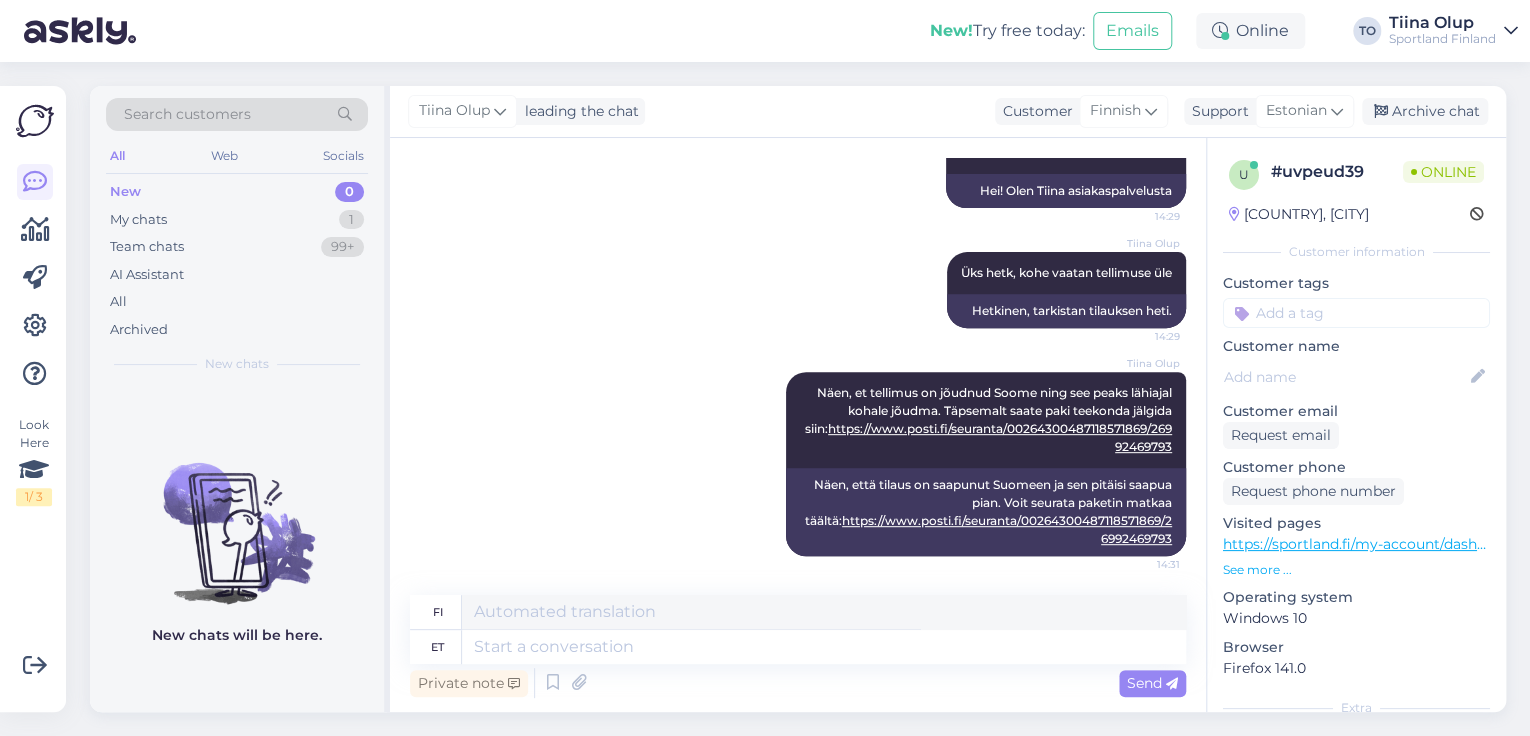 click on "Tiina Olup" at bounding box center [1442, 23] 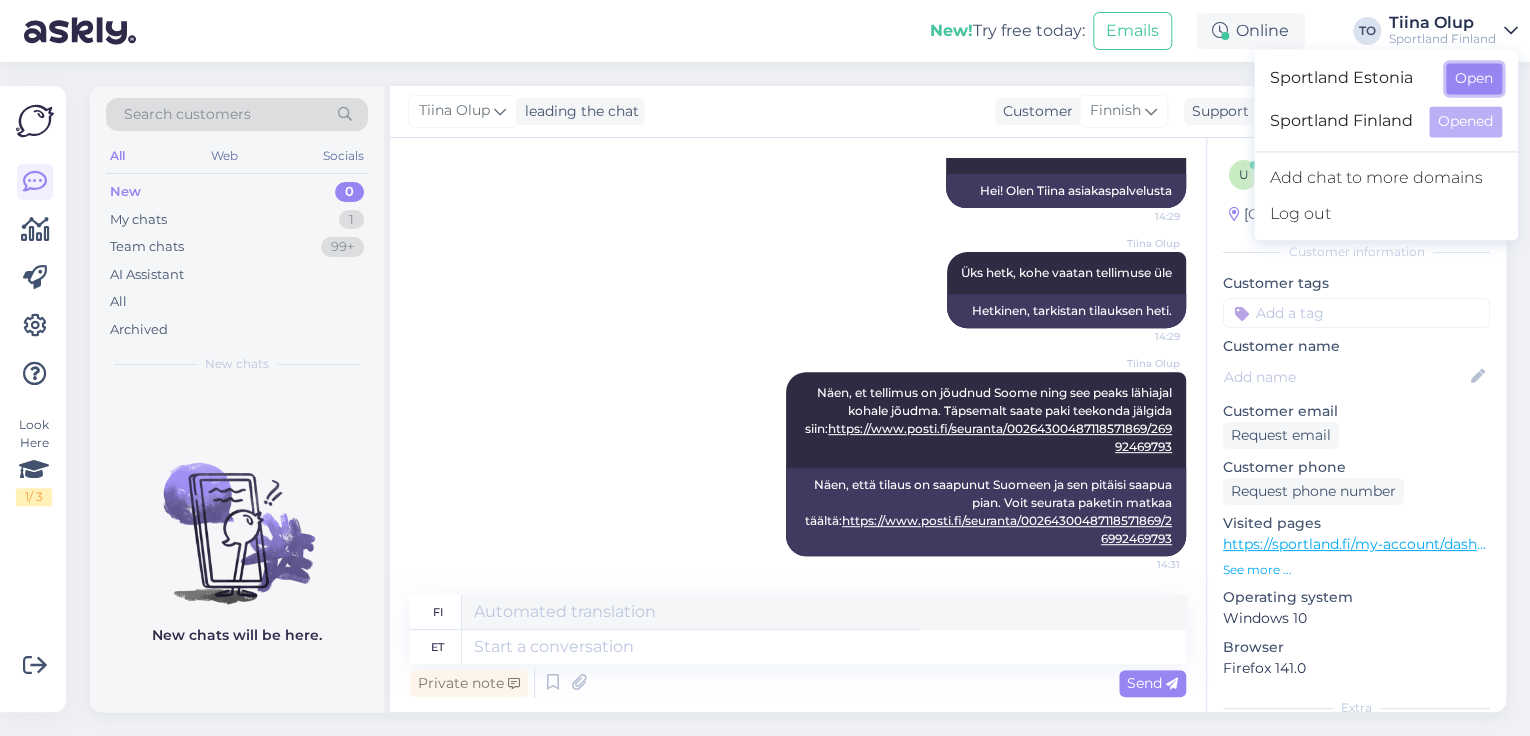 click on "Open" at bounding box center (1474, 78) 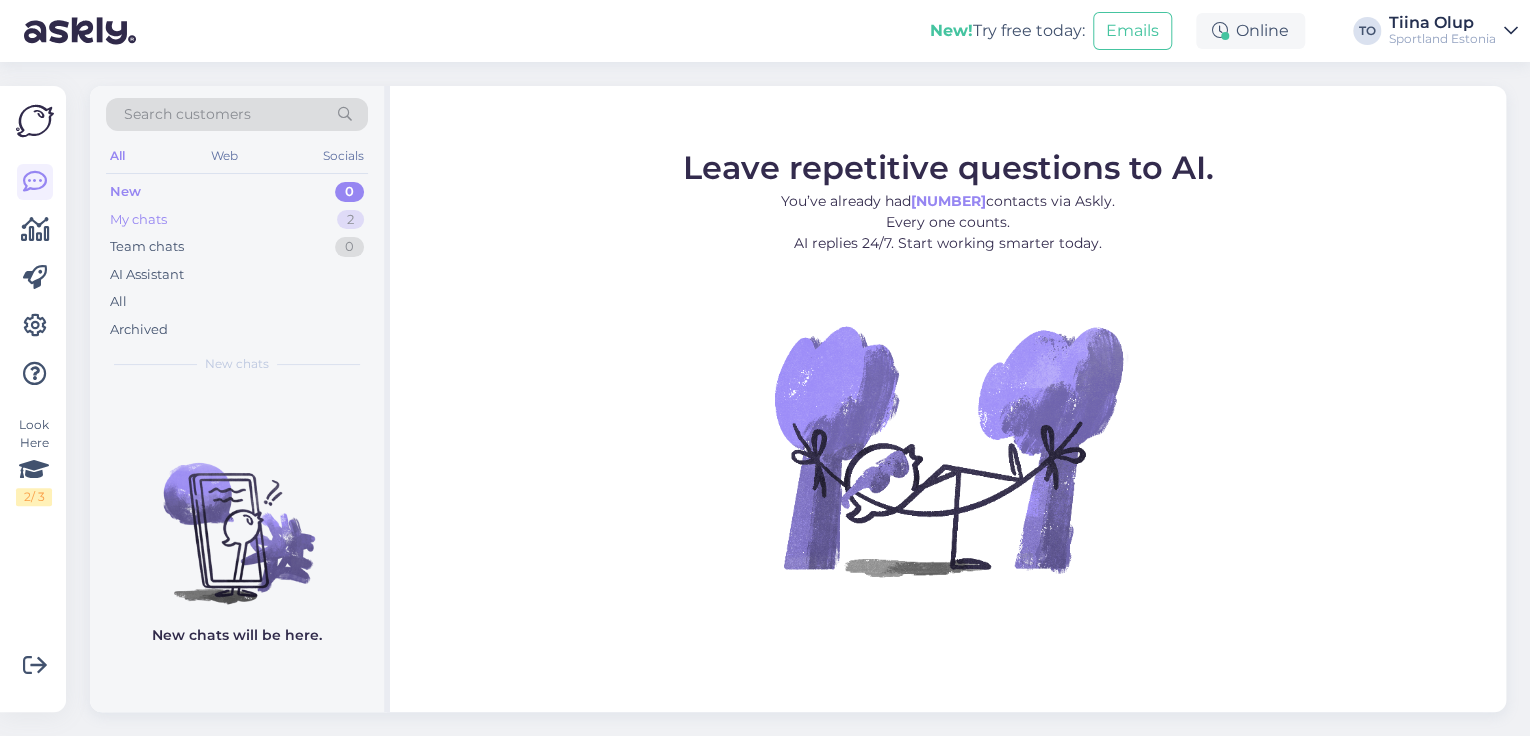 click on "My chats 2" at bounding box center (237, 220) 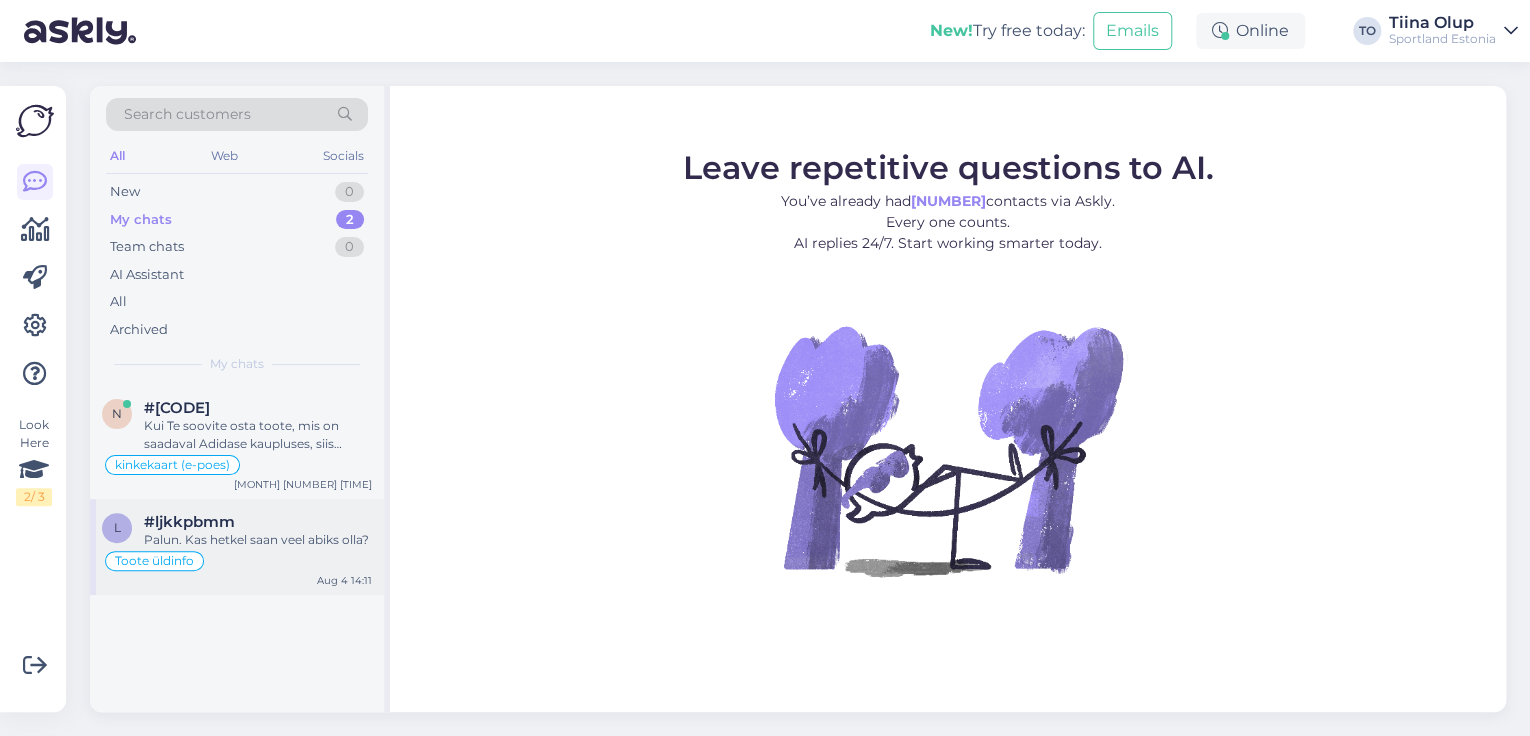 click on "Toote üldinfo" at bounding box center [237, 561] 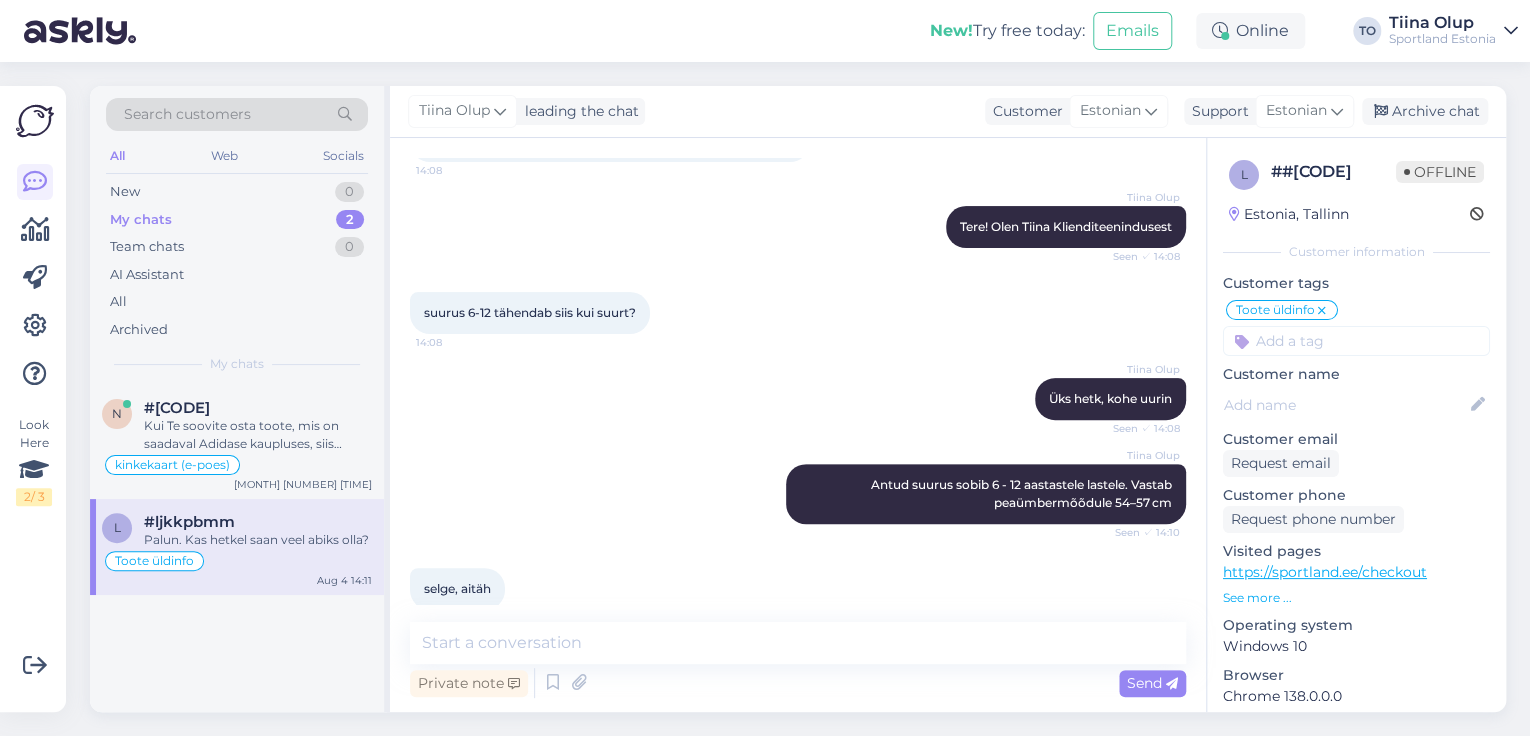scroll, scrollTop: 361, scrollLeft: 0, axis: vertical 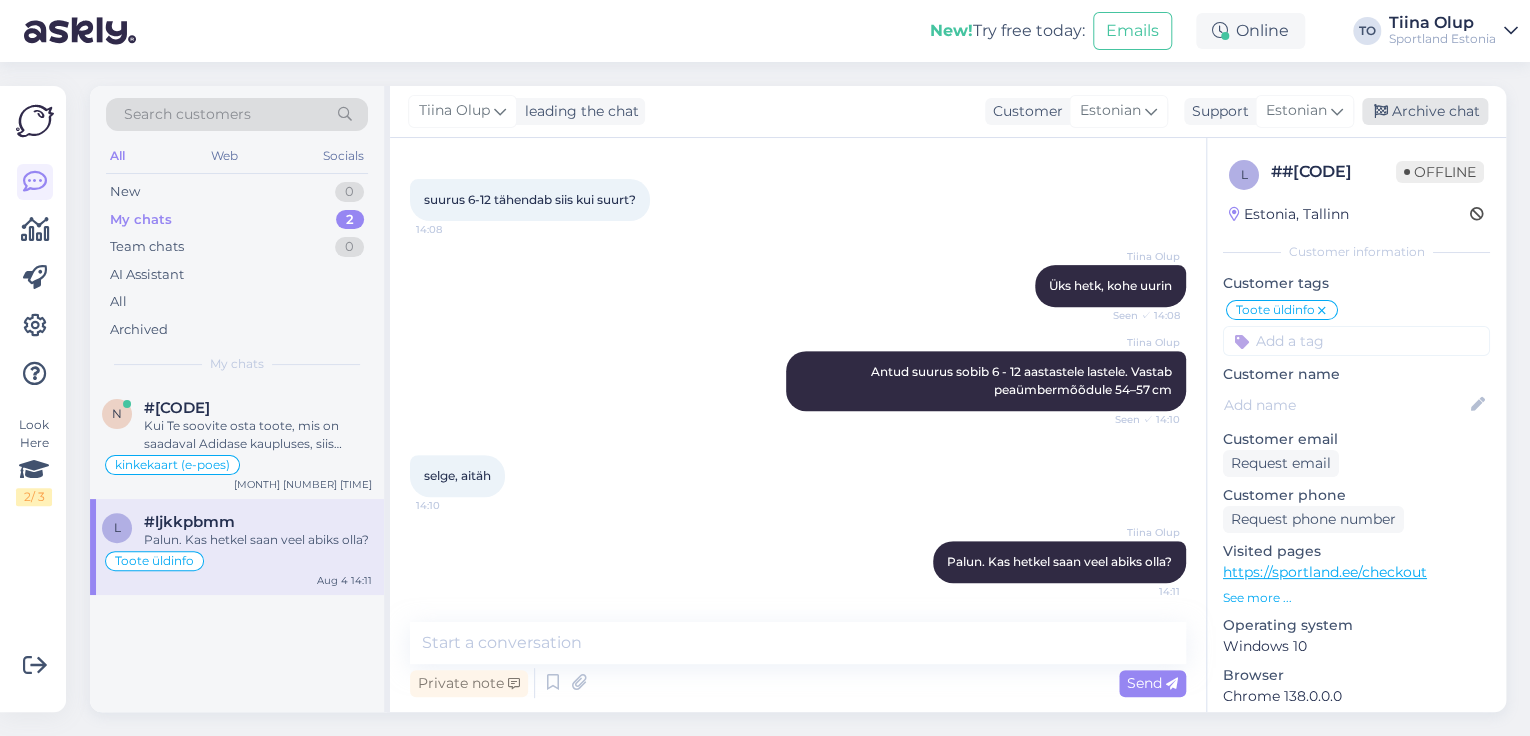 click on "Archive chat" at bounding box center [1425, 111] 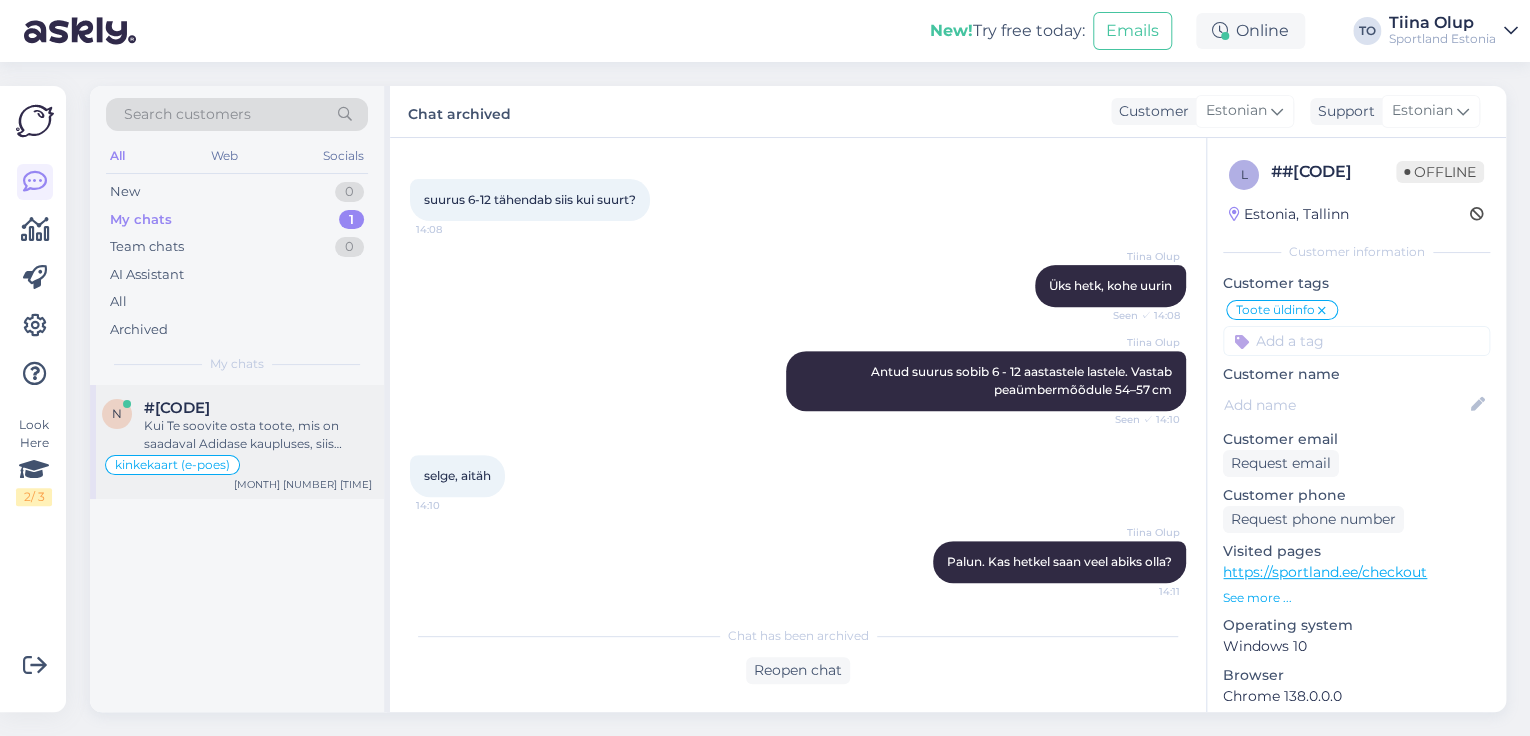 click on "Kui Te soovite osta toote, mis on saadaval Adidase kaupluses, siis kahjuks selle eest ei ole võimalik tasuda Sportlandi kinkekaardiga. Meil on väga kahju!" at bounding box center [258, 435] 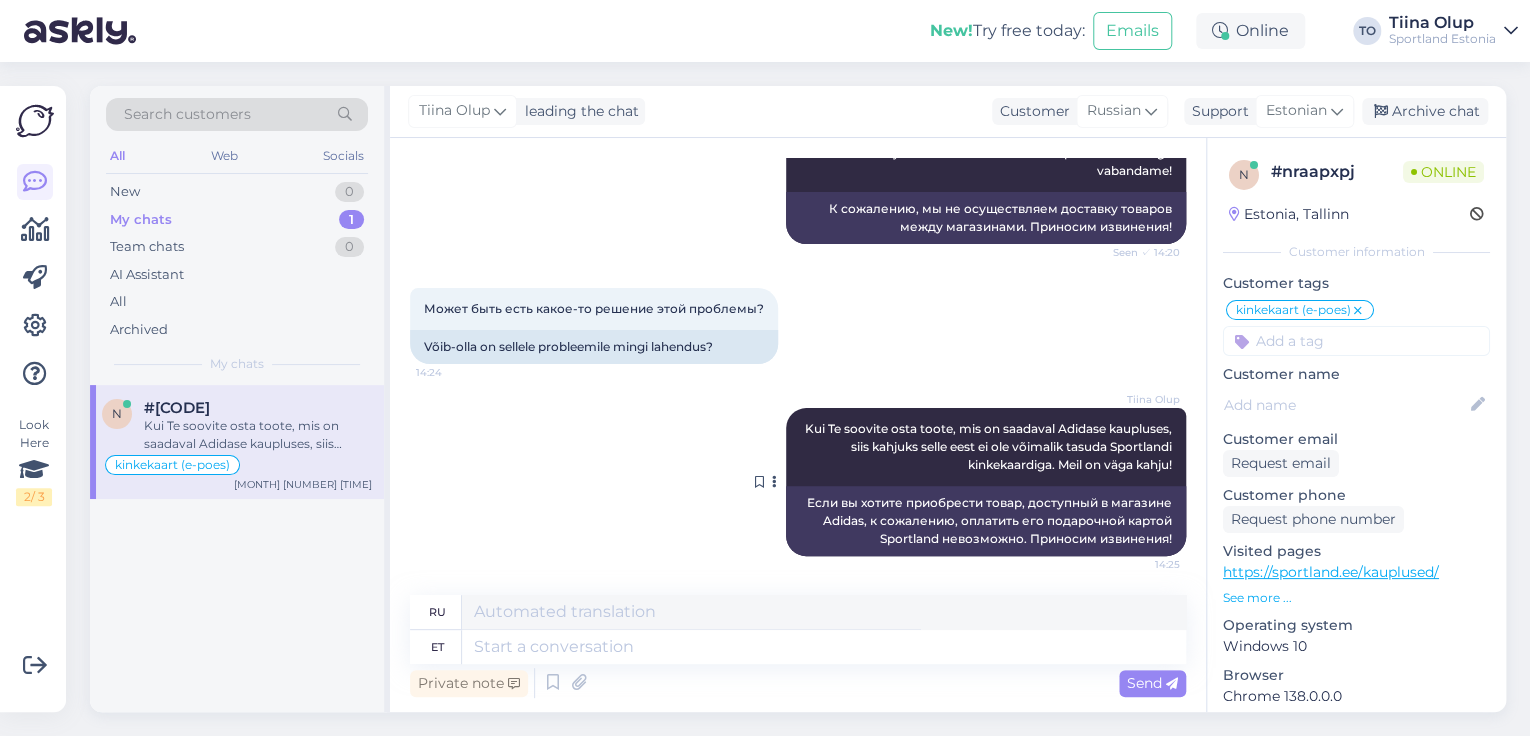 scroll, scrollTop: 5273, scrollLeft: 0, axis: vertical 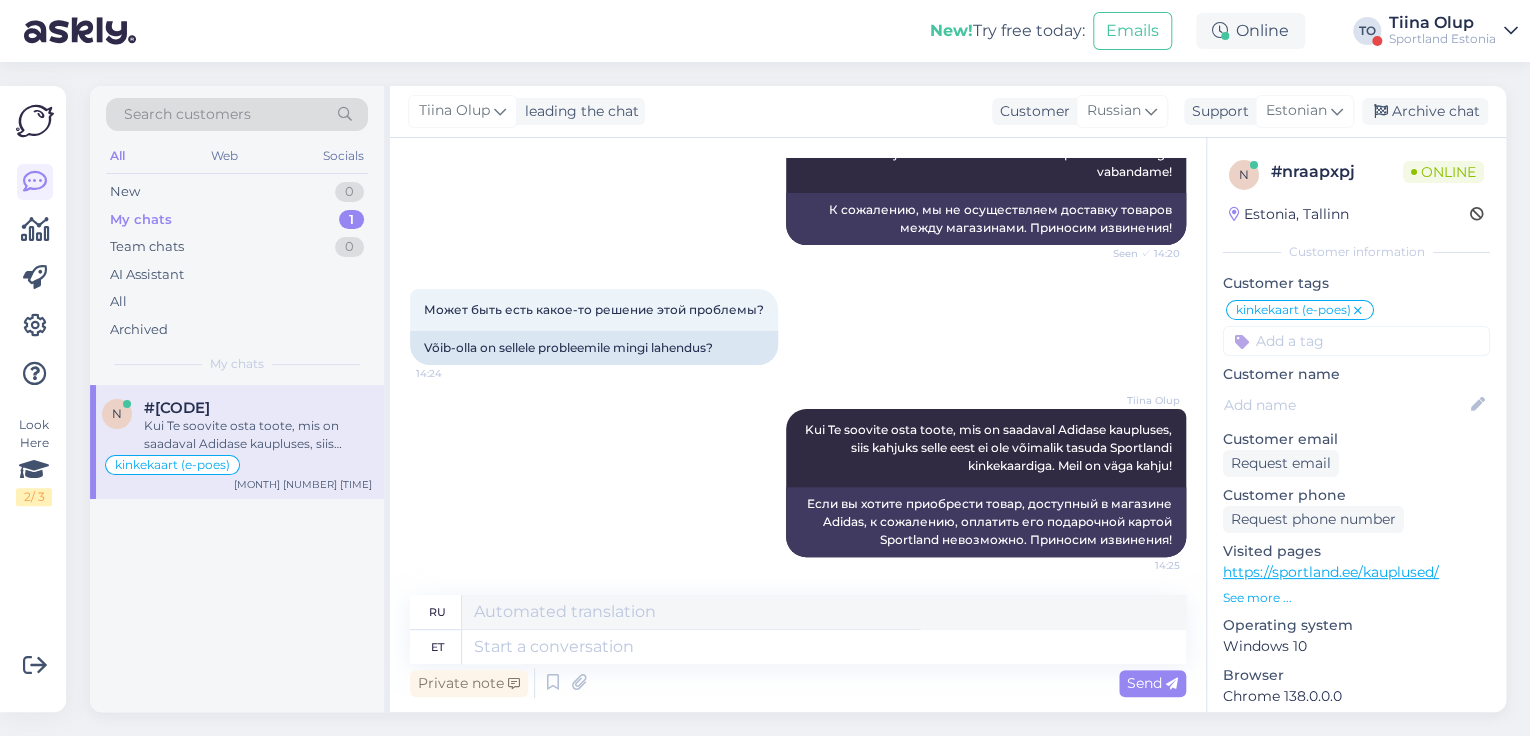 click on "Sportland Estonia" at bounding box center (1442, 39) 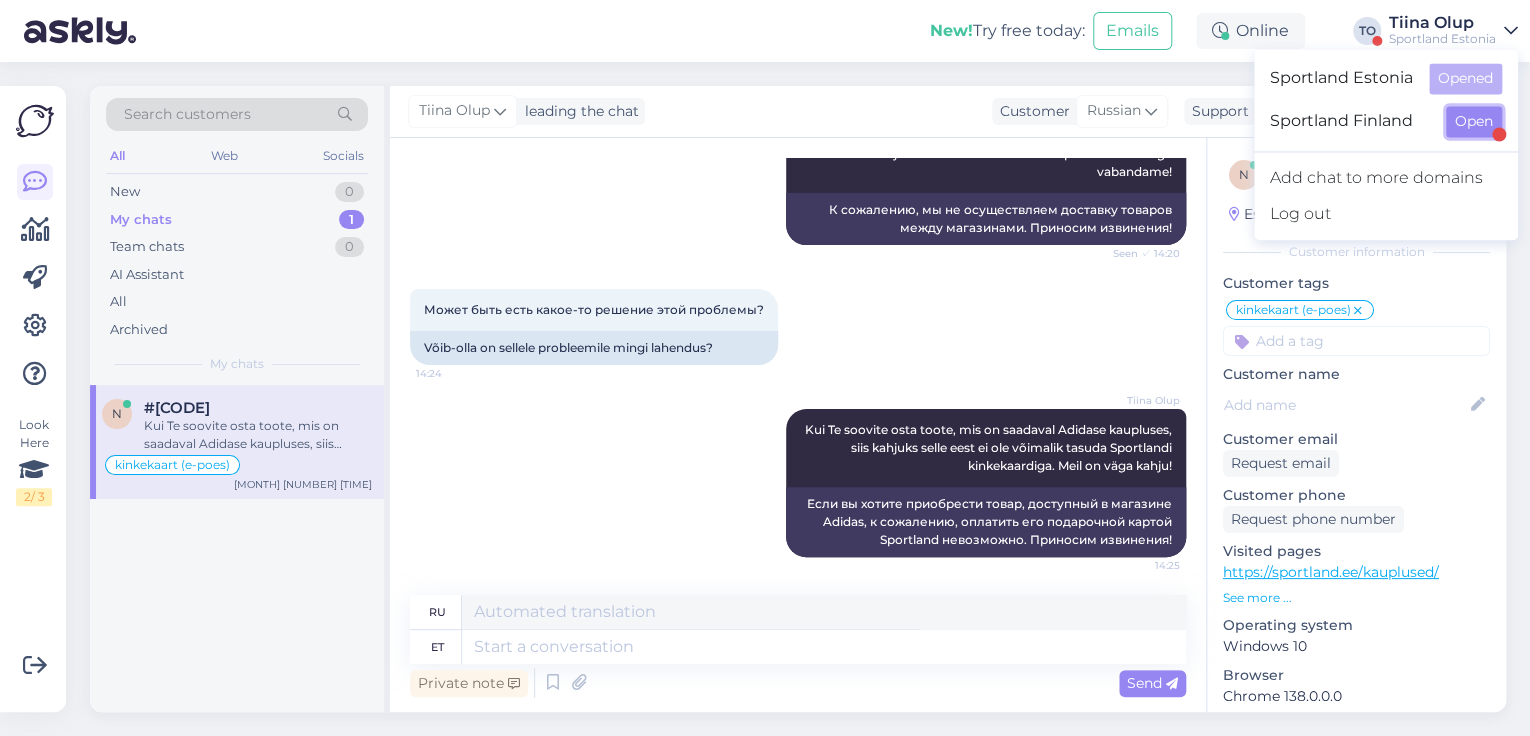 click on "Open" at bounding box center (1474, 121) 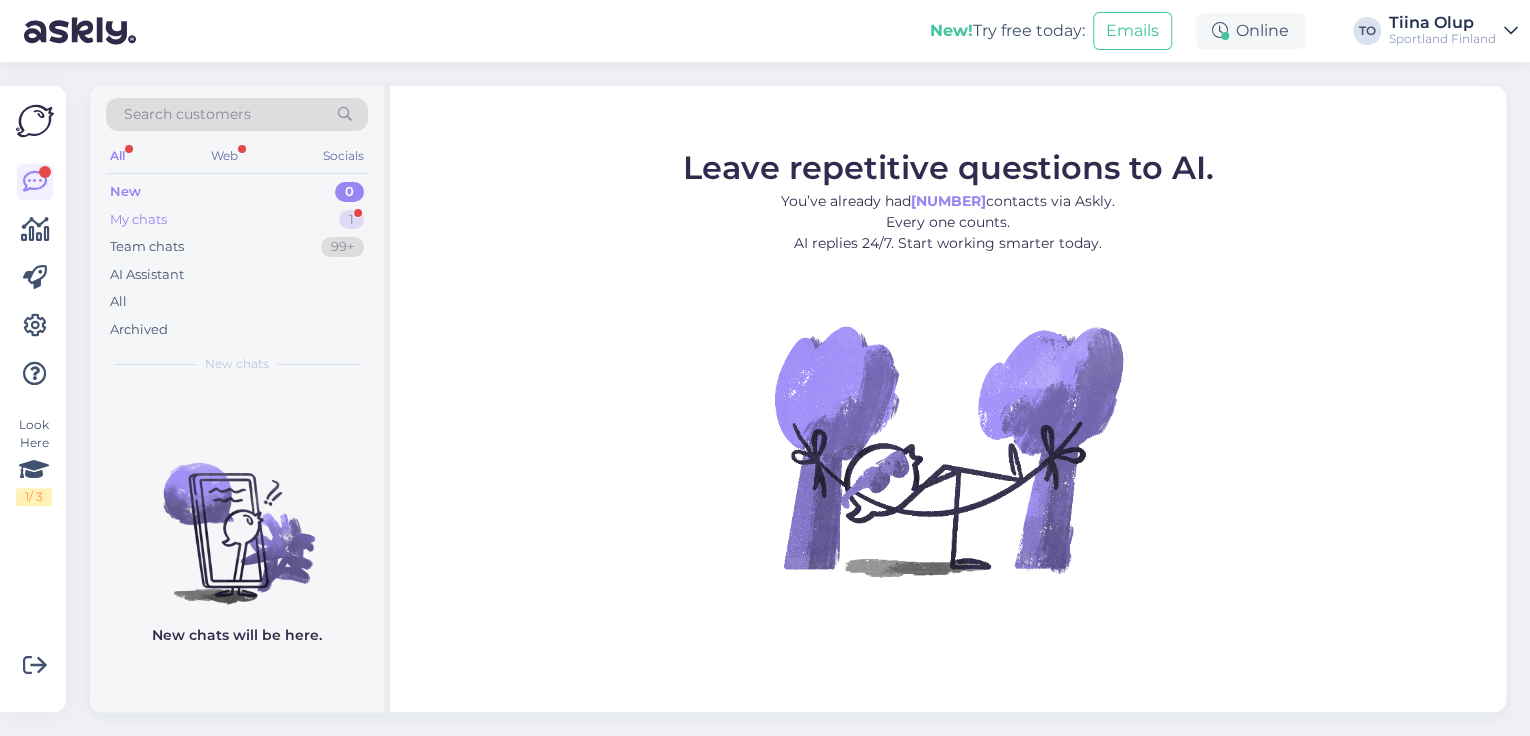 click on "My chats 1" at bounding box center [237, 220] 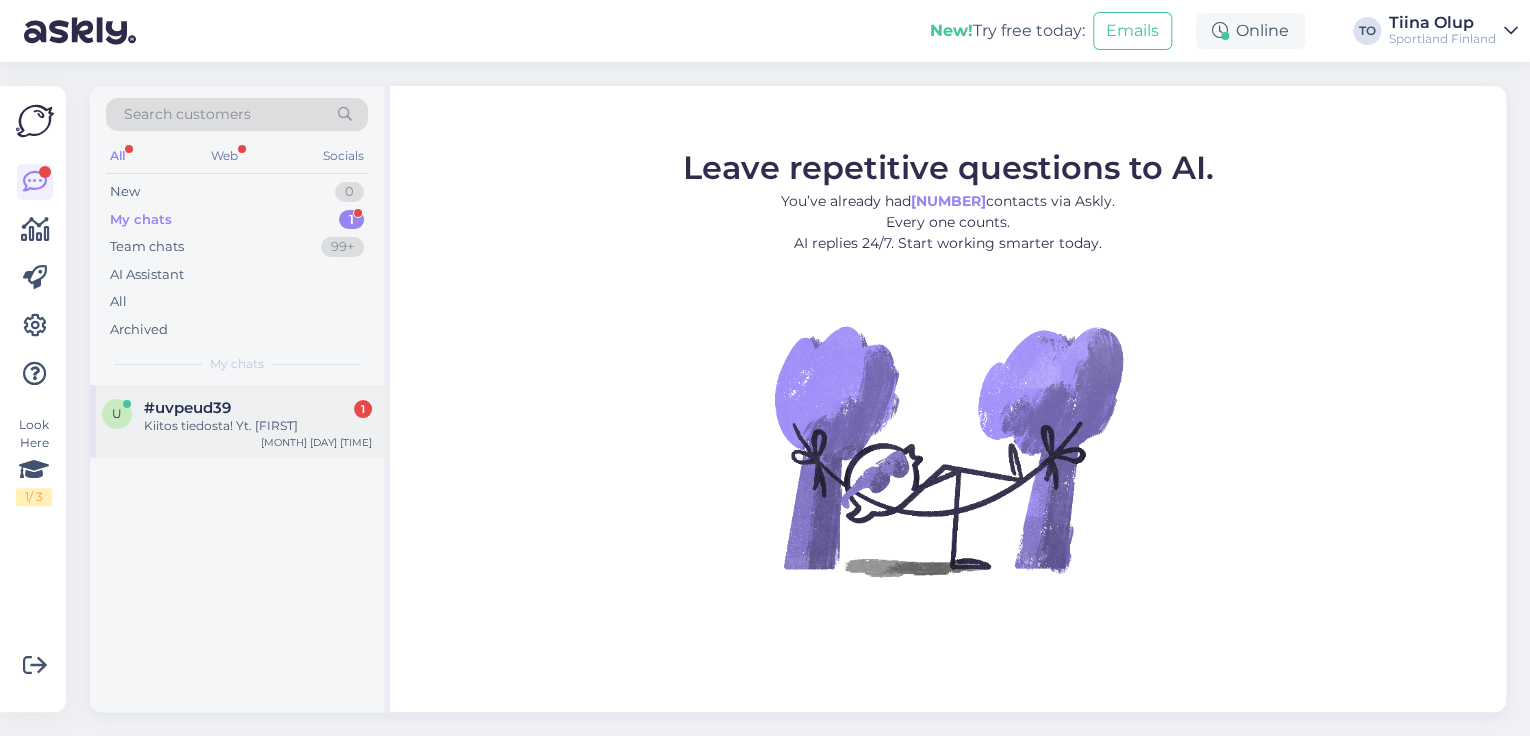 click on "[CODE]" at bounding box center [258, 408] 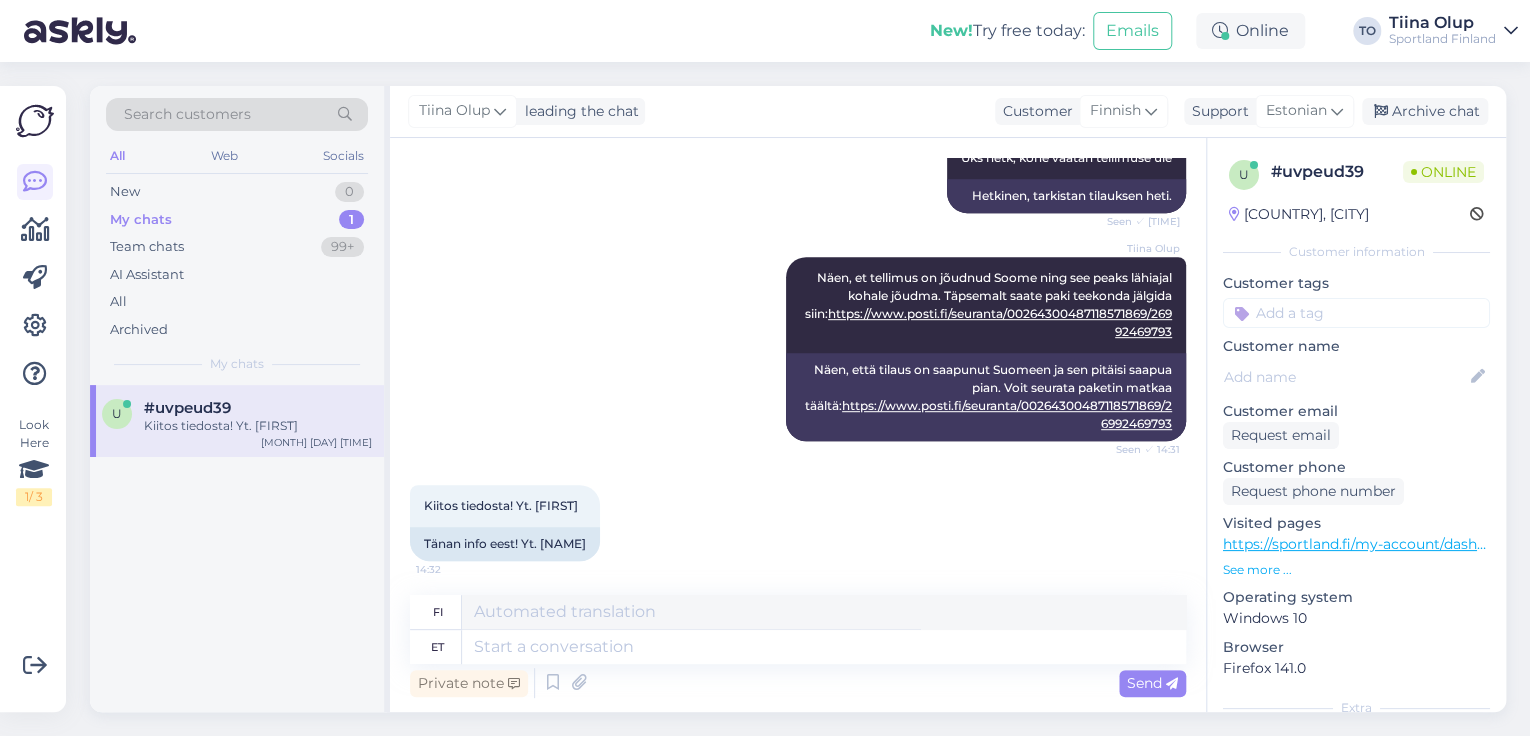 scroll, scrollTop: 498, scrollLeft: 0, axis: vertical 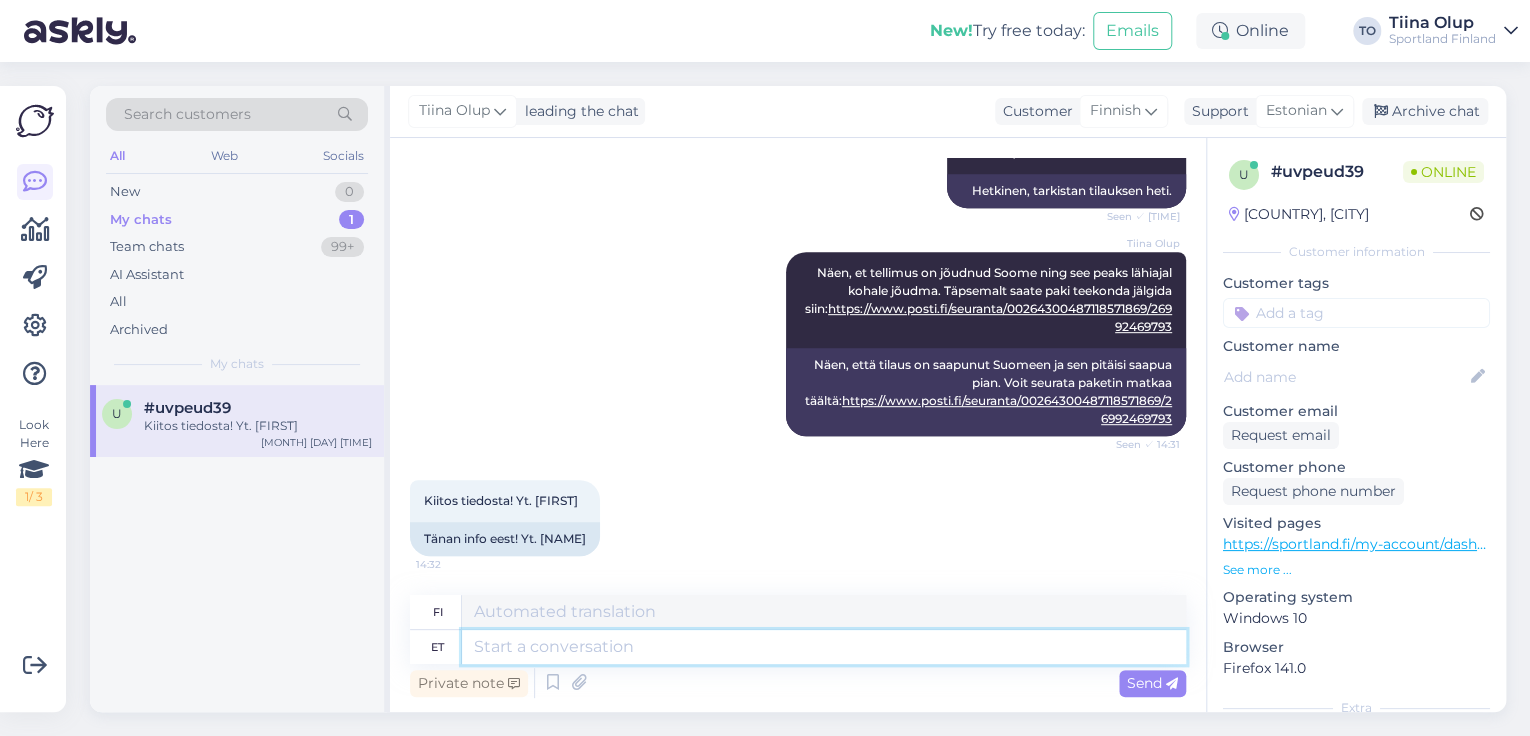 click at bounding box center (824, 647) 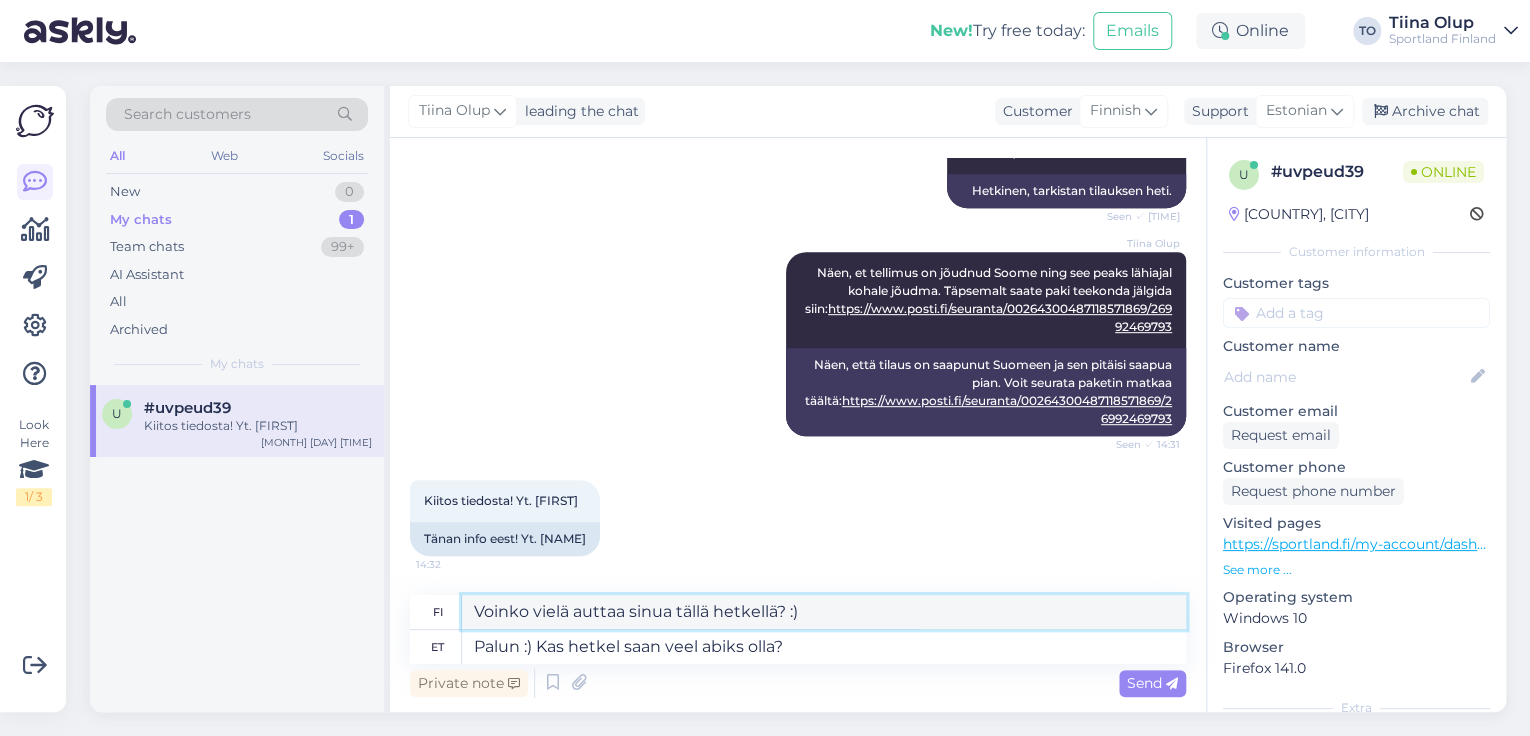 click on "Voinko vielä auttaa sinua tällä hetkellä? :)" at bounding box center (824, 612) 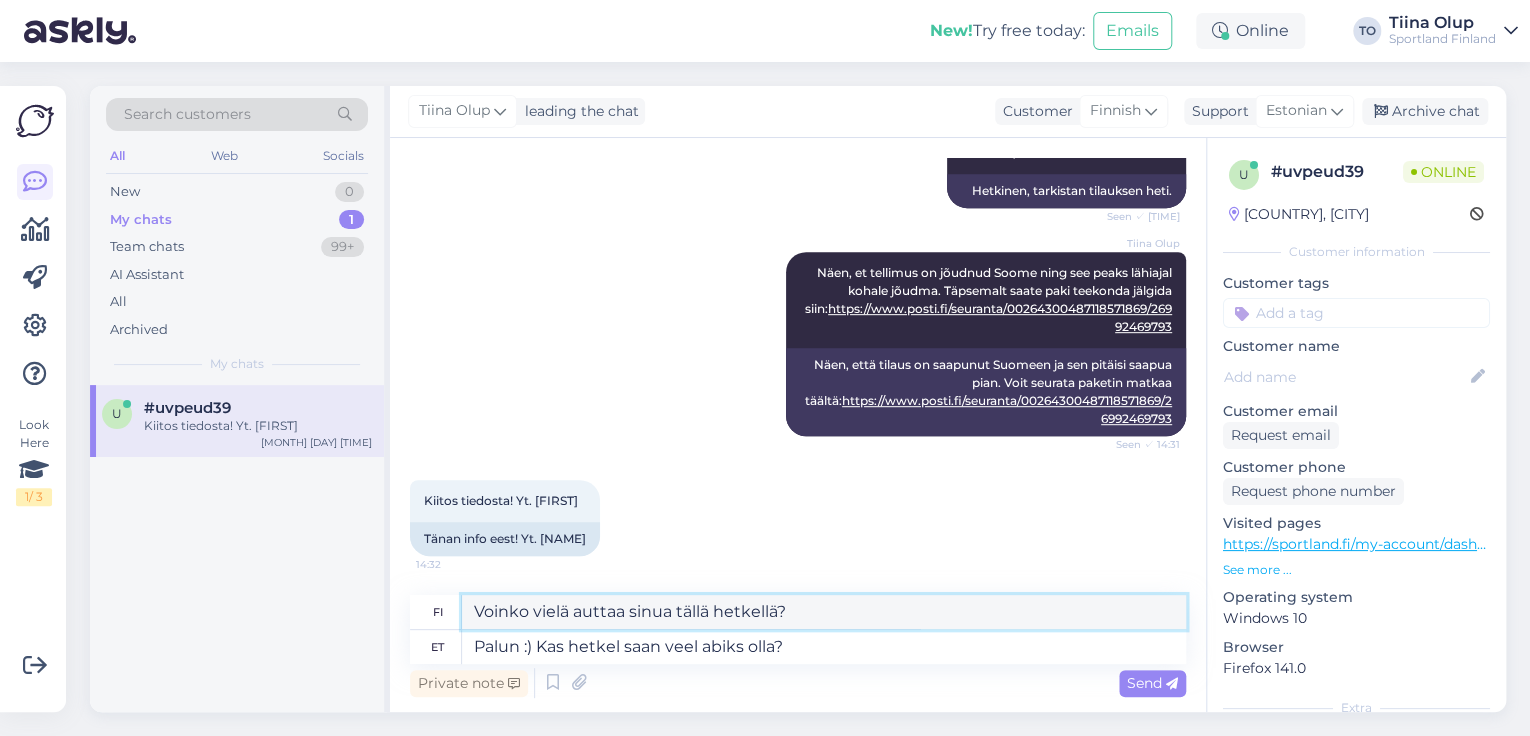 click on "Voinko vielä auttaa sinua tällä hetkellä?" at bounding box center (824, 612) 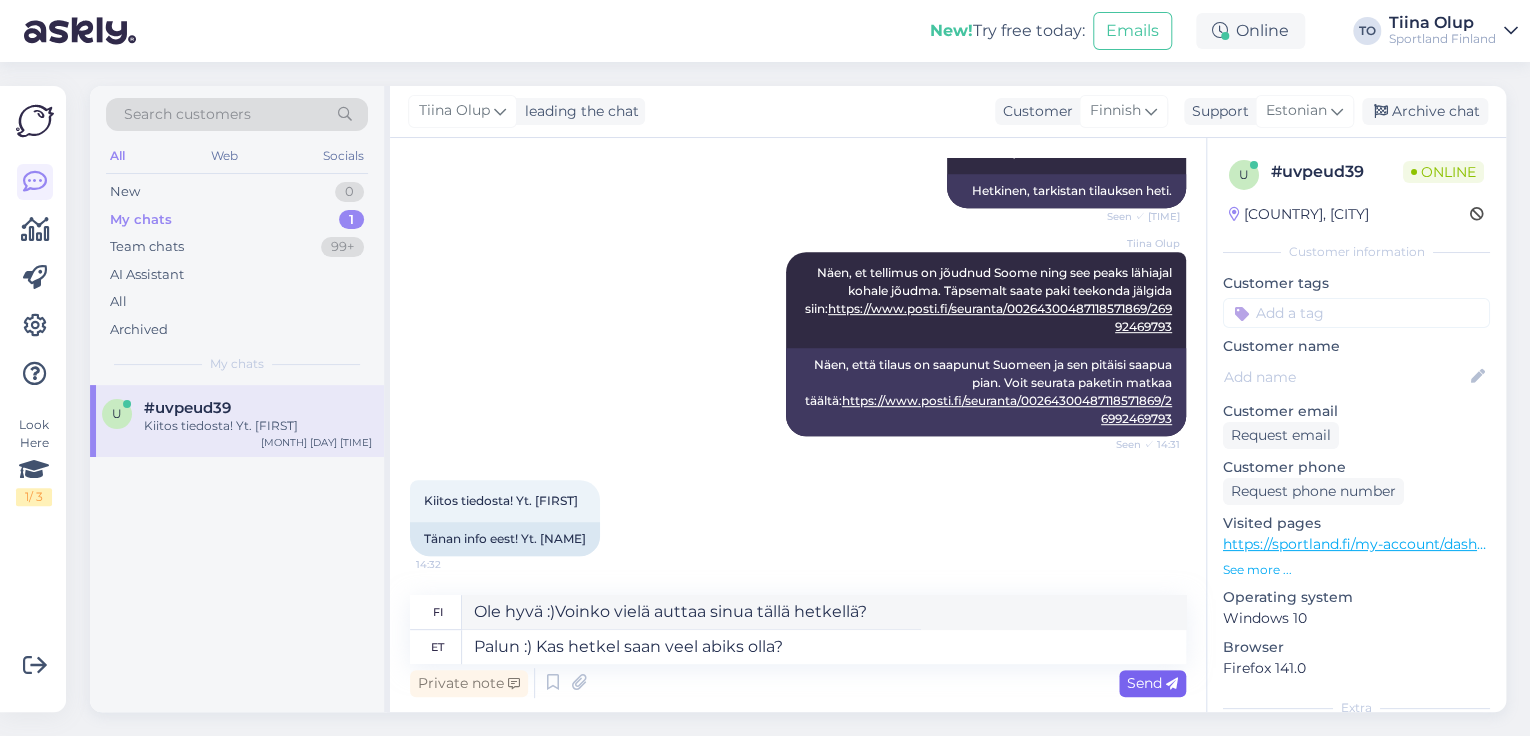 click on "Send" at bounding box center (1152, 683) 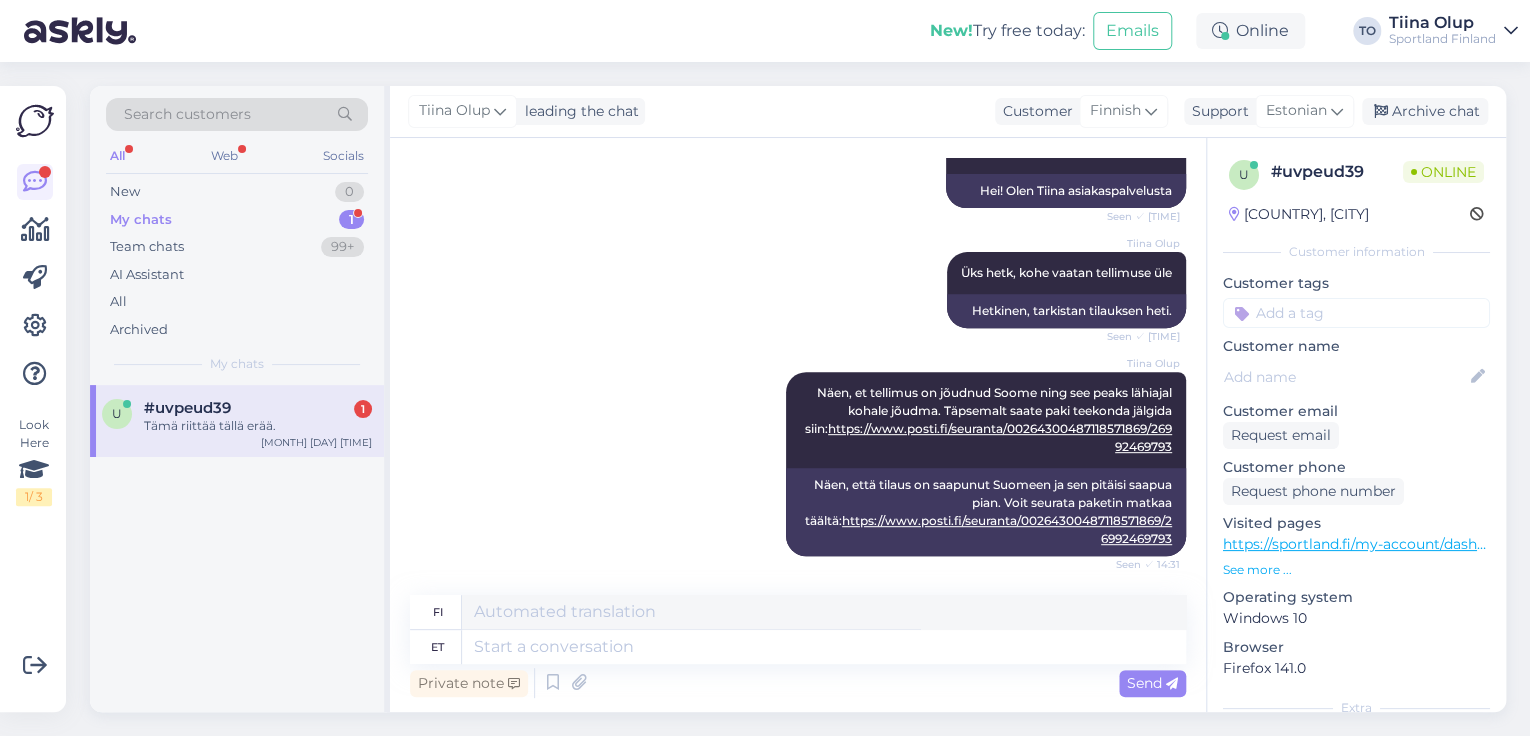 scroll, scrollTop: 738, scrollLeft: 0, axis: vertical 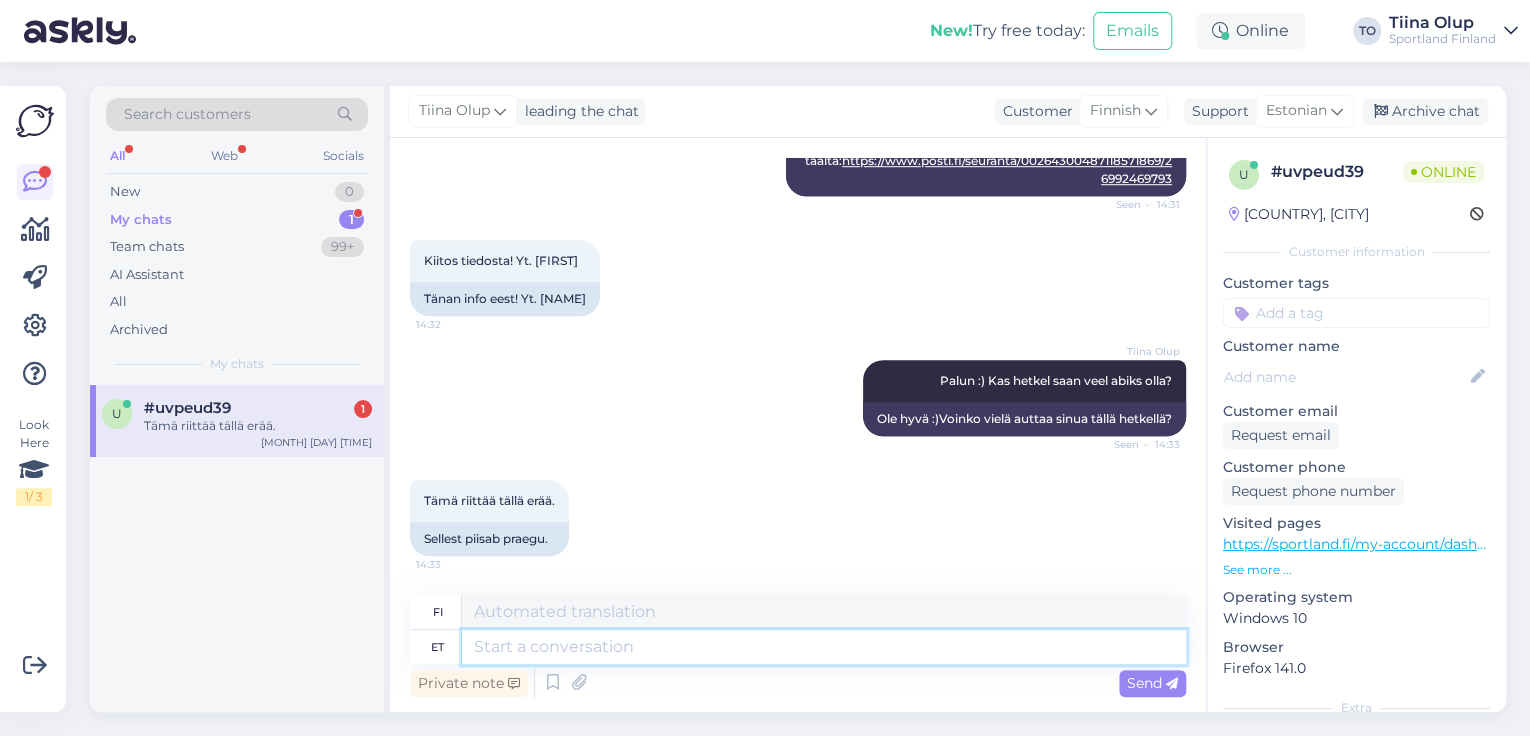 click at bounding box center (824, 647) 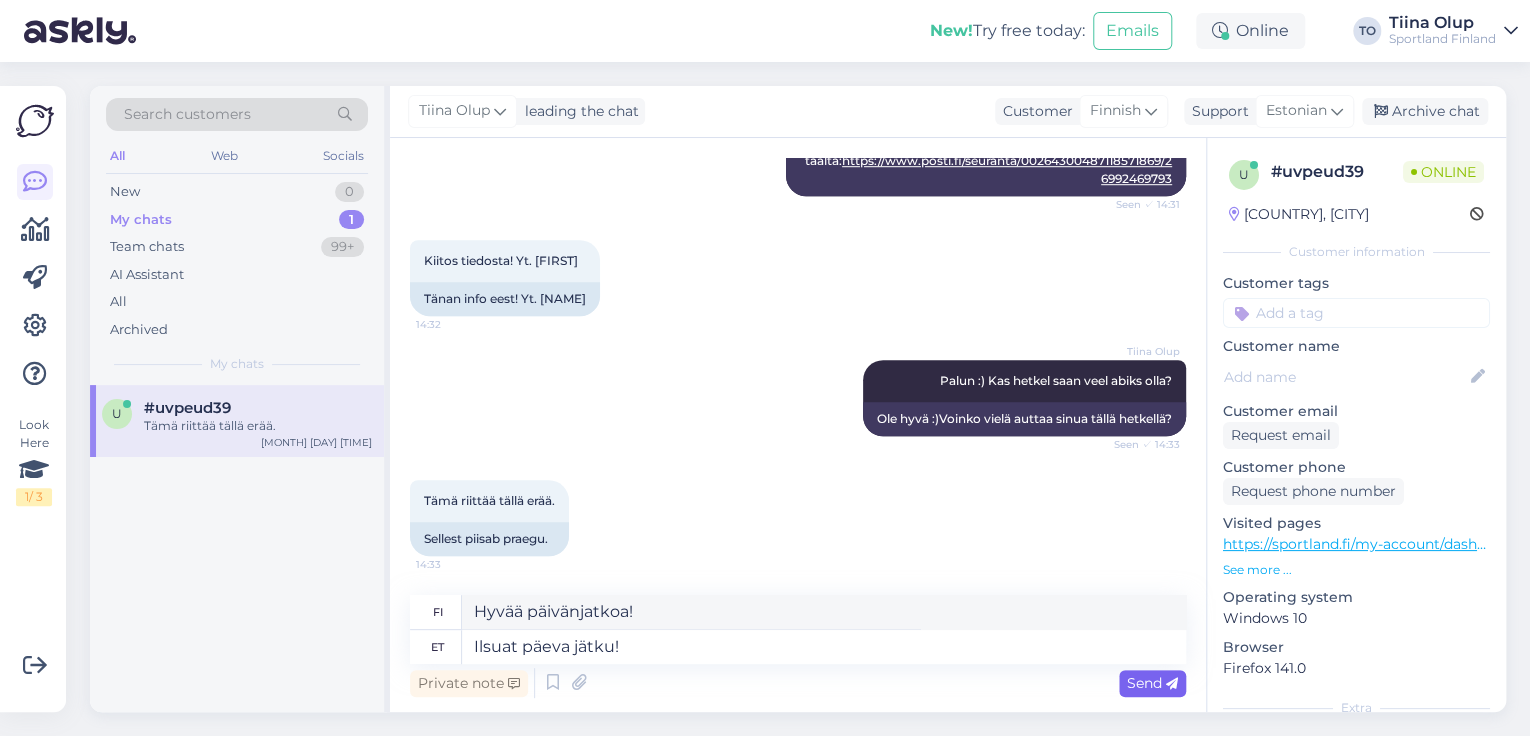 click on "Send" at bounding box center (1152, 683) 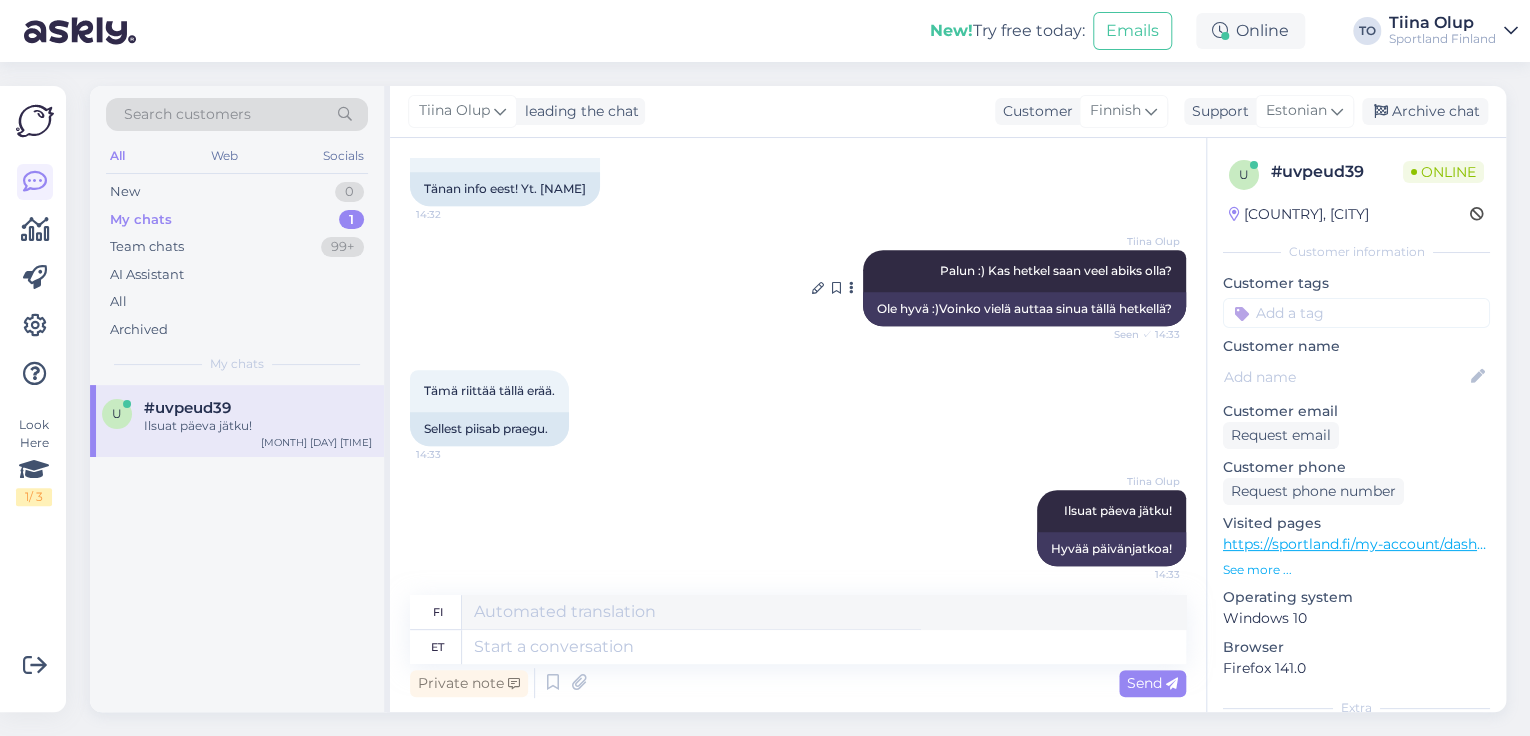scroll, scrollTop: 858, scrollLeft: 0, axis: vertical 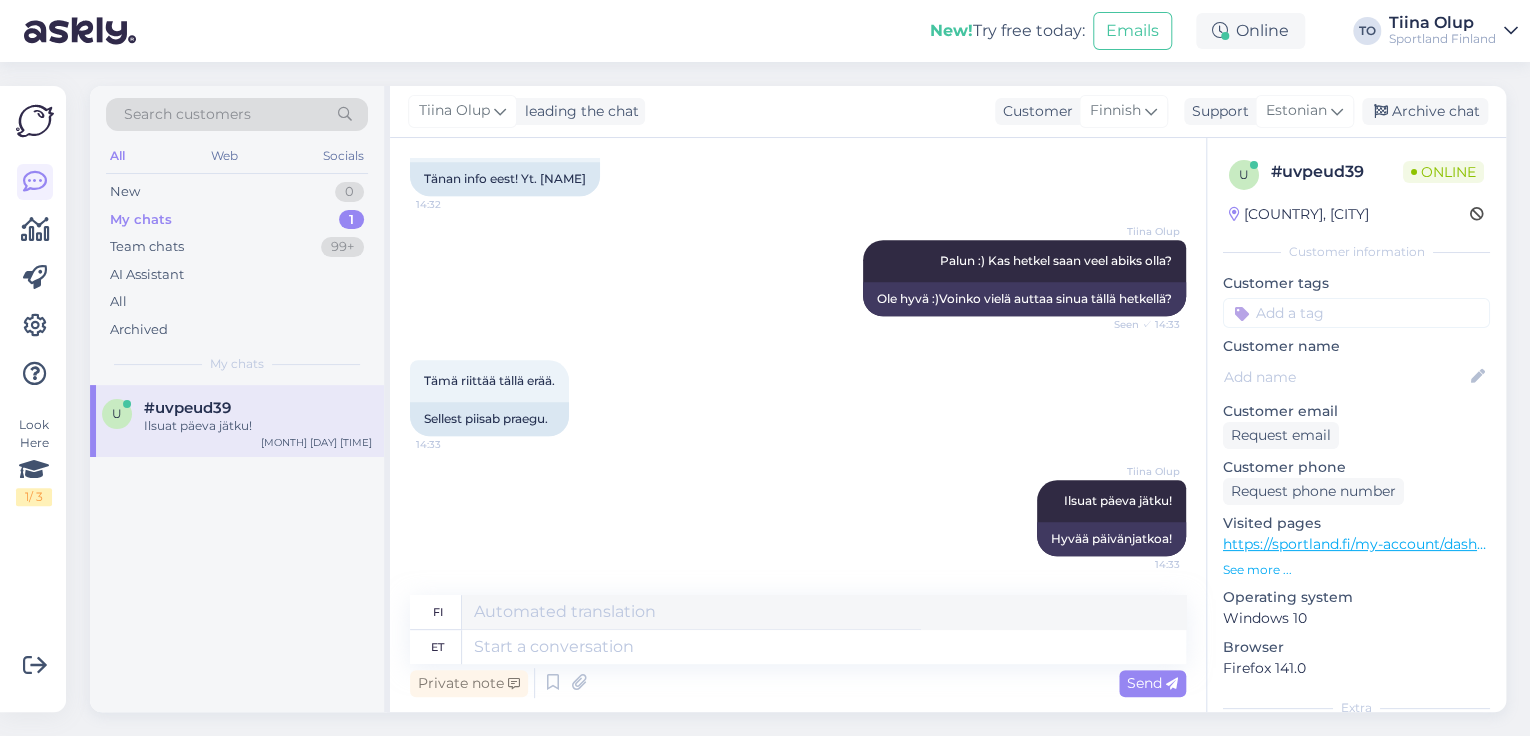 click on "Tiina Olup" at bounding box center (1442, 23) 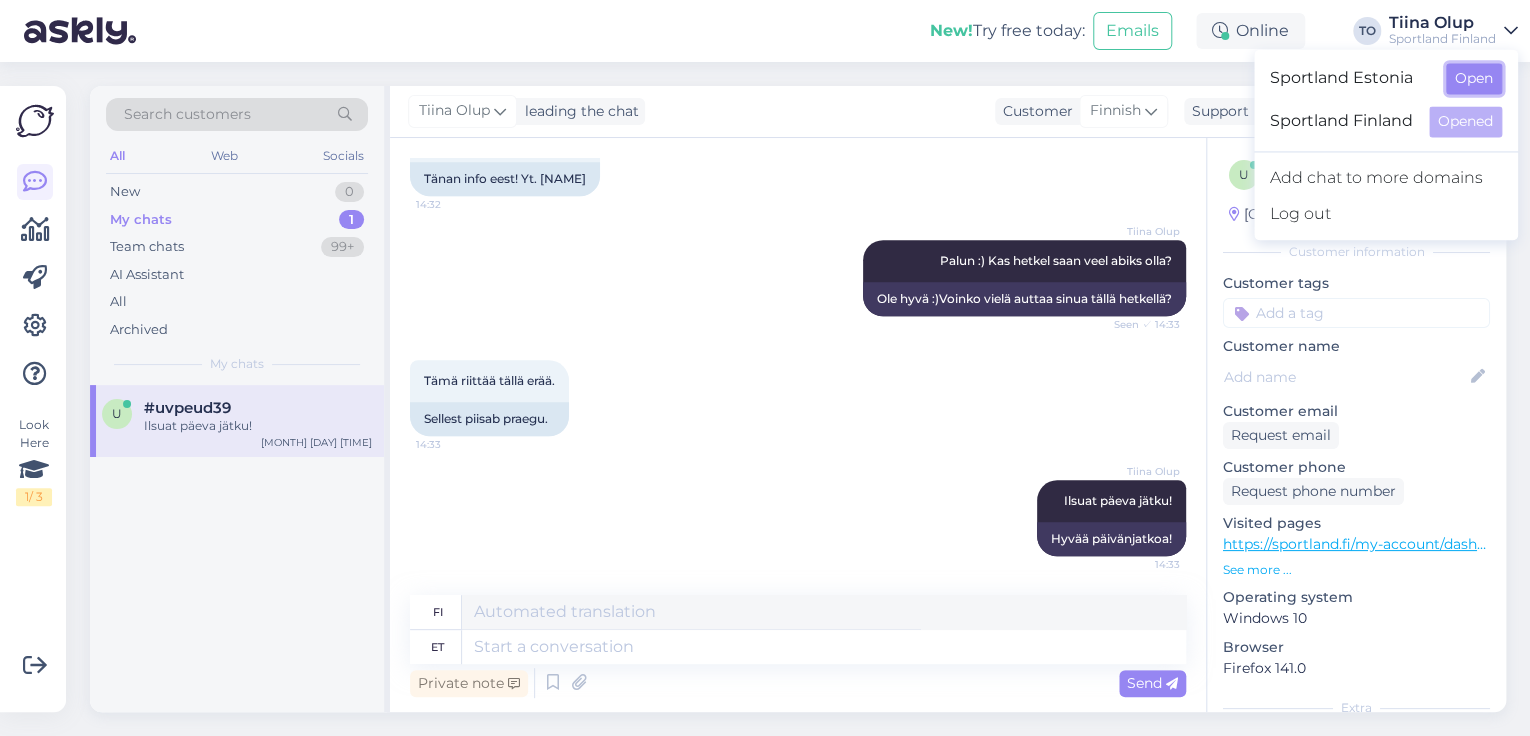 click on "Open" at bounding box center [1474, 78] 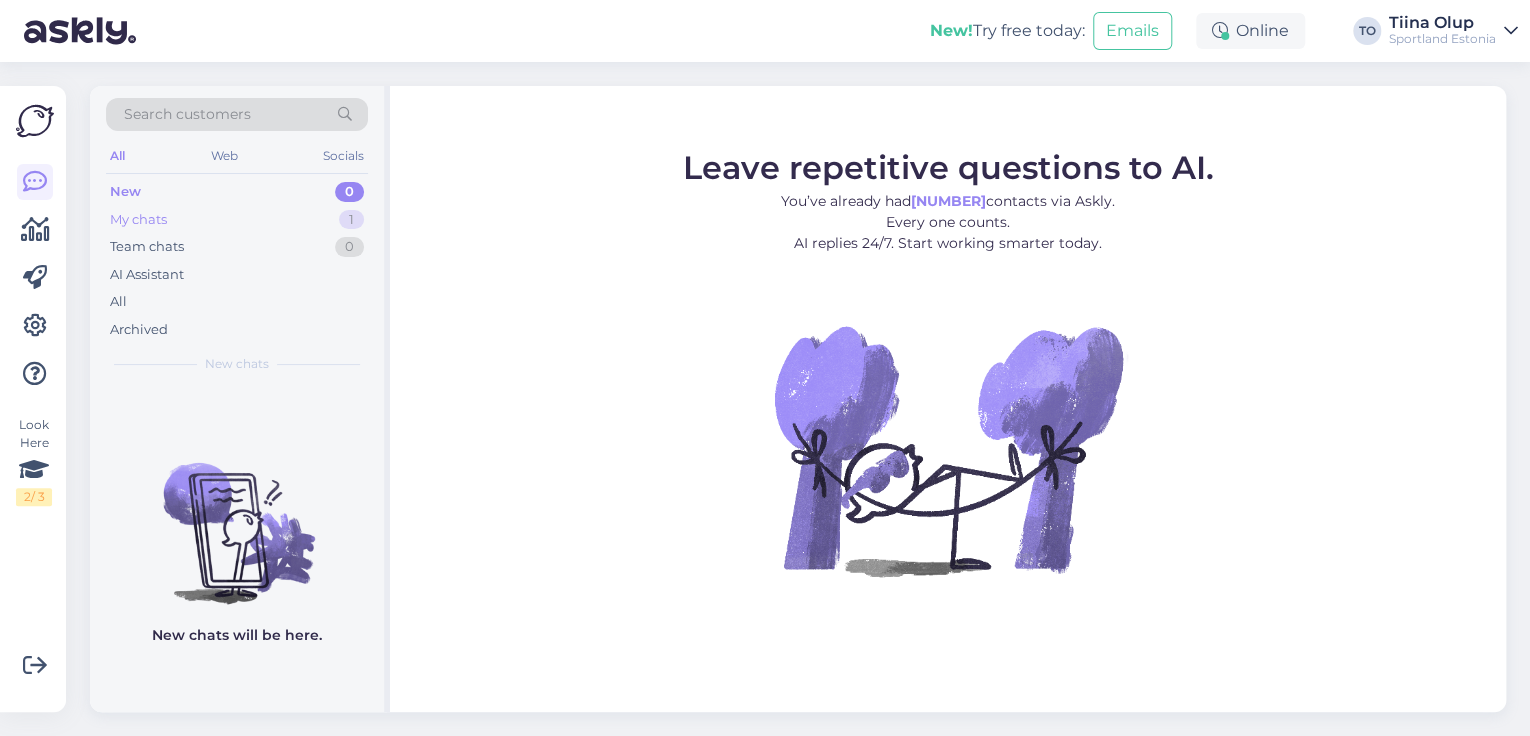 click on "My chats" at bounding box center (138, 220) 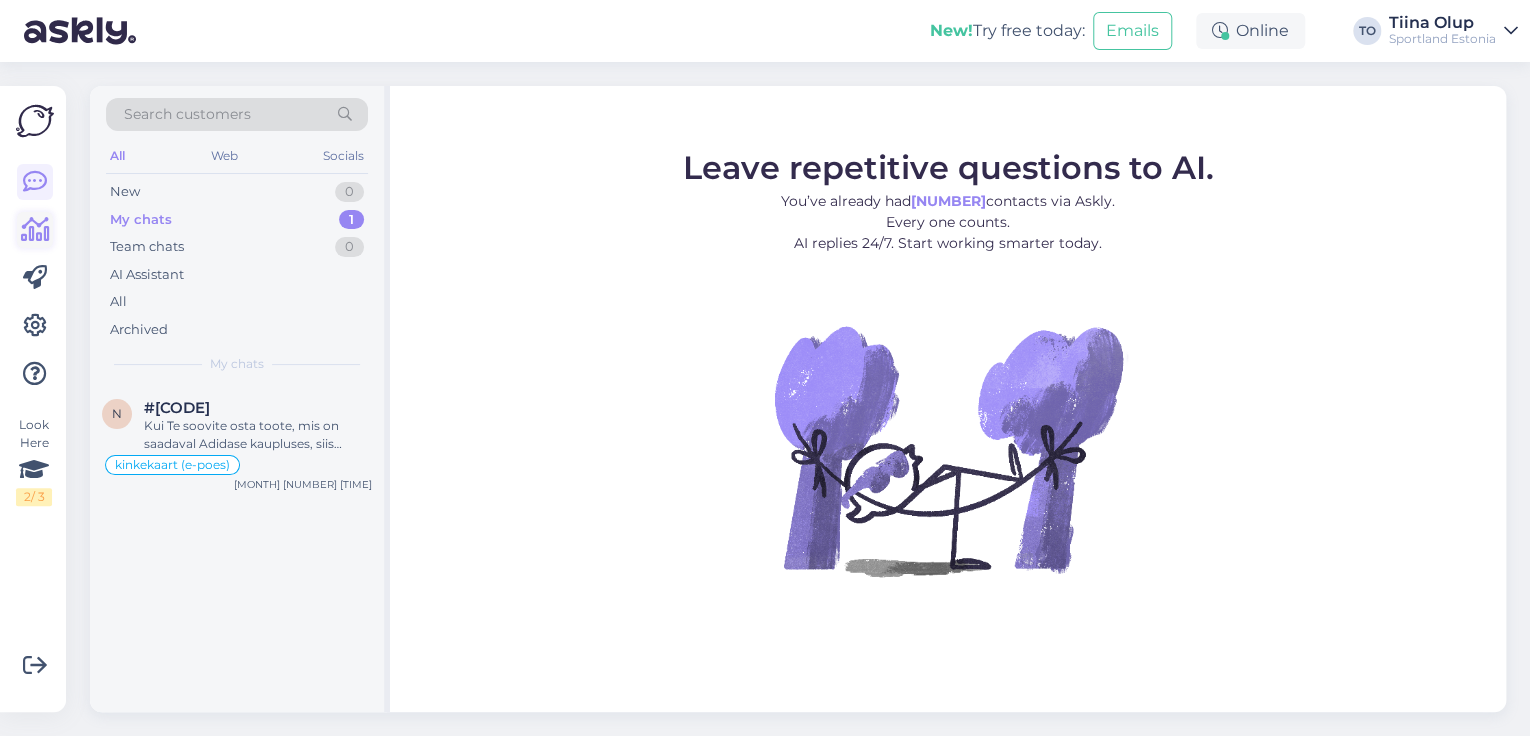 click at bounding box center (35, 230) 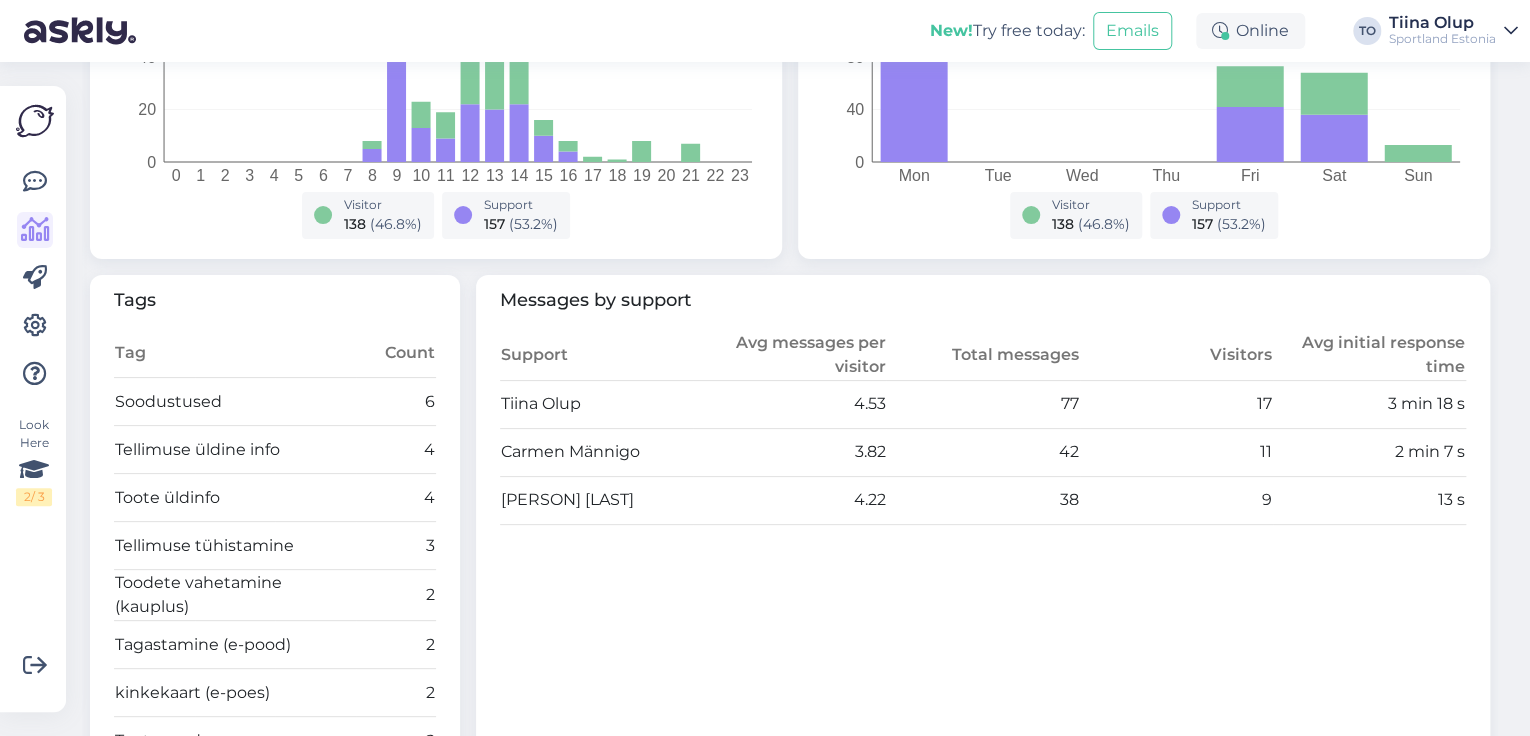 scroll, scrollTop: 80, scrollLeft: 0, axis: vertical 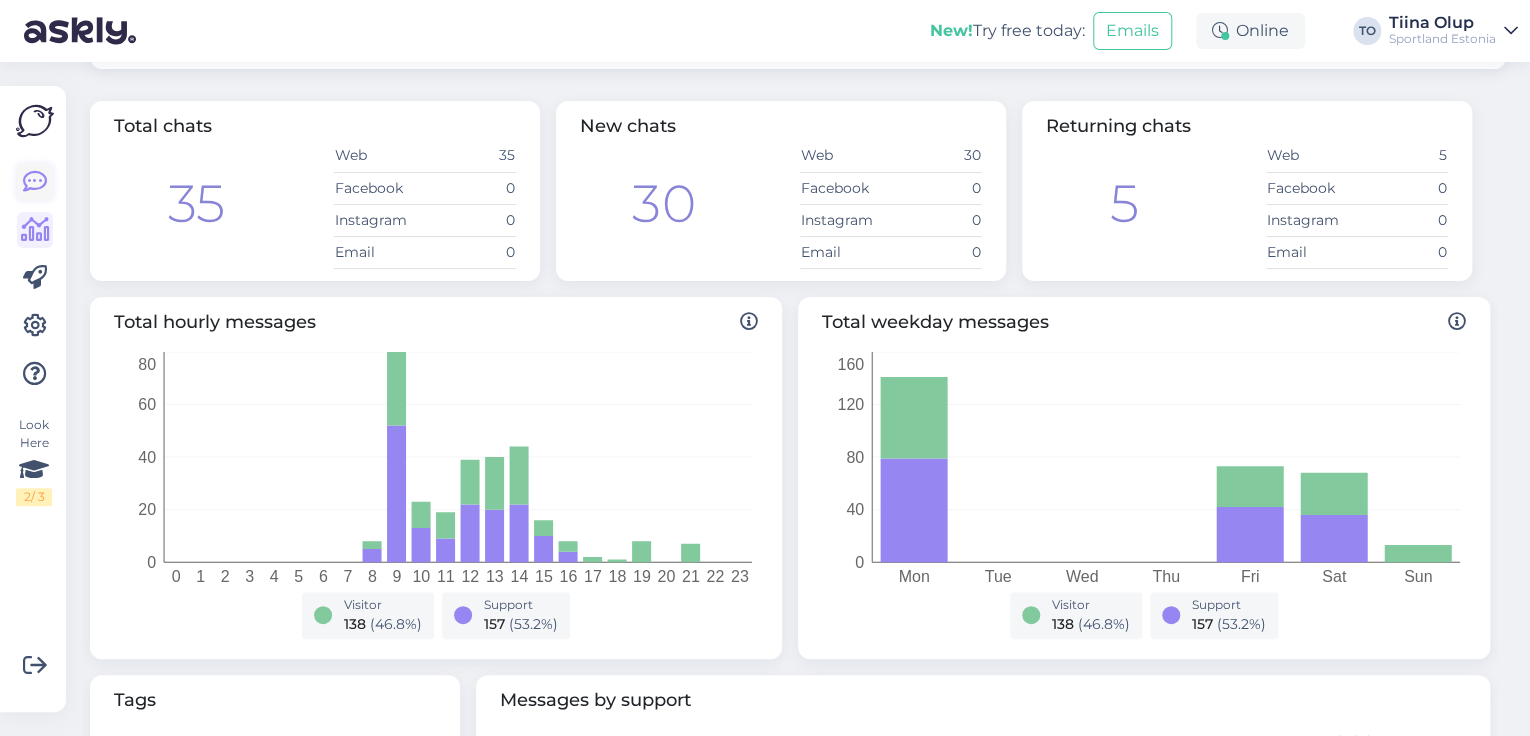 click at bounding box center (35, 182) 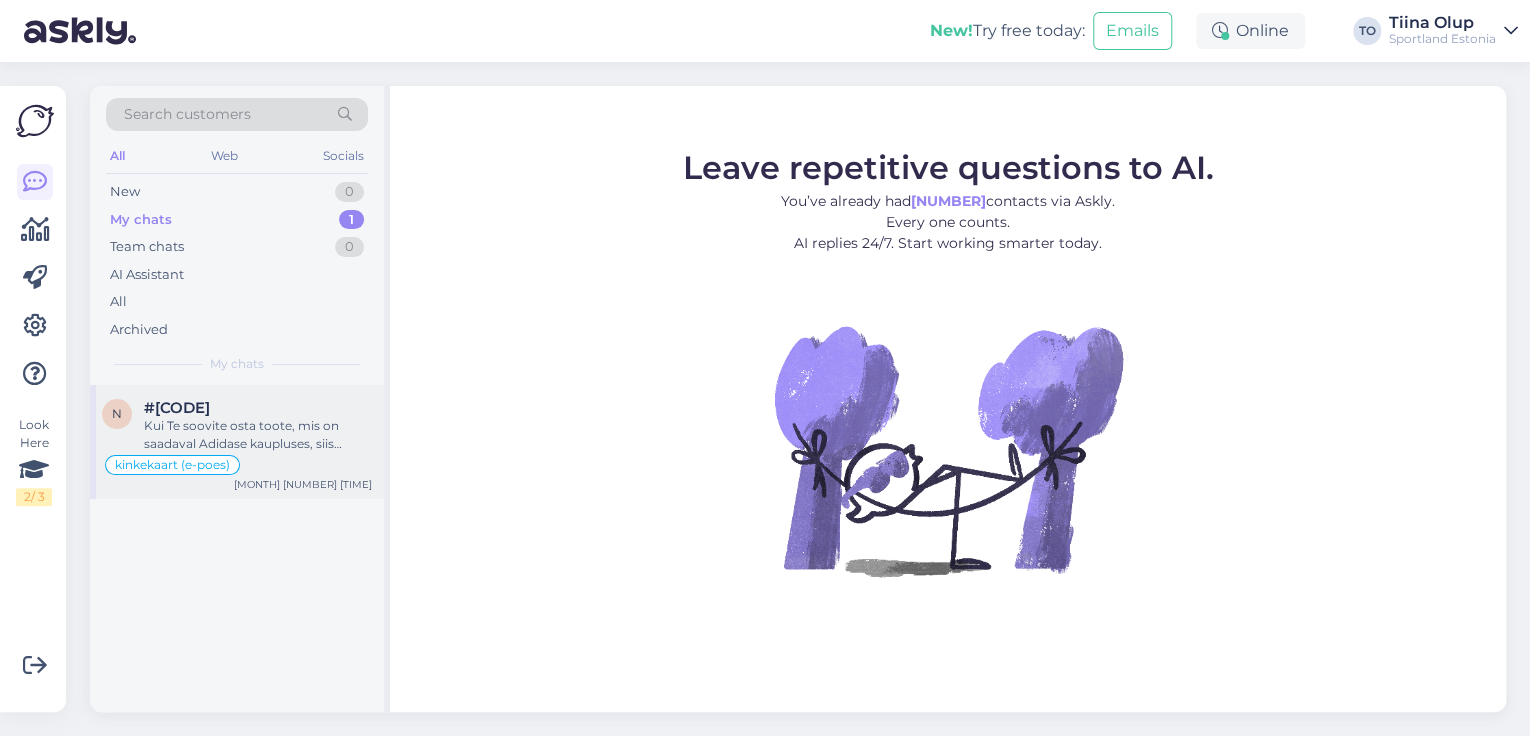 click on "Kui Te soovite osta toote, mis on saadaval Adidase kaupluses, siis kahjuks selle eest ei ole võimalik tasuda Sportlandi kinkekaardiga. Meil on väga kahju!" at bounding box center (258, 435) 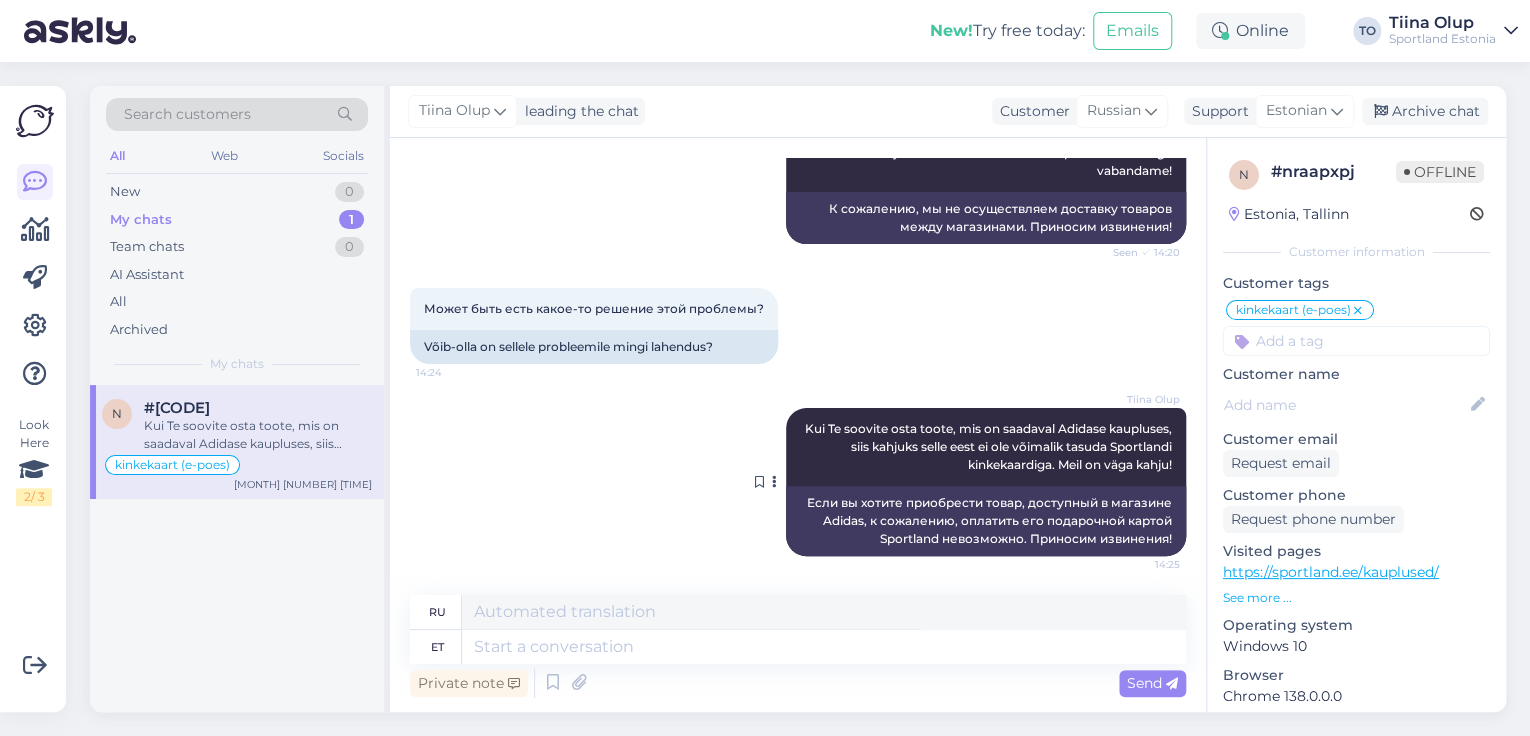 scroll, scrollTop: 5273, scrollLeft: 0, axis: vertical 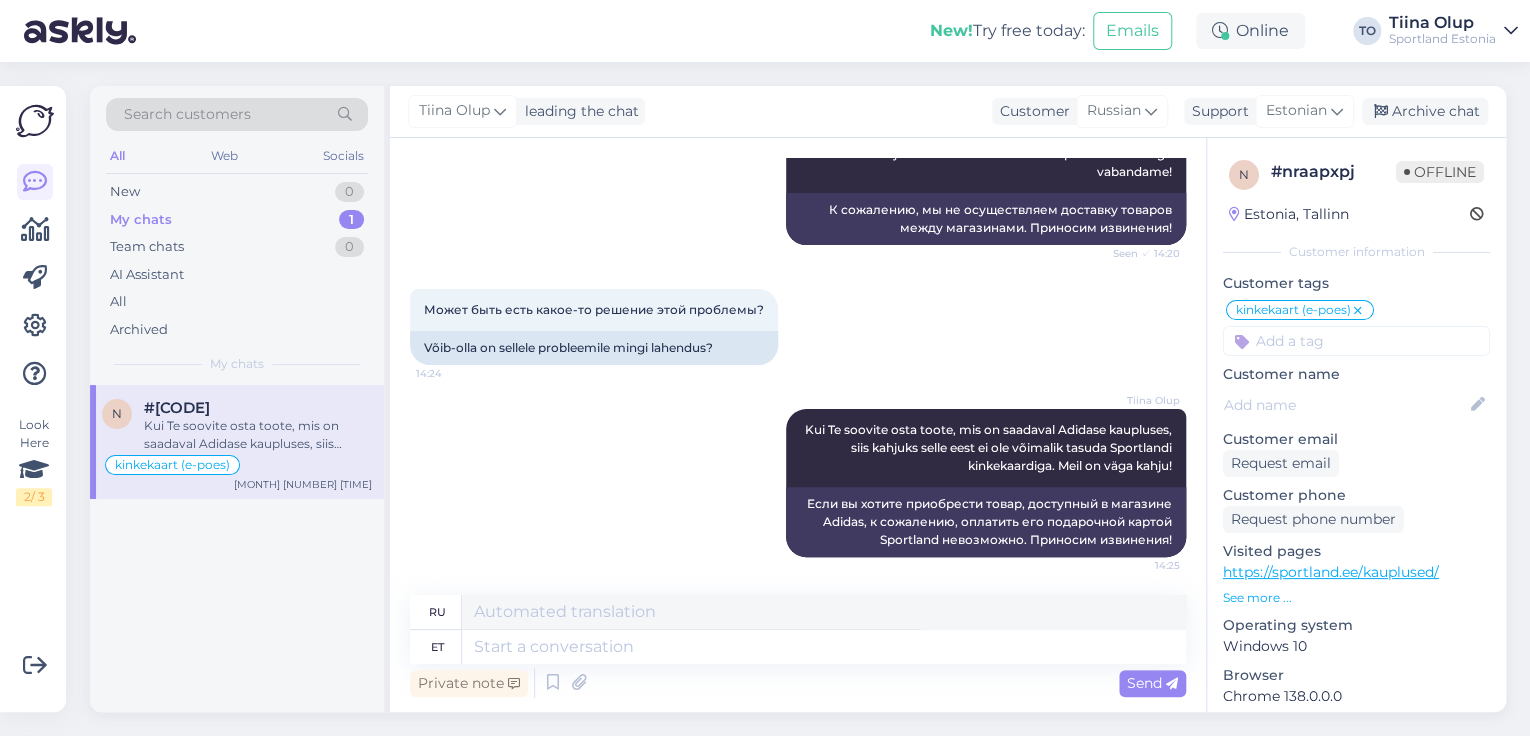 click on "Search customers" at bounding box center (187, 114) 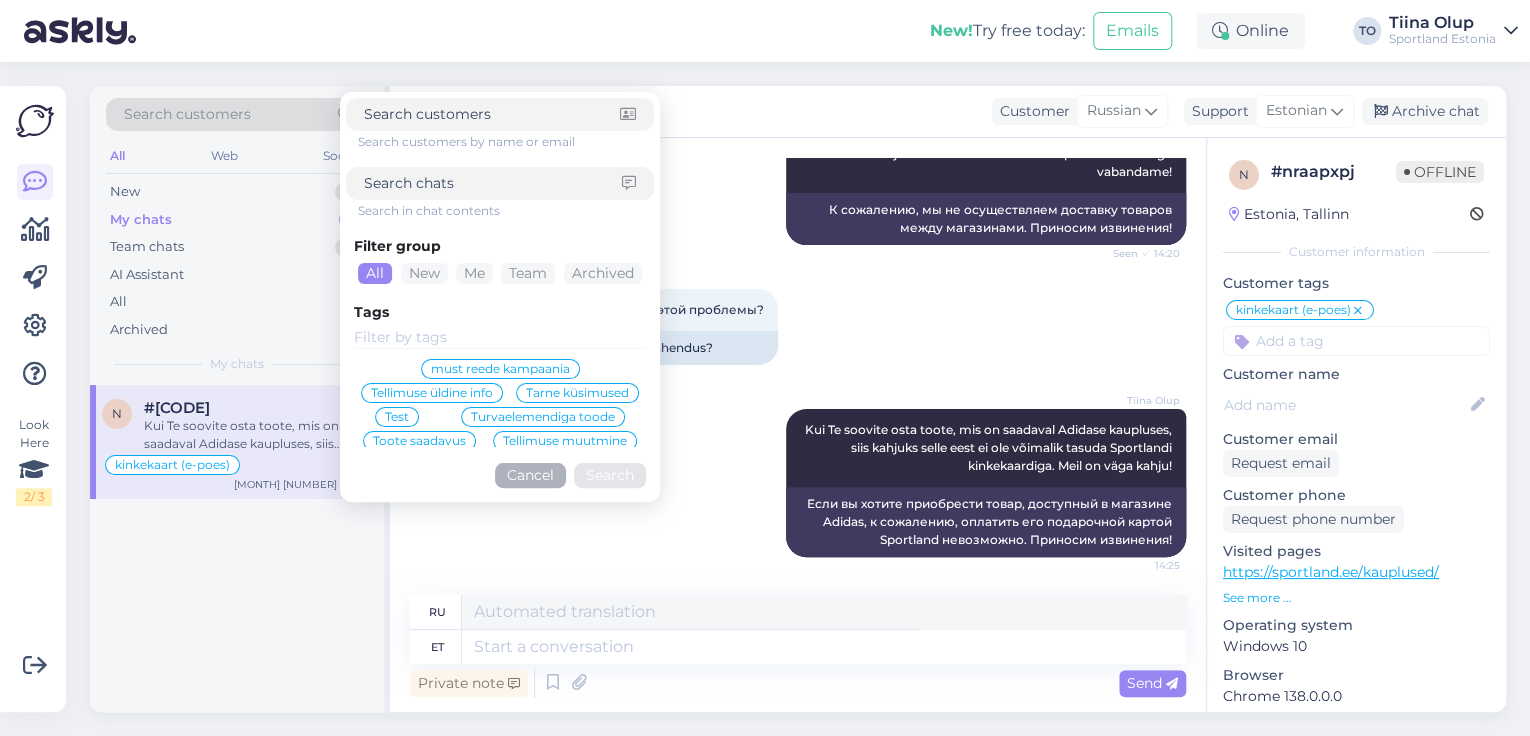 click at bounding box center [493, 183] 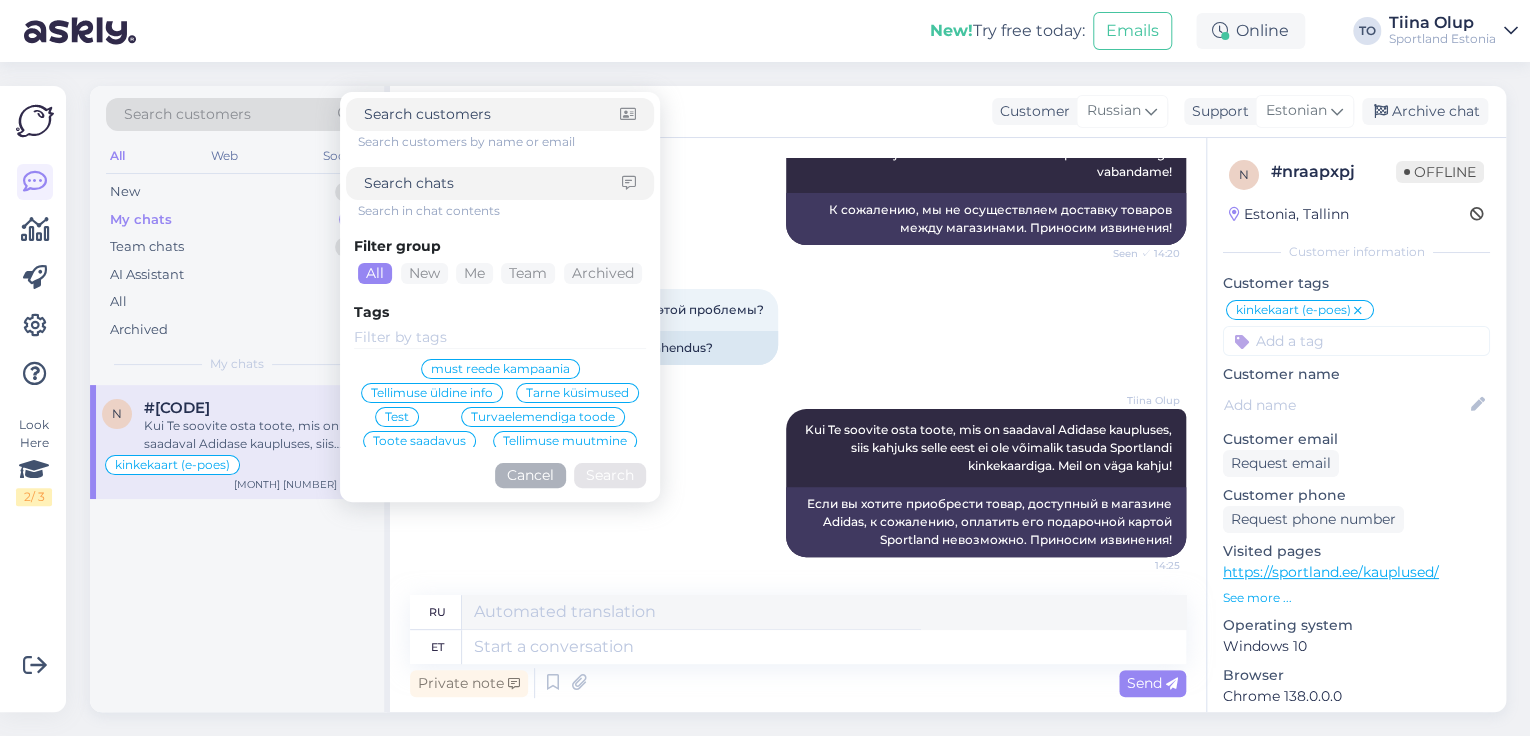 paste on "[PHONE]" 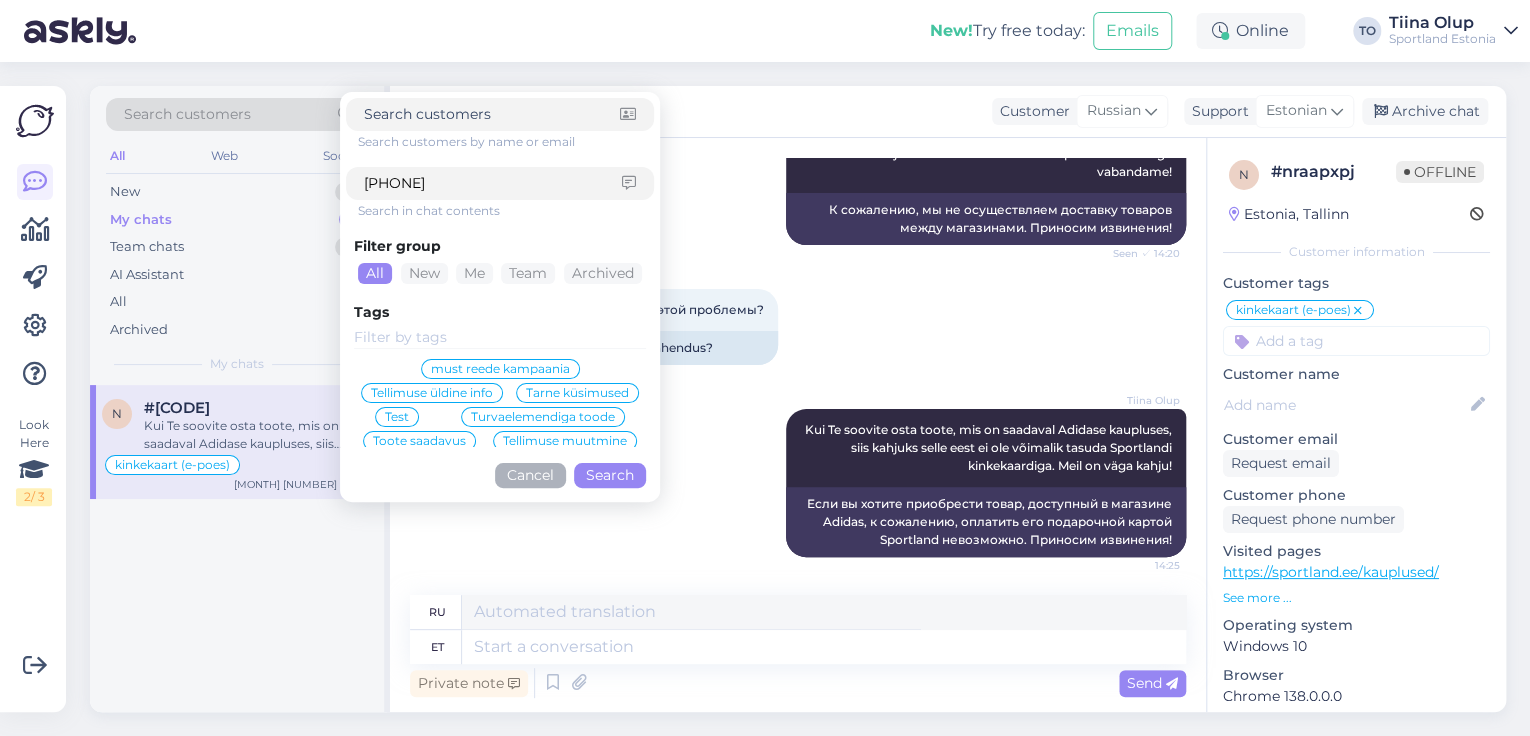 click on "Search" at bounding box center [610, 475] 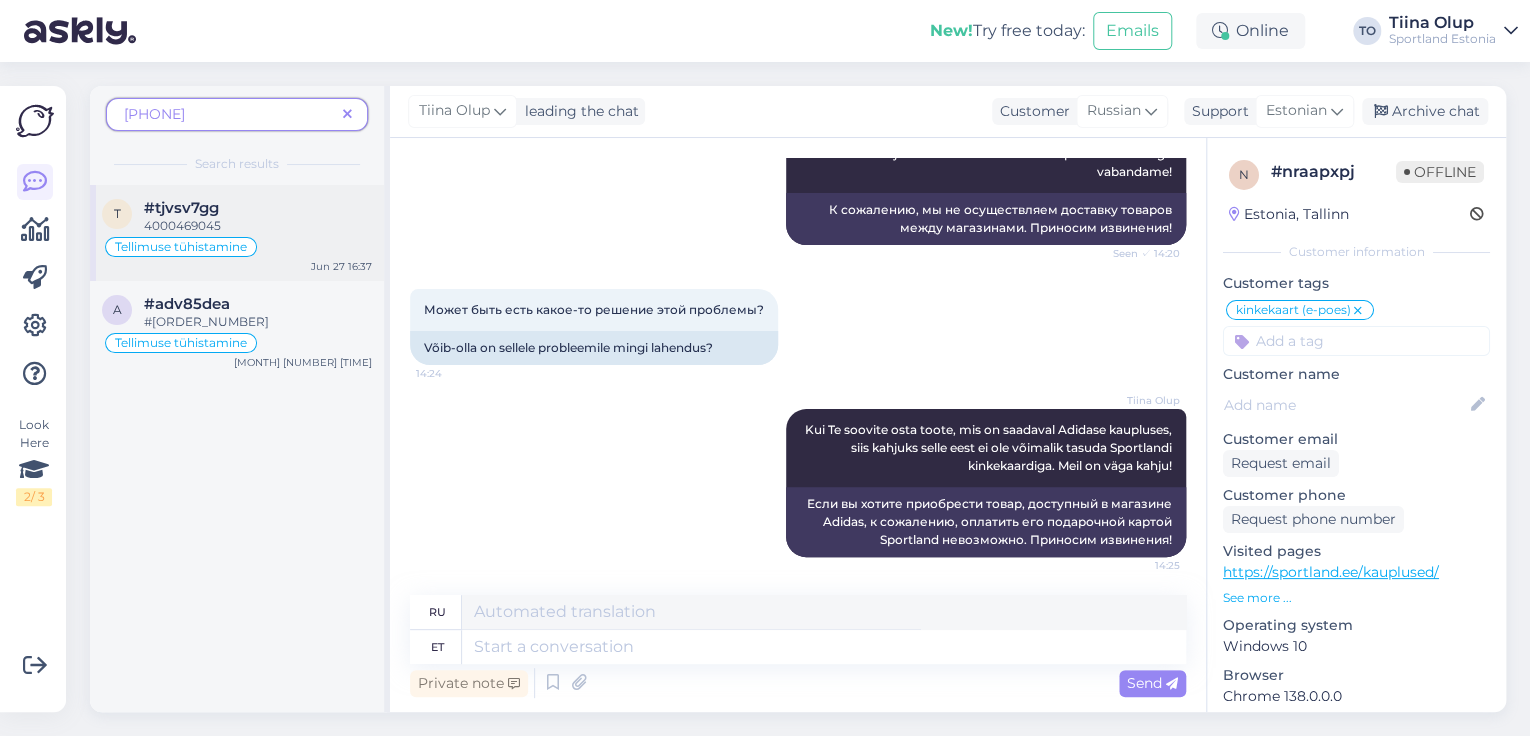 click on "4000469045" at bounding box center [182, 225] 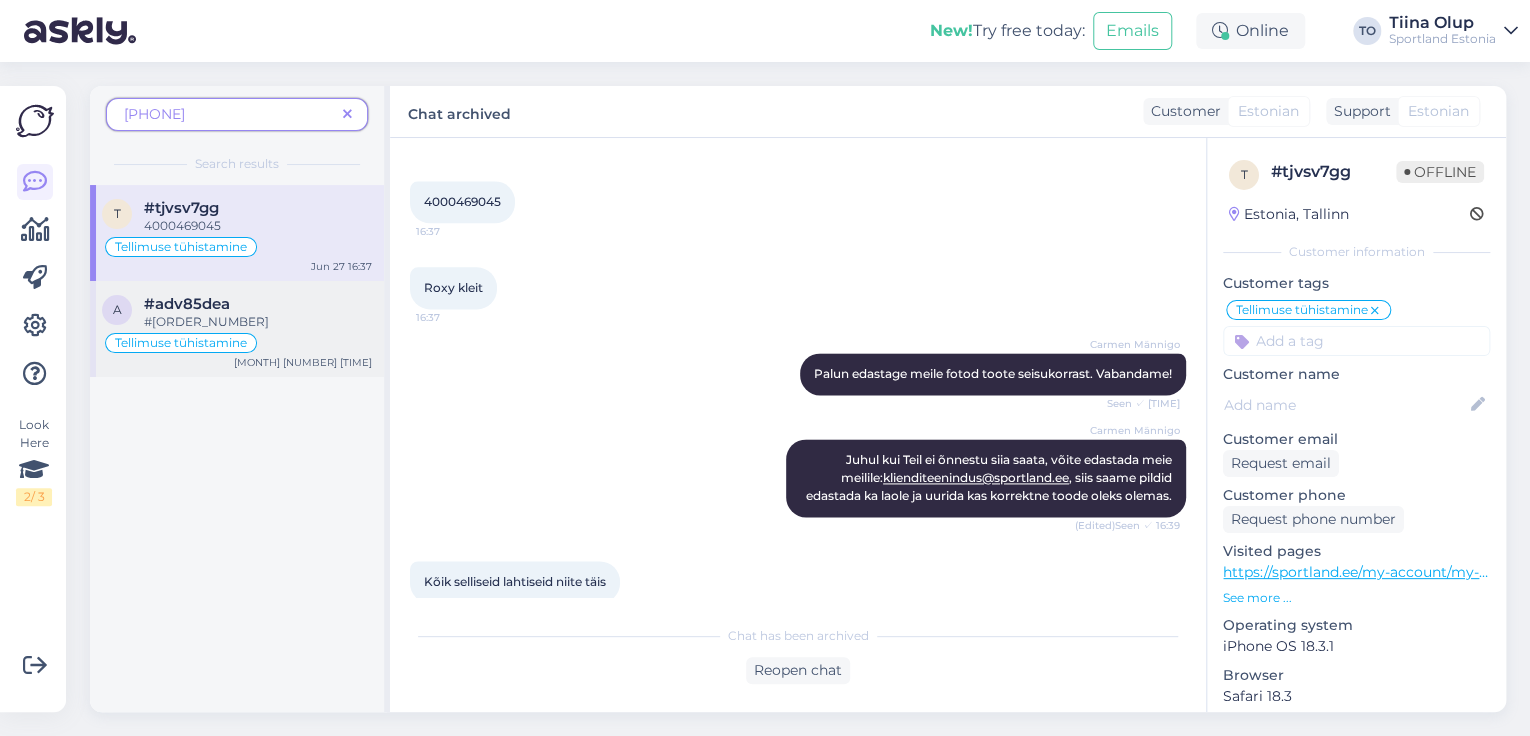 click on "Tellimuse tühistamine" at bounding box center (237, 343) 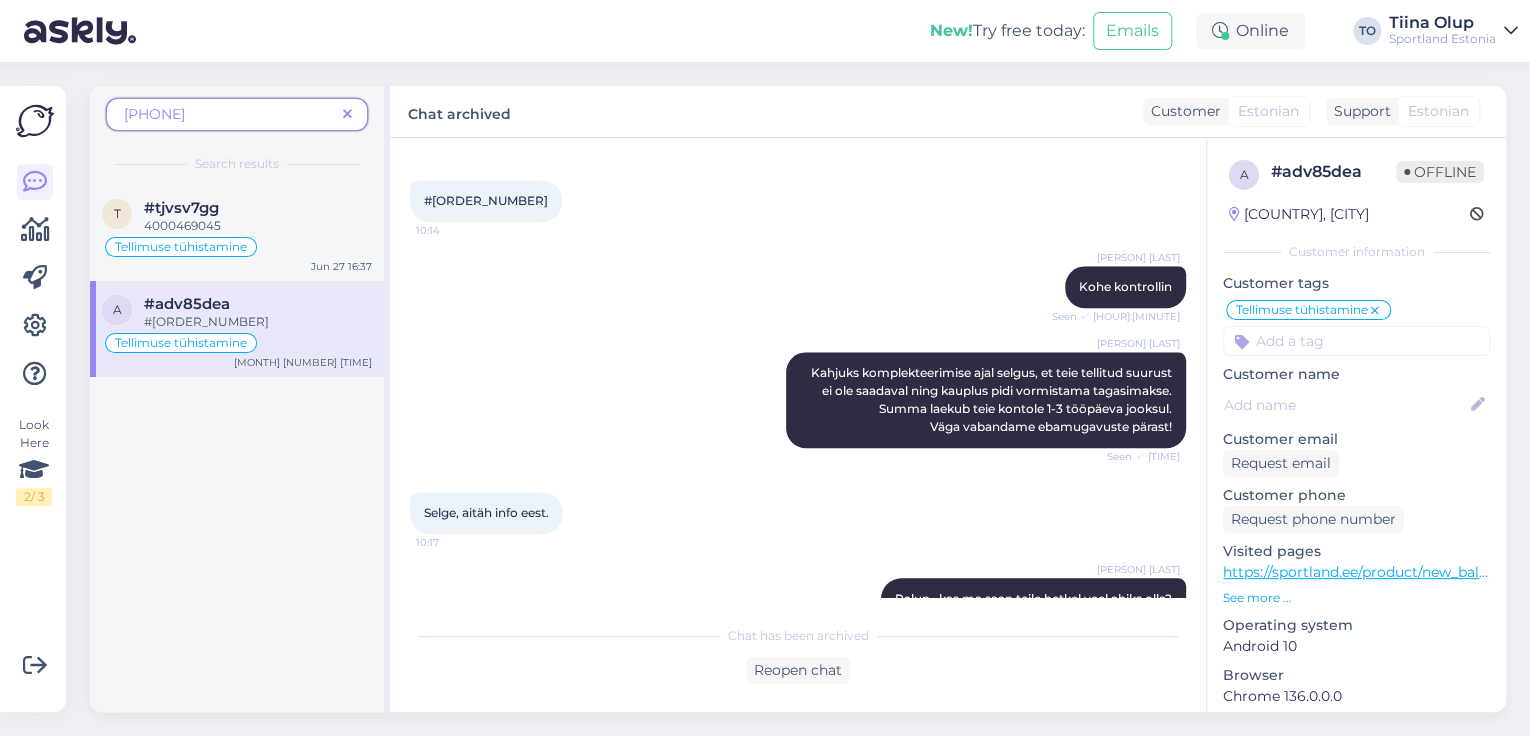 click at bounding box center [347, 115] 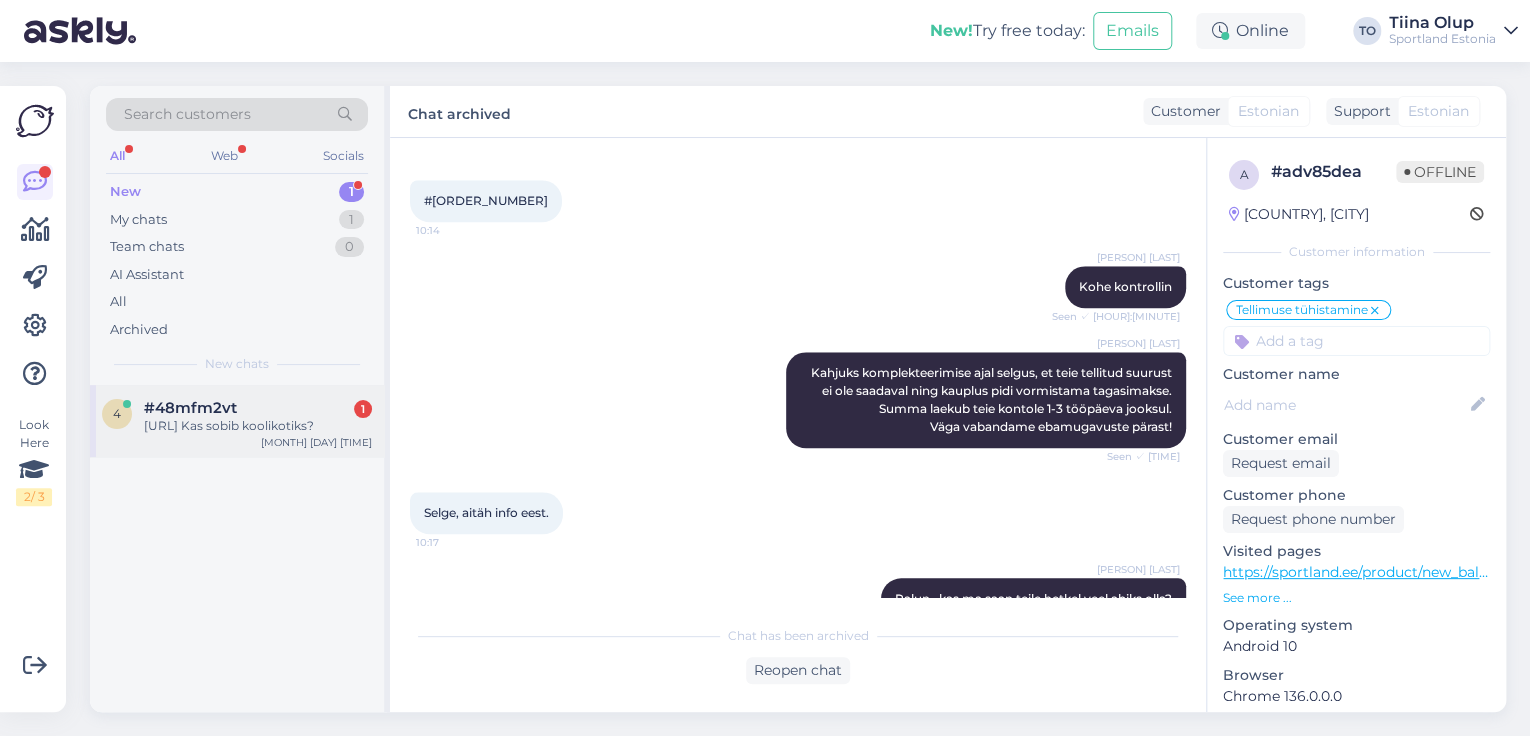click on "[URL]
Kas sobib koolikotiks?" at bounding box center [258, 426] 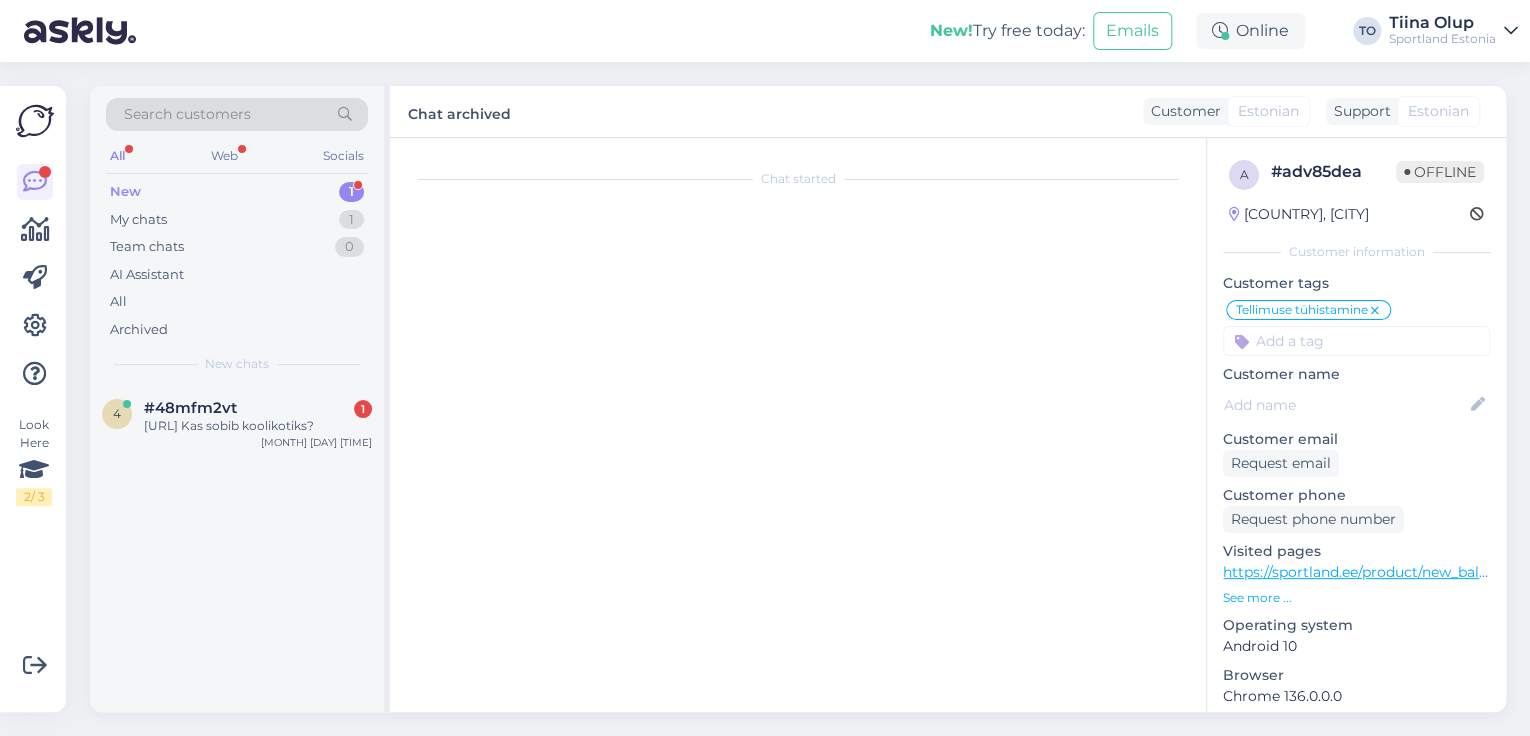 scroll, scrollTop: 0, scrollLeft: 0, axis: both 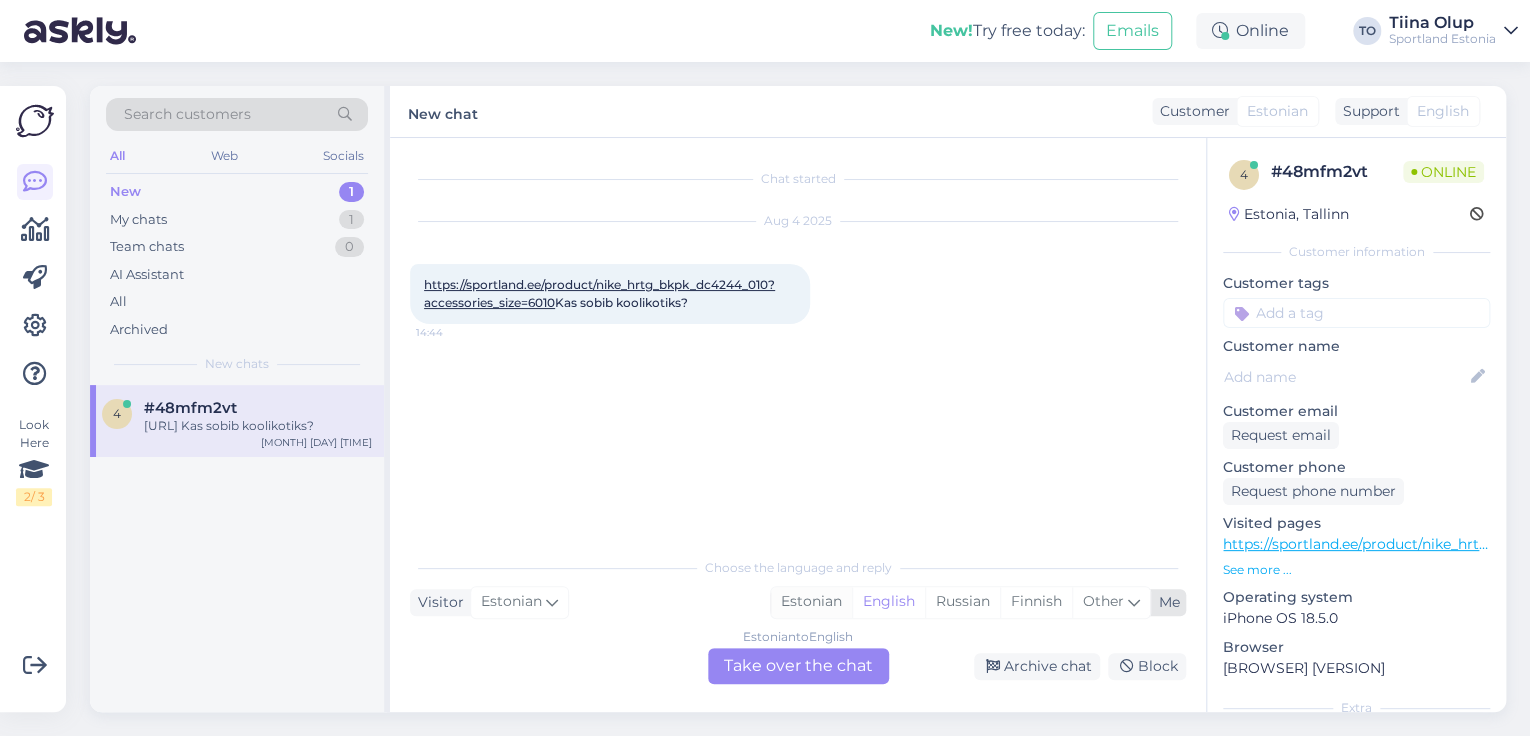 click on "Estonian" at bounding box center [811, 602] 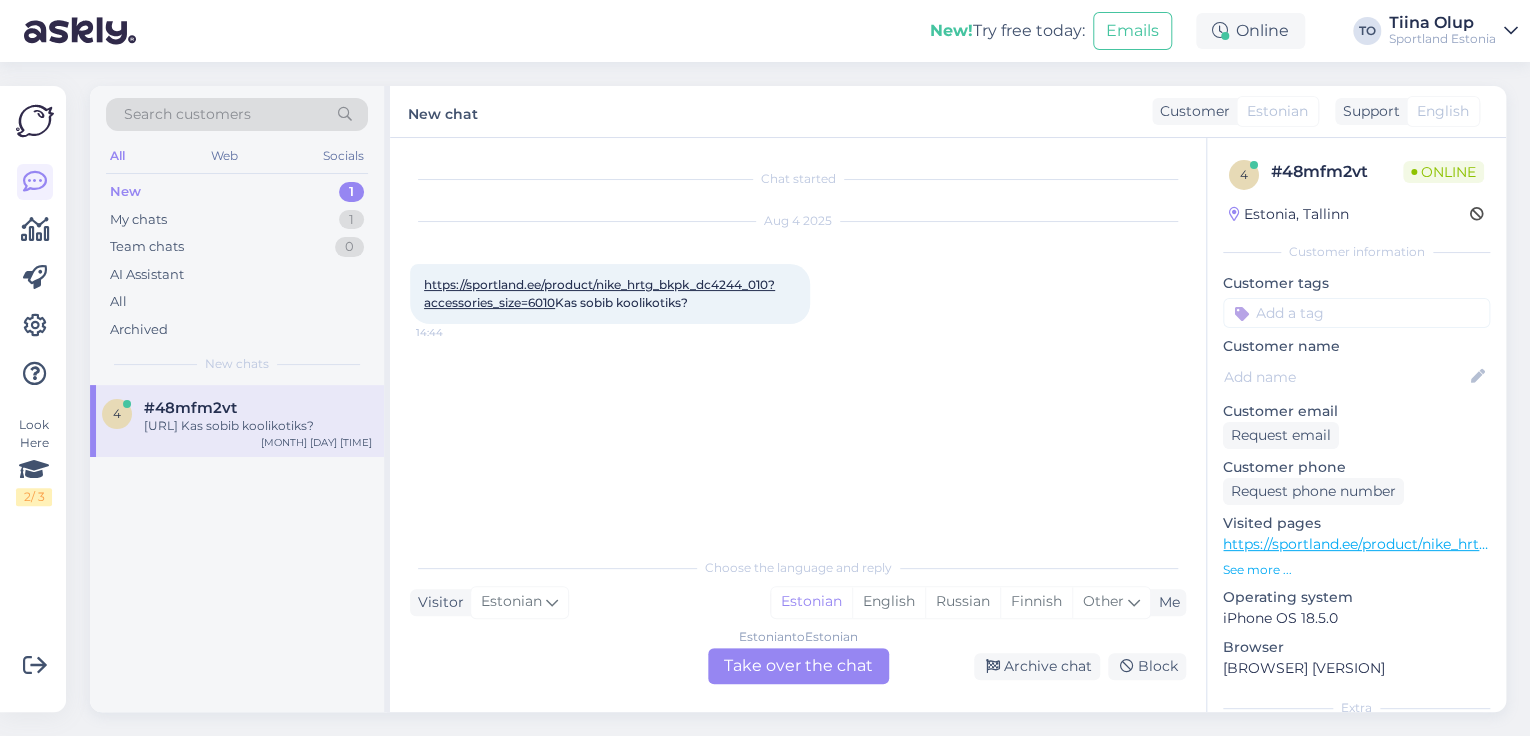 click on "Estonian  to  Estonian Take over the chat" at bounding box center (798, 666) 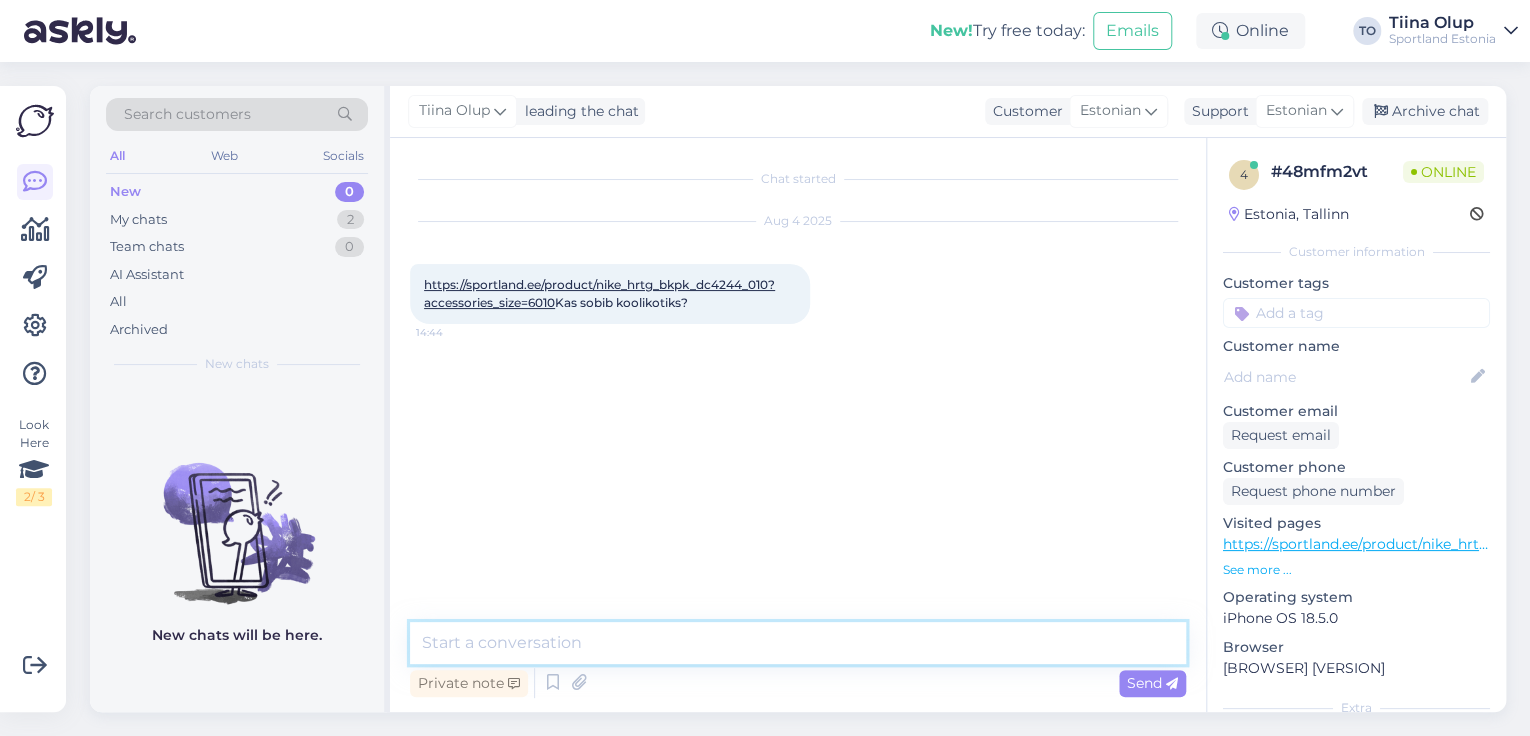 click at bounding box center (798, 643) 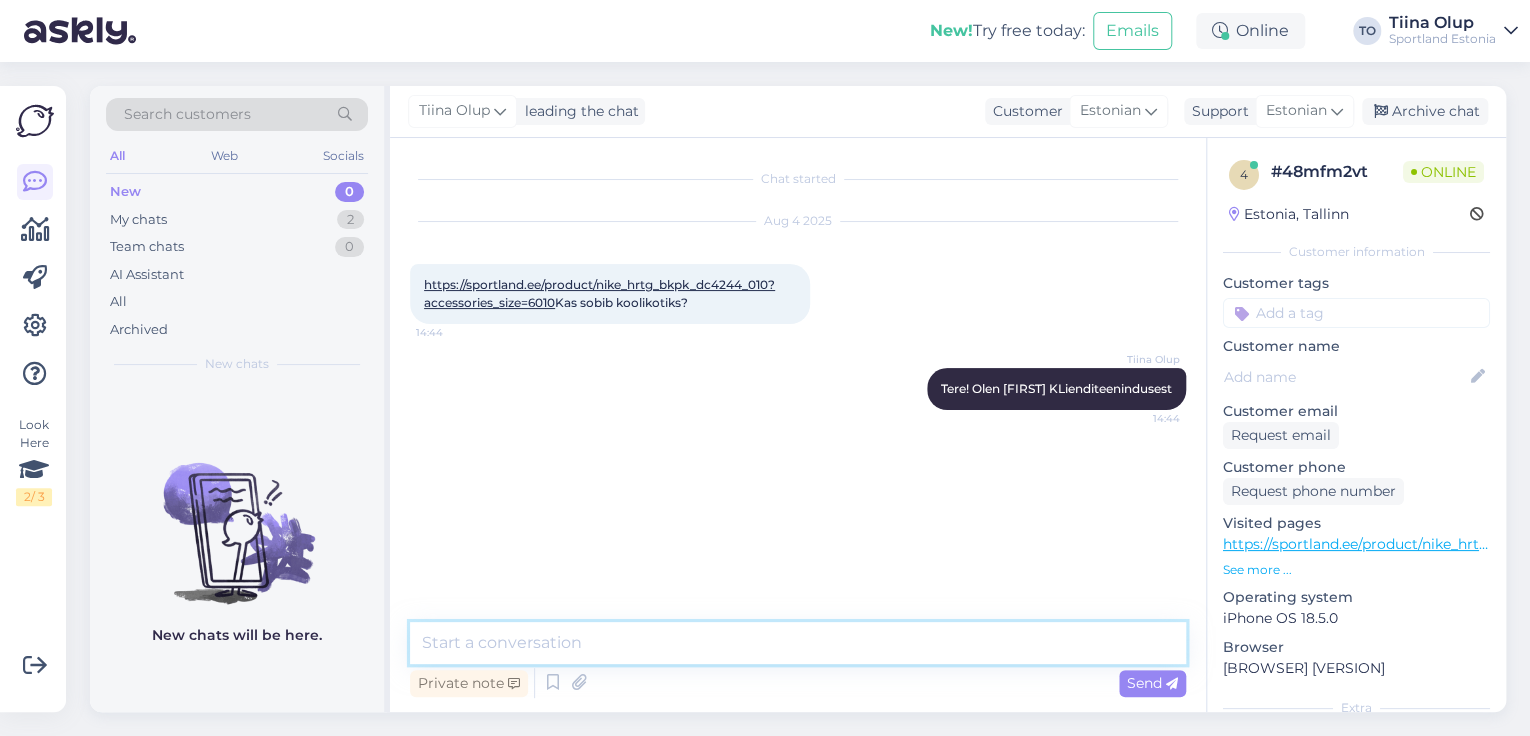 click at bounding box center (798, 643) 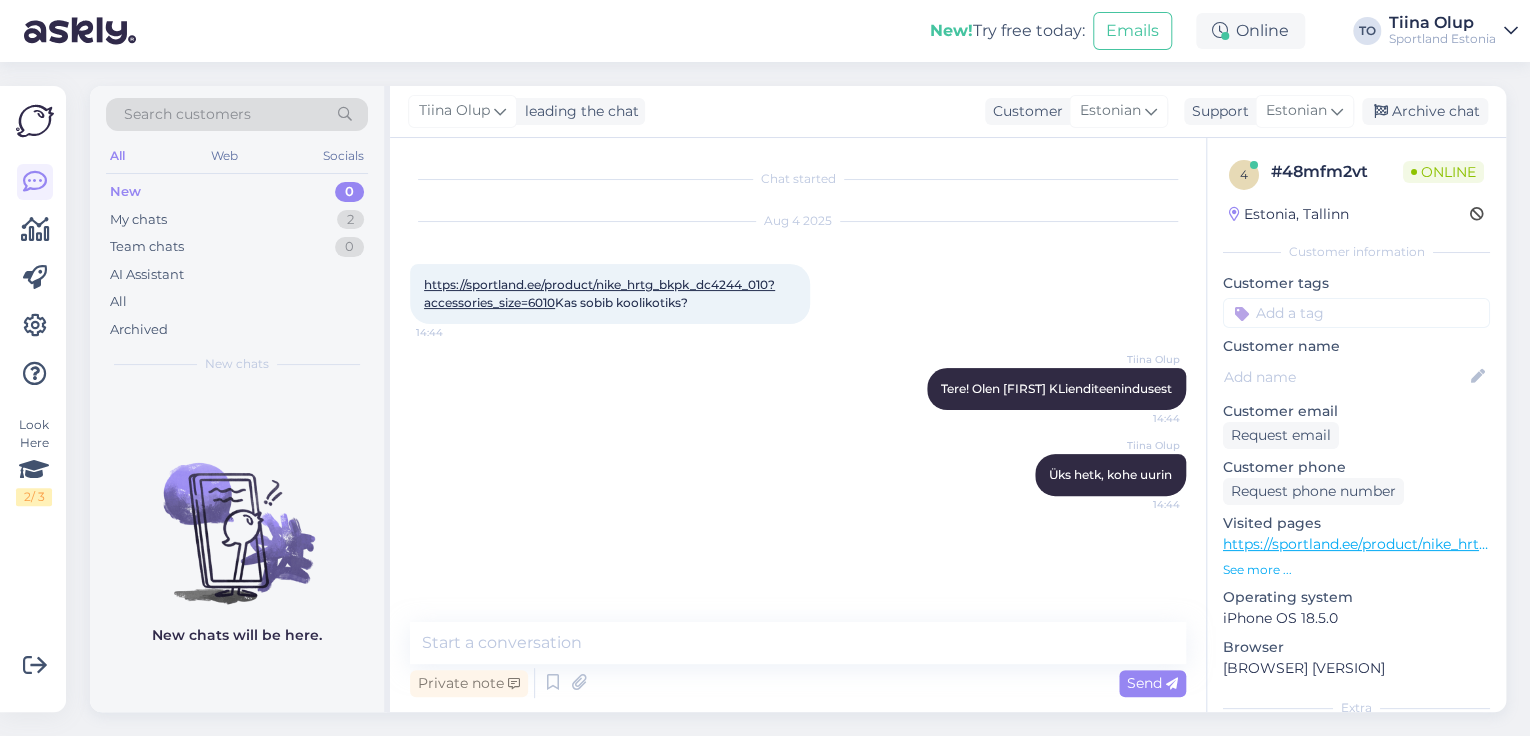 click on "https://sportland.ee/product/nike_hrtg_bkpk_dc4244_010?accessories_size=6010" at bounding box center [599, 293] 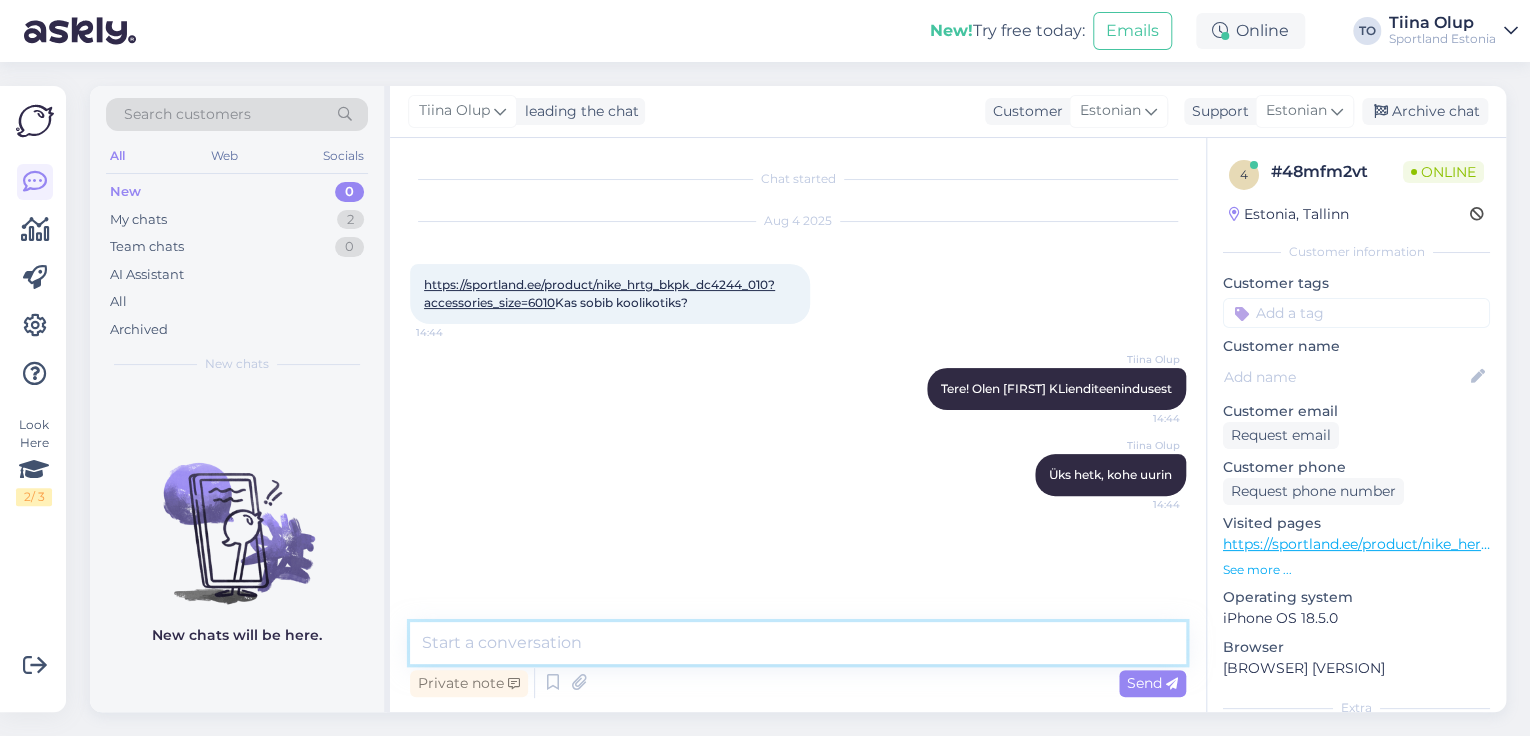 click at bounding box center (798, 643) 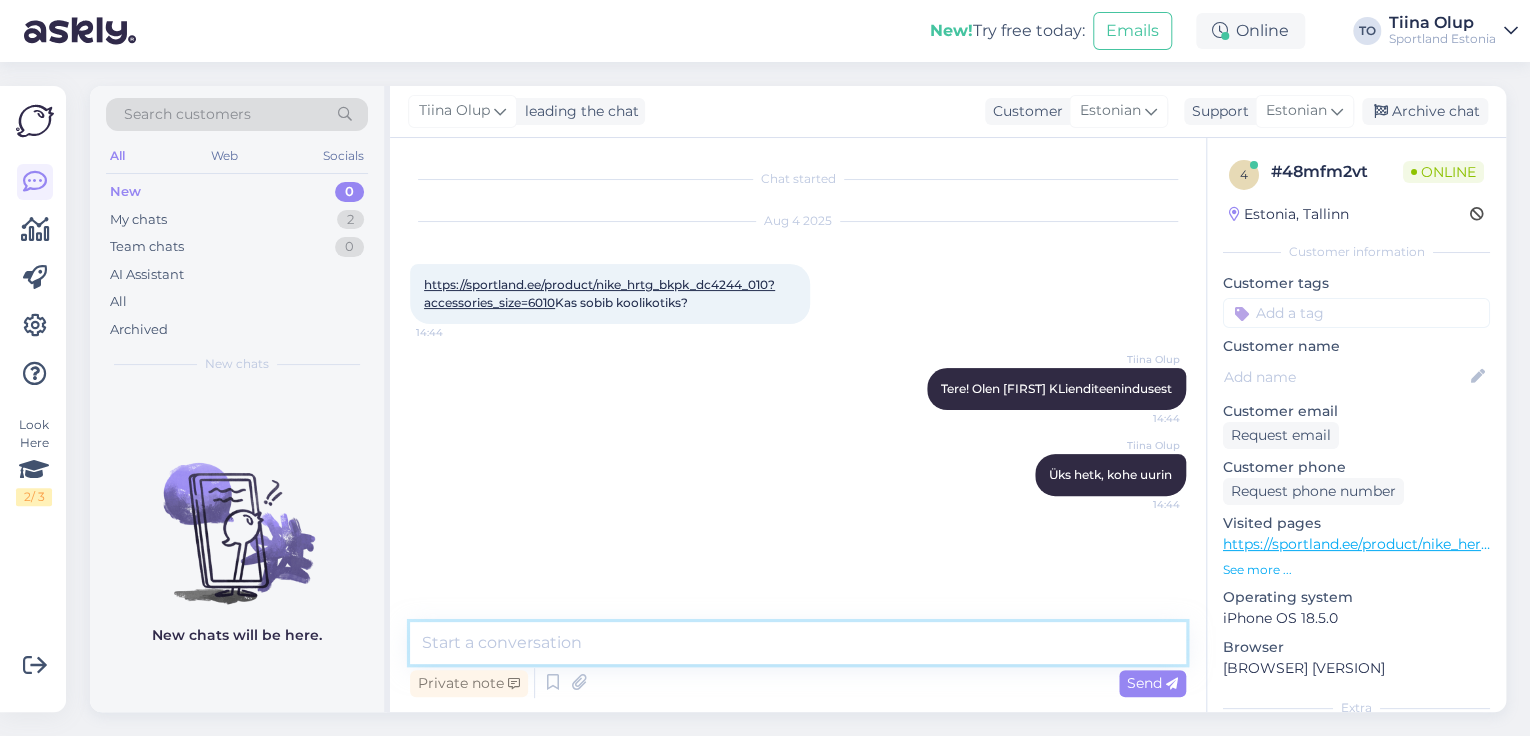 paste on "Mõõtmed ja mahutavus
Suurus: 43 cm (kõrgus) × 30 cm (laius) × 15 cm (sügavus) – ligikaudsed mõõtmed 17″ × 12″ × 6″
Maht: 25 liitrit
Sisaldab spetsiaalset 15″ sülearvuti taskut, peamist lukuga avanevat lahtrit ja kahte väikest välist lukuga taskut telefoni, võtmete jne jaoks" 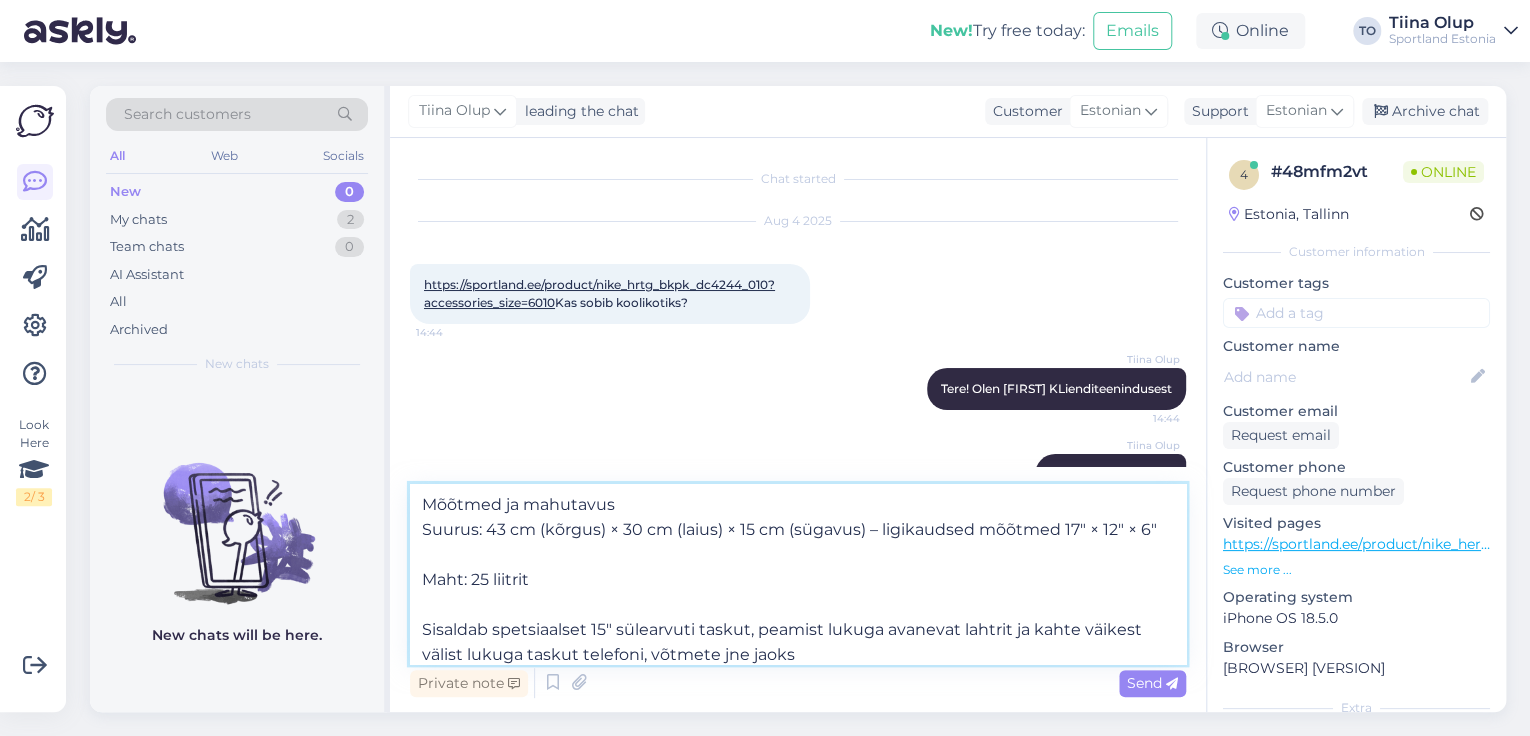 click on "Mõõtmed ja mahutavus
Suurus: 43 cm (kõrgus) × 30 cm (laius) × 15 cm (sügavus) – ligikaudsed mõõtmed 17″ × 12″ × 6″
Maht: 25 liitrit
Sisaldab spetsiaalset 15″ sülearvuti taskut, peamist lukuga avanevat lahtrit ja kahte väikest välist lukuga taskut telefoni, võtmete jne jaoks" at bounding box center [798, 574] 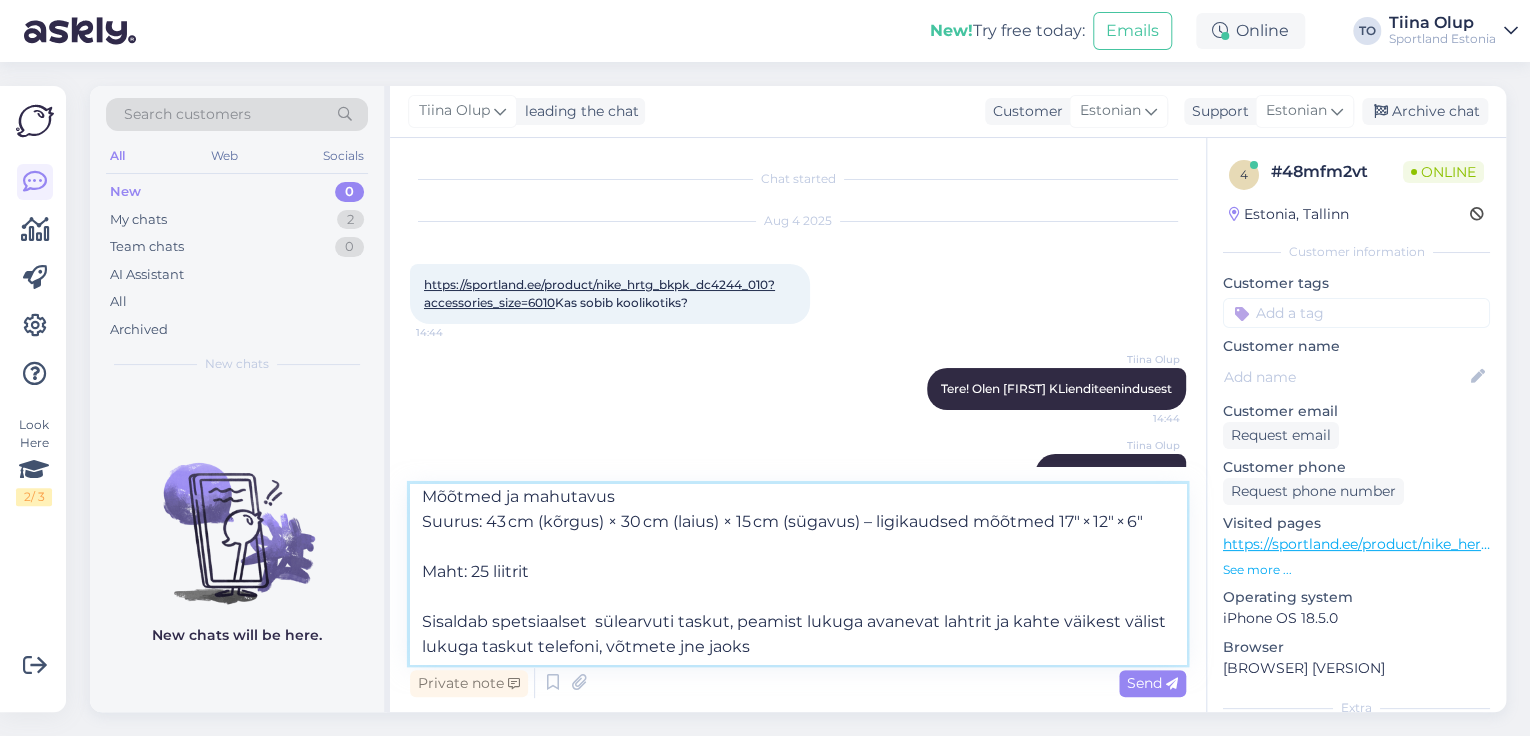 scroll, scrollTop: 11, scrollLeft: 0, axis: vertical 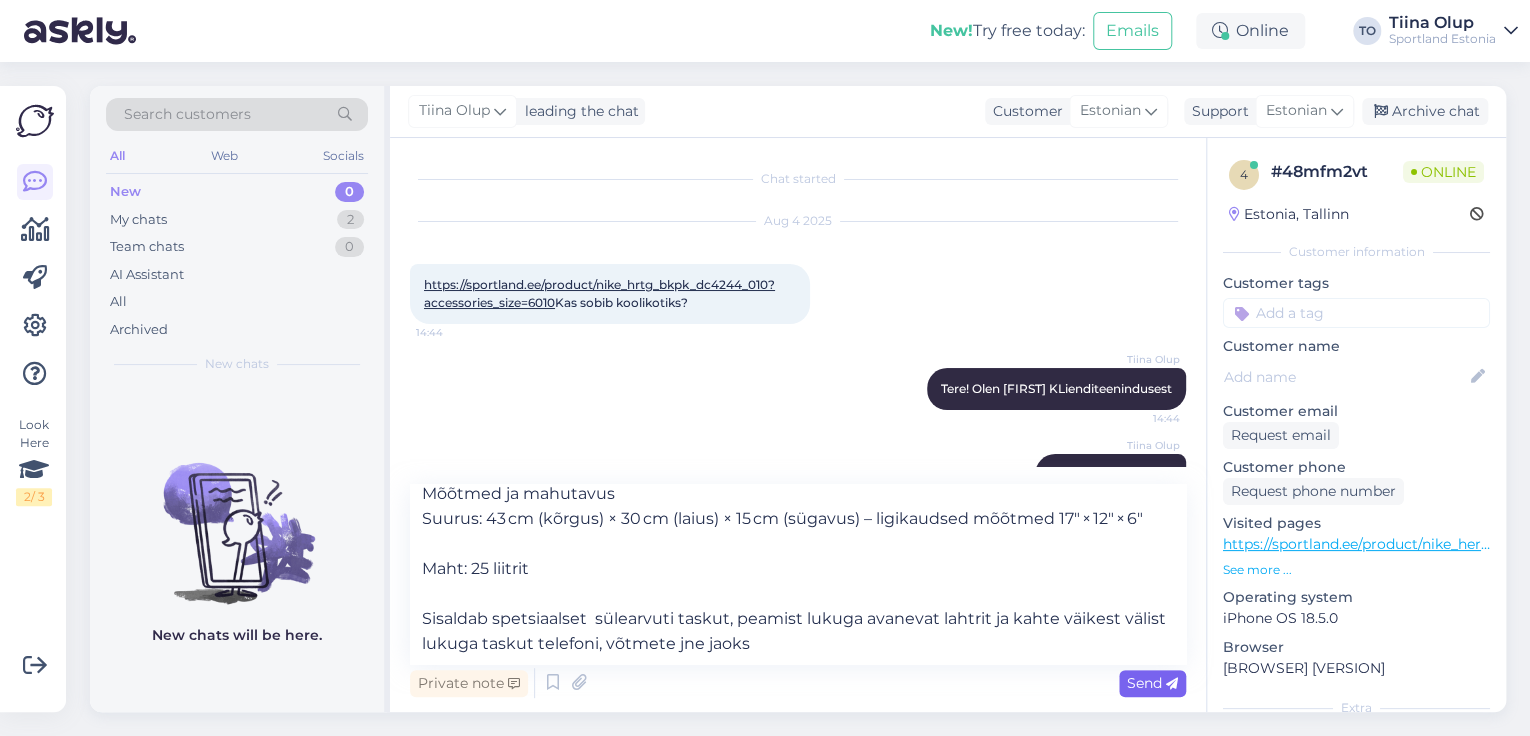 click on "Send" at bounding box center [1152, 683] 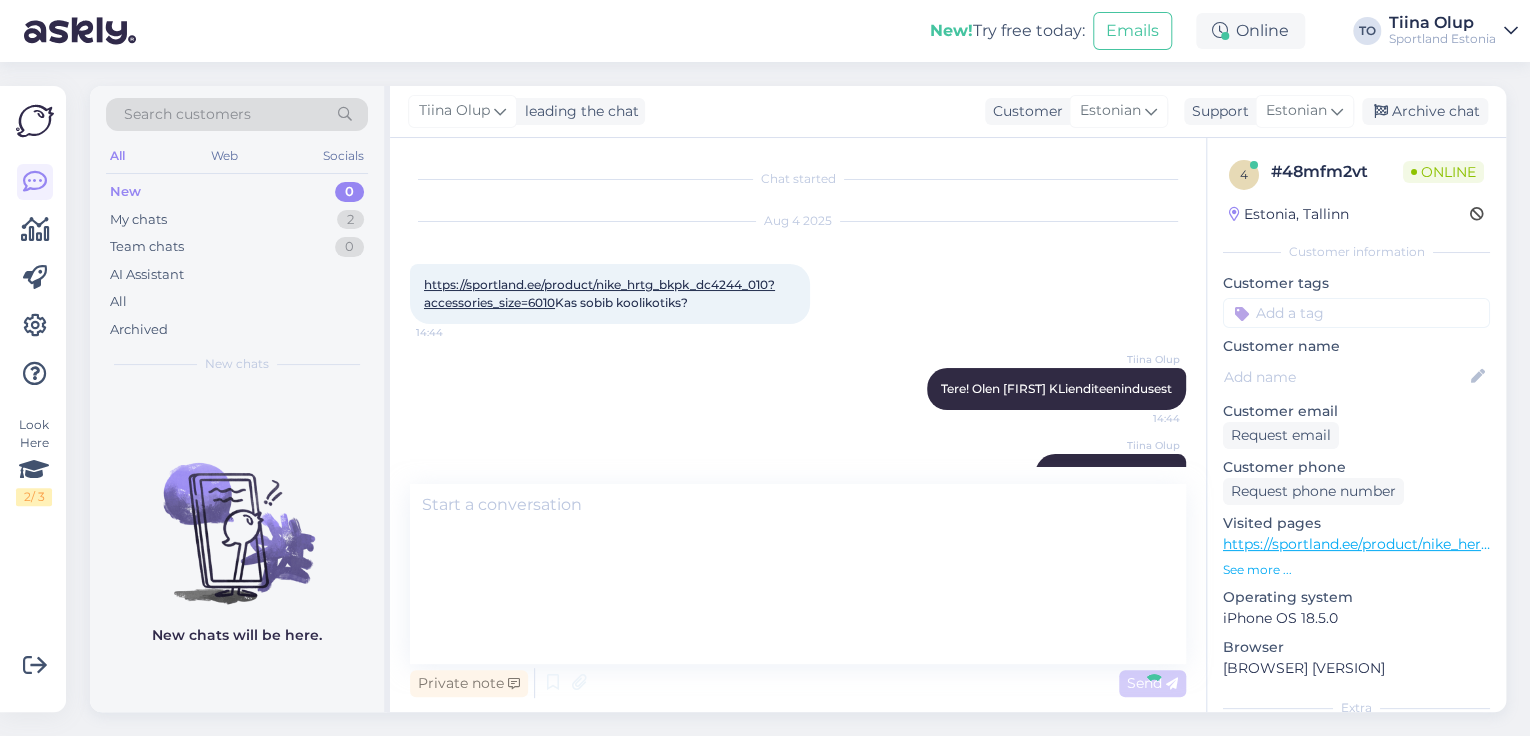 scroll, scrollTop: 180, scrollLeft: 0, axis: vertical 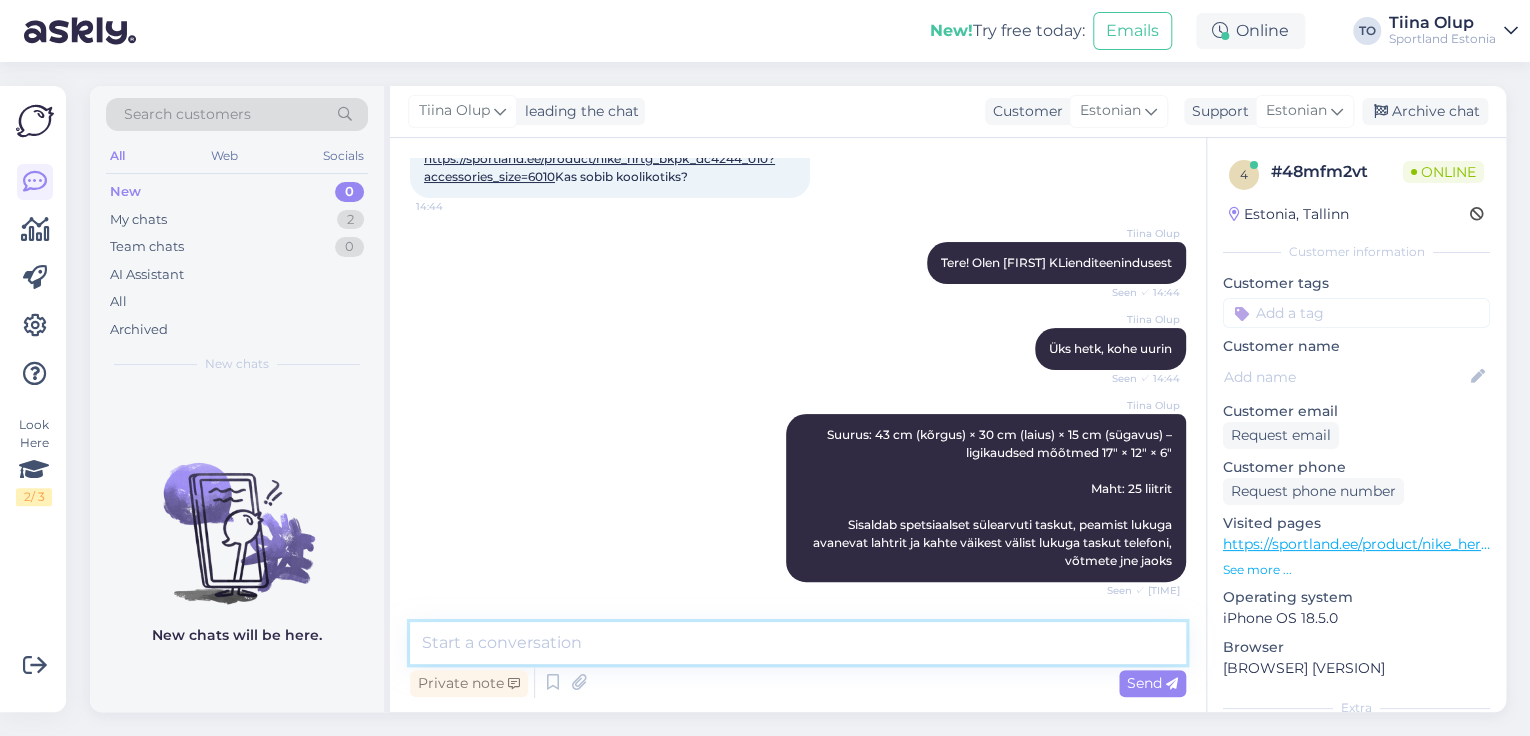 click at bounding box center (798, 643) 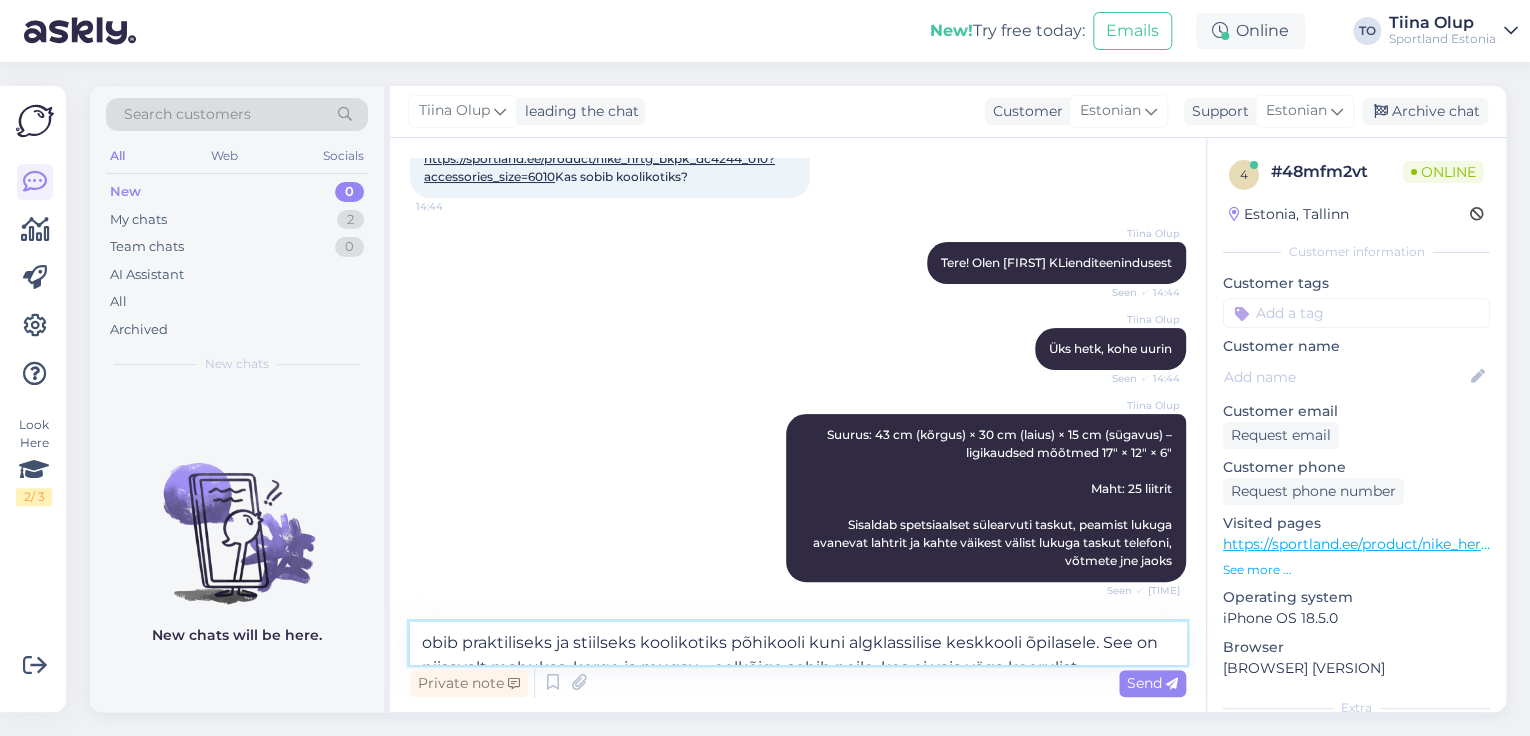 scroll, scrollTop: 229, scrollLeft: 0, axis: vertical 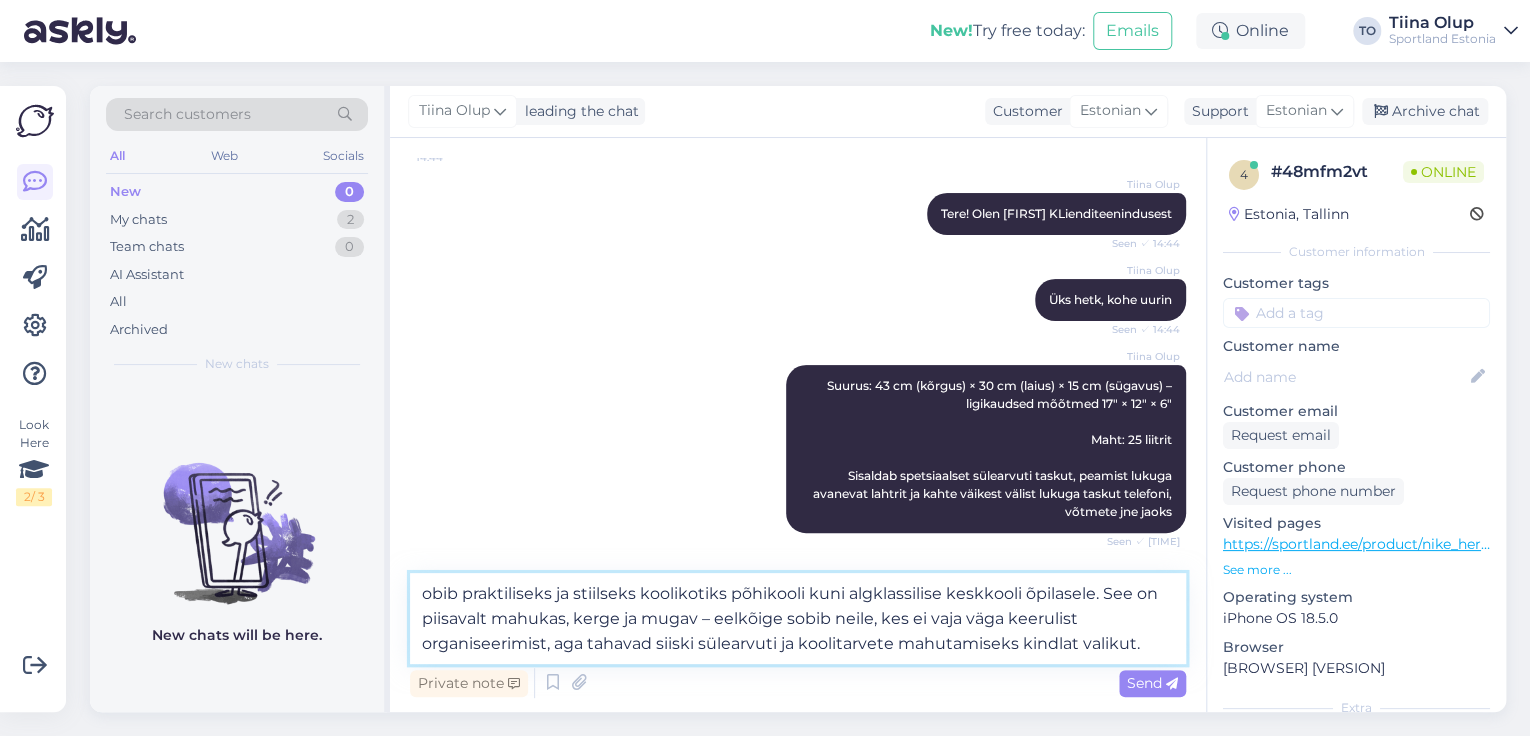 click on "obib praktiliseks ja stiilseks koolikotiks põhikooli kuni algklassilise keskkooli õpilasele. See on piisavalt mahukas, kerge ja mugav – eelkõige sobib neile, kes ei vaja väga keerulist organiseerimist, aga tahavad siiski sülearvuti ja koolitarvete mahutamiseks kindlat valikut." at bounding box center (798, 618) 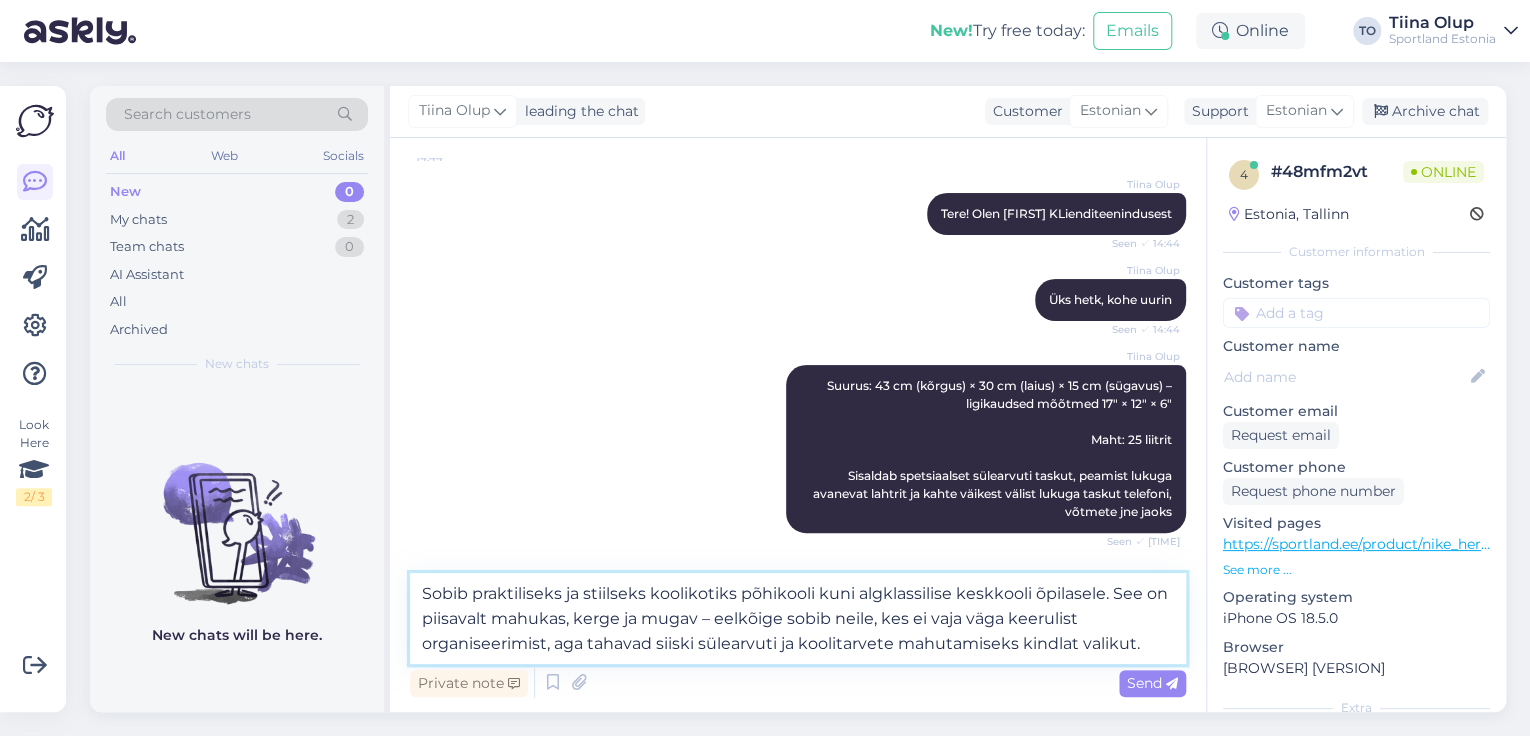 click on "Sobib praktiliseks ja stiilseks koolikotiks põhikooli kuni algklassilise keskkooli õpilasele. See on piisavalt mahukas, kerge ja mugav – eelkõige sobib neile, kes ei vaja väga keerulist organiseerimist, aga tahavad siiski sülearvuti ja koolitarvete mahutamiseks kindlat valikut." at bounding box center [798, 618] 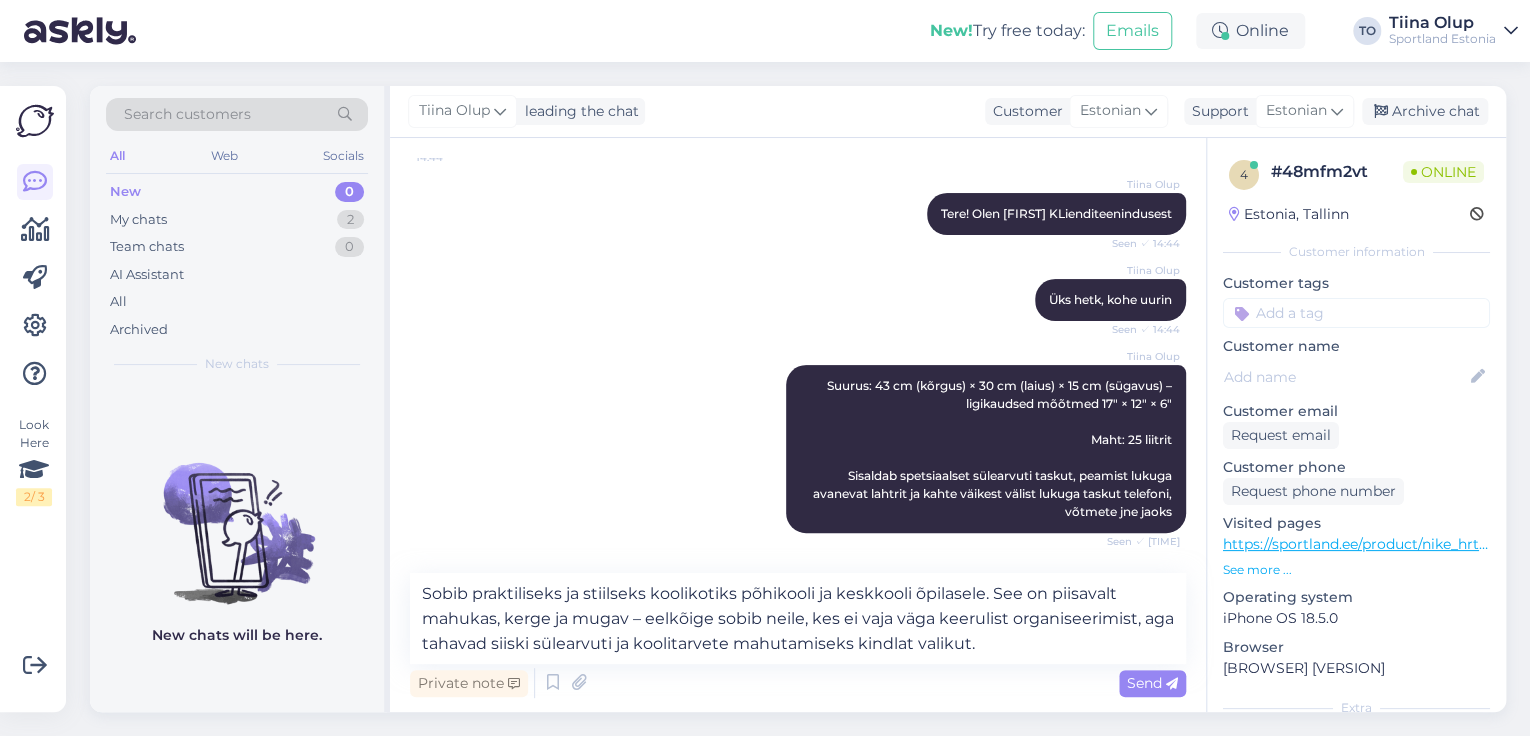 drag, startPoint x: 1125, startPoint y: 675, endPoint x: 1080, endPoint y: 723, distance: 65.795135 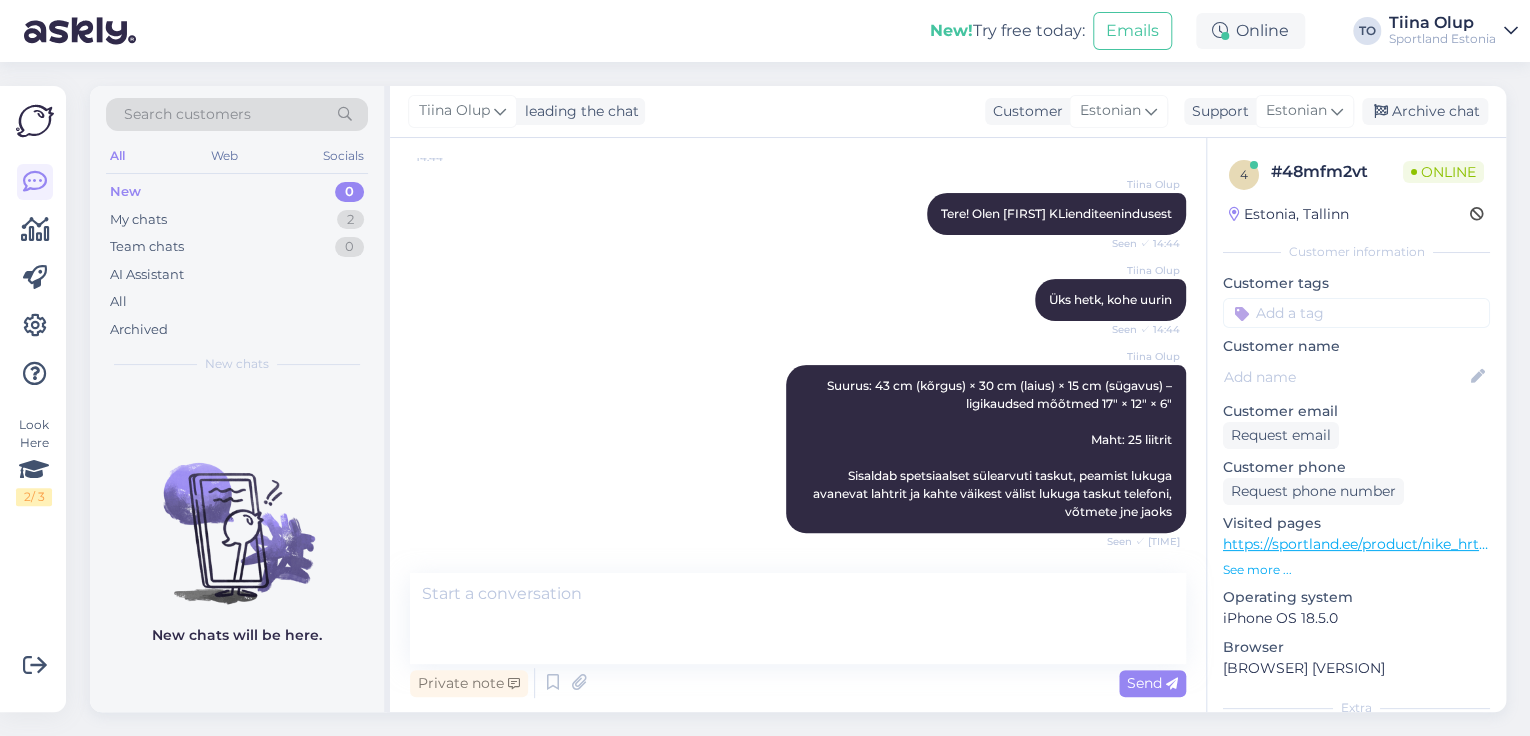scroll, scrollTop: 337, scrollLeft: 0, axis: vertical 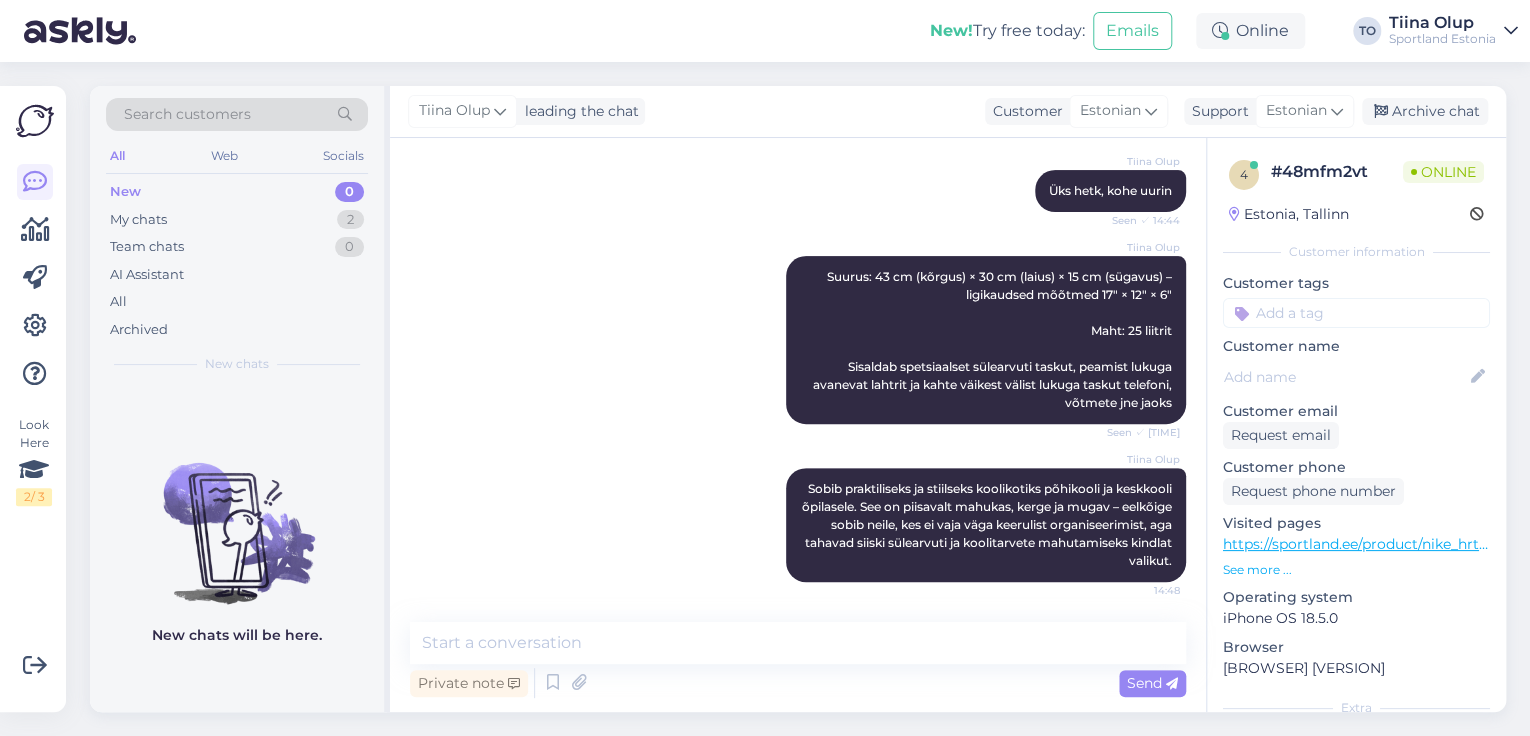 click at bounding box center (1356, 313) 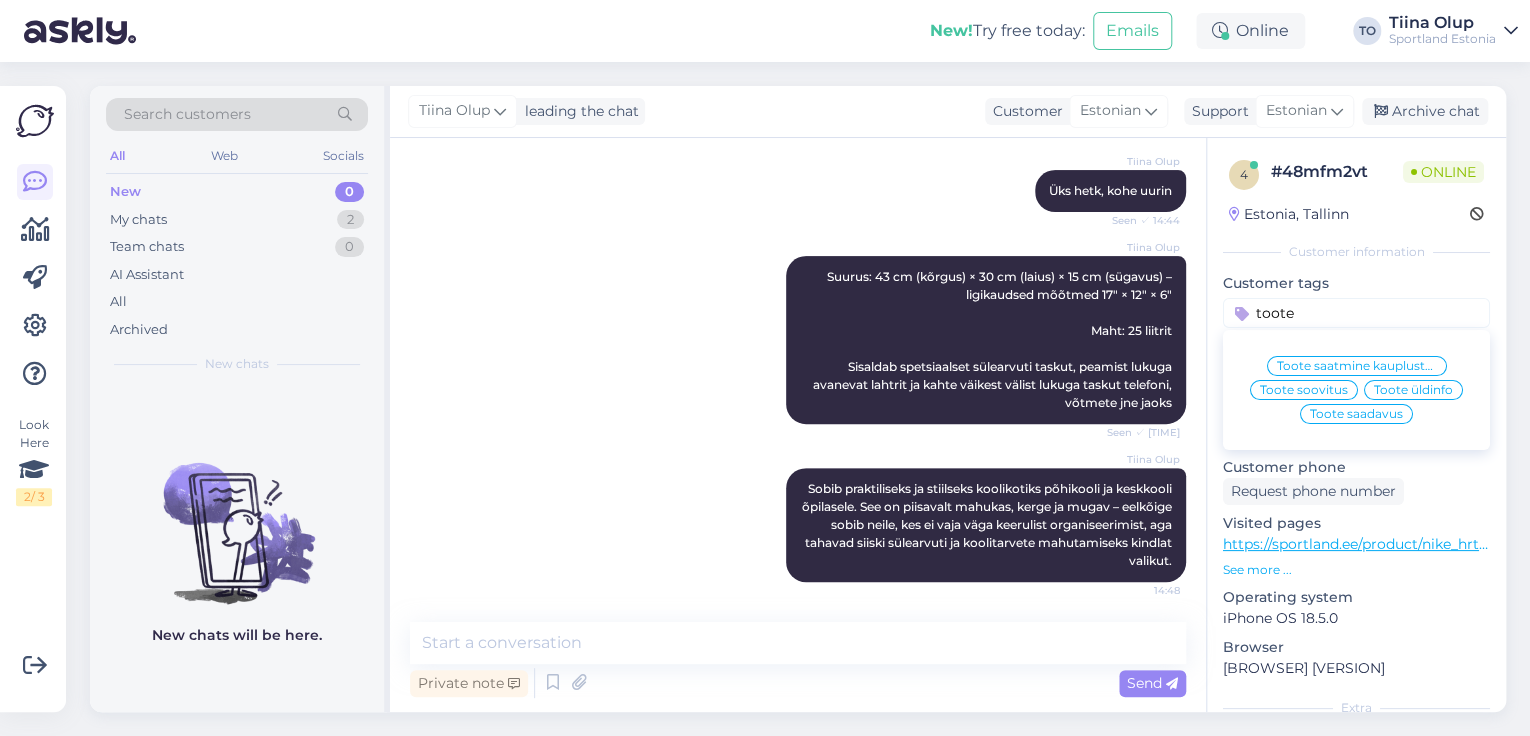 click on "Toote üldinfo" at bounding box center [1413, 390] 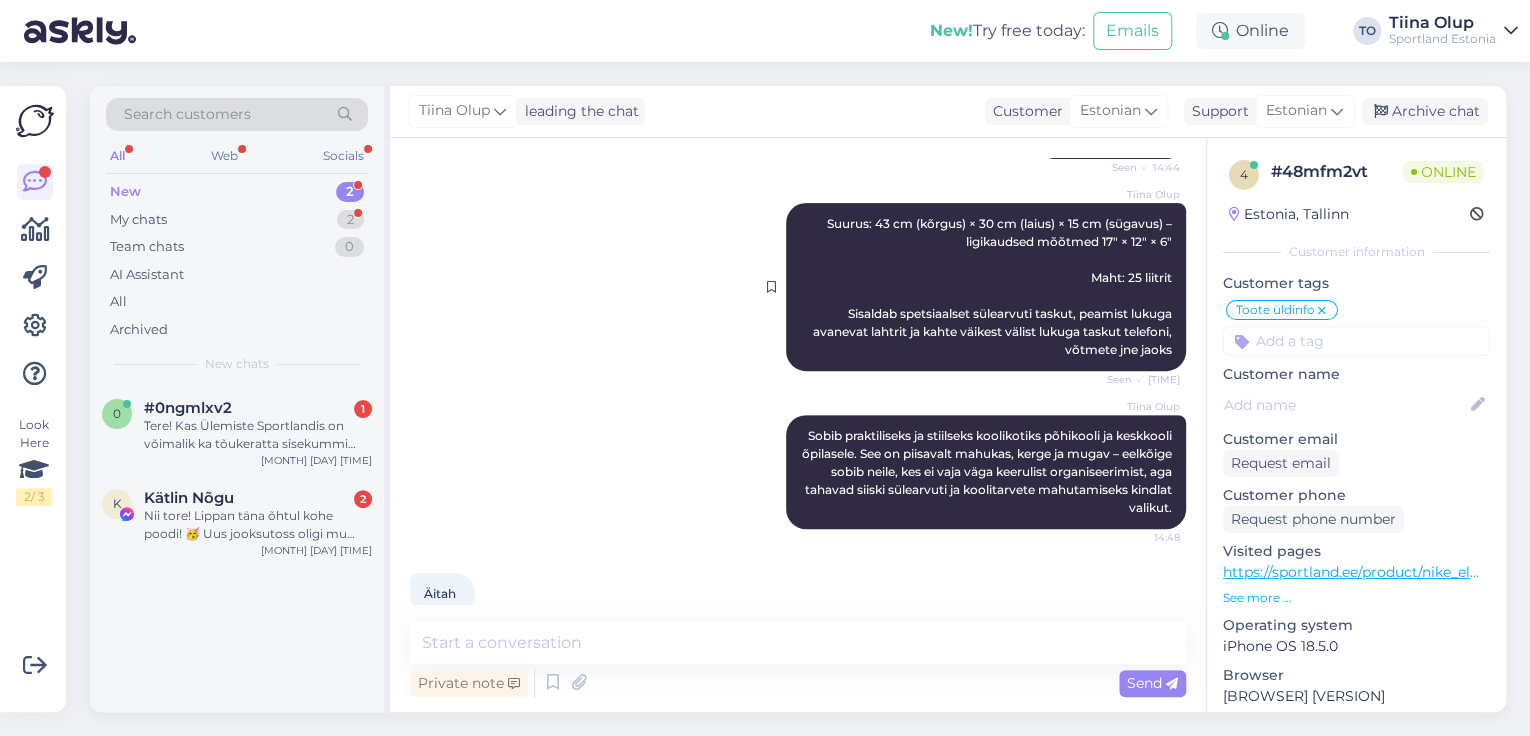 scroll, scrollTop: 424, scrollLeft: 0, axis: vertical 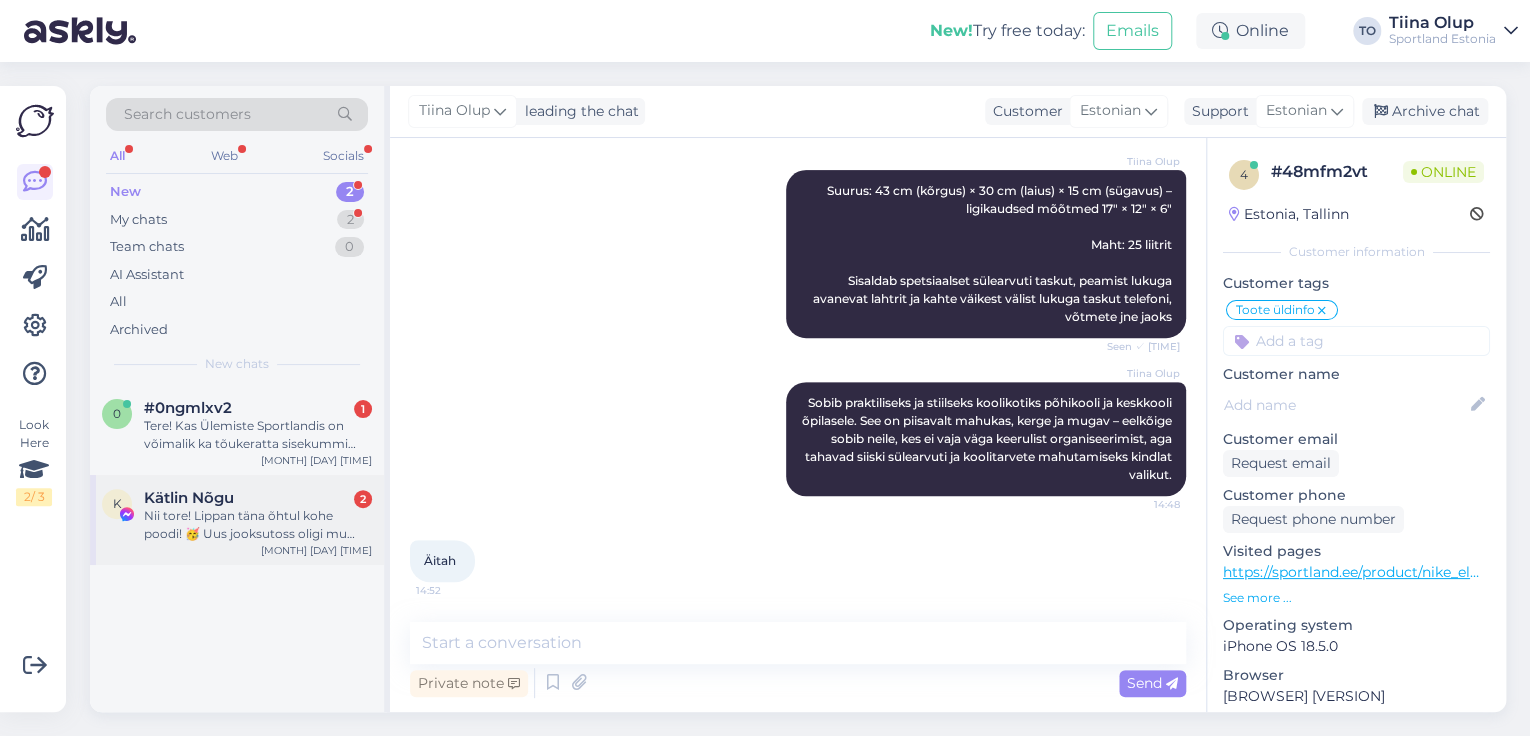 click on "Nii tore! Lippan täna õhtul kohe poodi! 🥳 Uus jooksutoss oligi mu poolmaratoni treeningutest veel puudu!" at bounding box center [258, 525] 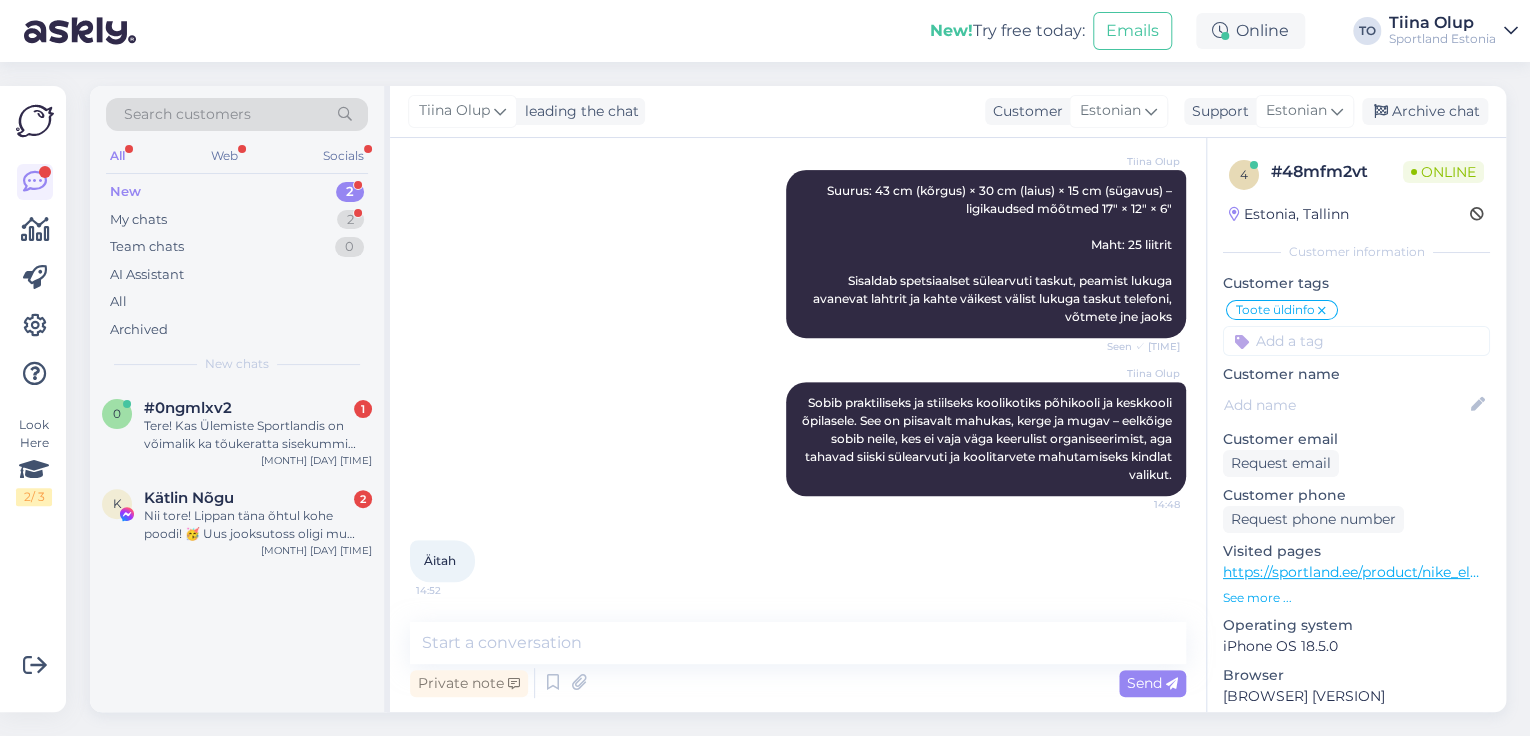 scroll, scrollTop: 0, scrollLeft: 0, axis: both 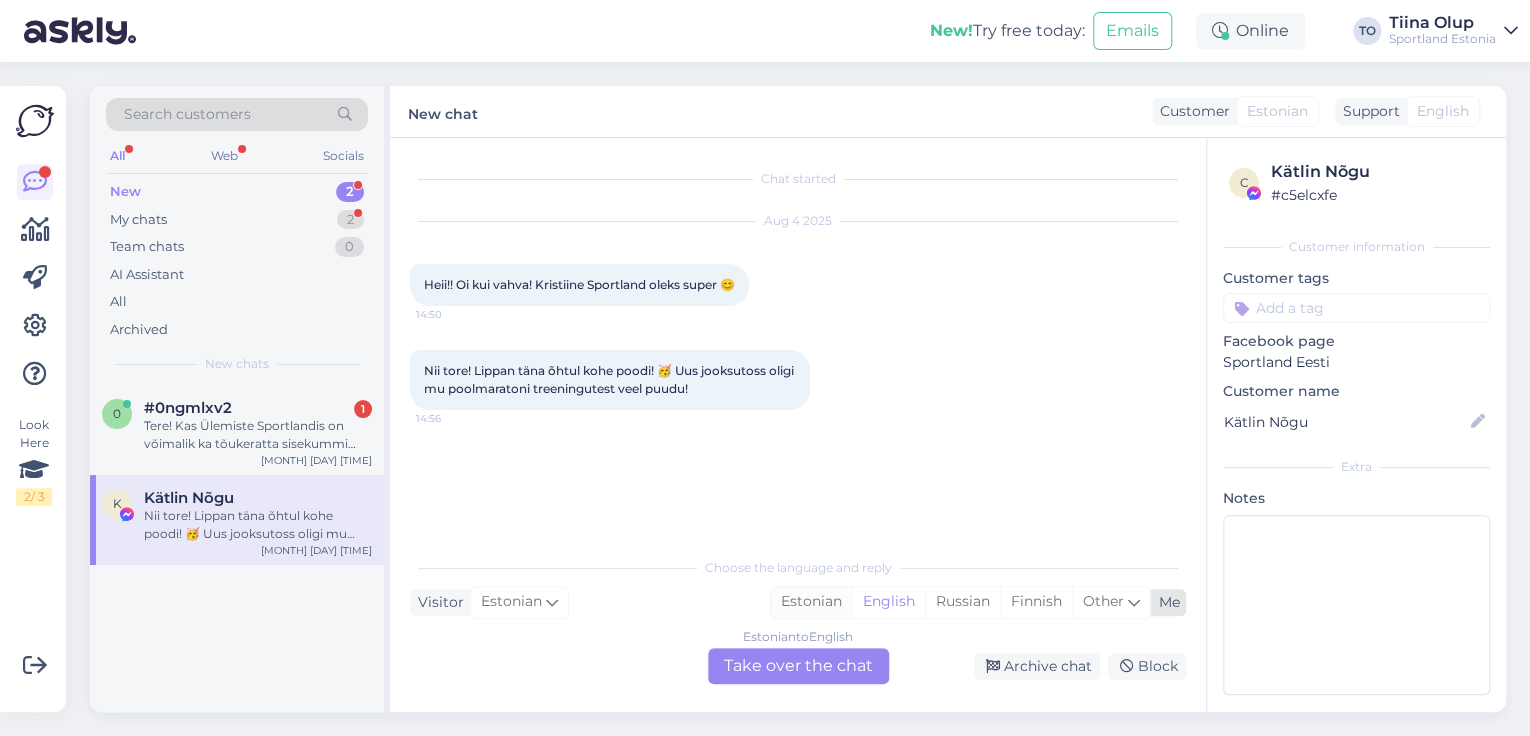 click on "Estonian" at bounding box center (811, 602) 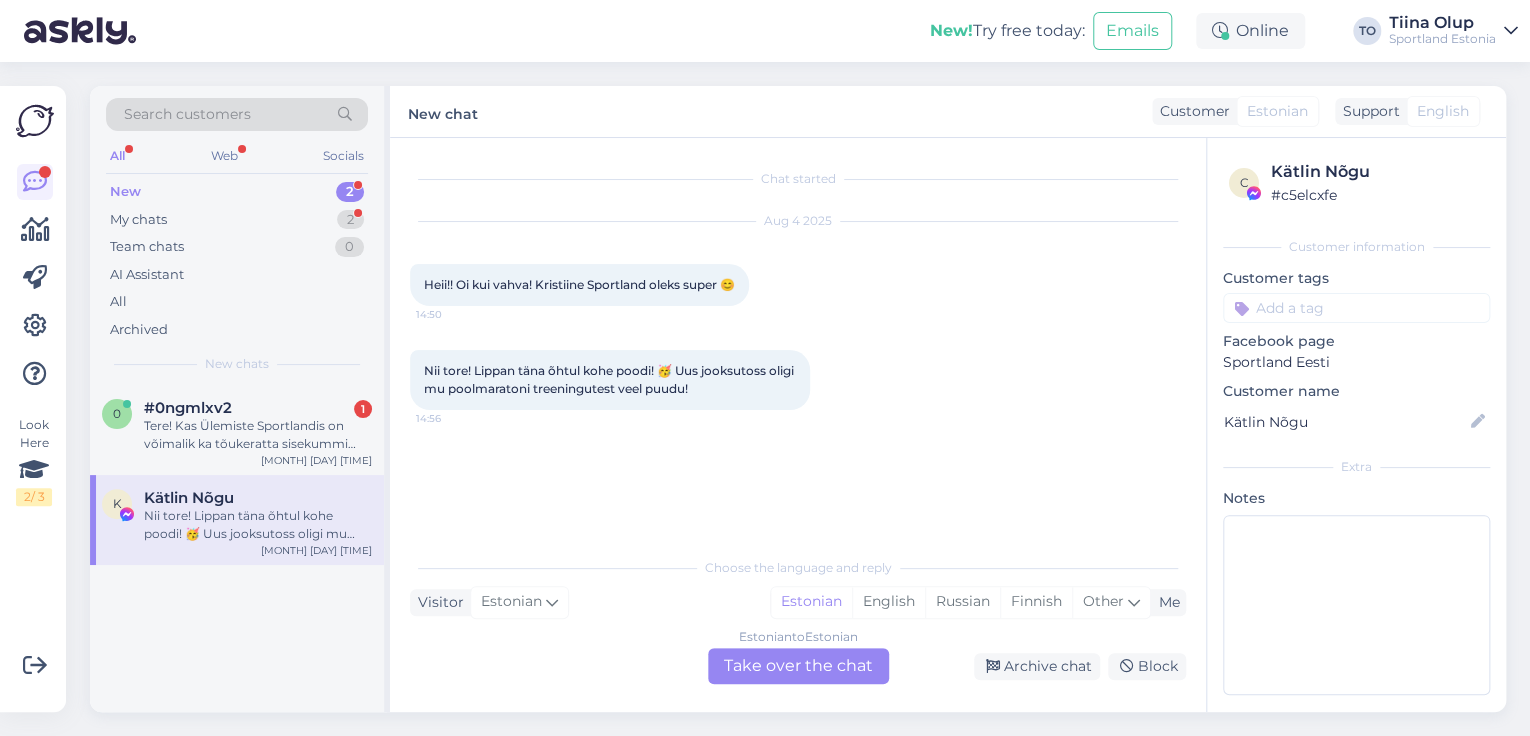 click on "Estonian  to  Estonian Take over the chat" at bounding box center [798, 666] 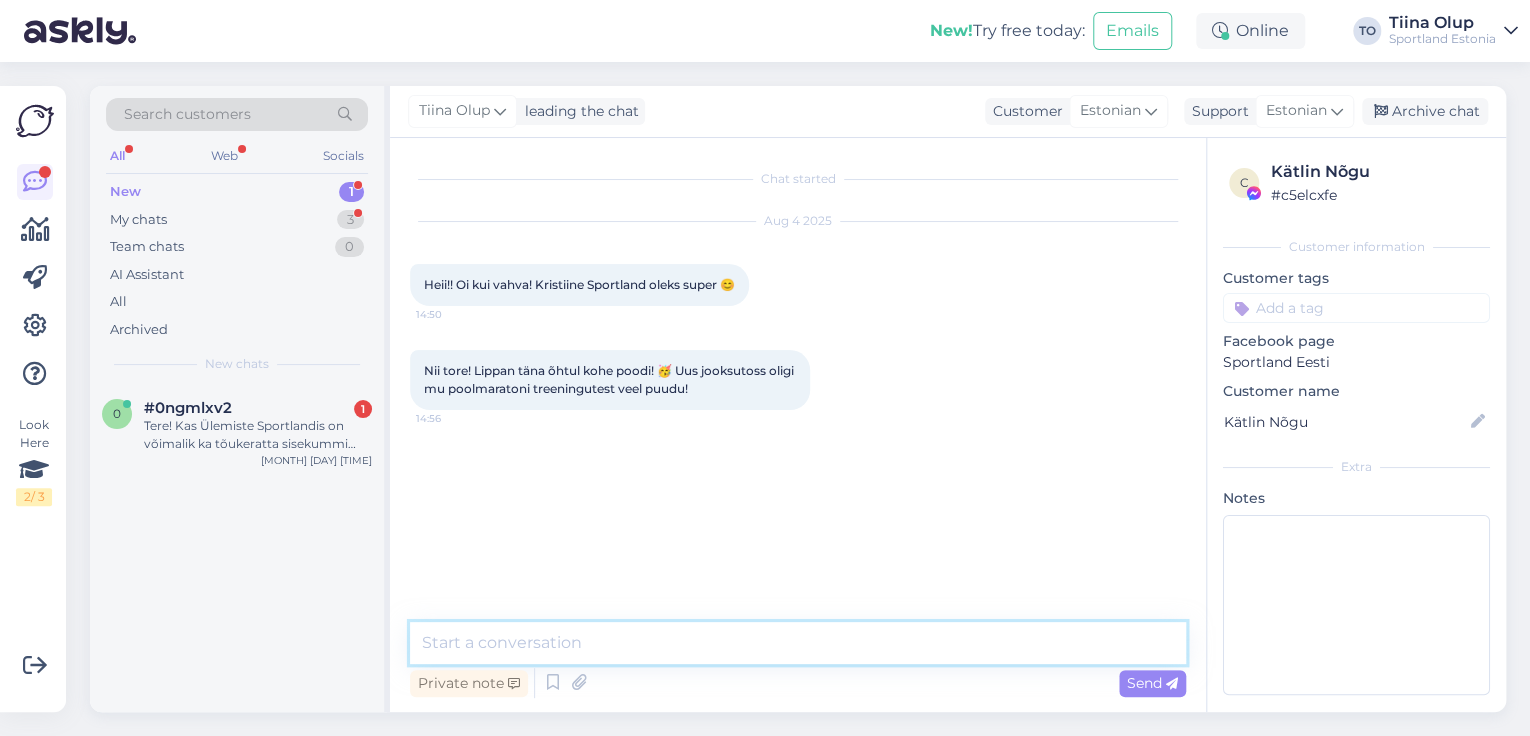 click at bounding box center (798, 643) 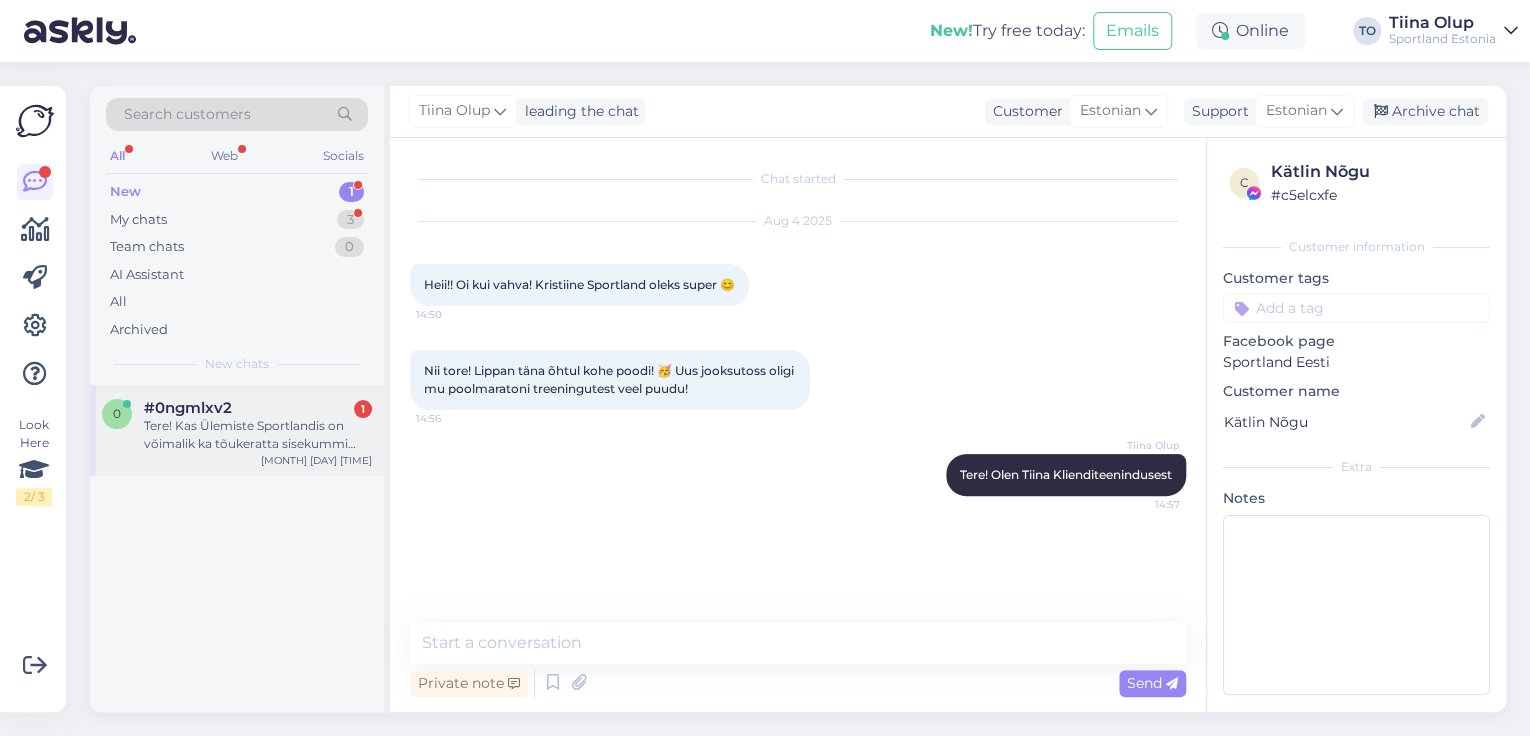 click on "Tere! Kas Ülemiste Sportlandis on võimalik ka tõukeratta sisekummi vahetus? Kui kaua selleks umbes aega kulub?" at bounding box center [258, 435] 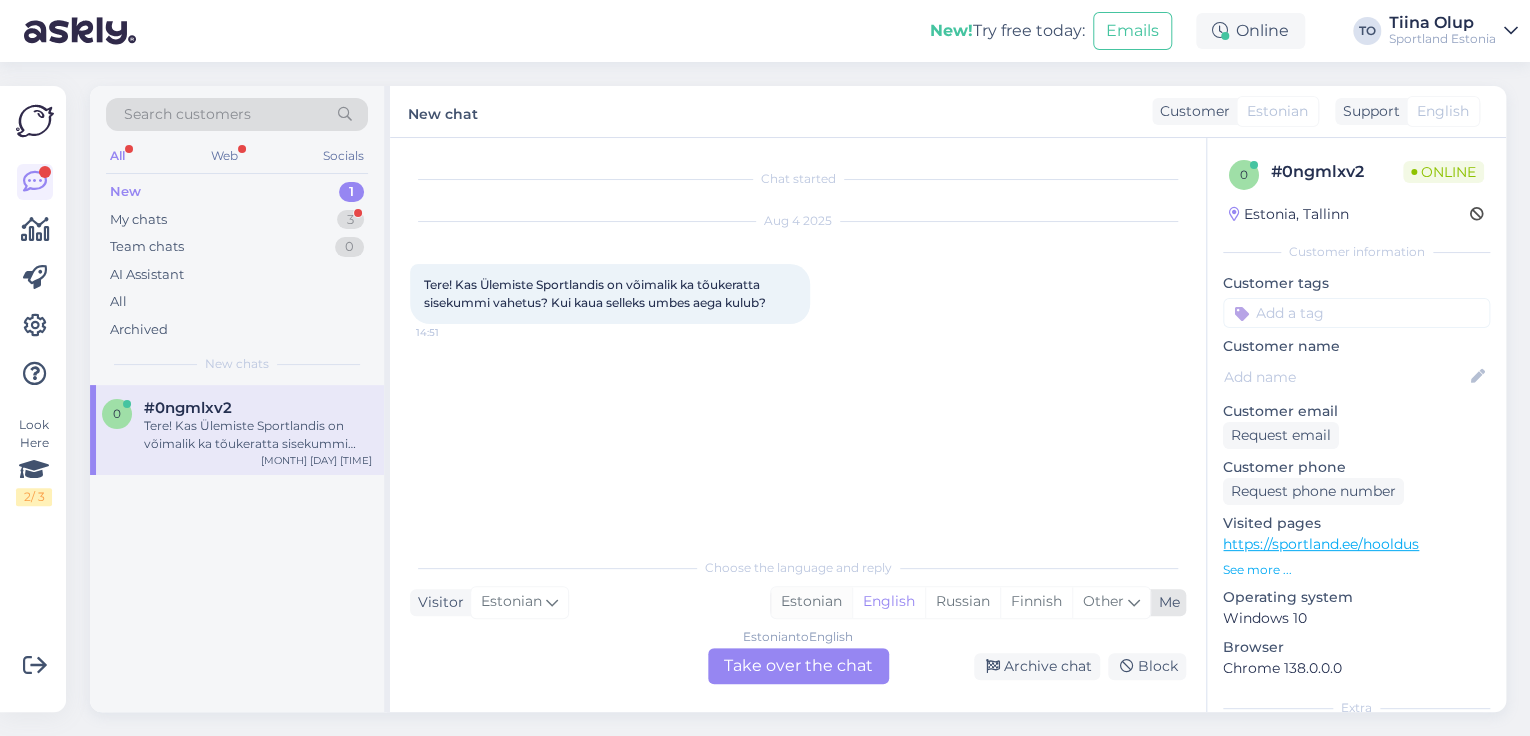 click on "Estonian" at bounding box center (811, 602) 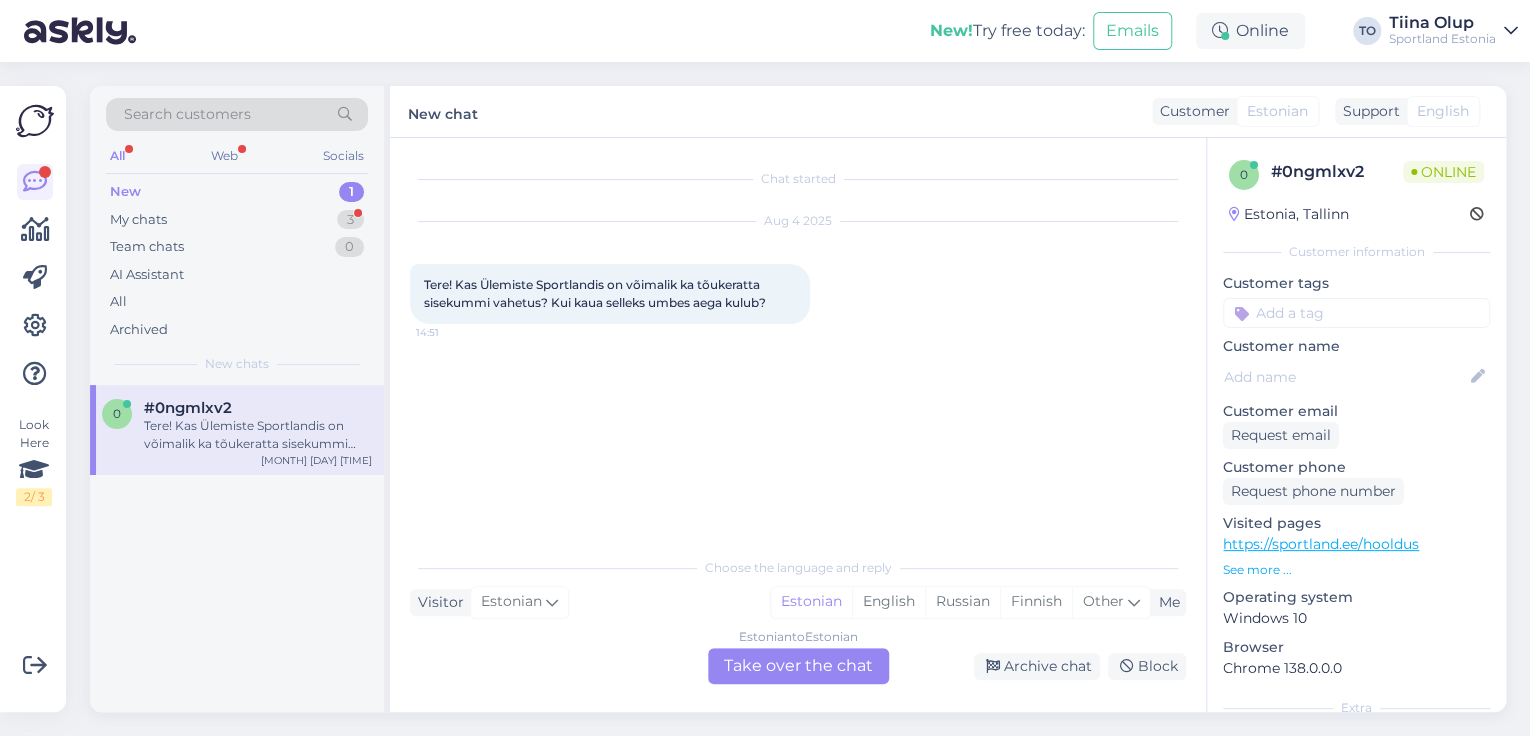 click on "Estonian  to  Estonian Take over the chat" at bounding box center [798, 666] 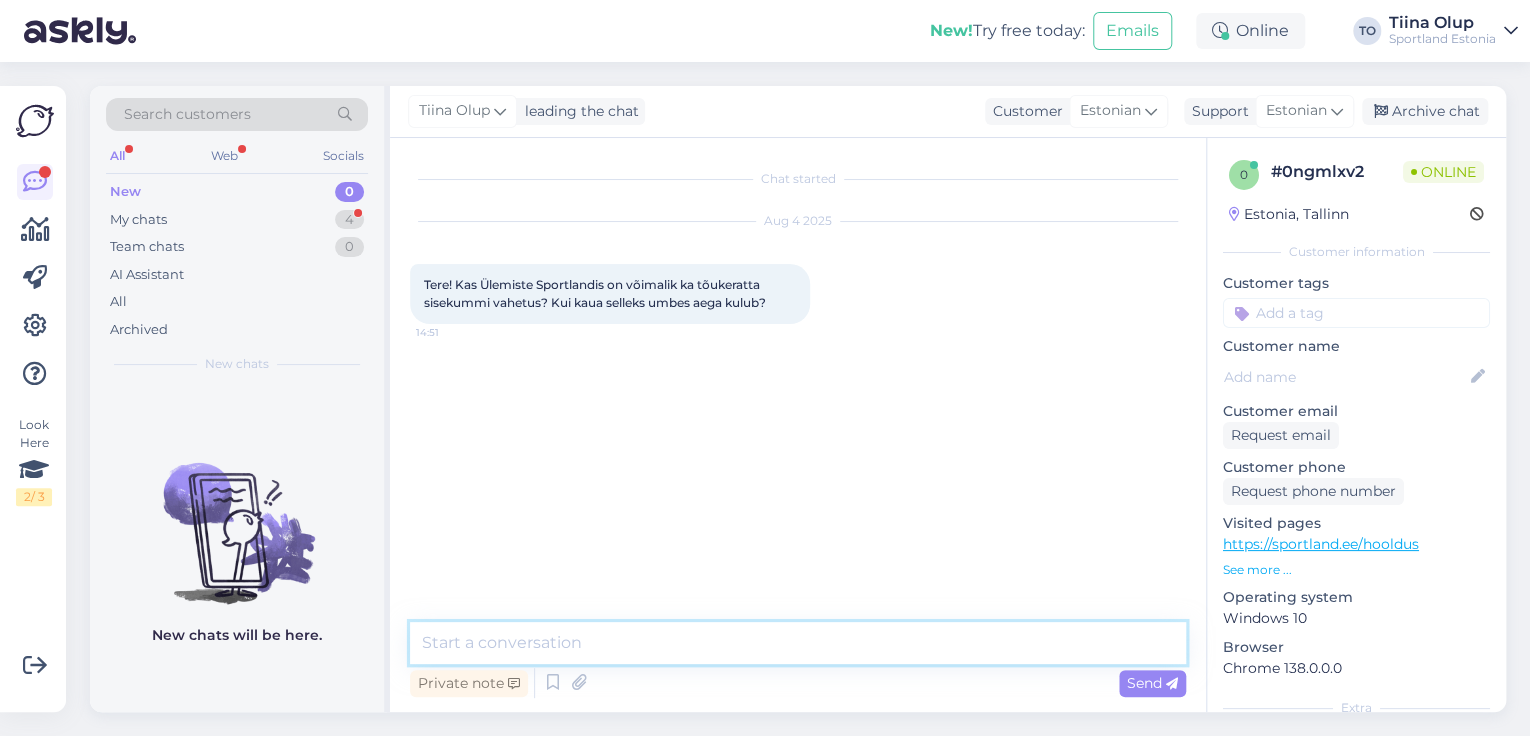 click at bounding box center [798, 643] 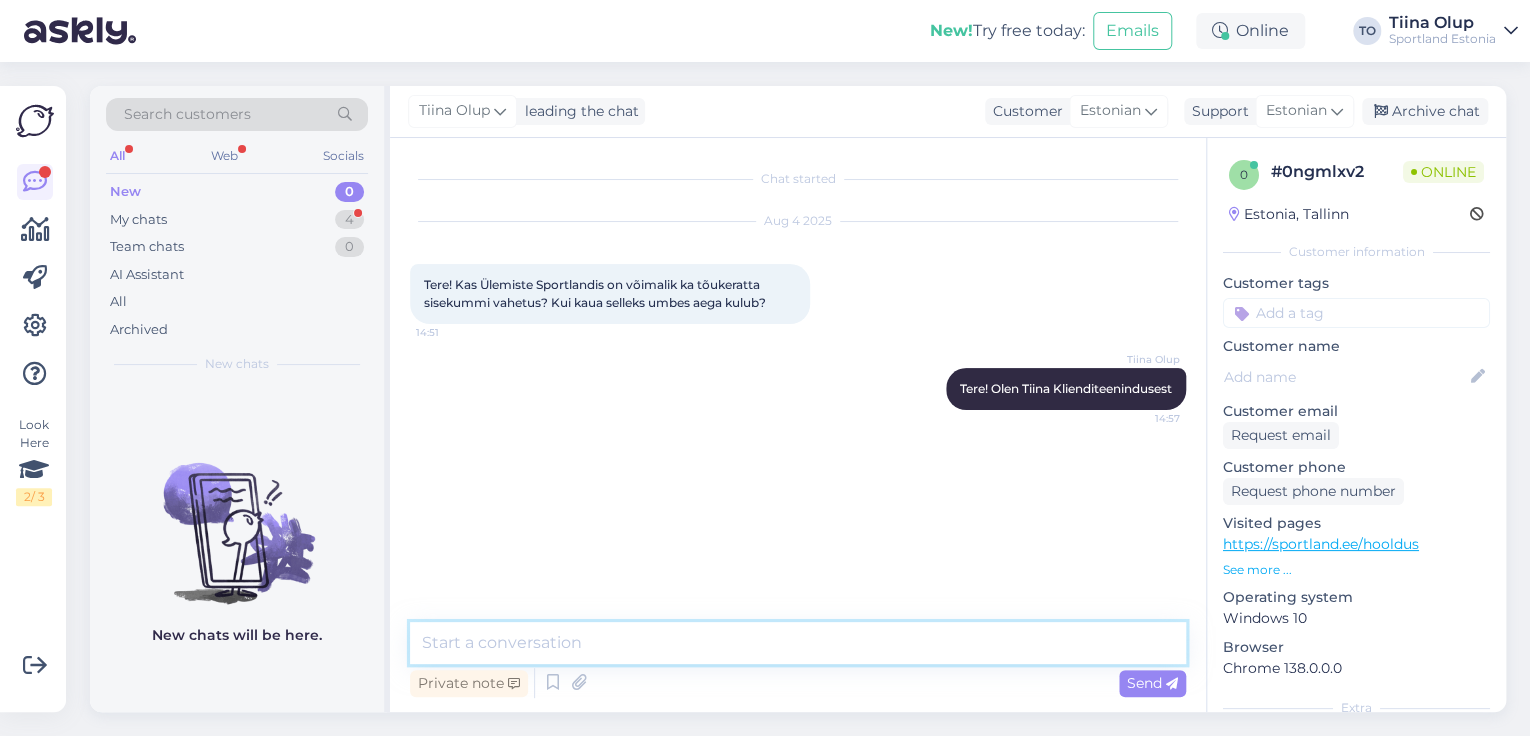 click at bounding box center (798, 643) 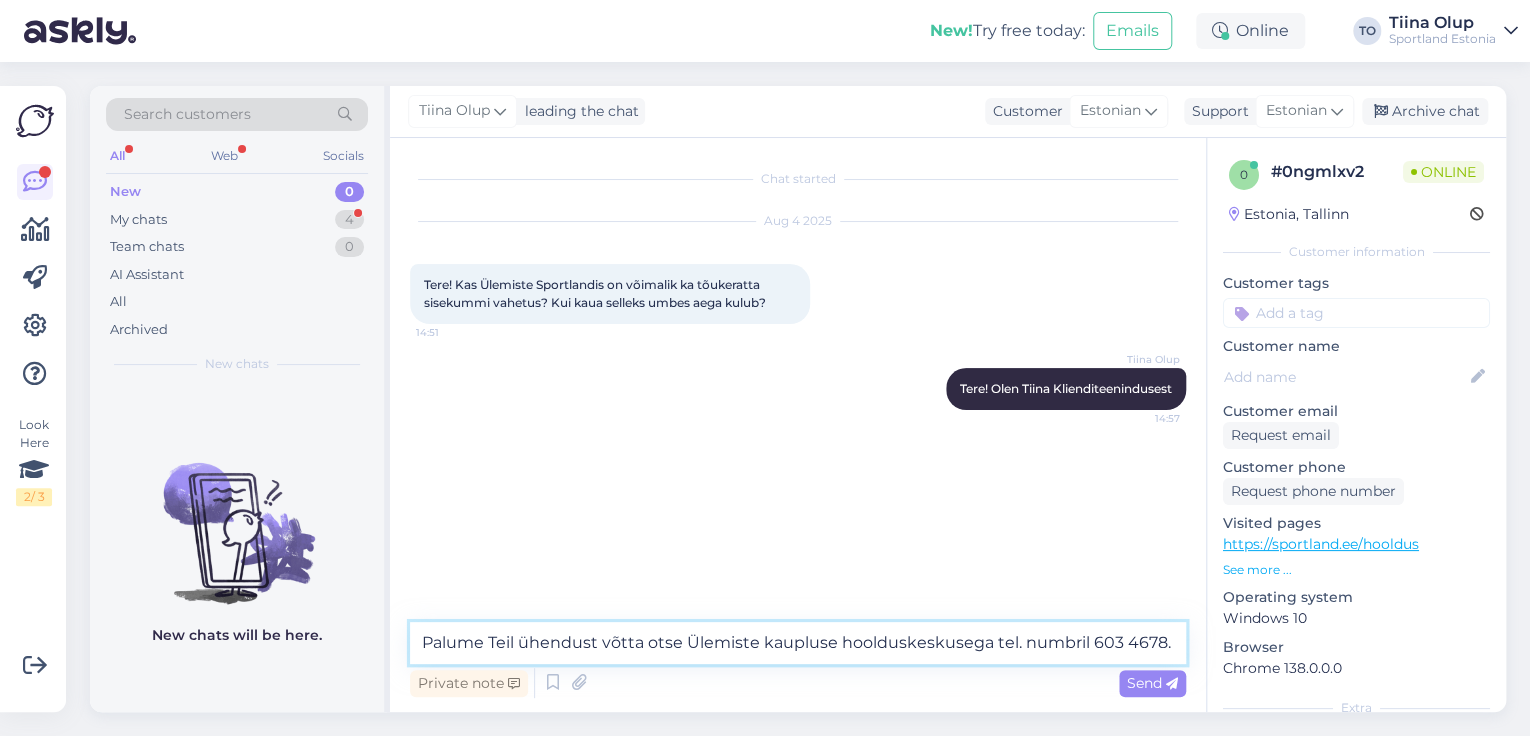 click on "Palume Teil ühendust võtta otse Ülemiste kaupluse hoolduskeskusega tel. numbril 603 4678." at bounding box center [798, 643] 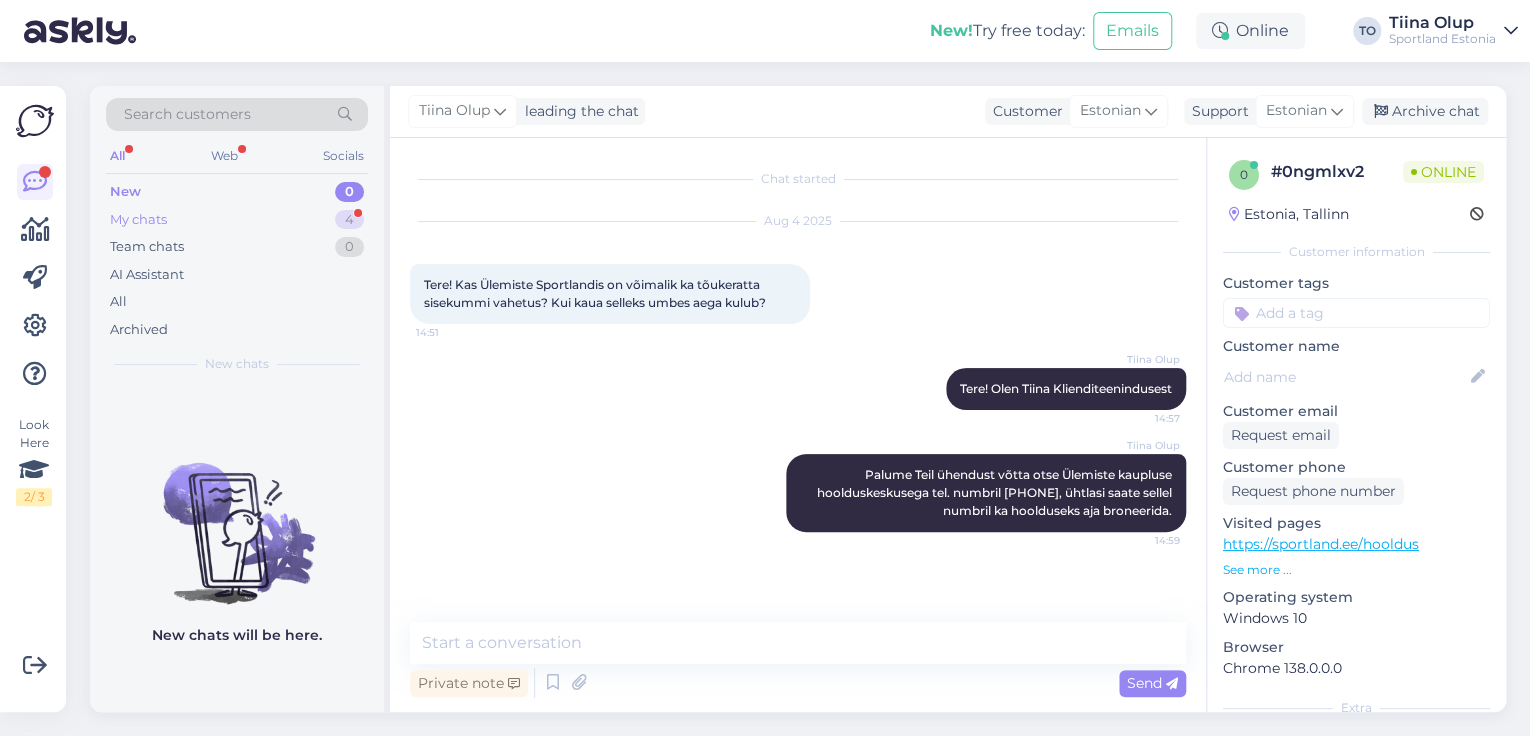 click on "My chats 4" at bounding box center (237, 220) 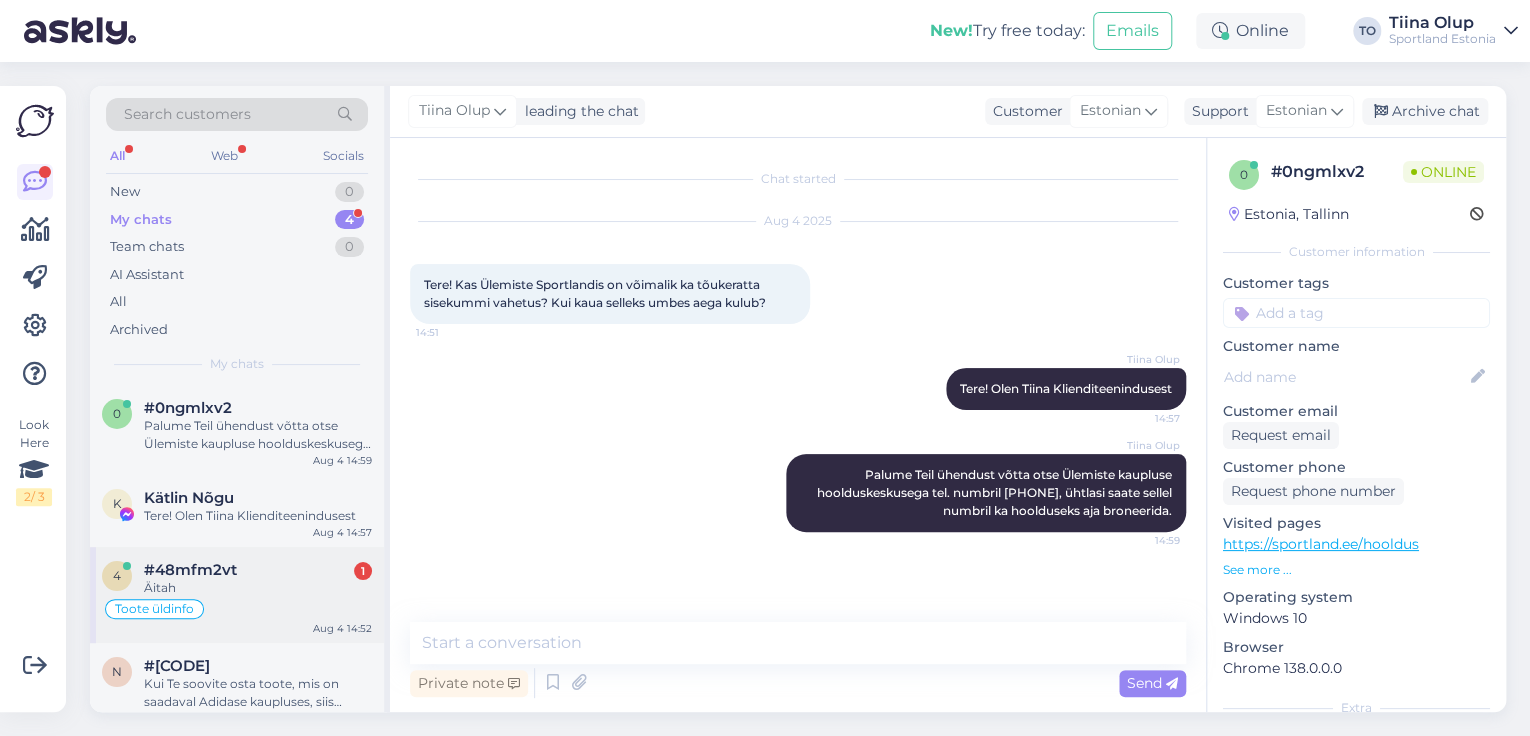 click on "Äitah" at bounding box center [258, 588] 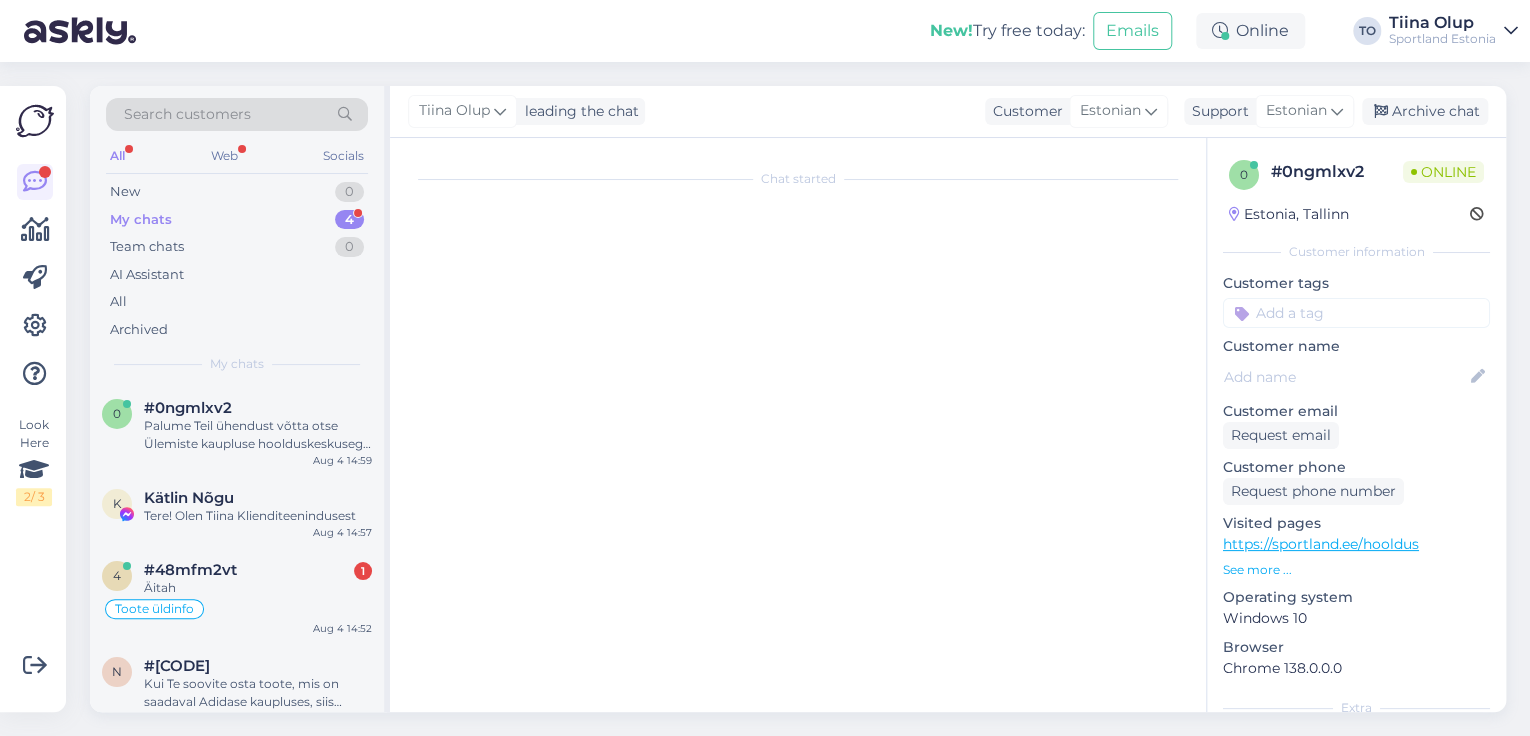 scroll, scrollTop: 424, scrollLeft: 0, axis: vertical 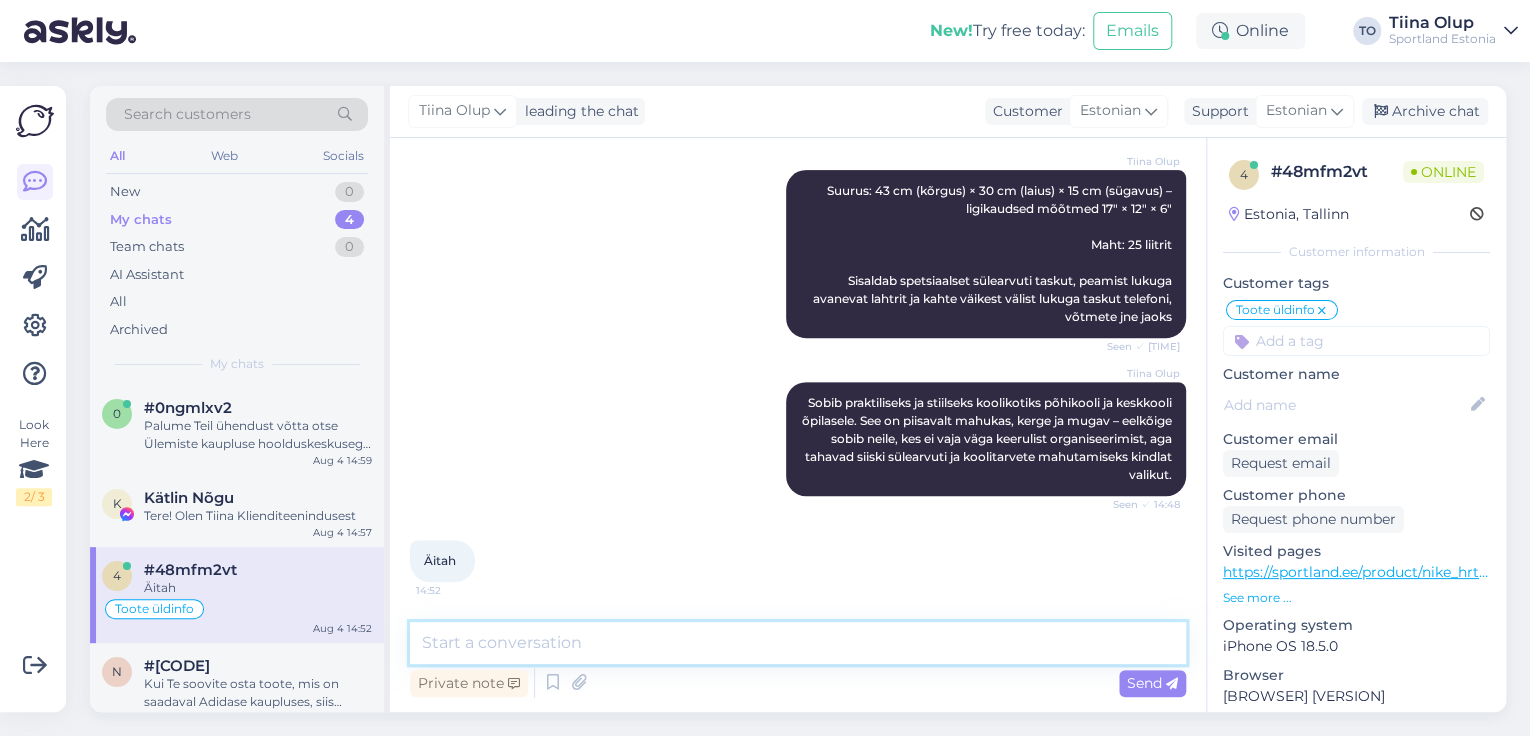 click at bounding box center (798, 643) 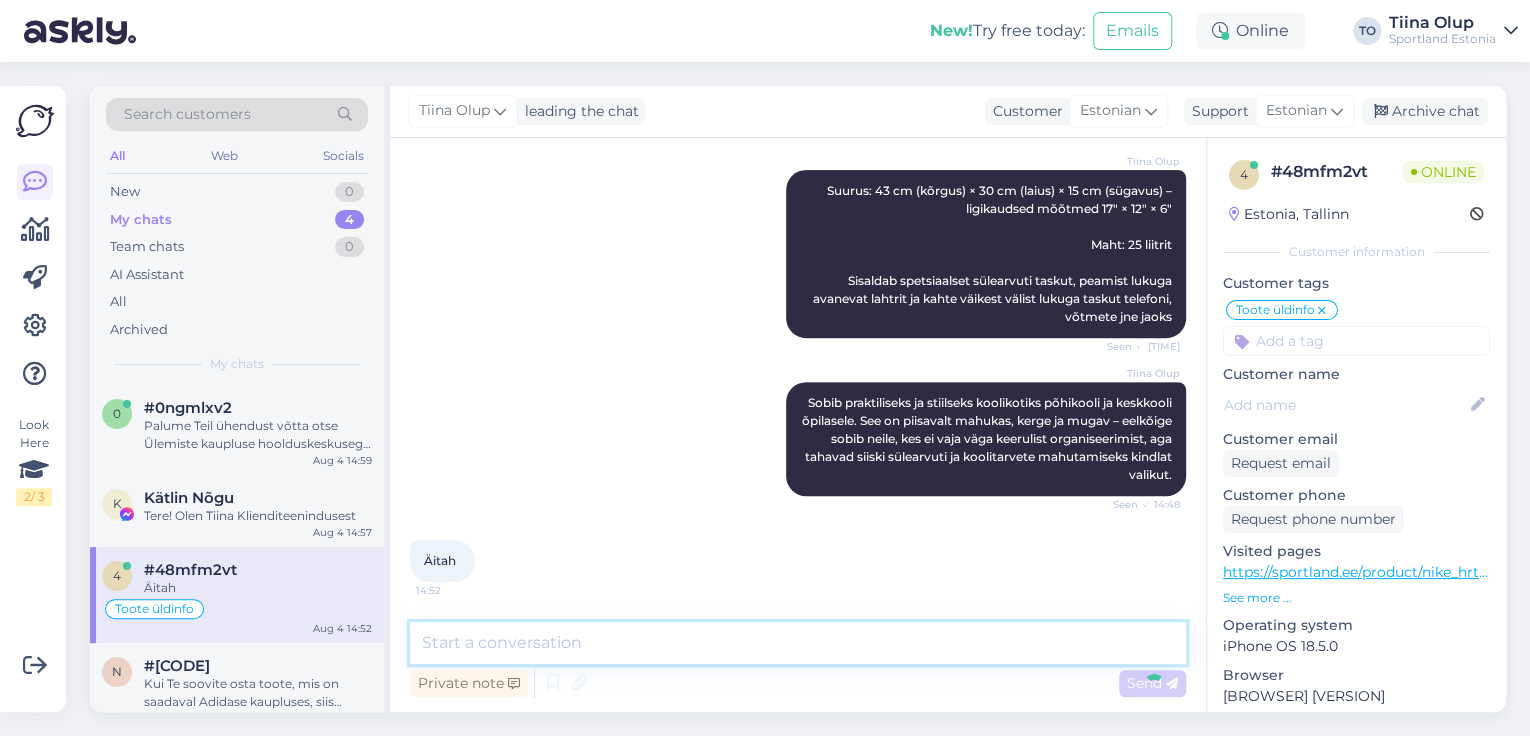 scroll, scrollTop: 509, scrollLeft: 0, axis: vertical 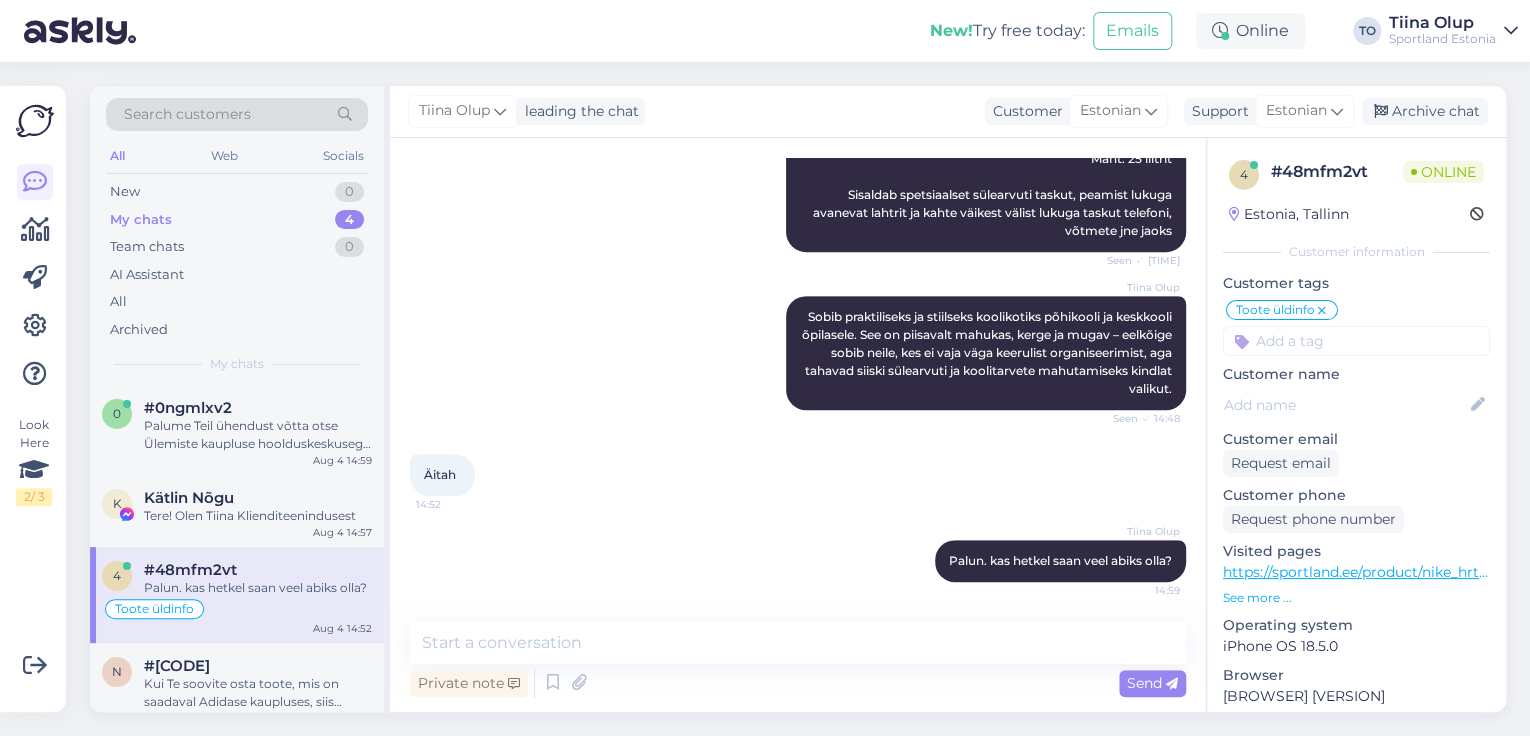 click on "Sportland Estonia" at bounding box center [1442, 39] 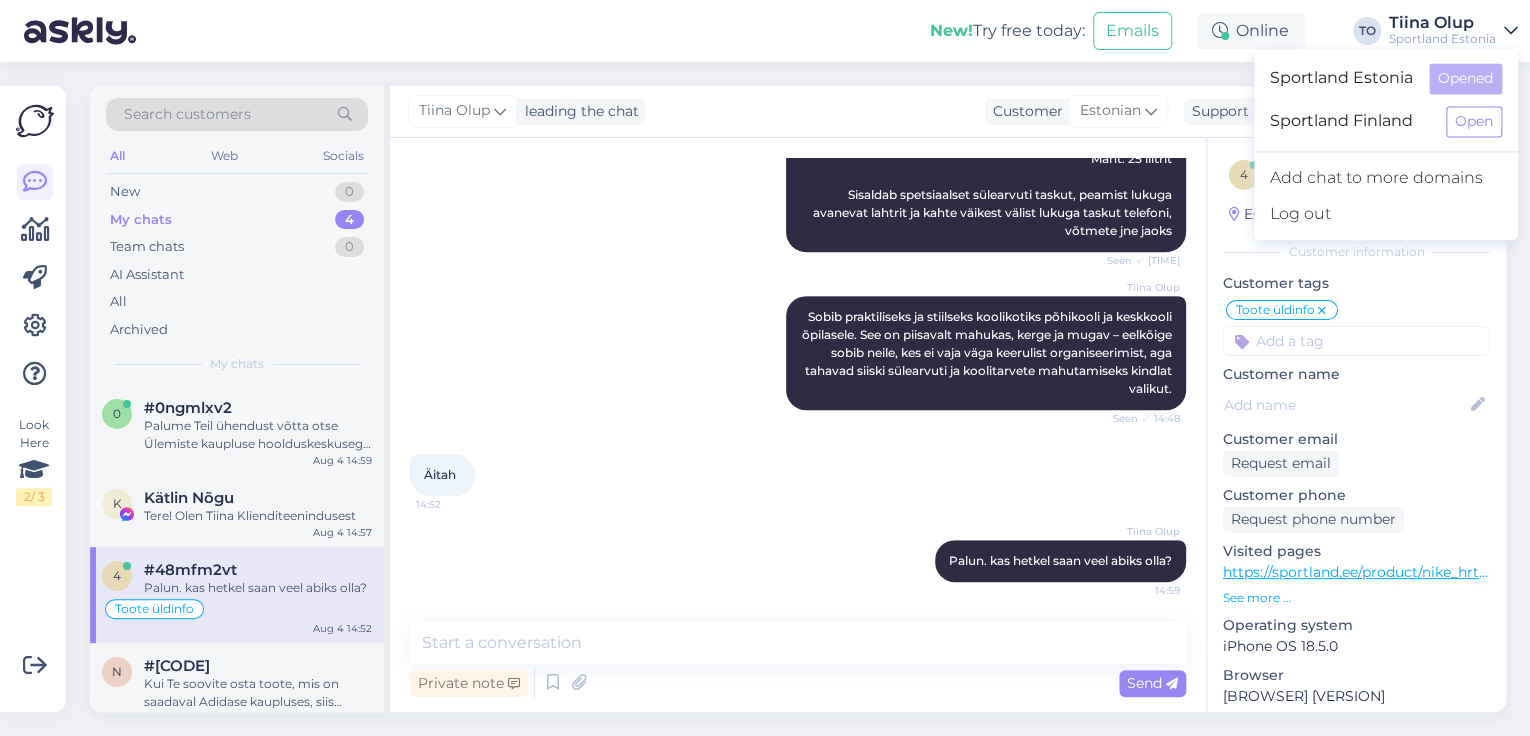 click on "New! Try free today: Emails Online TO [FIRST] [LAST] Sportland Estonia Sportland Estonia Opened Sportland Finland Open Add chat to more domains Log out" at bounding box center (765, 31) 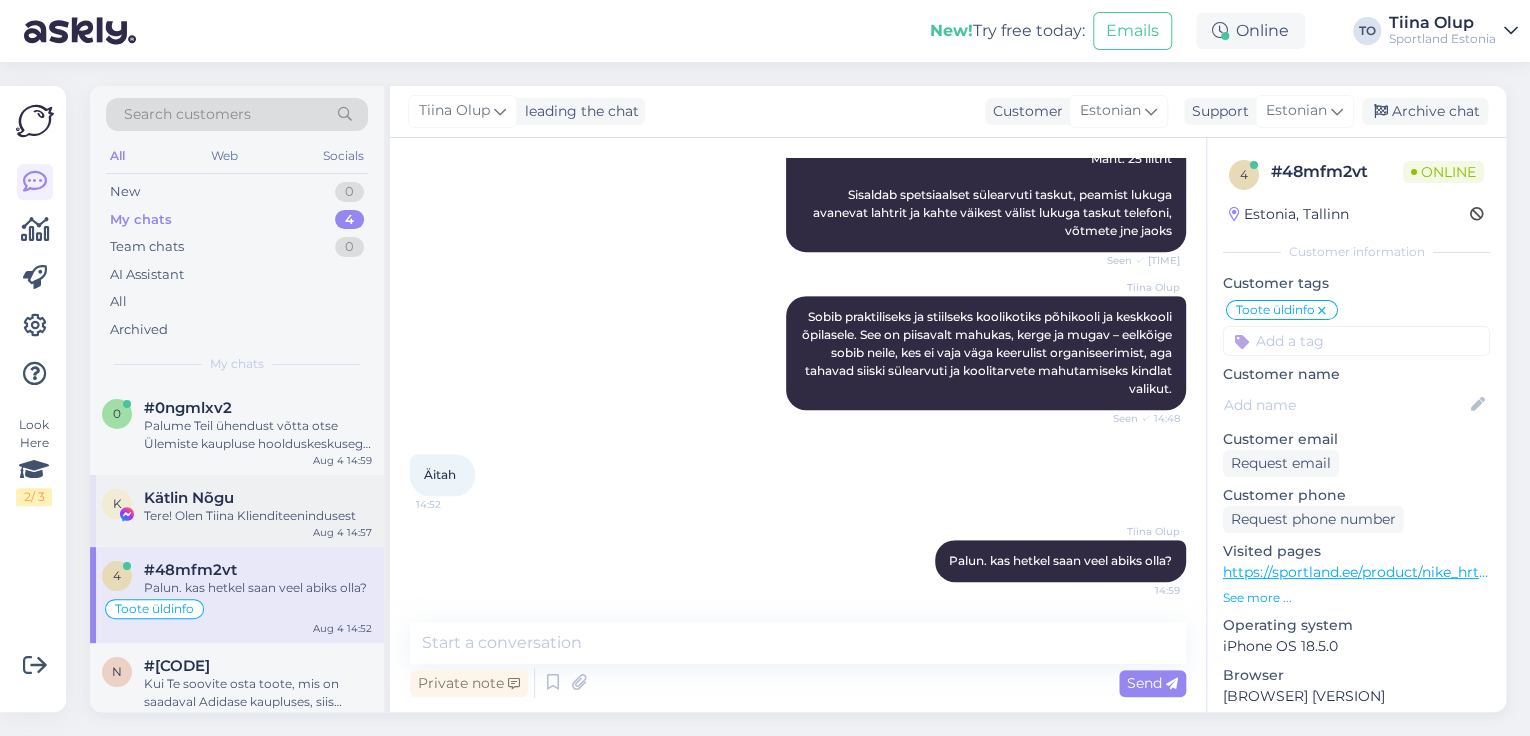 click on "K [PERSON] Tere! Olen [PERSON] Klienditeenindusest [MONTH] [DAY] [HOUR]:[MINUTE]" at bounding box center (237, 511) 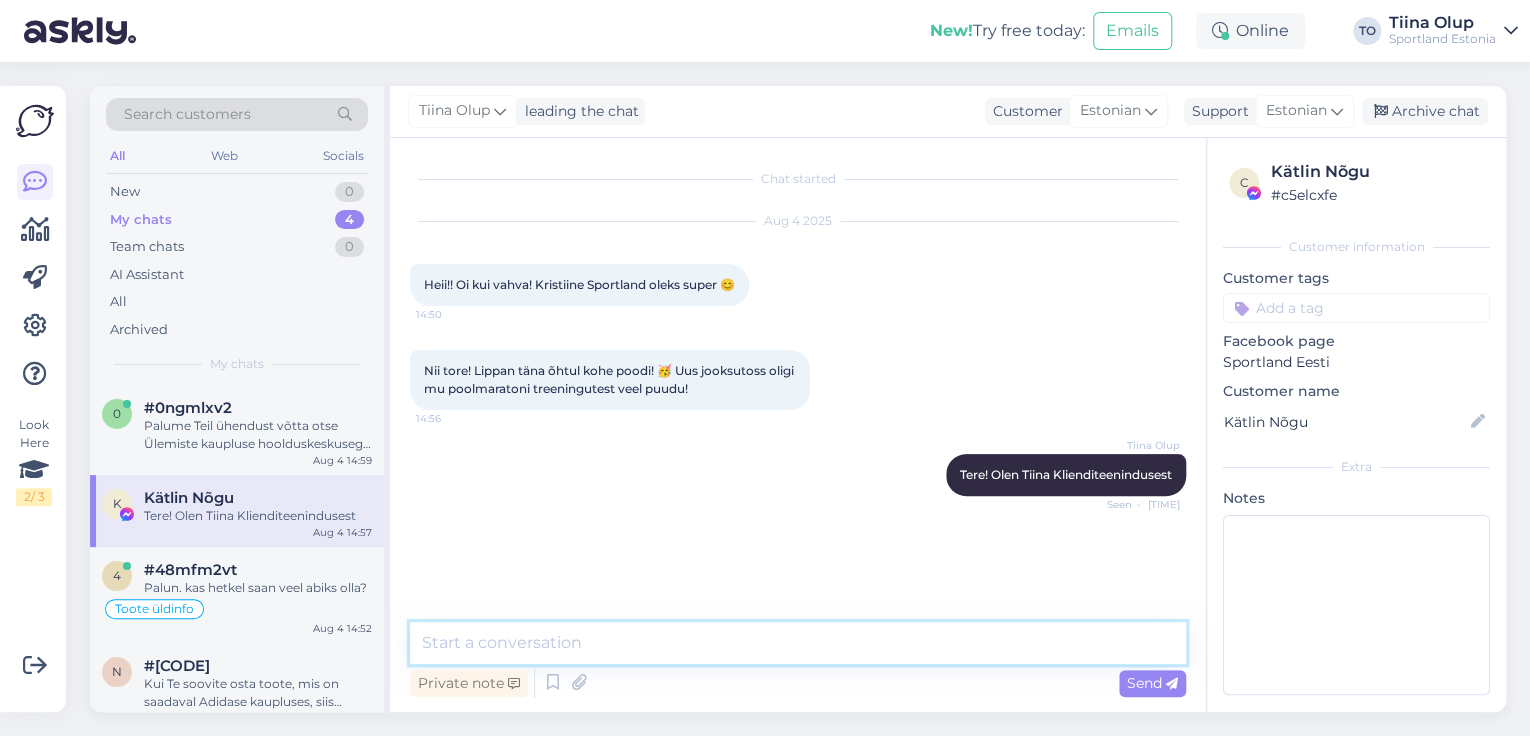 click at bounding box center [798, 643] 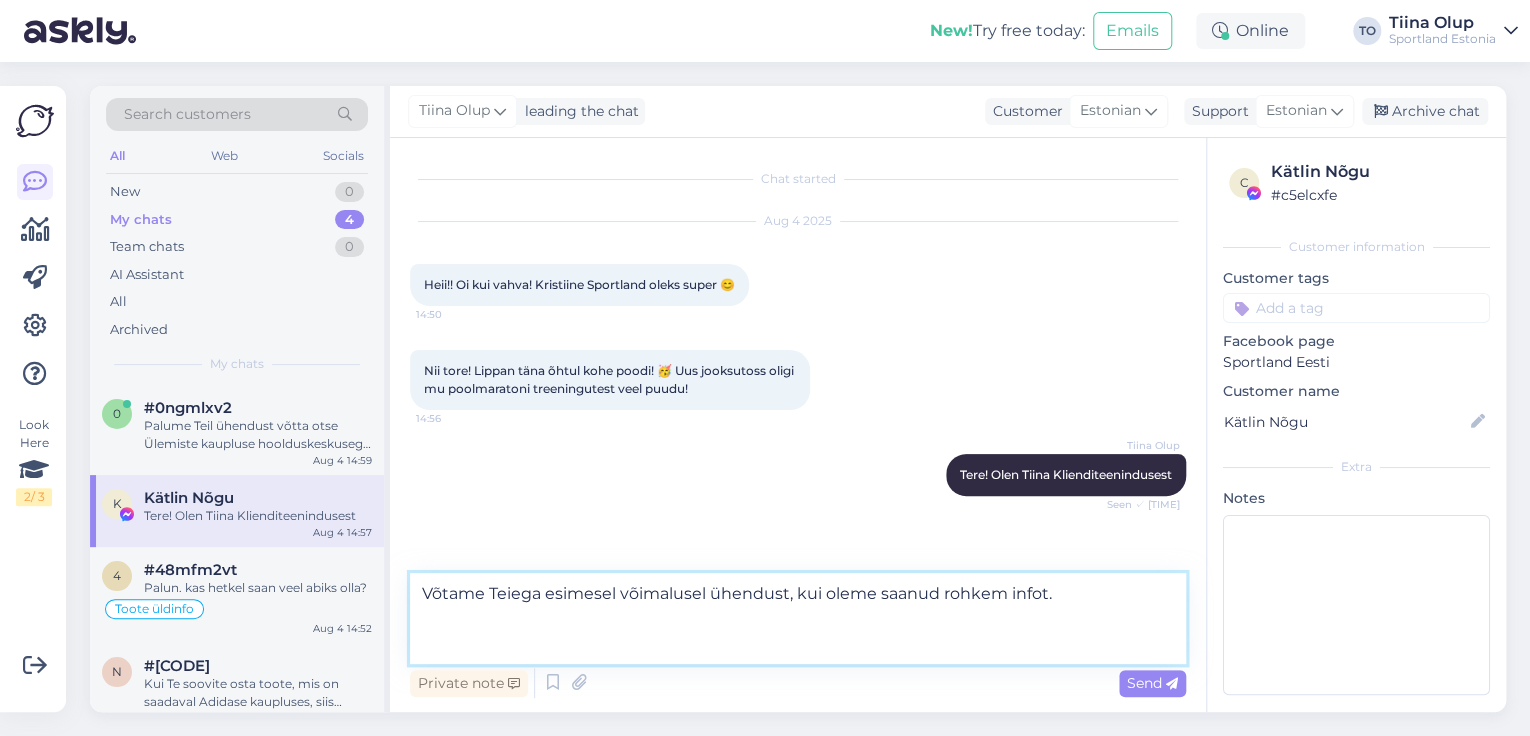 drag, startPoint x: 1148, startPoint y: 623, endPoint x: 805, endPoint y: 616, distance: 343.0714 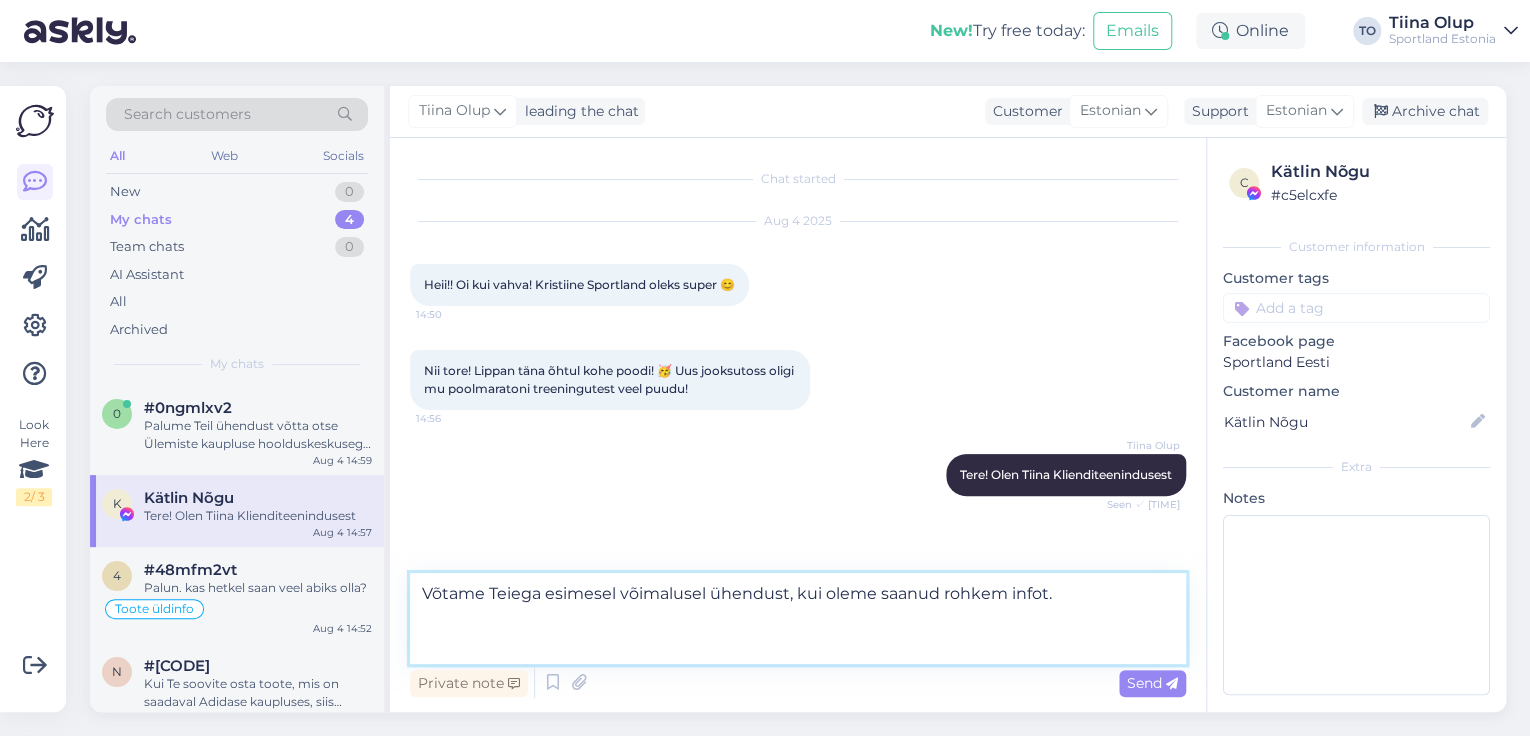 click on "Võtame Teiega esimesel võimalusel ühendust, kui oleme saanud rohkem infot." at bounding box center (798, 618) 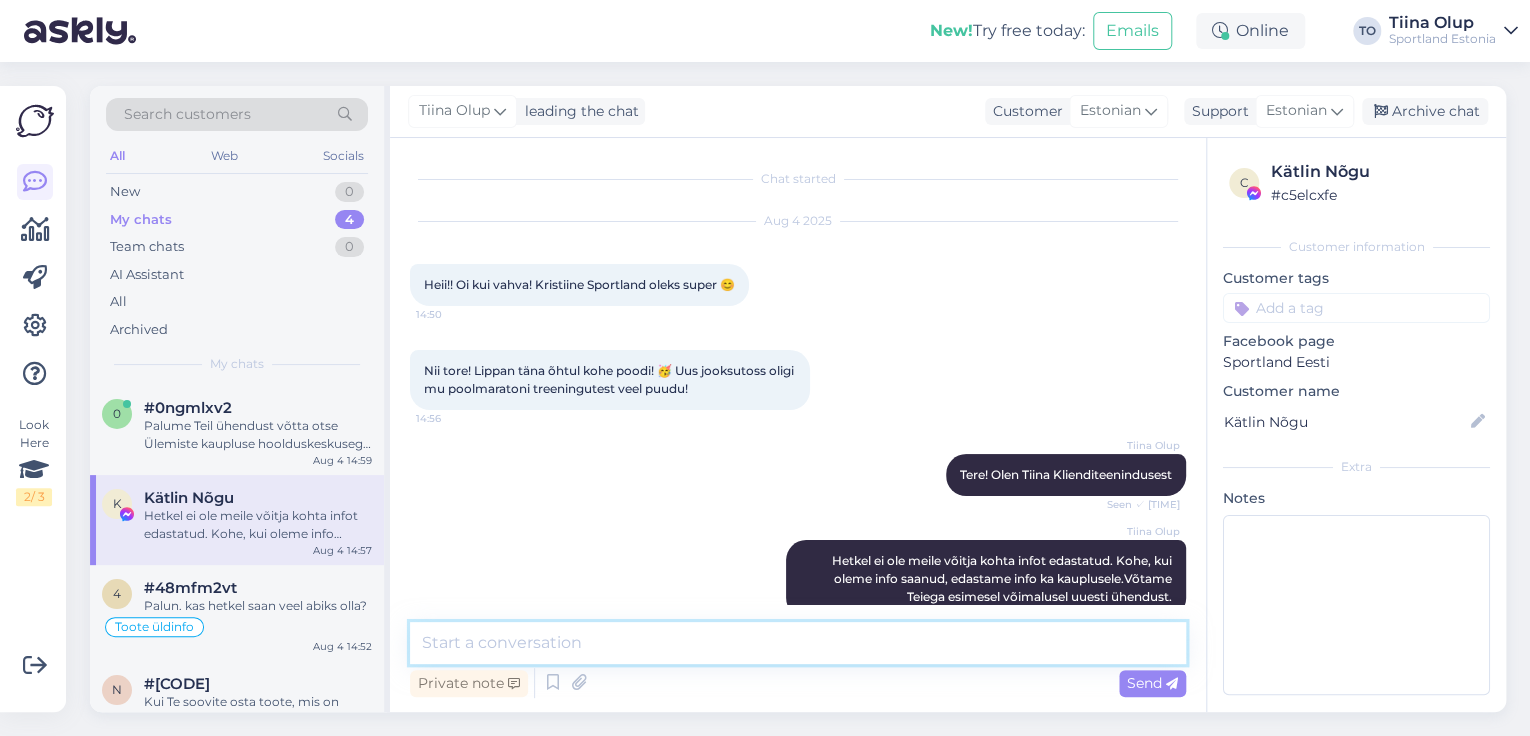 scroll, scrollTop: 0, scrollLeft: 0, axis: both 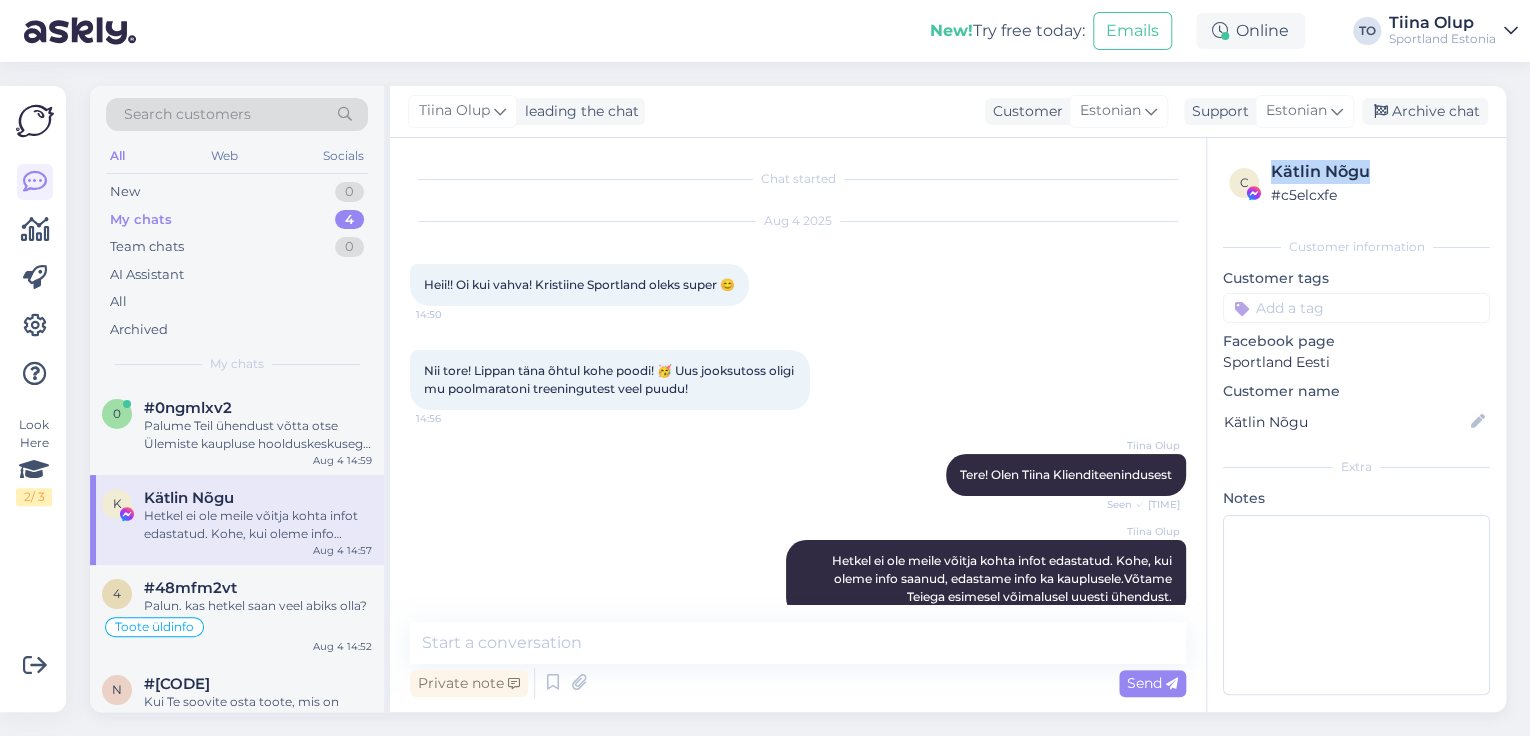 drag, startPoint x: 1272, startPoint y: 169, endPoint x: 1370, endPoint y: 167, distance: 98.02041 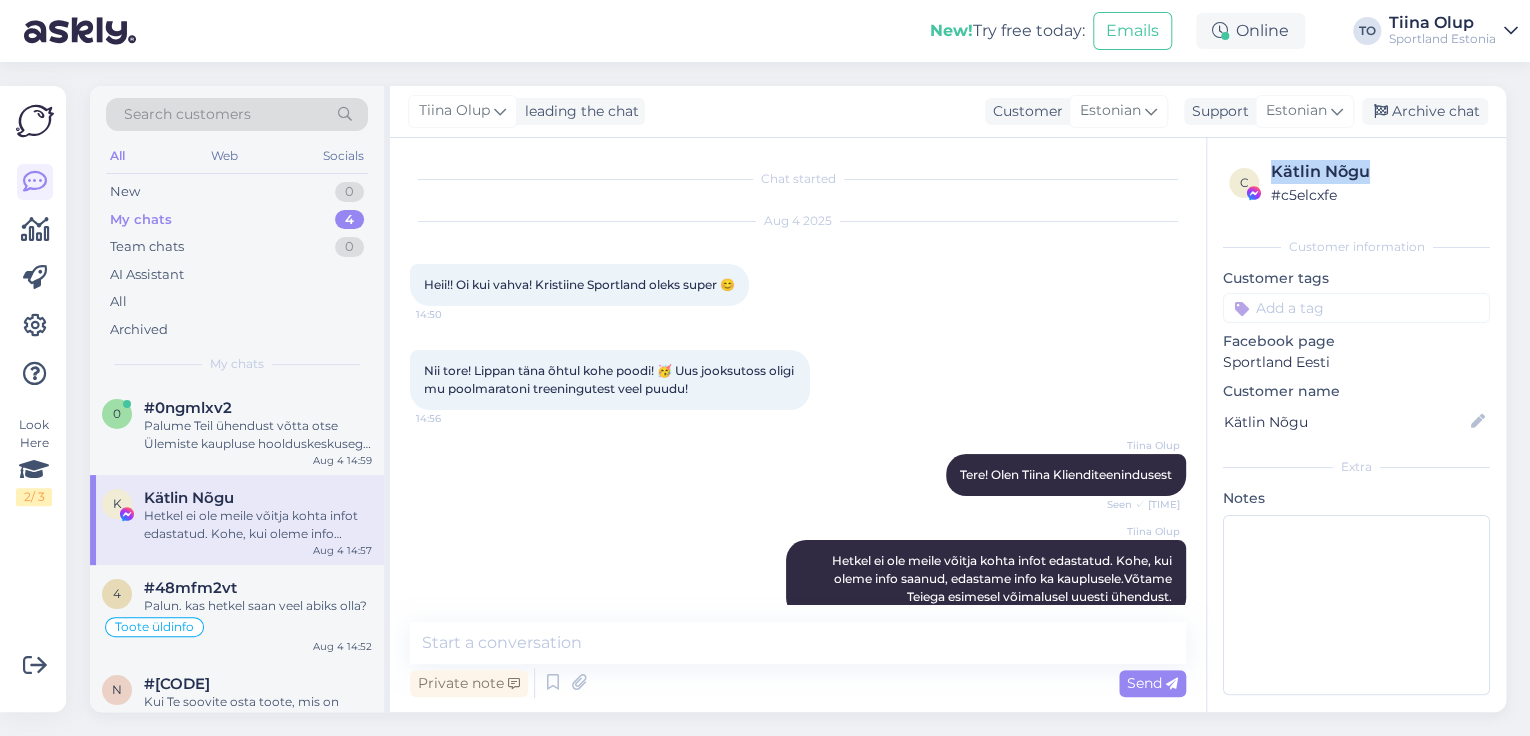 click on "Kätlin Nõgu" at bounding box center (1377, 172) 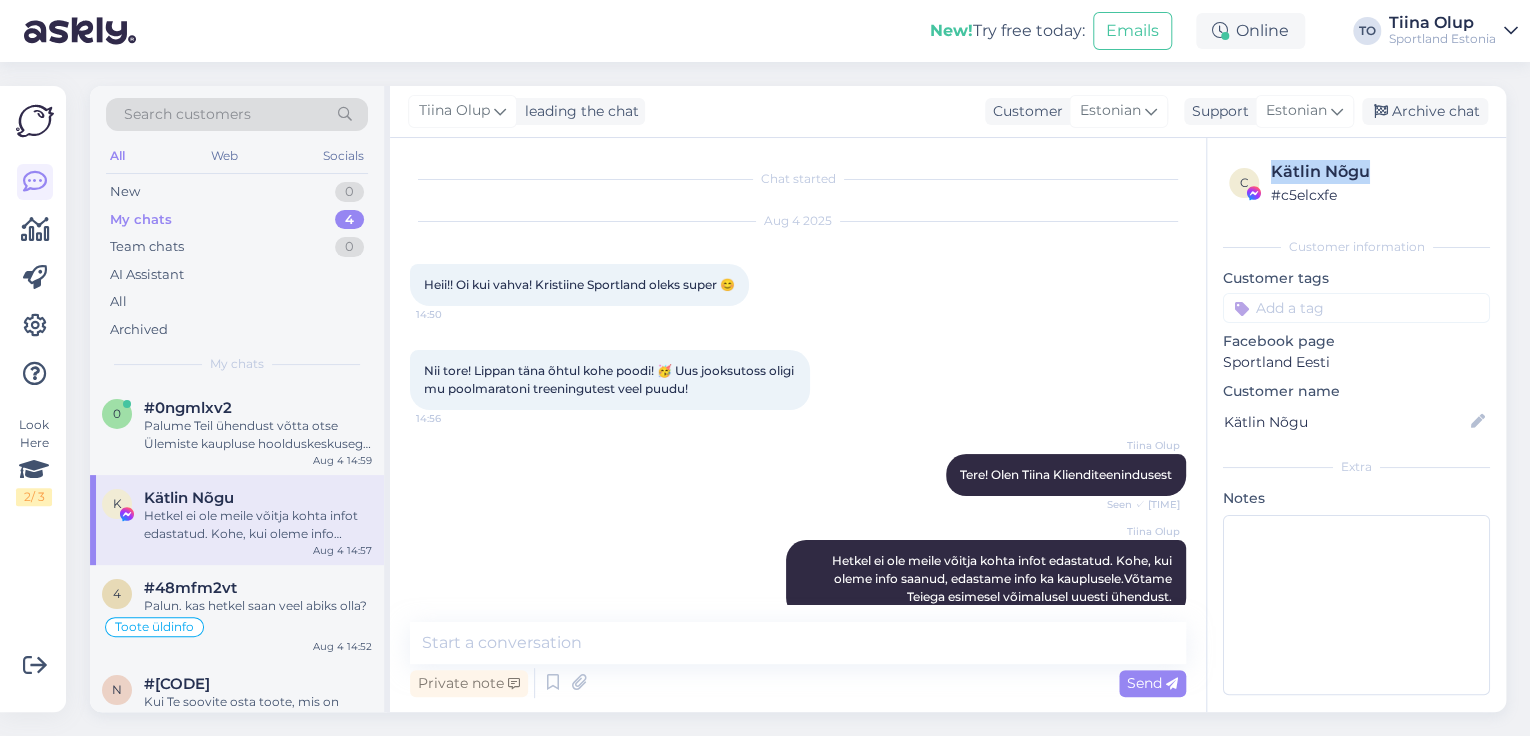 copy on "Kätlin Nõgu" 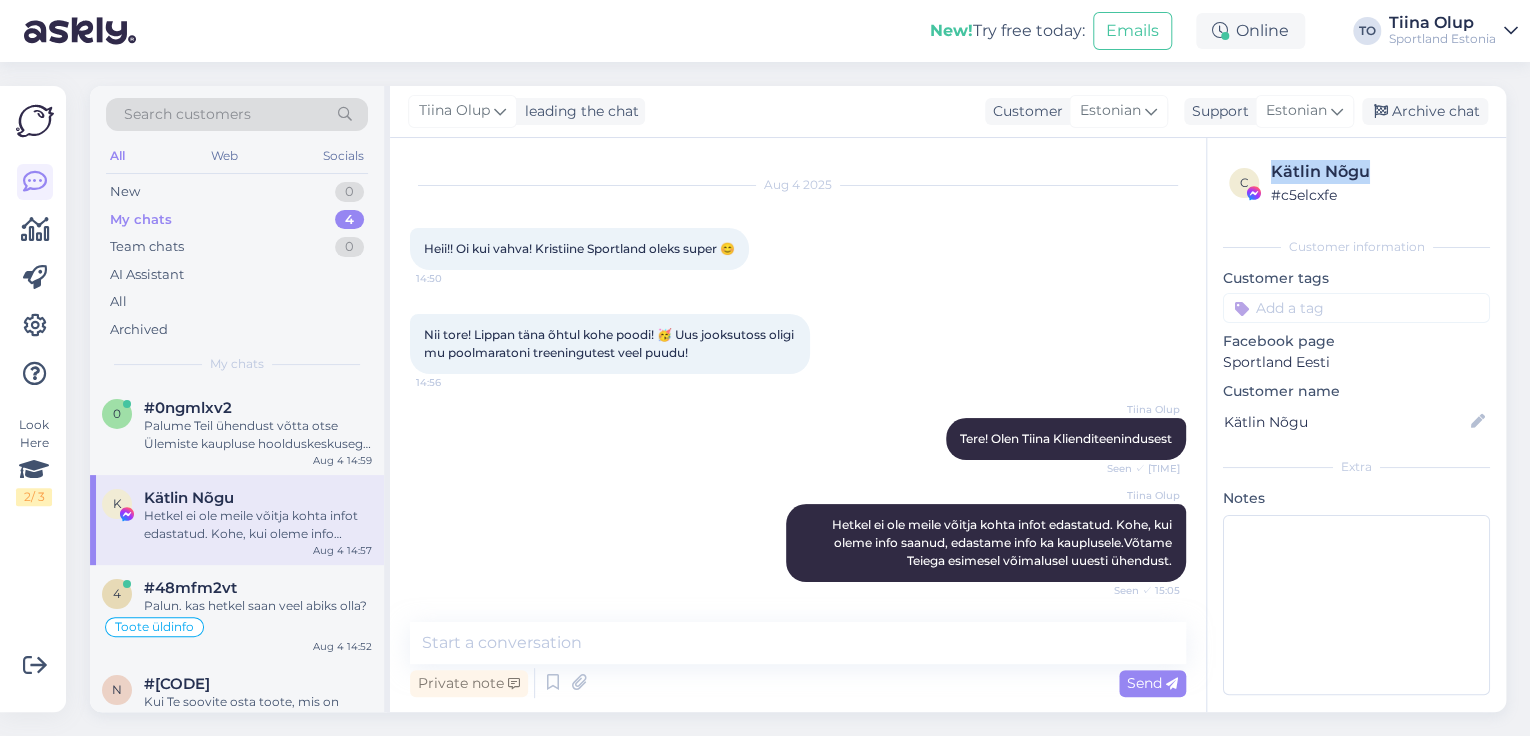 scroll, scrollTop: 0, scrollLeft: 0, axis: both 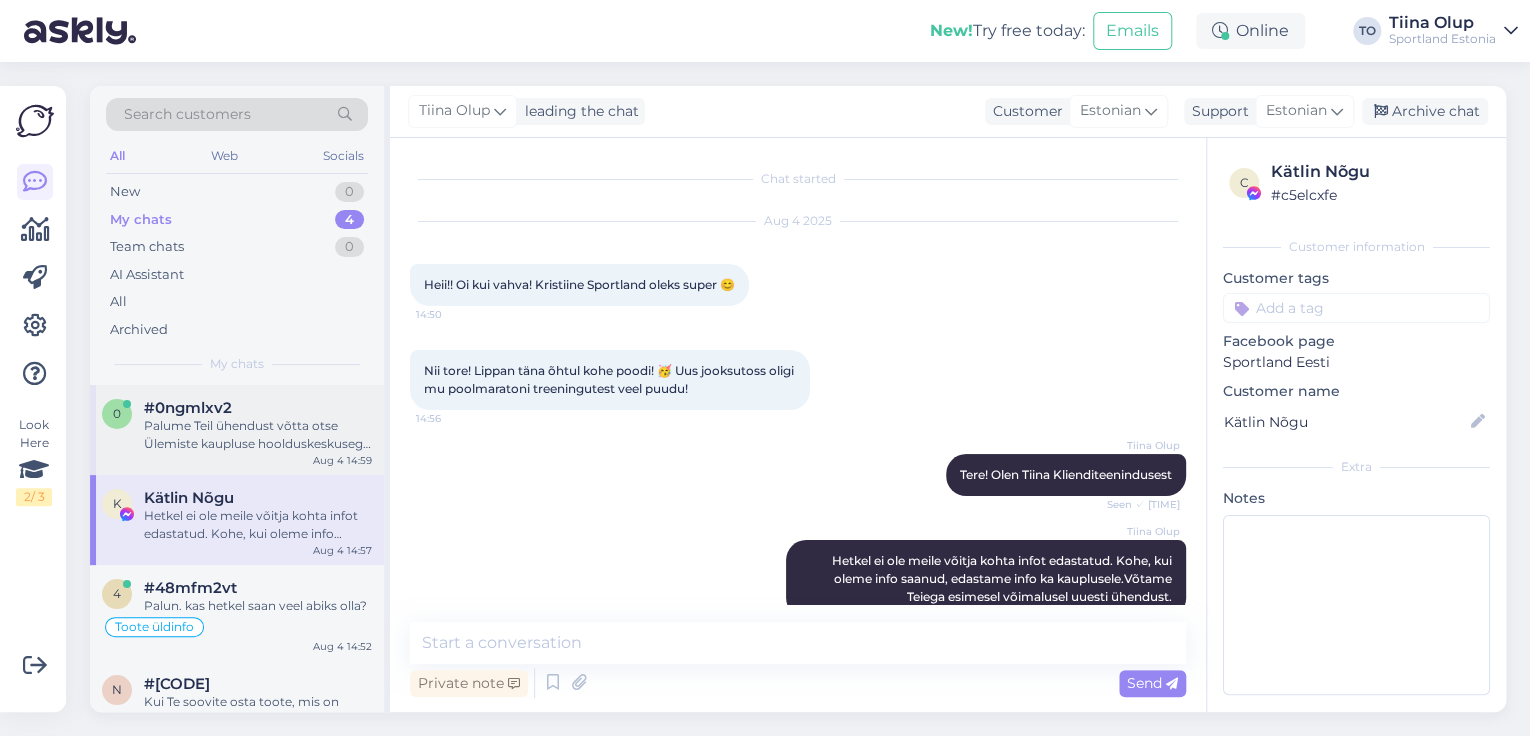 click on "#0ngmlxv2" at bounding box center [258, 408] 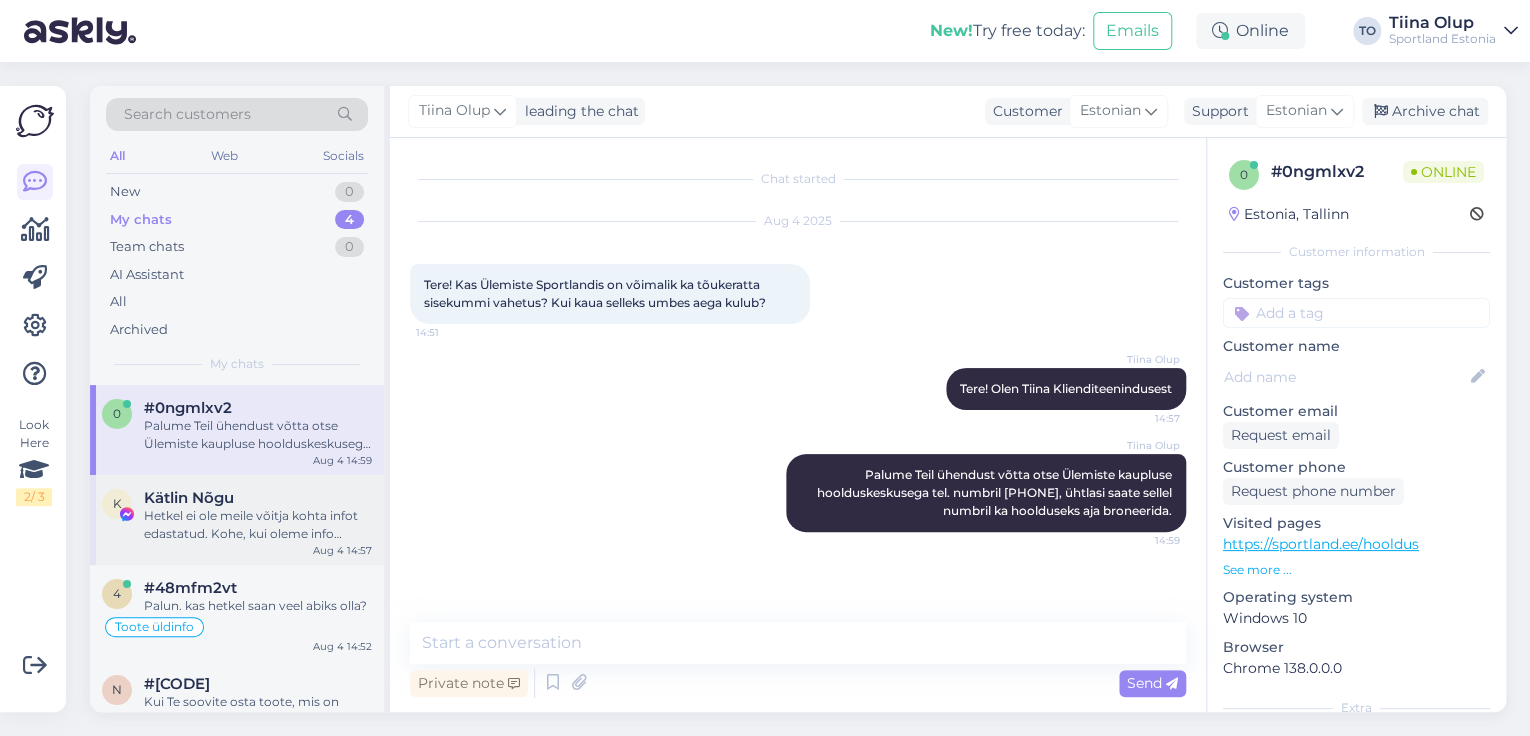 click on "Hetkel ei ole meile võitja kohta infot edastatud. Kohe, kui oleme info saanud, edastame info ka kauplusele.Võtame Teiega esimesel võimalusel uuesti ühendust." at bounding box center [258, 525] 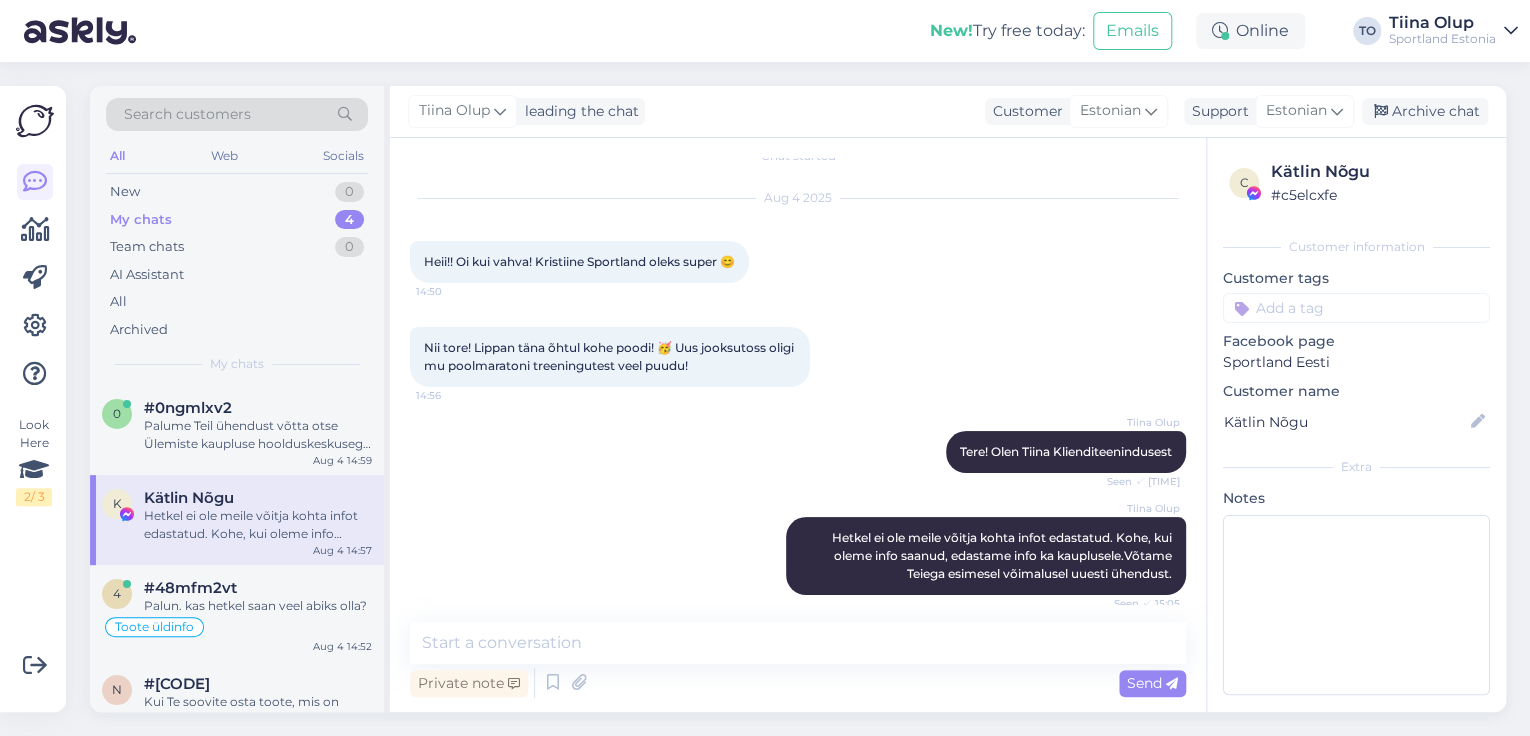 scroll, scrollTop: 36, scrollLeft: 0, axis: vertical 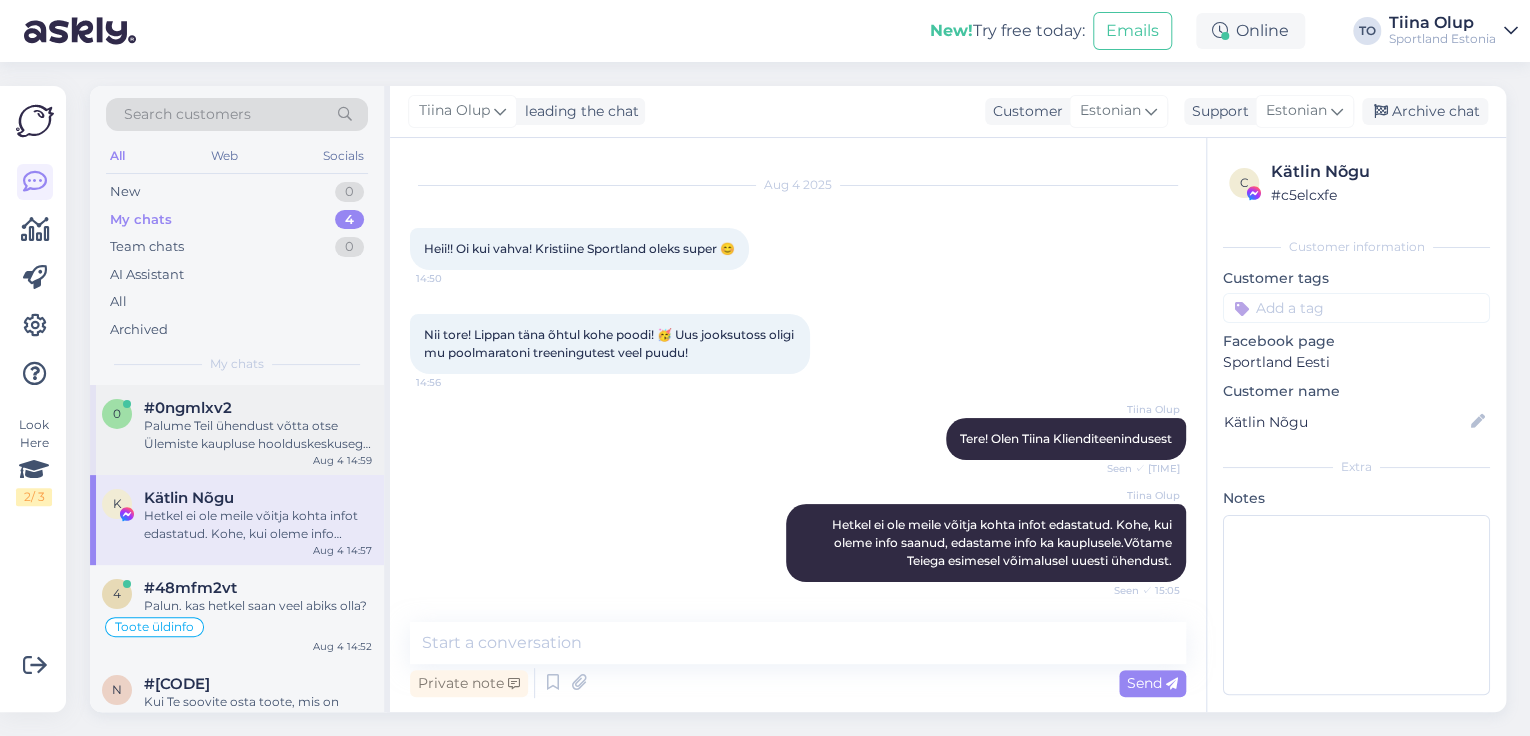 click on "Palume Teil ühendust võtta otse Ülemiste kaupluse hoolduskeskusega tel. numbril [PHONE], ühtlasi saate sellel numbril ka hoolduseks aja broneerida." at bounding box center [258, 435] 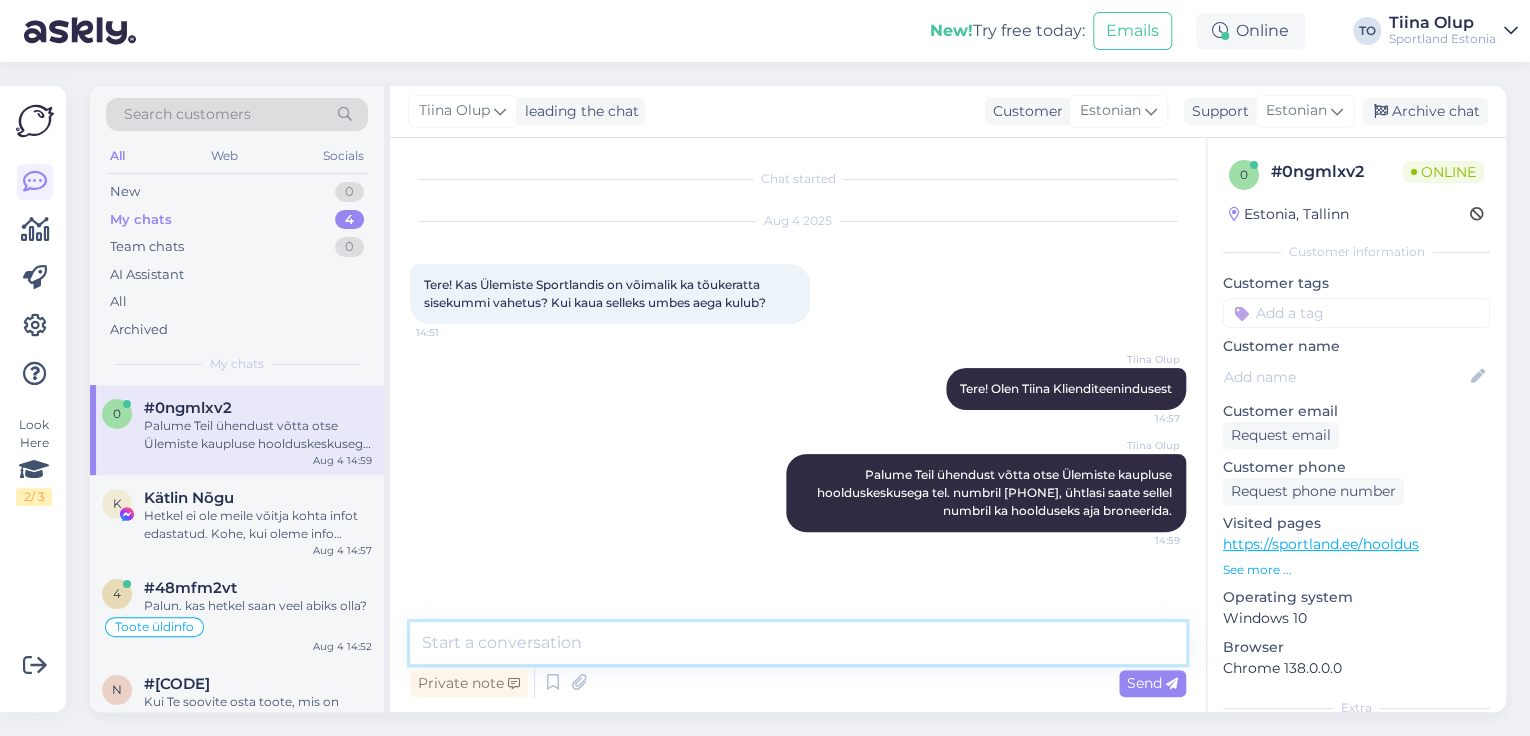 click at bounding box center (798, 643) 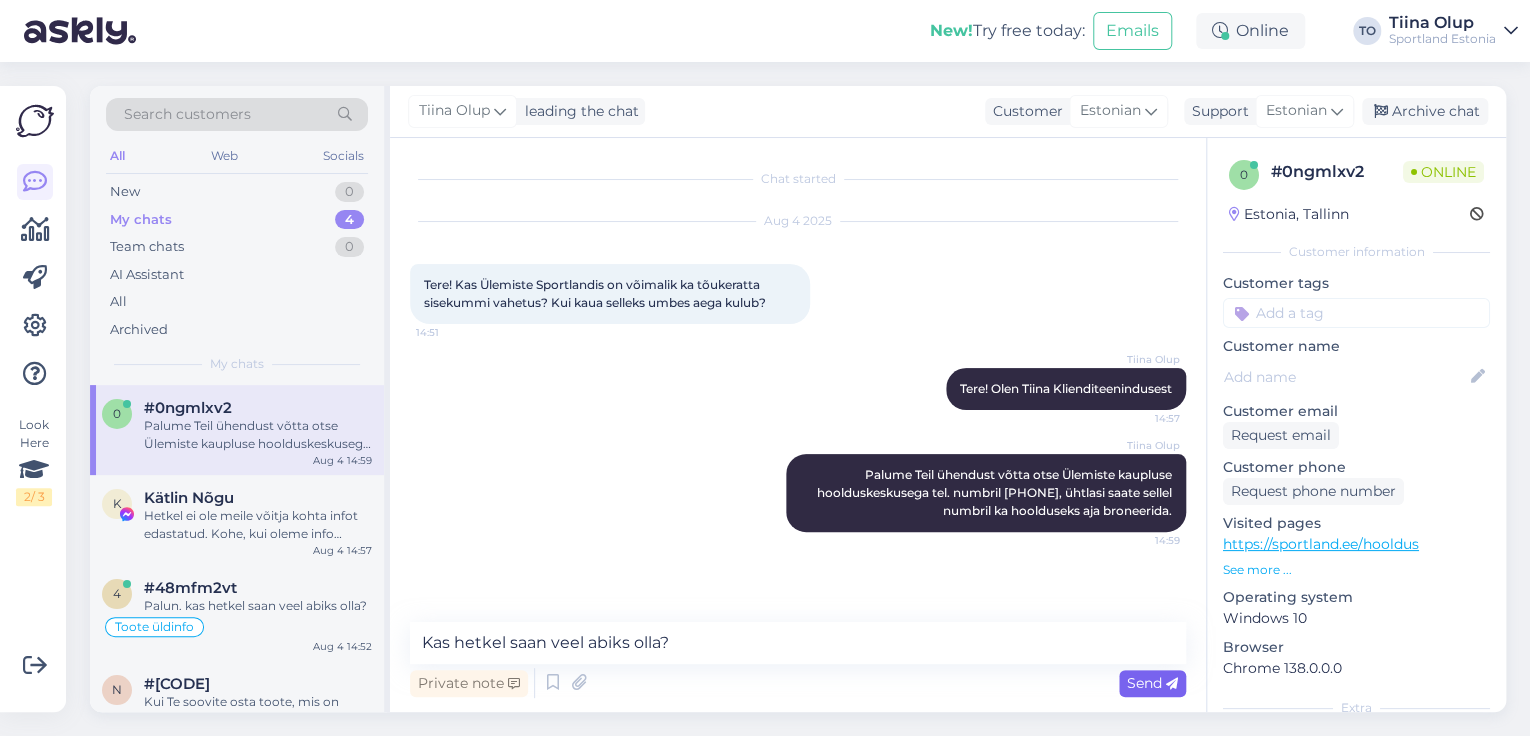 click on "Send" at bounding box center [1152, 683] 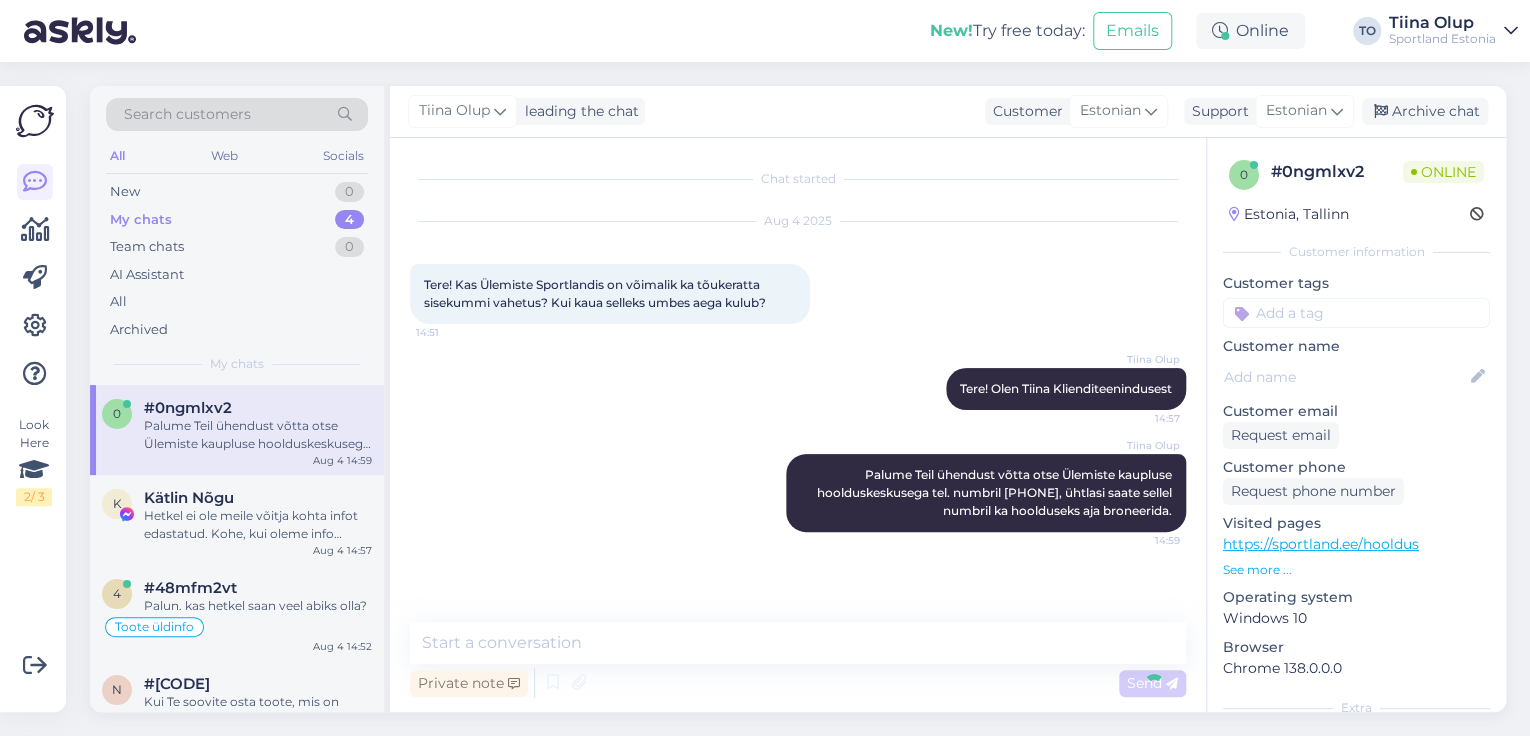 scroll, scrollTop: 36, scrollLeft: 0, axis: vertical 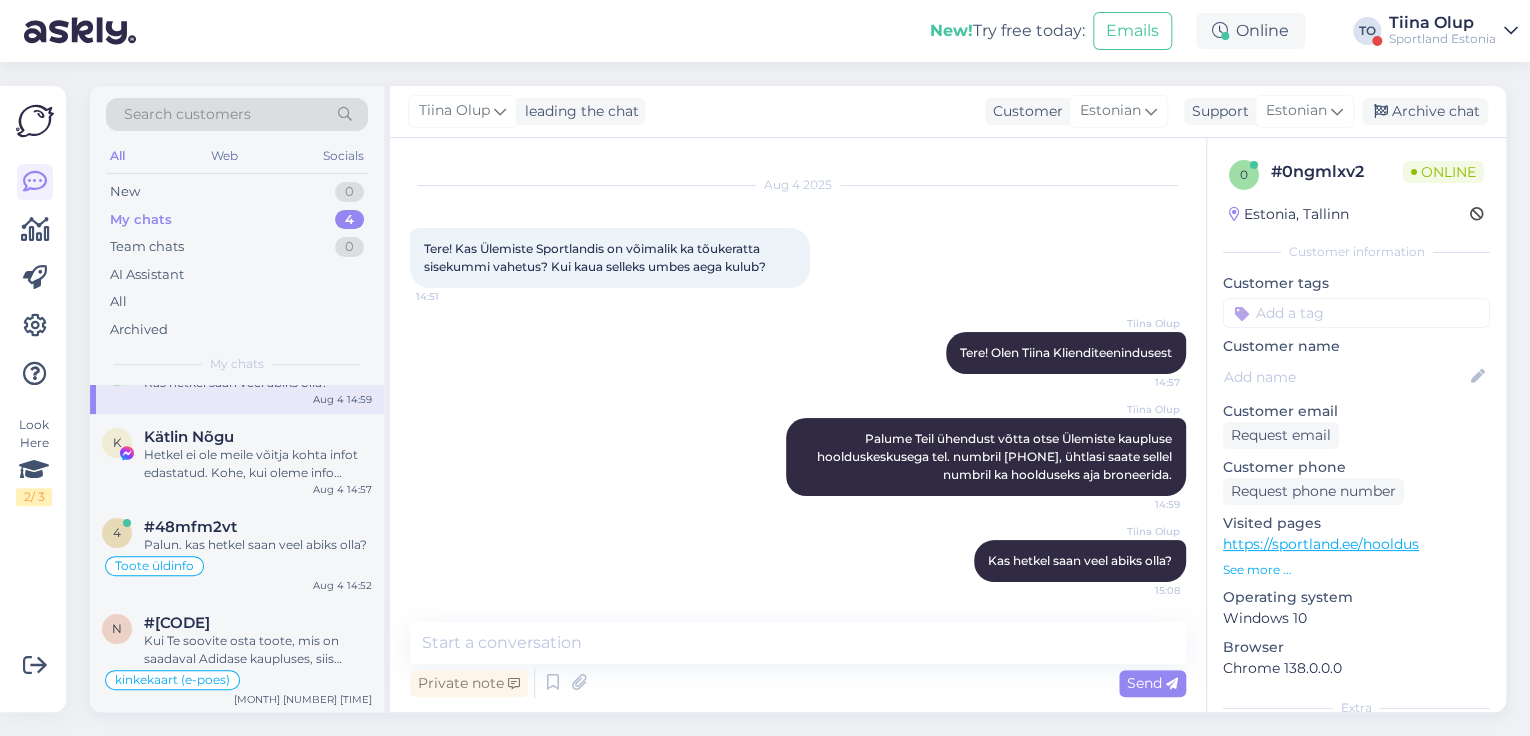 click on "Sportland Estonia" at bounding box center [1442, 39] 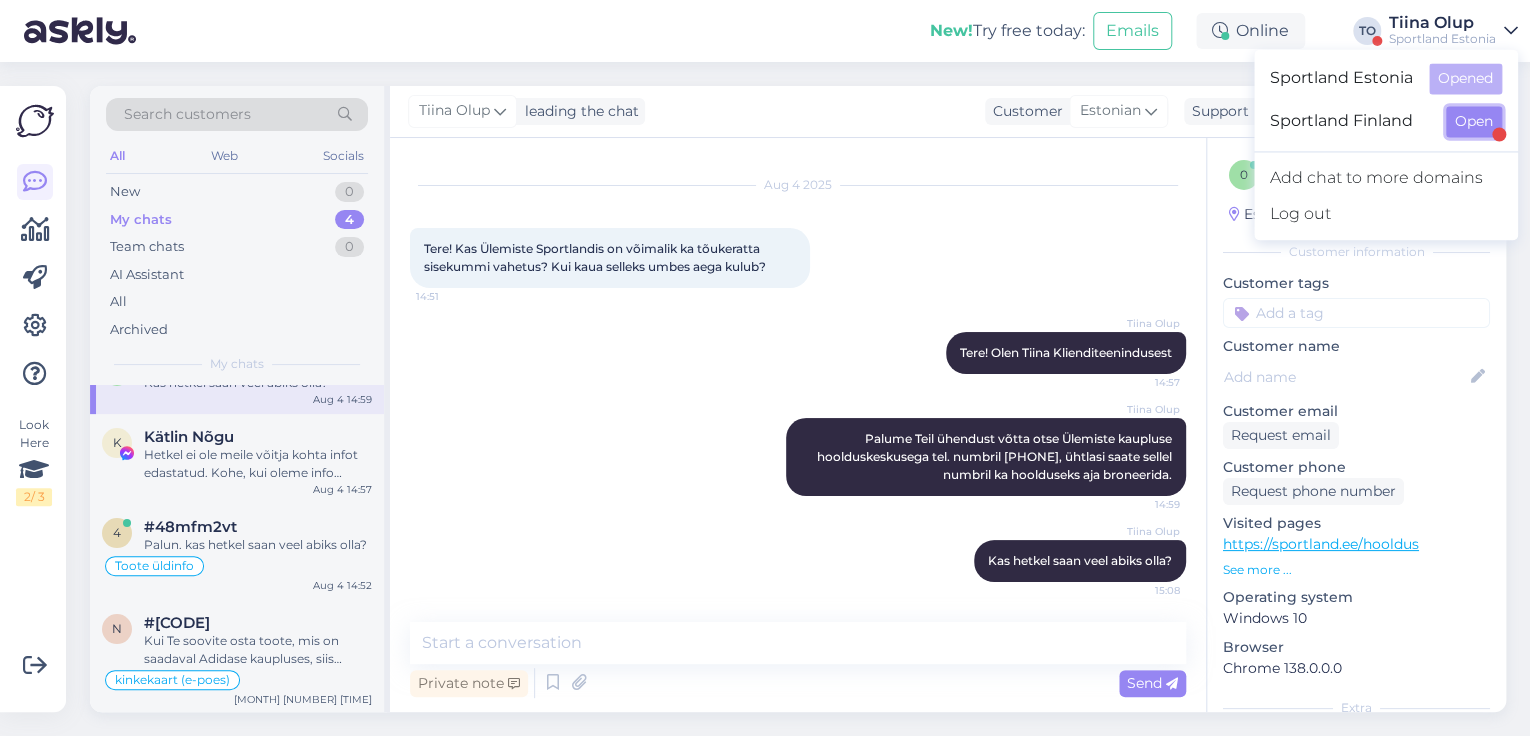 click on "Open" at bounding box center [1474, 121] 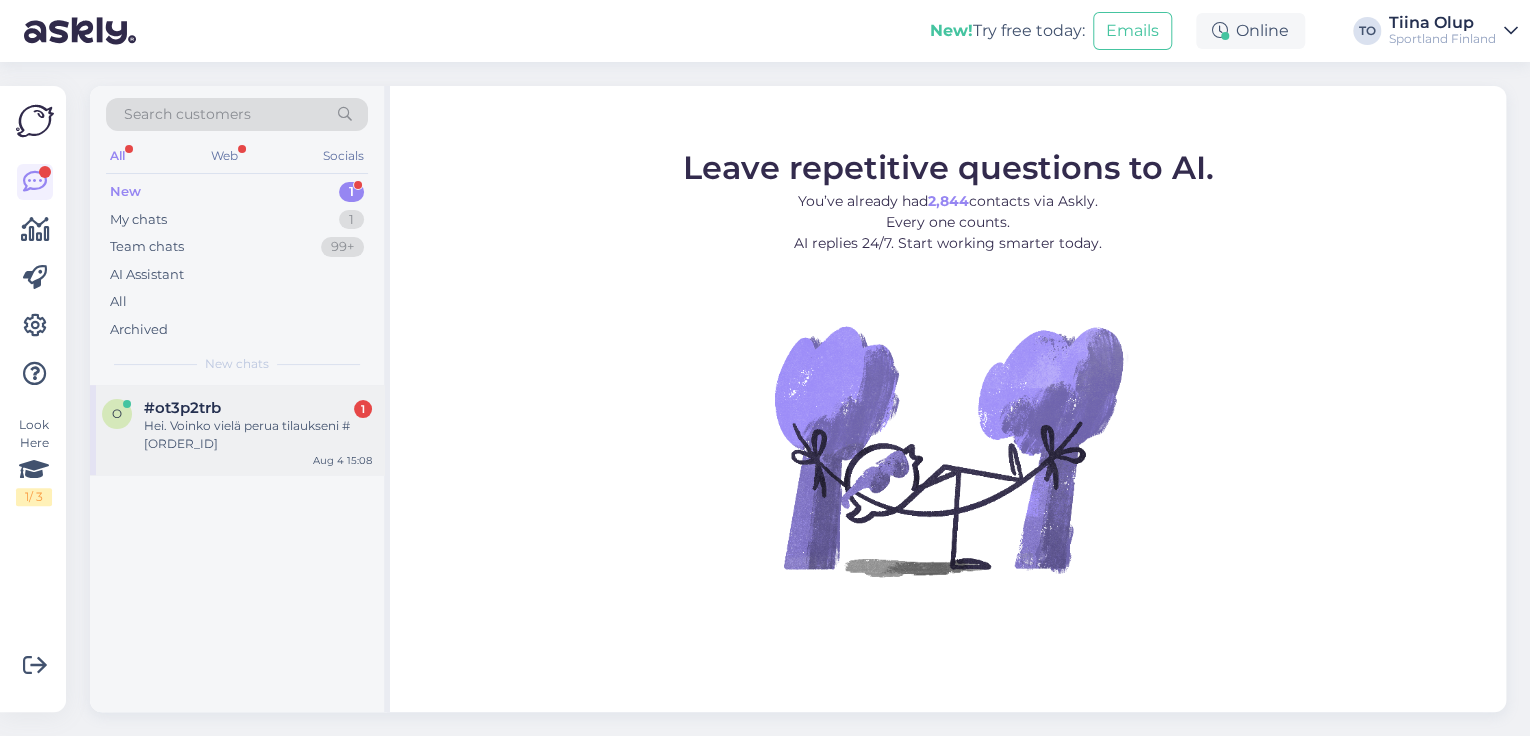 click on "Hei. Voinko vielä perua tilaukseni #[ORDER_ID]" at bounding box center [258, 435] 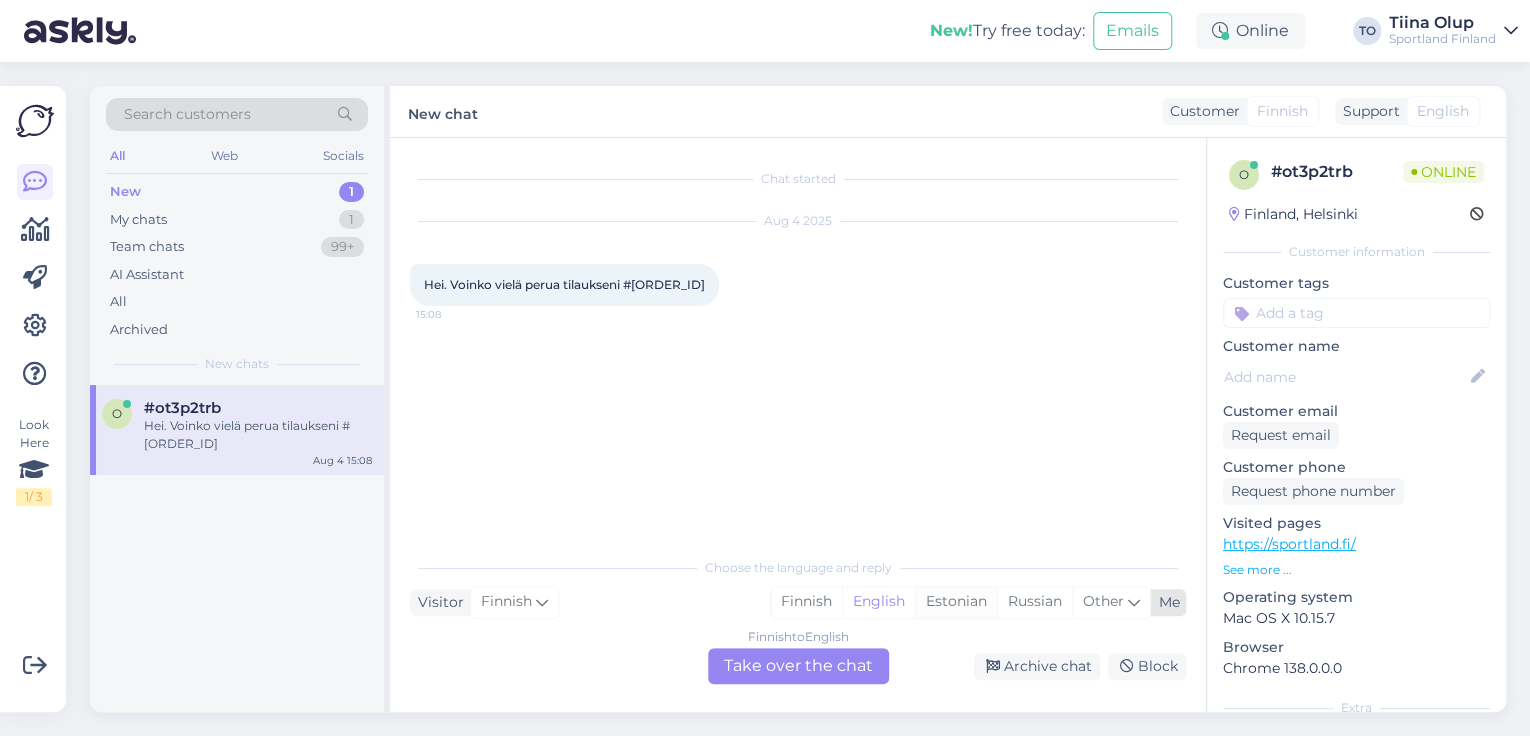 click on "Estonian" at bounding box center (956, 602) 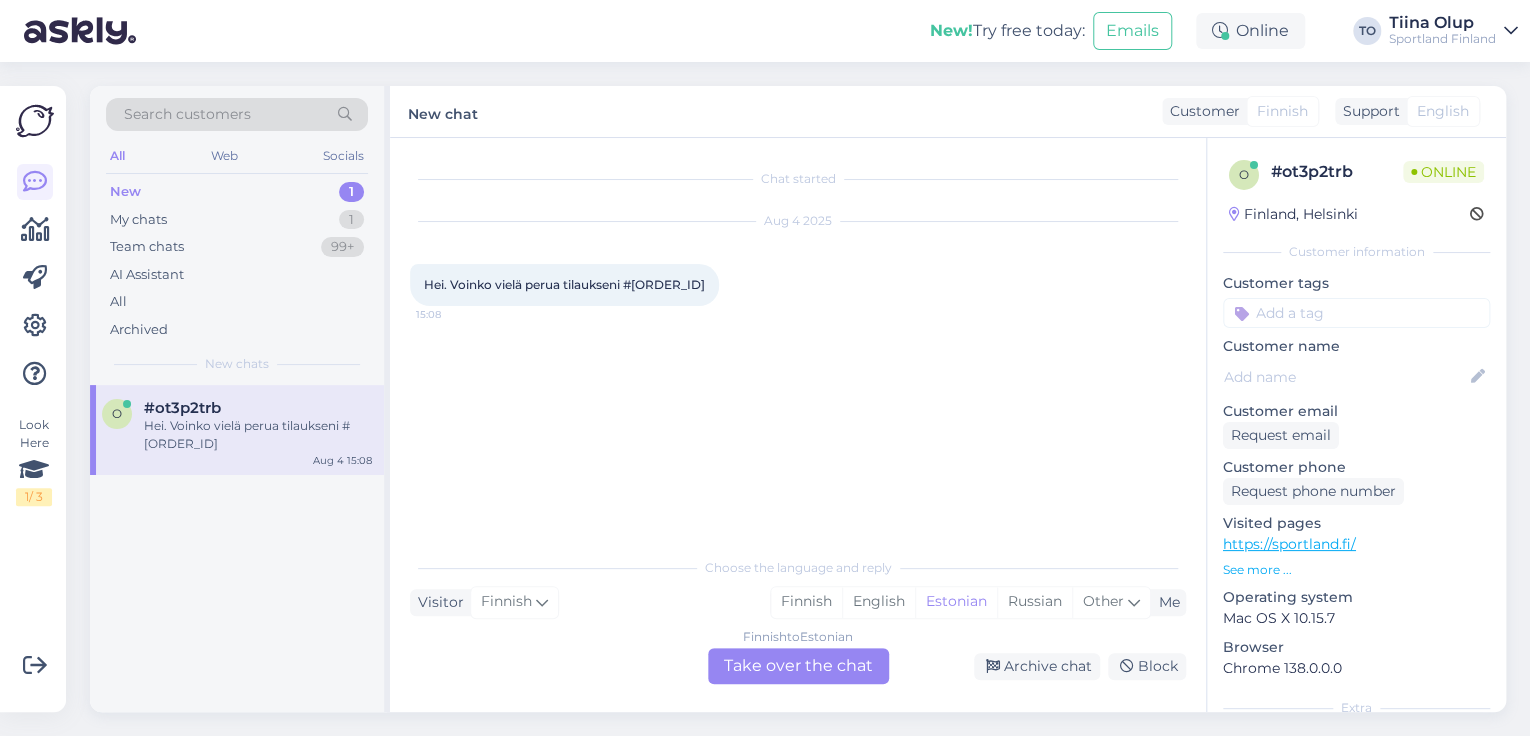 click on "Finnish  to  Estonian Take over the chat" at bounding box center (798, 666) 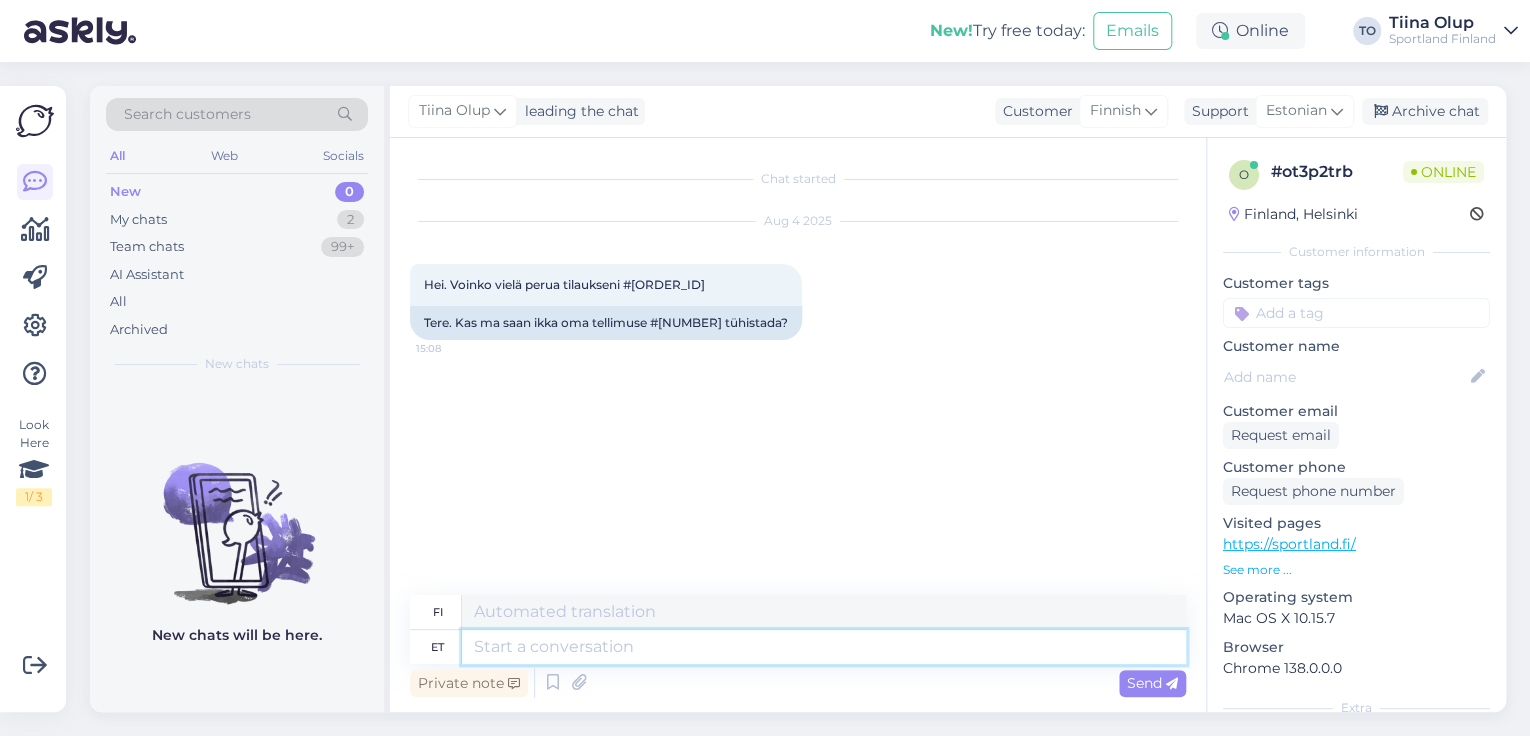 click at bounding box center (824, 647) 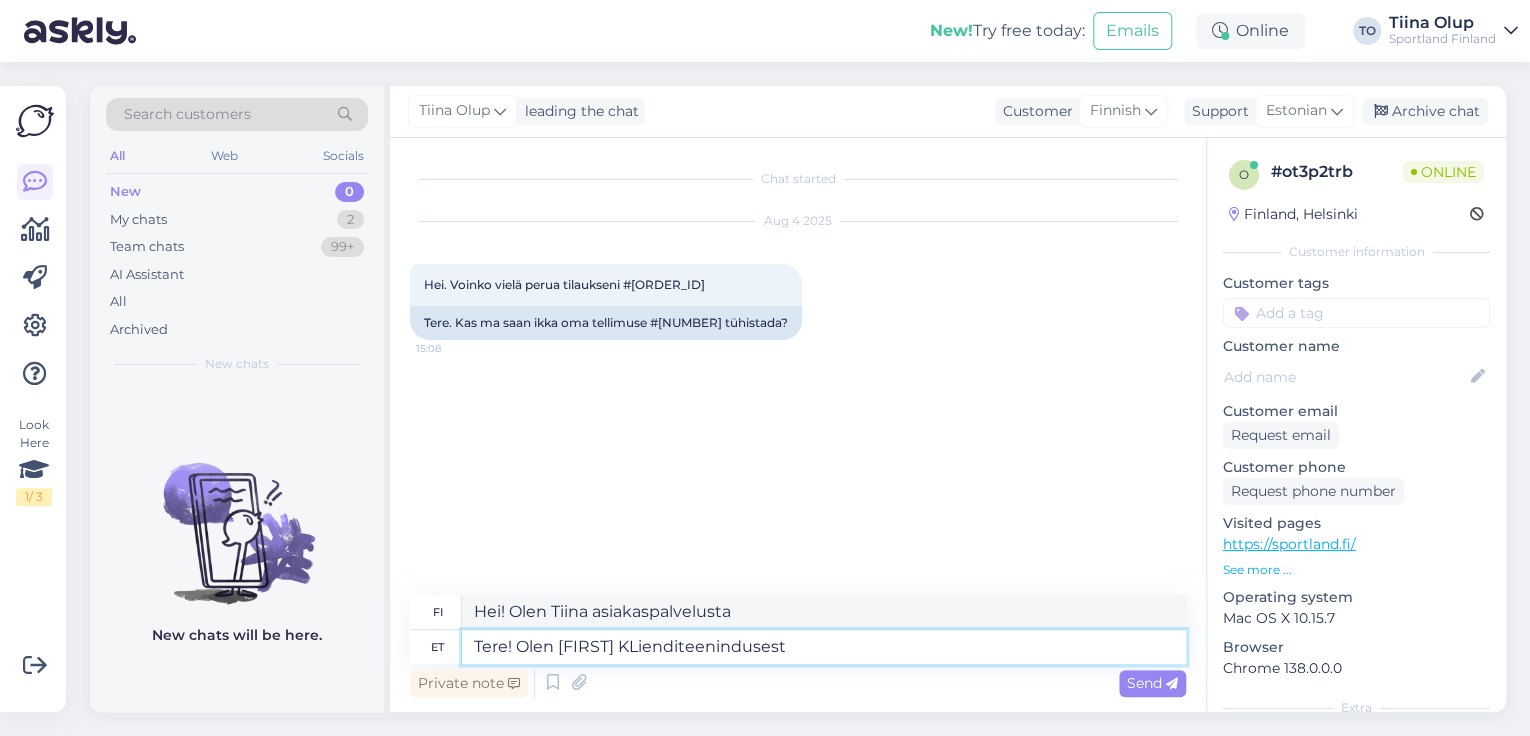 click on "Tere! Olen [FIRST] KLienditeenindusest" at bounding box center (824, 647) 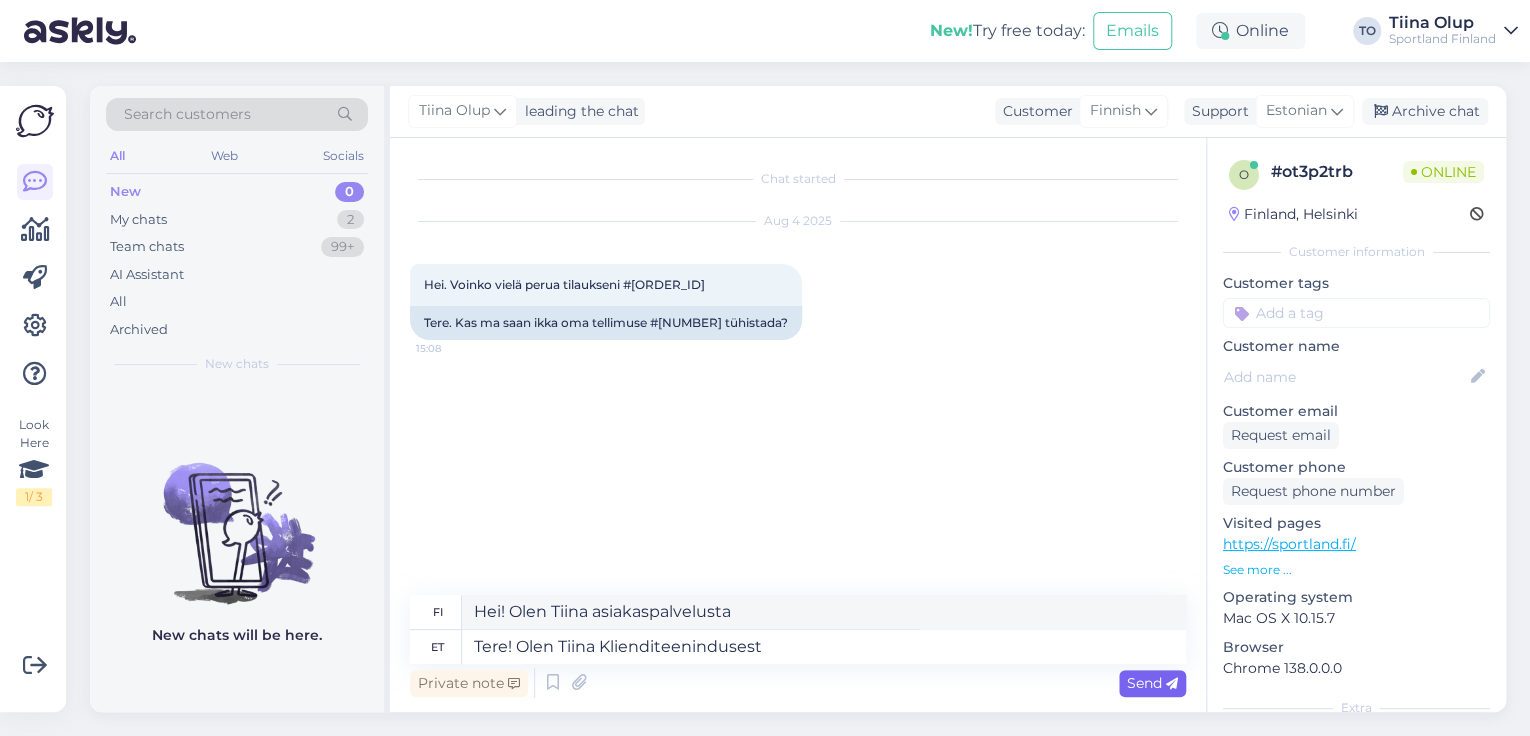 click at bounding box center (1172, 684) 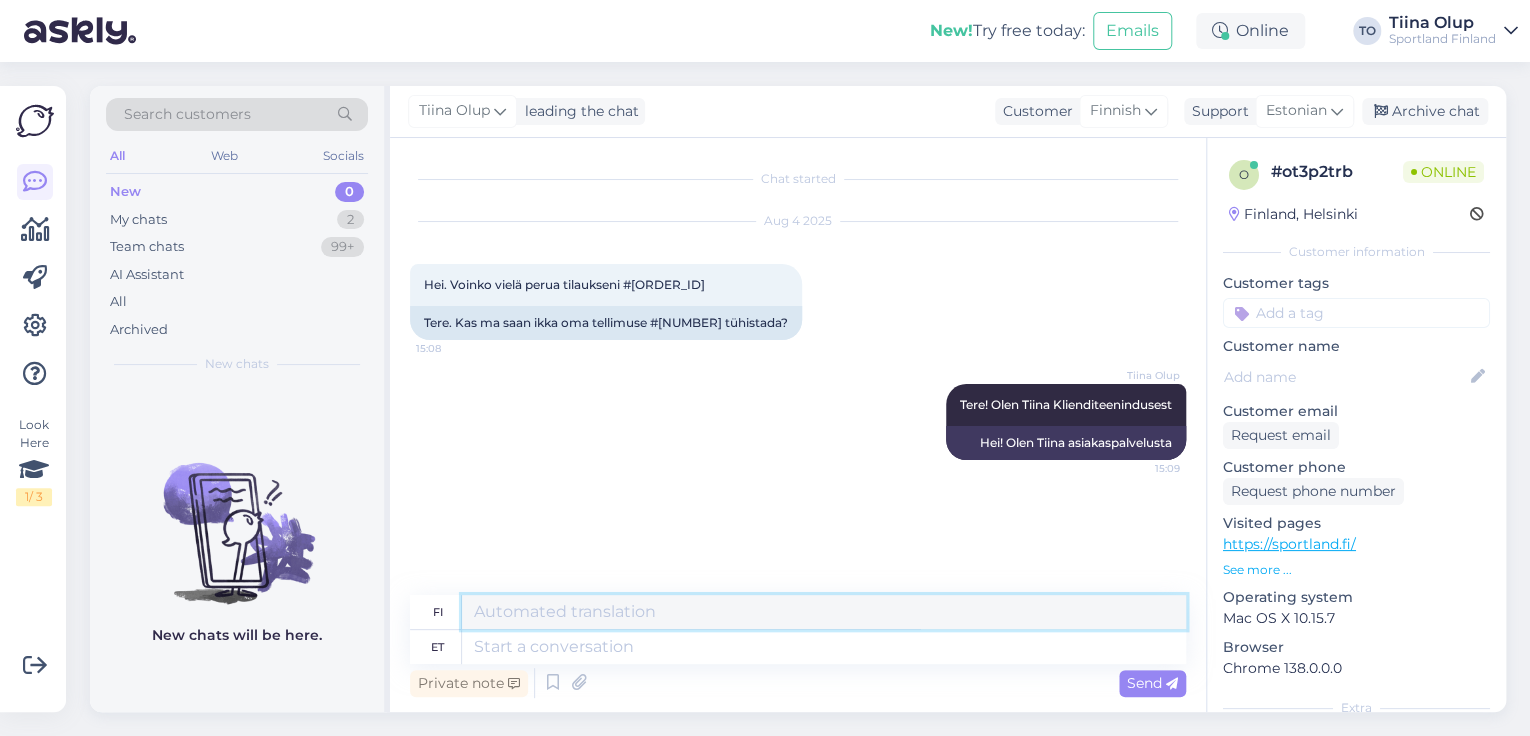 click at bounding box center [824, 612] 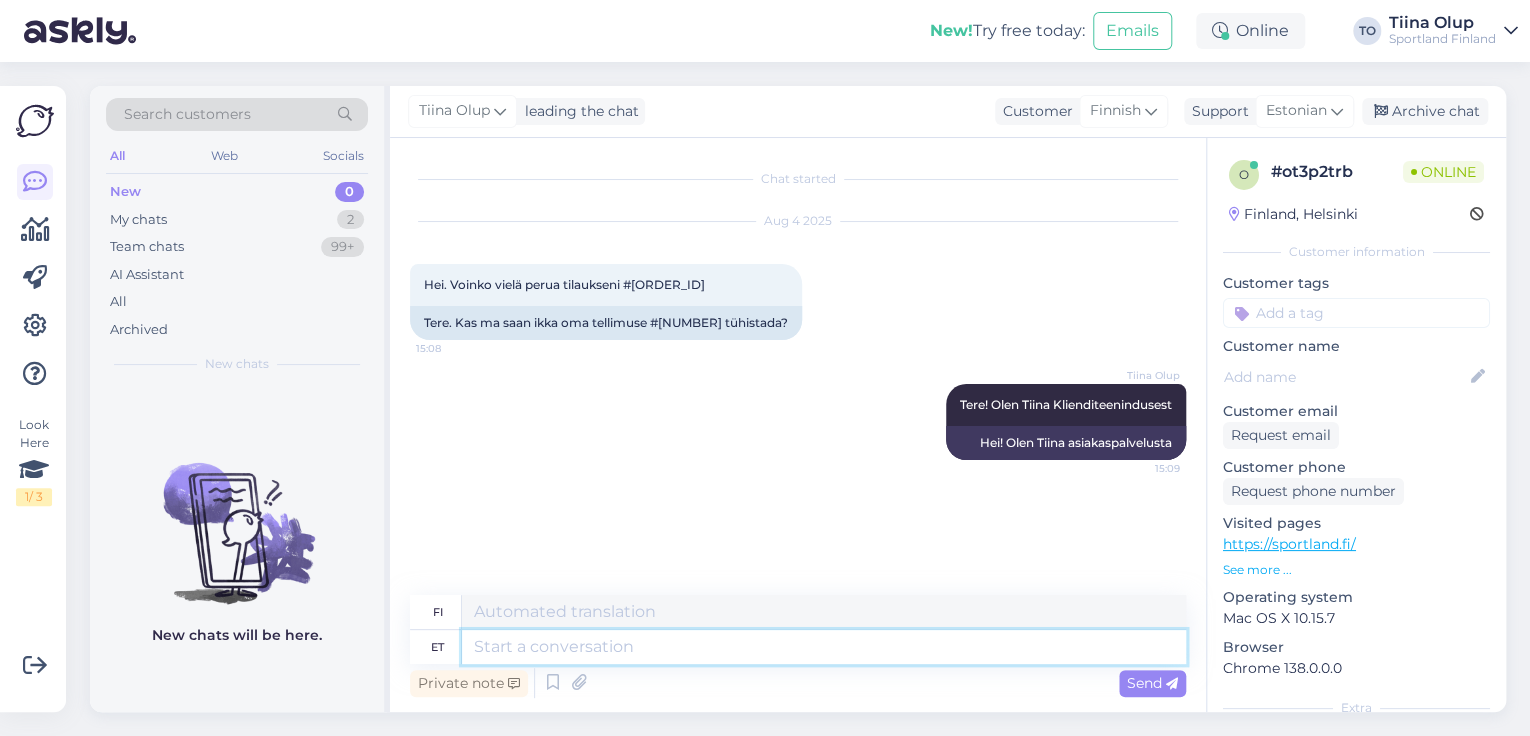 click at bounding box center [824, 647] 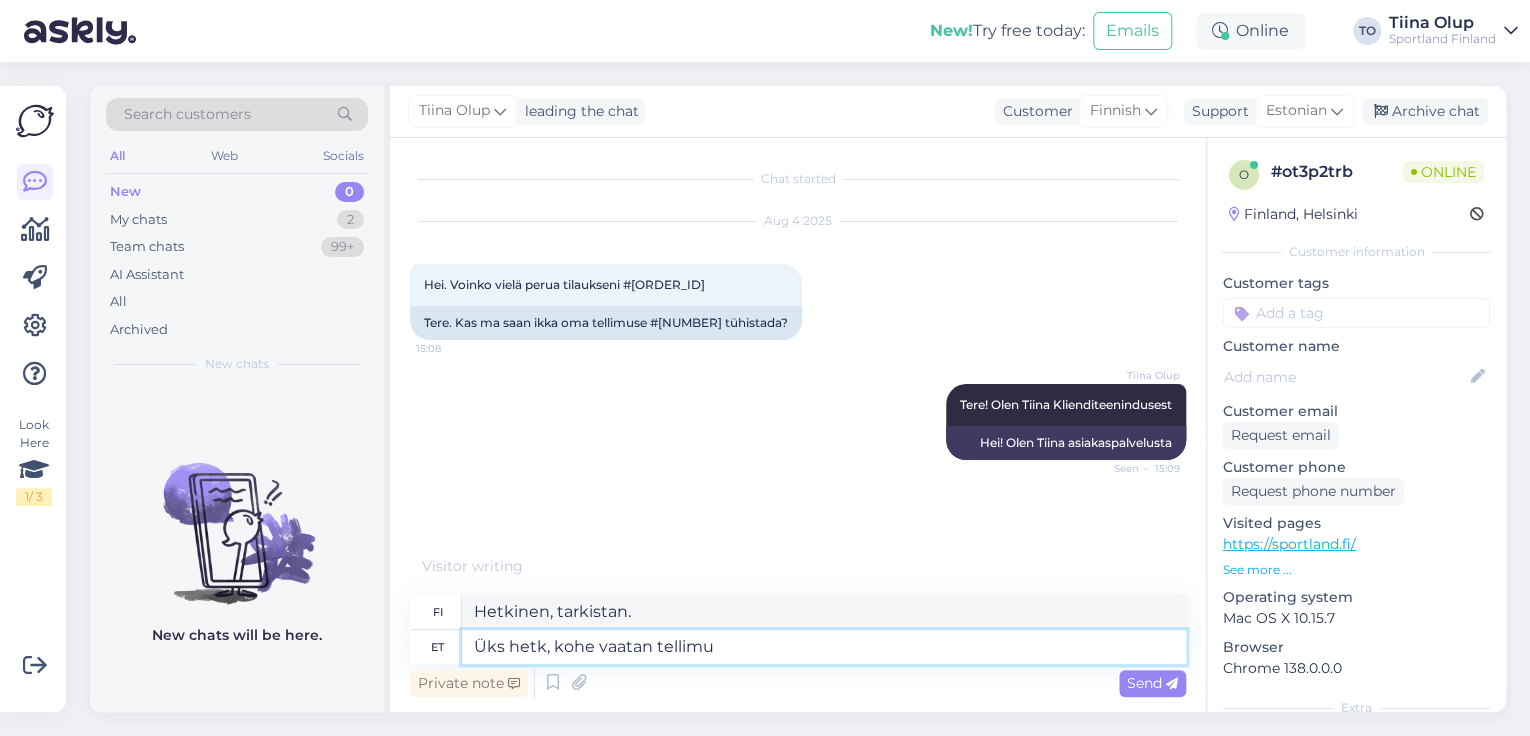 scroll, scrollTop: 43, scrollLeft: 0, axis: vertical 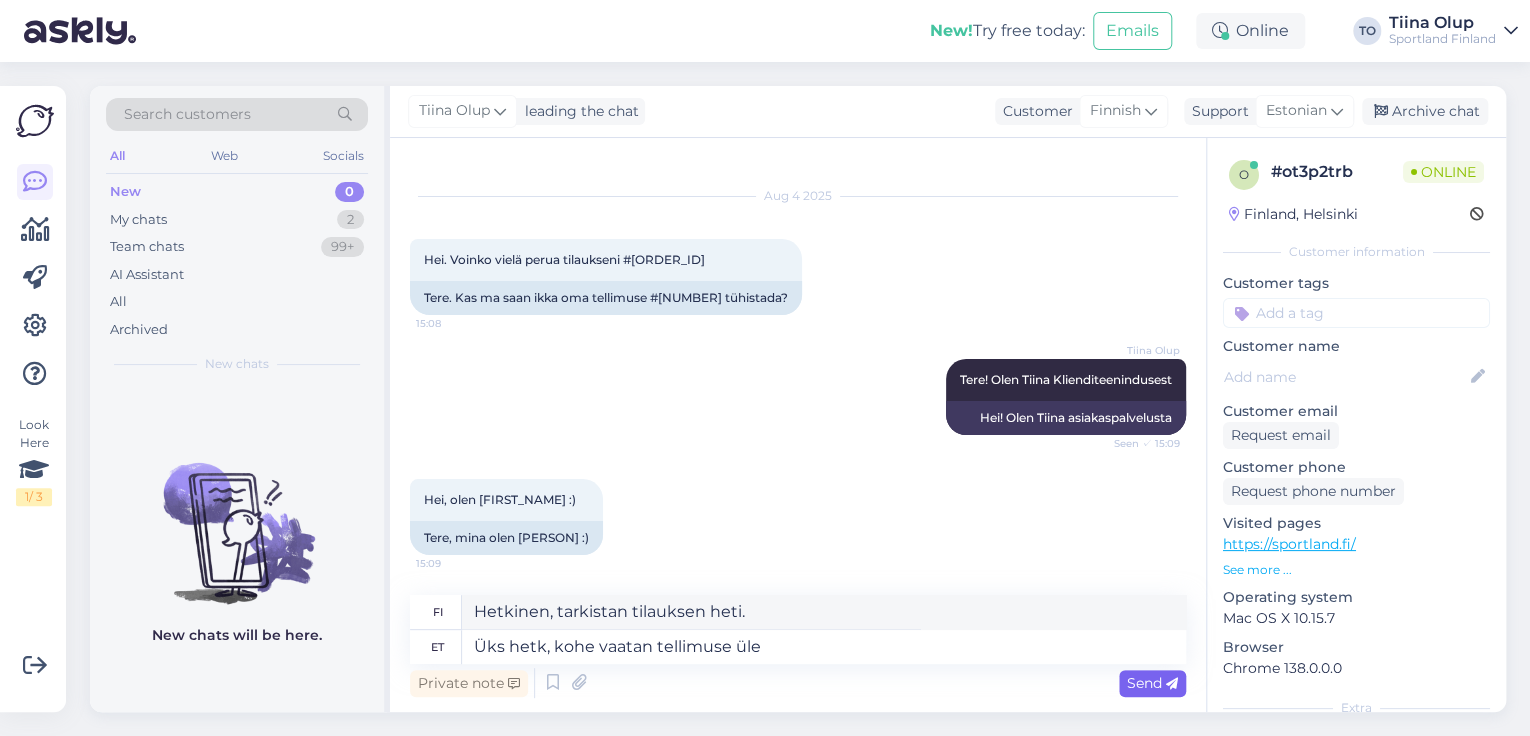 click on "Send" at bounding box center [1152, 683] 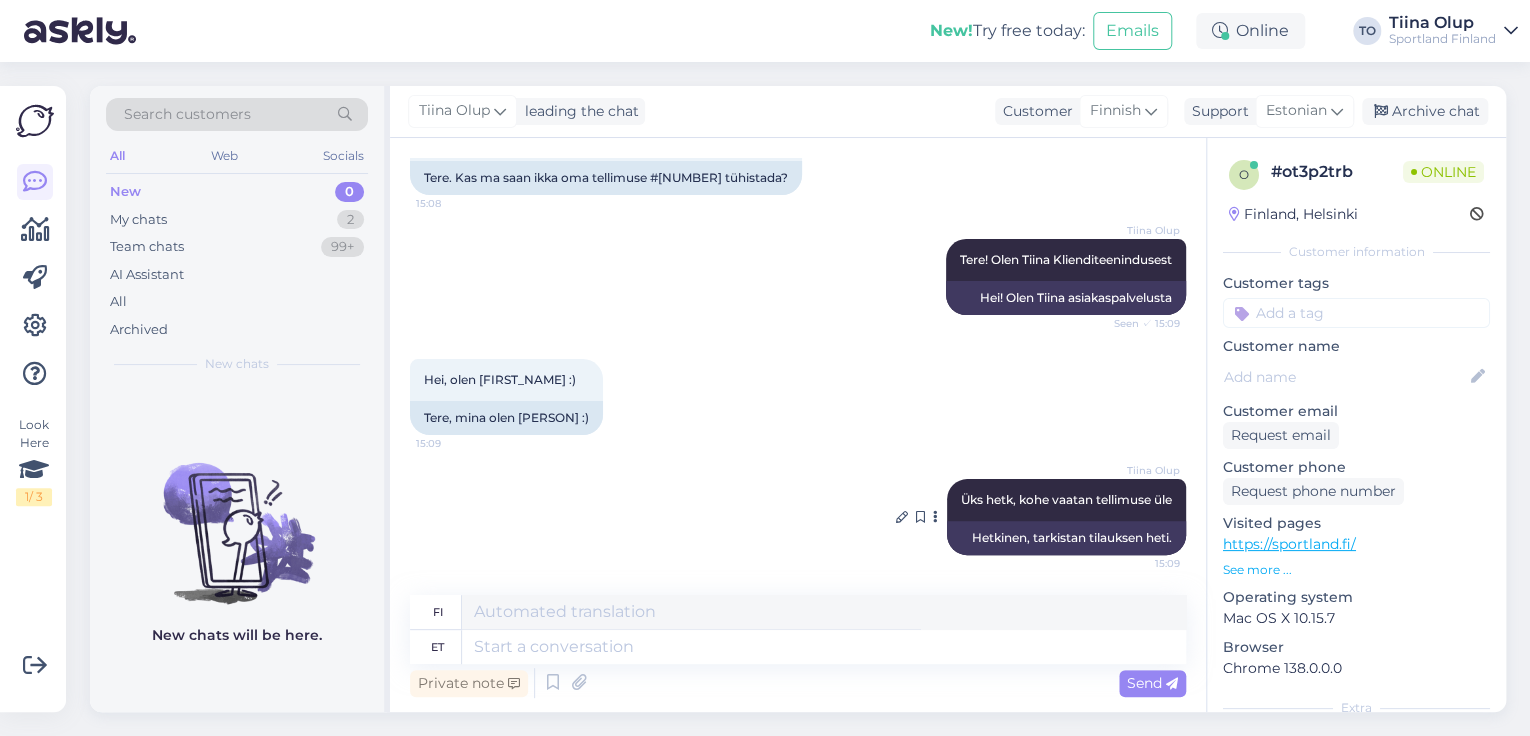 scroll, scrollTop: 0, scrollLeft: 0, axis: both 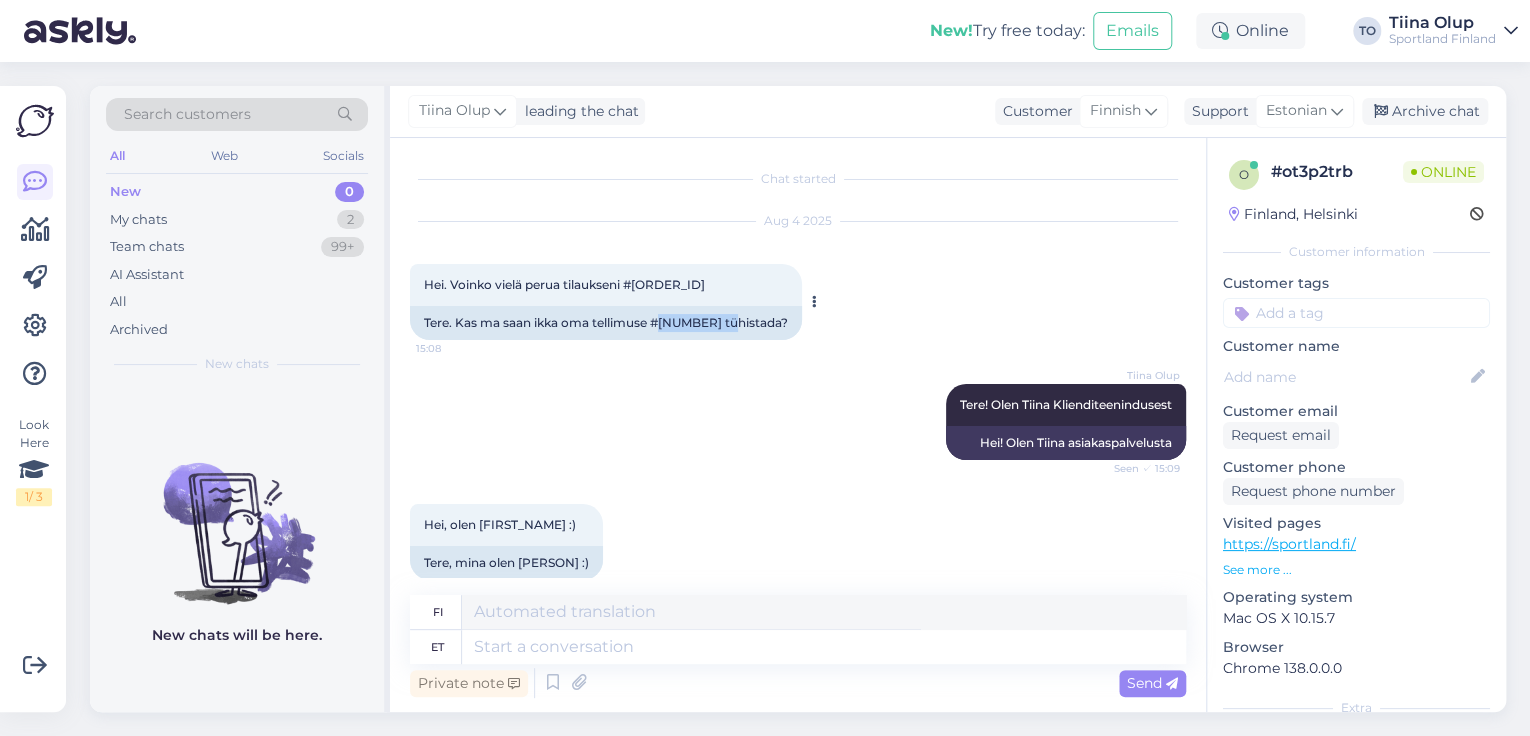 drag, startPoint x: 660, startPoint y: 319, endPoint x: 739, endPoint y: 322, distance: 79.05694 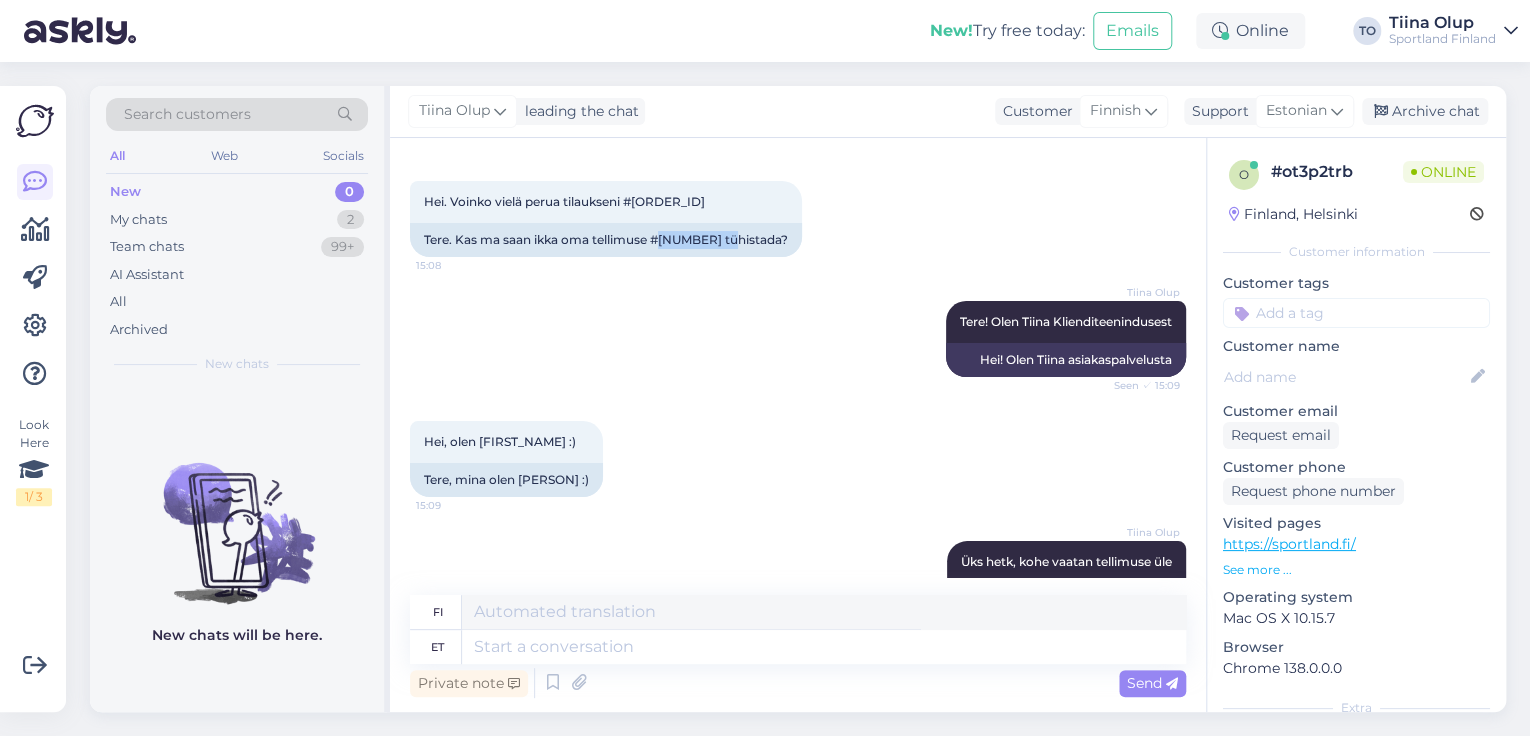 scroll, scrollTop: 162, scrollLeft: 0, axis: vertical 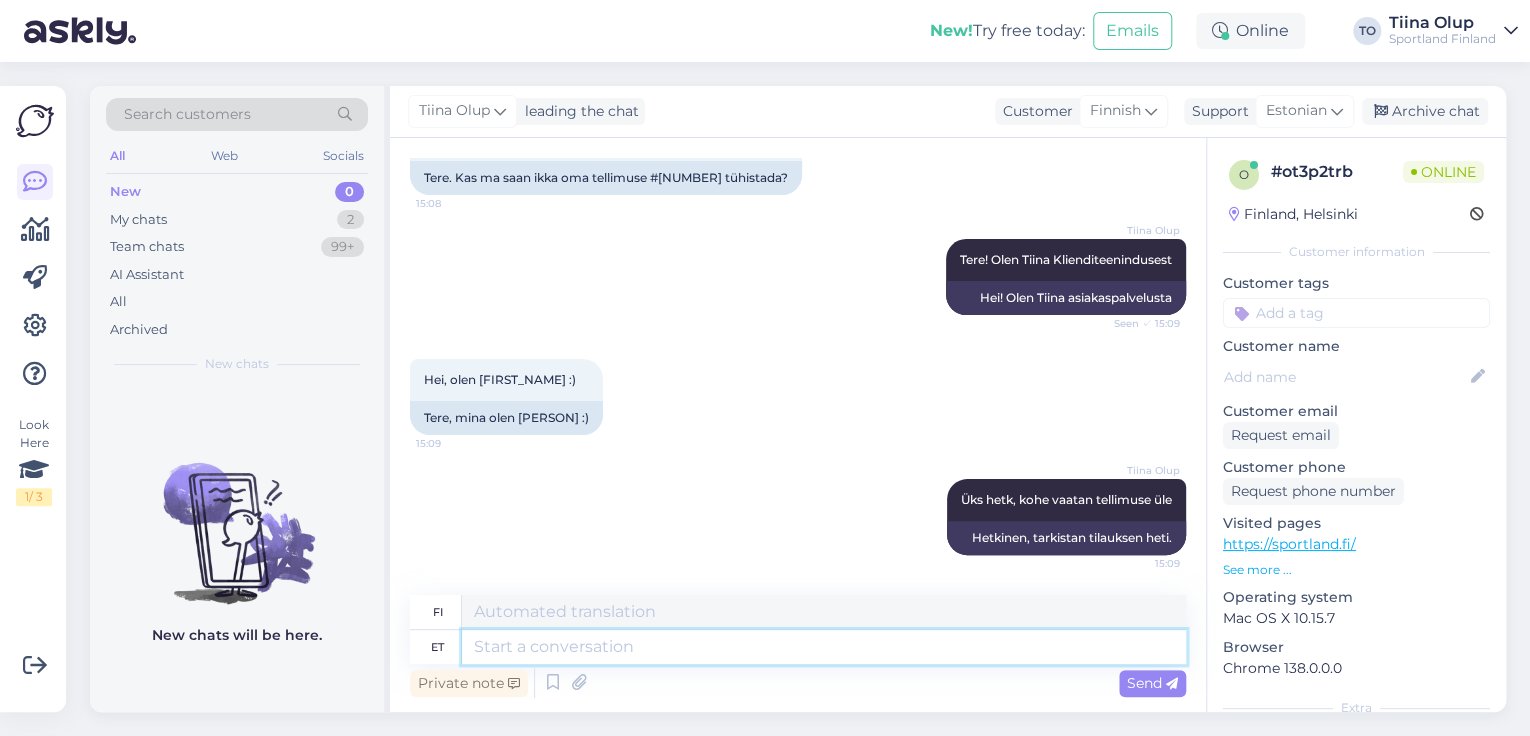 click at bounding box center (824, 647) 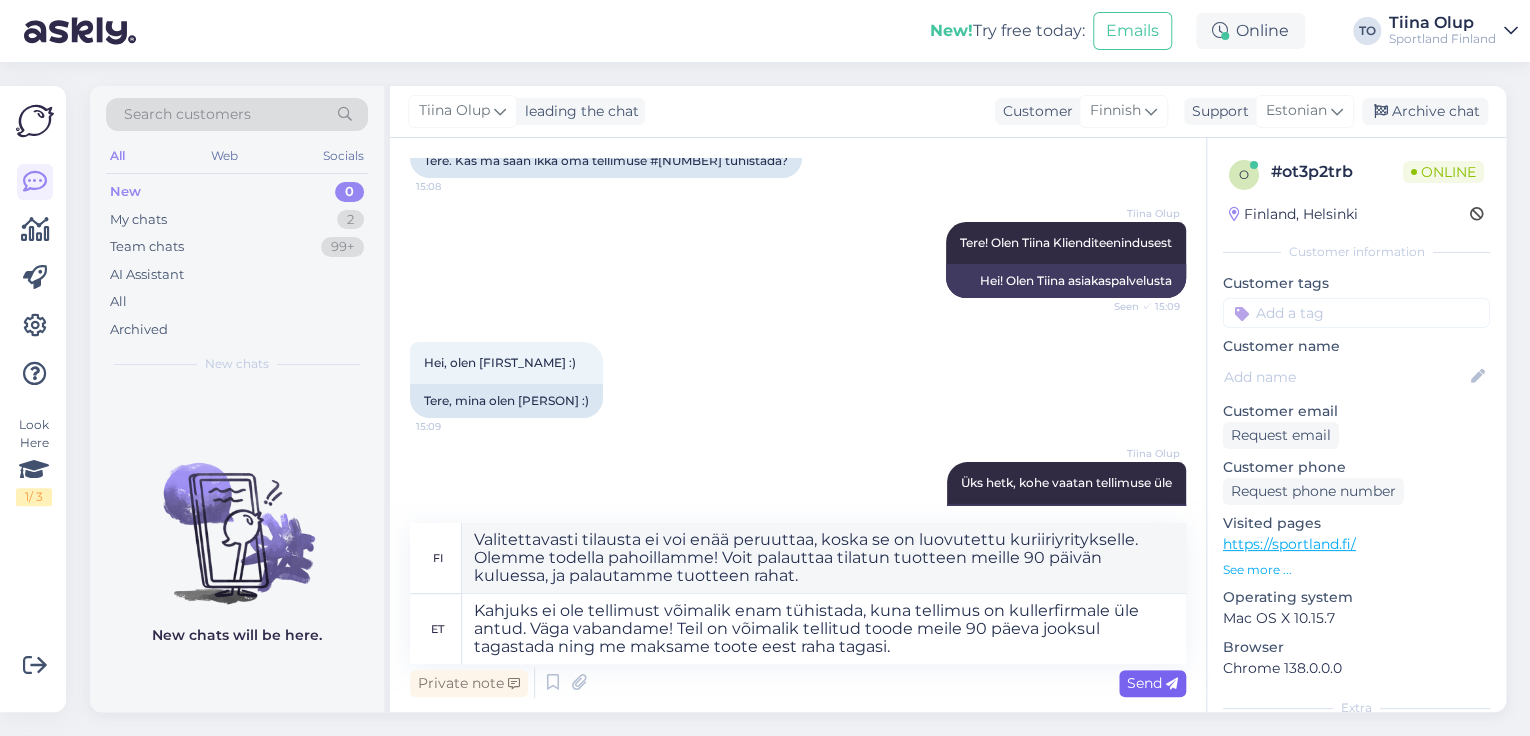 click on "Send" at bounding box center [1152, 683] 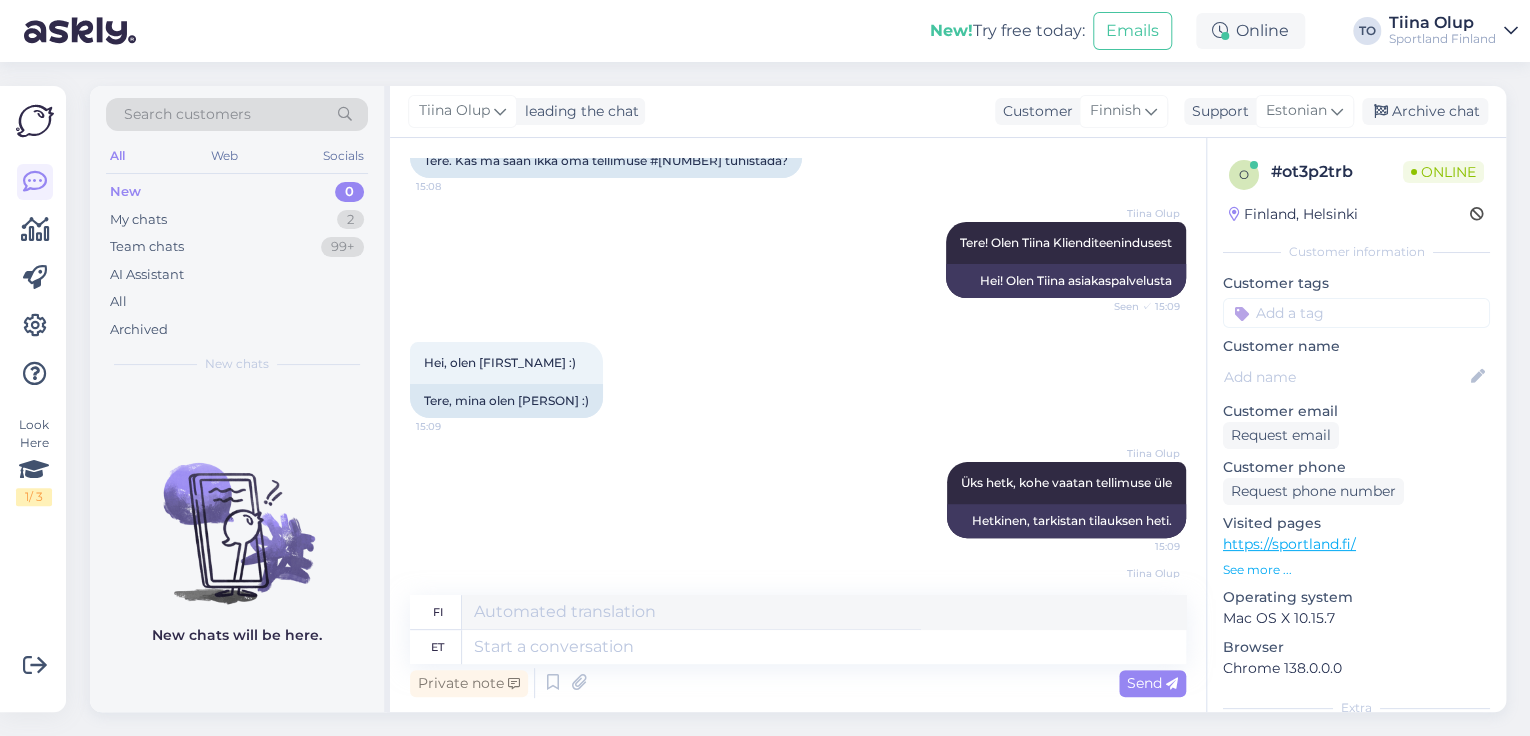 scroll, scrollTop: 391, scrollLeft: 0, axis: vertical 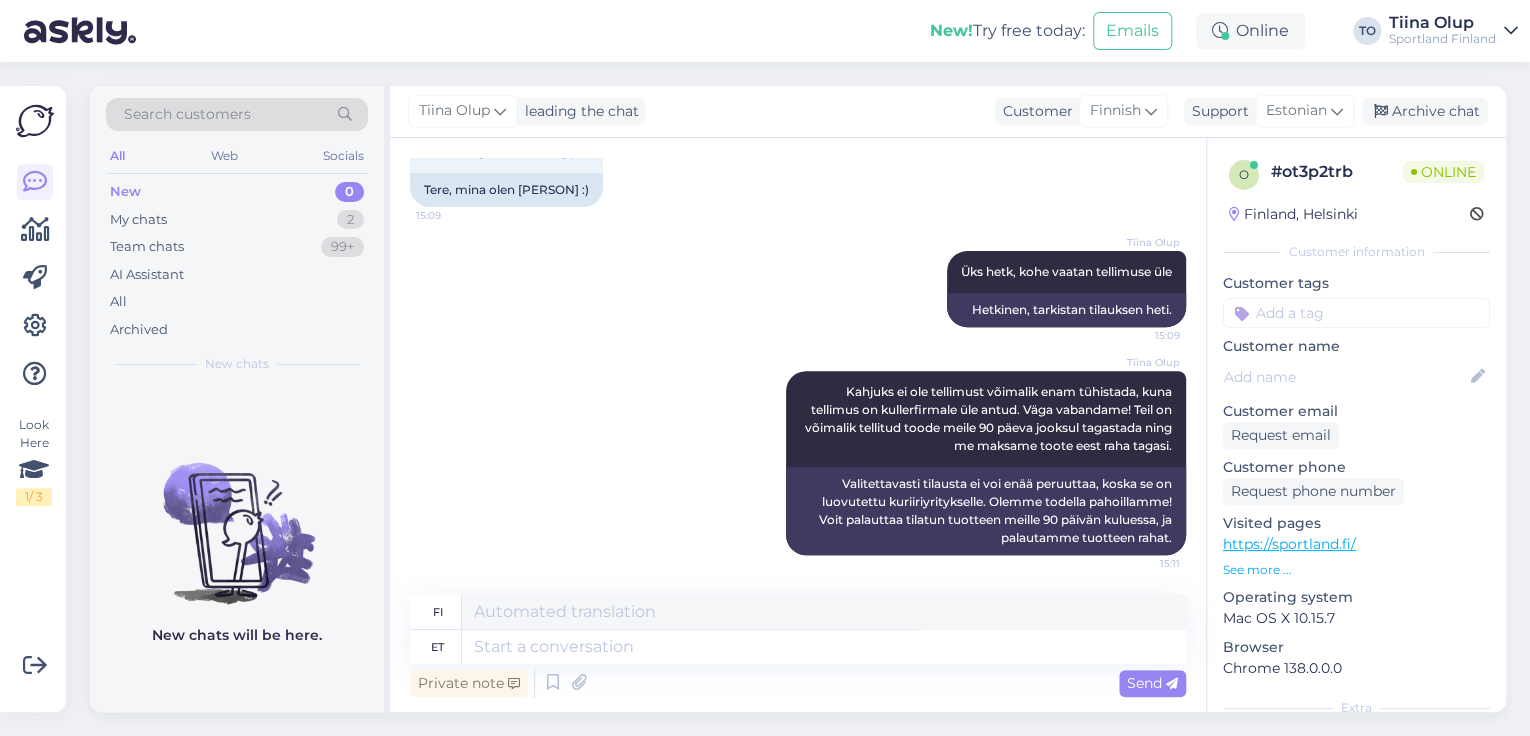 click at bounding box center [1356, 313] 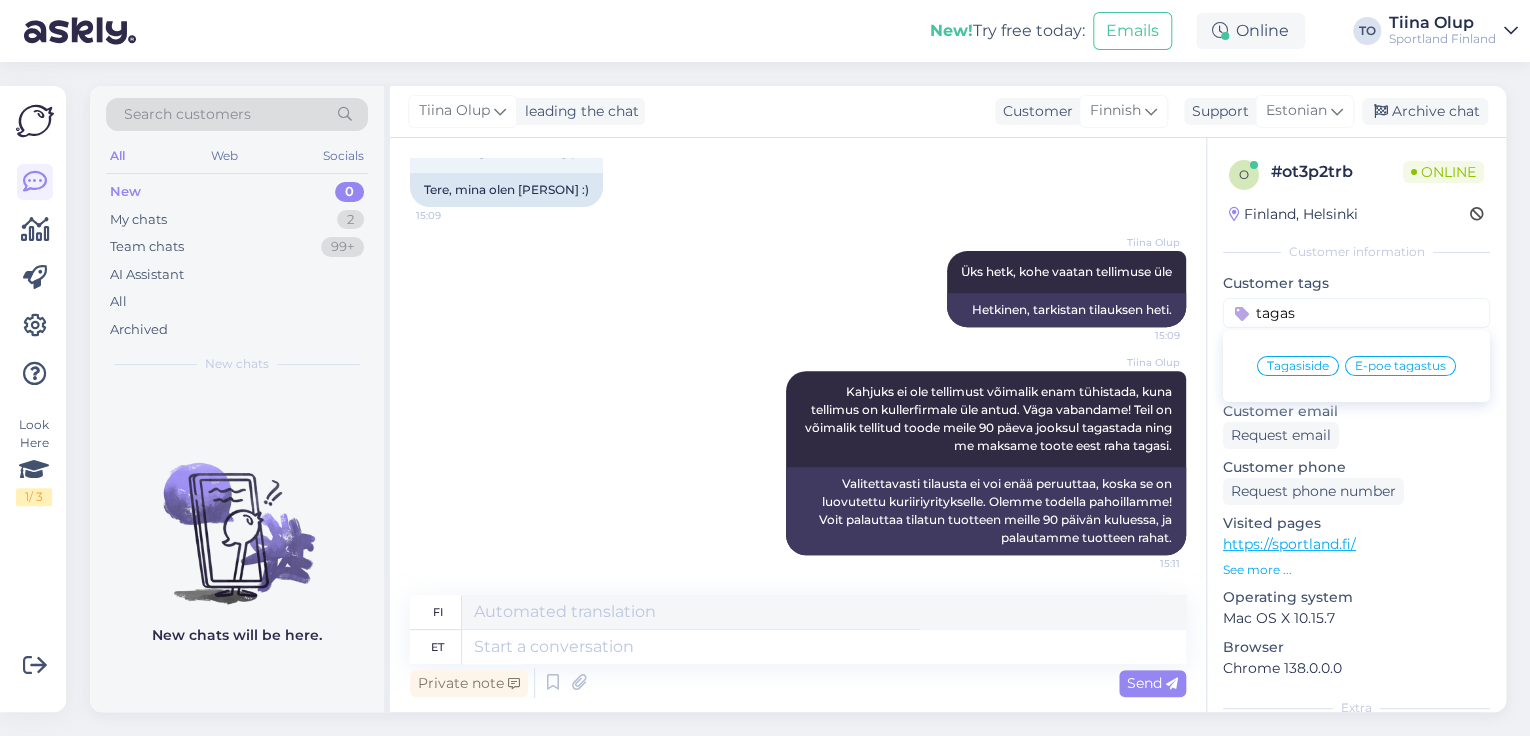 click on "E-poe tagastus" at bounding box center (1400, 366) 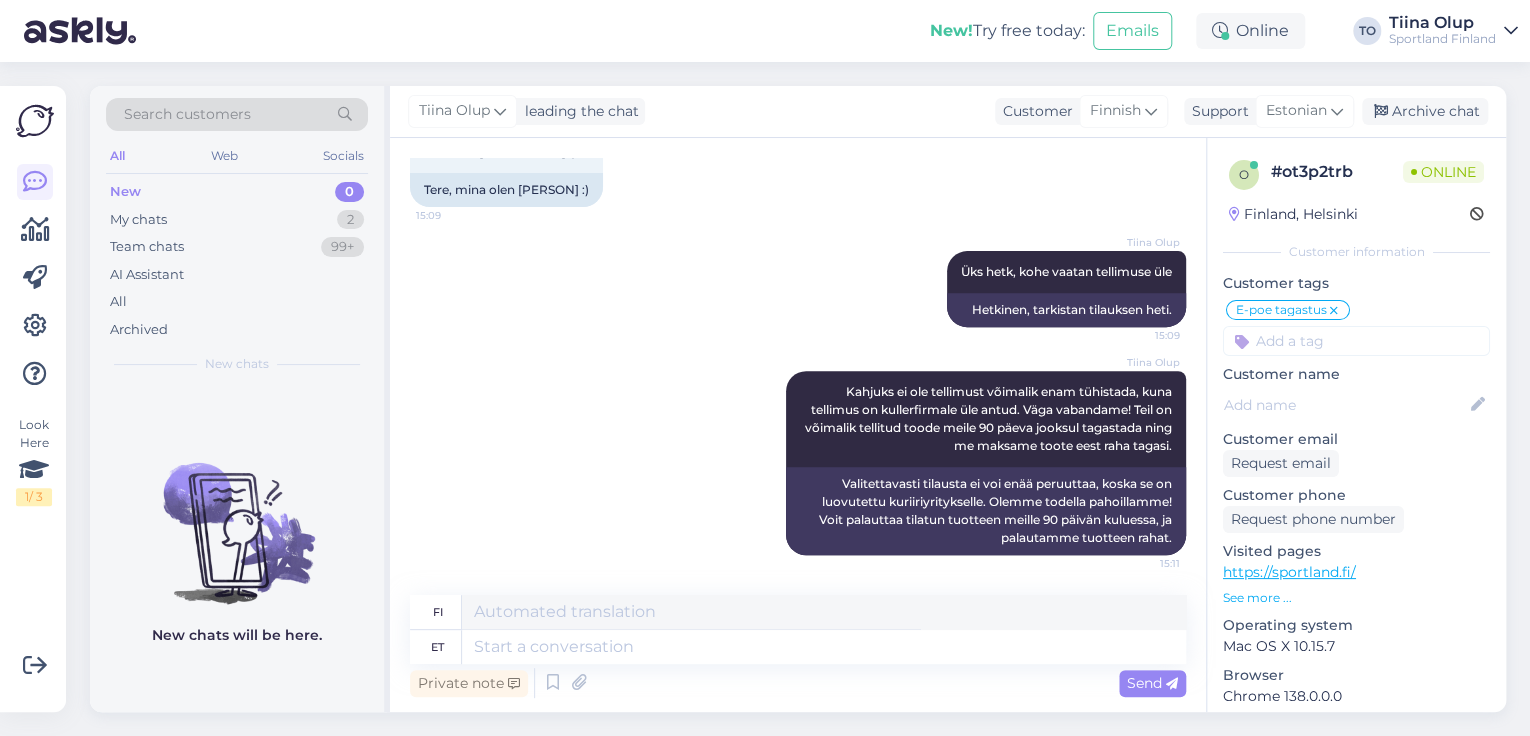 scroll, scrollTop: 412, scrollLeft: 0, axis: vertical 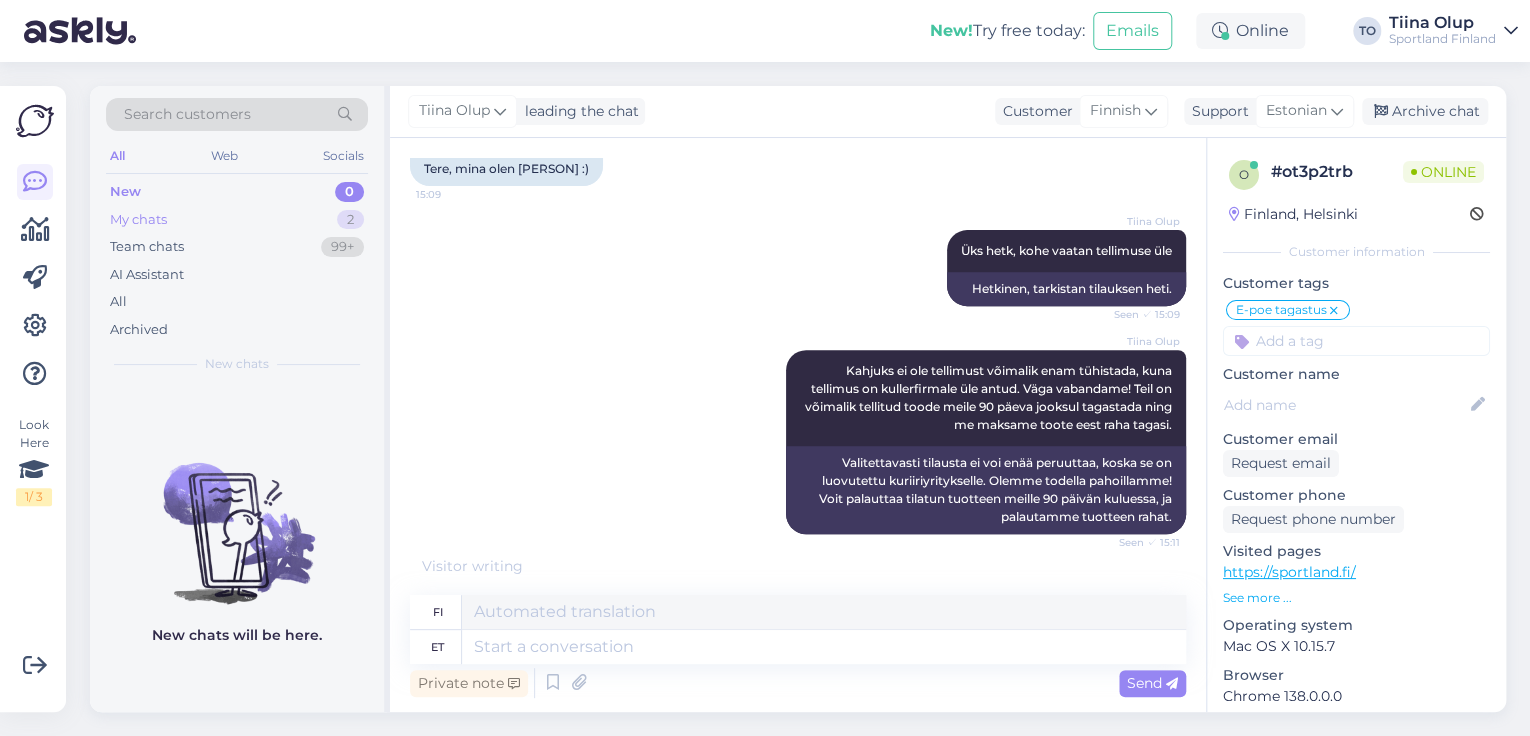 click on "My chats 2" at bounding box center [237, 220] 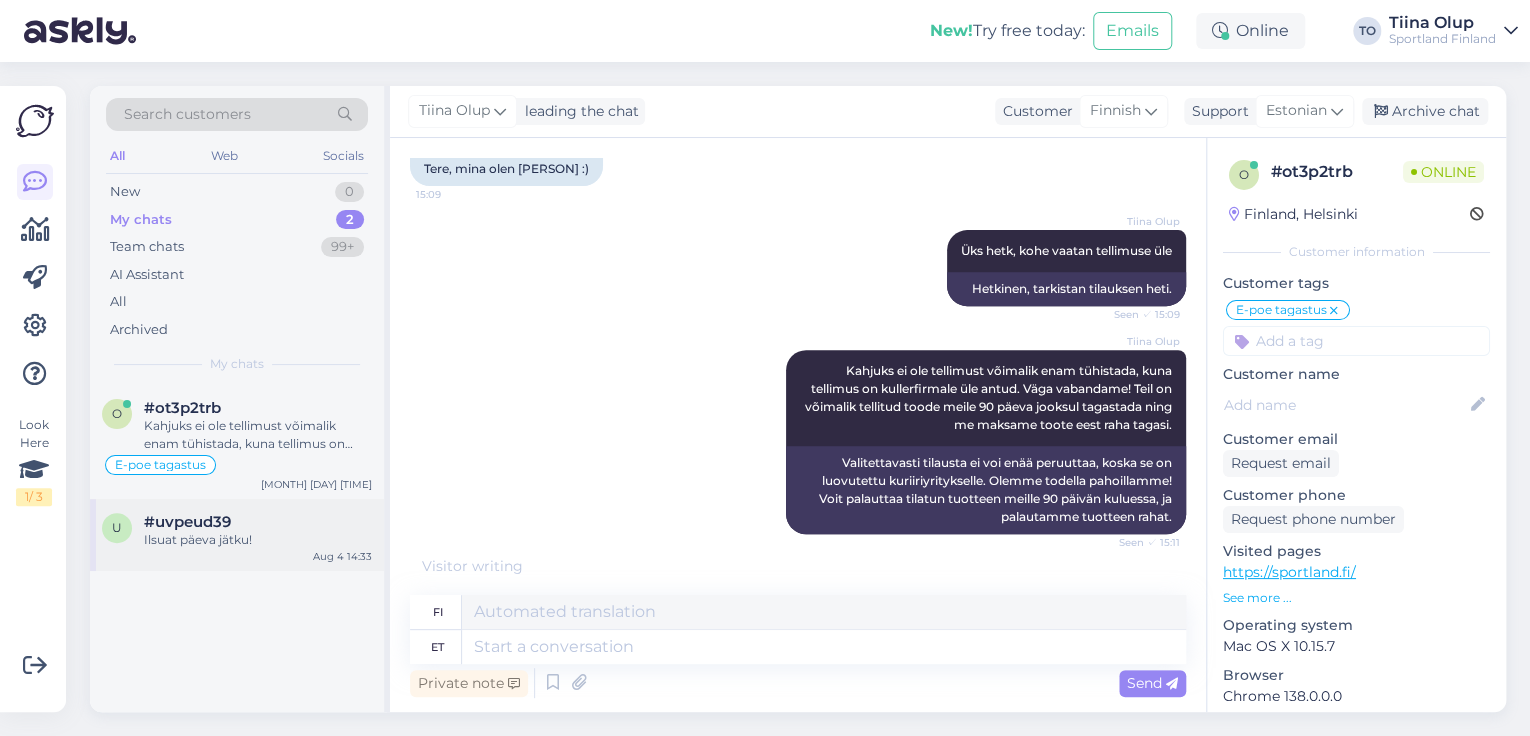 click on "Ilsuat päeva jätku!" at bounding box center [258, 540] 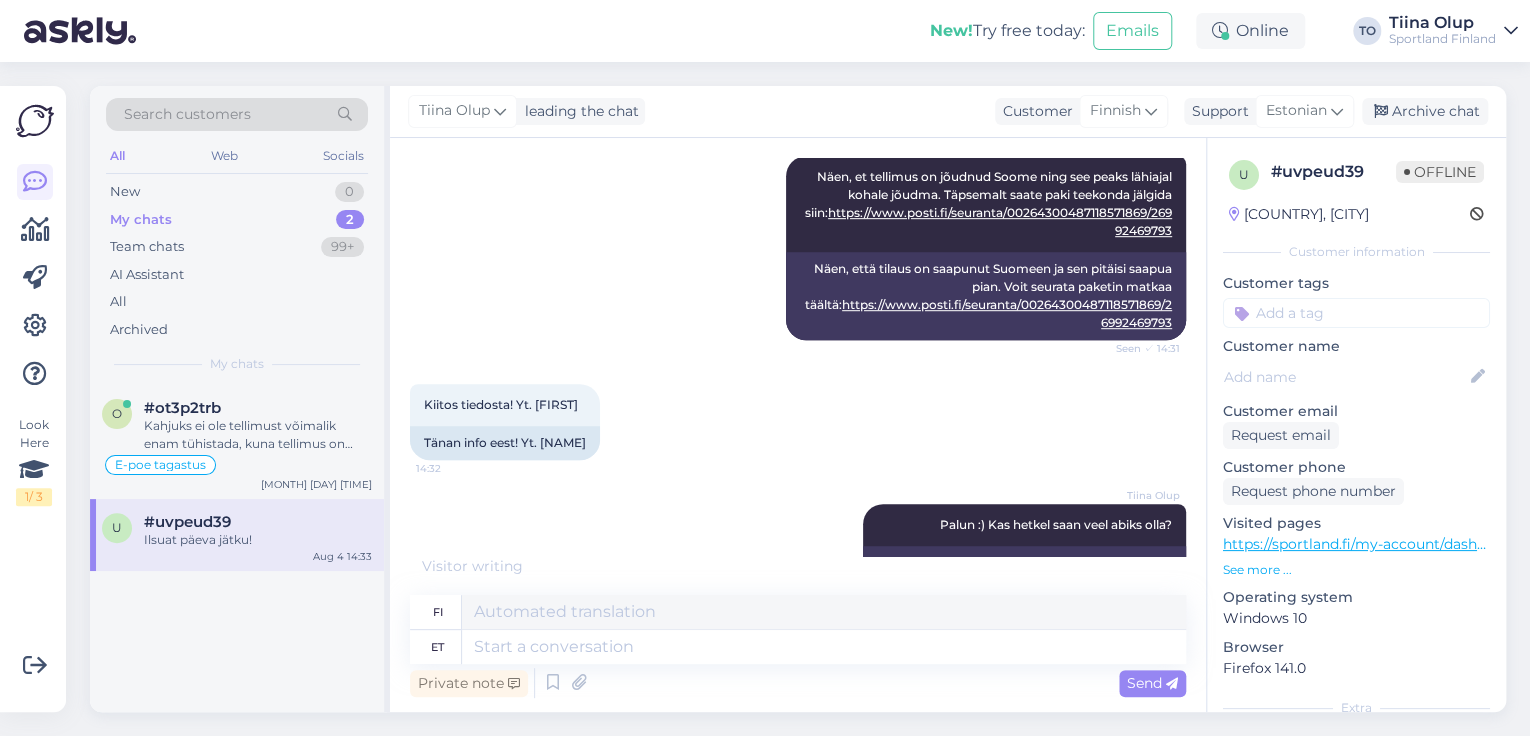 scroll, scrollTop: 480, scrollLeft: 0, axis: vertical 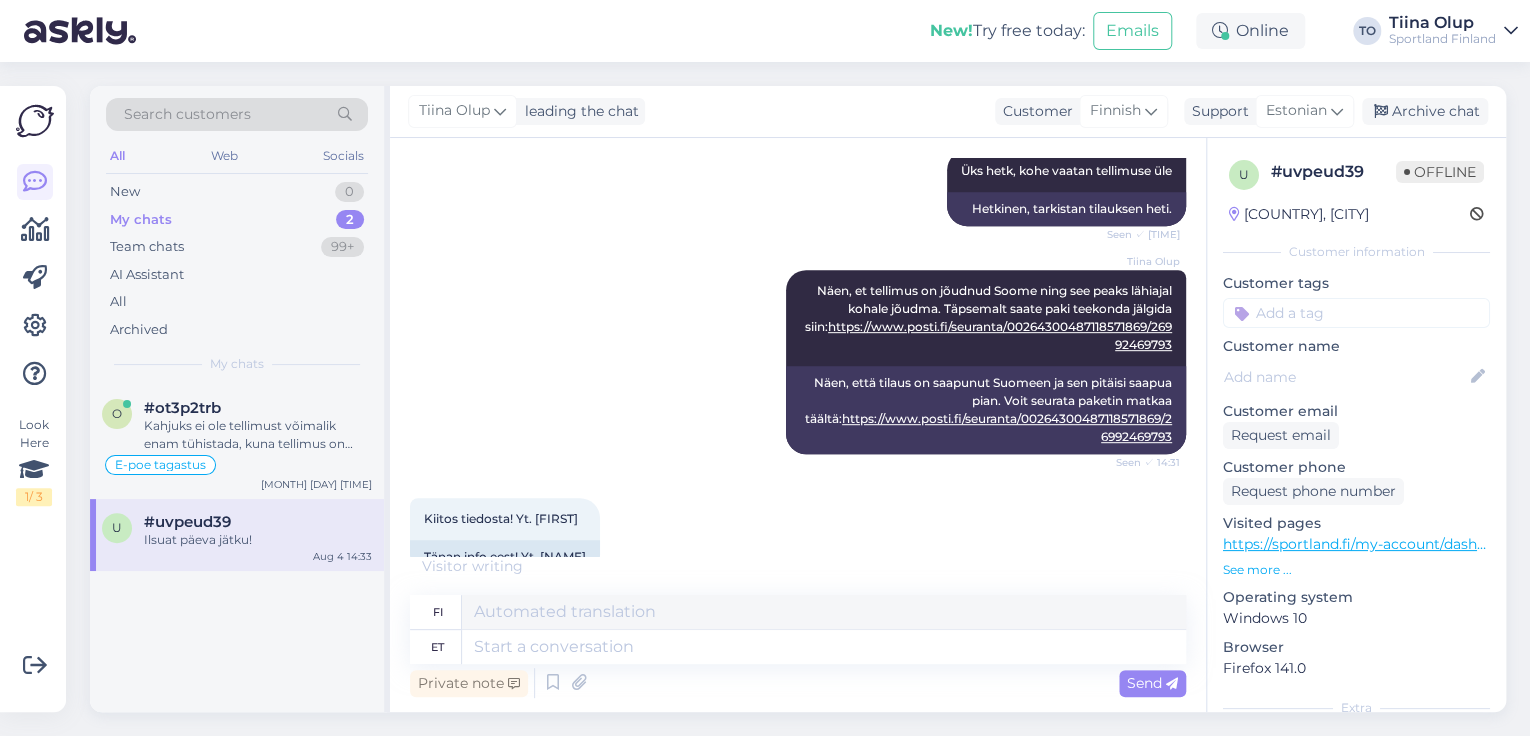 click at bounding box center (1356, 313) 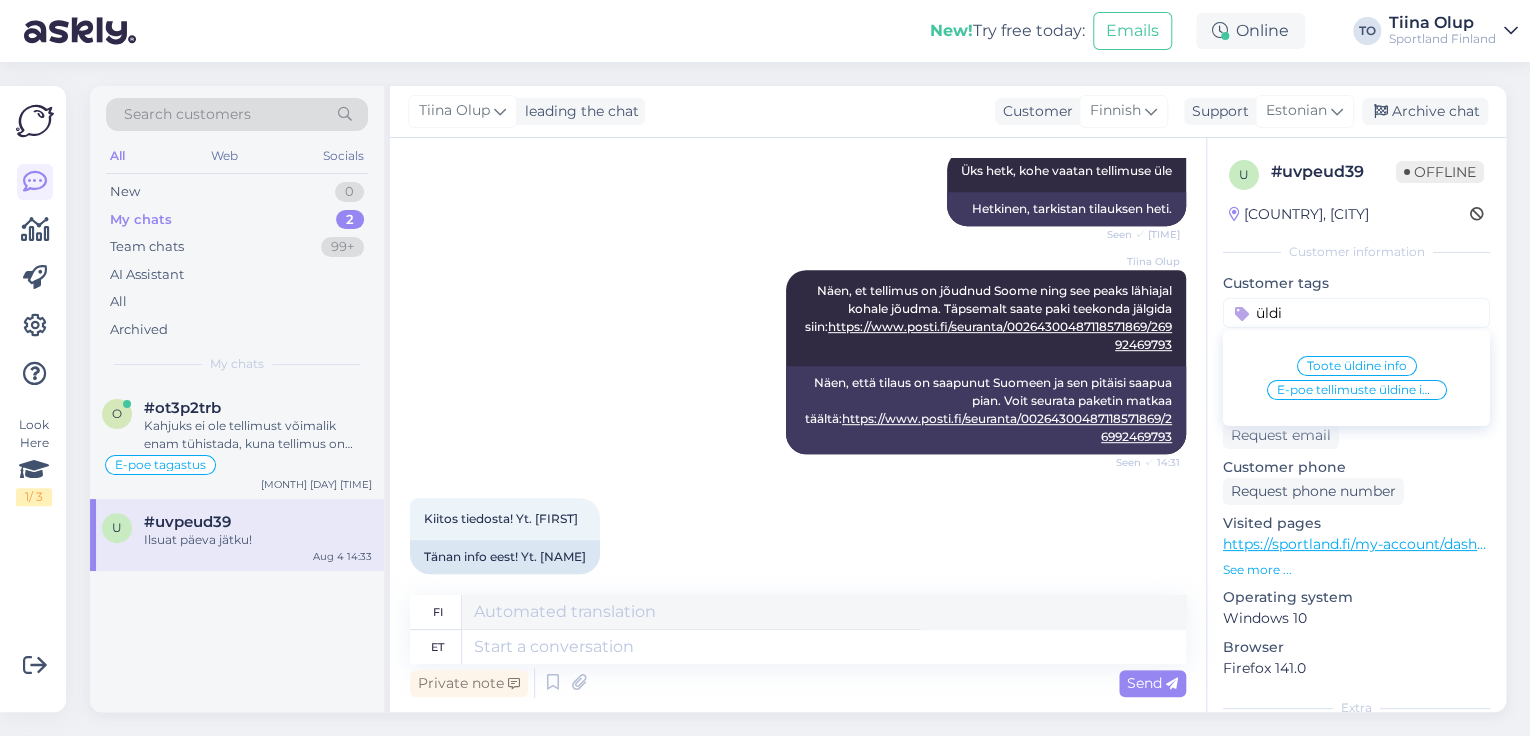 click on "E-poe tellimuste üldine info" at bounding box center (1357, 390) 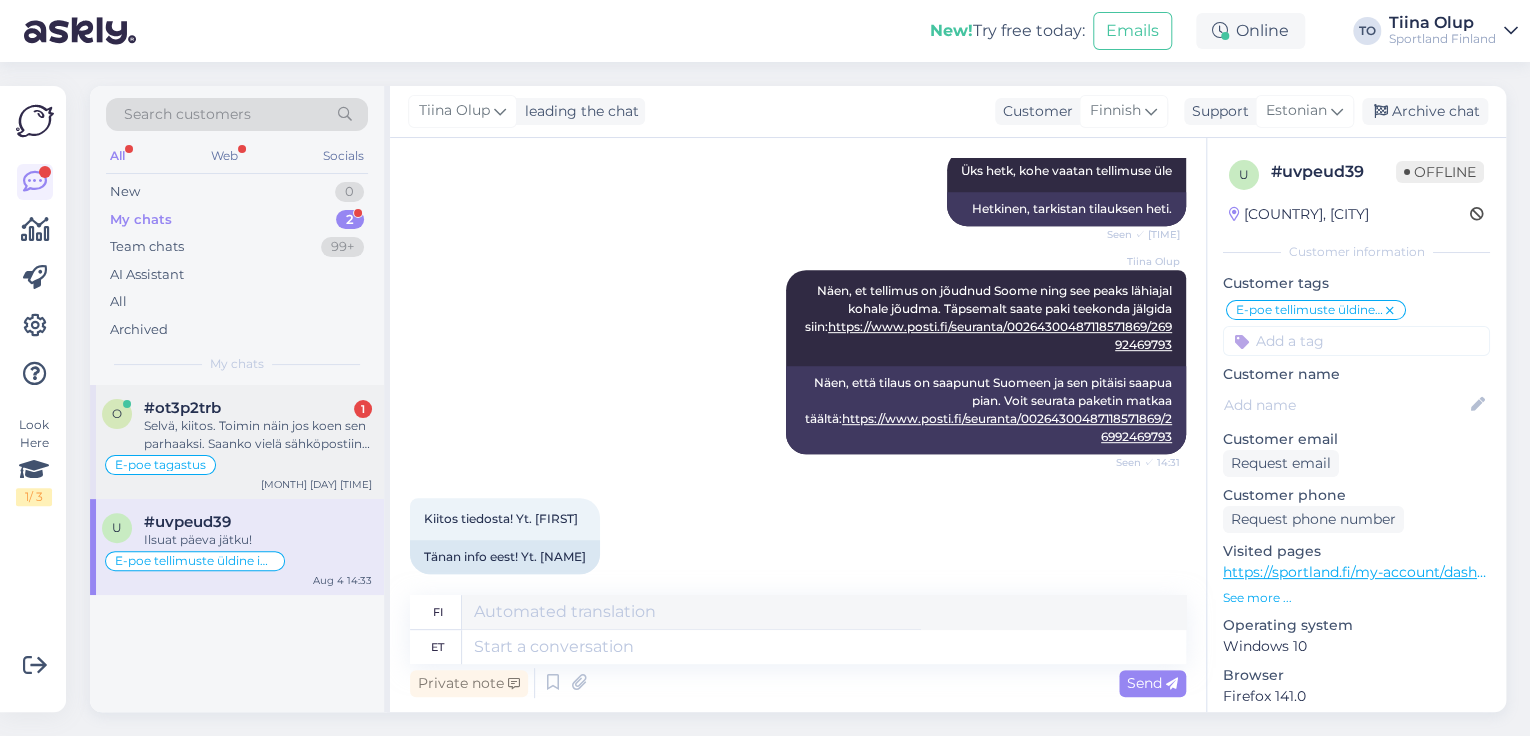 click on "Selvä, kiitos. Toimin näin jos koen sen parhaaksi. Saanko vielä sähköpostiini seurantakoodin?" at bounding box center [258, 435] 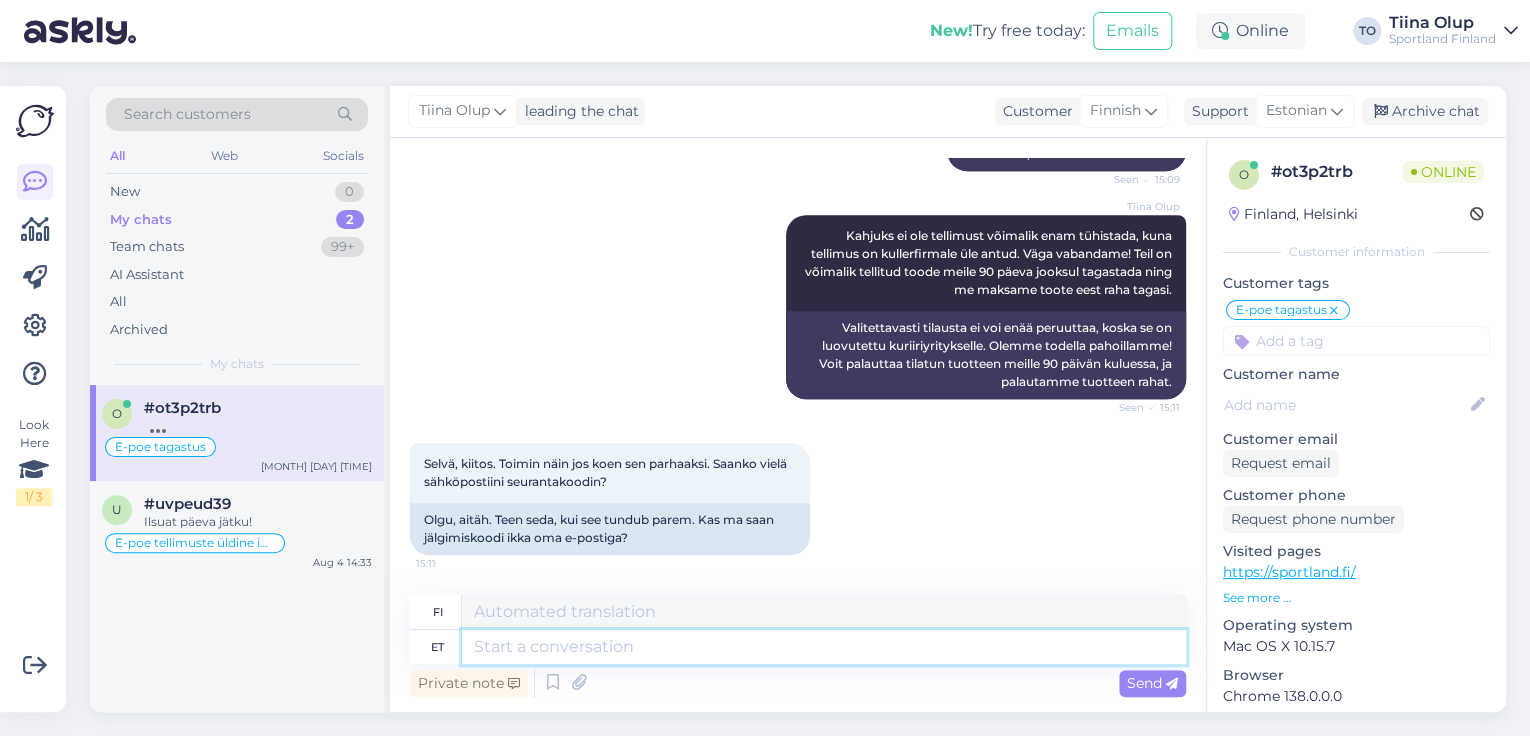 click at bounding box center [824, 647] 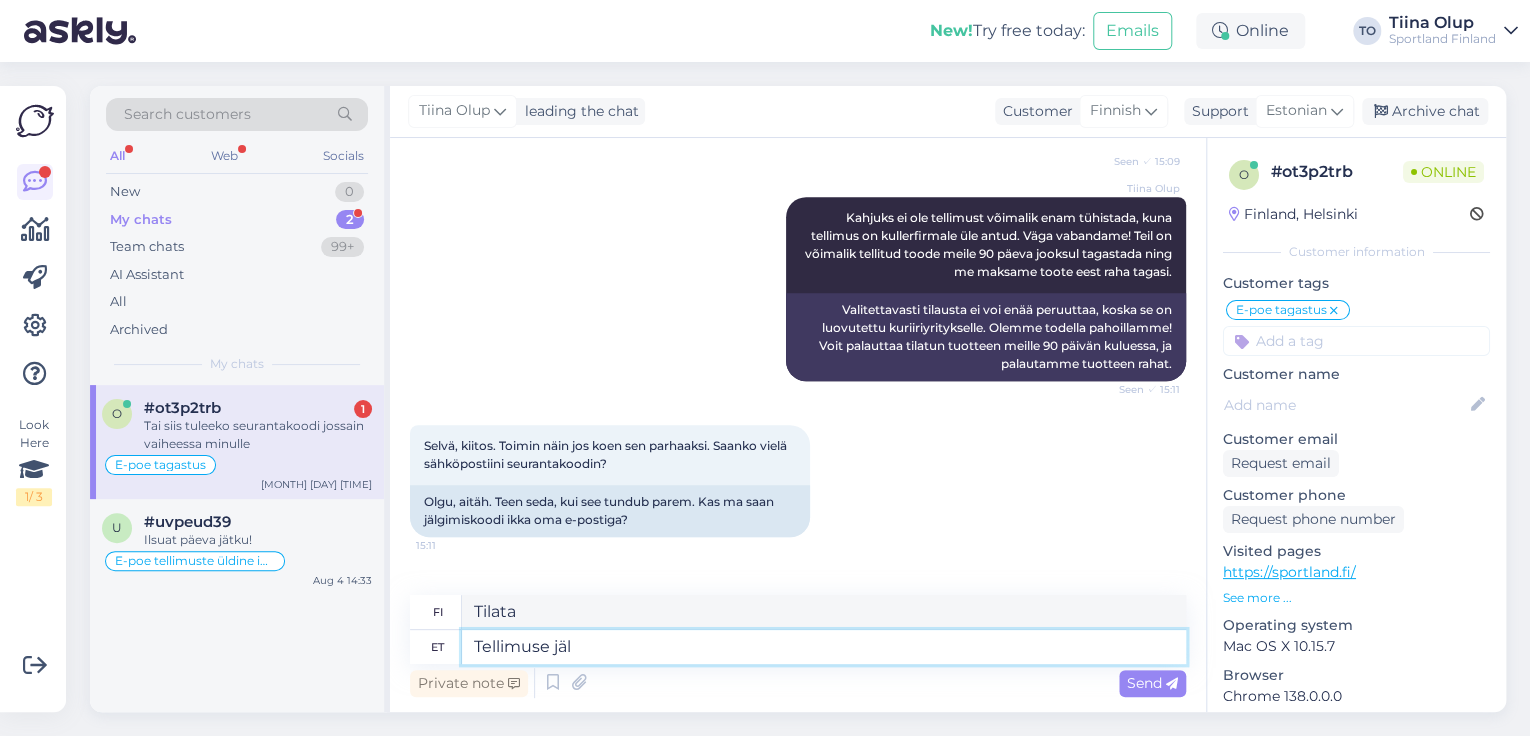 scroll, scrollTop: 667, scrollLeft: 0, axis: vertical 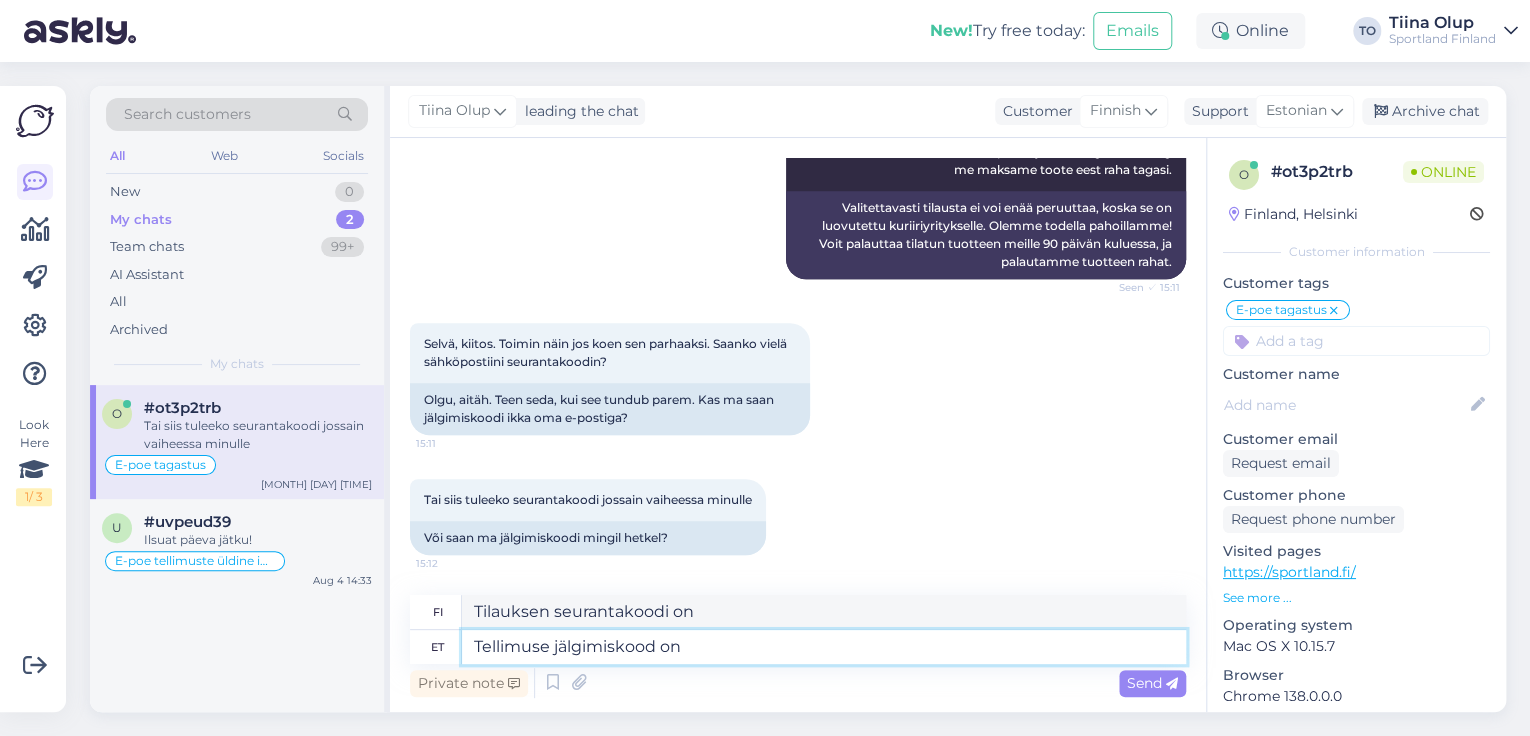 click on "Tellimuse jälgimiskood on" at bounding box center (824, 647) 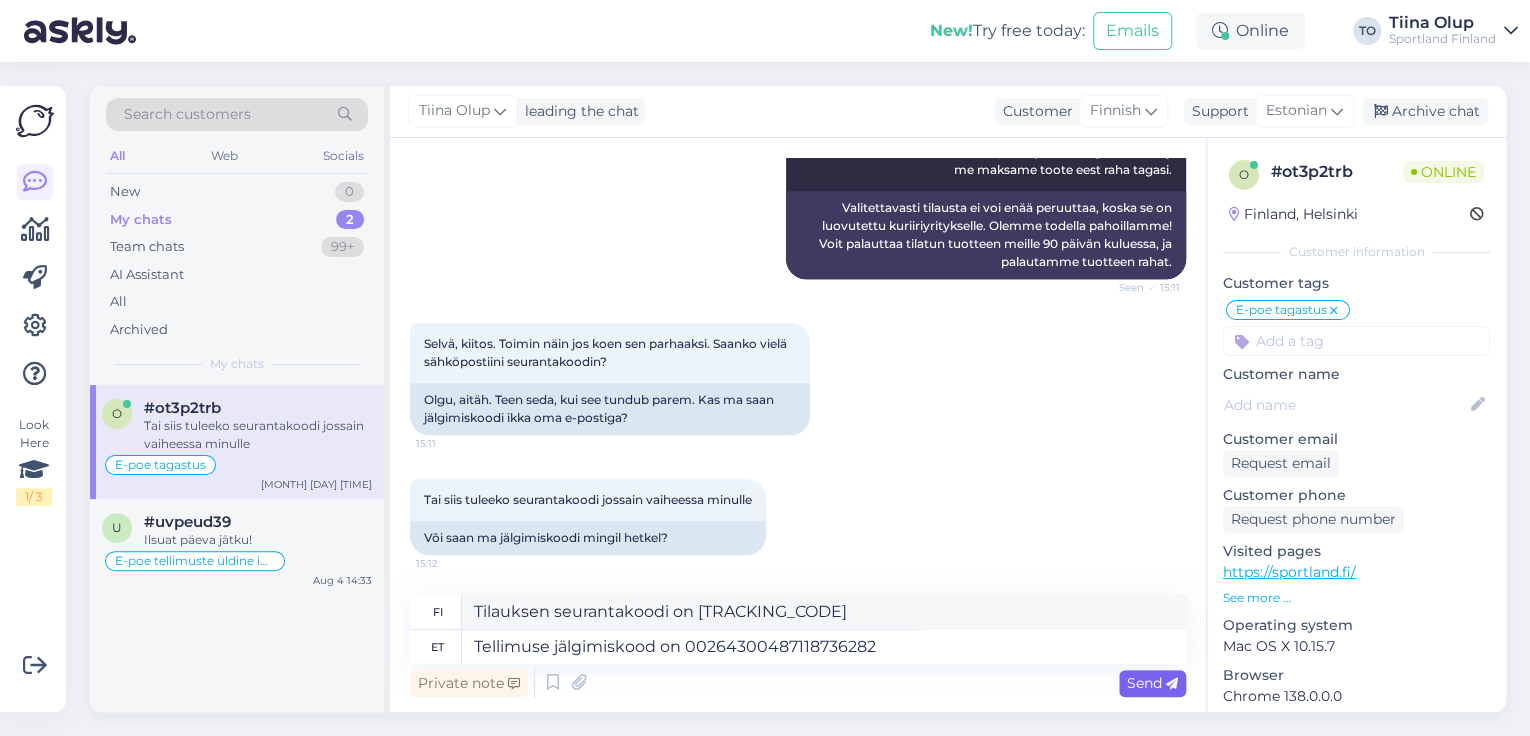 click on "Send" at bounding box center (1152, 683) 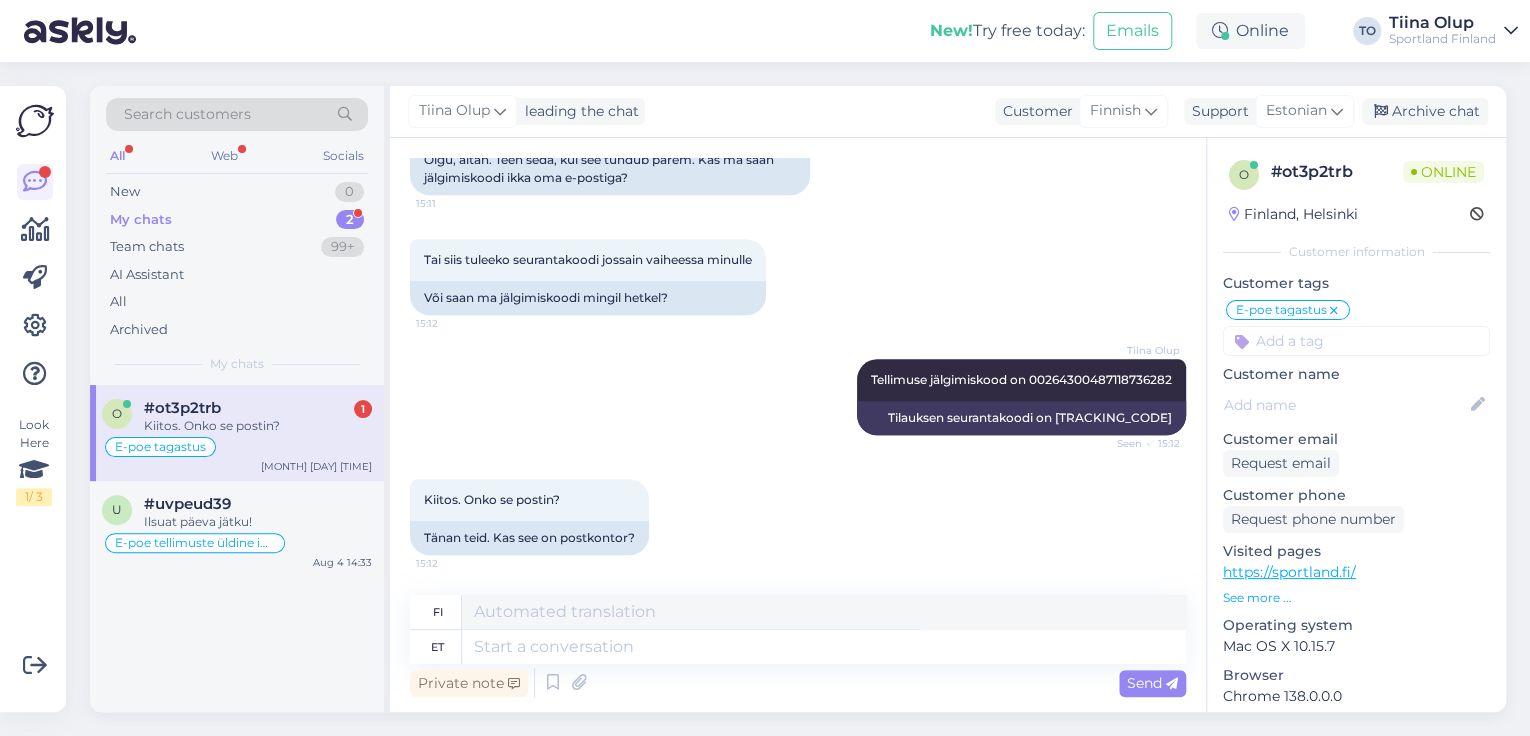 scroll, scrollTop: 906, scrollLeft: 0, axis: vertical 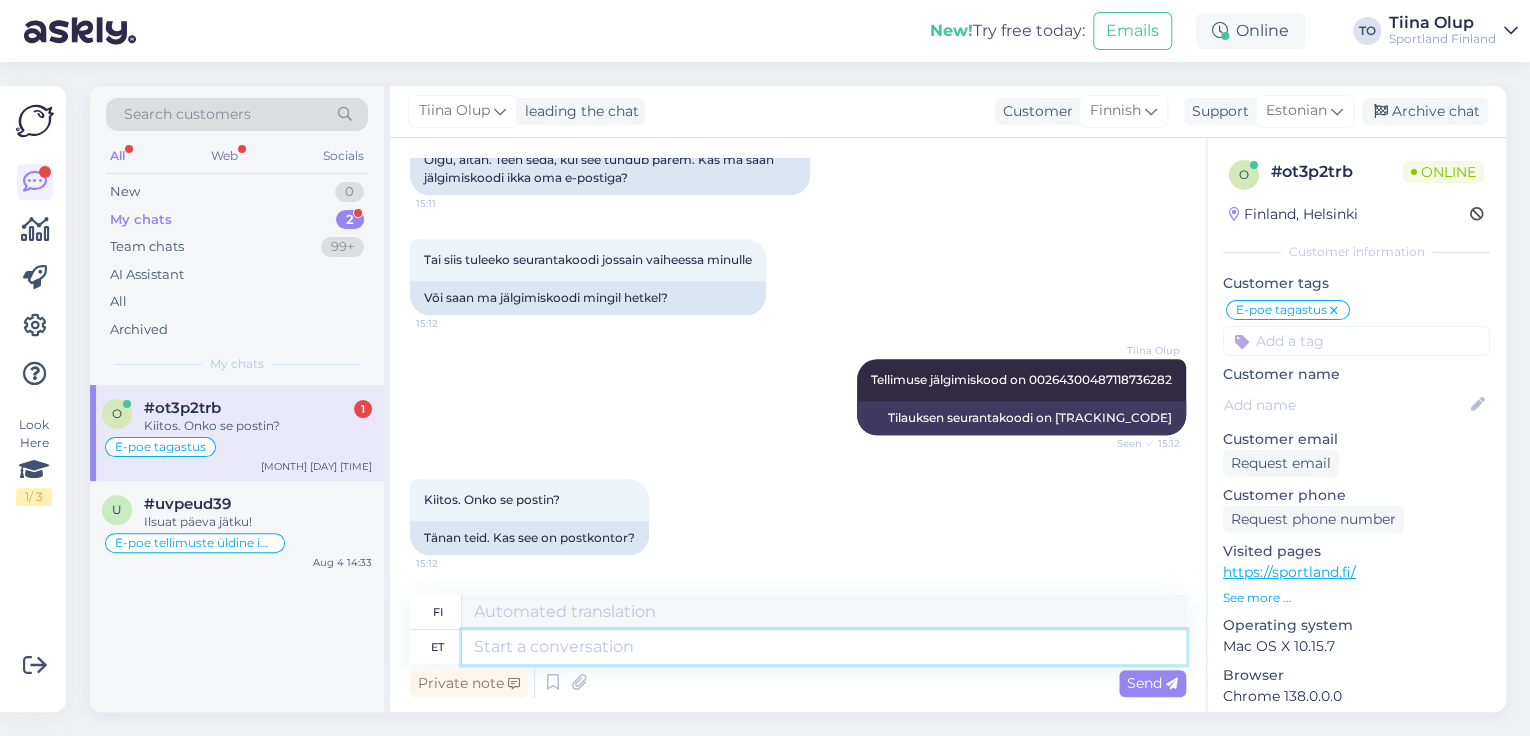 click at bounding box center (824, 647) 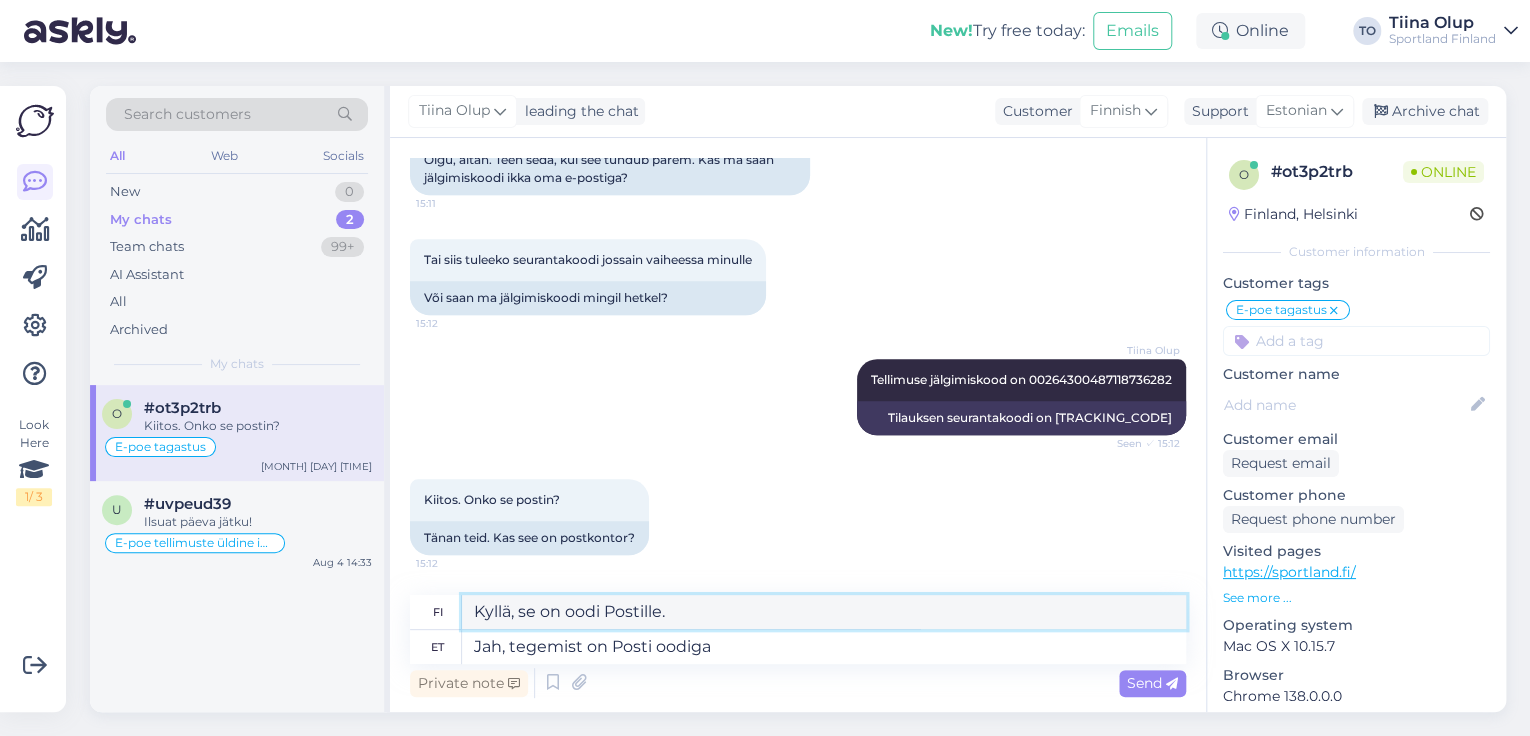 drag, startPoint x: 664, startPoint y: 614, endPoint x: 568, endPoint y: 616, distance: 96.02083 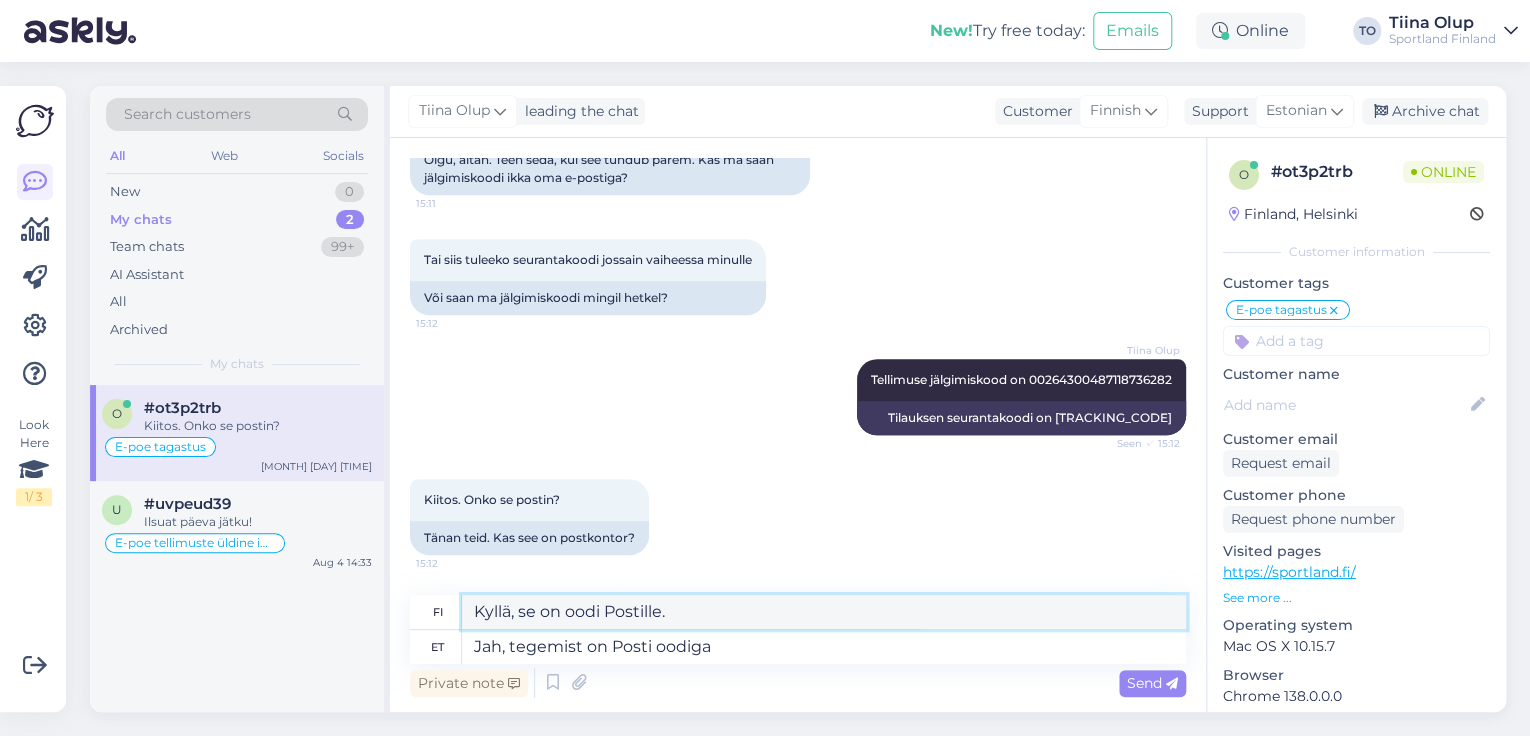 click on "Kyllä, se on oodi Postille." at bounding box center (824, 612) 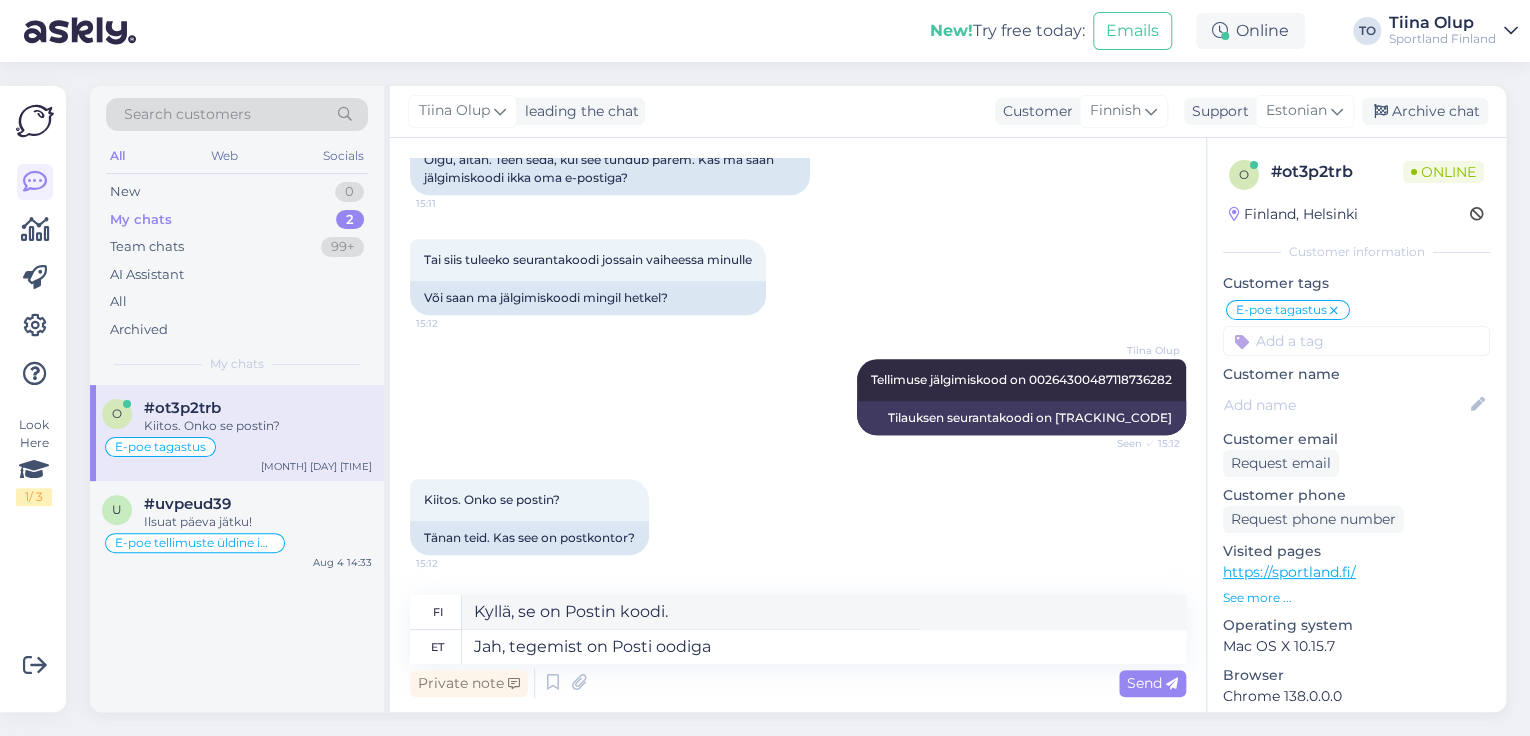 click on "Private note Send" at bounding box center [798, 683] 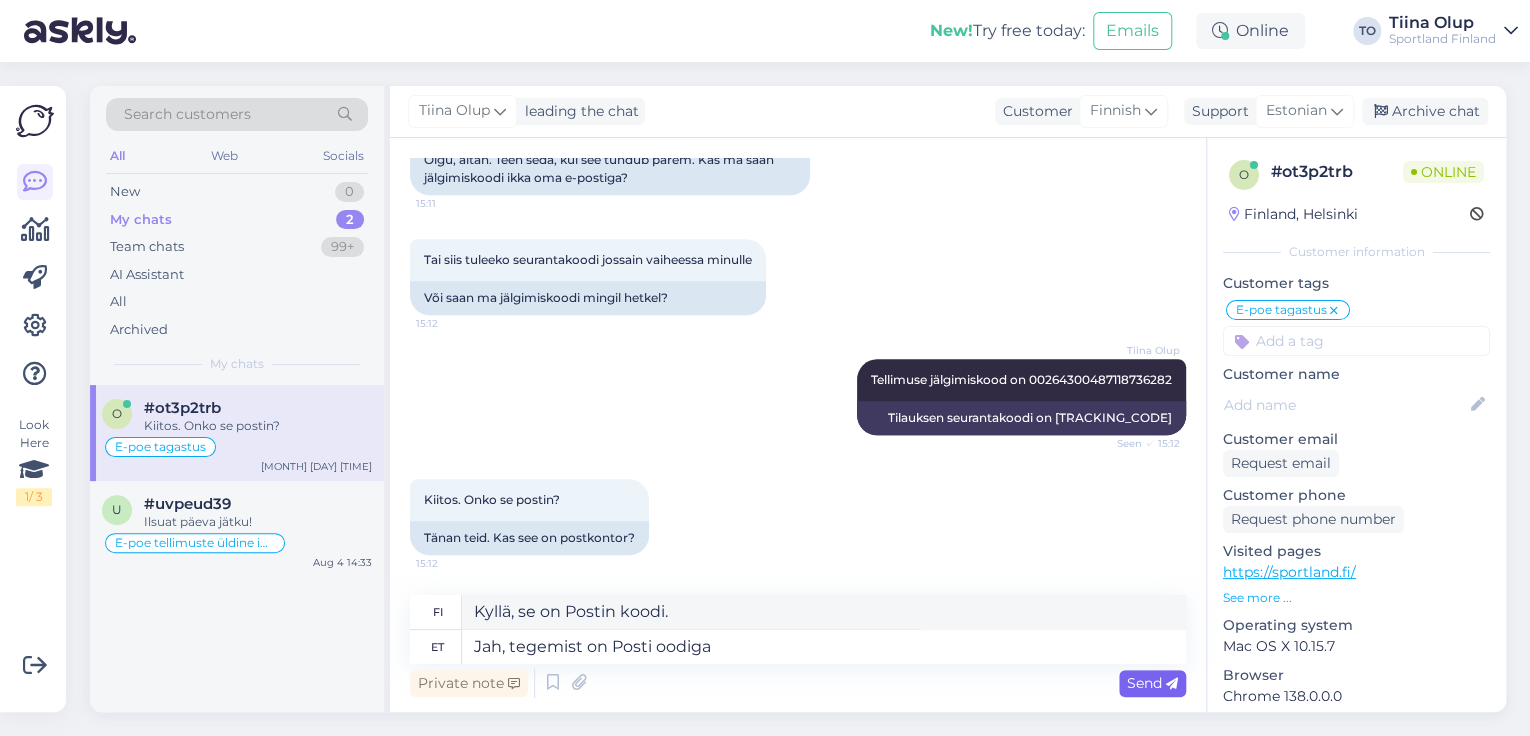 click on "Send" at bounding box center [1152, 683] 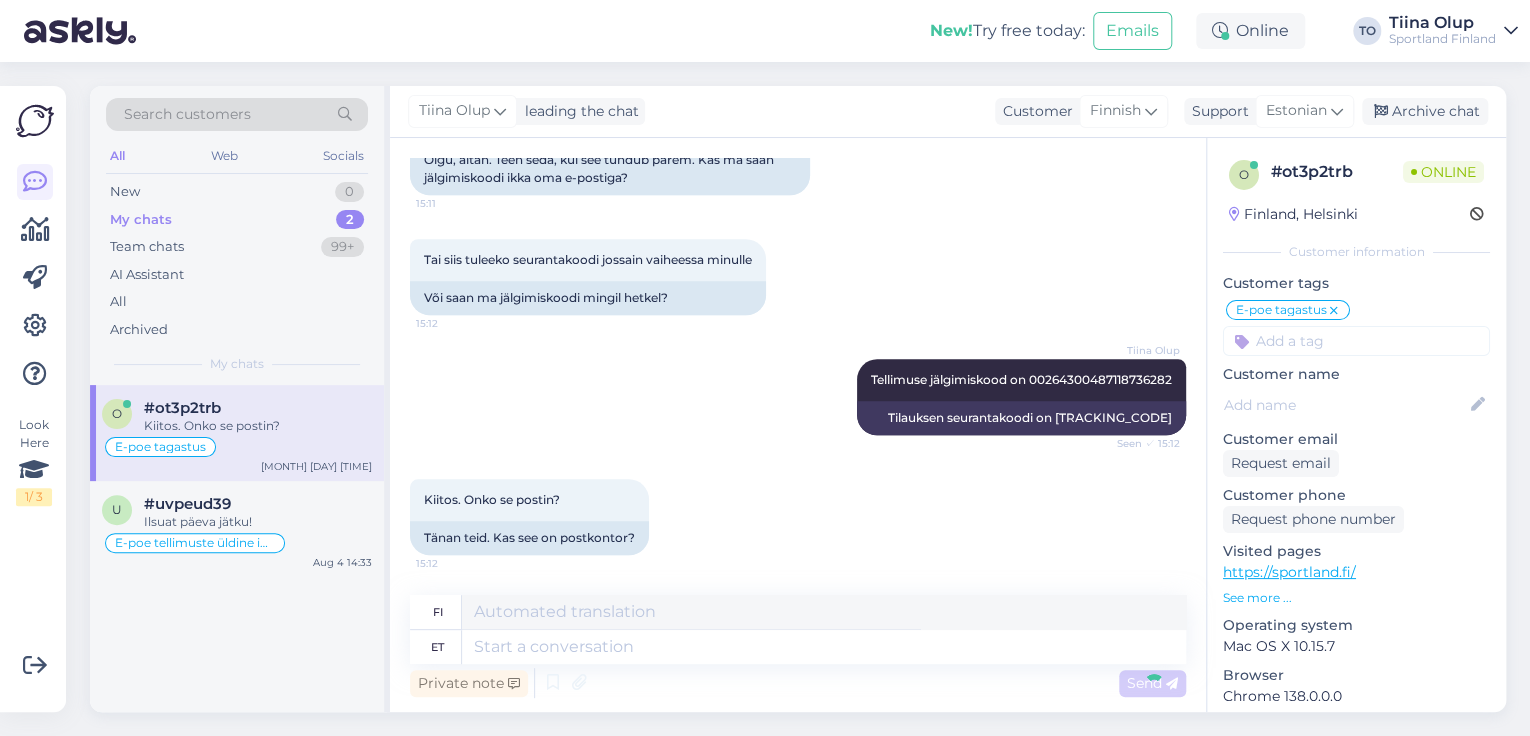 scroll, scrollTop: 1027, scrollLeft: 0, axis: vertical 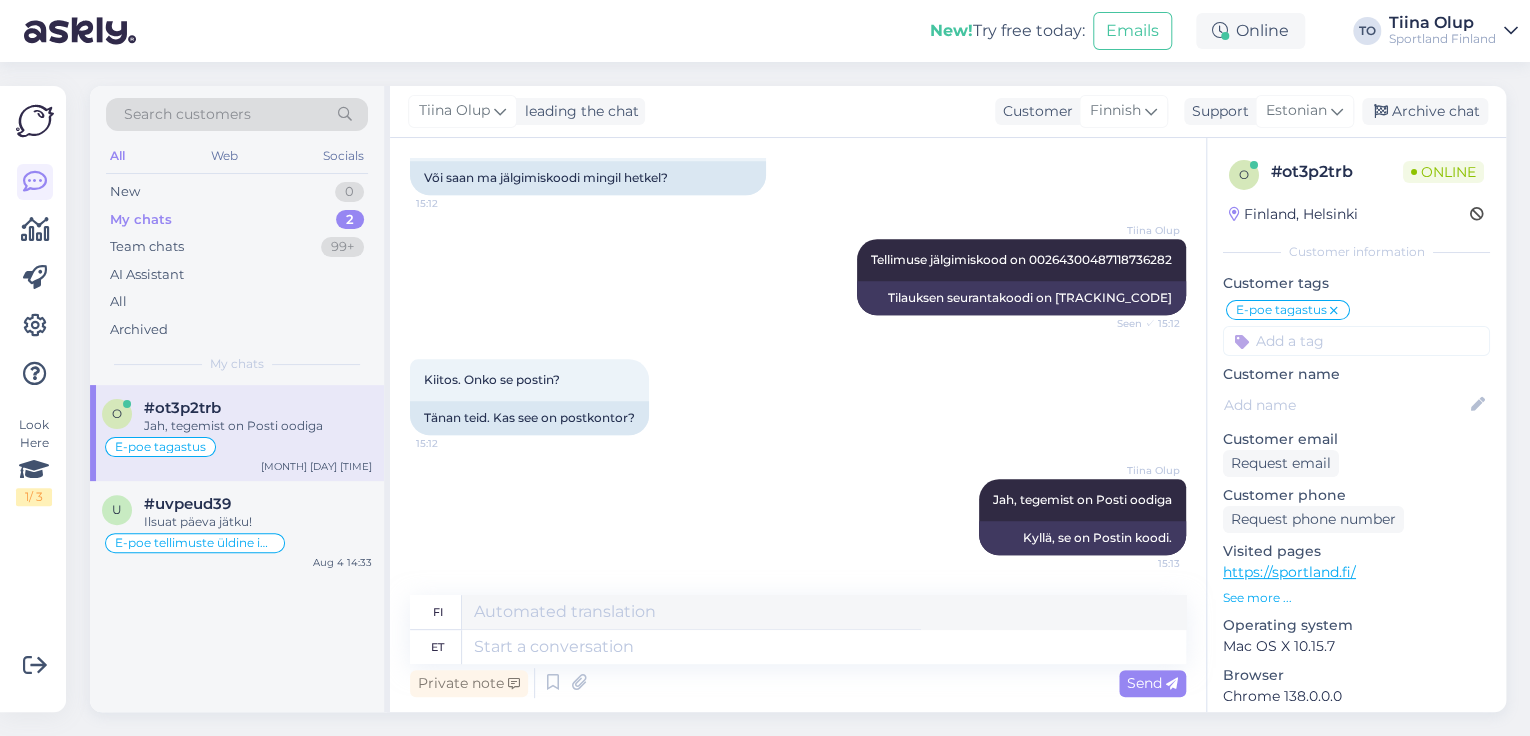 click on "Sportland Finland" at bounding box center [1442, 39] 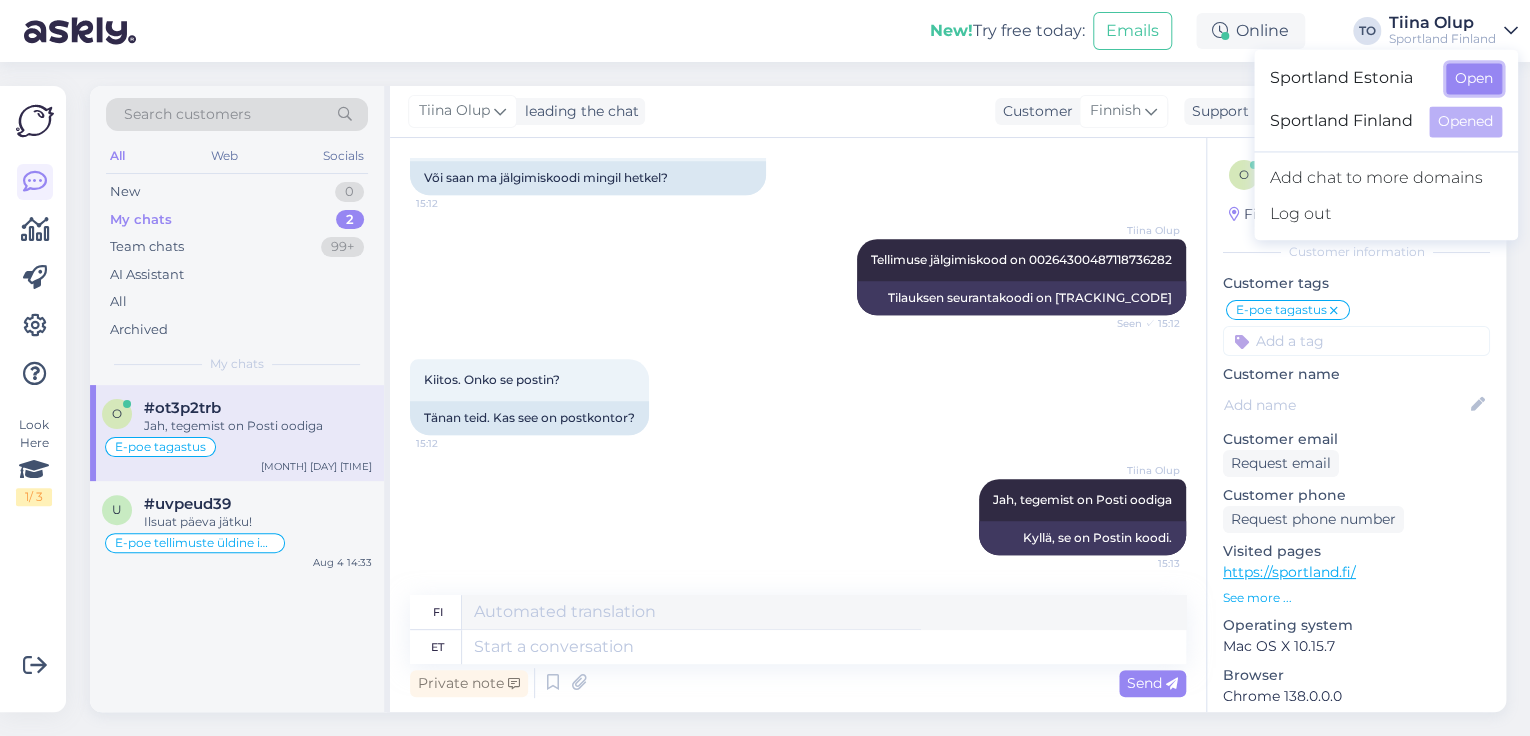 click on "Open" at bounding box center (1474, 78) 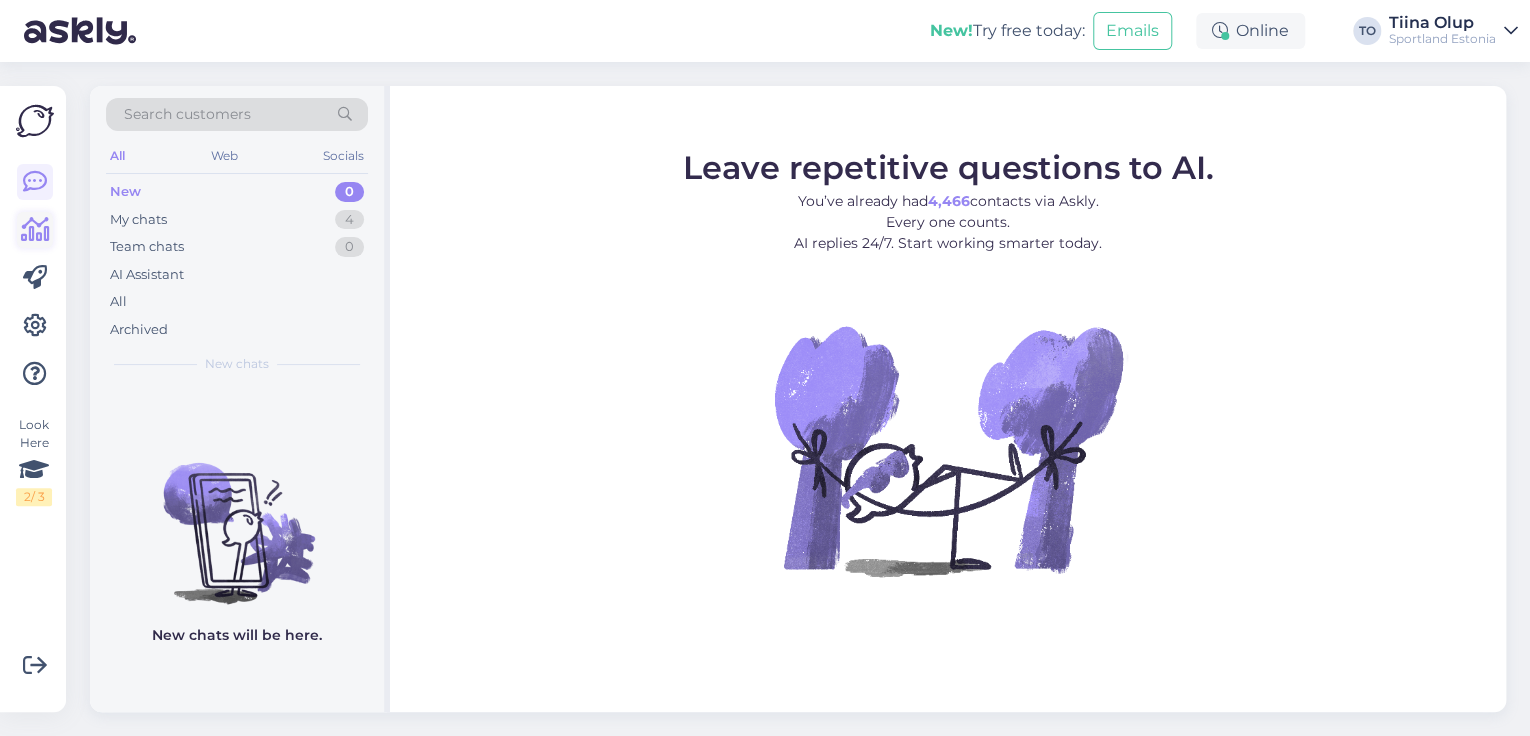click at bounding box center (35, 230) 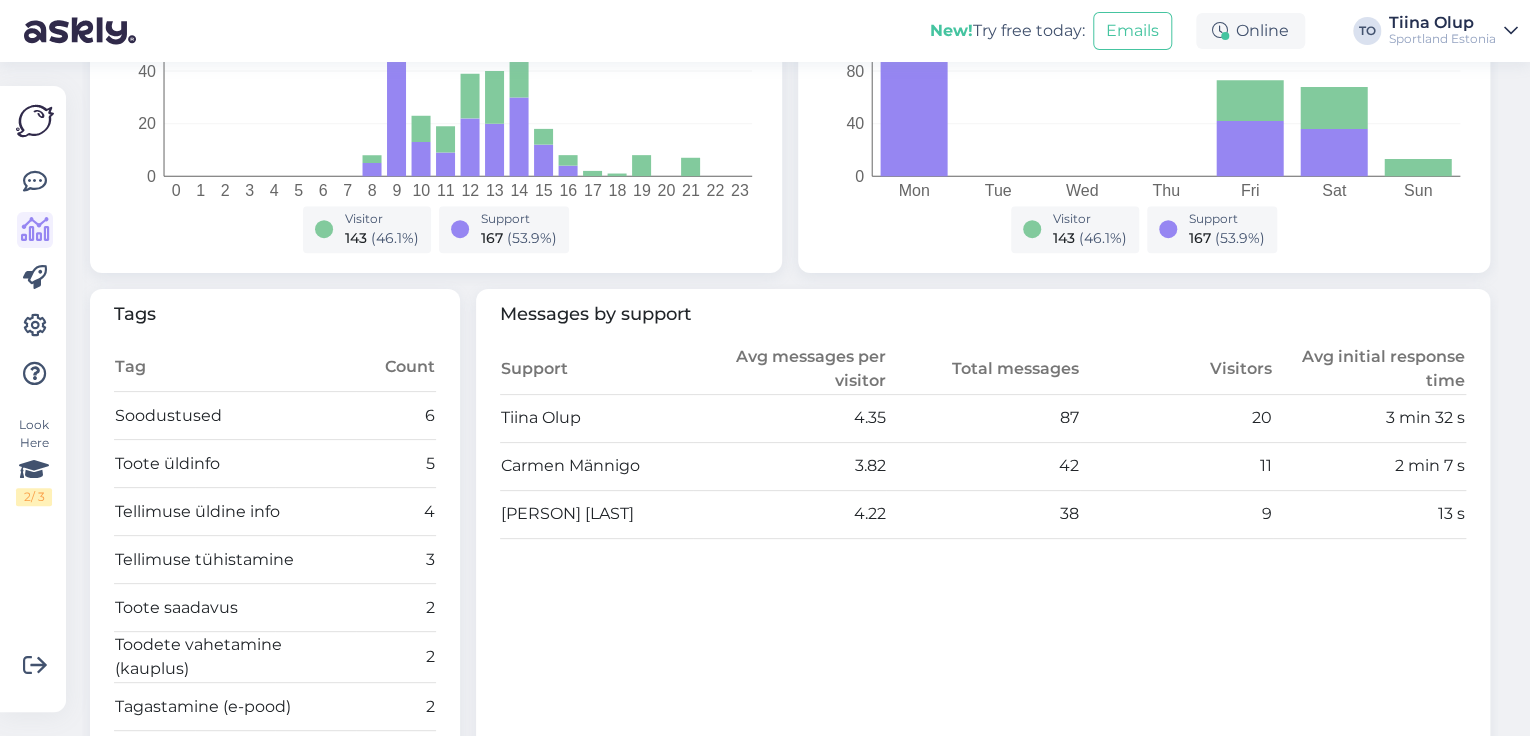 scroll, scrollTop: 240, scrollLeft: 0, axis: vertical 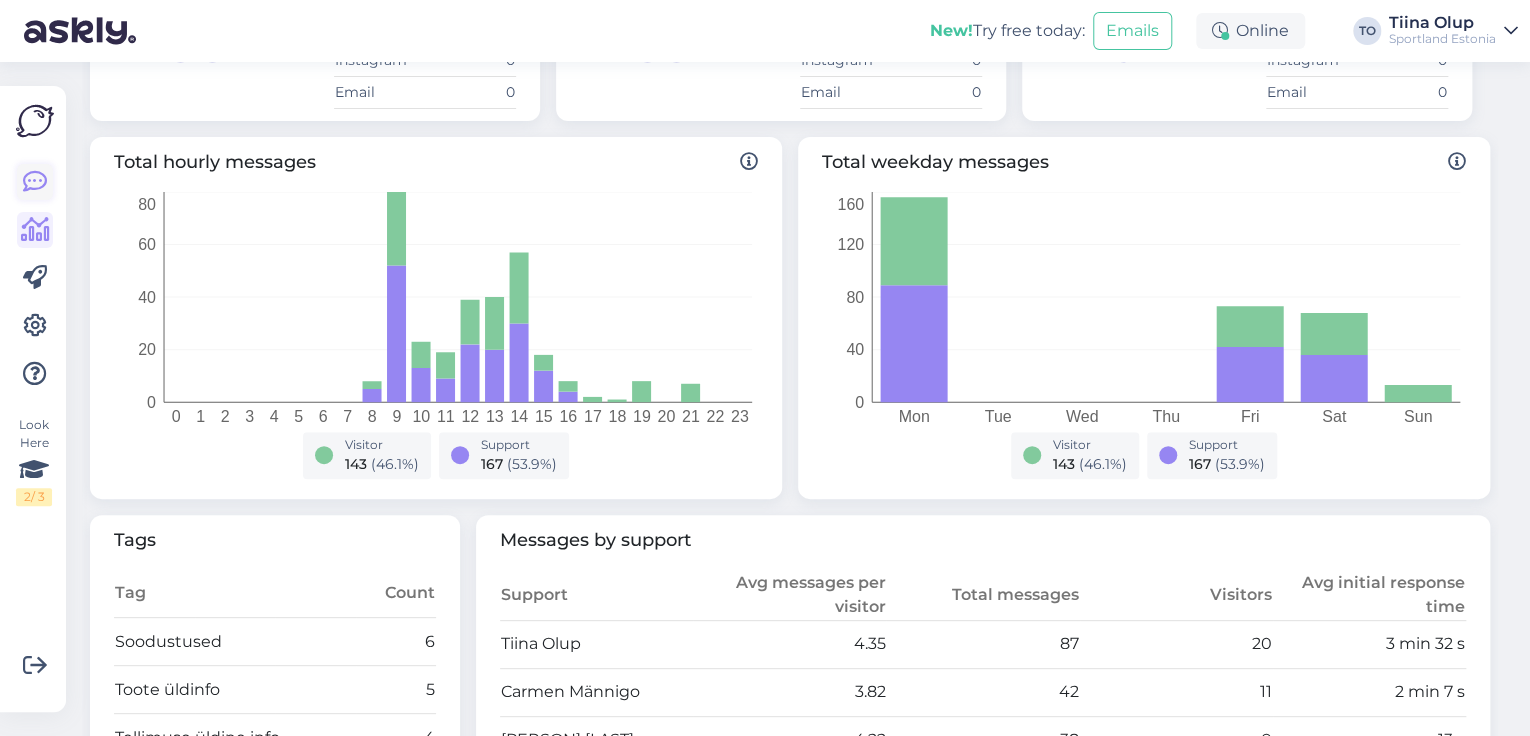 click at bounding box center [35, 182] 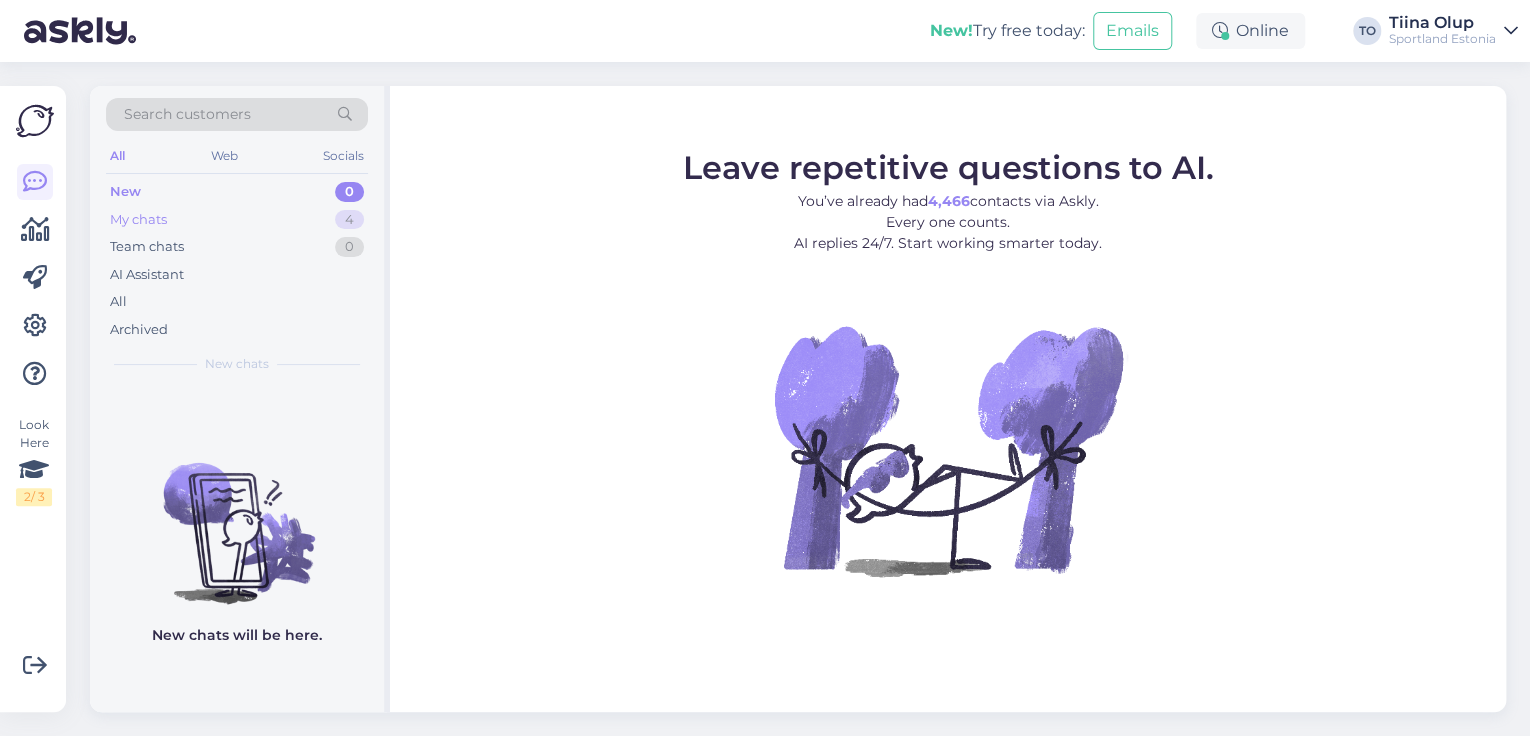 click on "My chats 4" at bounding box center (237, 220) 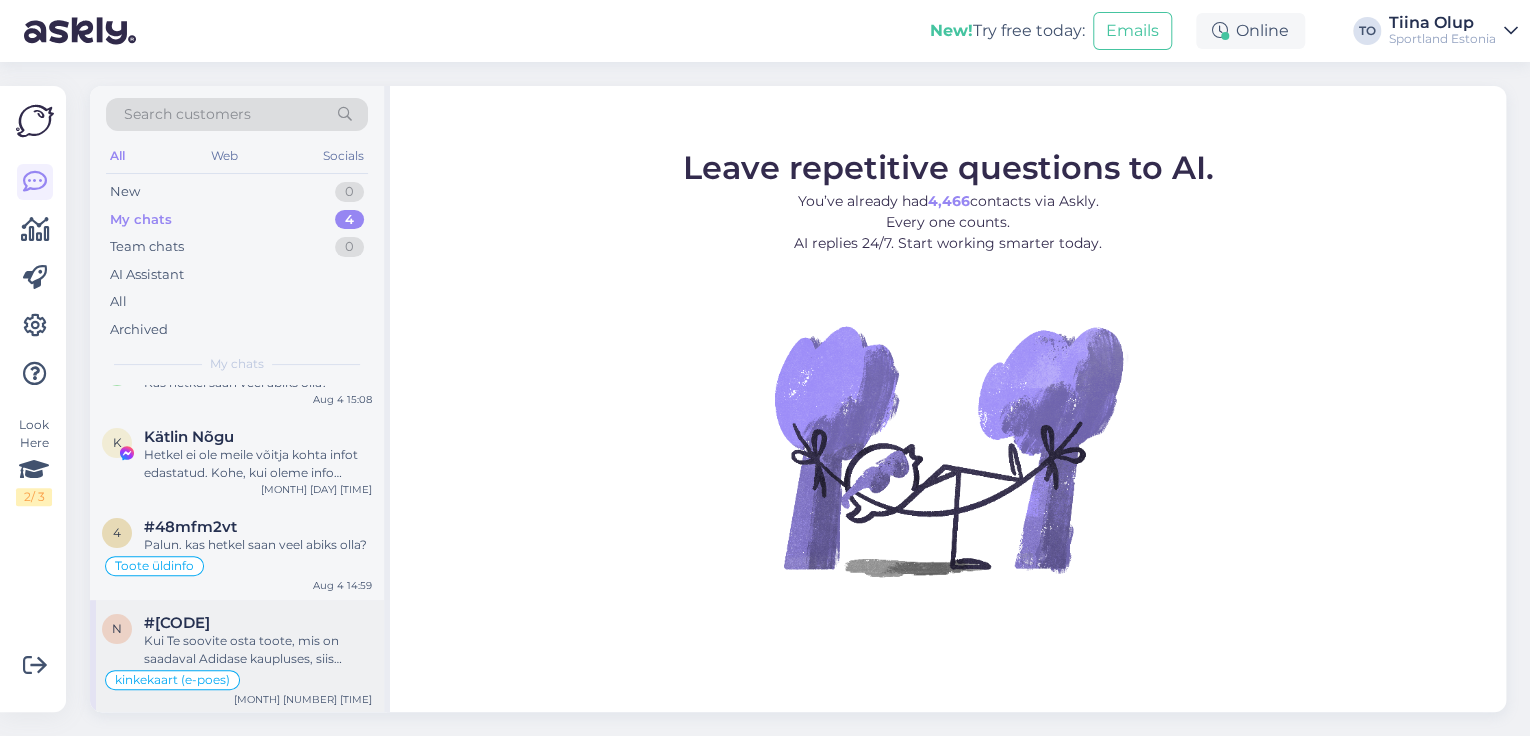 scroll, scrollTop: 0, scrollLeft: 0, axis: both 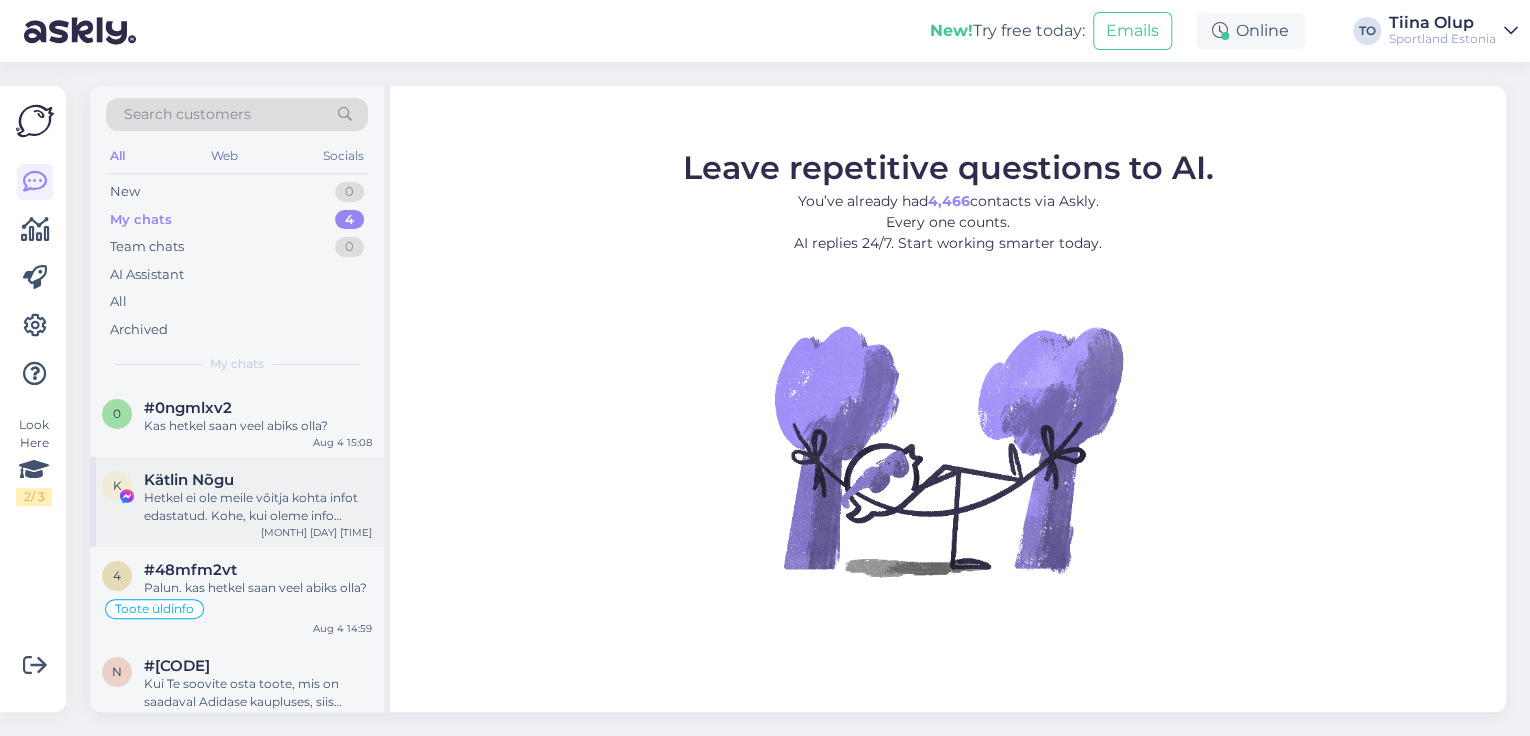 click on "Hetkel ei ole meile võitja kohta infot edastatud. Kohe, kui oleme info saanud, edastame info ka kauplusele.Võtame Teiega esimesel võimalusel uuesti ühendust." at bounding box center [258, 507] 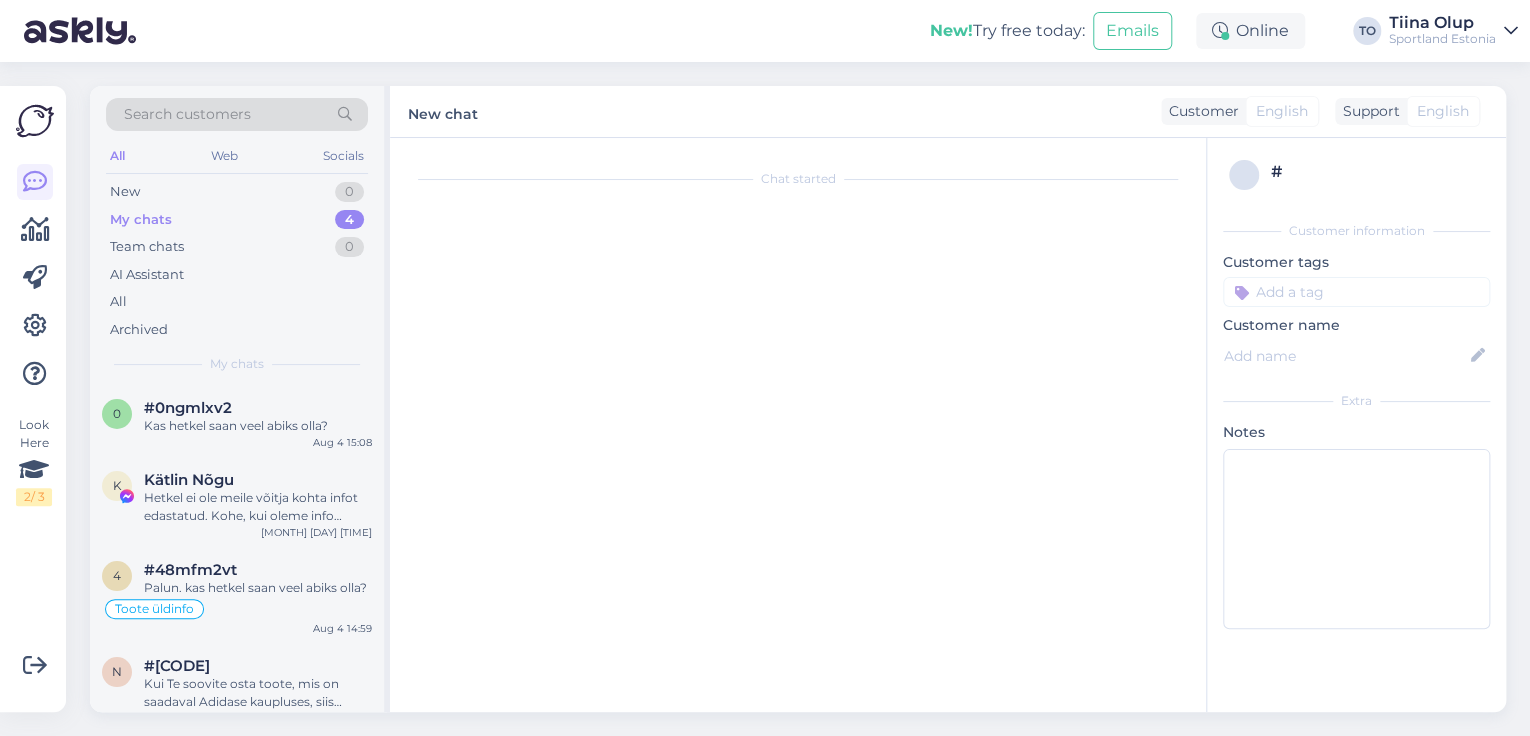 scroll, scrollTop: 36, scrollLeft: 0, axis: vertical 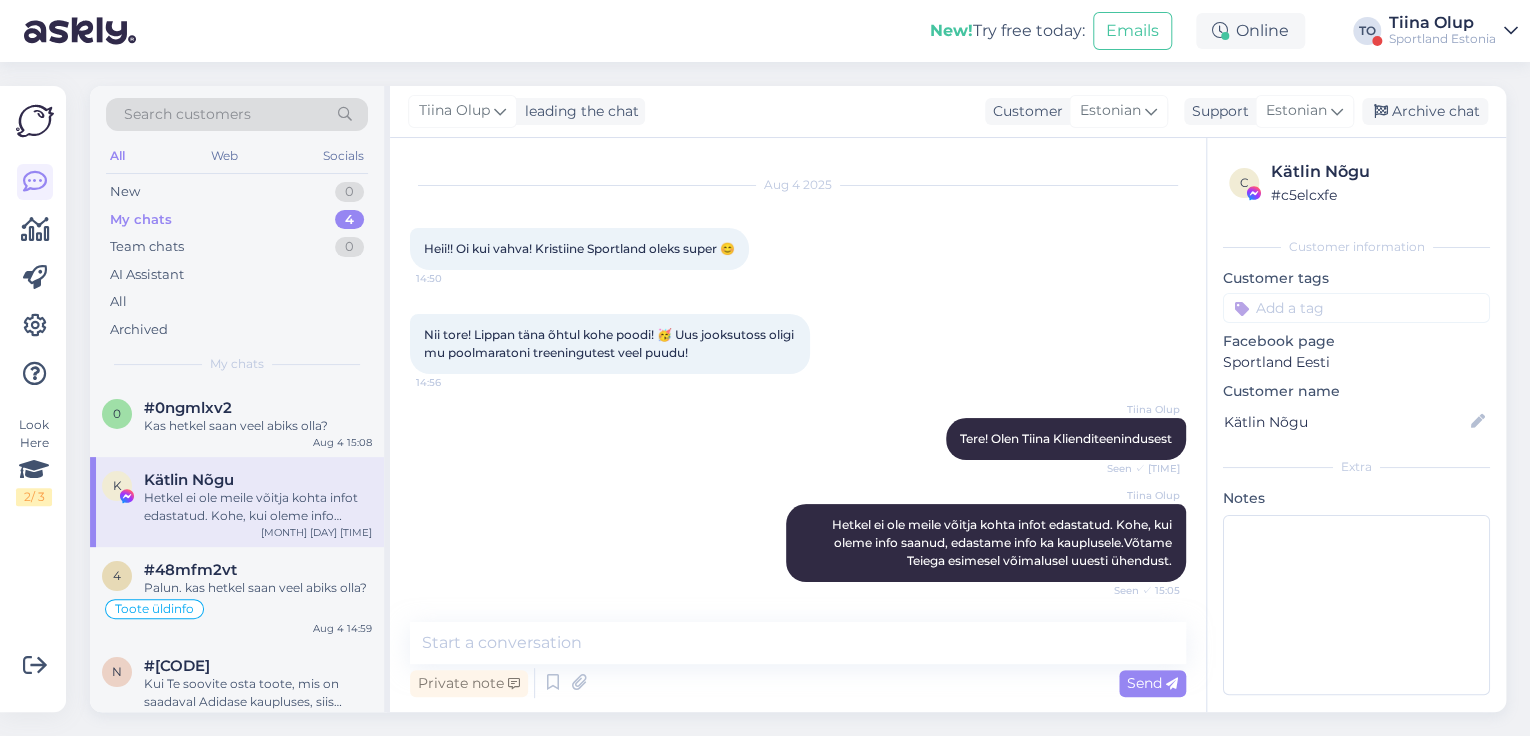 click on "Tiina Olup" at bounding box center [1442, 23] 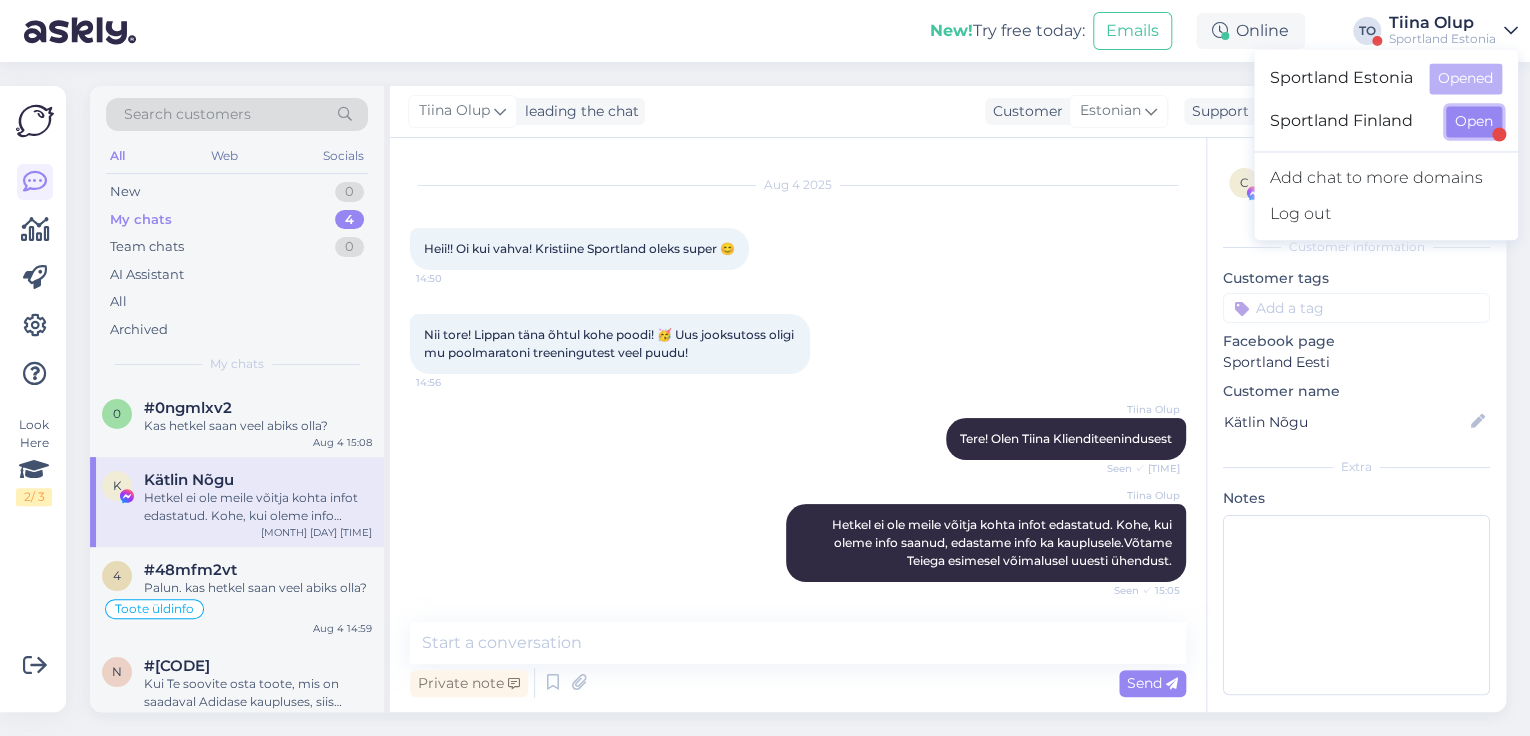 click on "Open" at bounding box center (1474, 121) 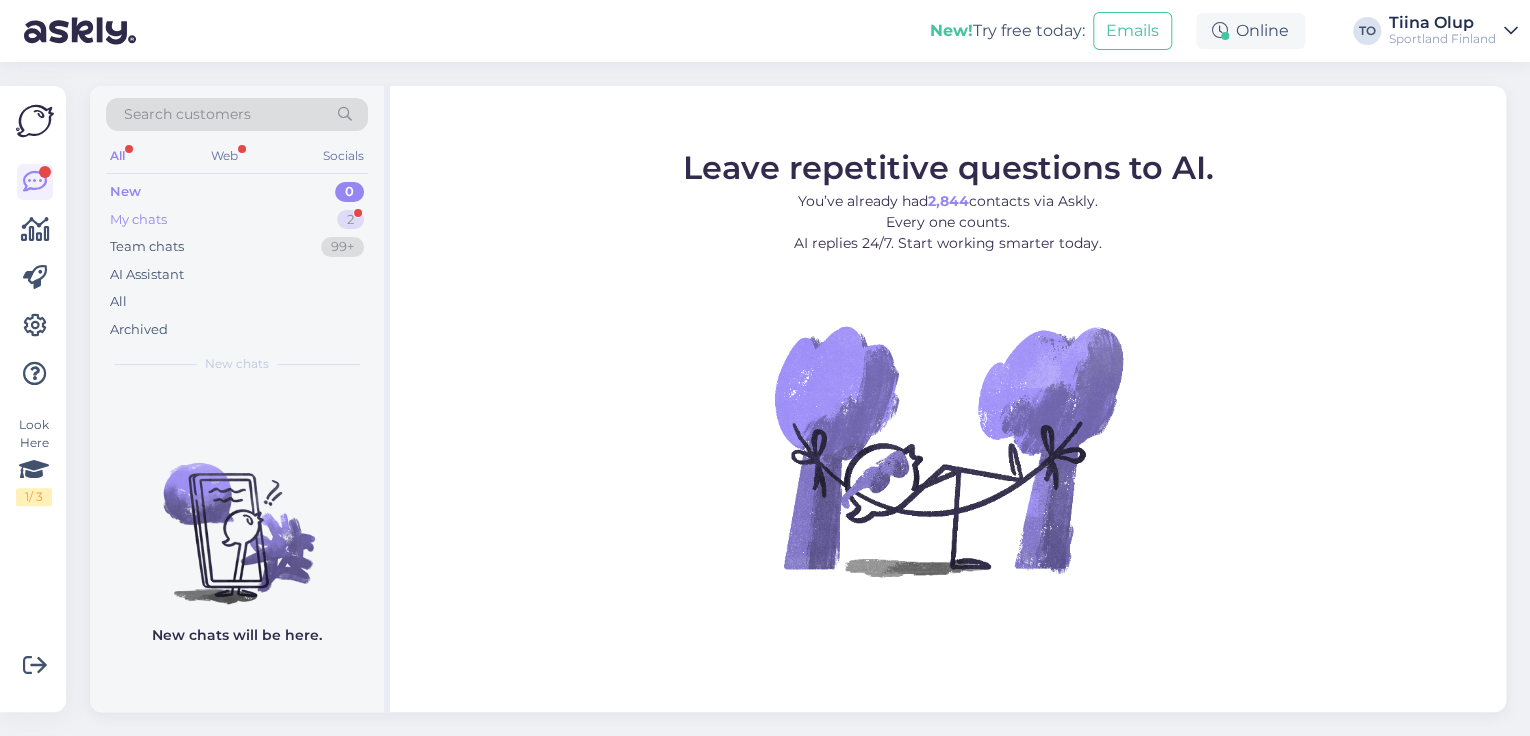 click on "My chats 2" at bounding box center (237, 220) 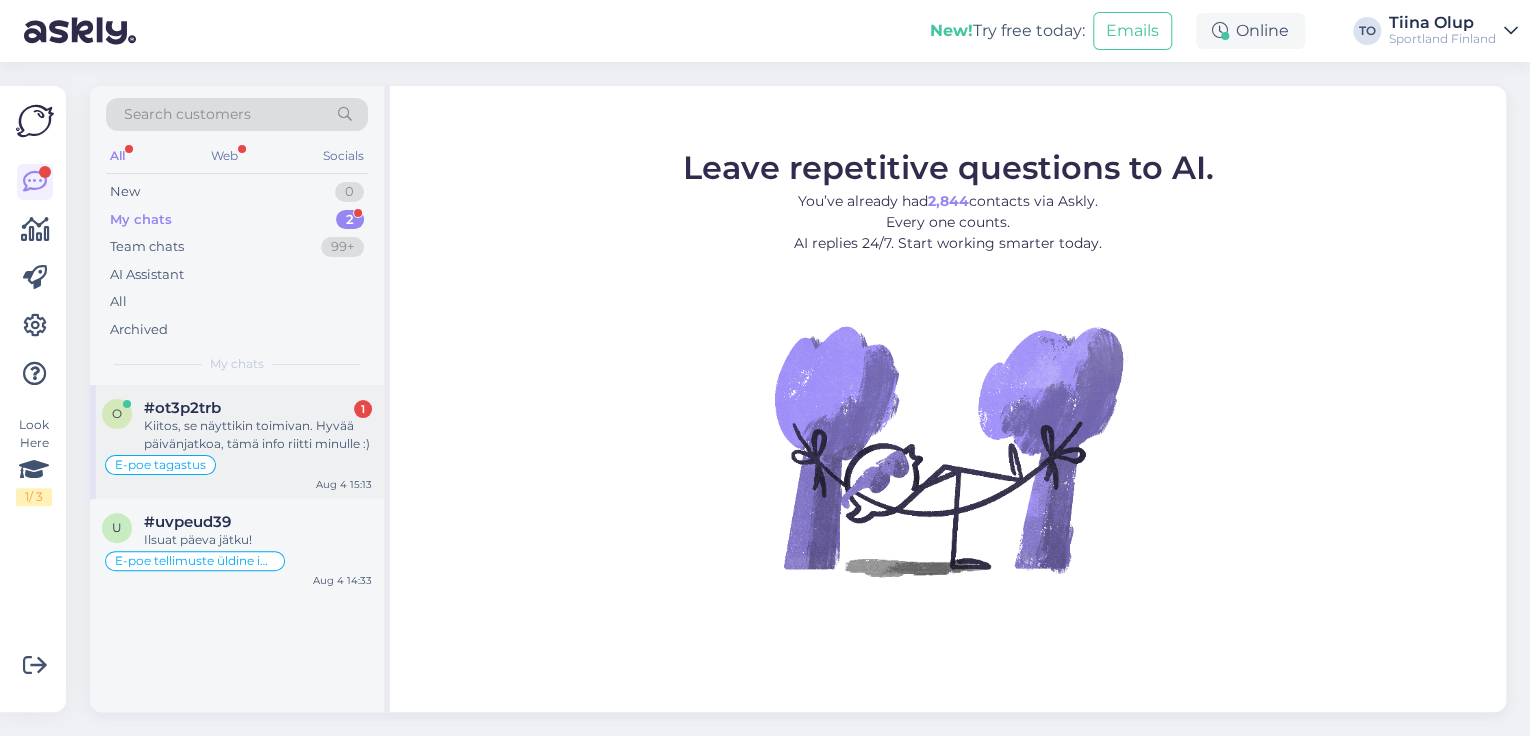 click on "Kiitos, se näyttikin toimivan. Hyvää päivänjatkoa, tämä info riitti minulle :)" at bounding box center [258, 435] 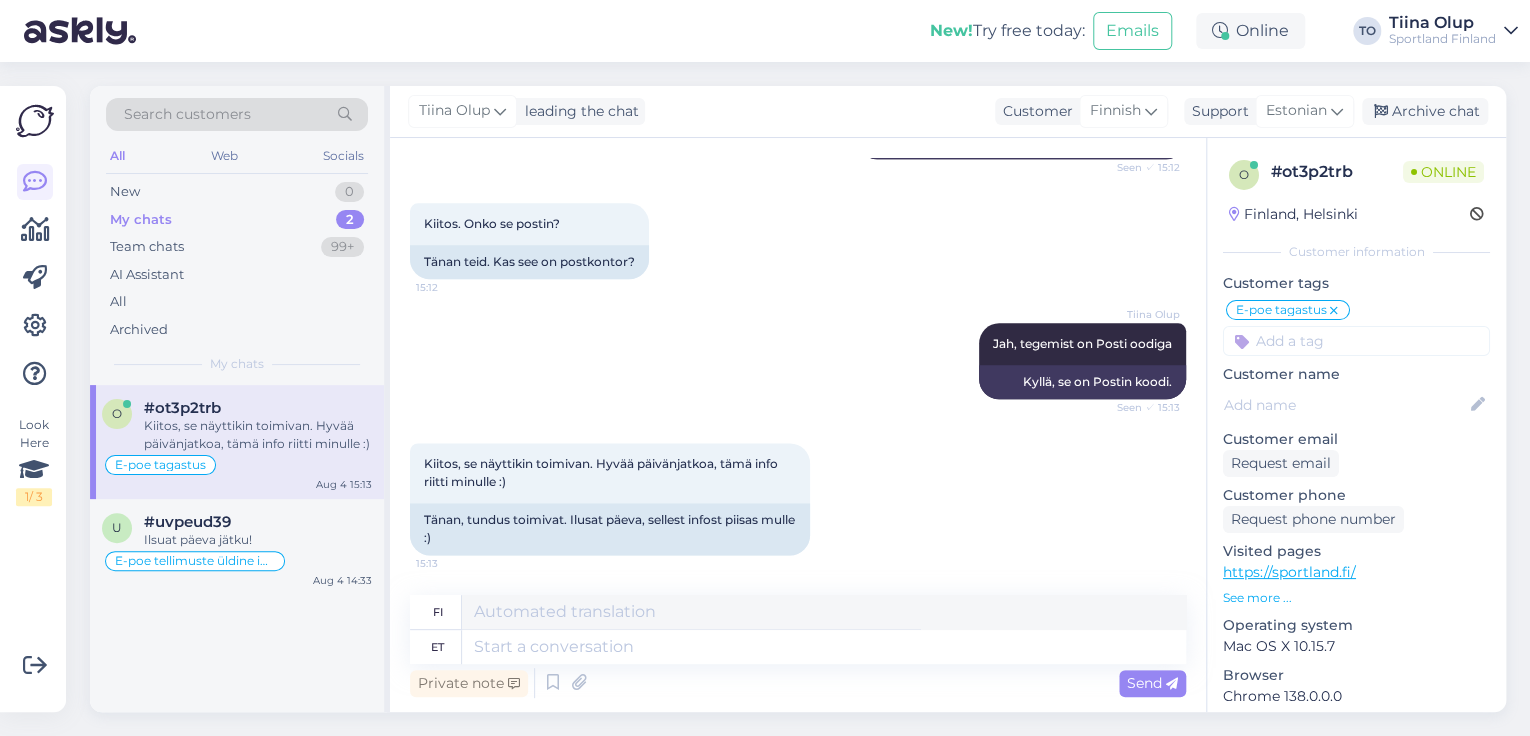 scroll, scrollTop: 1182, scrollLeft: 0, axis: vertical 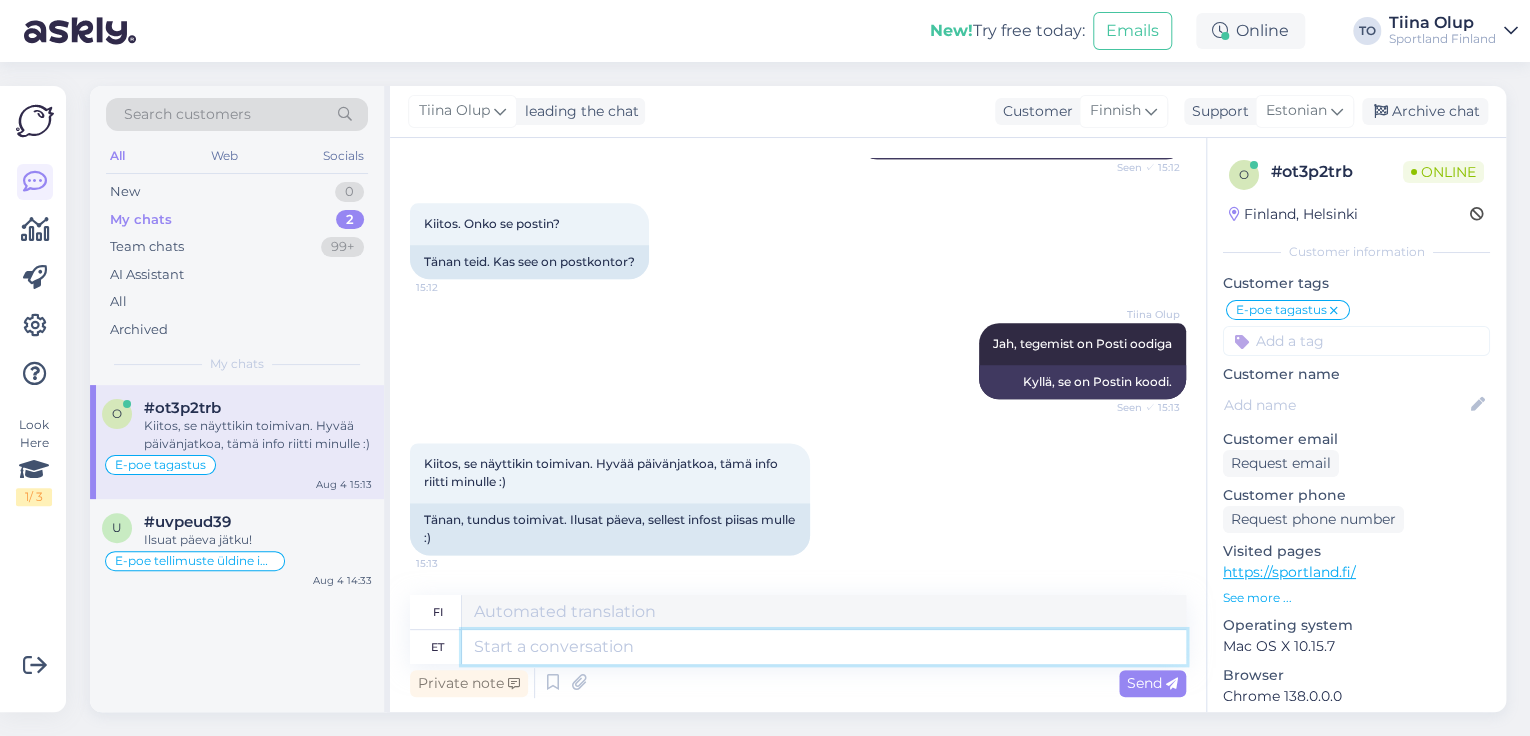 click at bounding box center [824, 647] 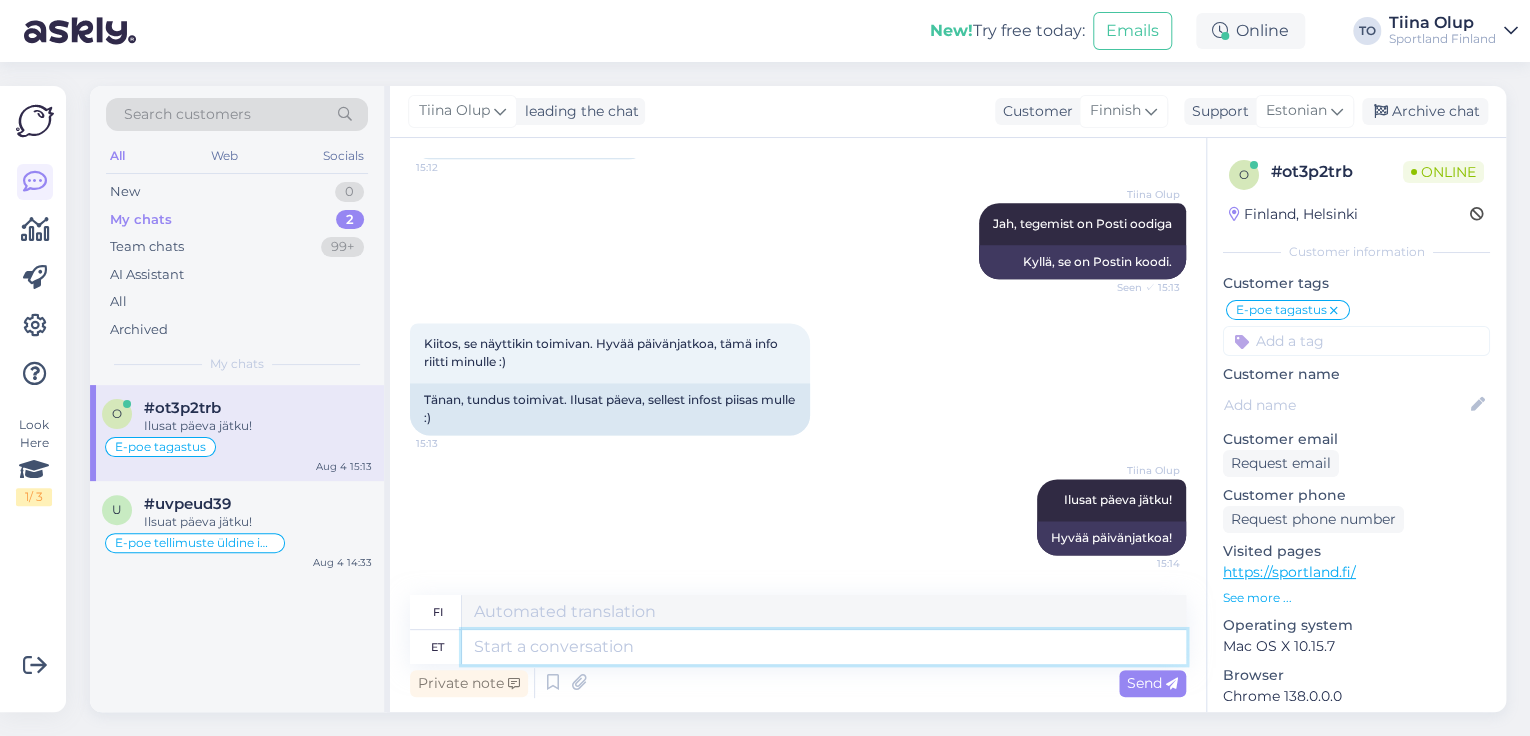 scroll, scrollTop: 1302, scrollLeft: 0, axis: vertical 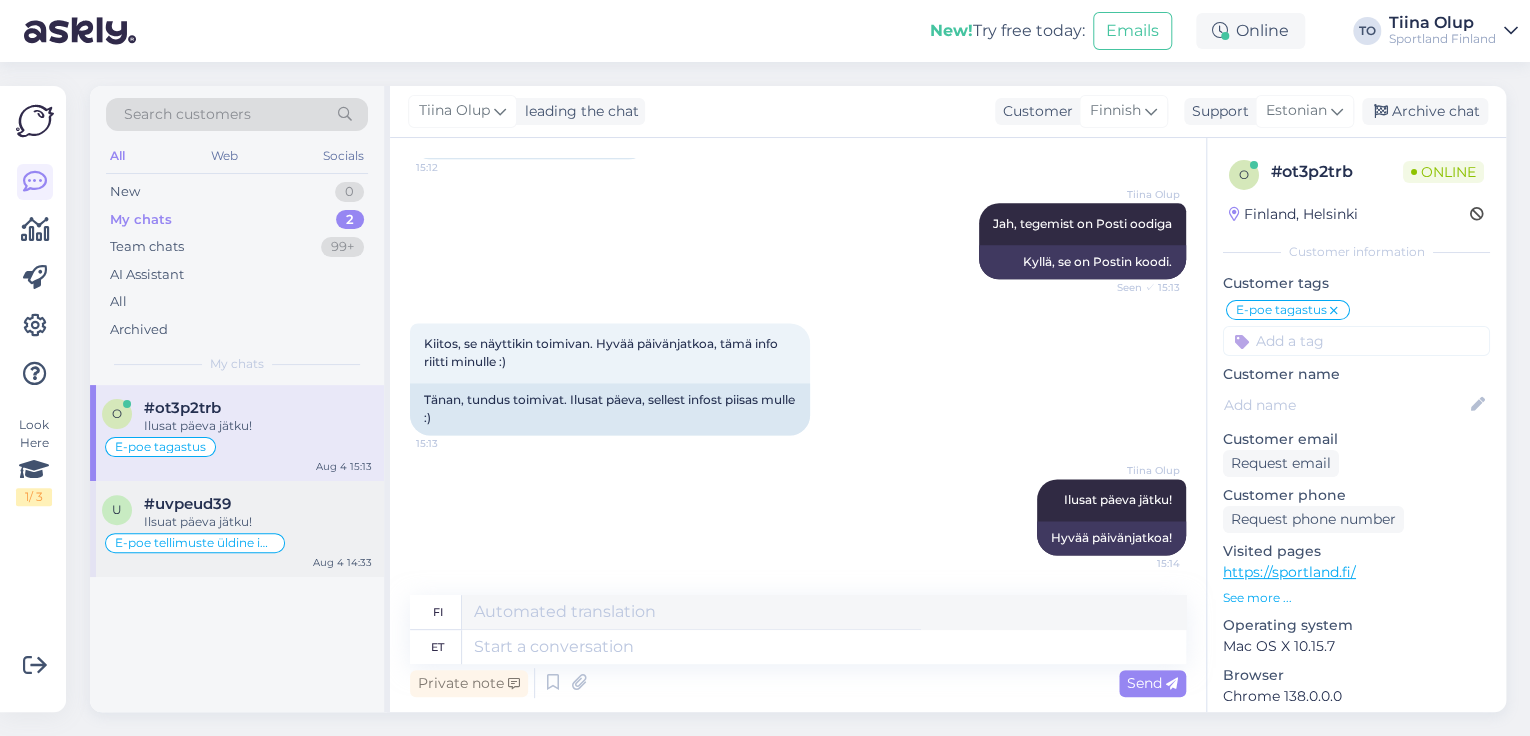 click on "E-poe tellimuste üldine info" at bounding box center [195, 543] 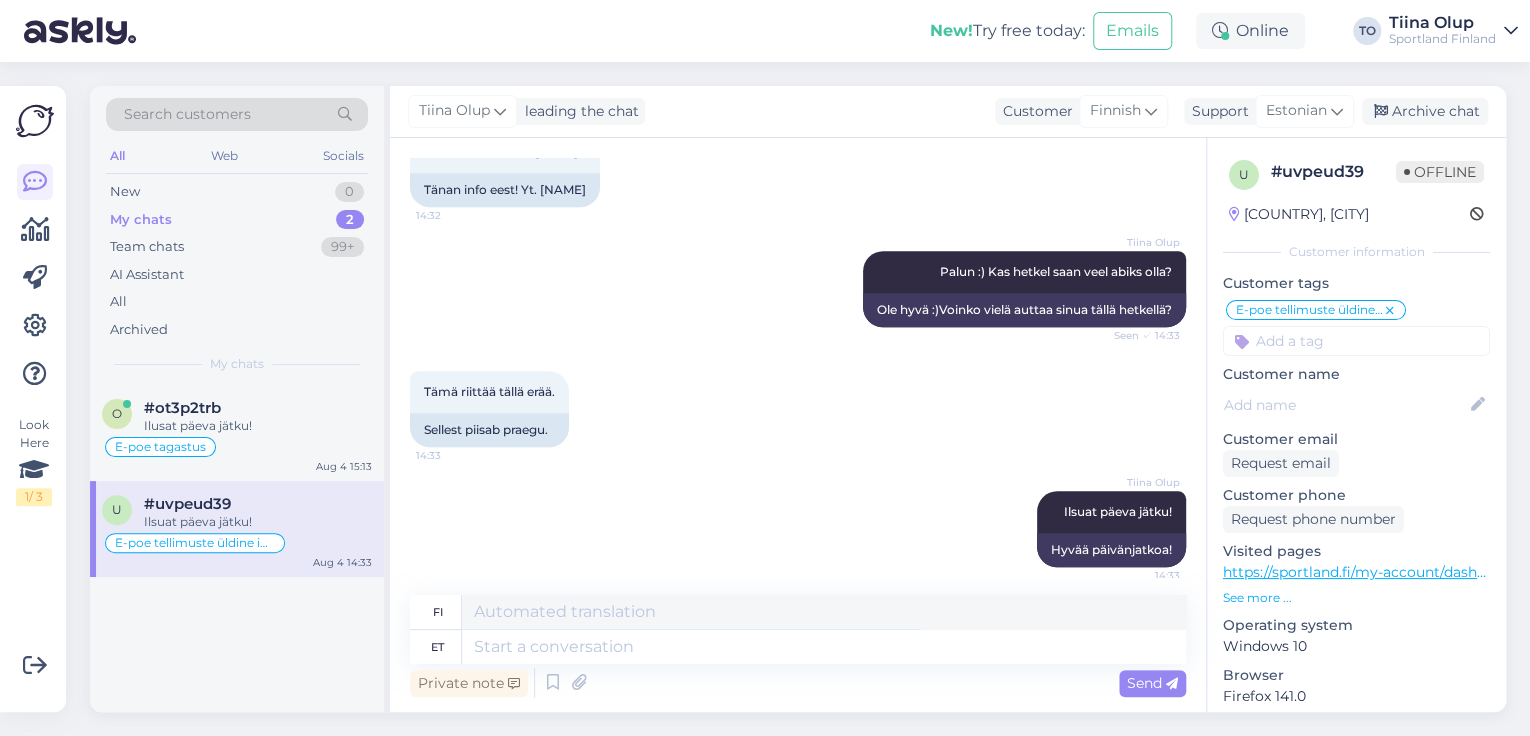 scroll, scrollTop: 858, scrollLeft: 0, axis: vertical 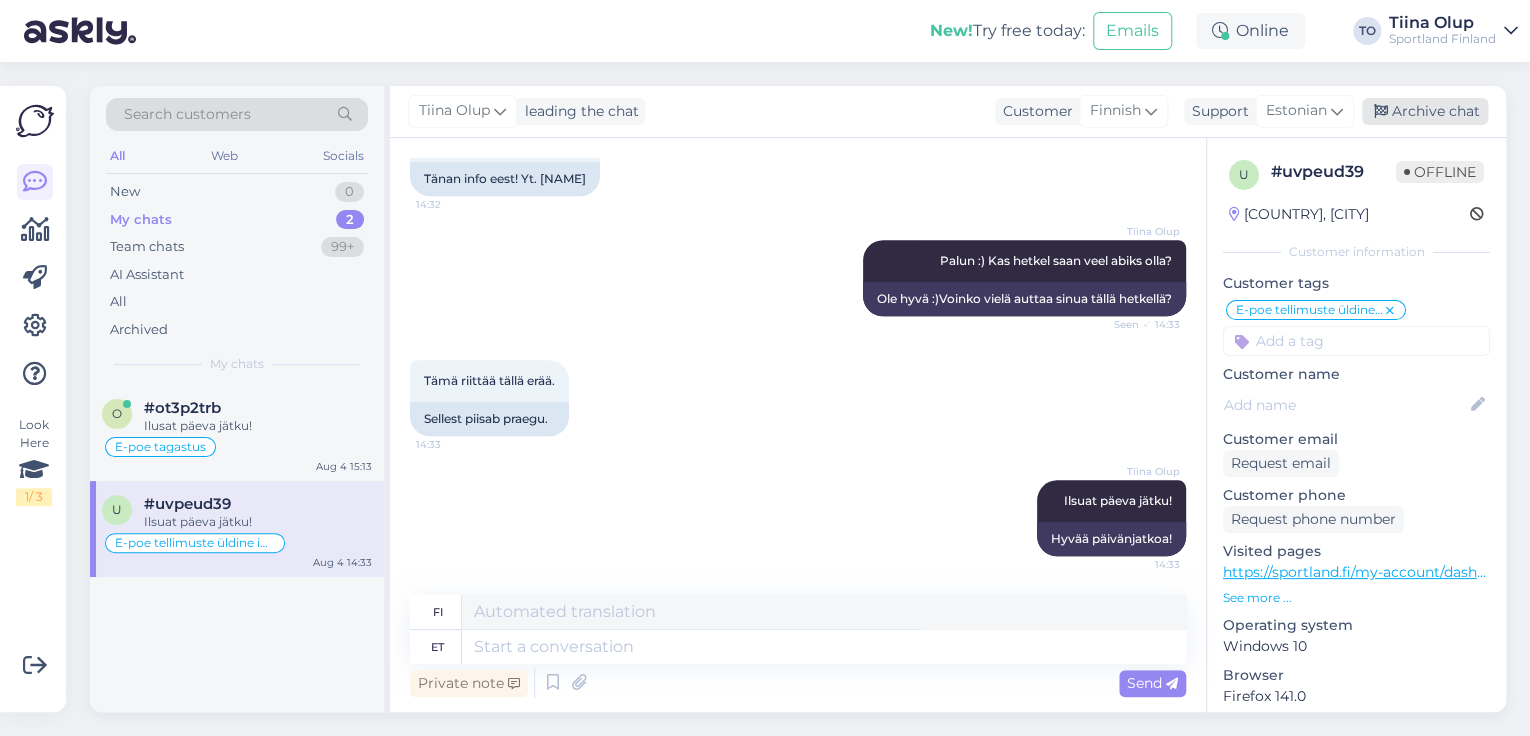 click on "Archive chat" at bounding box center [1425, 111] 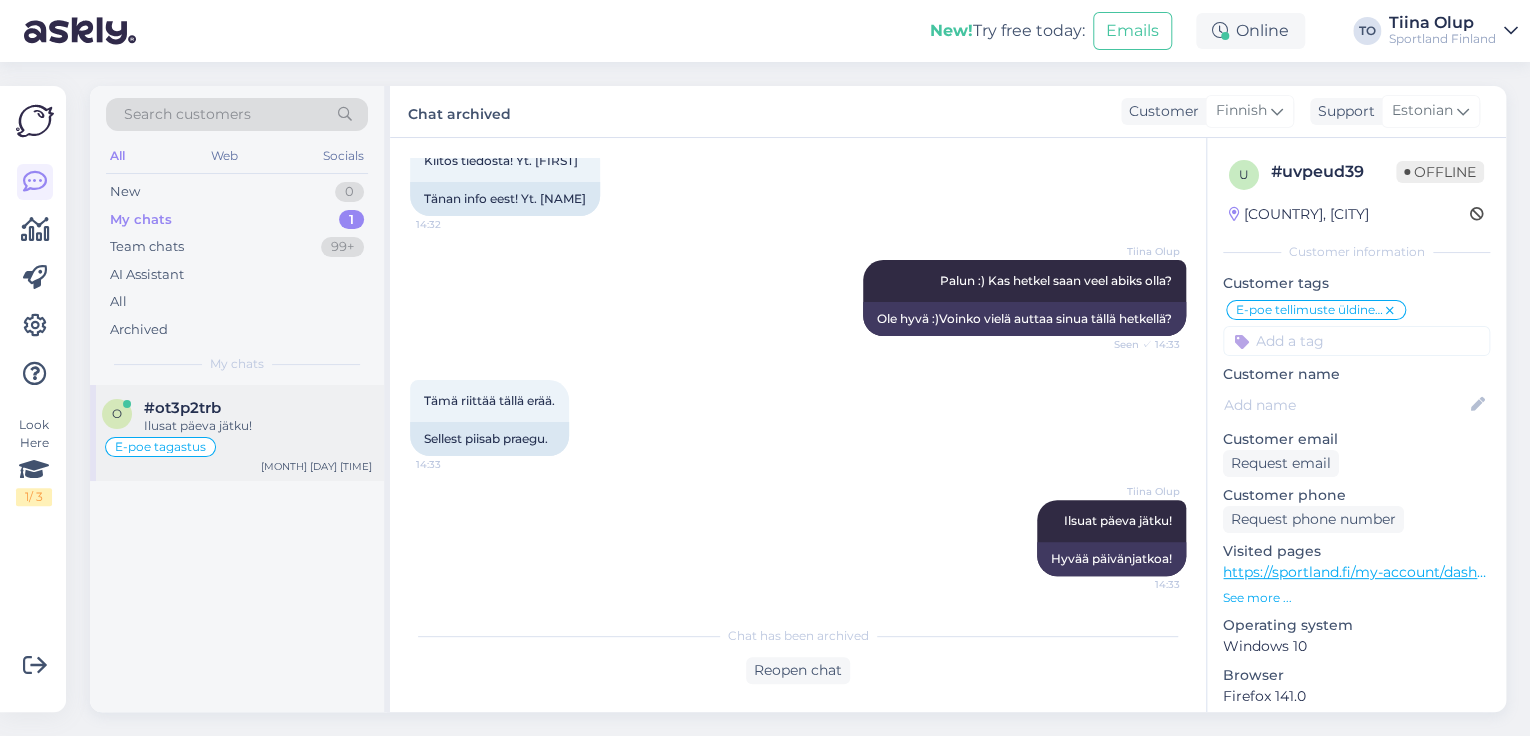 click on "E-poe tagastus" at bounding box center (237, 447) 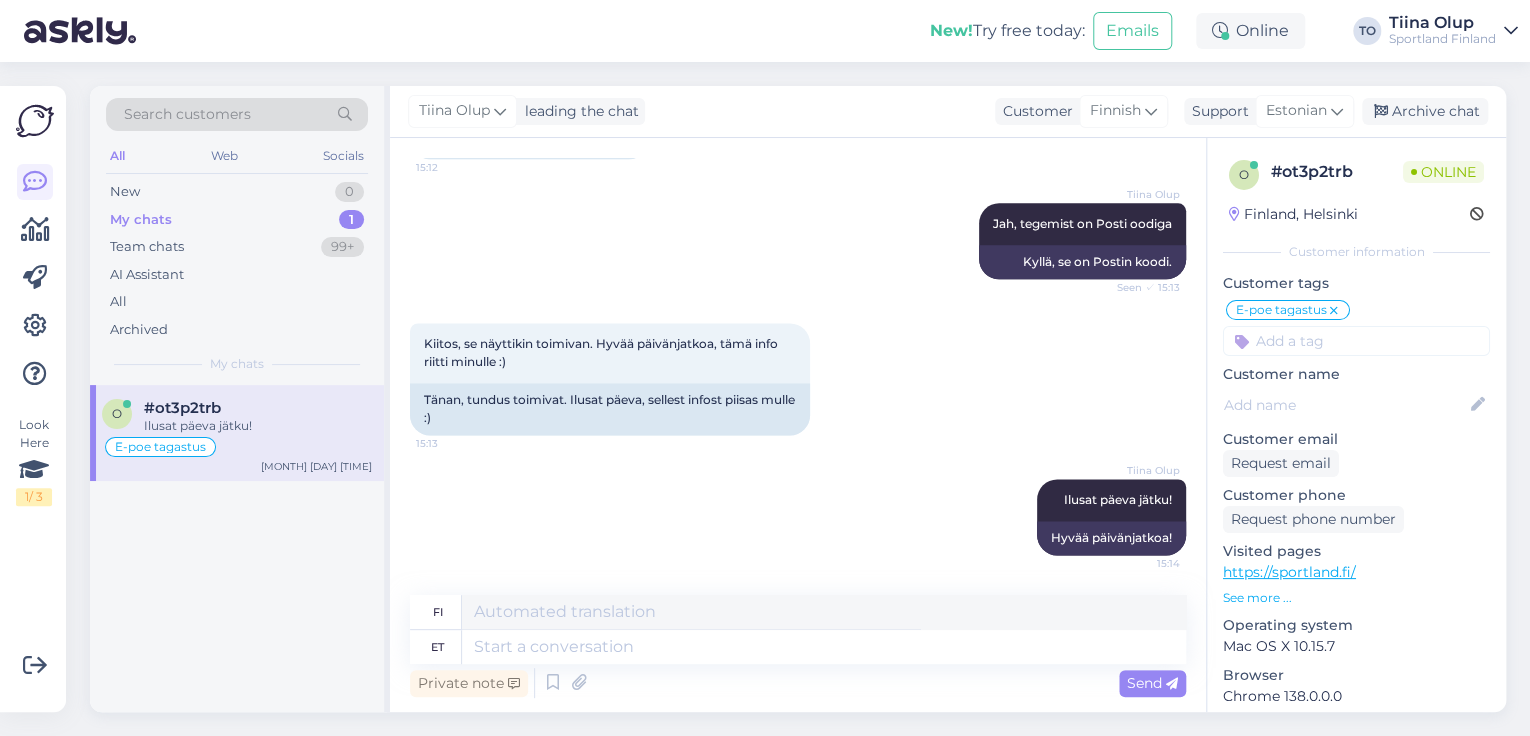 scroll, scrollTop: 1062, scrollLeft: 0, axis: vertical 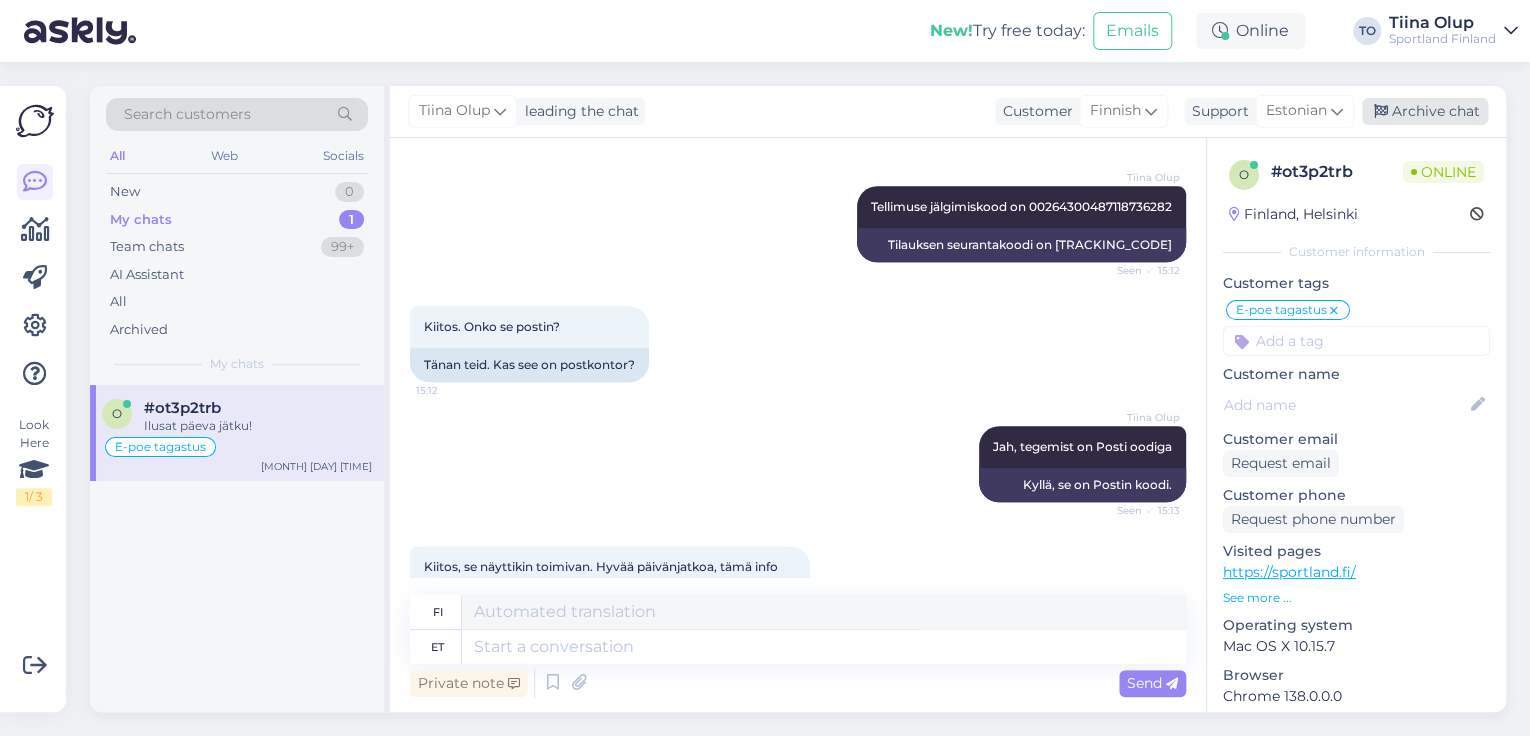 click on "Archive chat" at bounding box center [1425, 111] 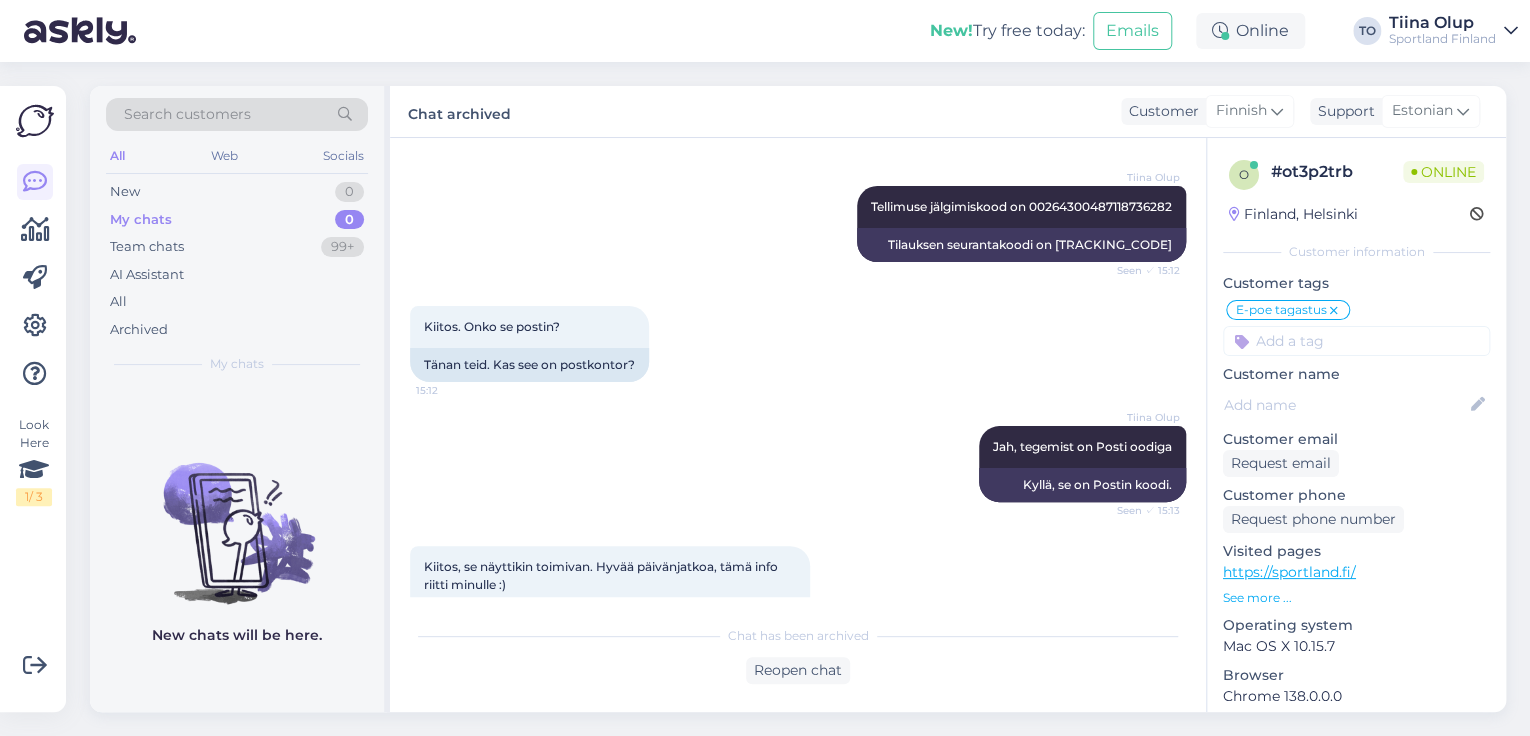 click on "Sportland Finland" at bounding box center [1442, 39] 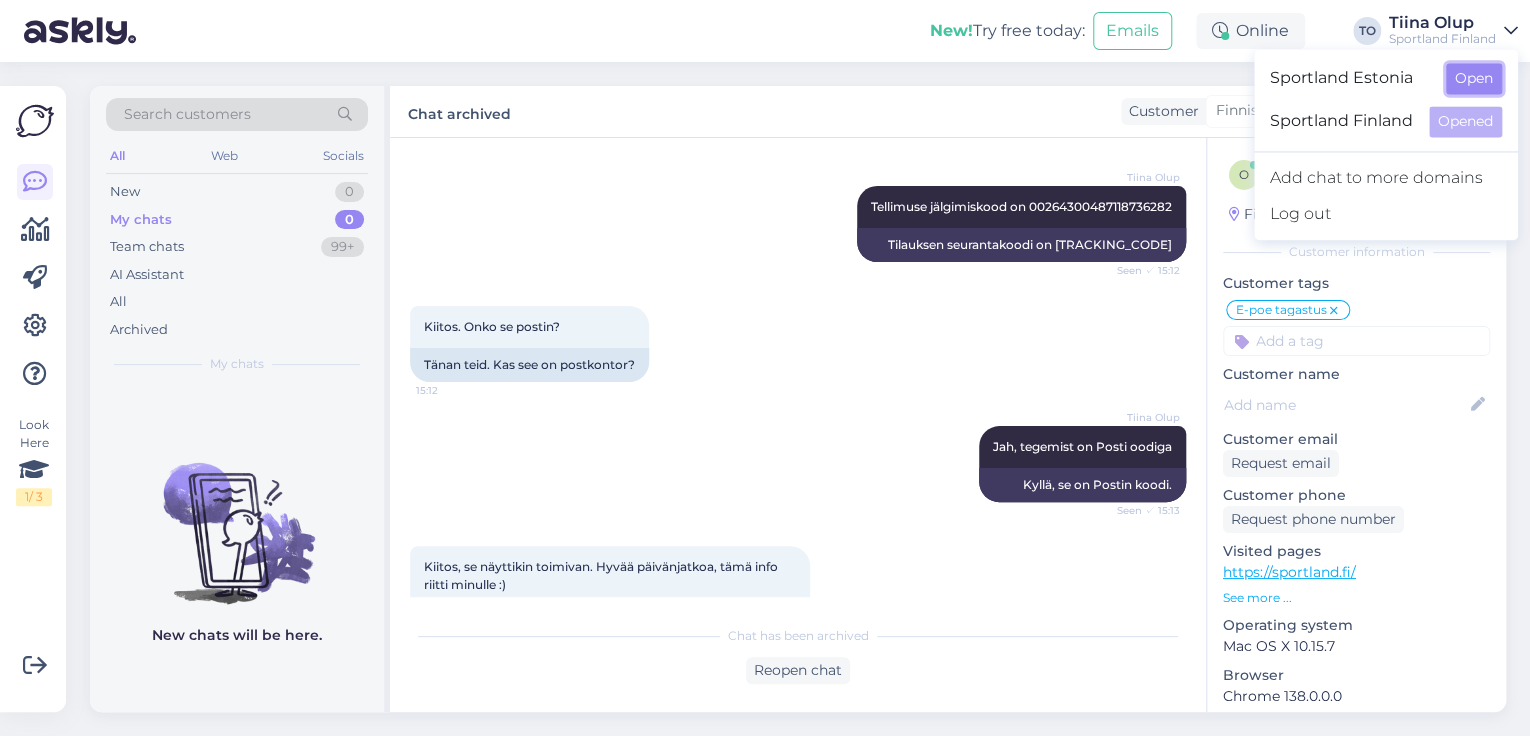 click on "Open" at bounding box center (1474, 78) 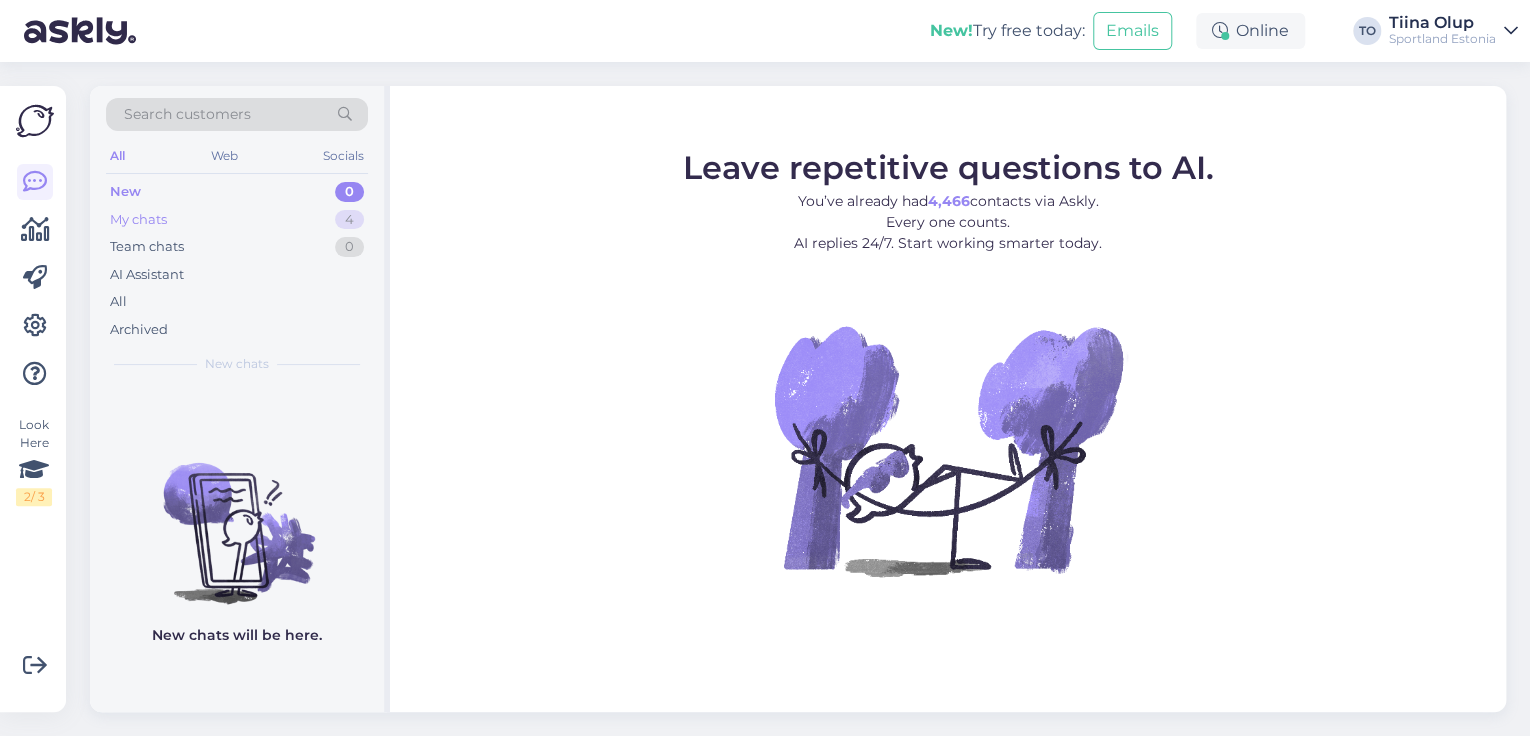 click on "My chats 4" at bounding box center [237, 220] 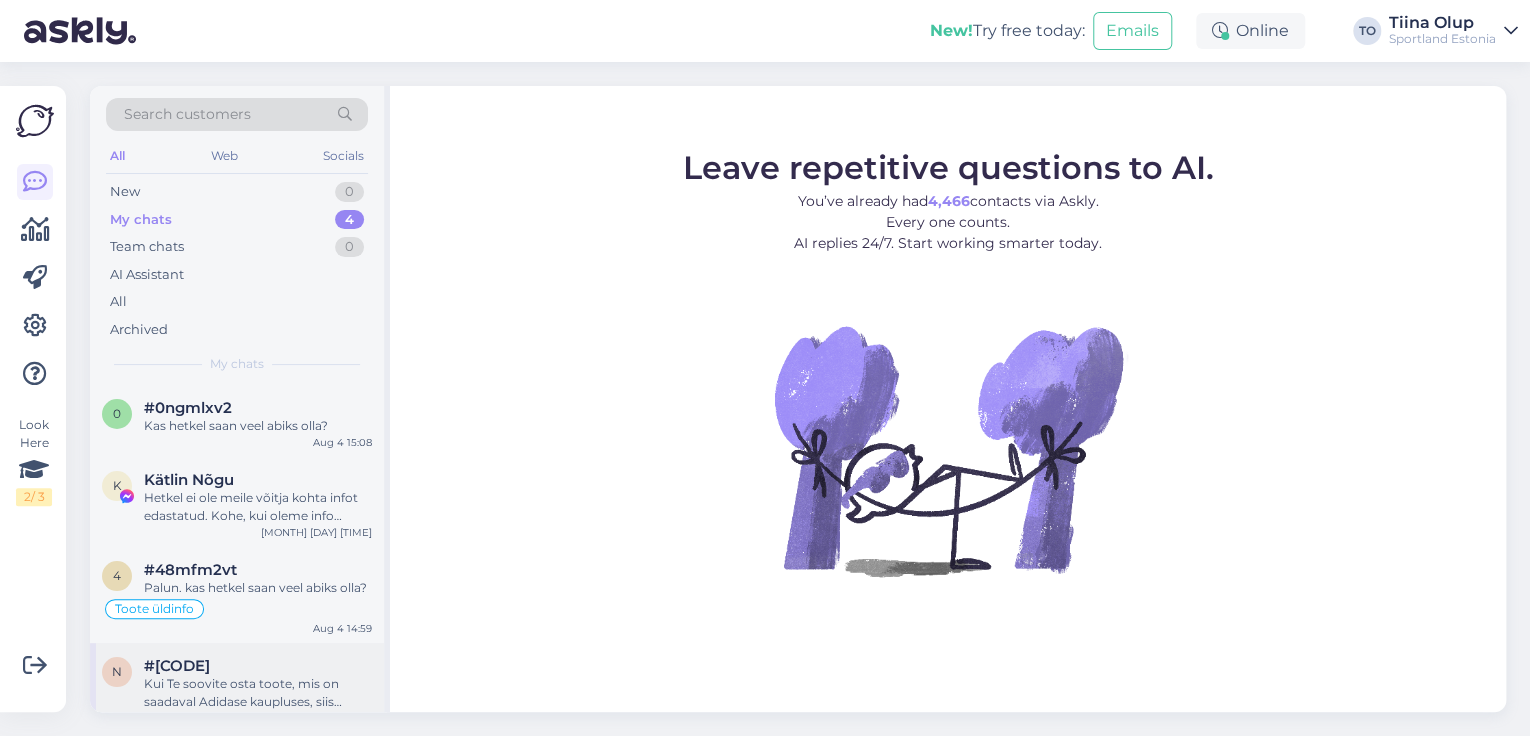 scroll, scrollTop: 43, scrollLeft: 0, axis: vertical 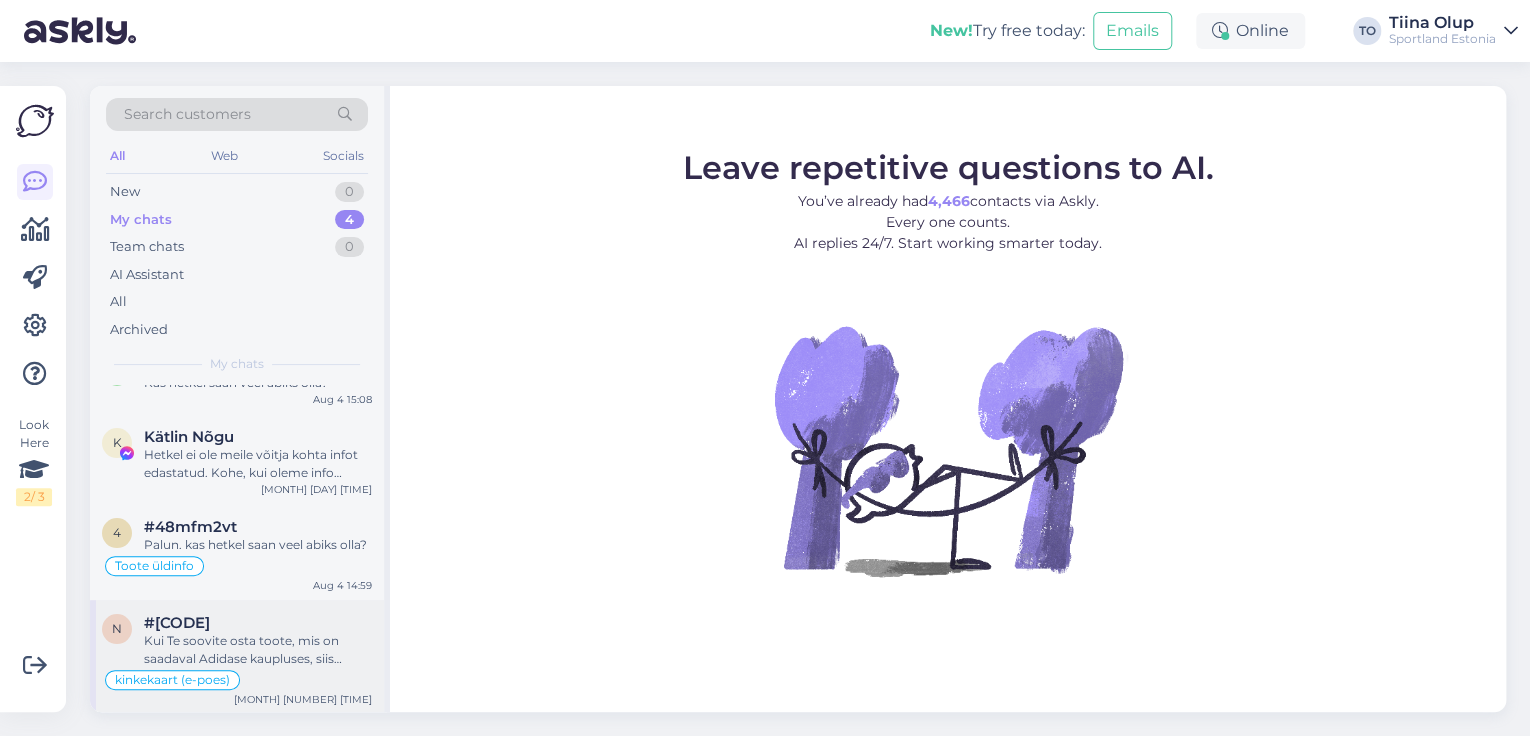 click on "Kui Te soovite osta toote, mis on saadaval Adidase kaupluses, siis kahjuks selle eest ei ole võimalik tasuda Sportlandi kinkekaardiga. Meil on väga kahju!" at bounding box center [258, 650] 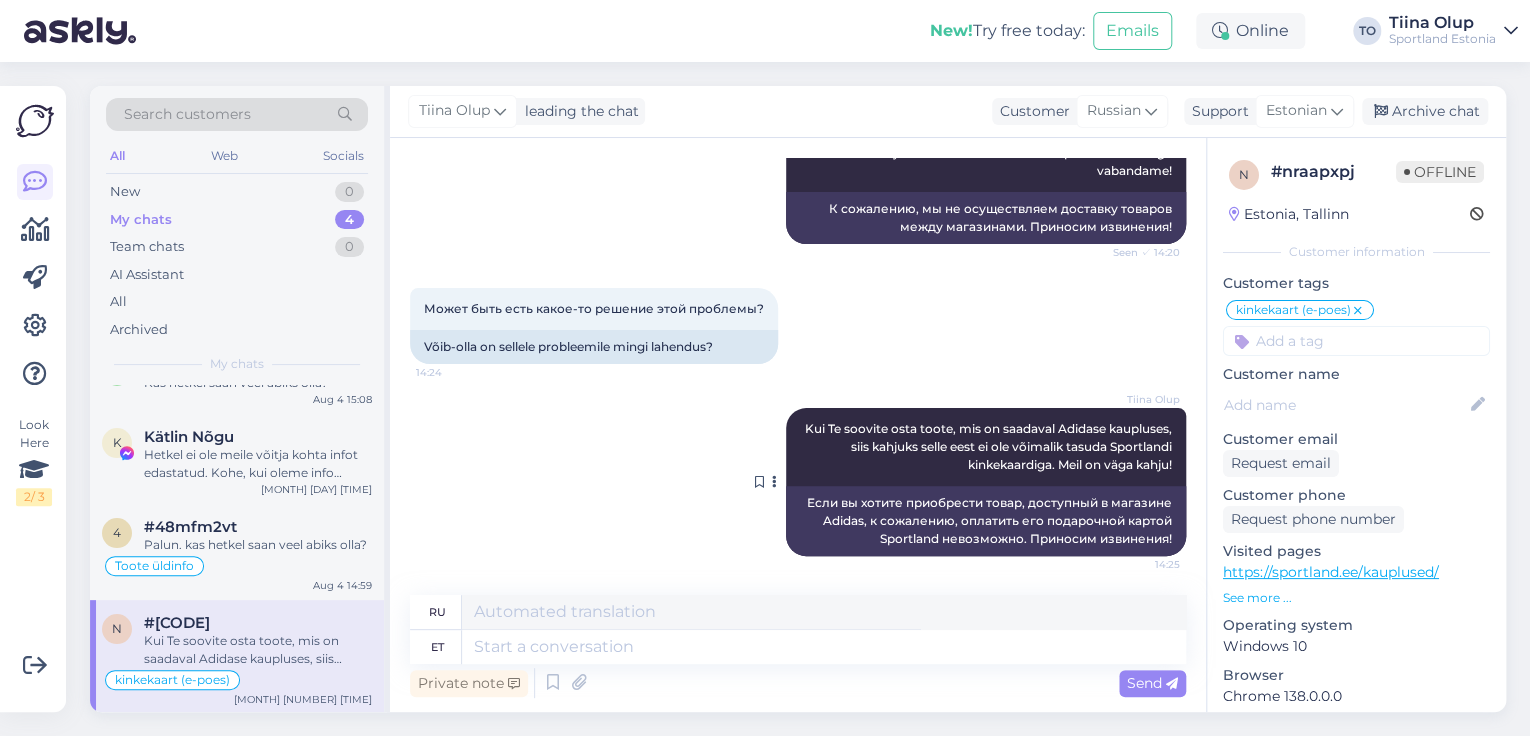 scroll, scrollTop: 5273, scrollLeft: 0, axis: vertical 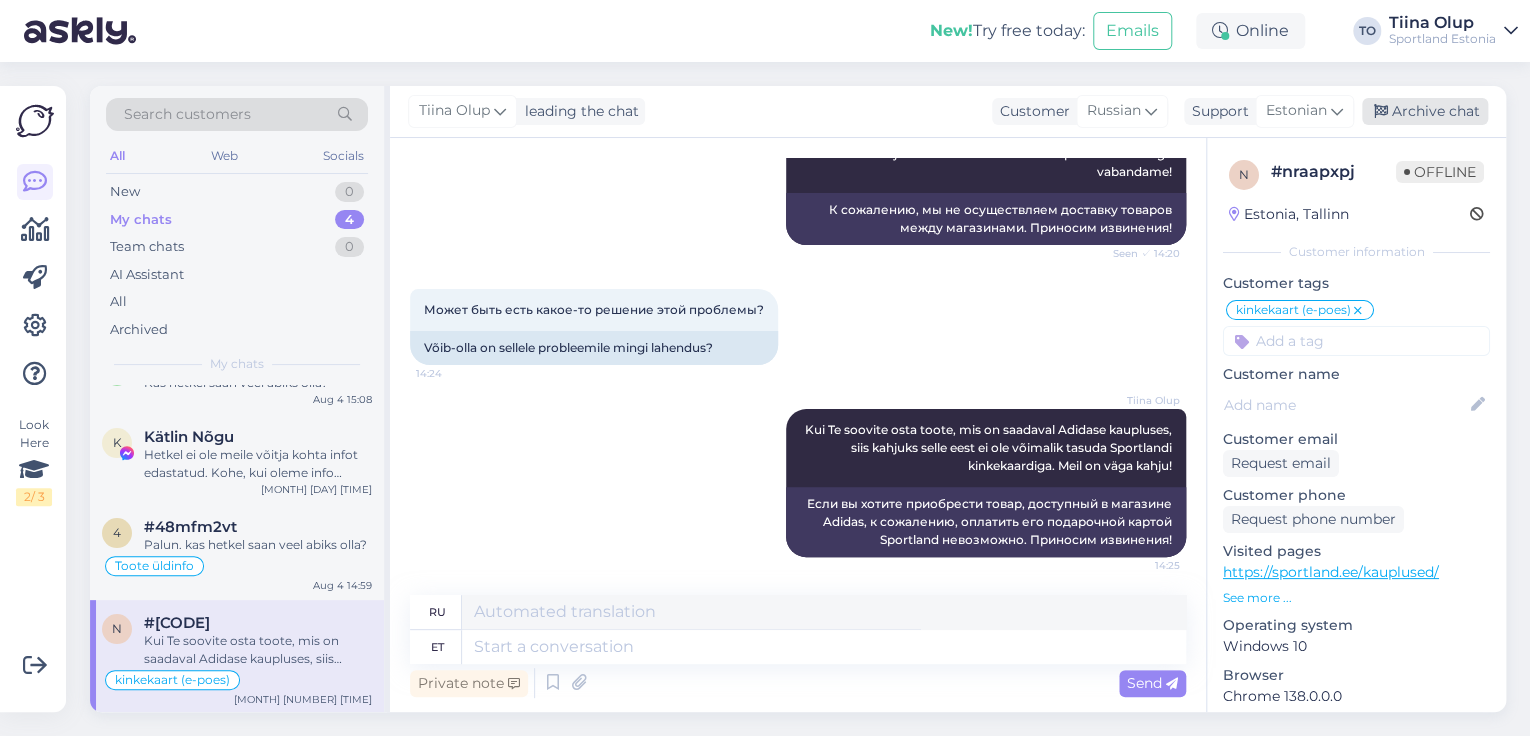 click on "Archive chat" at bounding box center [1425, 111] 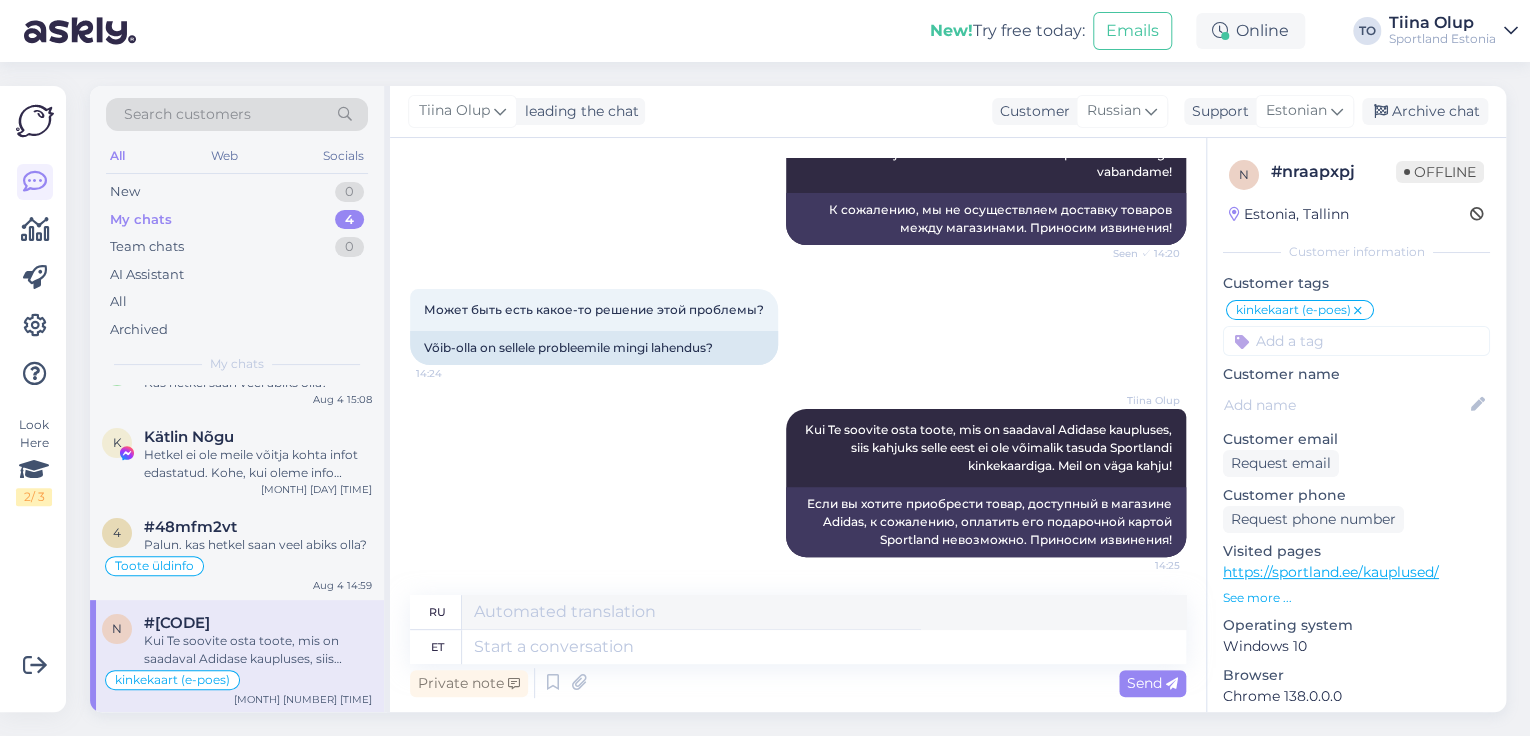 scroll, scrollTop: 0, scrollLeft: 0, axis: both 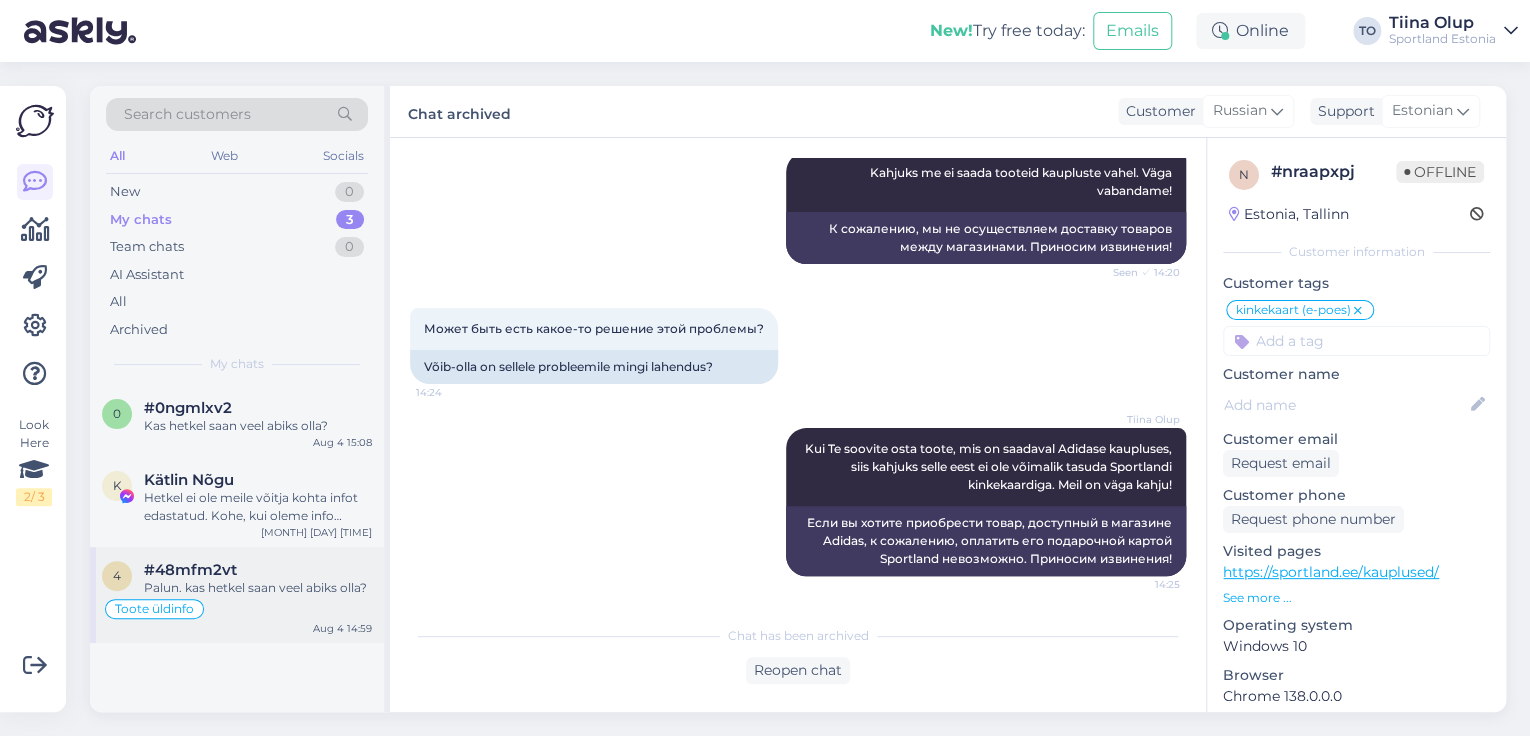 click on "Toote üldinfo" at bounding box center [237, 609] 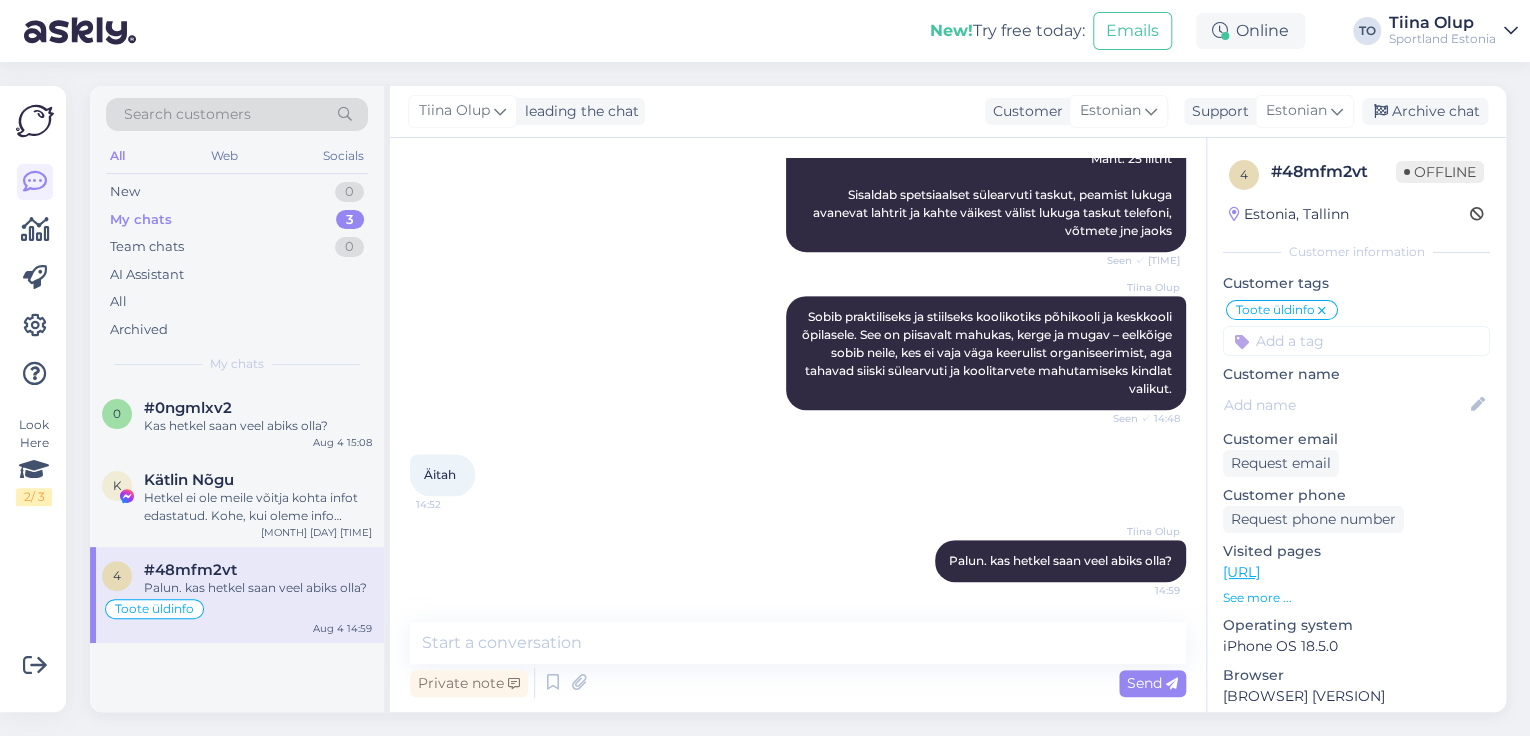 scroll, scrollTop: 429, scrollLeft: 0, axis: vertical 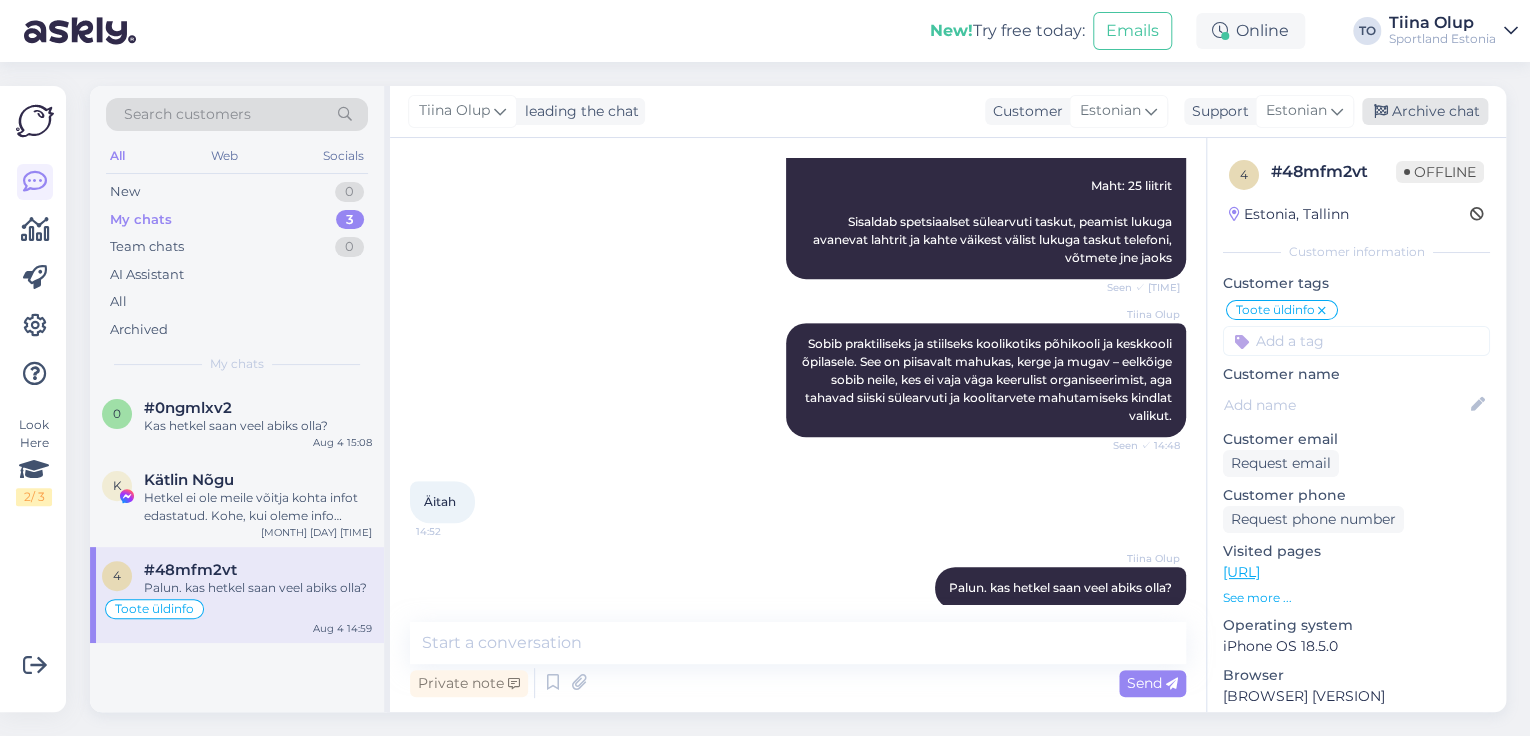 click on "Archive chat" at bounding box center [1425, 111] 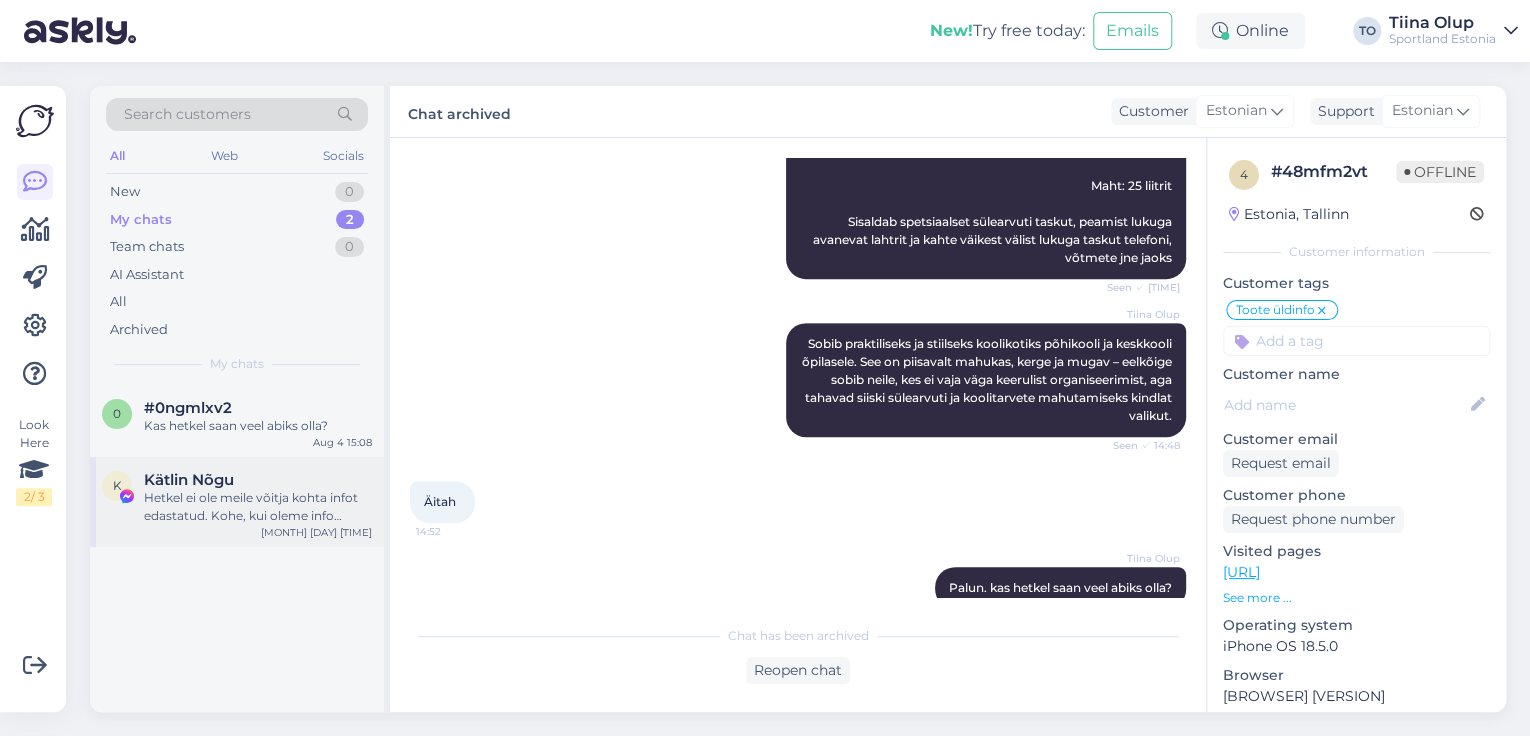 click on "Hetkel ei ole meile võitja kohta infot edastatud. Kohe, kui oleme info saanud, edastame info ka kauplusele.Võtame Teiega esimesel võimalusel uuesti ühendust." at bounding box center (258, 507) 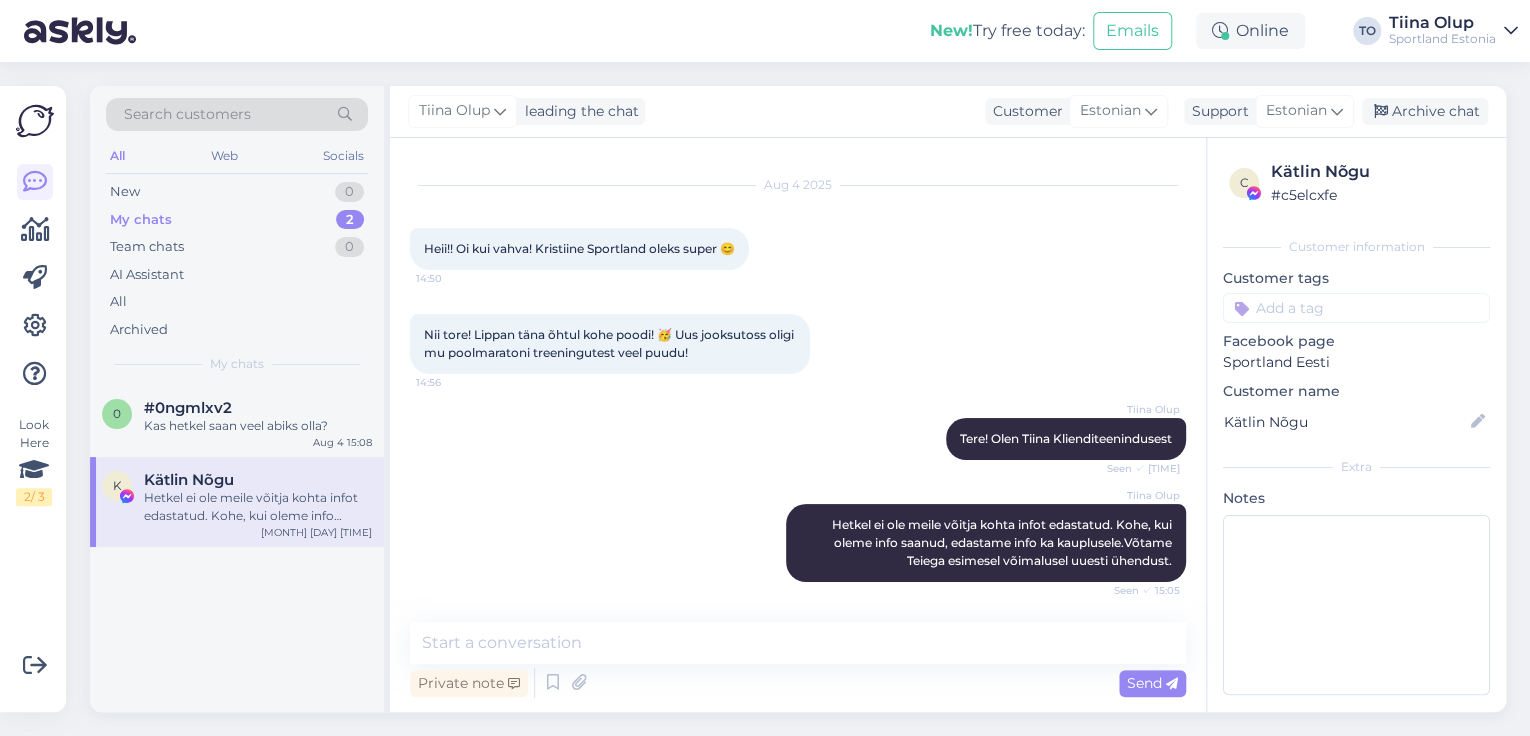 scroll, scrollTop: 36, scrollLeft: 0, axis: vertical 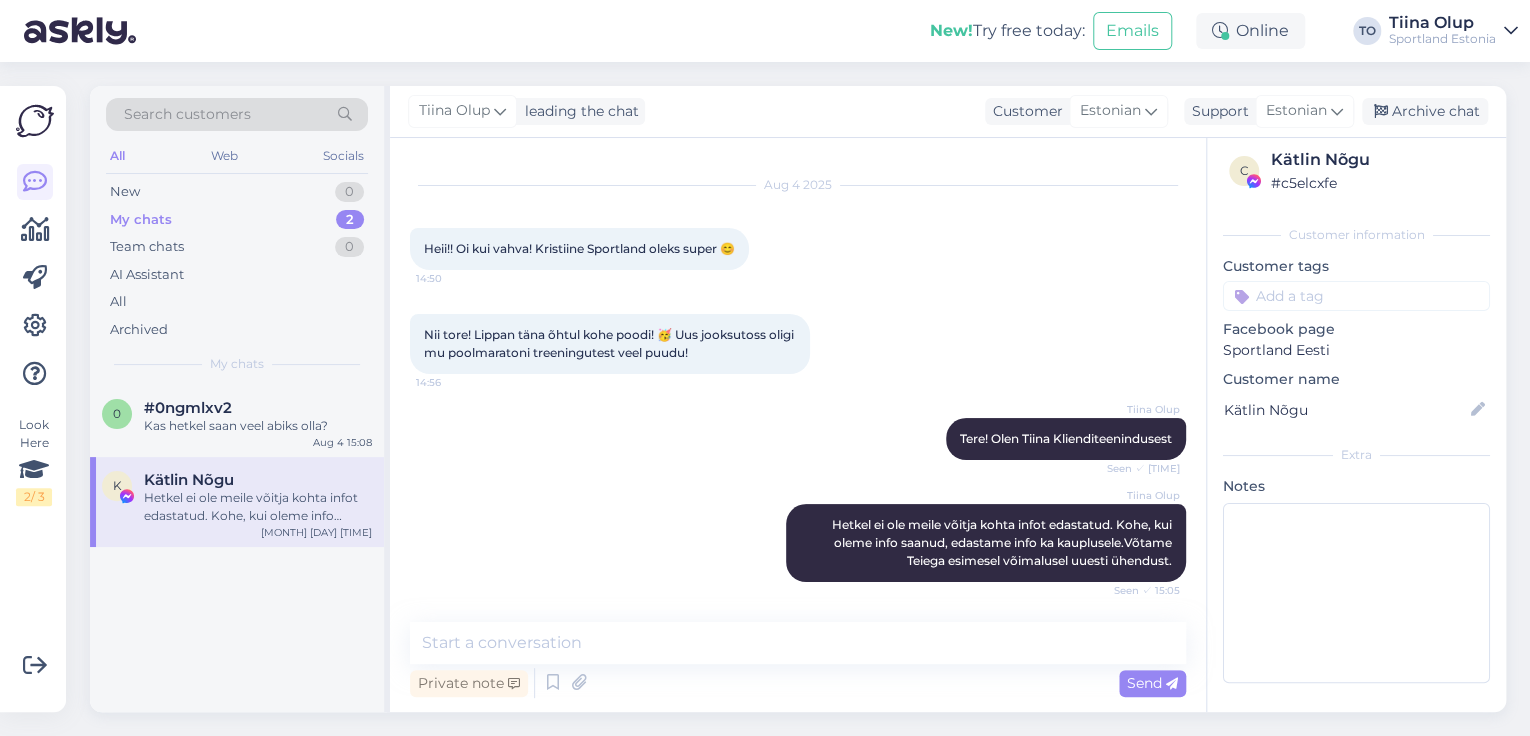 click at bounding box center [1356, 296] 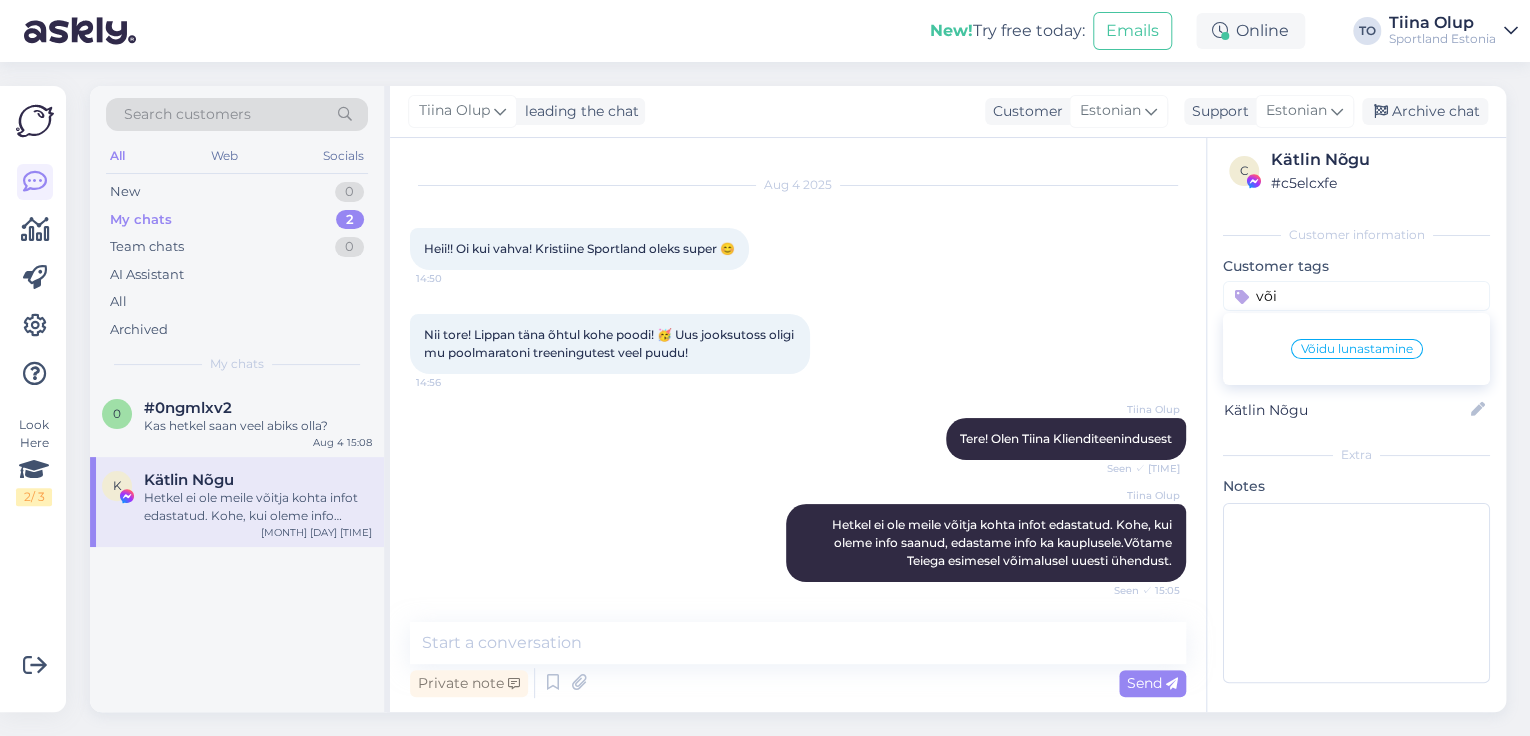 click on "Võidu lunastamine" at bounding box center (1357, 349) 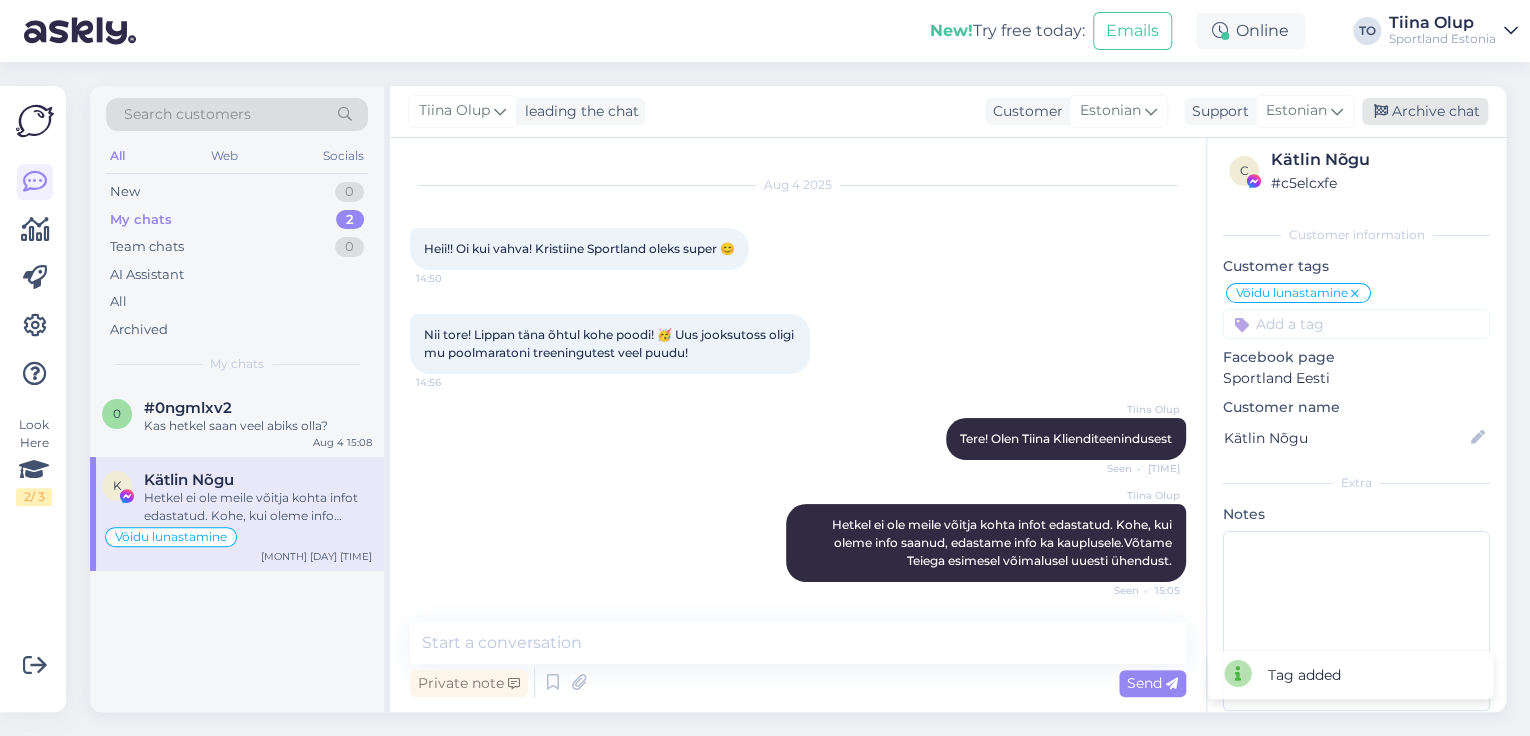 click on "Archive chat" at bounding box center (1425, 111) 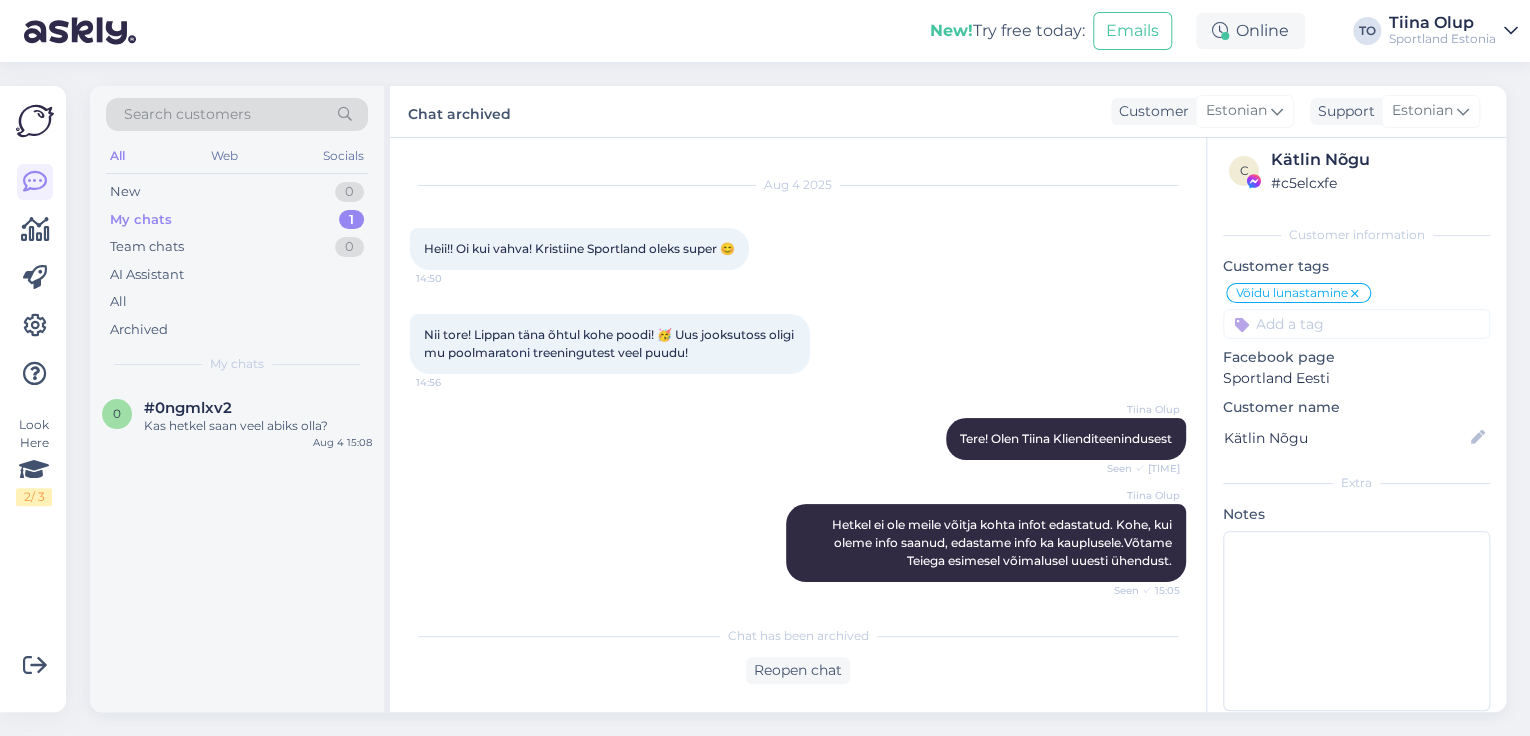 scroll, scrollTop: 43, scrollLeft: 0, axis: vertical 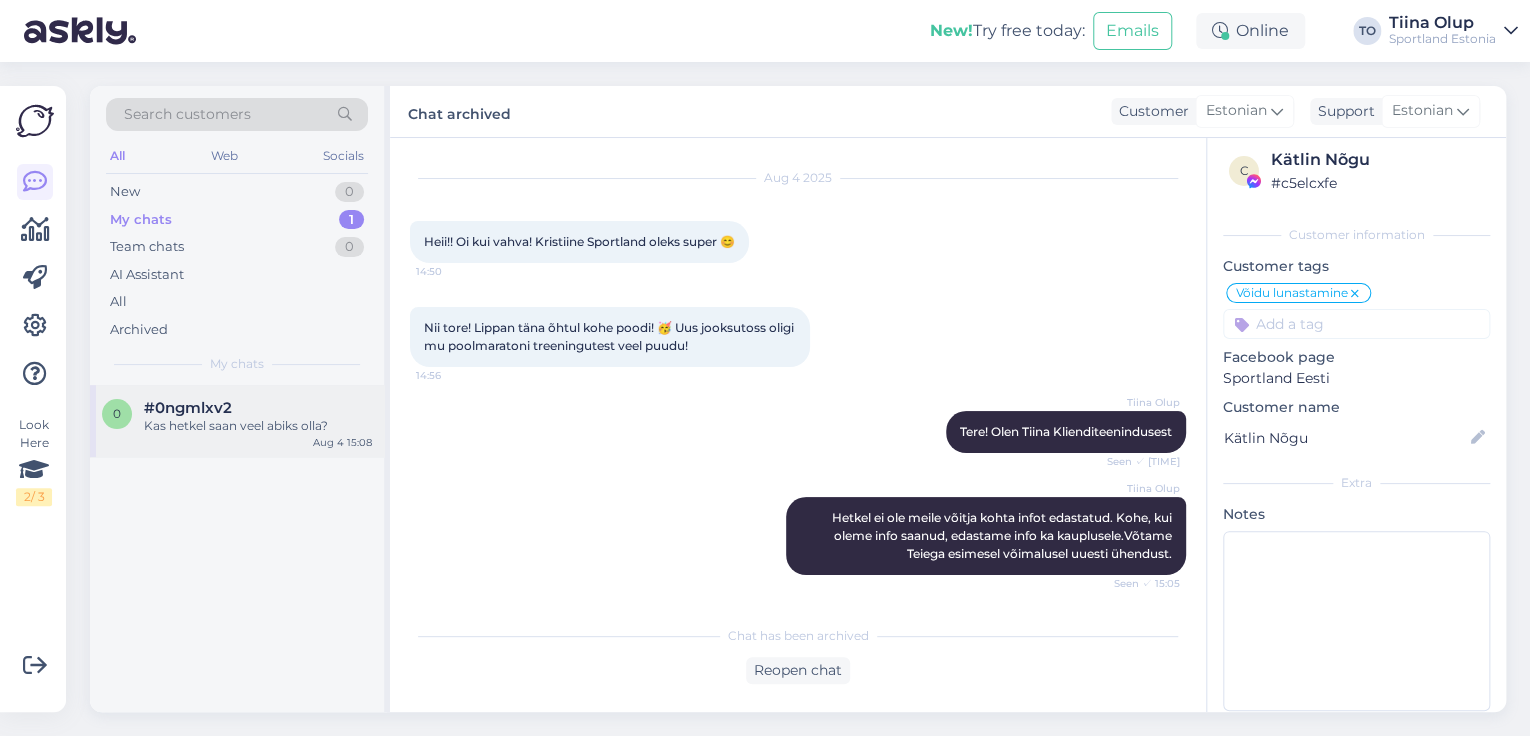click on "#0ngmlxv2" at bounding box center [258, 408] 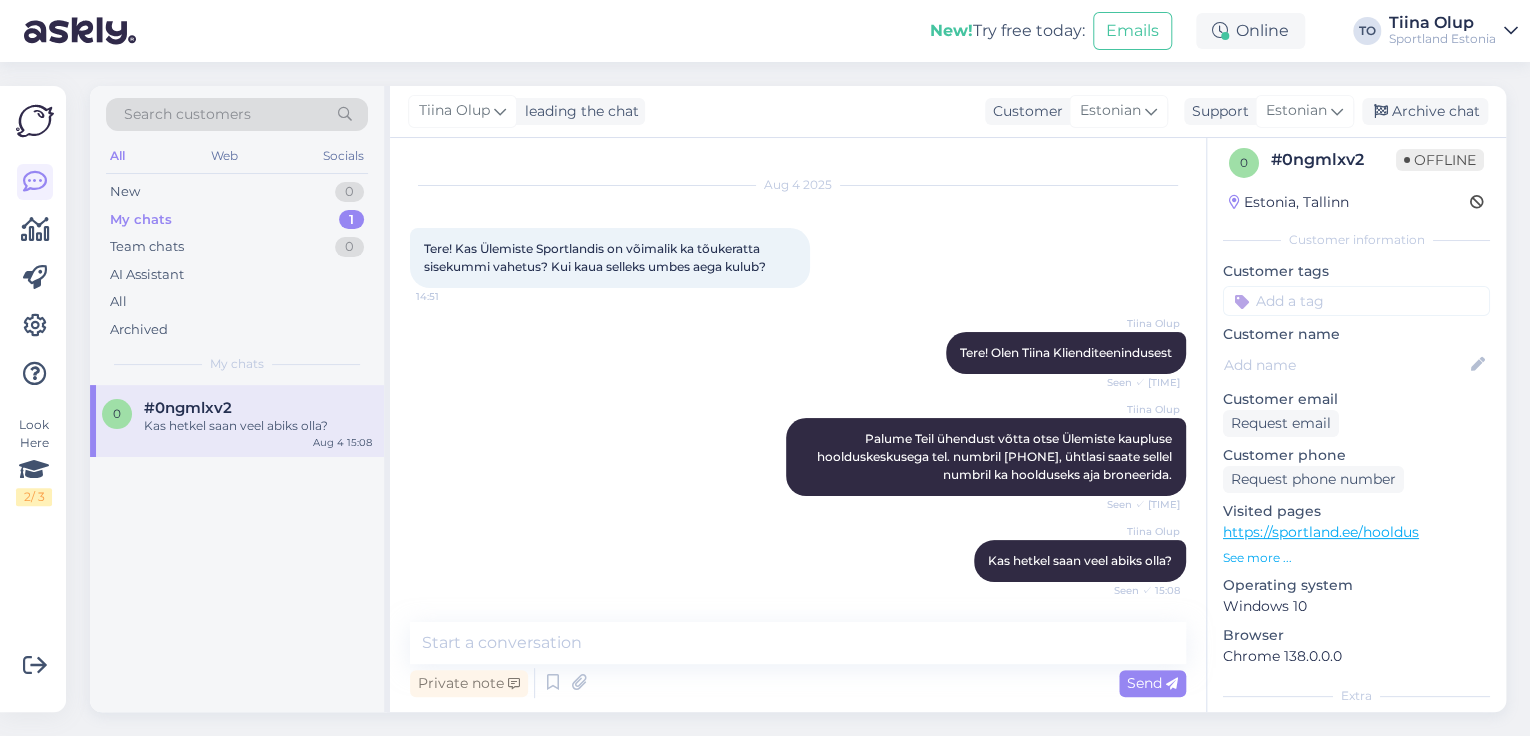 click at bounding box center (1356, 301) 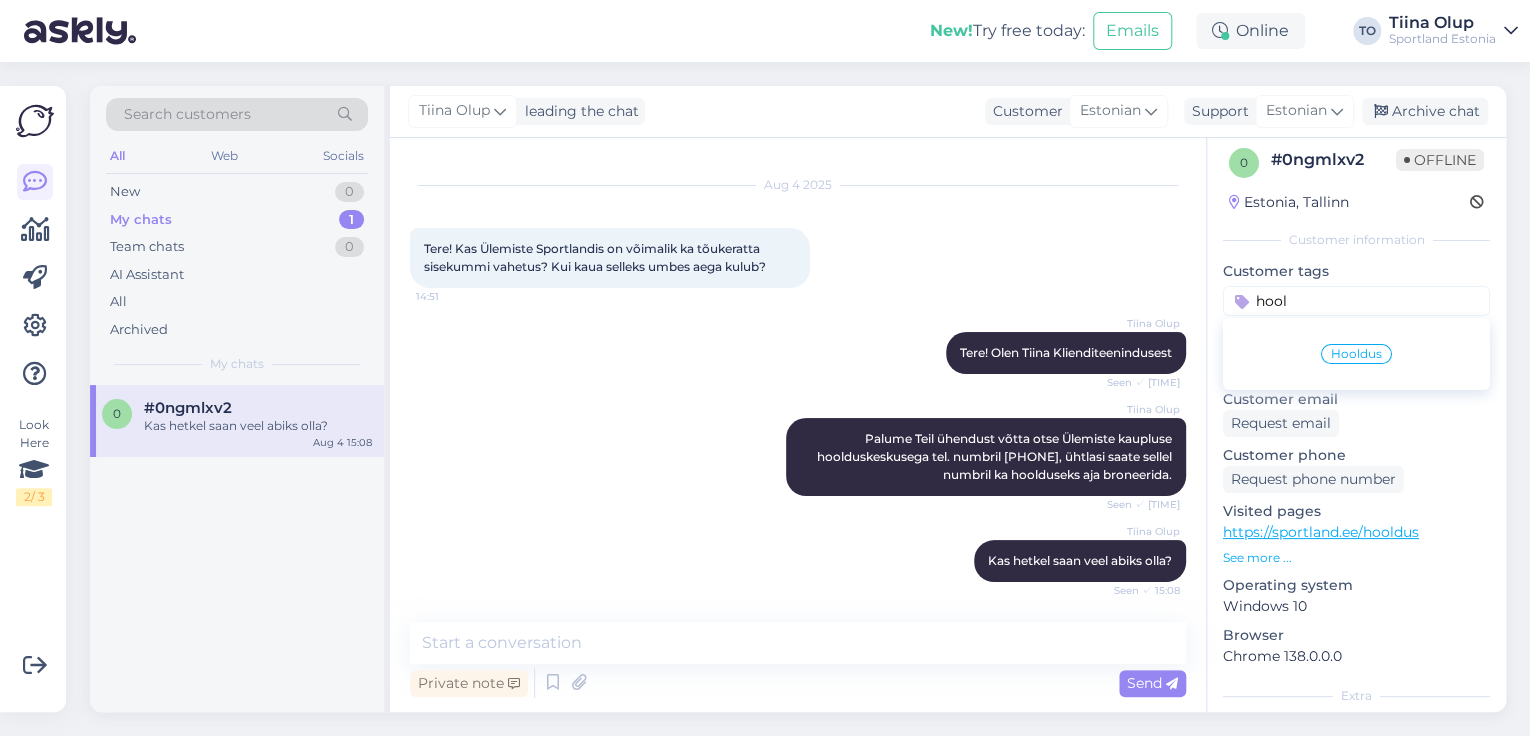 click on "Hooldus" at bounding box center (1356, 354) 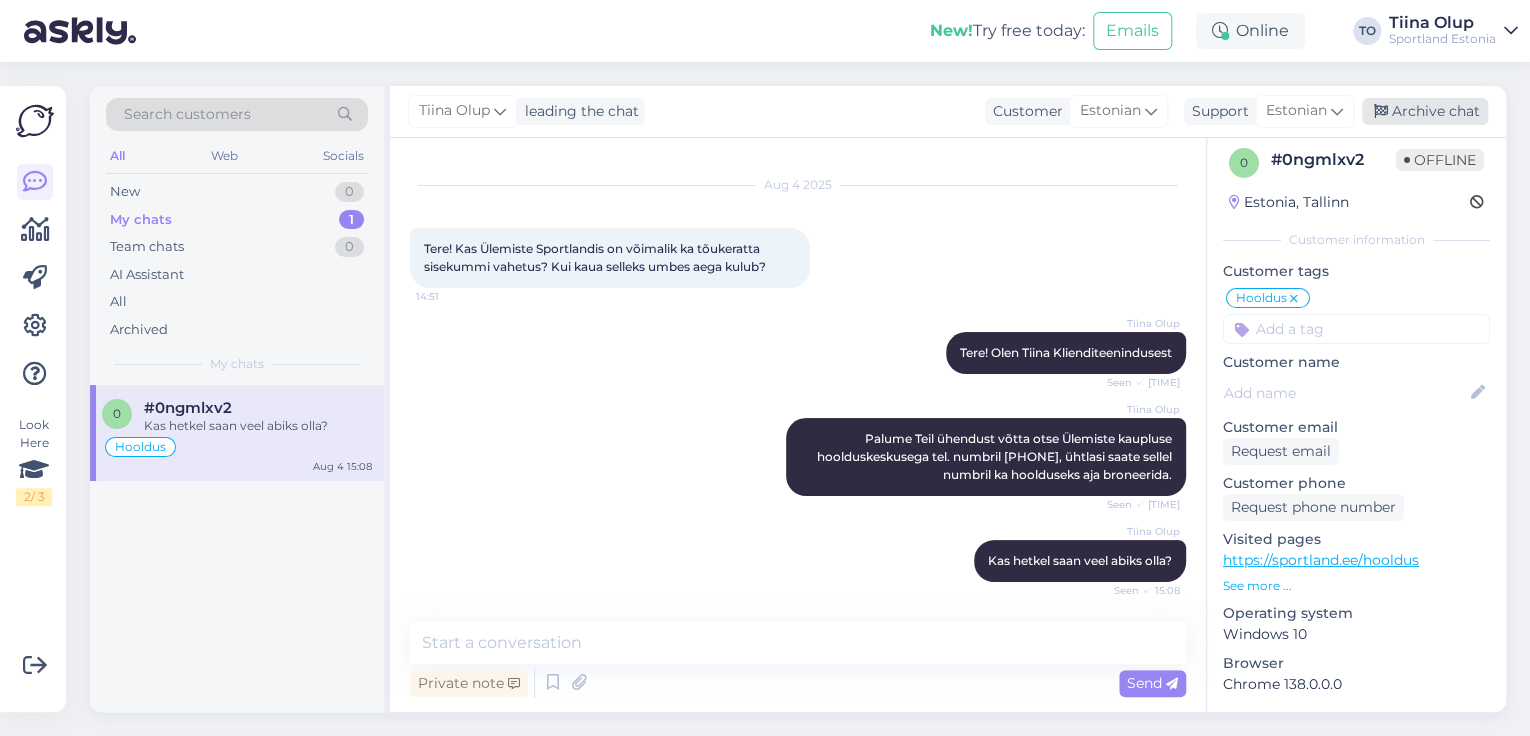 click on "Archive chat" at bounding box center (1425, 111) 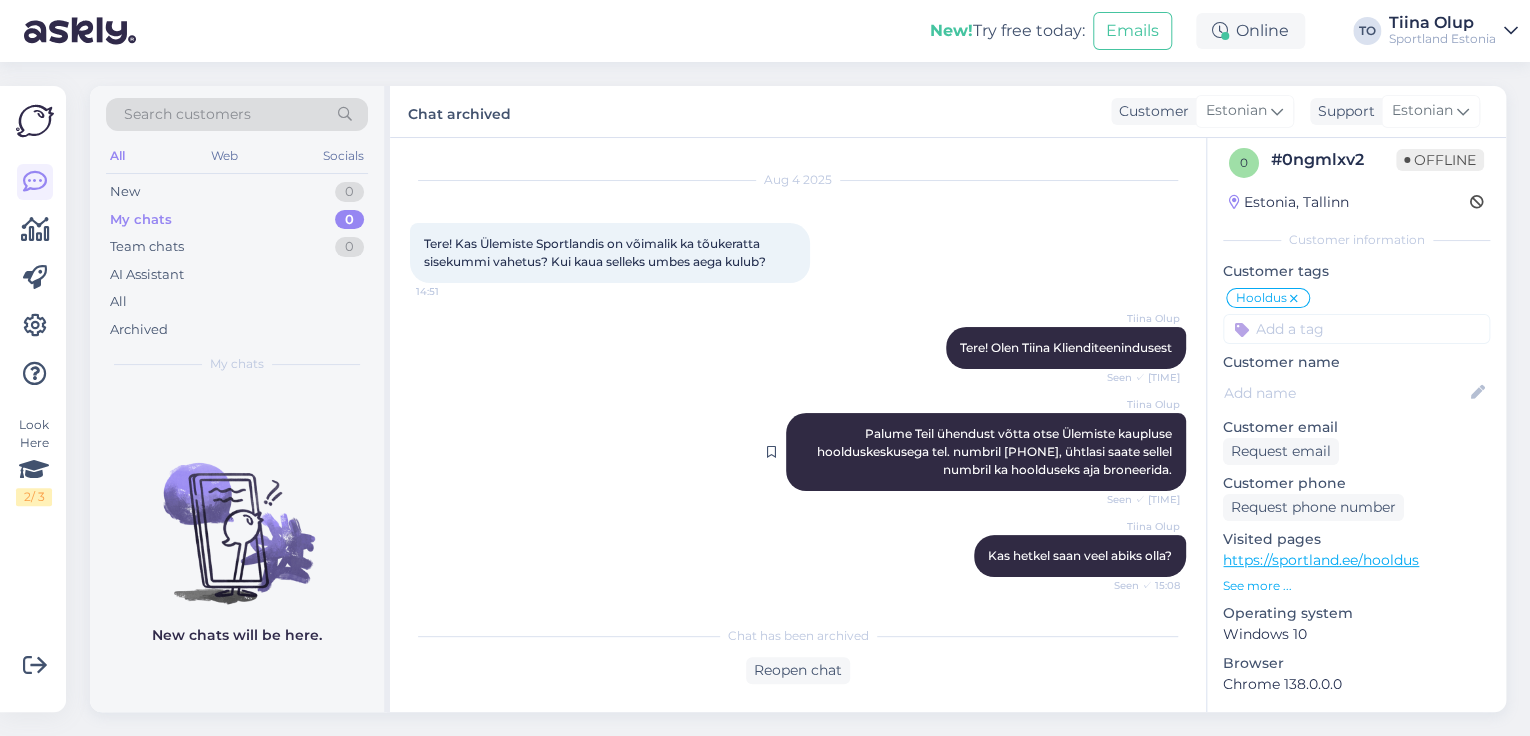scroll, scrollTop: 43, scrollLeft: 0, axis: vertical 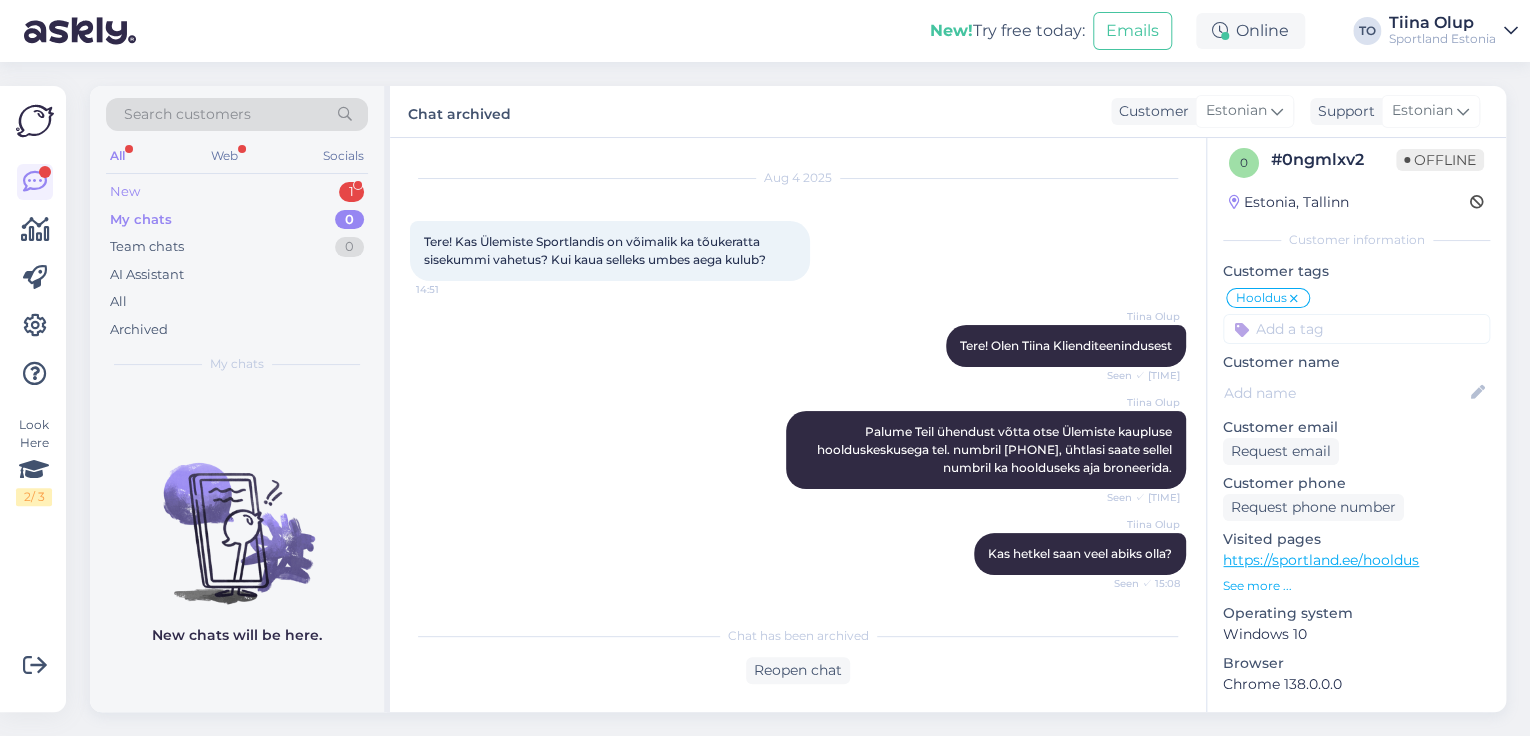 click on "New 1" at bounding box center (237, 192) 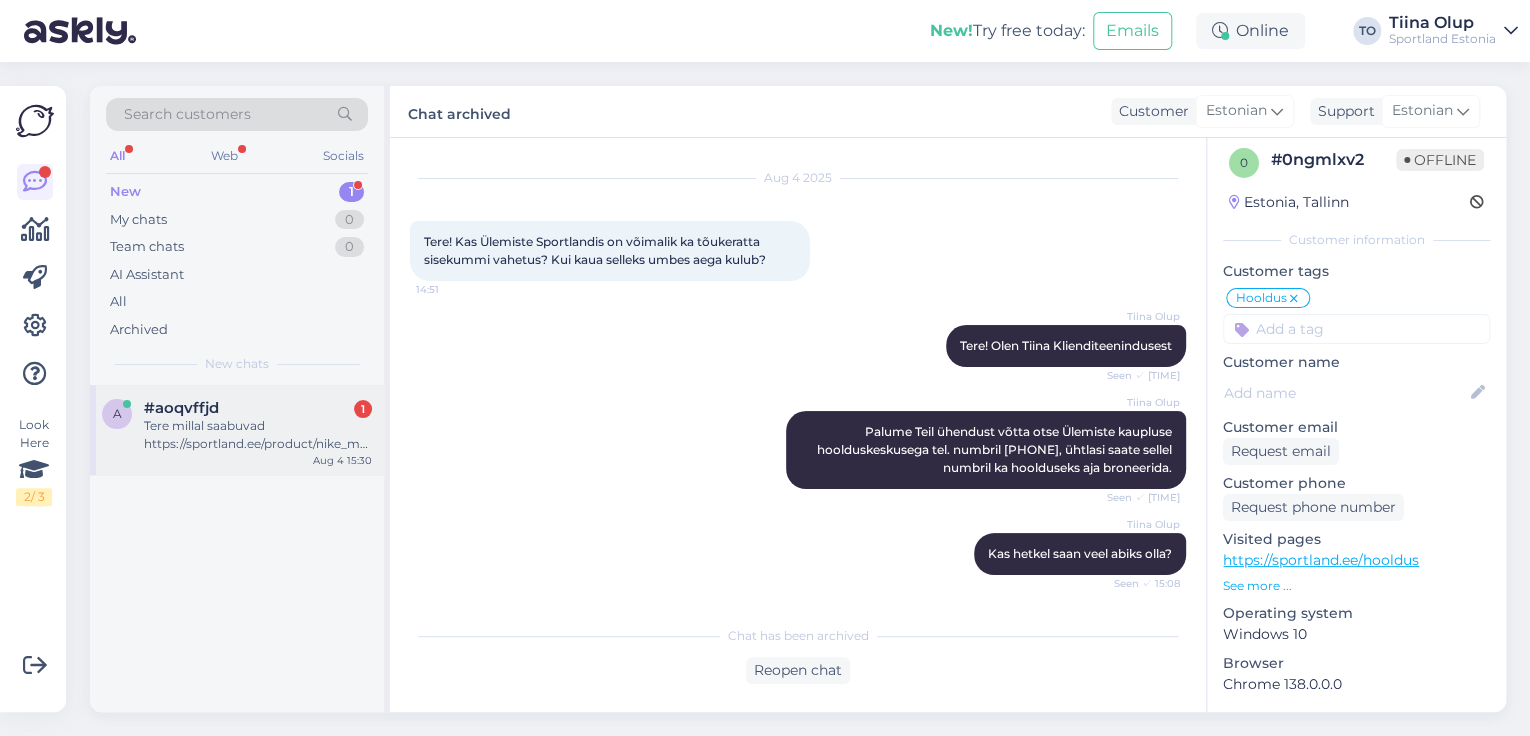 click on "Tere millal saabuvad https://sportland.ee/product/nike_mercurial_vapor_16_elite_ag_pro_low_top_football_cleats_fq8693_600 need jalgpallijalatsid müügile football arenale?" at bounding box center [258, 435] 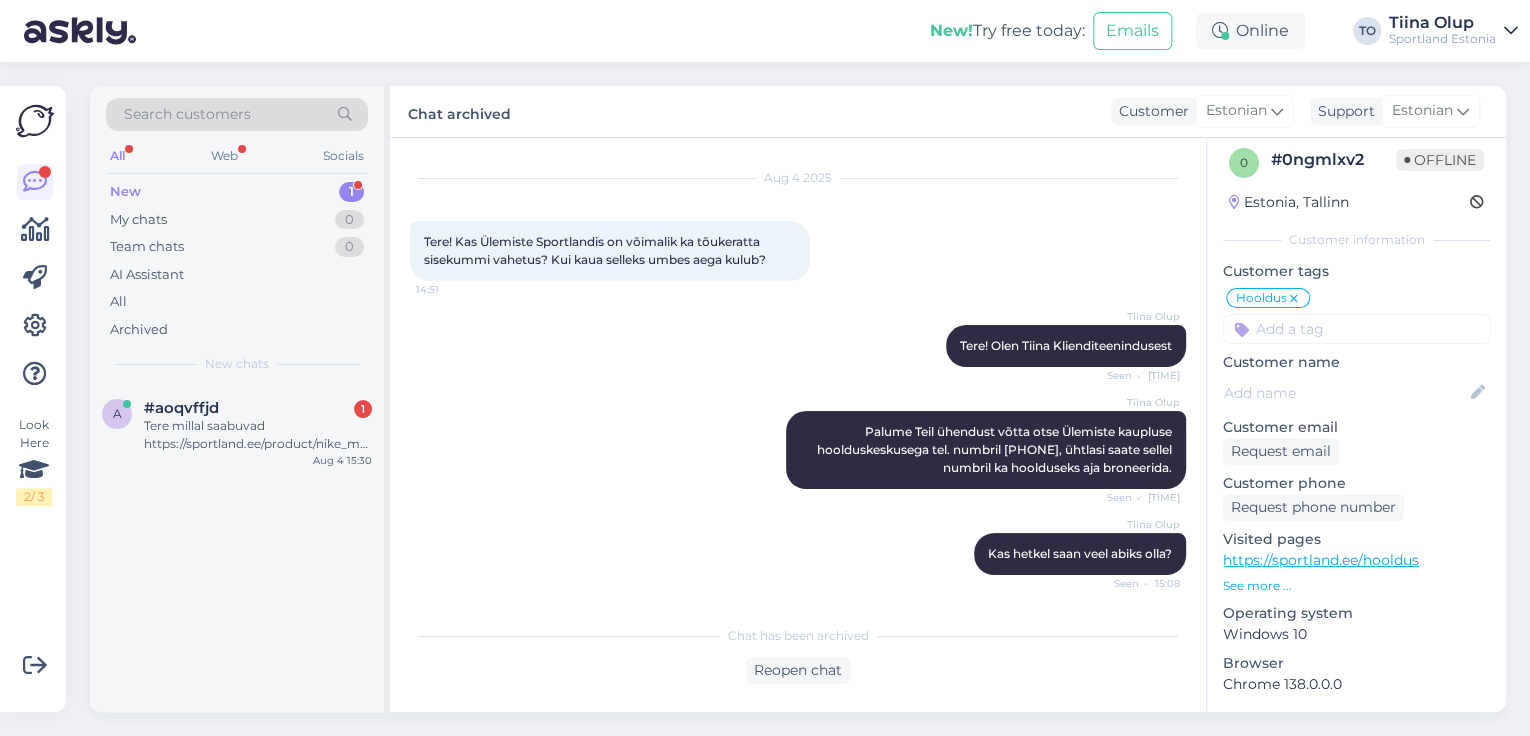 scroll, scrollTop: 0, scrollLeft: 0, axis: both 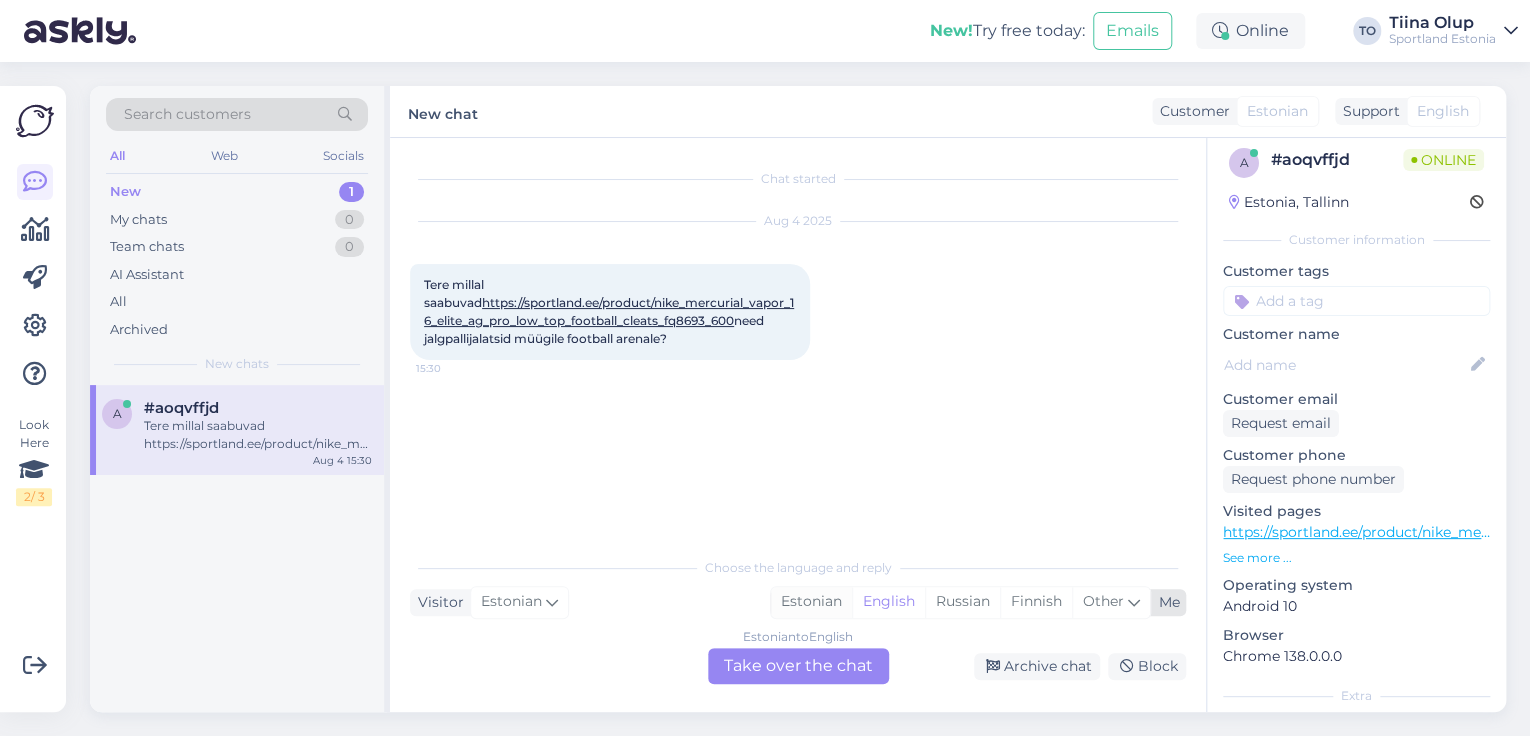 click on "Estonian" at bounding box center [811, 602] 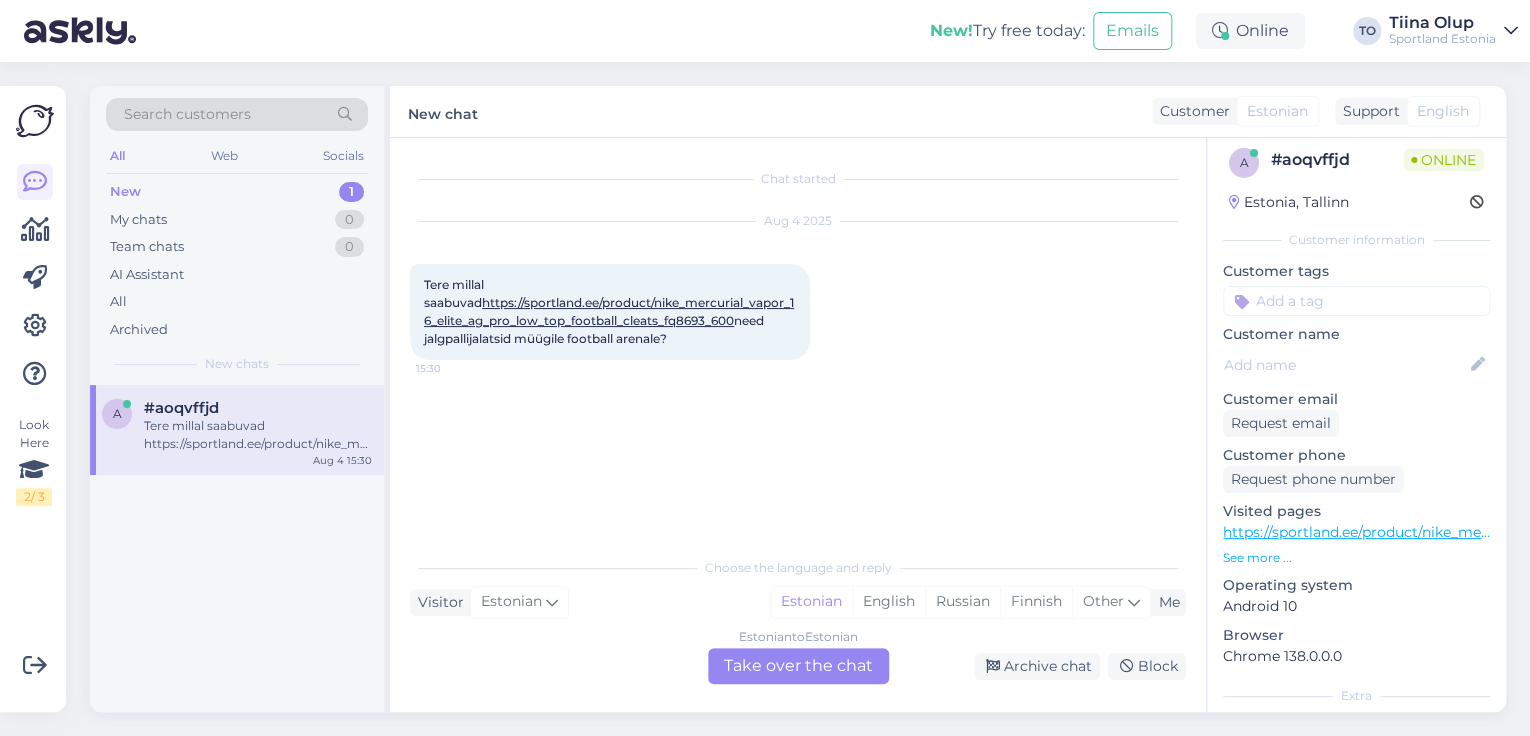 click on "Chat started Aug 4 2025 Tere millal saabuvad  https://sportland.ee/product/nike_mercurial_vapor_16_elite_ag_pro_low_top_football_cleats_fq8693_600  need jalgpallijalatsid müügile football arenale? 15:30  Choose the language and reply Visitor Estonian Me Estonian English Russian Finnish Other Estonian  to  Estonian Take over the chat Archive chat Block" at bounding box center [798, 425] 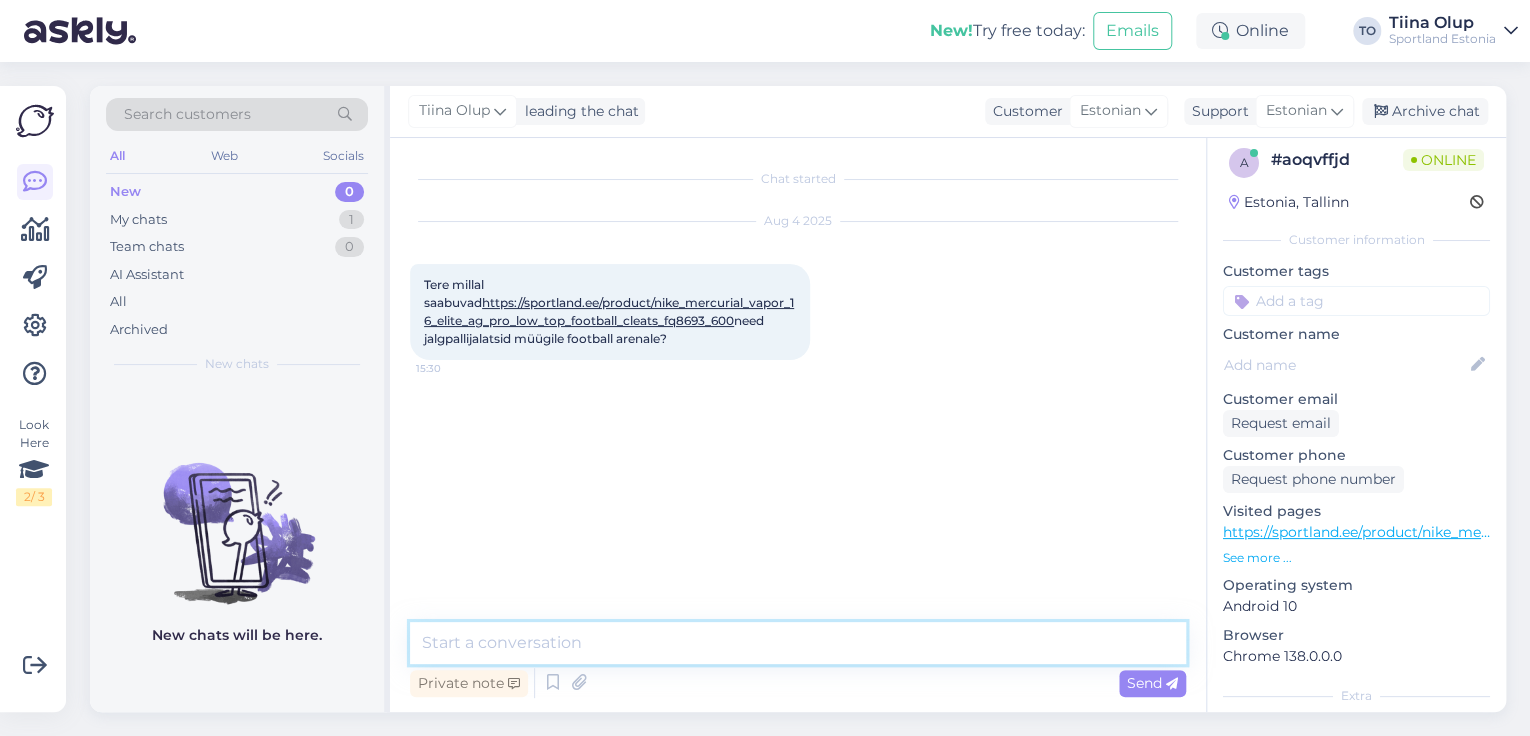 click at bounding box center [798, 643] 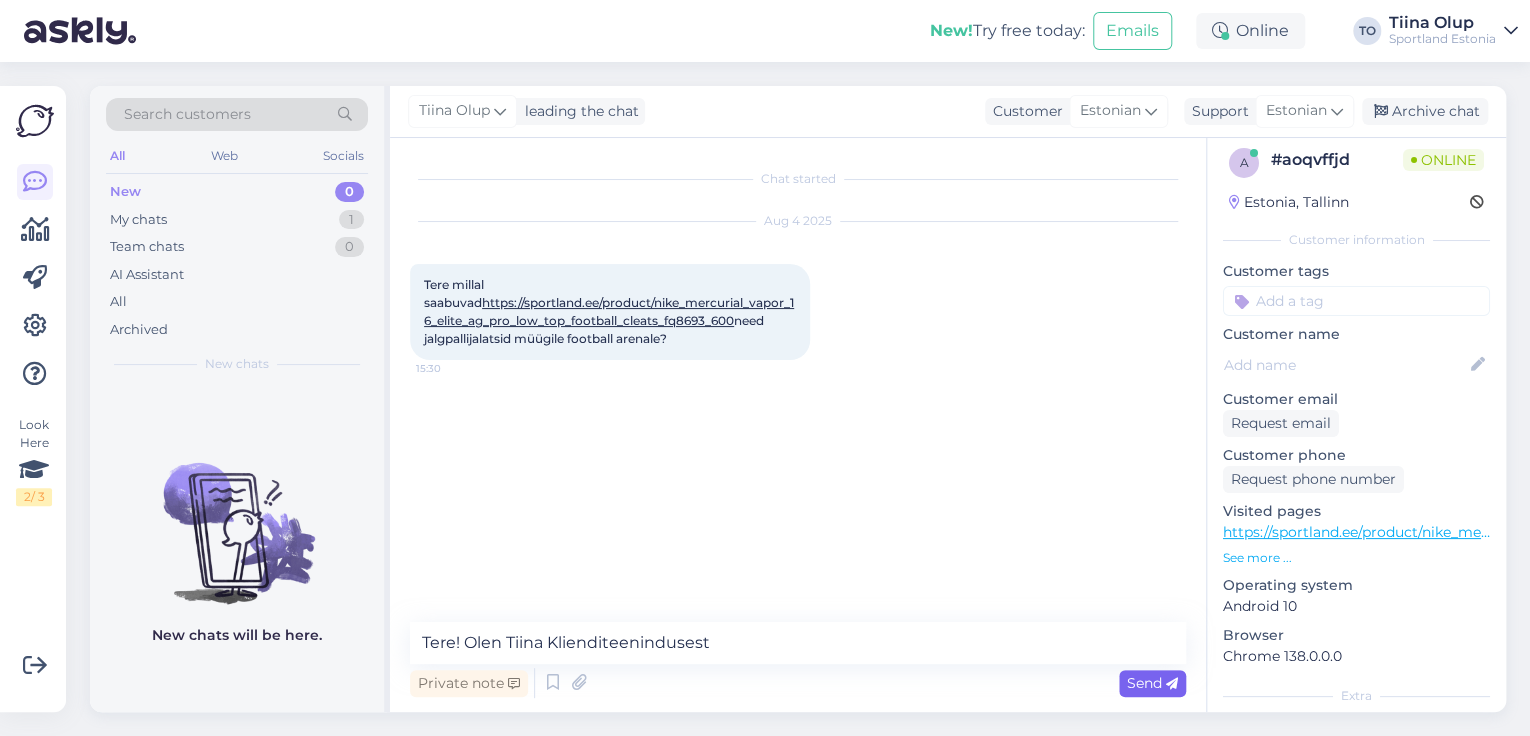 click on "Send" at bounding box center [1152, 683] 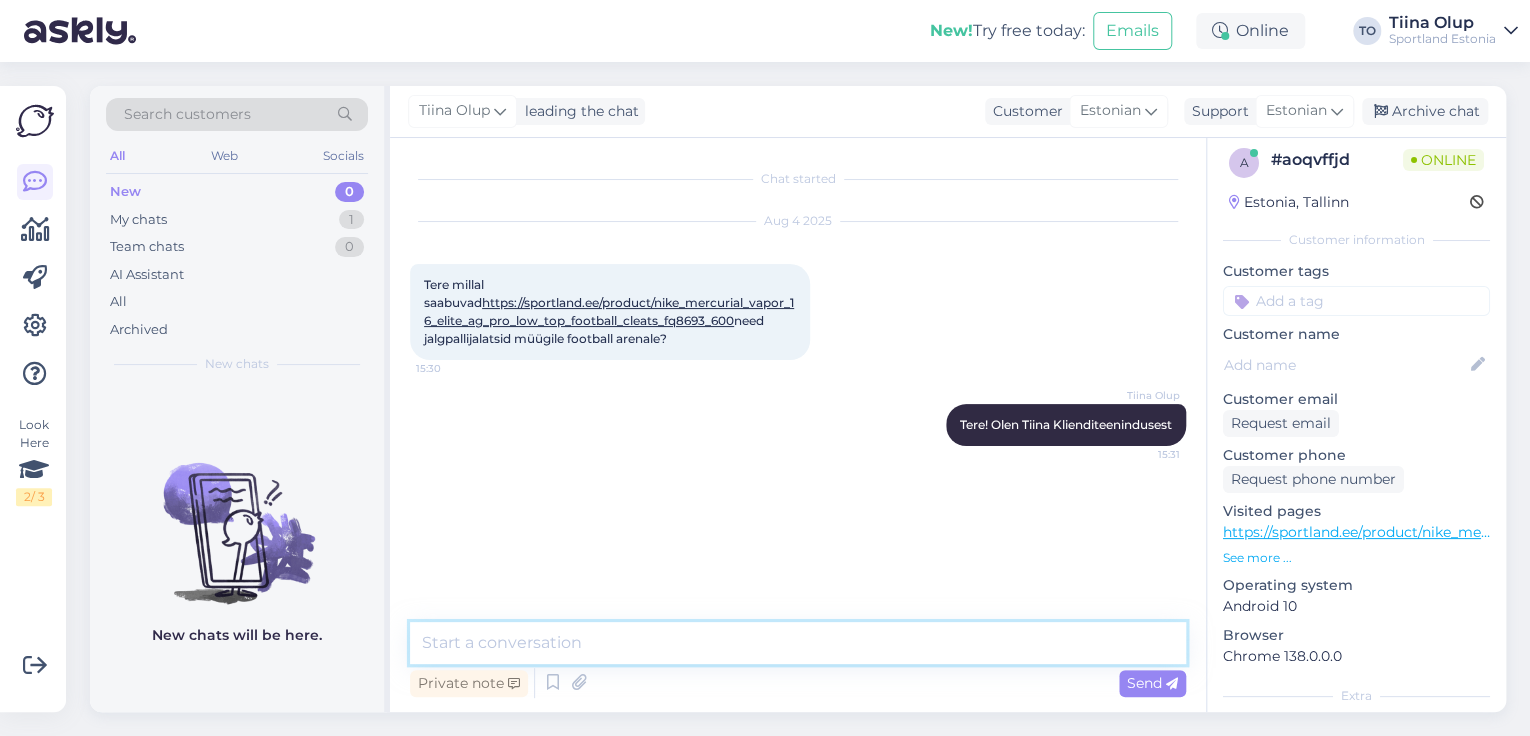 click at bounding box center (798, 643) 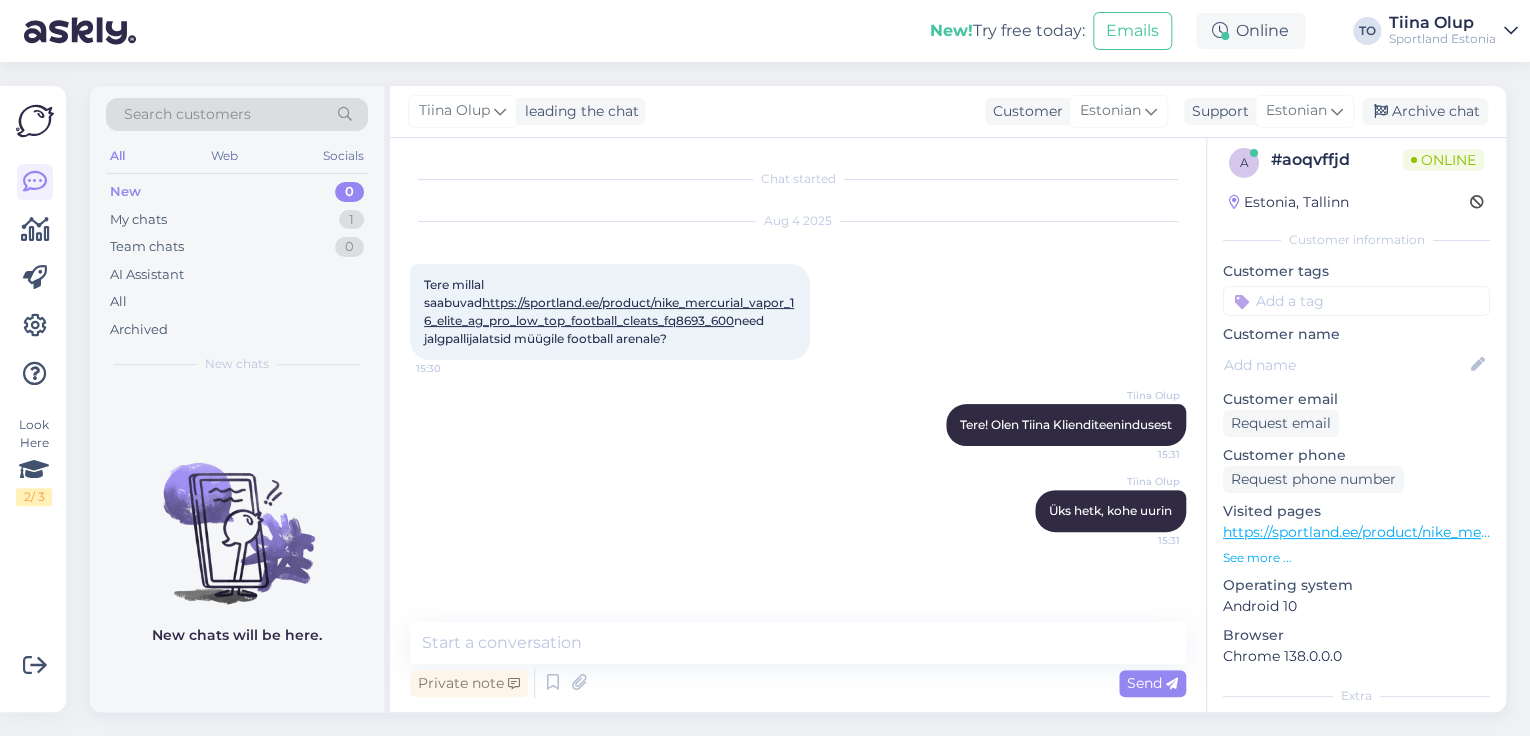 click on "https://sportland.ee/product/nike_mercurial_vapor_16_elite_ag_pro_low_top_football_cleats_fq8693_600" at bounding box center (609, 311) 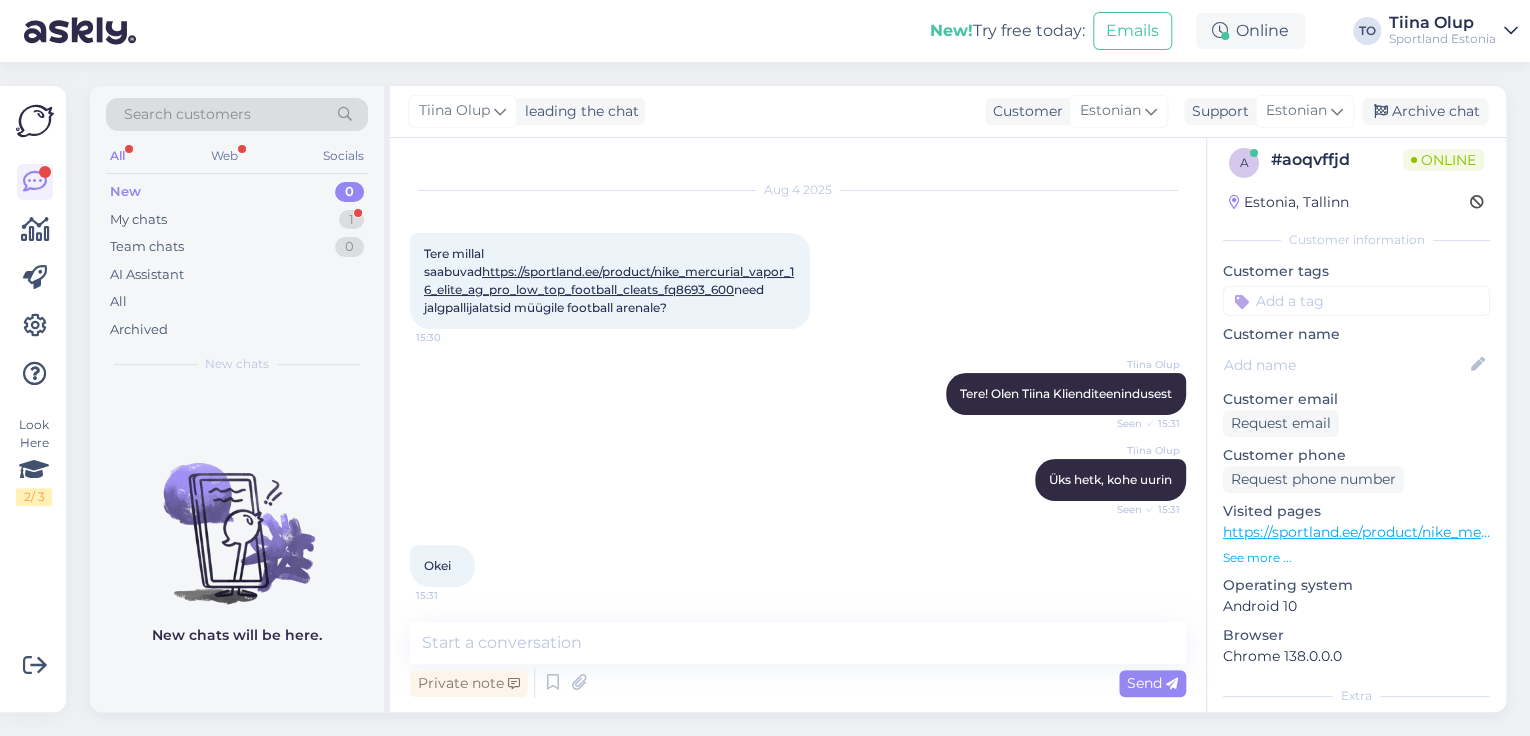 scroll, scrollTop: 36, scrollLeft: 0, axis: vertical 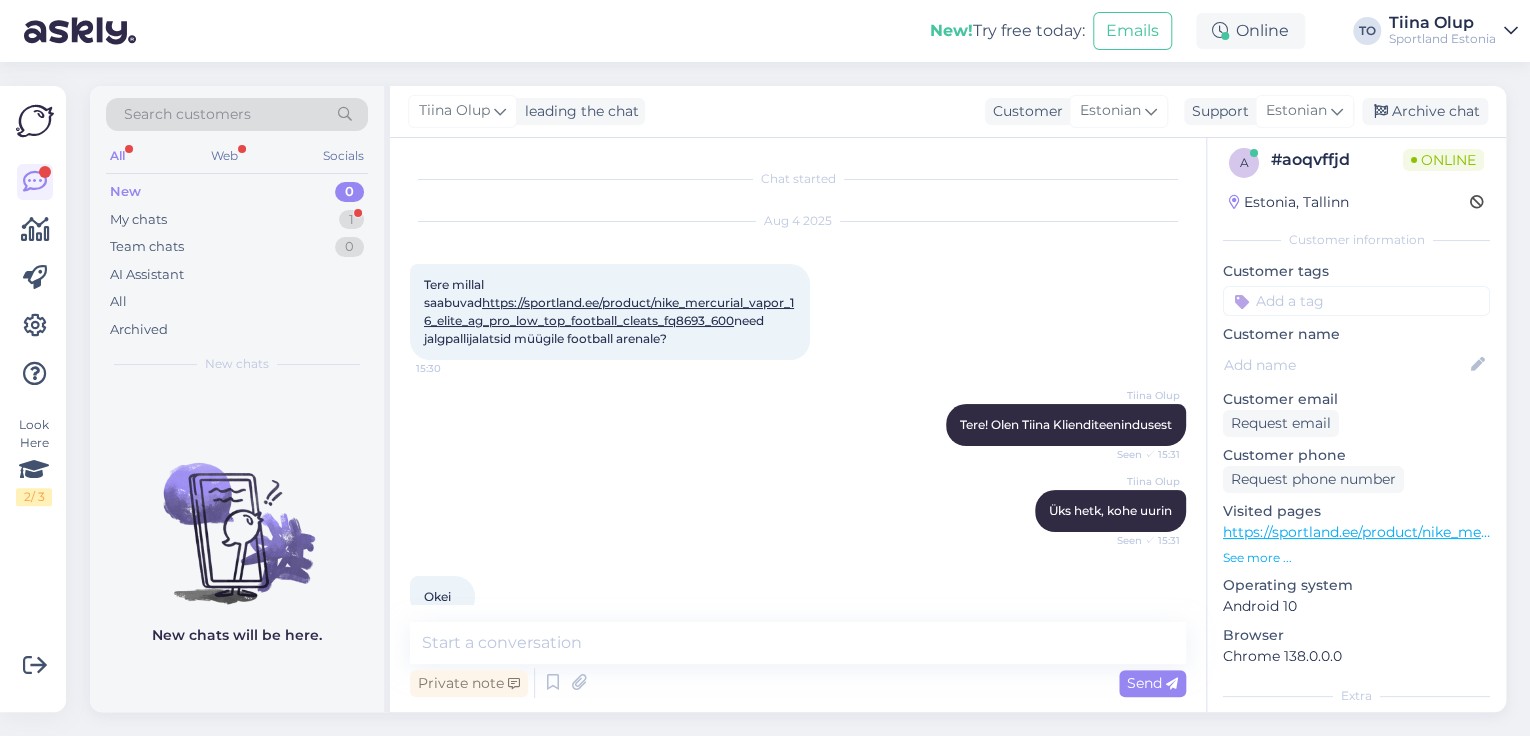 click at bounding box center (1356, 301) 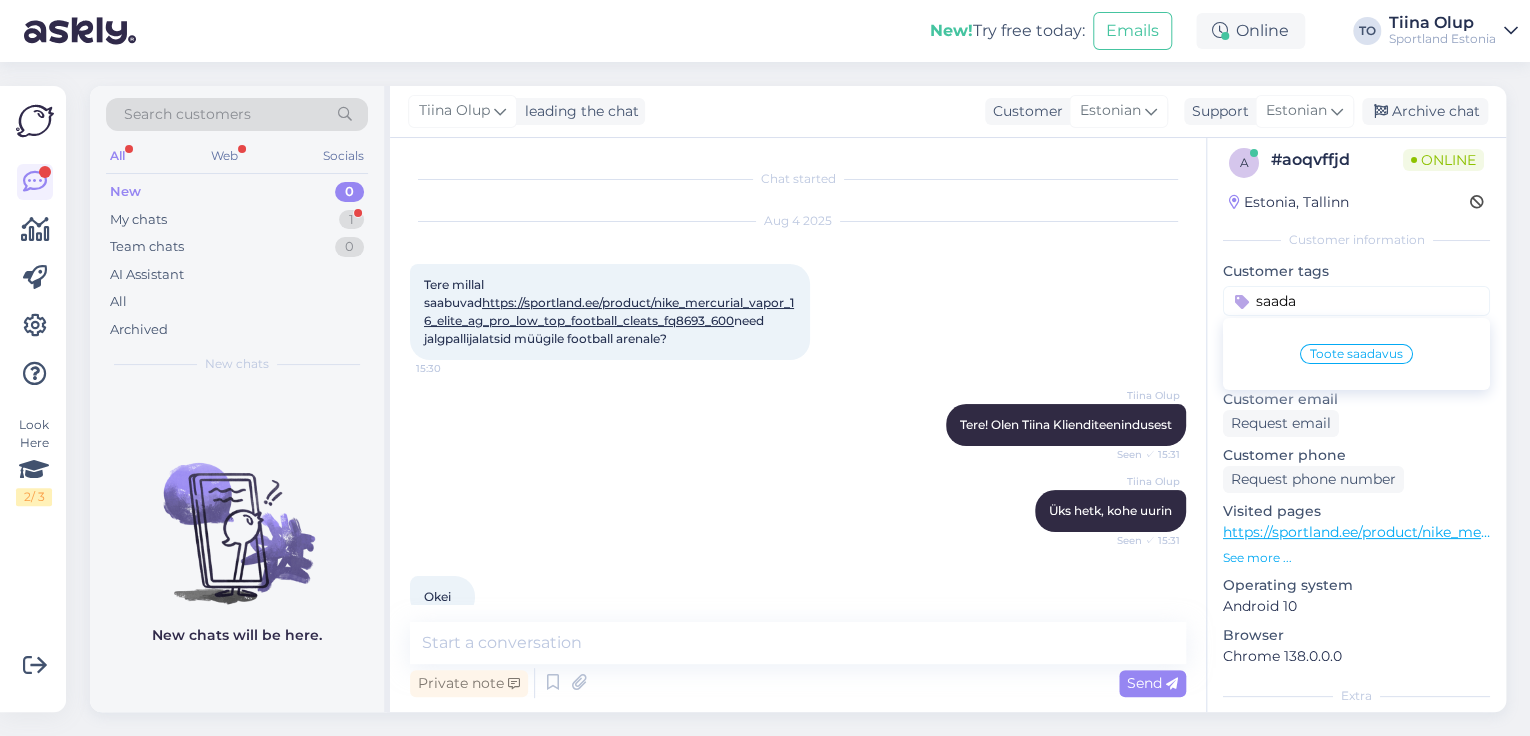 click on "Toote saadavus" at bounding box center [1356, 354] 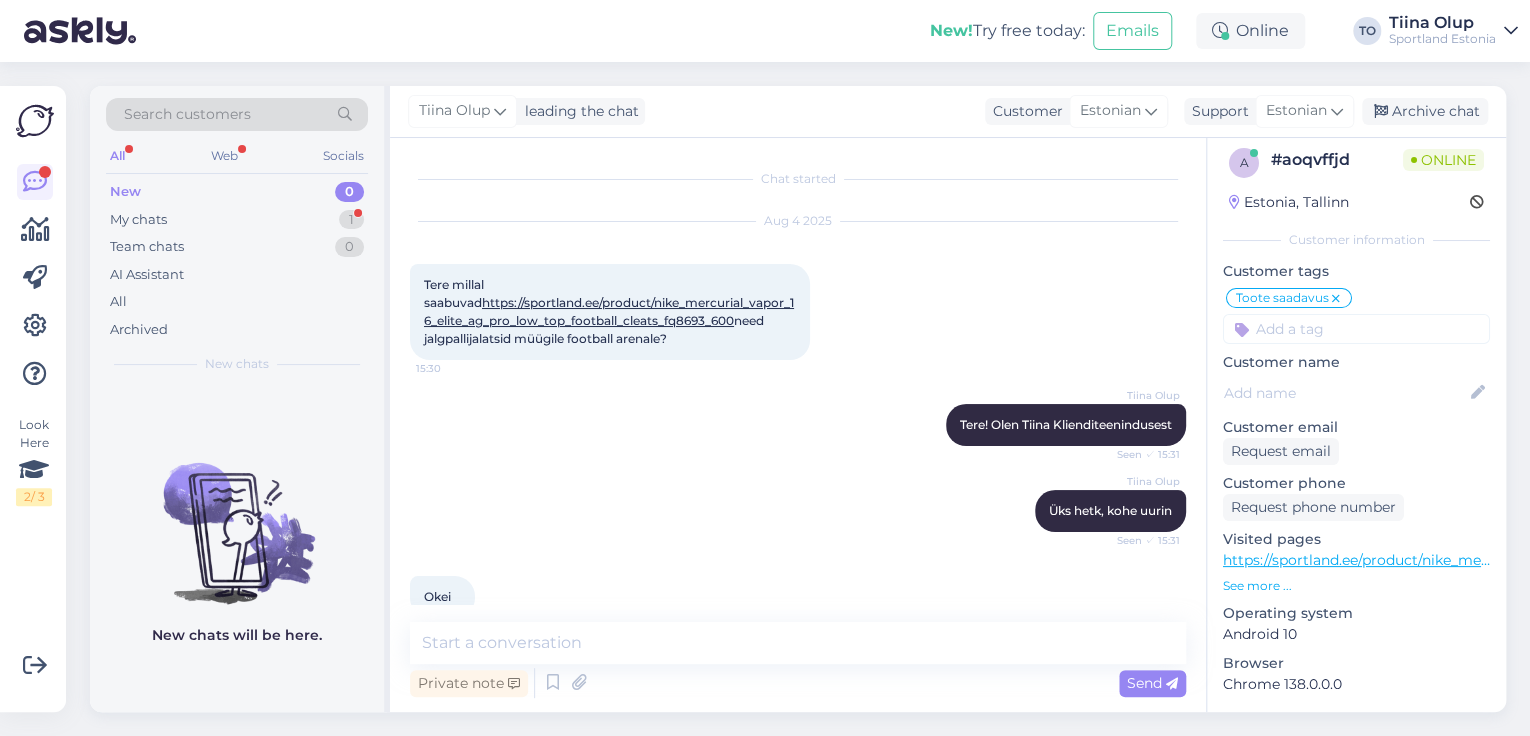 scroll, scrollTop: 36, scrollLeft: 0, axis: vertical 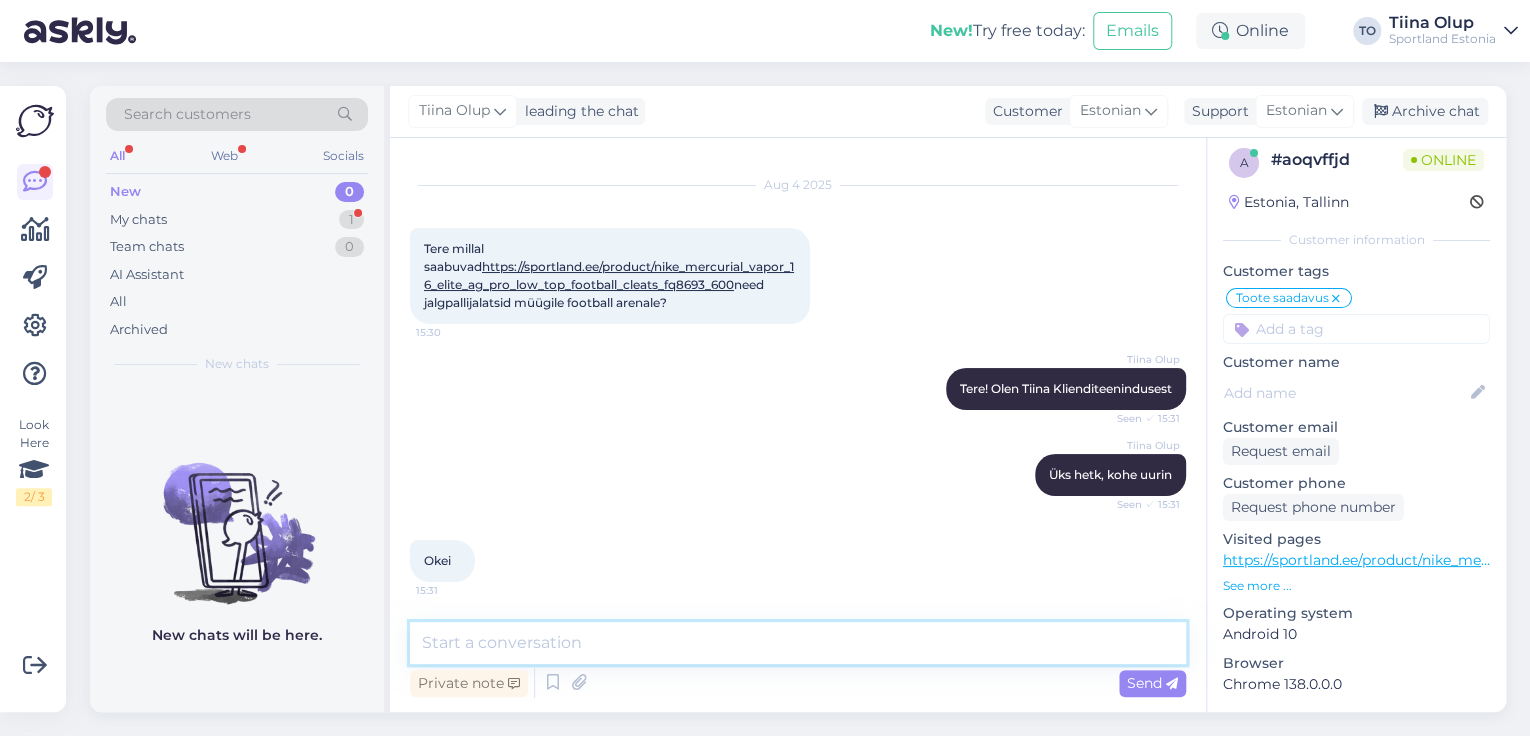 click at bounding box center (798, 643) 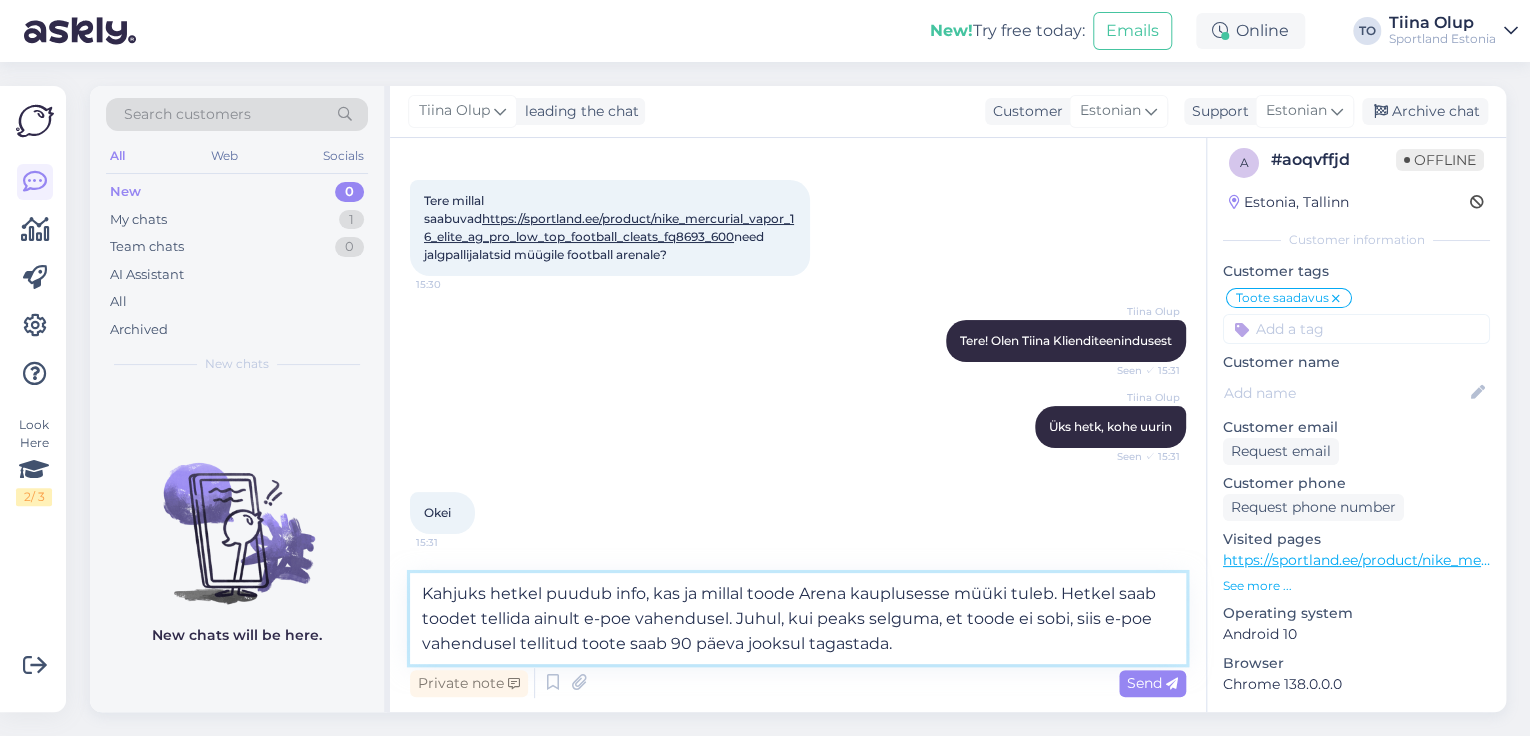 scroll, scrollTop: 84, scrollLeft: 0, axis: vertical 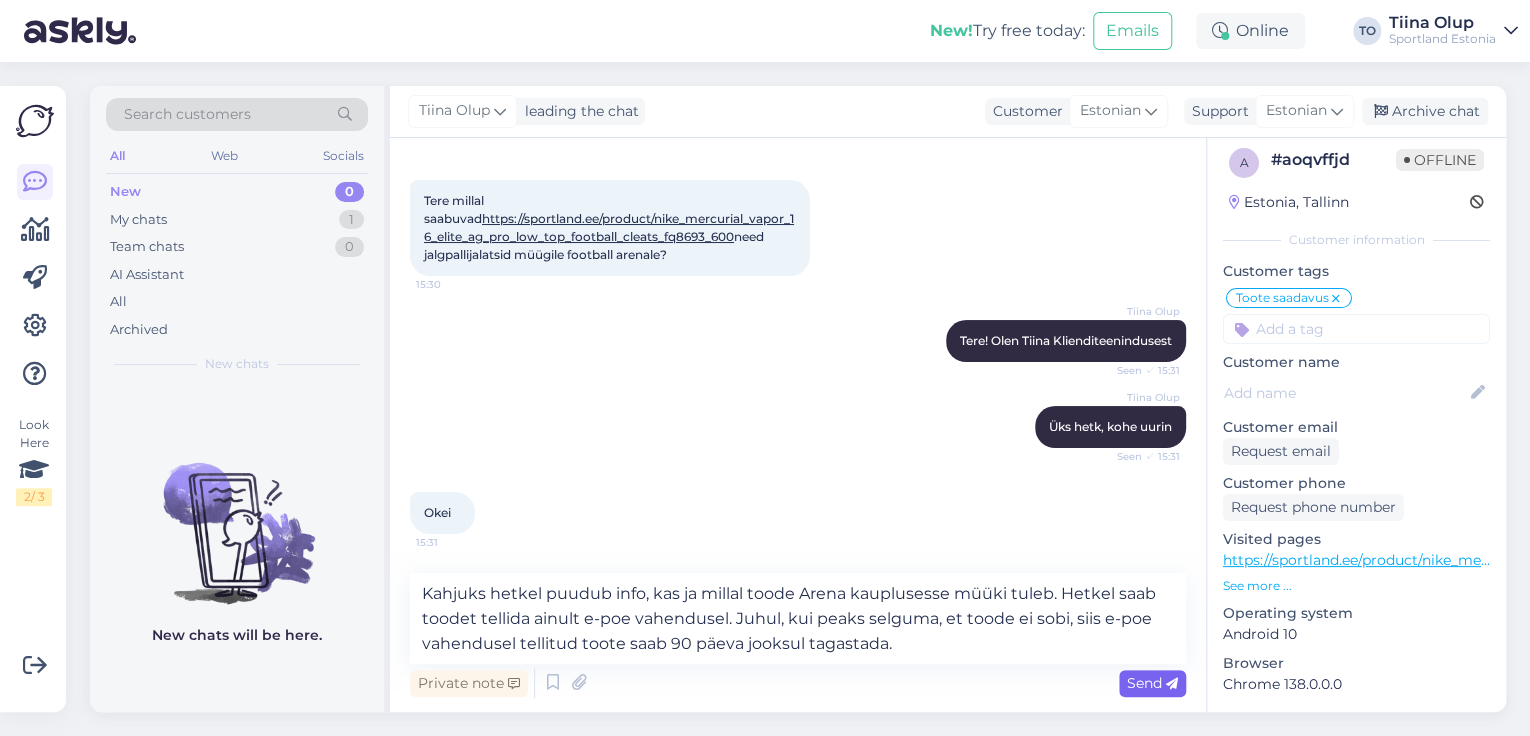 click on "Send" at bounding box center (1152, 683) 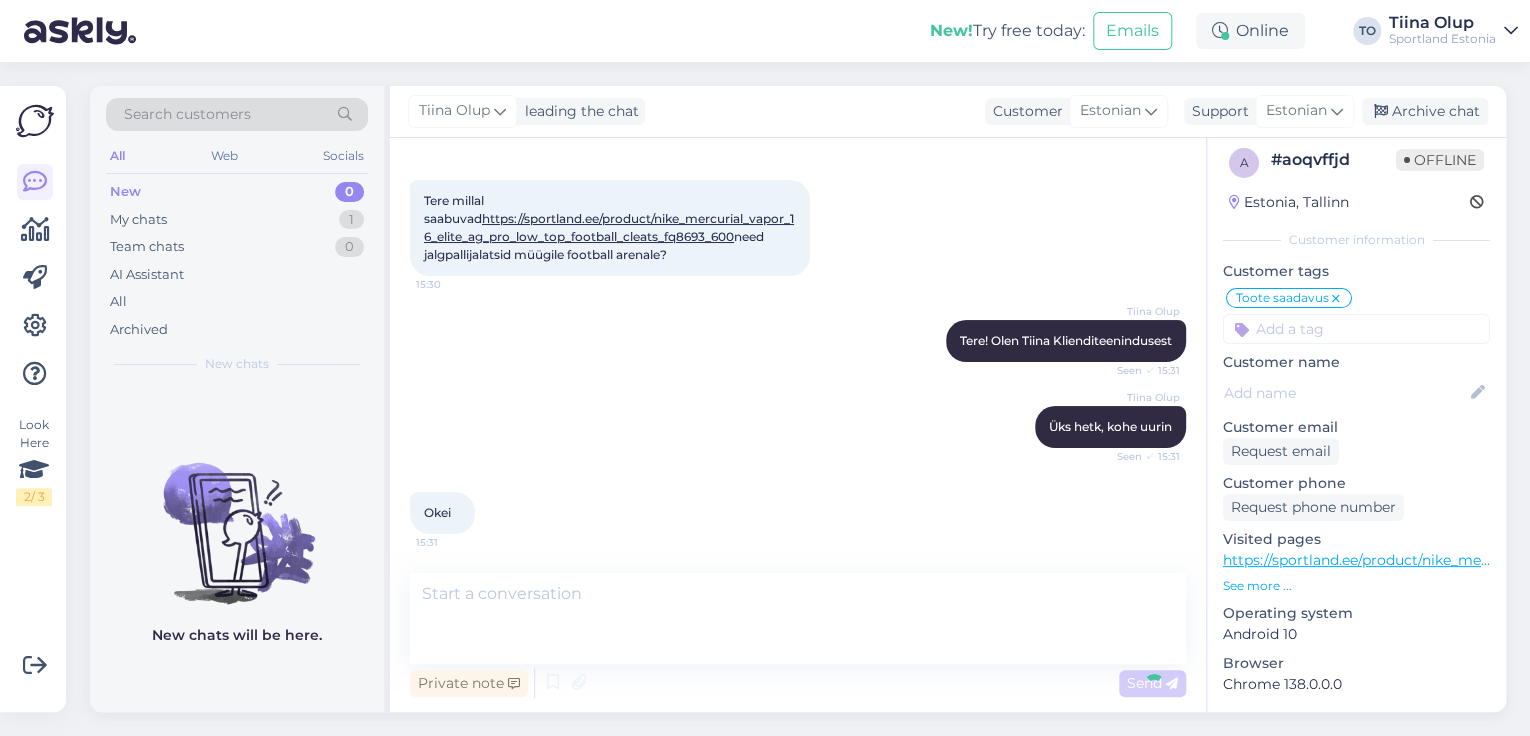 scroll, scrollTop: 193, scrollLeft: 0, axis: vertical 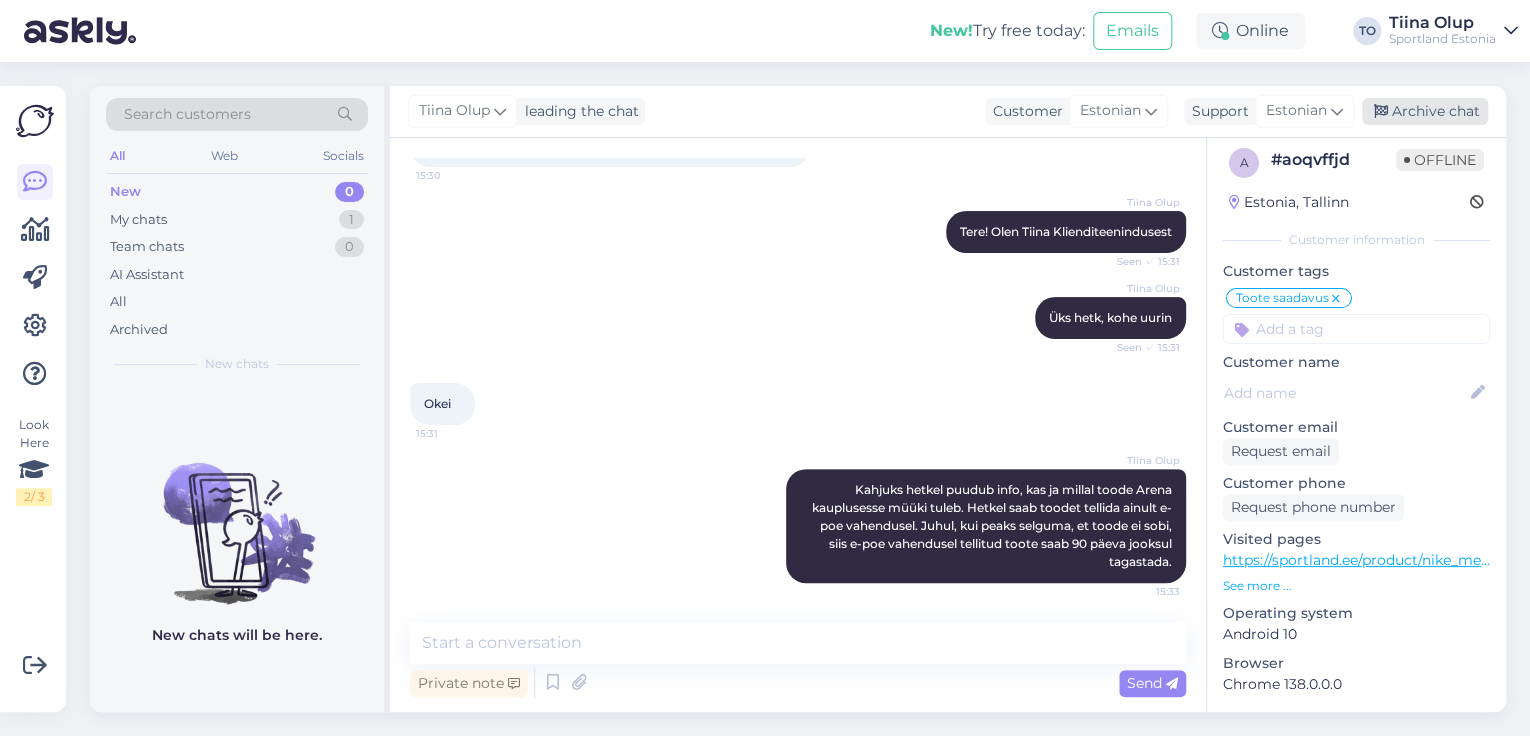 click on "Archive chat" at bounding box center (1425, 111) 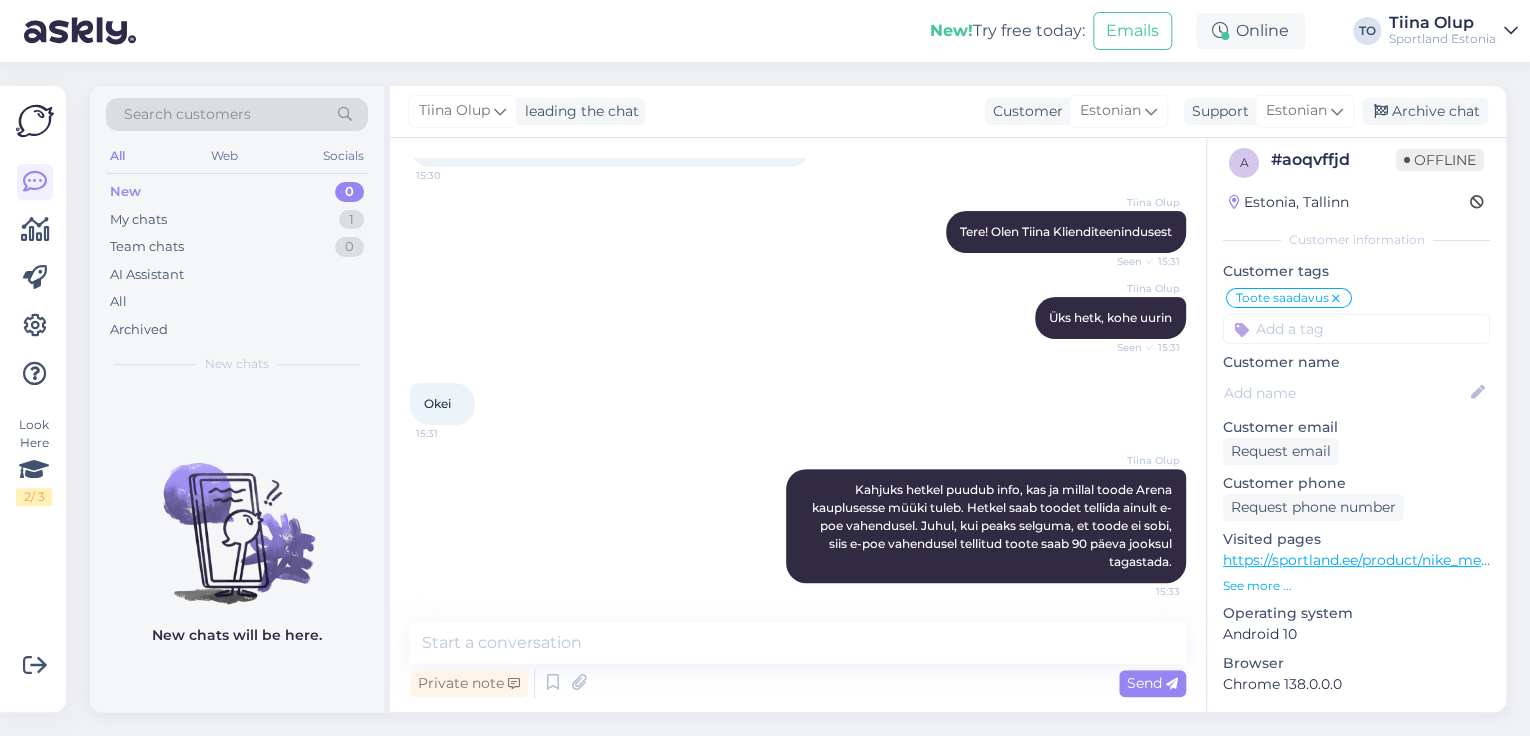 scroll, scrollTop: 200, scrollLeft: 0, axis: vertical 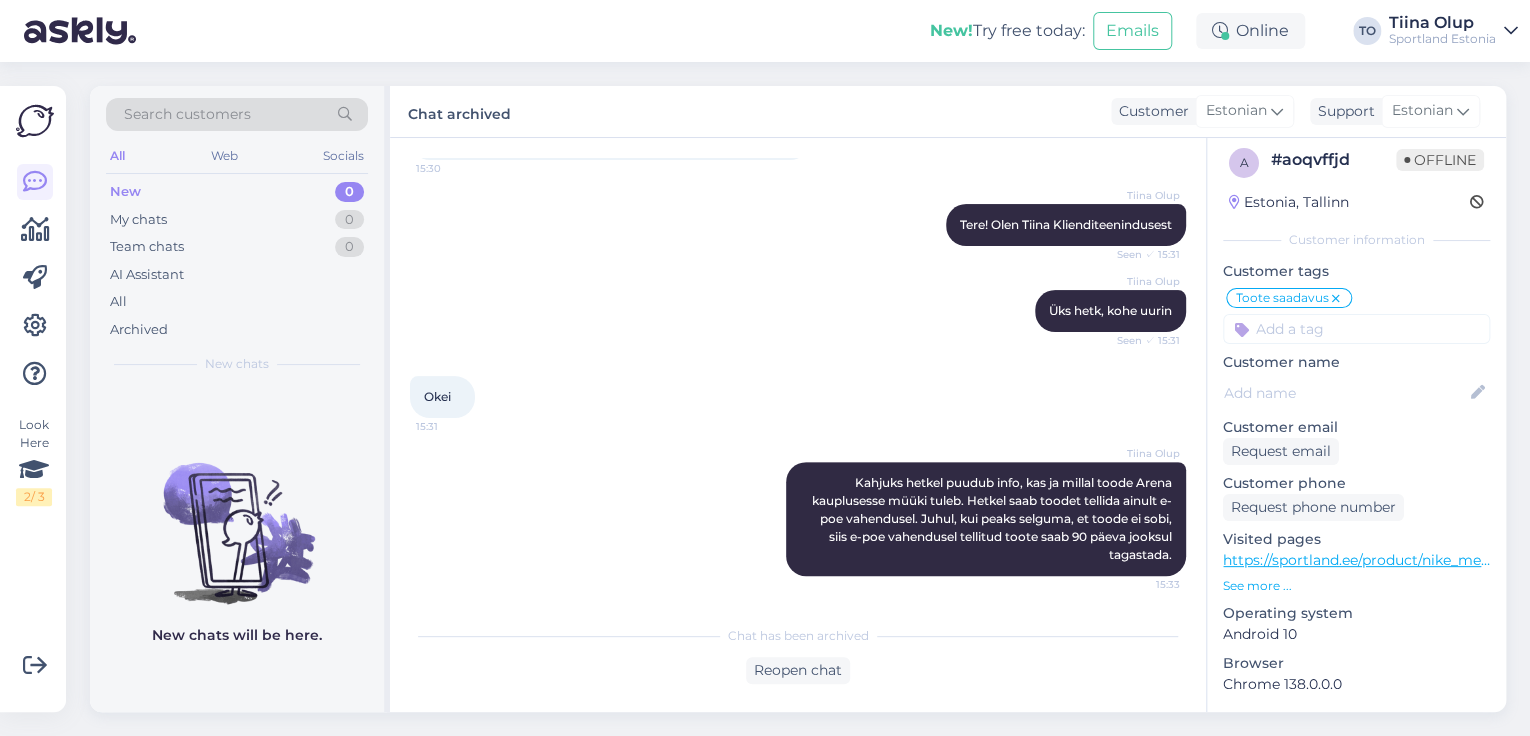 click on "Tiina Olup" at bounding box center [1442, 23] 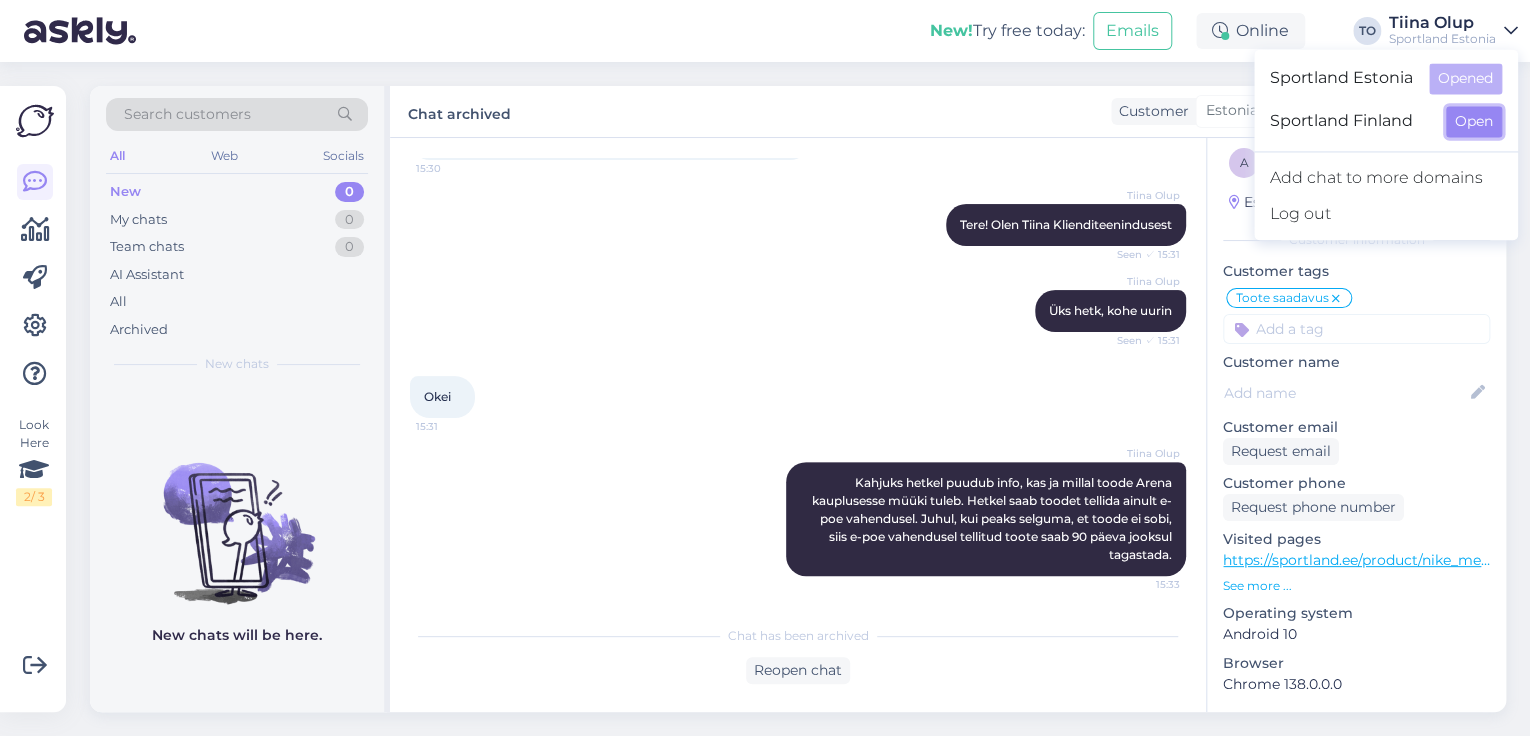 click on "Open" at bounding box center [1474, 121] 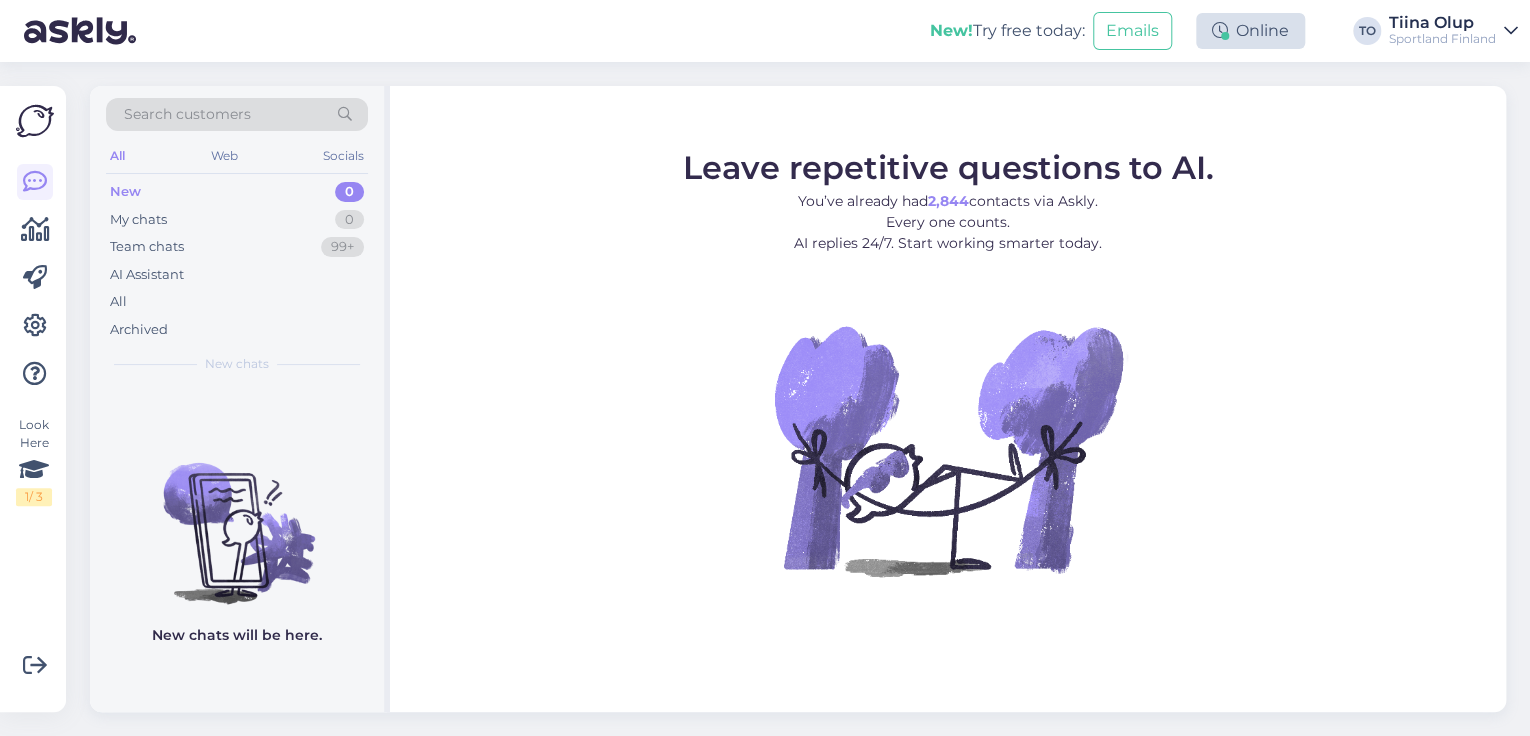 click on "Online" at bounding box center (1250, 31) 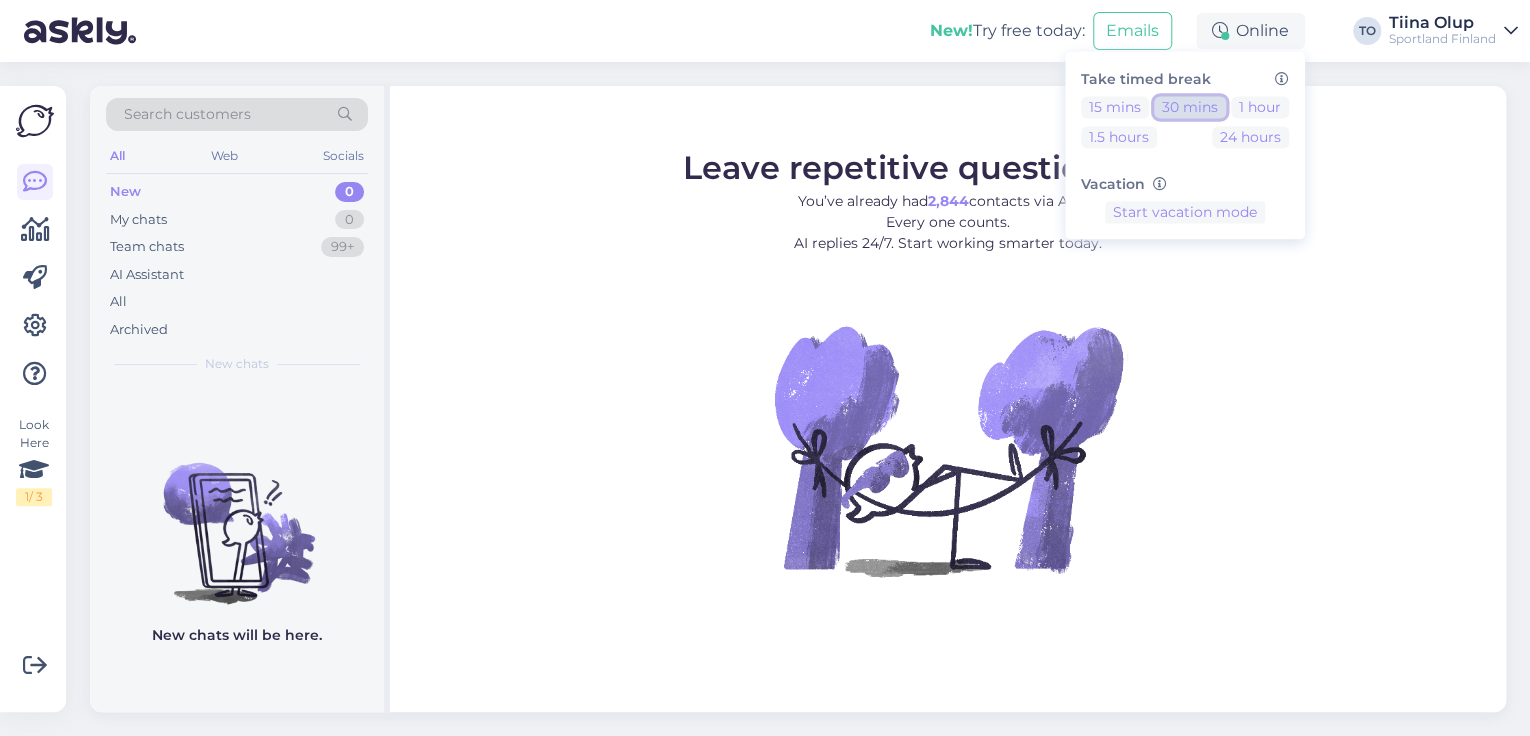 click on "30 mins" at bounding box center (1190, 107) 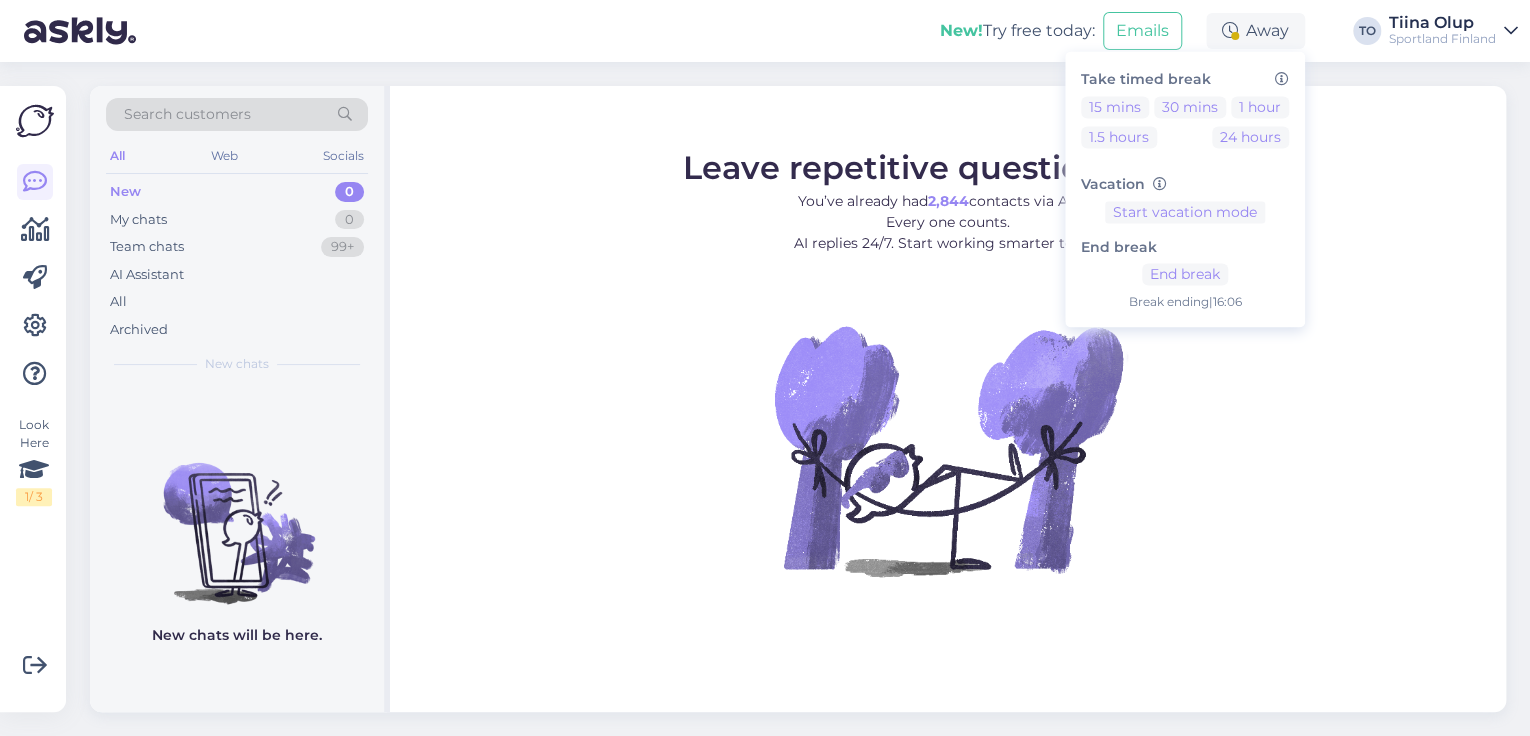 click on "Tiina Olup" at bounding box center (1442, 23) 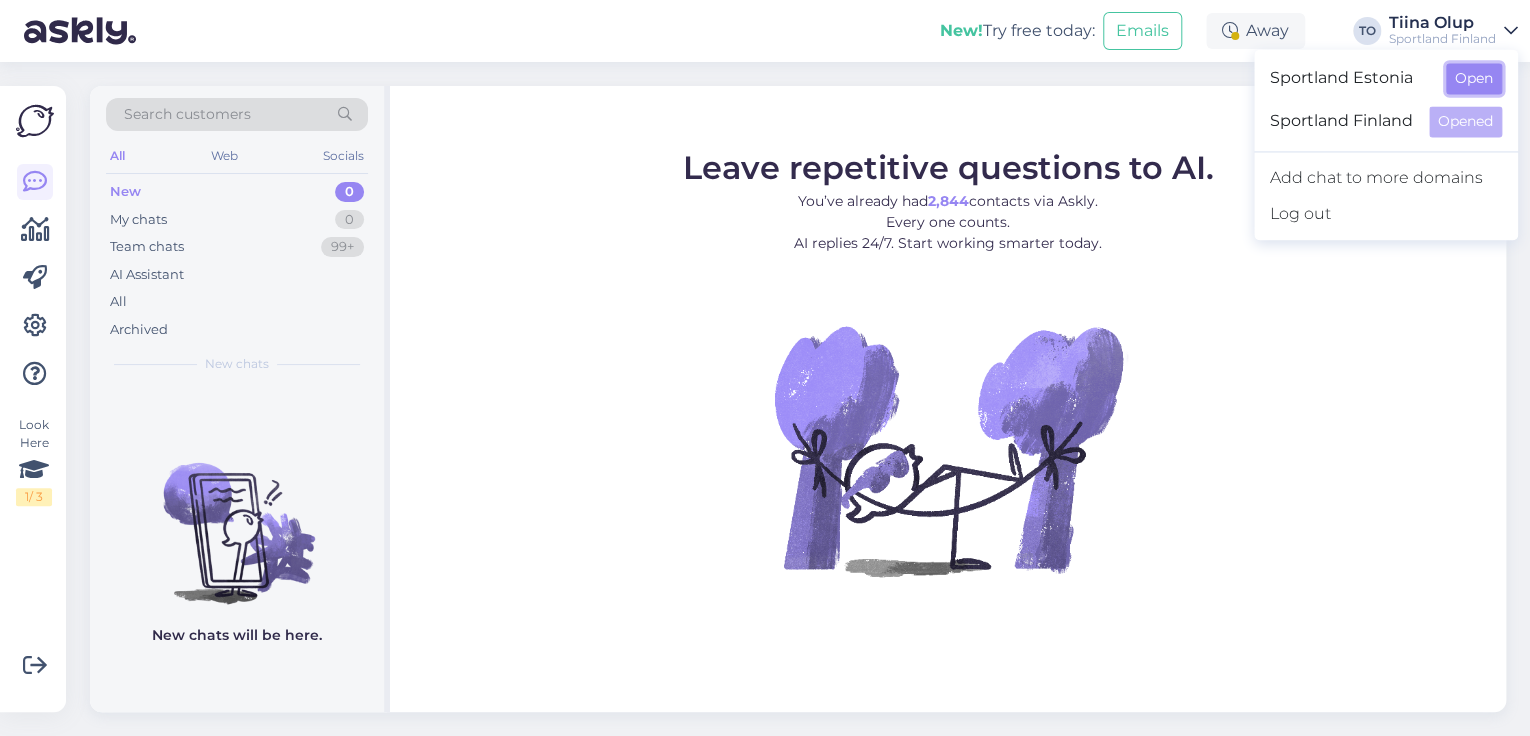 click on "Open" at bounding box center [1474, 78] 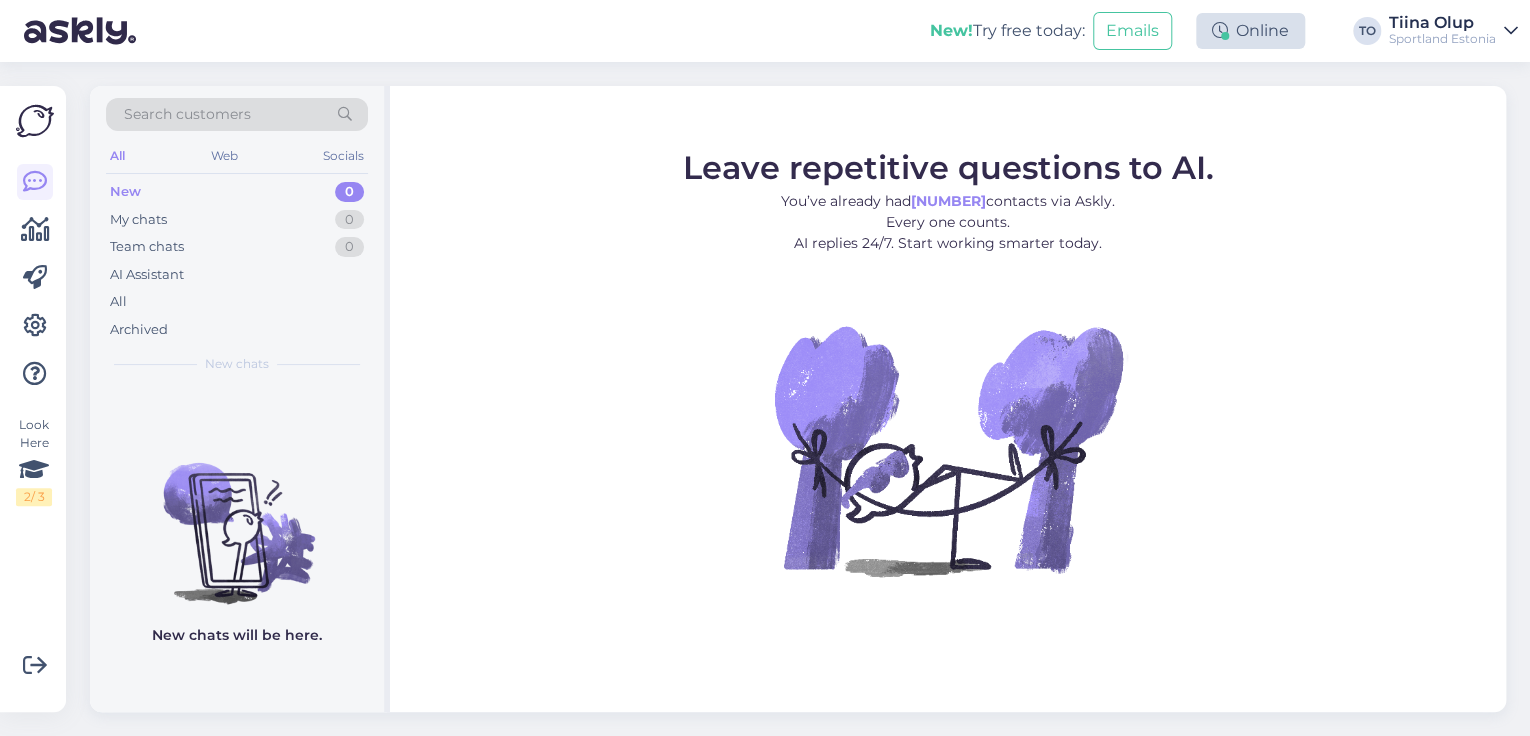 click on "Online" at bounding box center (1250, 31) 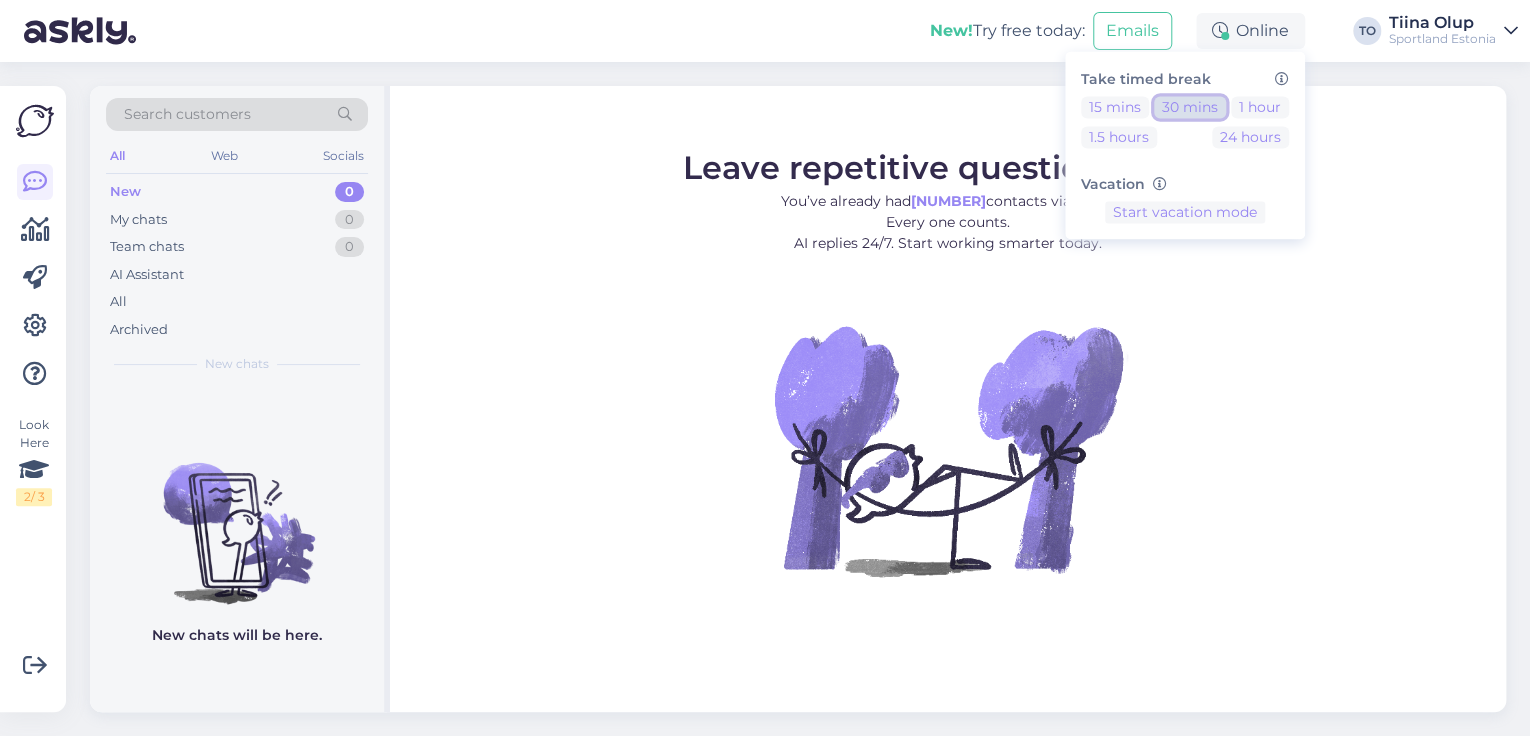 click on "30 mins" at bounding box center [1190, 107] 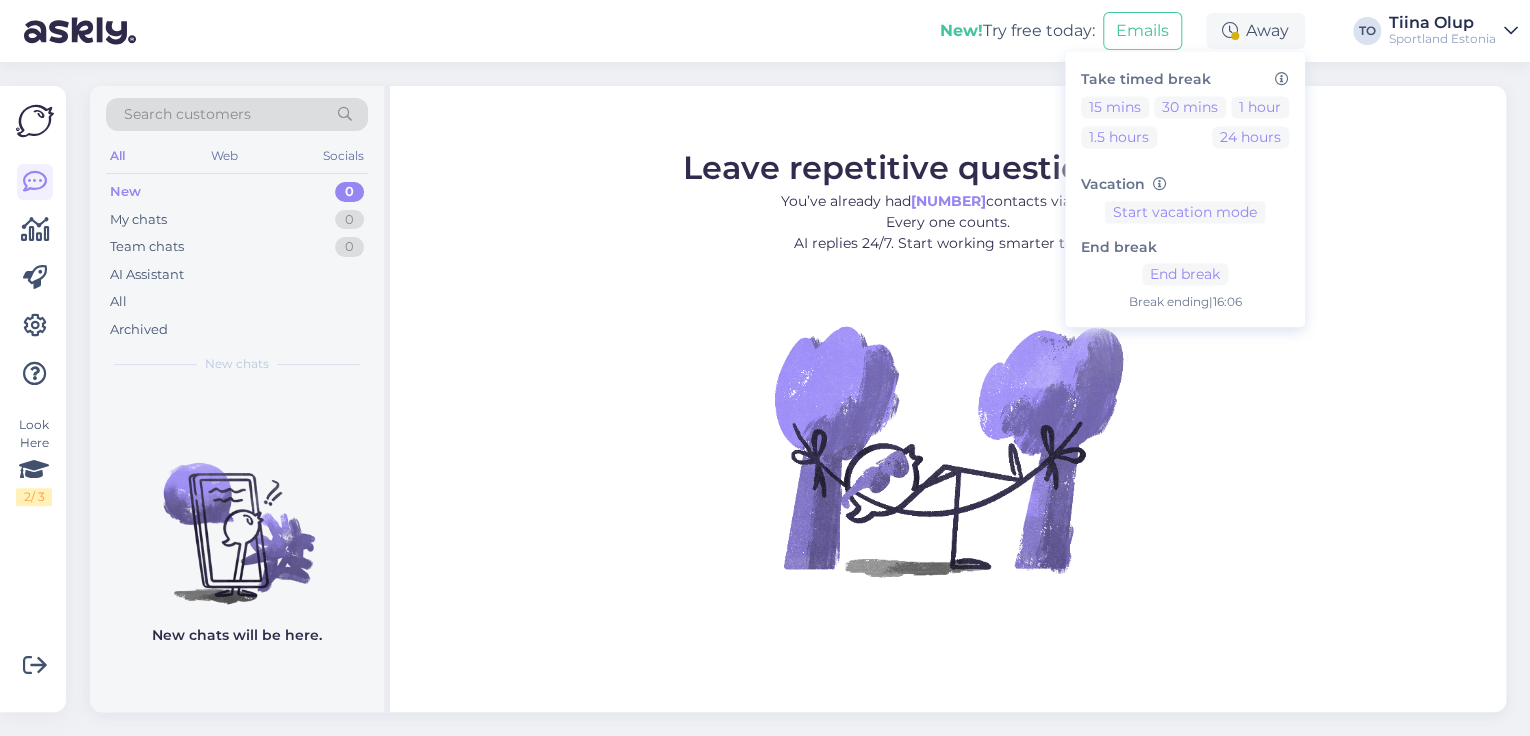 click on "New! Try free today: Emails Away Take timed break 15 mins 30 mins 1 hour 1.5 hours 24 hours Vacation Start vacation mode End break End break Break ending | 16:06 TO Tiina Olup Sportland Estonia" at bounding box center [765, 31] 